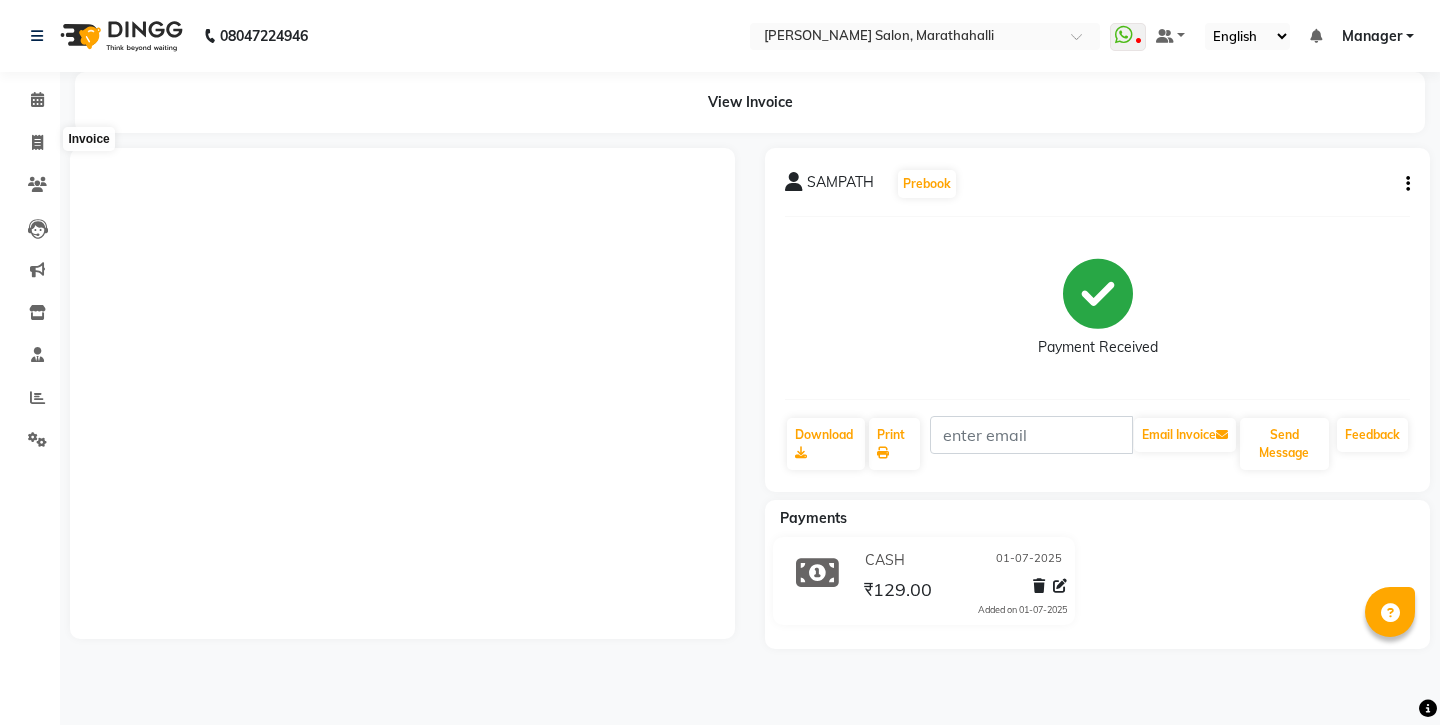 scroll, scrollTop: 0, scrollLeft: 0, axis: both 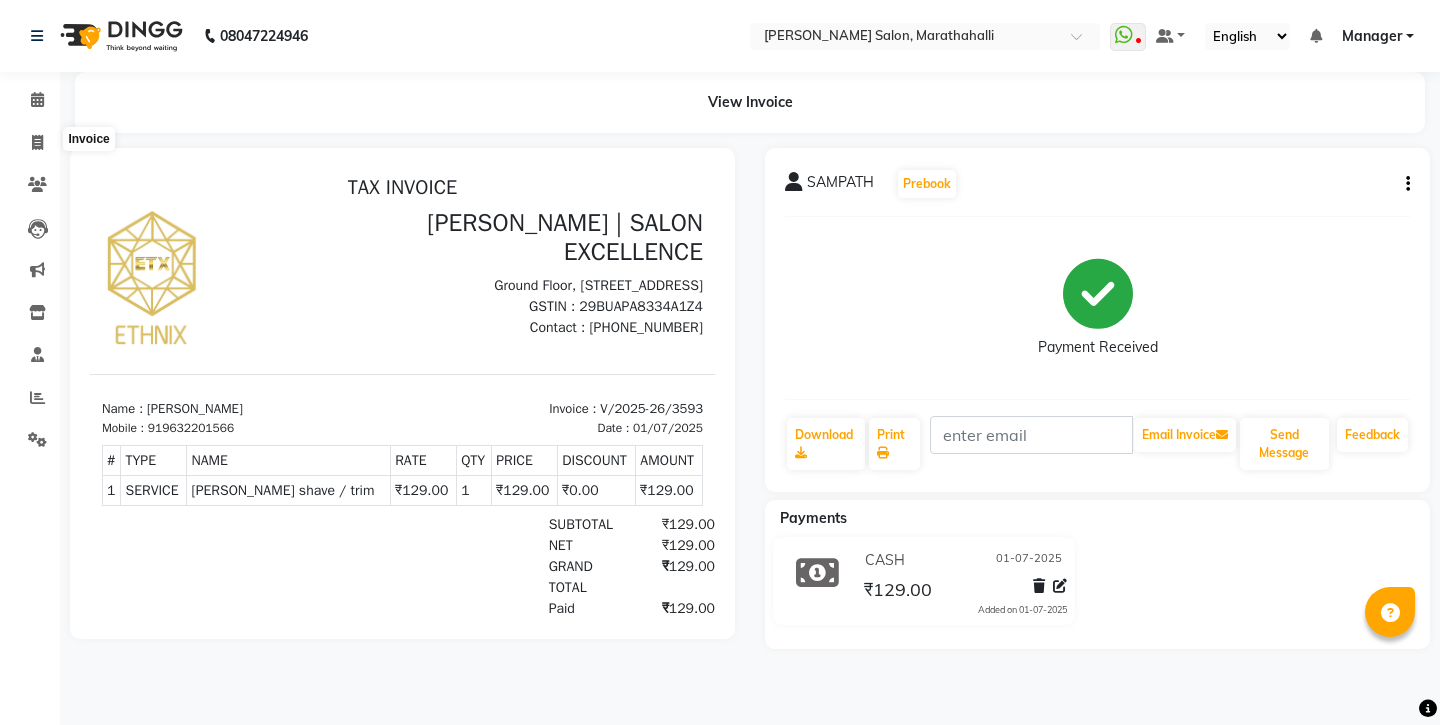 click 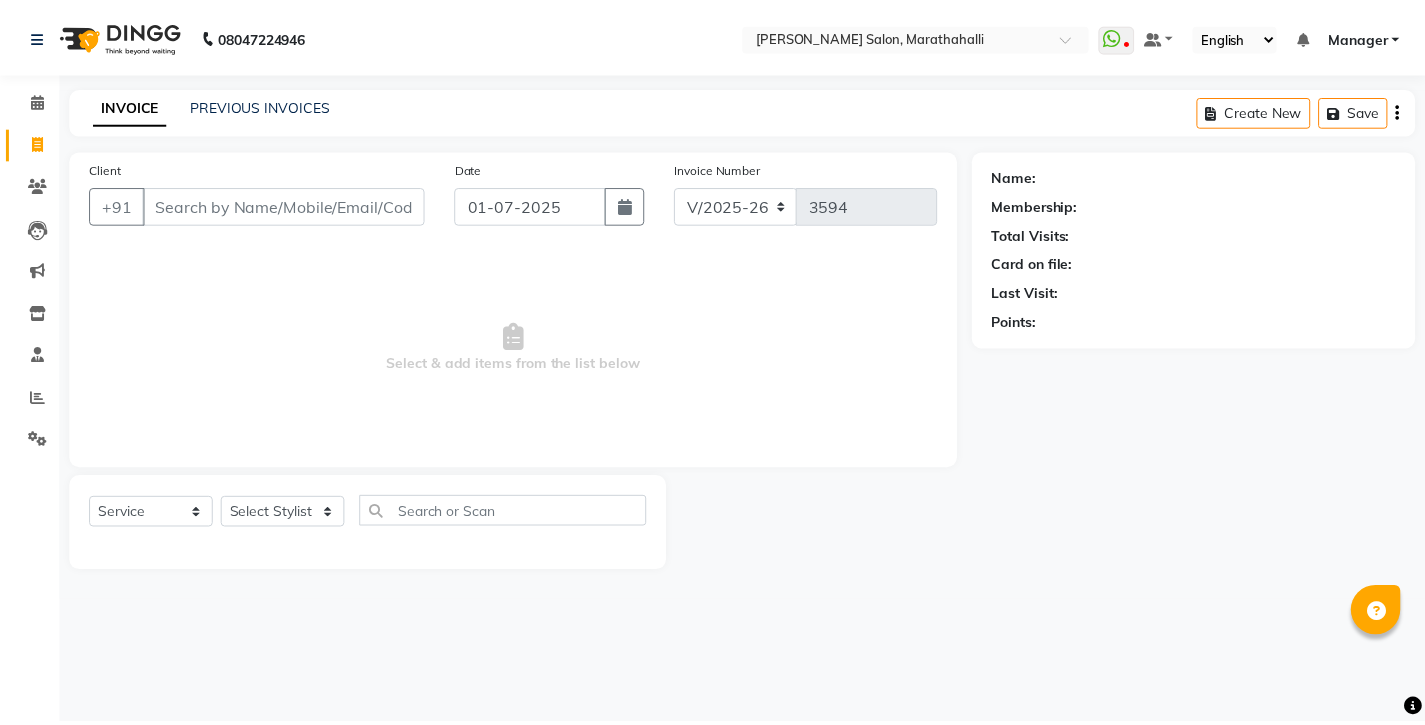 scroll, scrollTop: 0, scrollLeft: 0, axis: both 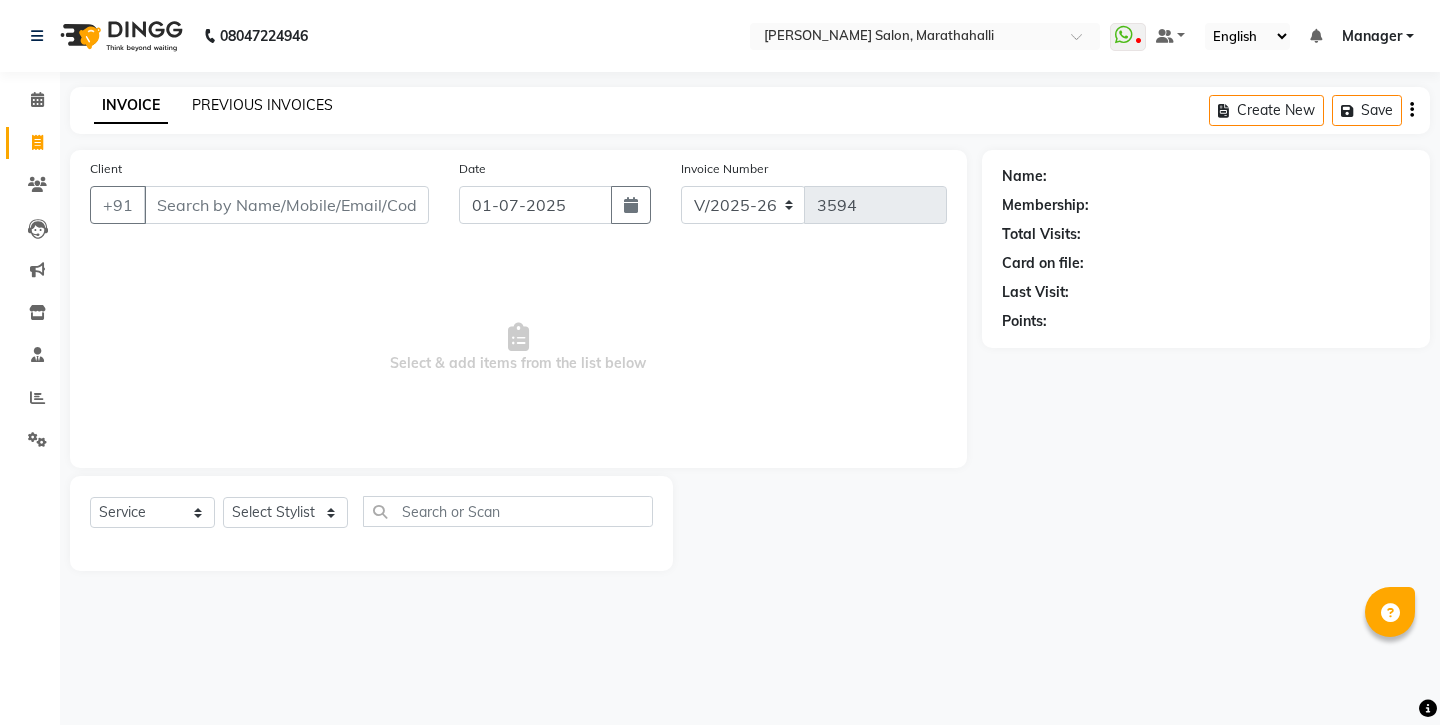 click on "PREVIOUS INVOICES" 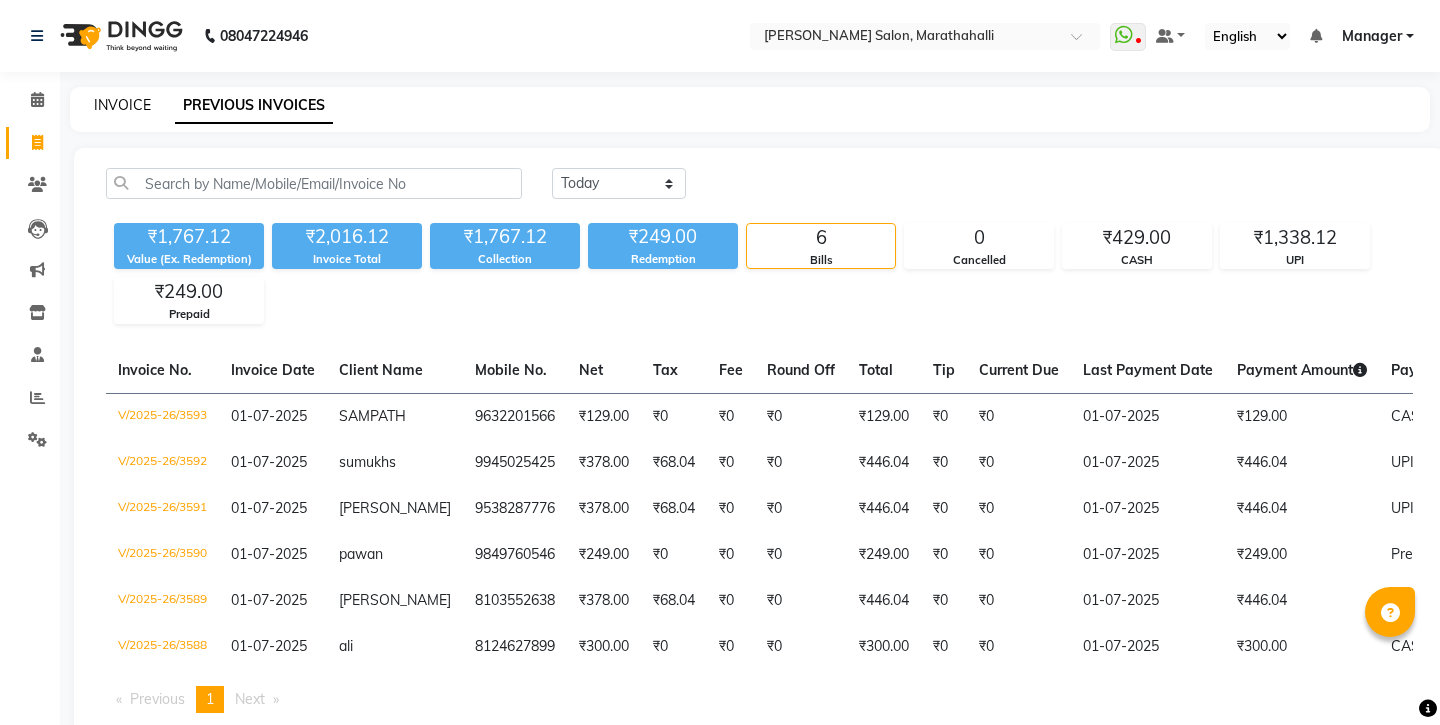 click on "INVOICE" 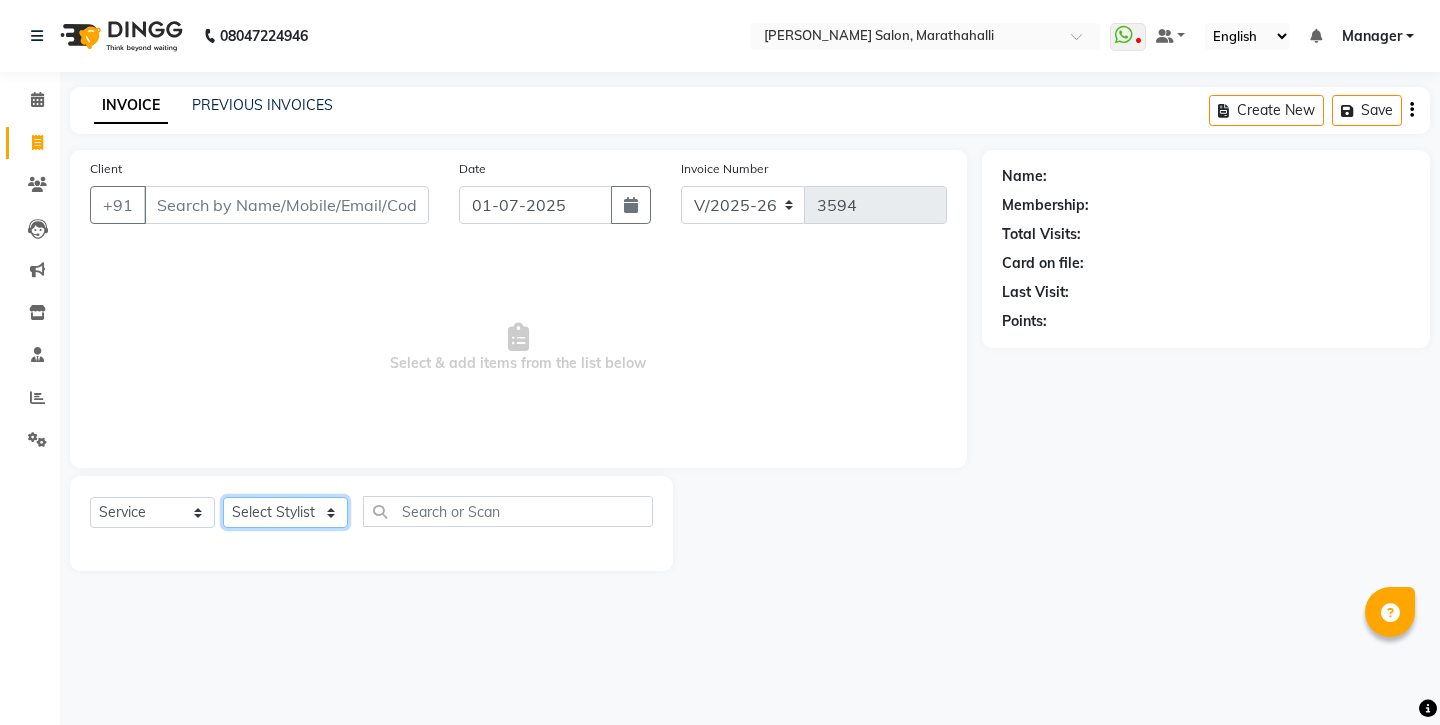 click on "Select Stylist Abhishek Ali Salmani Aman  Amoi anju ARTHI DEEPIKA DOLMO GEETHA Gourav Thakur KARAN khurshid Manager Mani Noor rammi Rangeetha Biswakarma ROHITH salman SAM SAMEER SAMIKSHA SANA Sanku Tamang sobha TINA" 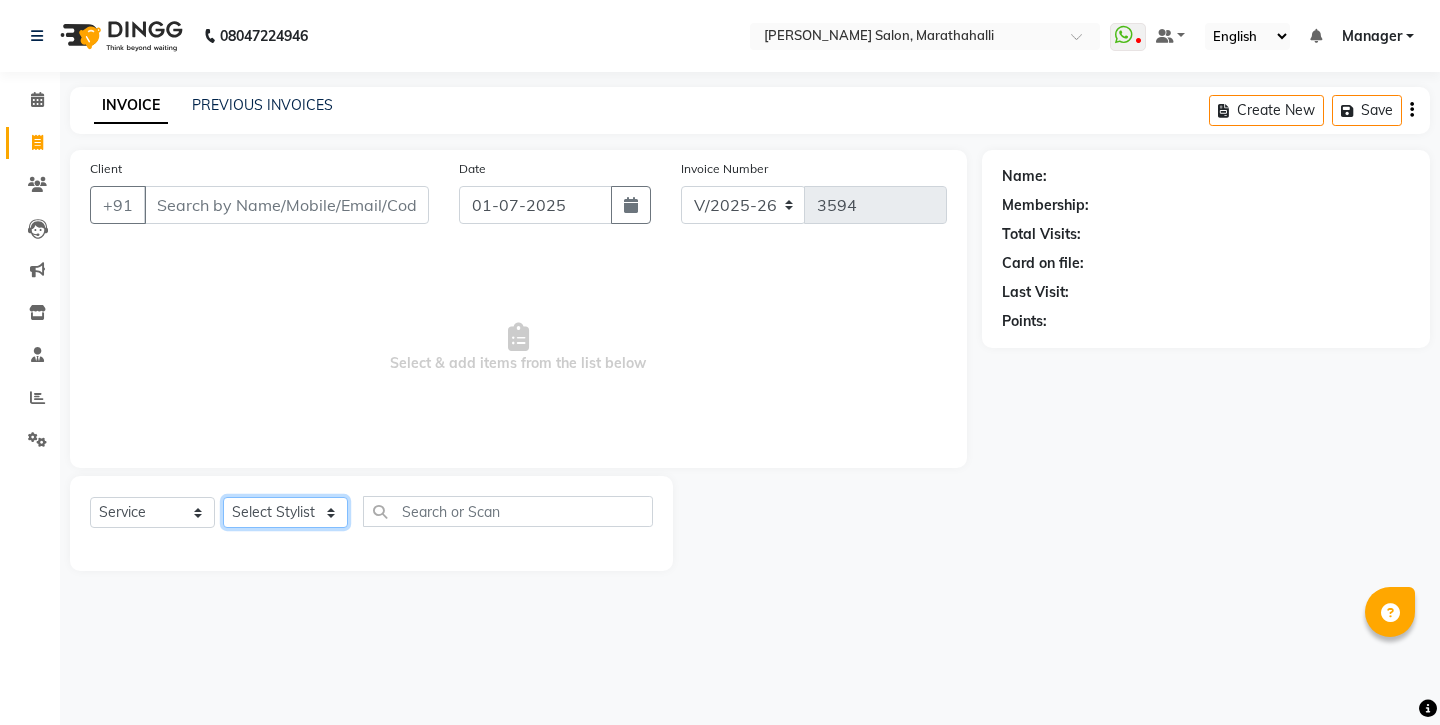 select on "50343" 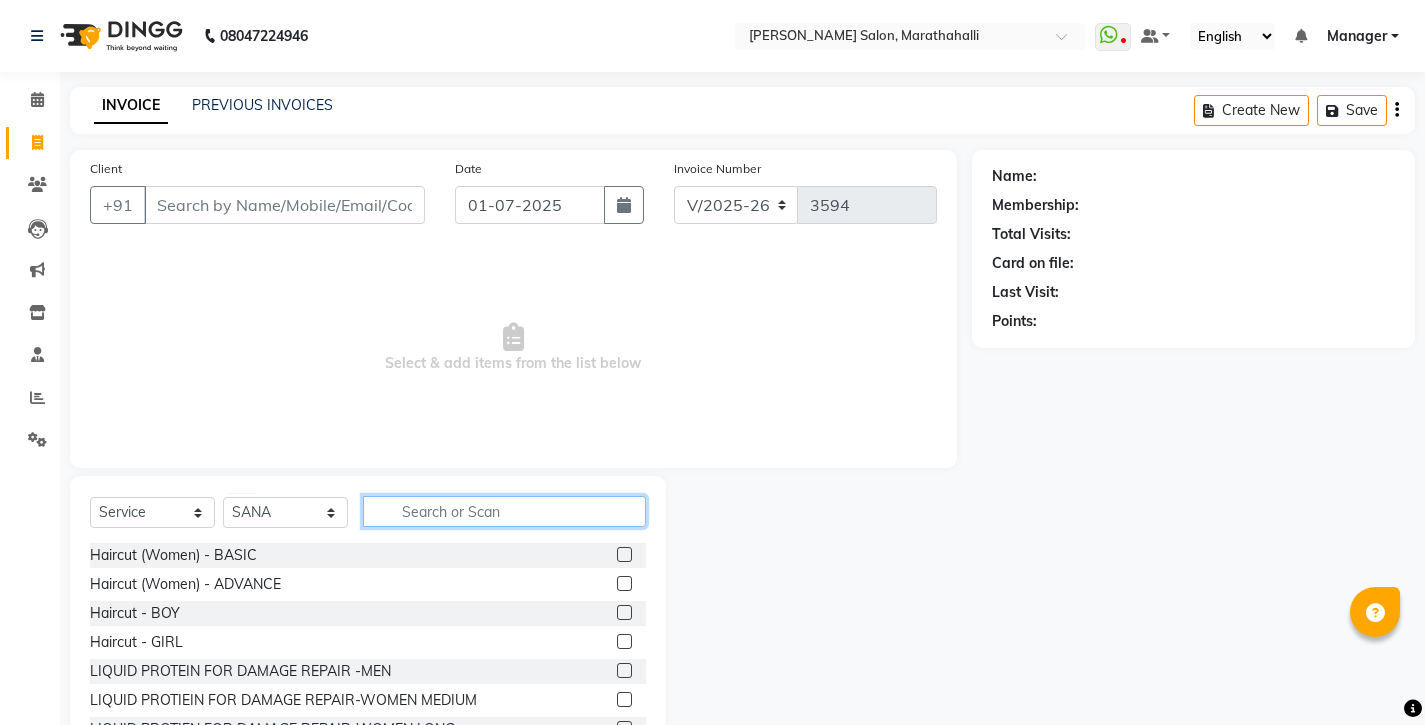 click 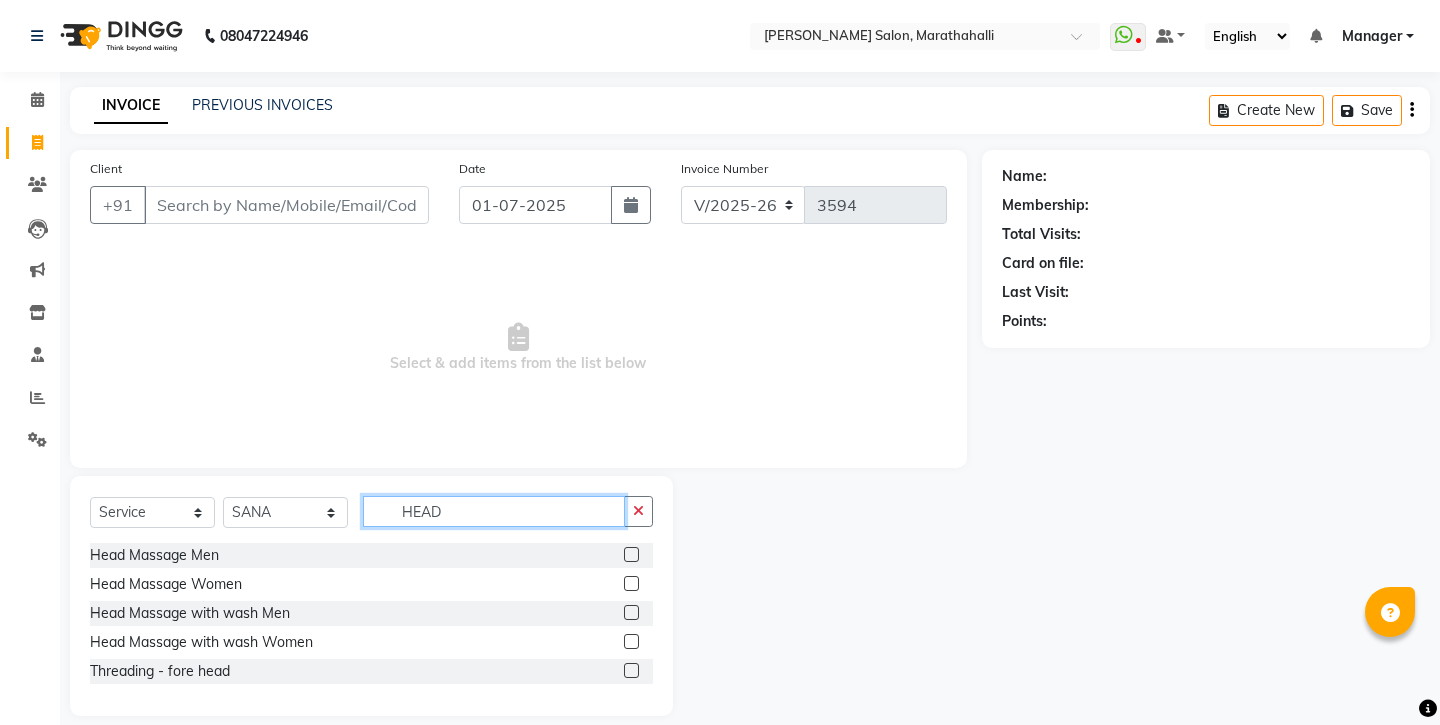 type on "HEAD" 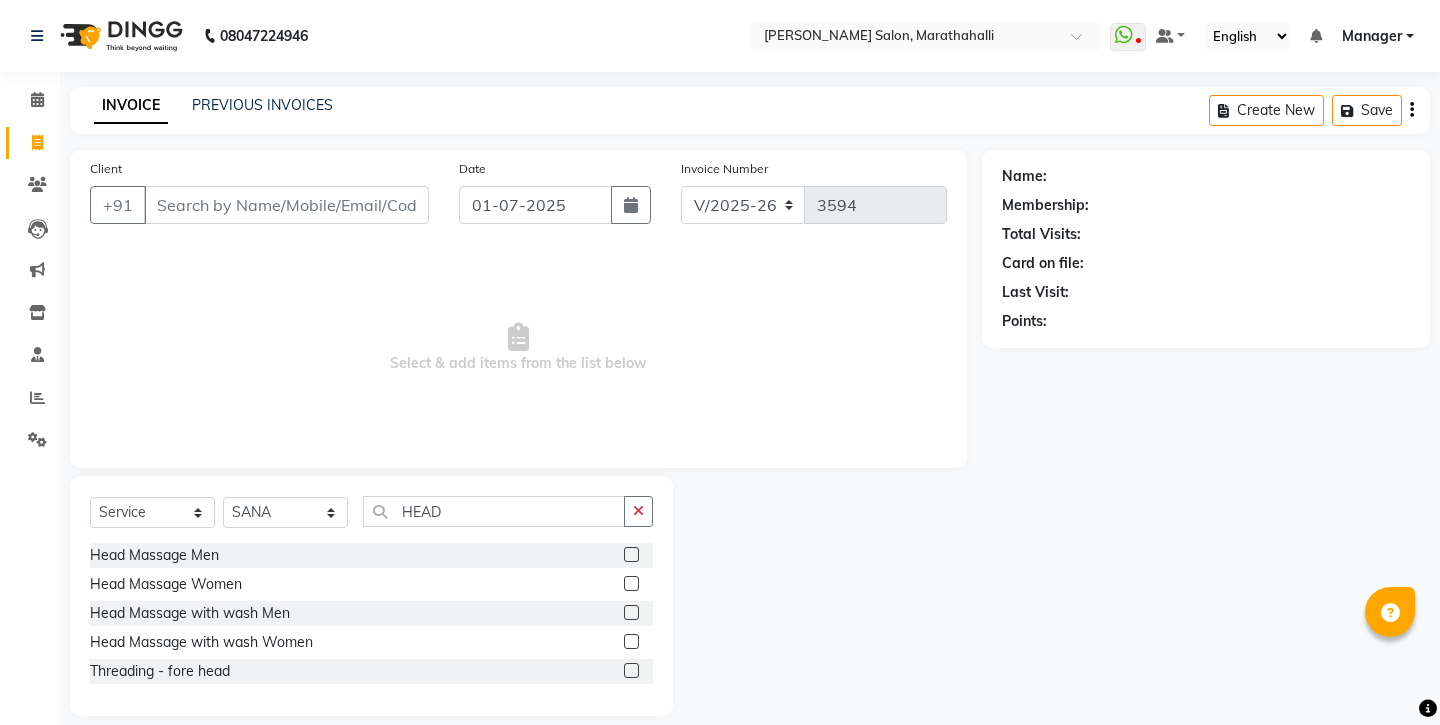 click 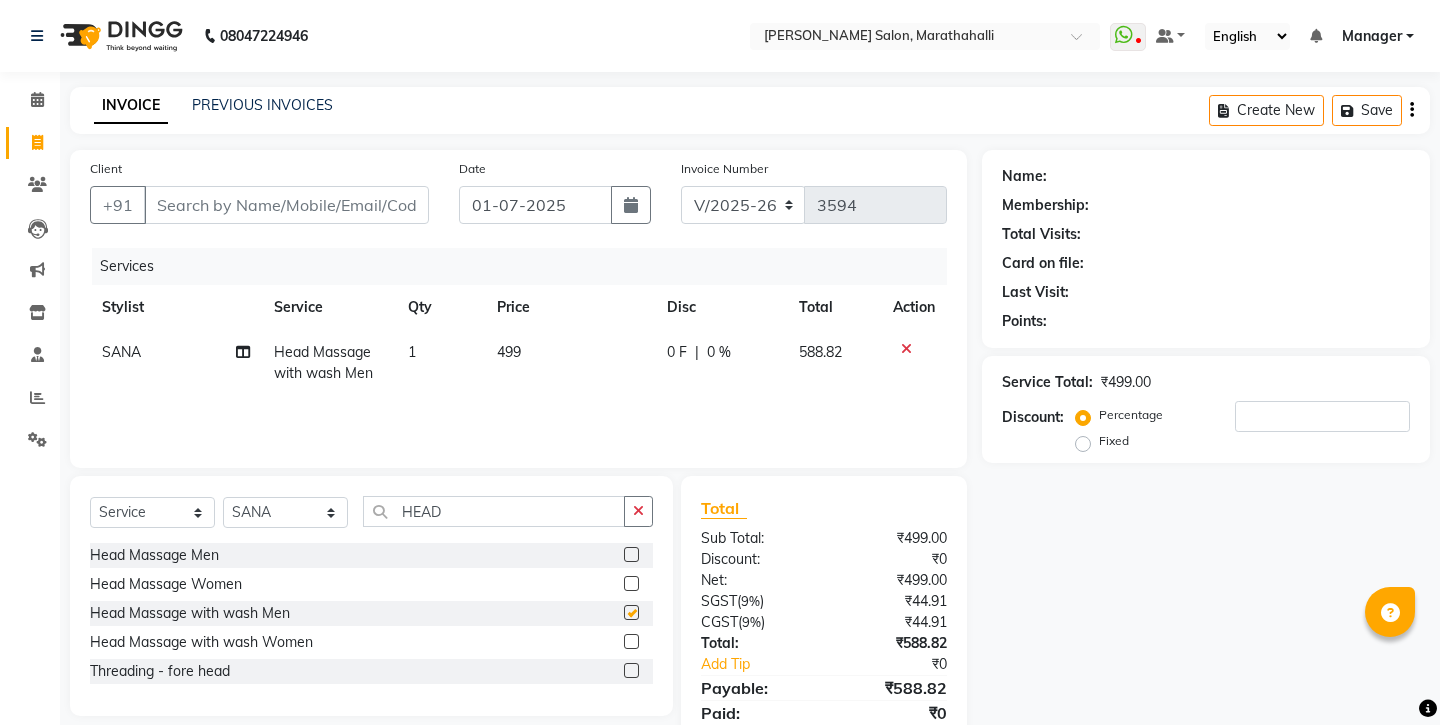 checkbox on "false" 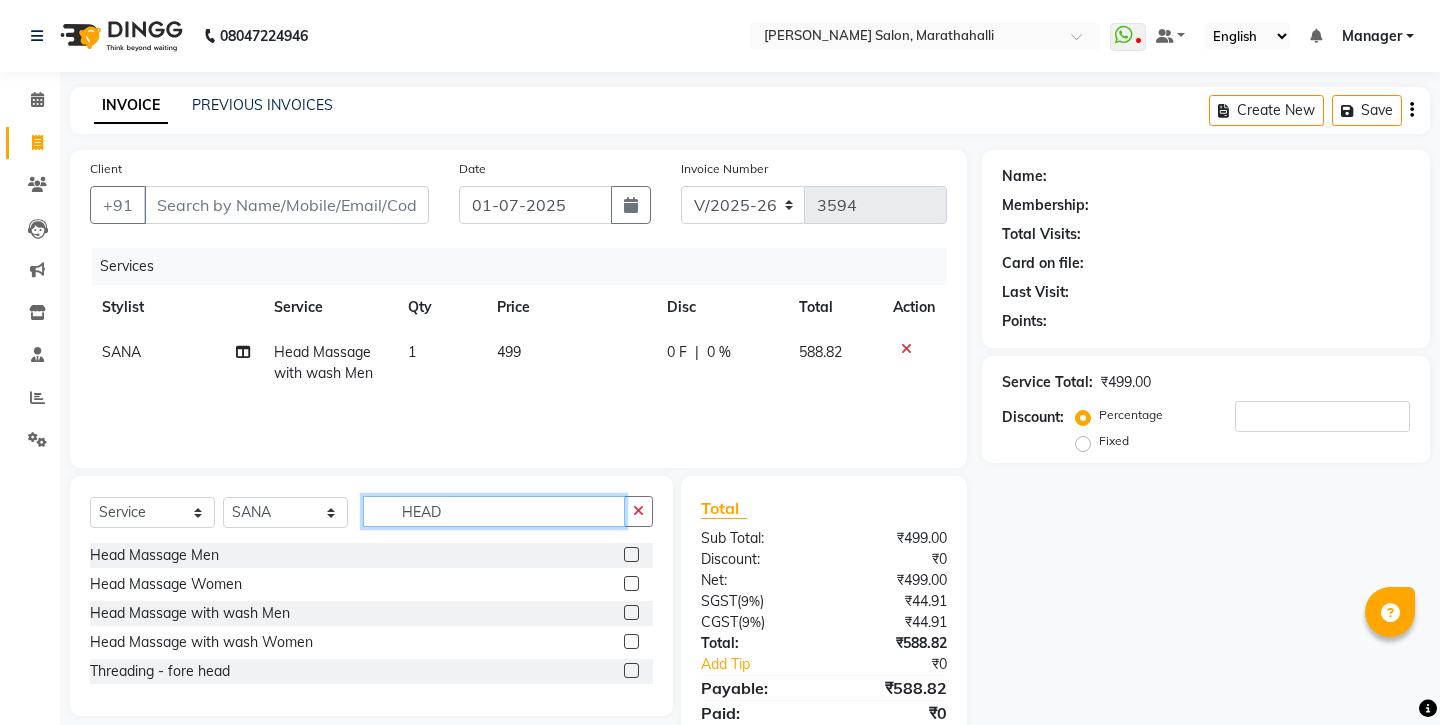 click on "HEAD" 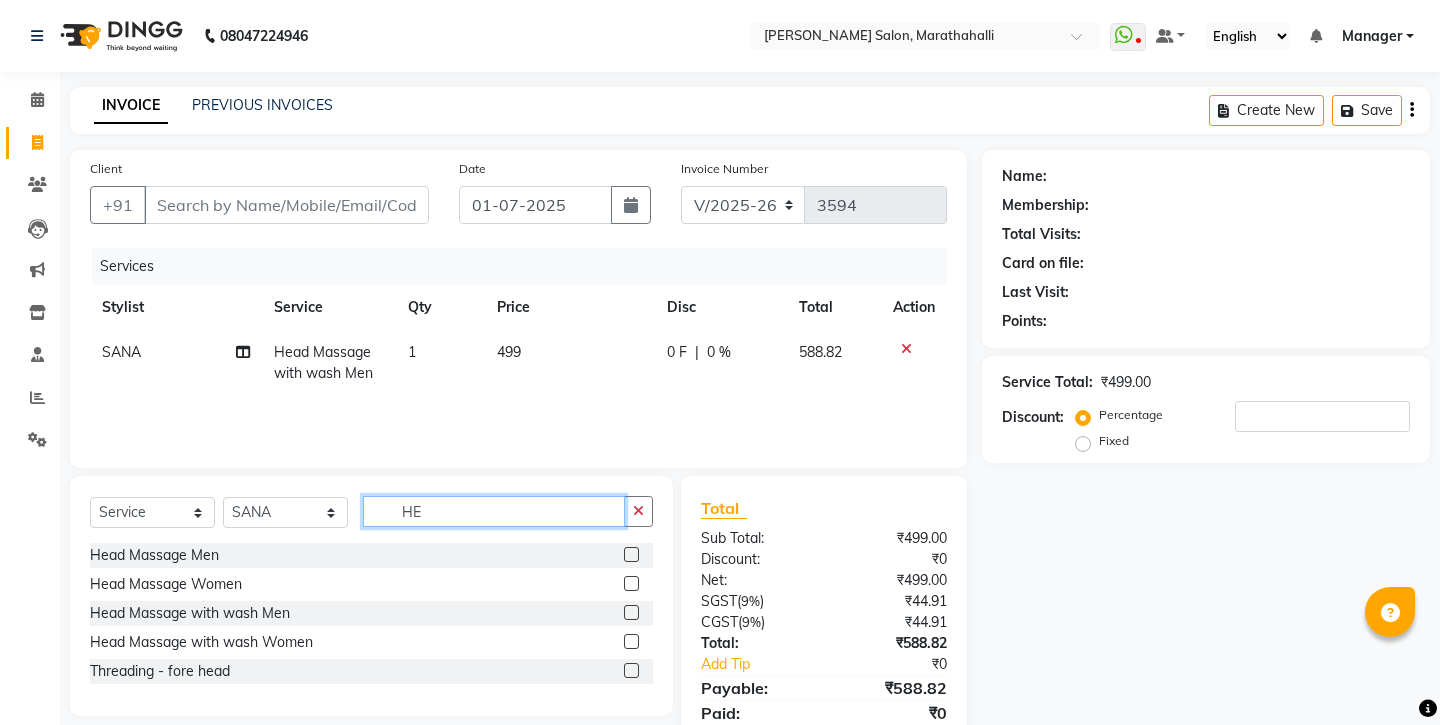 type on "H" 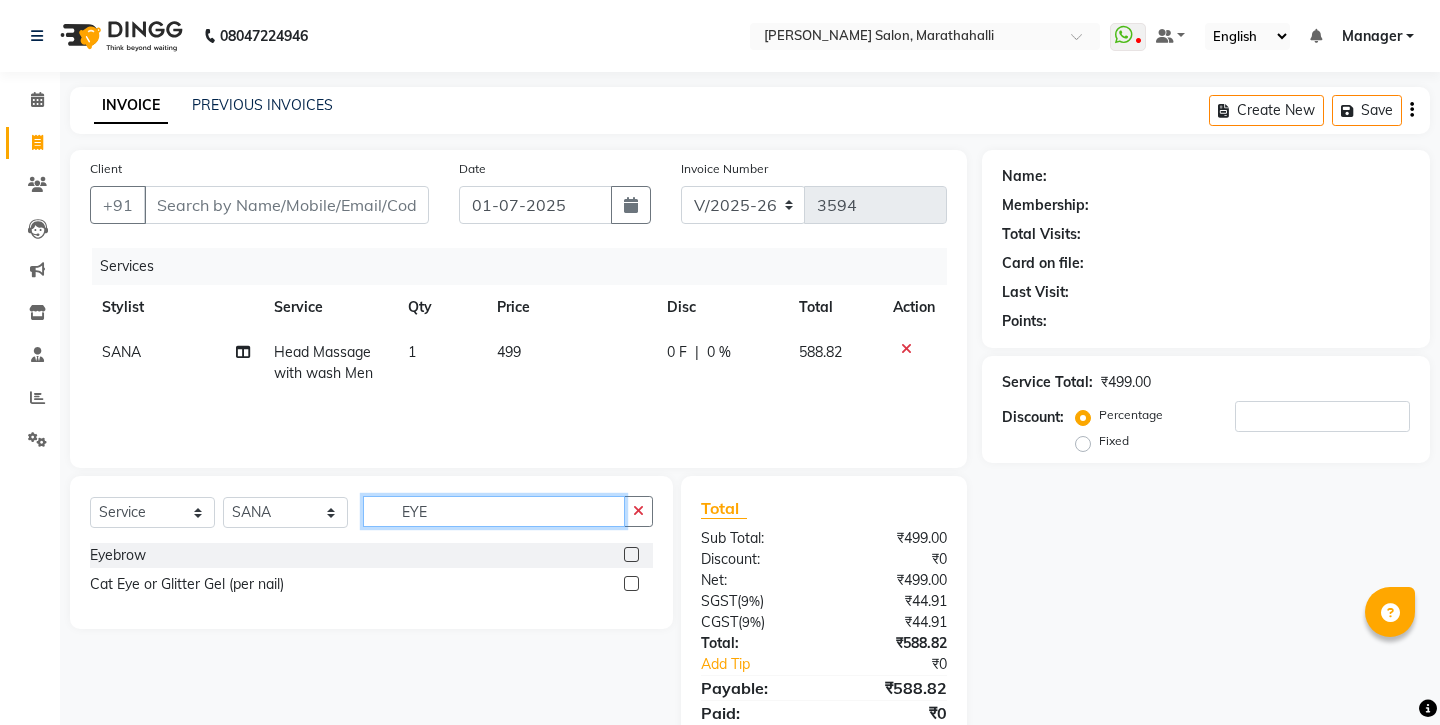 type on "EYE" 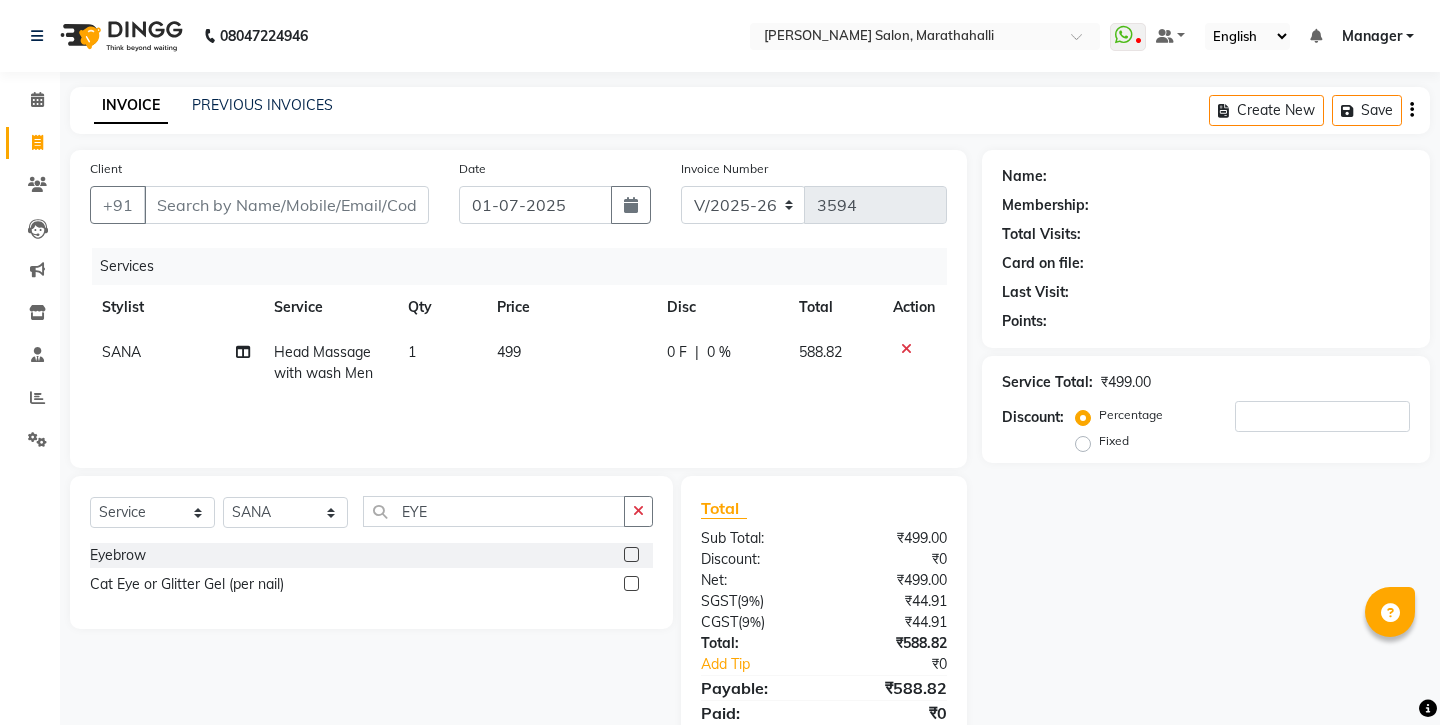 click 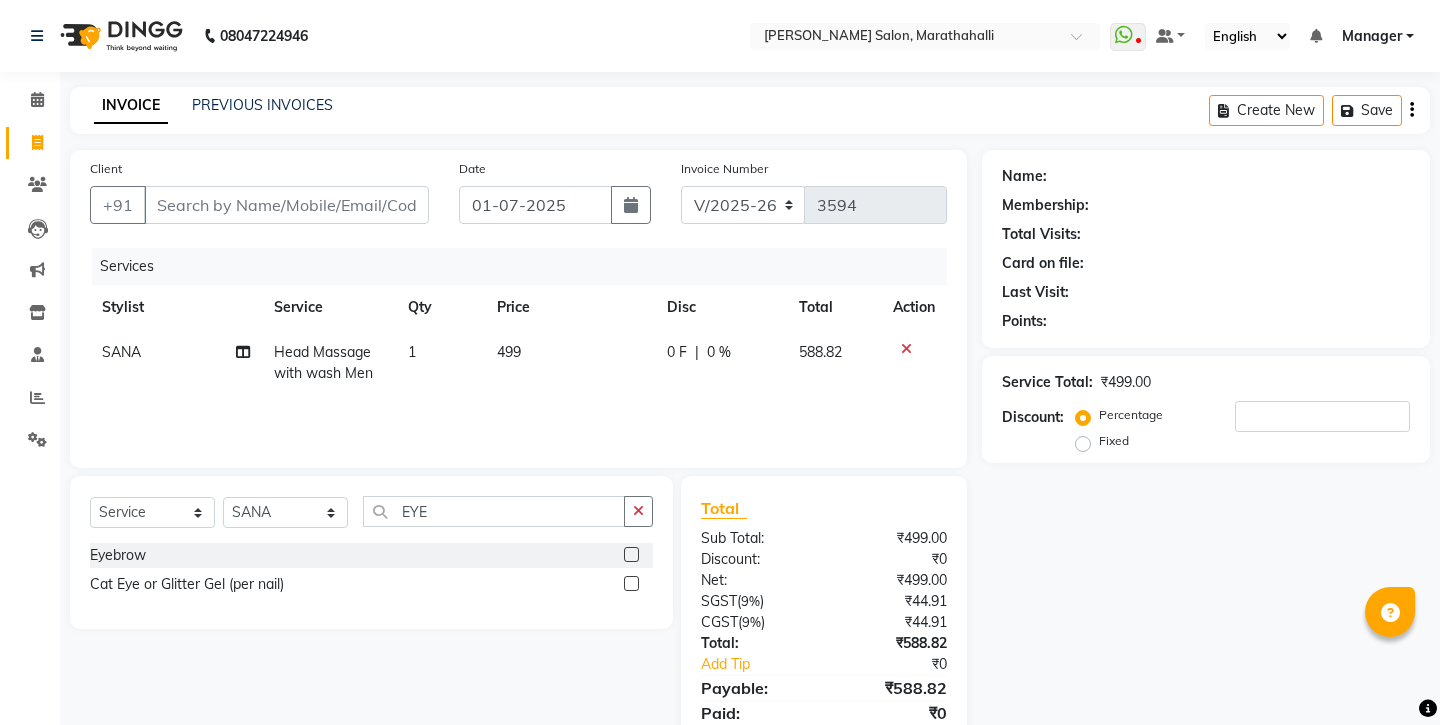 click at bounding box center [630, 555] 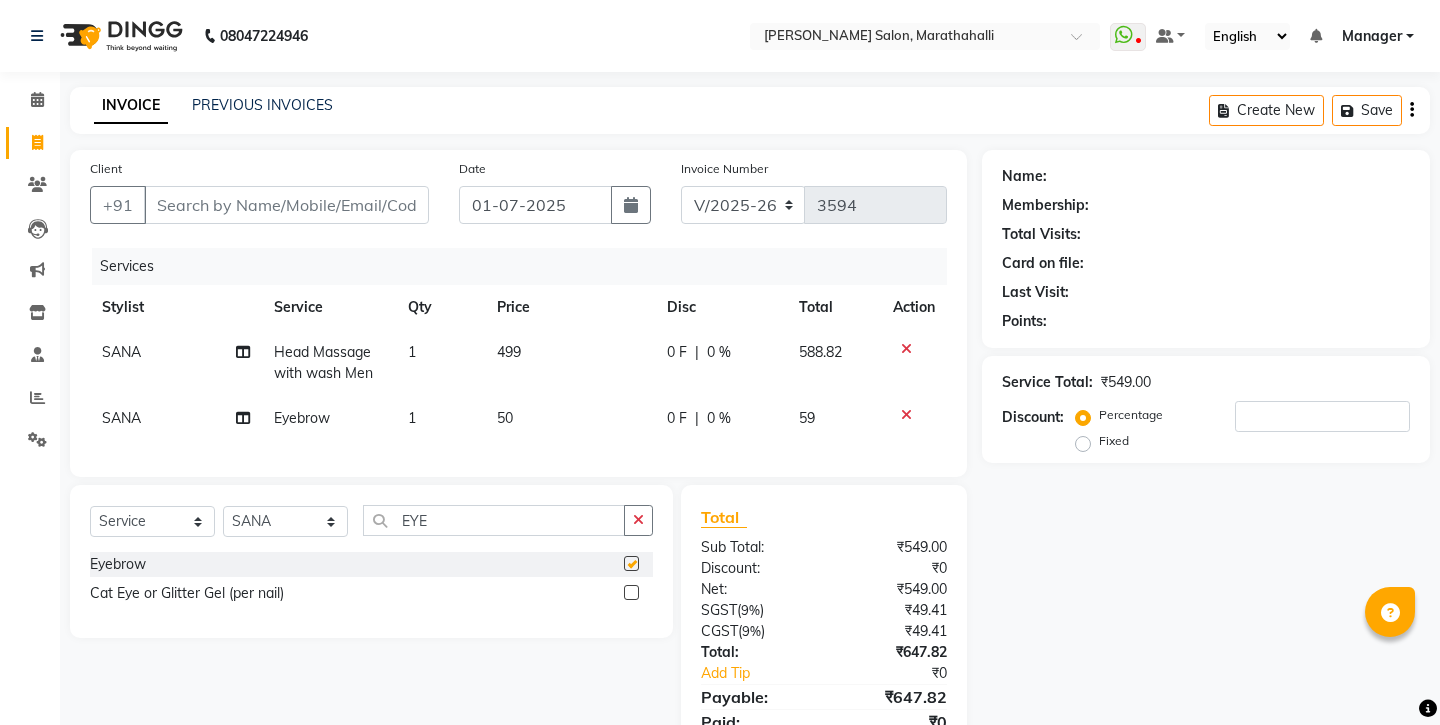 checkbox on "false" 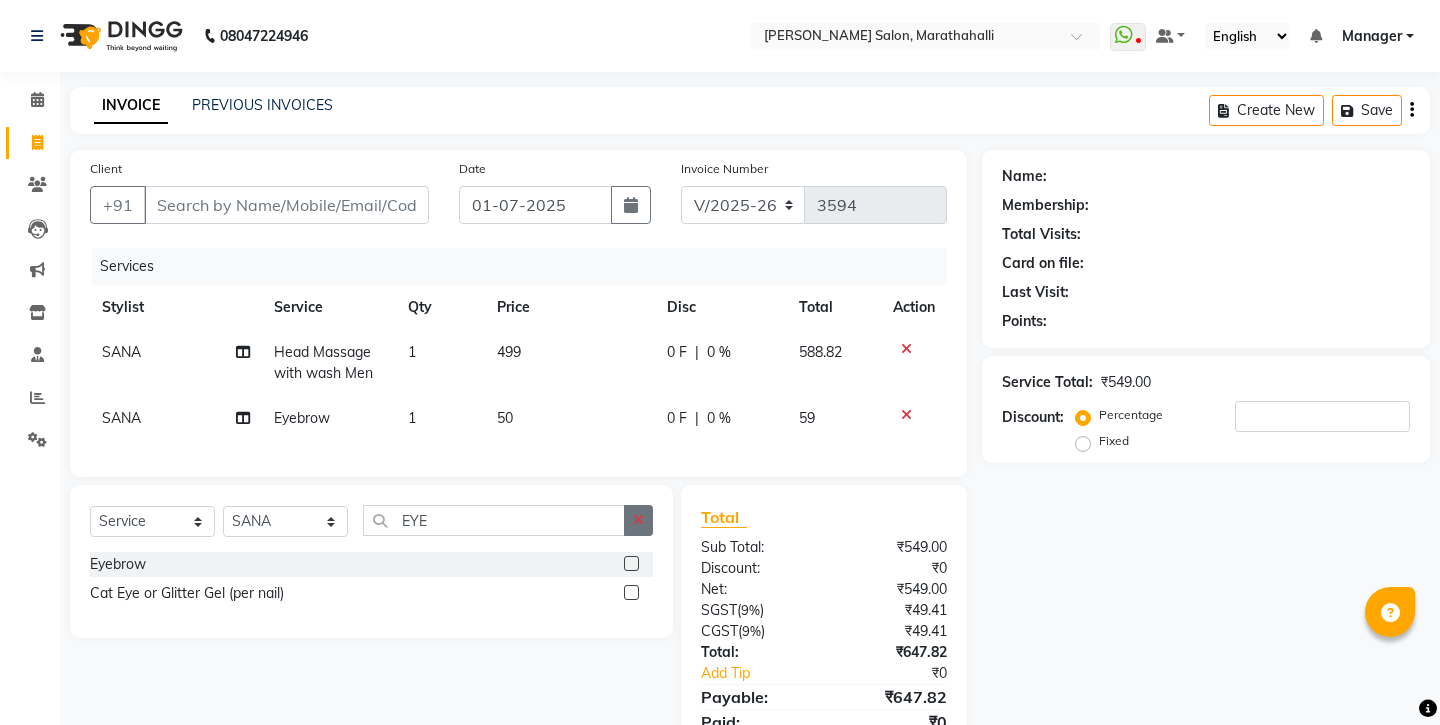 click 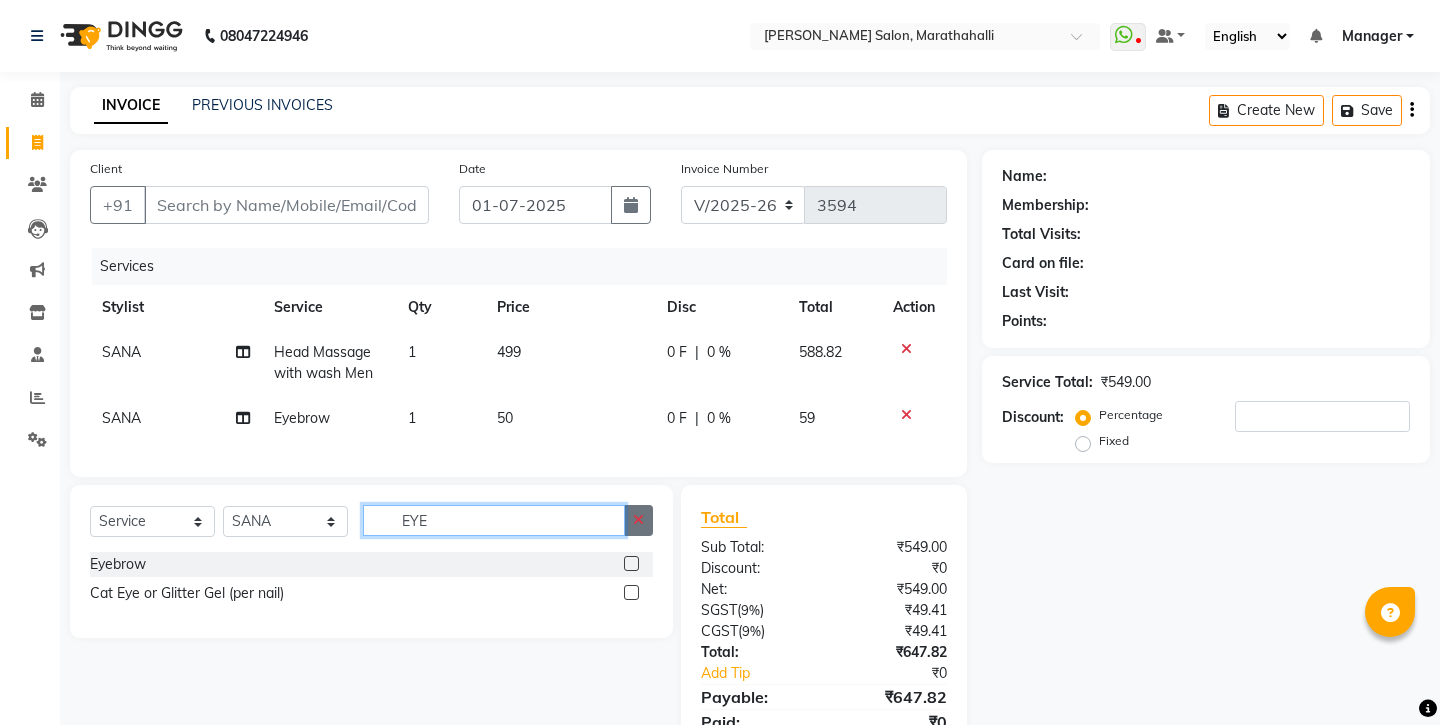 type 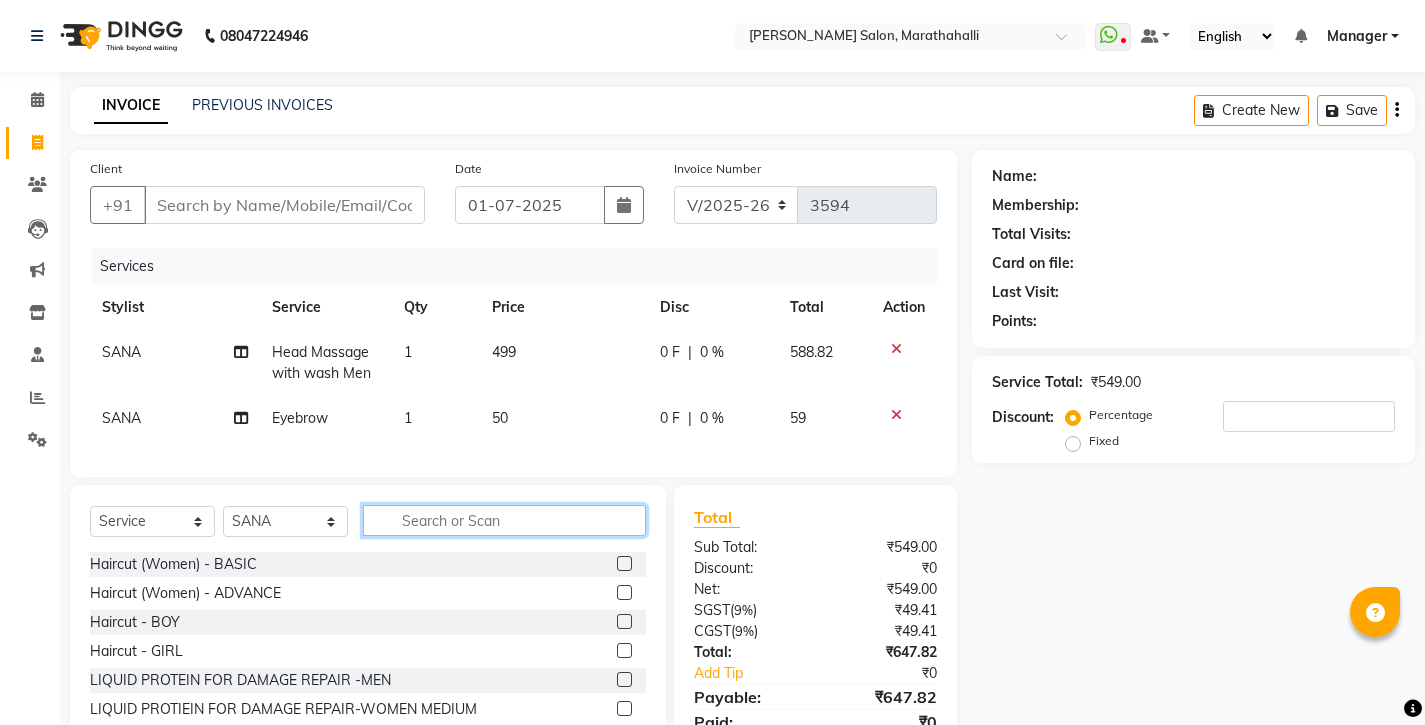 scroll, scrollTop: 27, scrollLeft: 0, axis: vertical 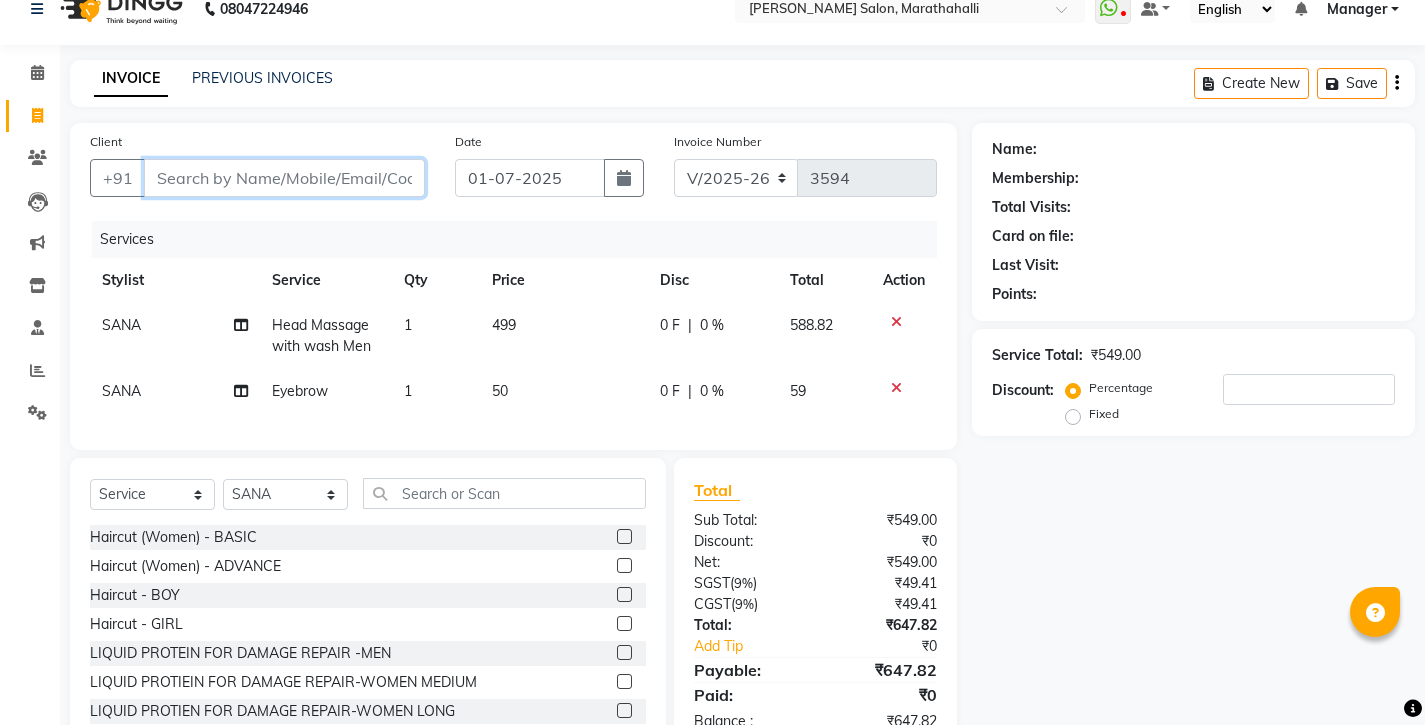 click on "Client" at bounding box center (284, 178) 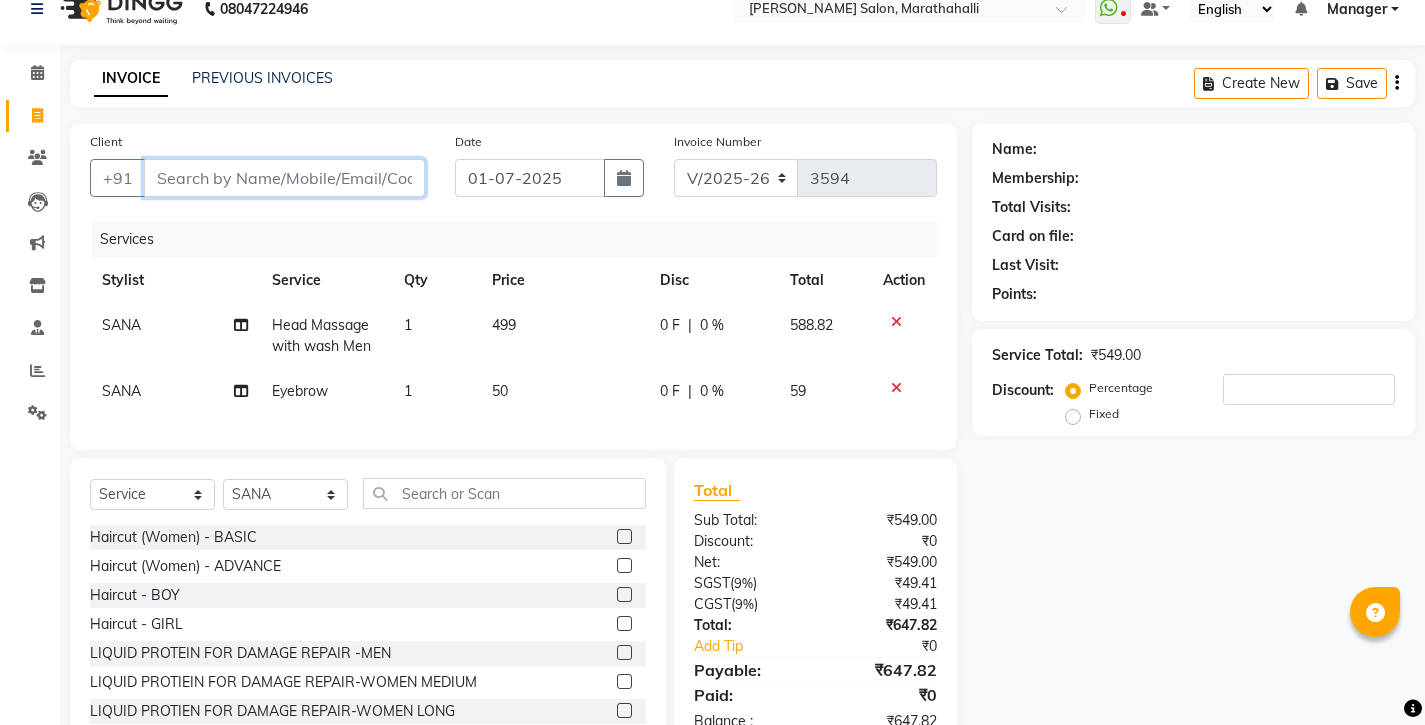 type on "9" 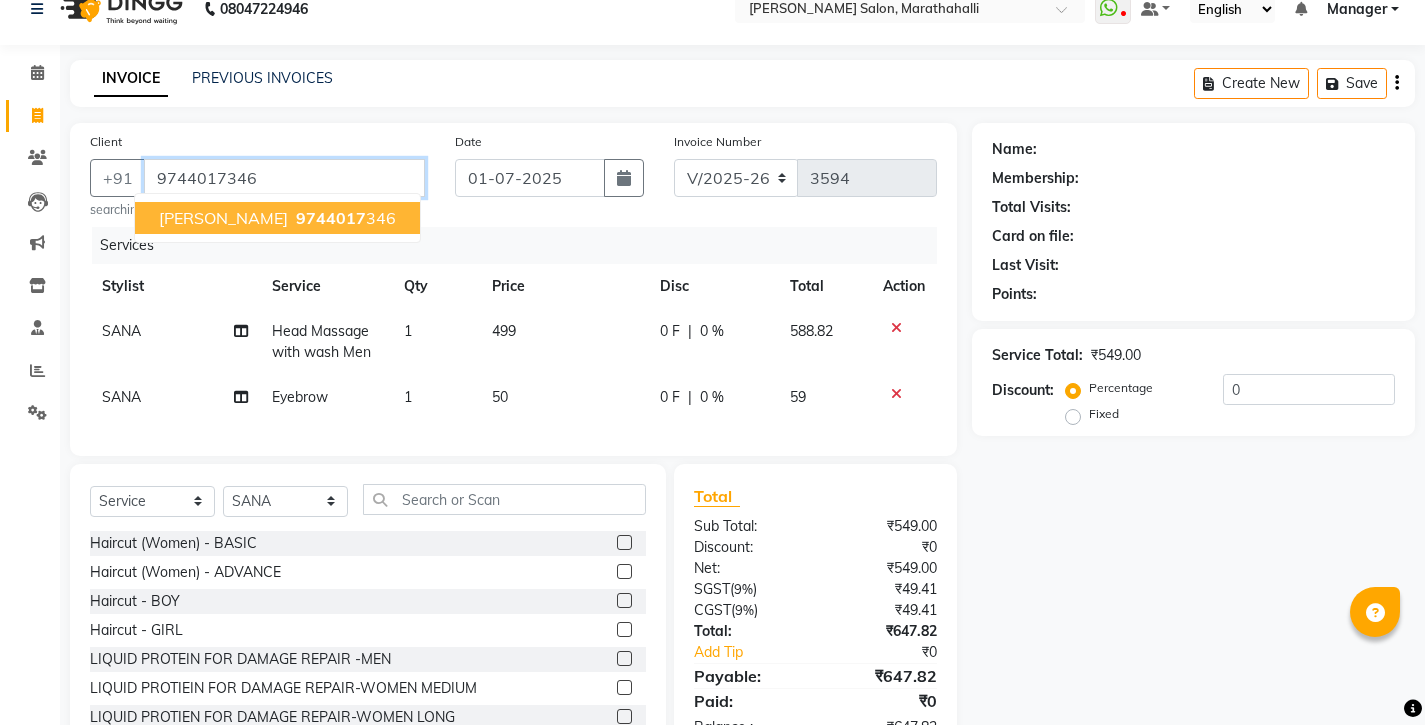 type on "9744017346" 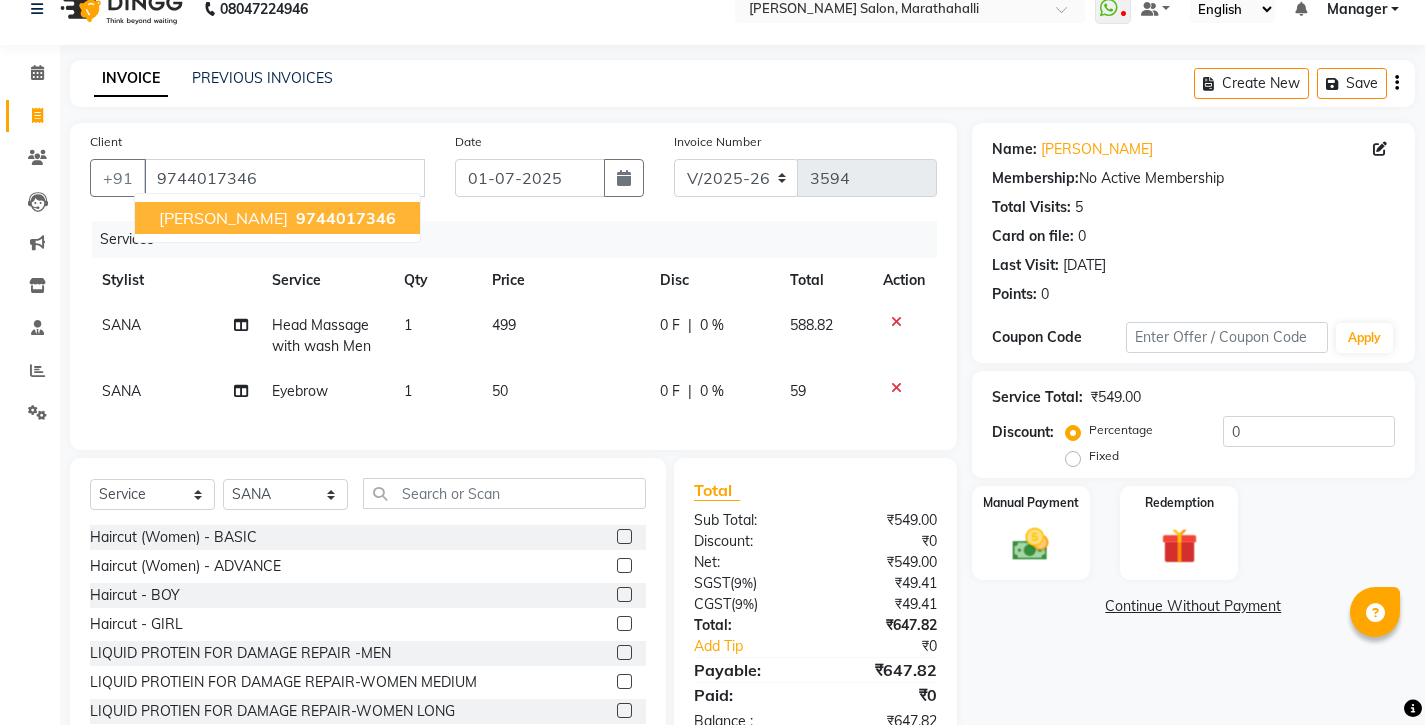 click on "sandi kumar   9744017346" at bounding box center (277, 218) 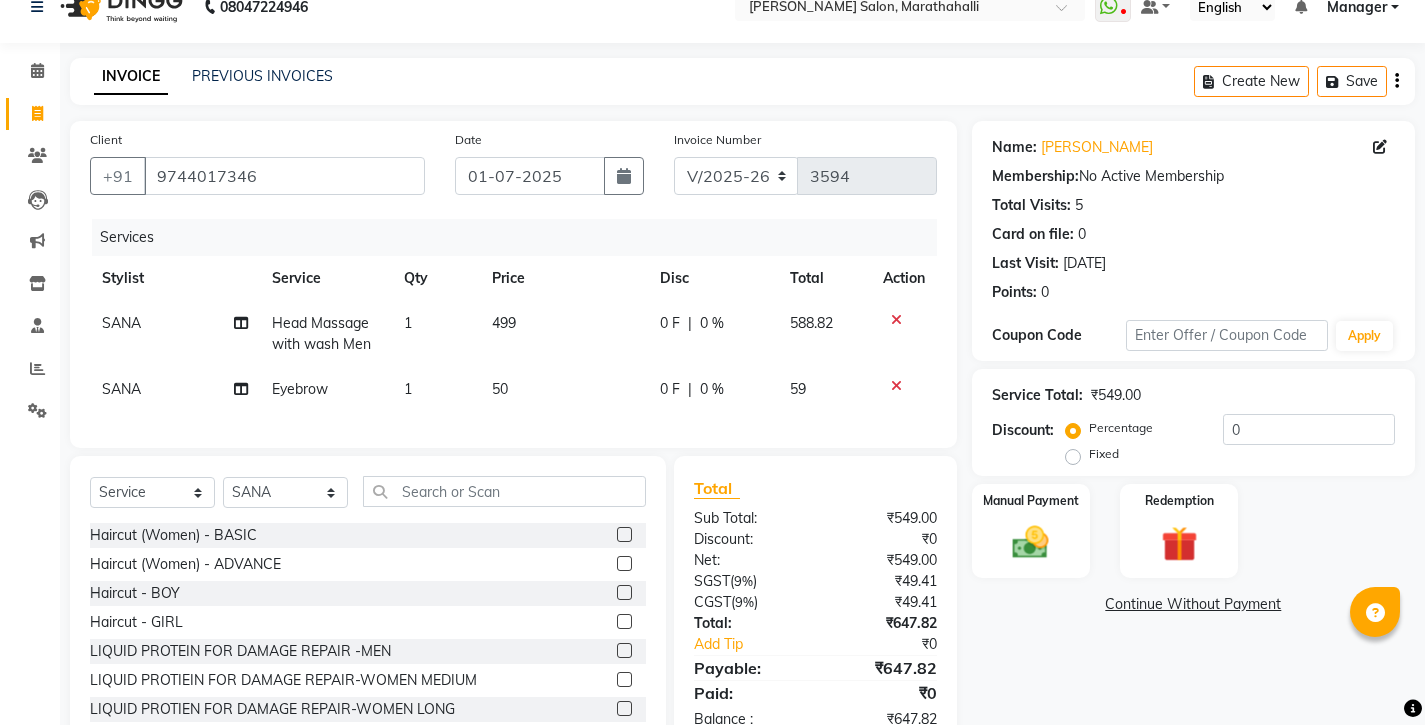 scroll, scrollTop: 27, scrollLeft: 0, axis: vertical 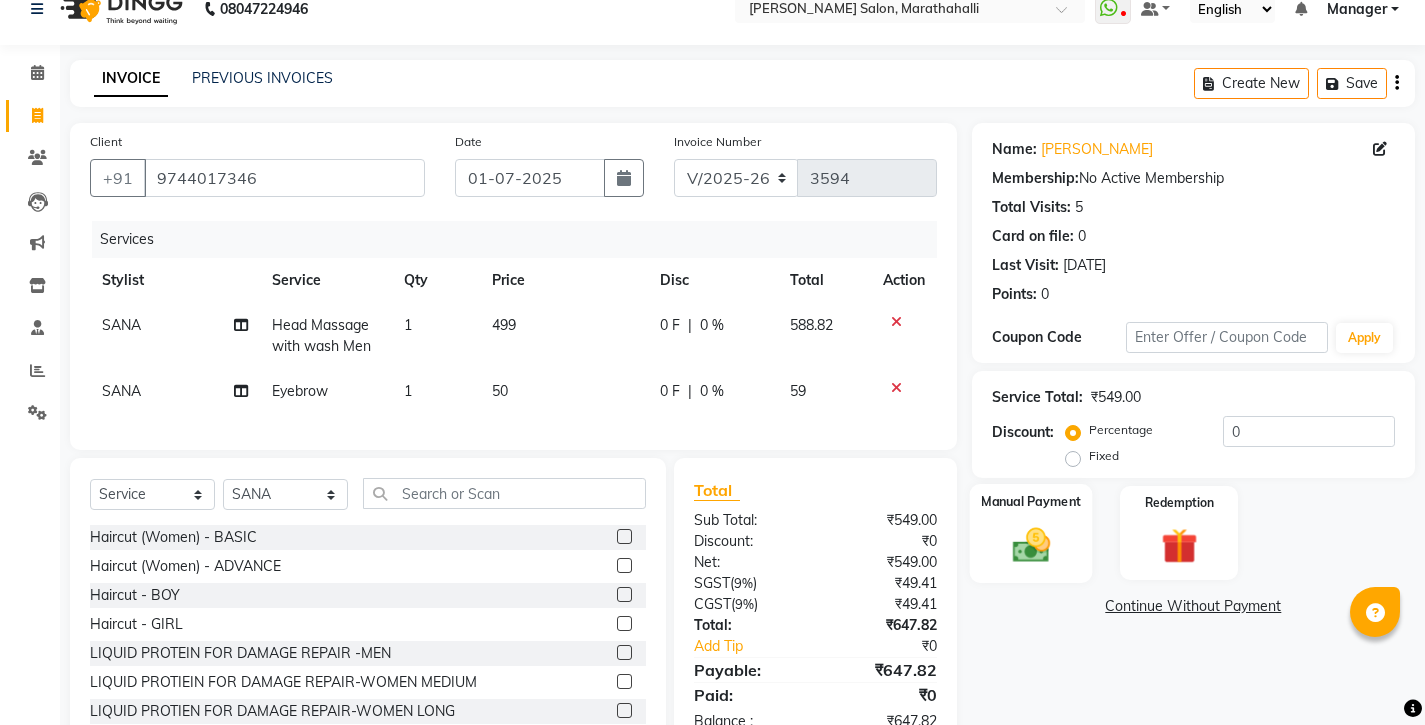 click 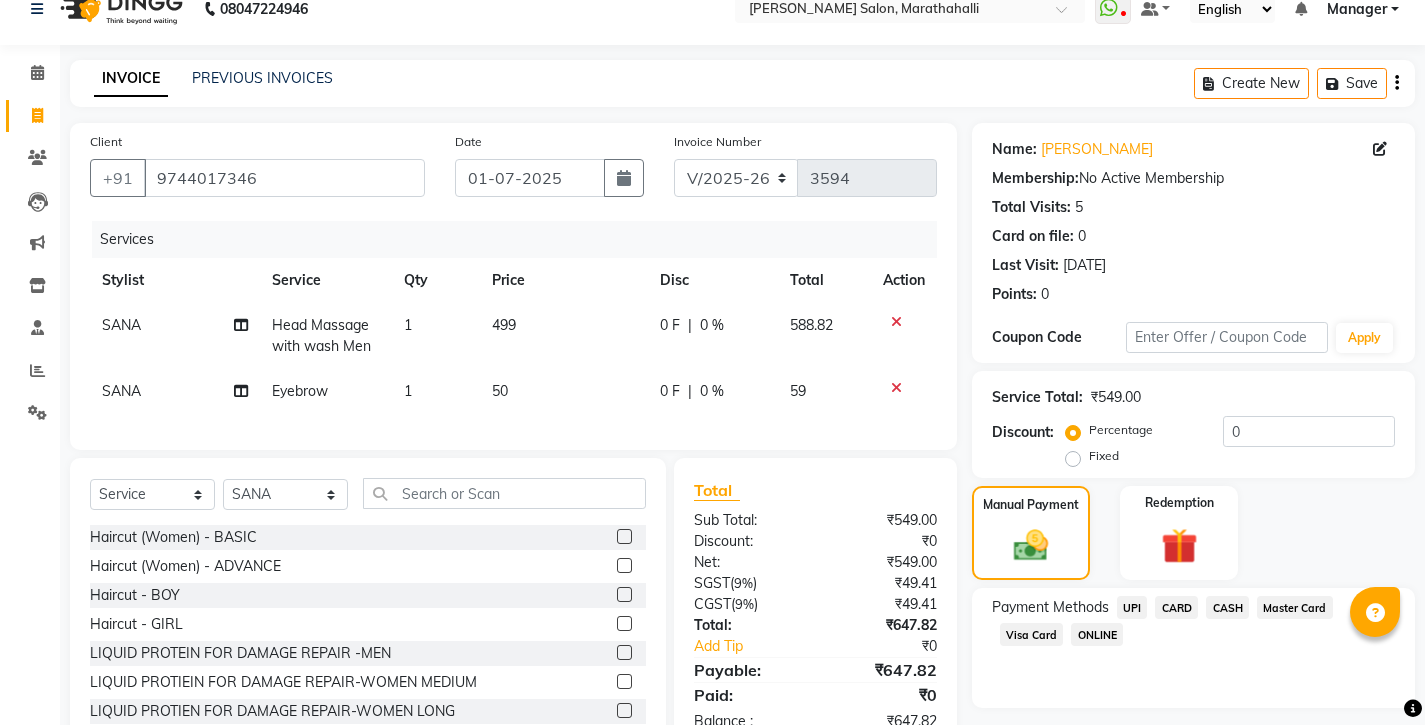 click on "UPI" 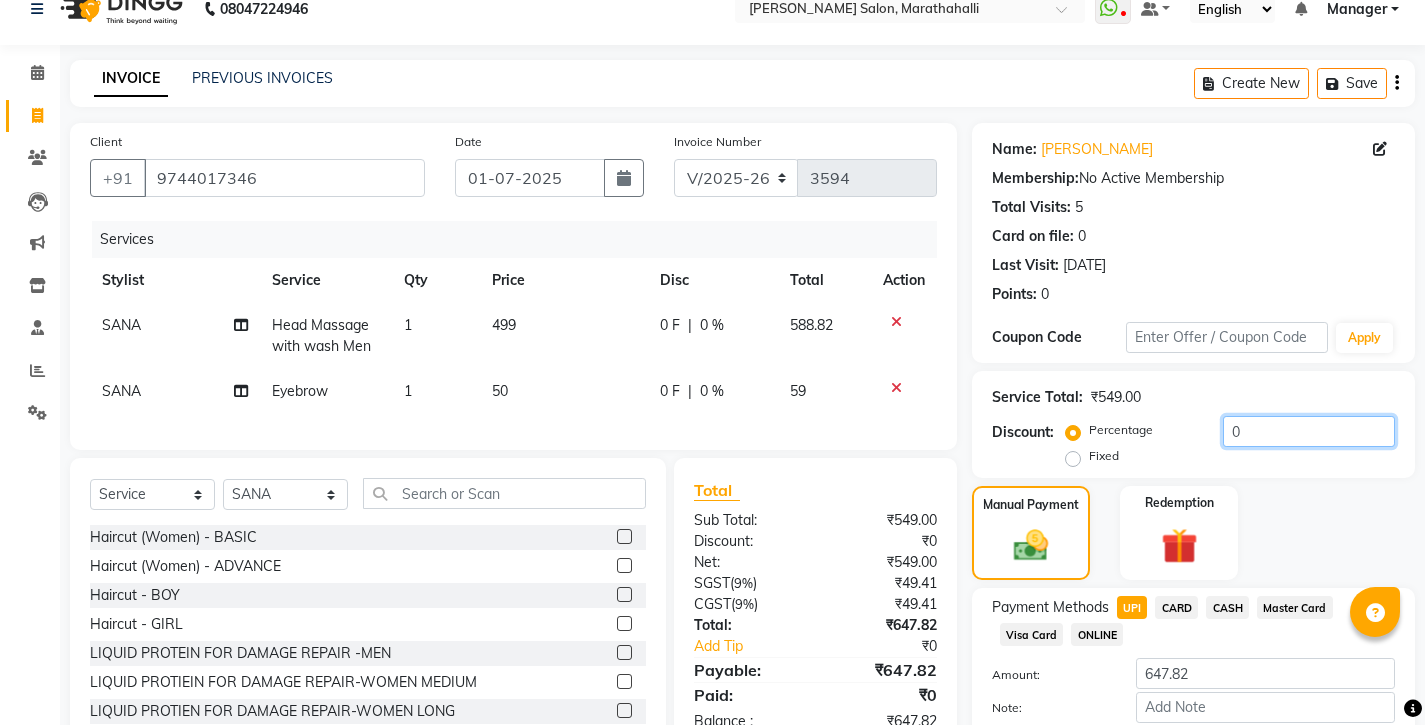 click on "0" 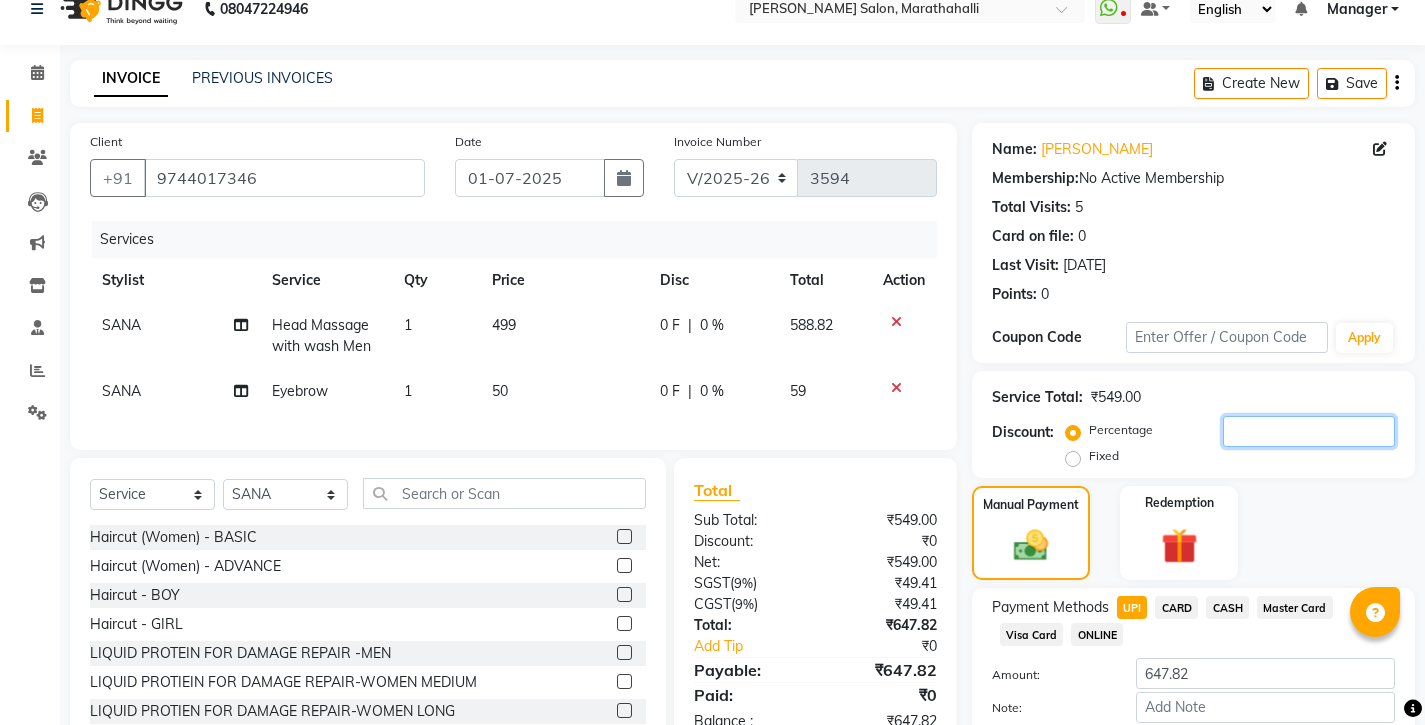 type on "7" 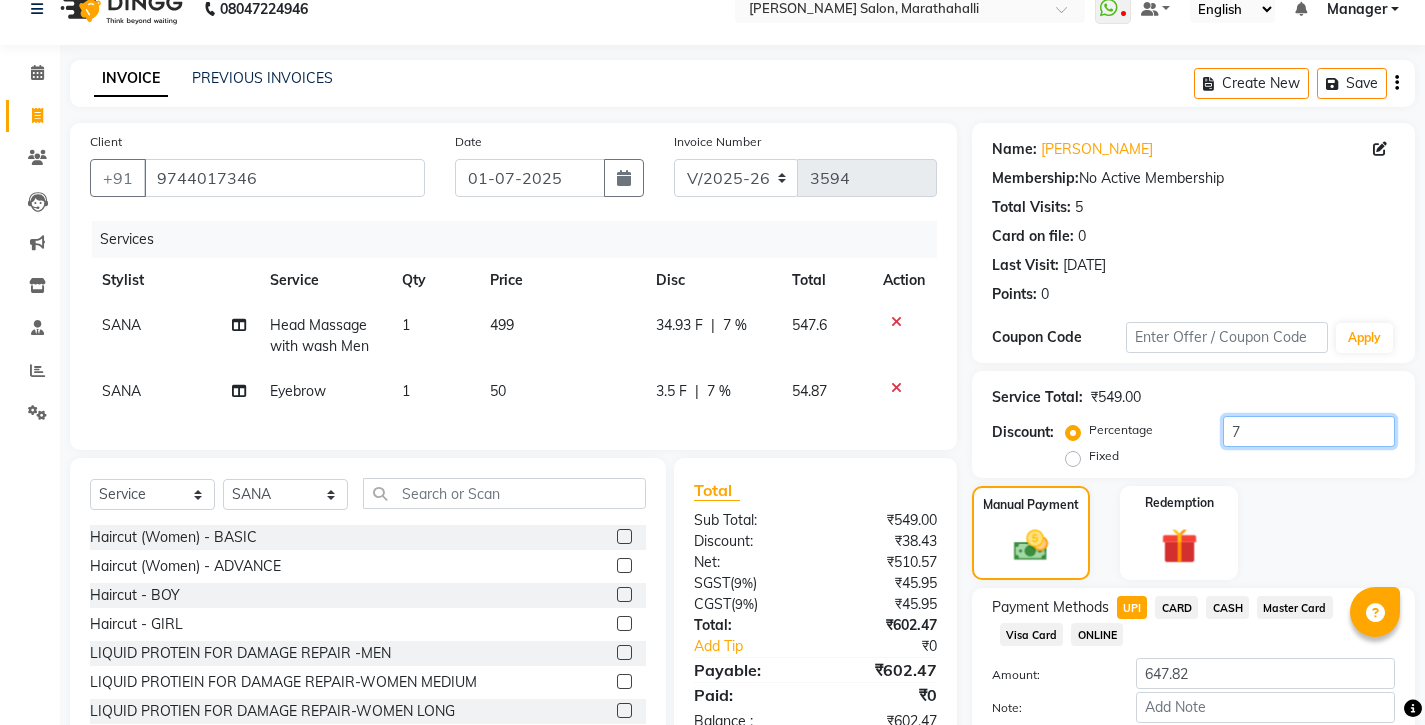 type on "7" 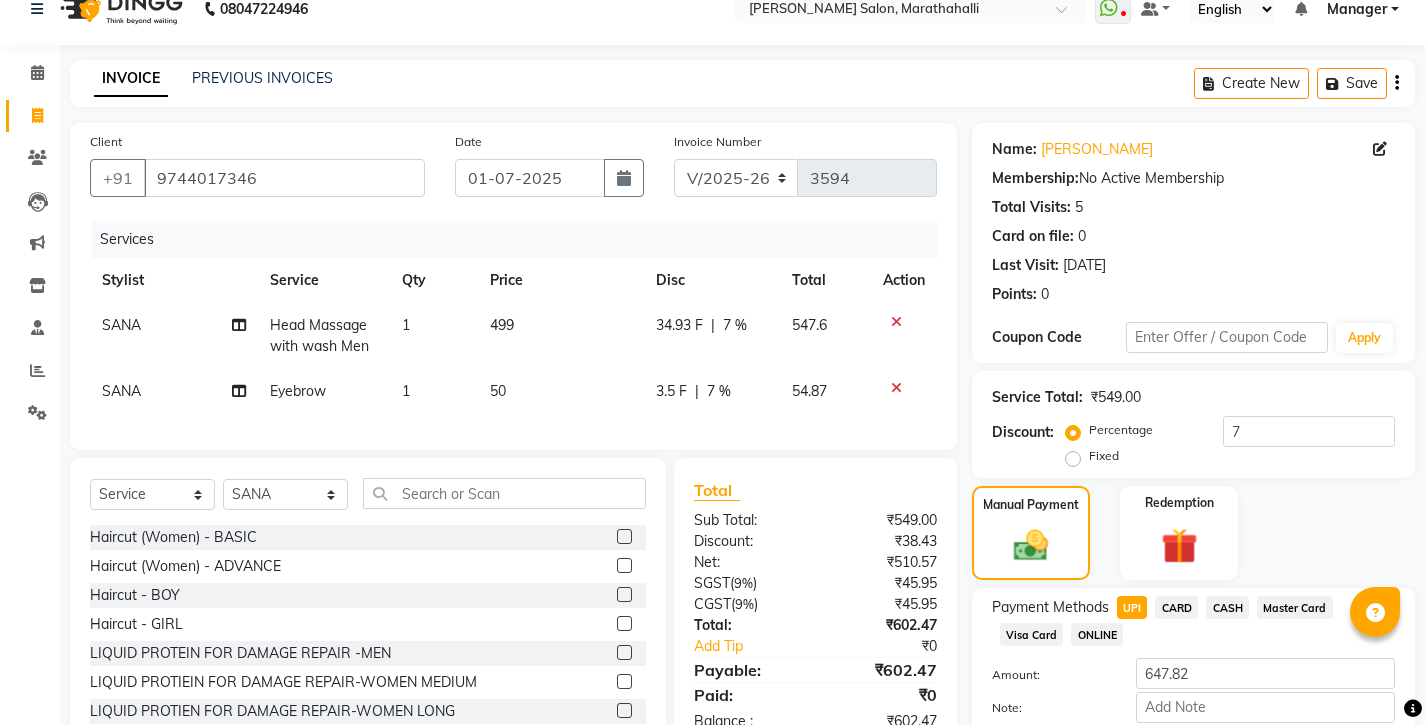 click on "CASH" 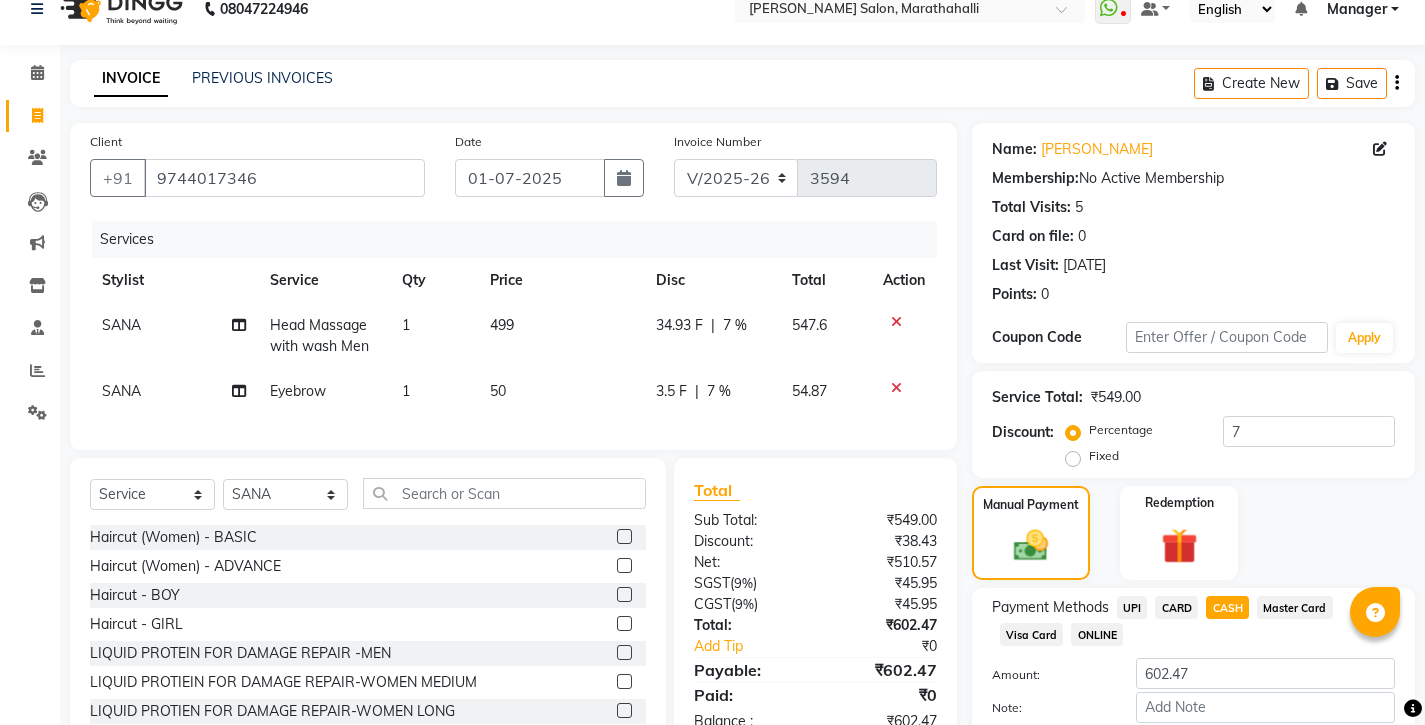 click on "UPI" 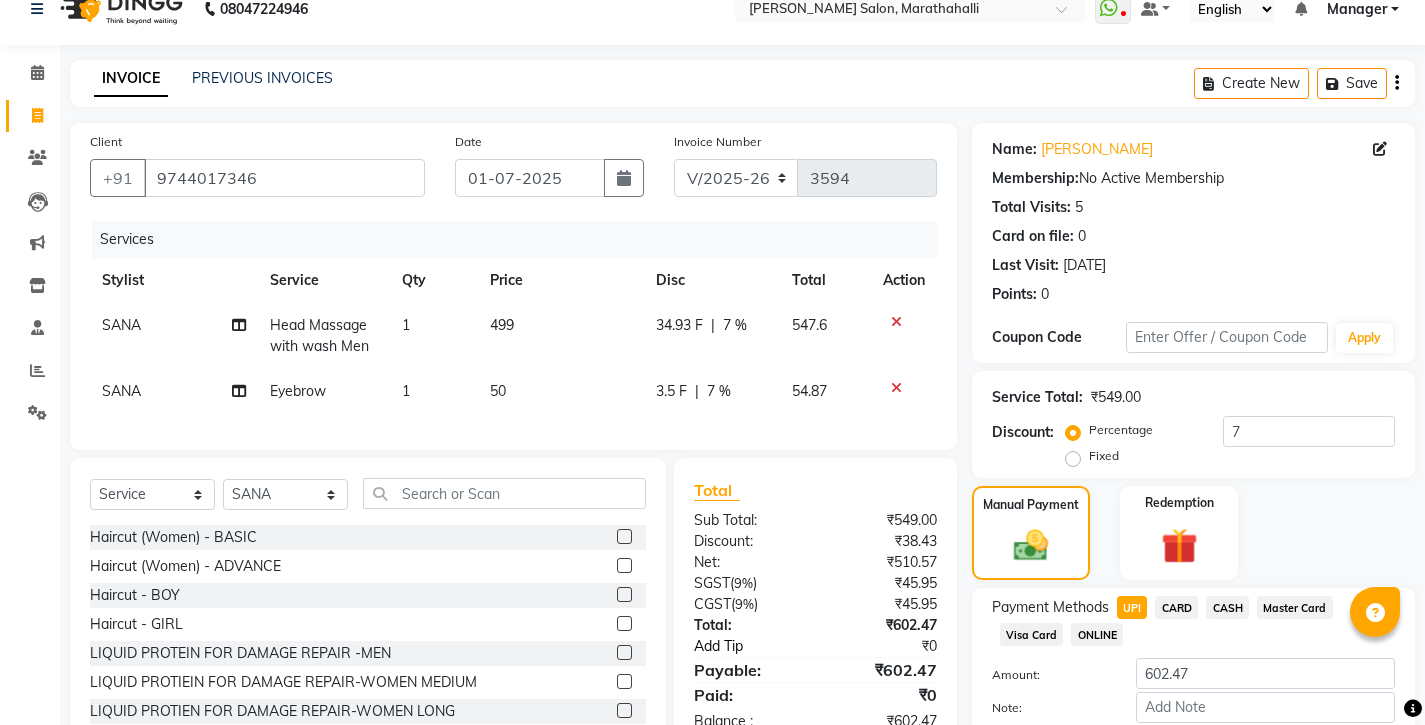 click on "Add Tip" 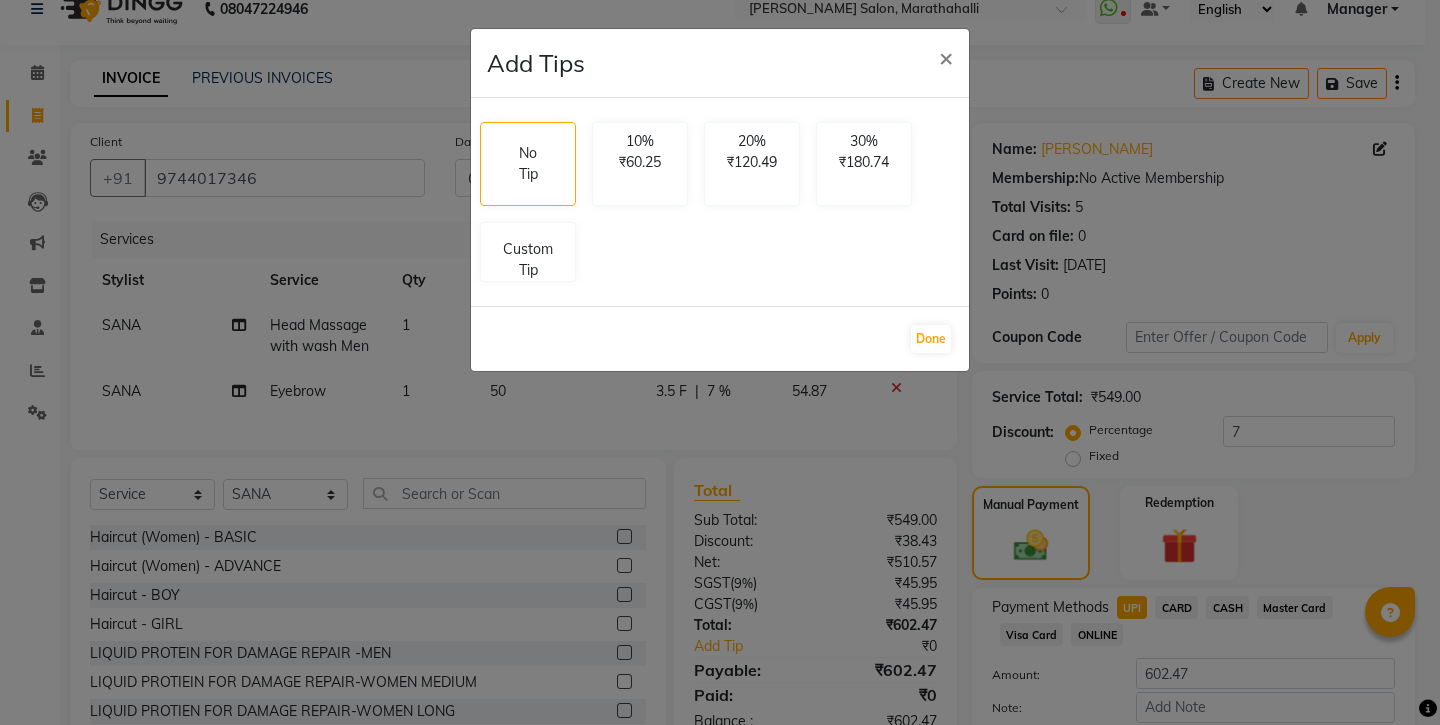 click on "Add Tips × No Tip 10% ₹60.25 20% ₹120.49 30% ₹180.74 Custom Tip  Done" 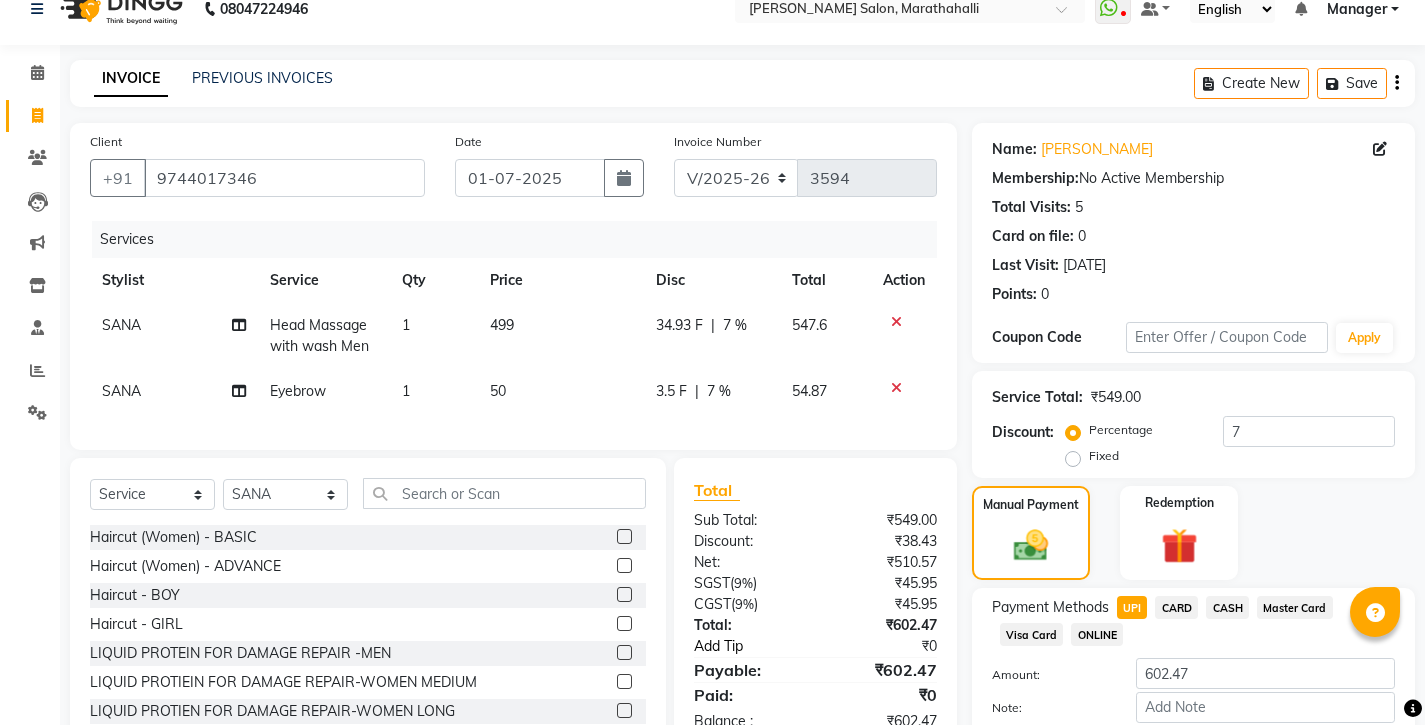 click on "Add Tip" 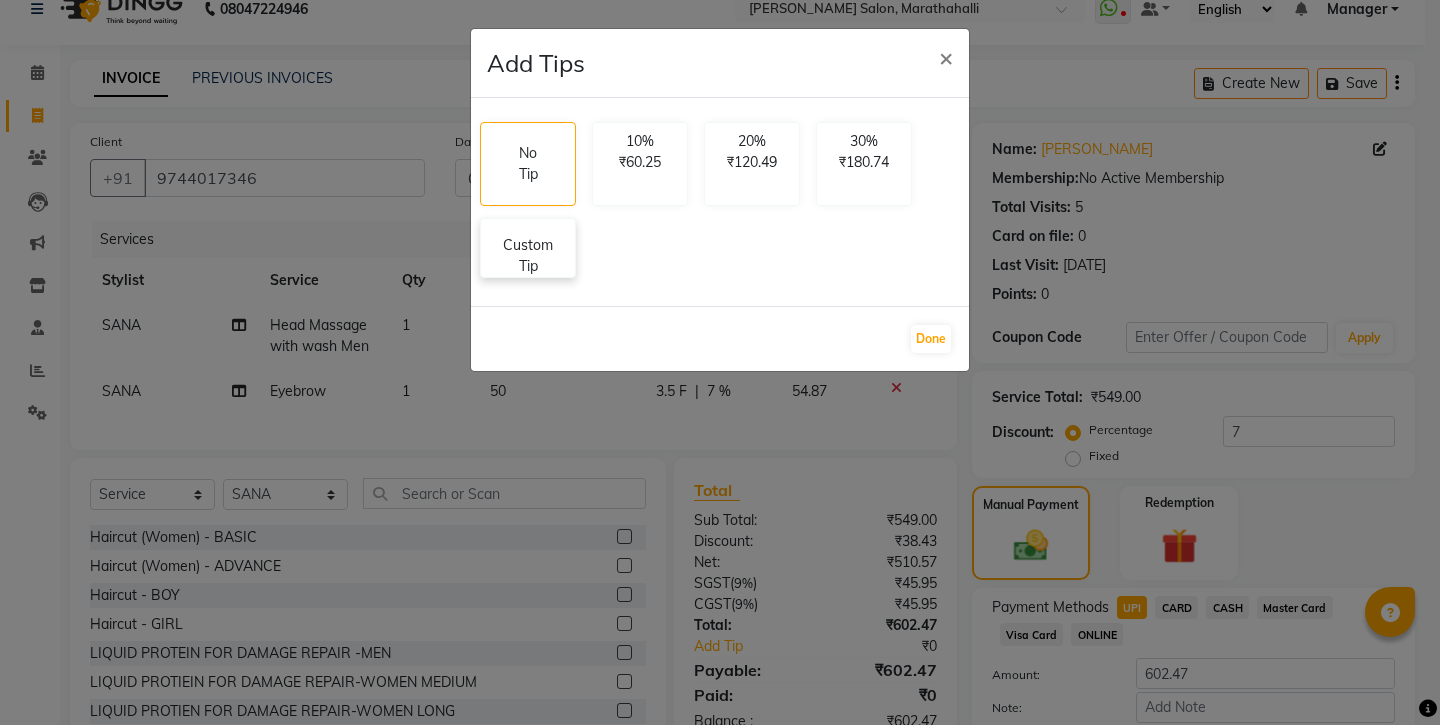 click on "Custom Tip" 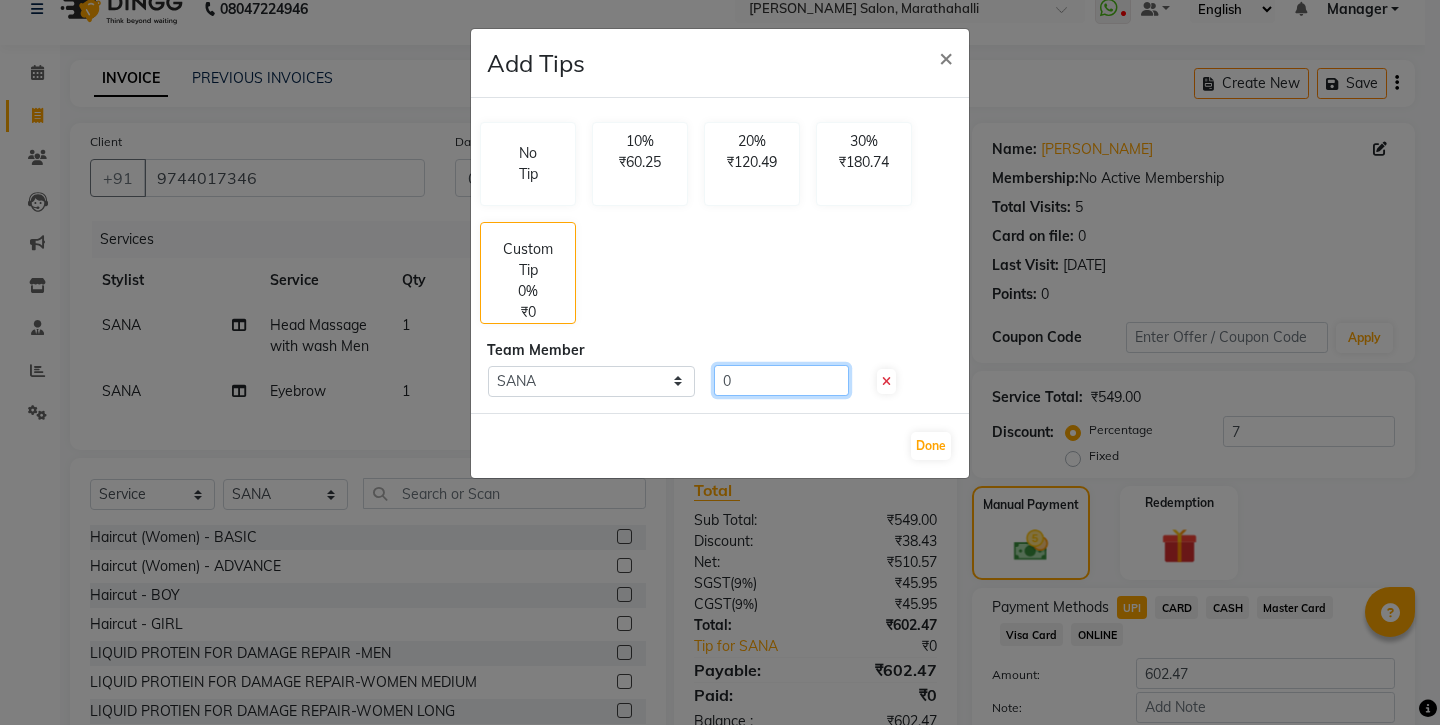 click on "0" 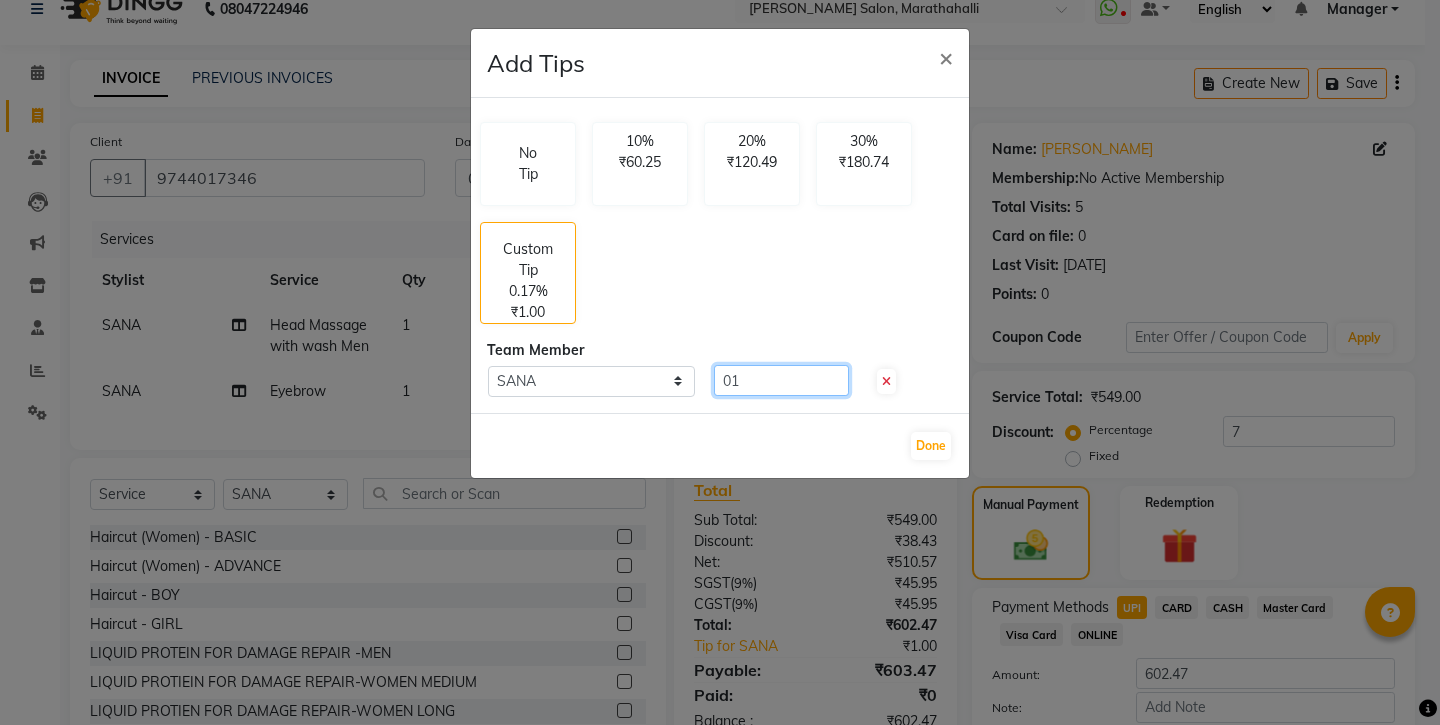 type on "0" 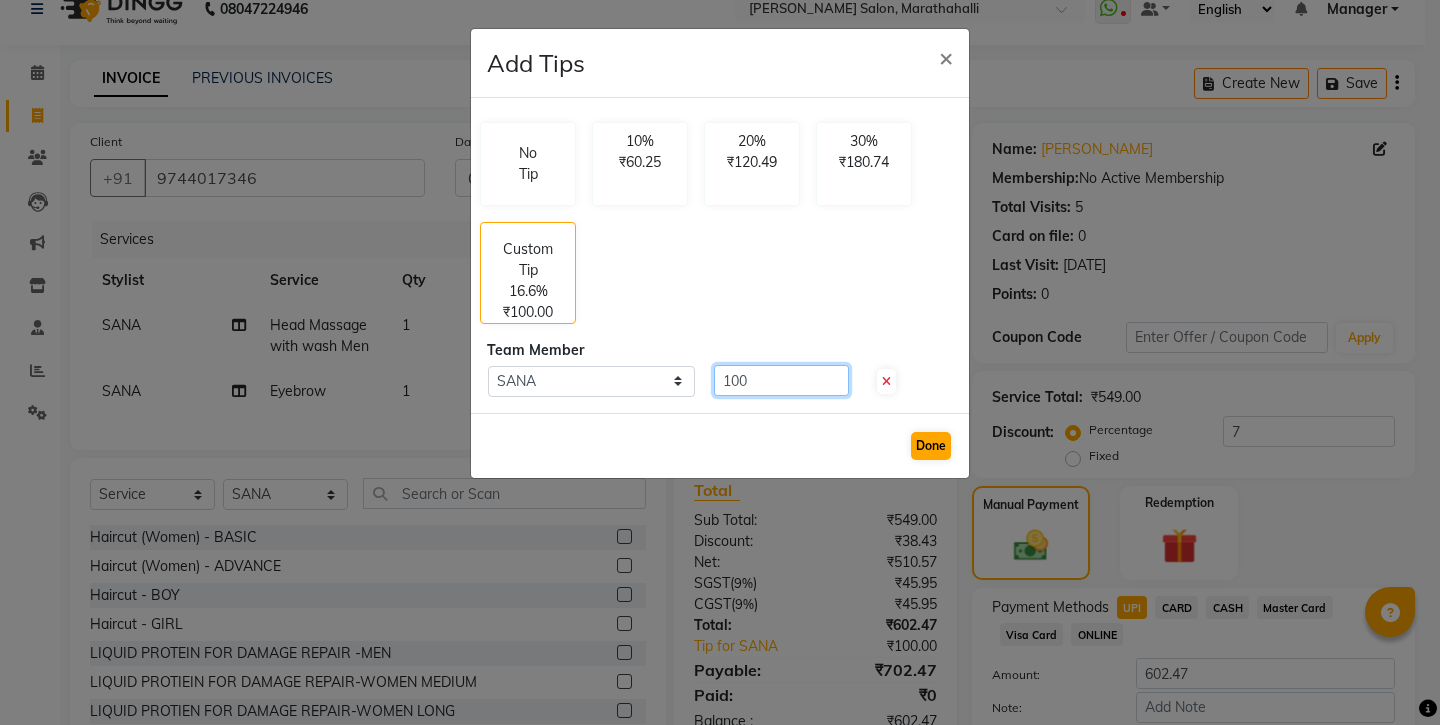 type on "100" 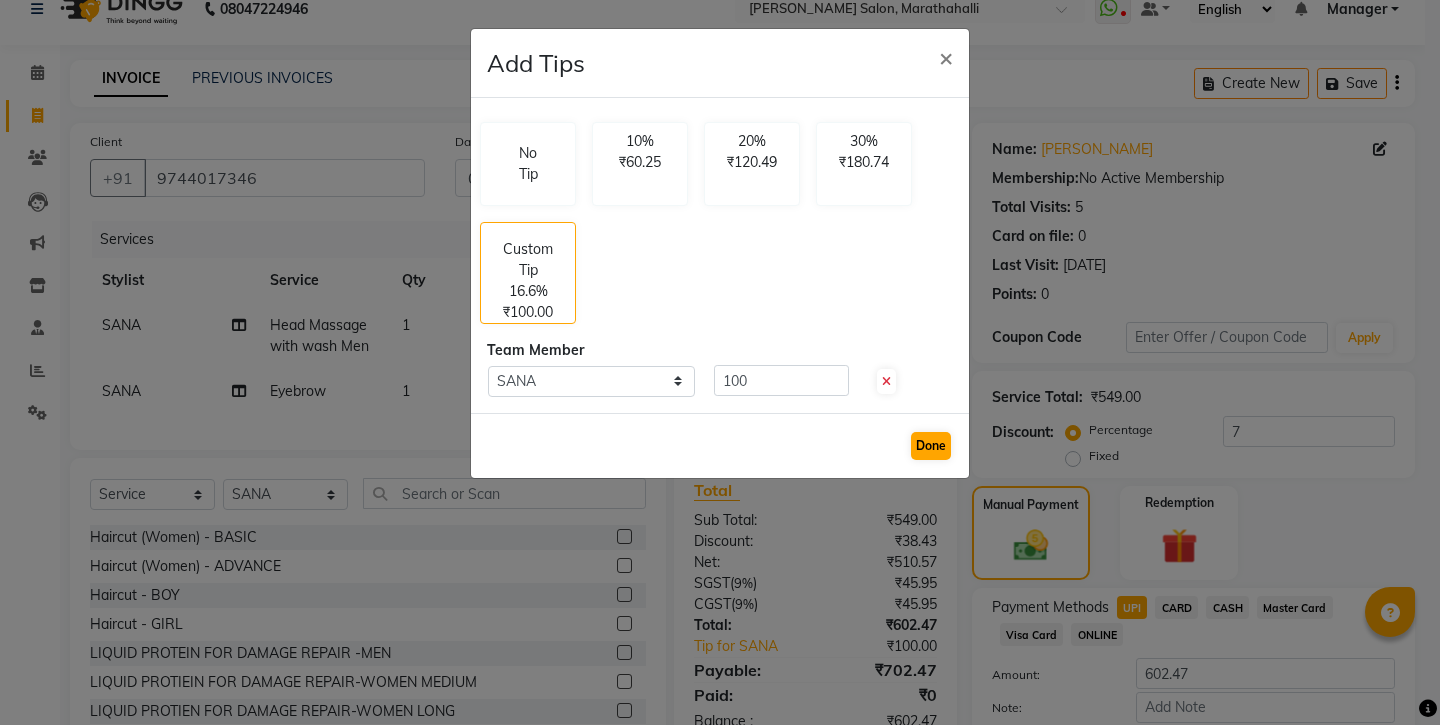 click on "Done" 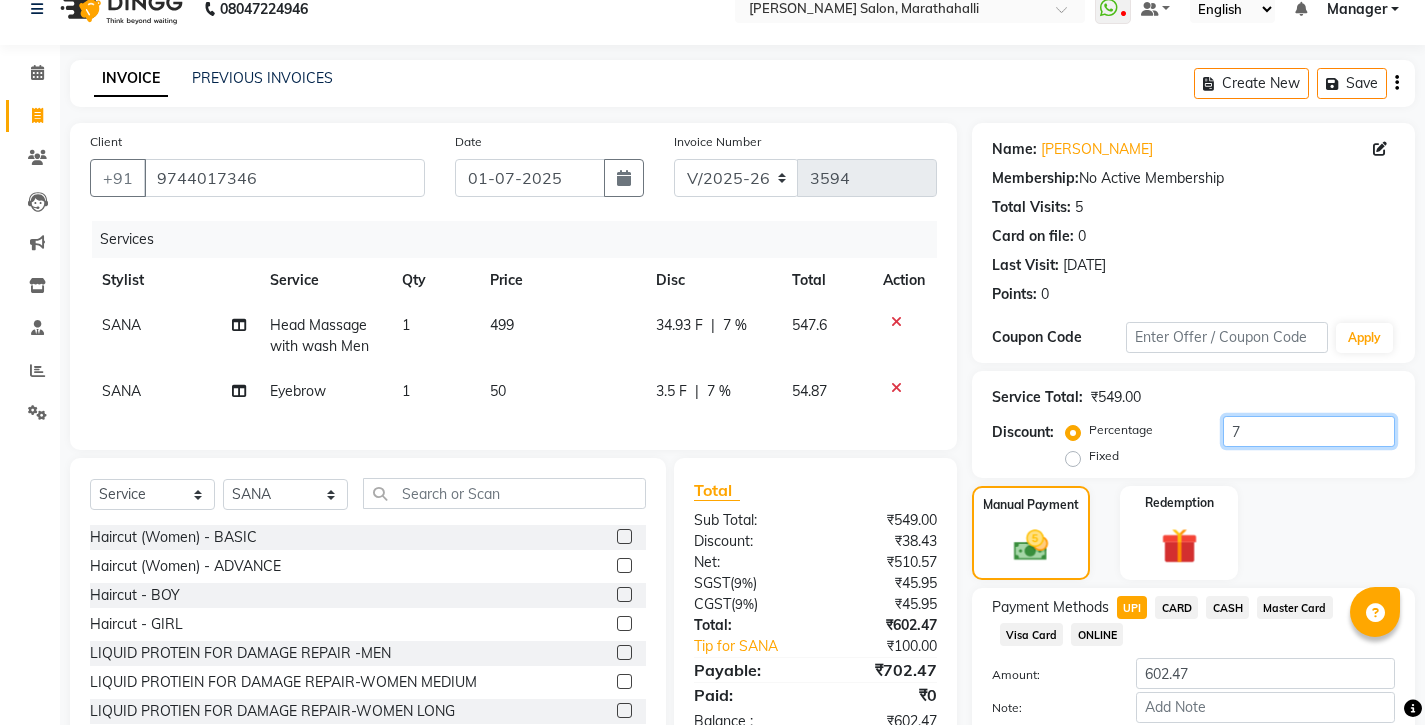 click on "7" 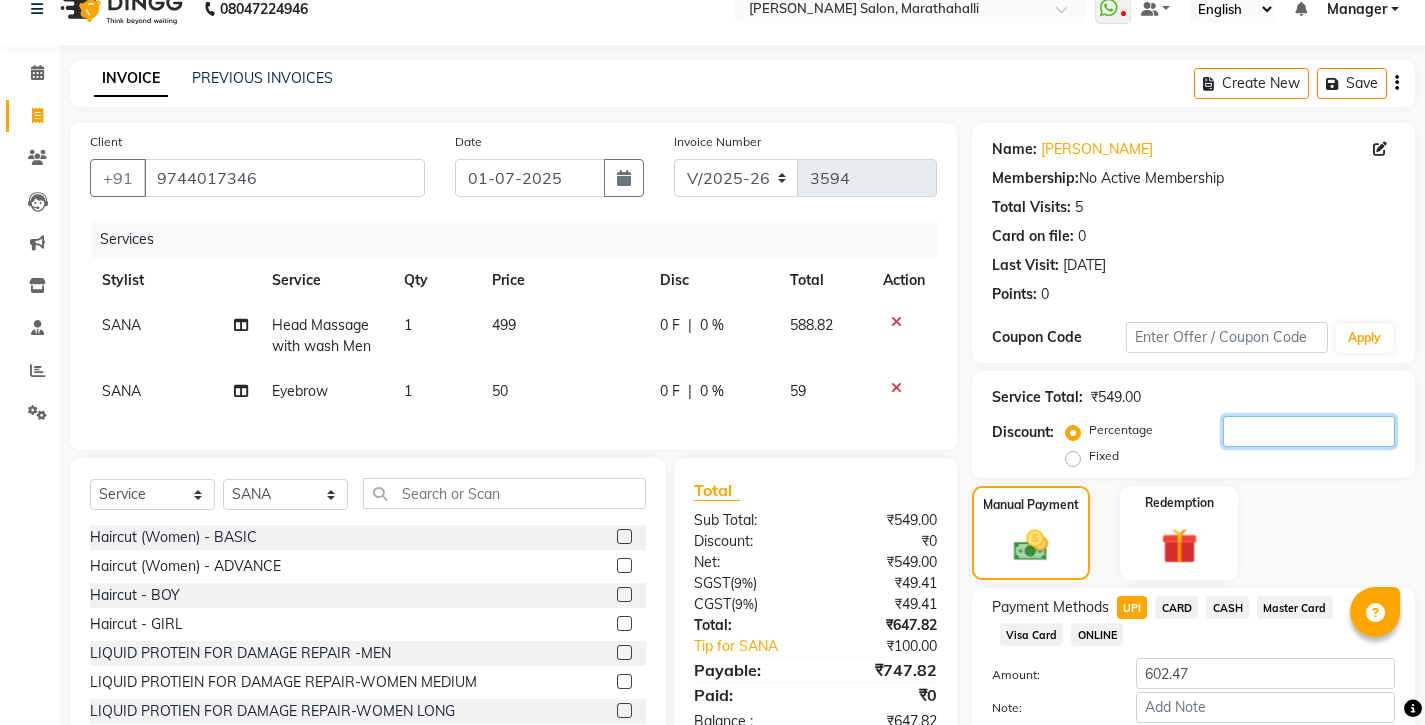click 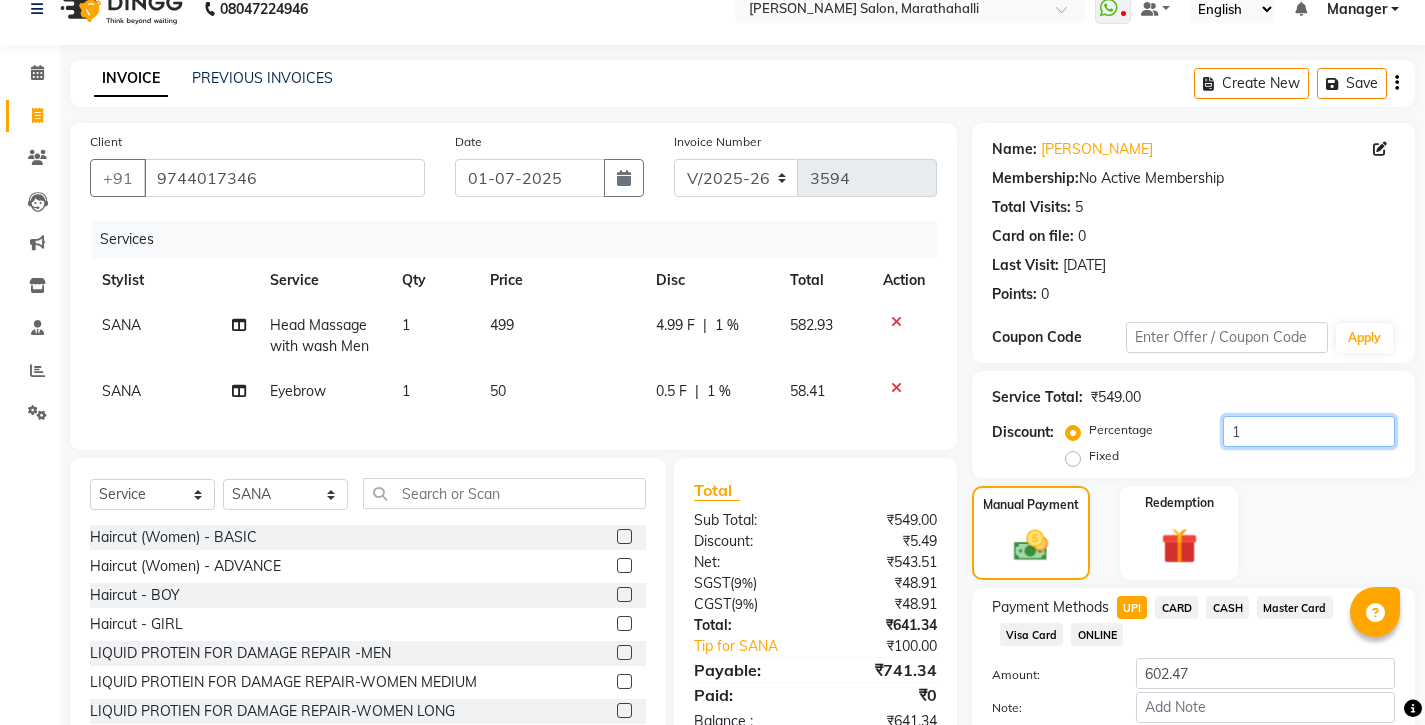type on "1" 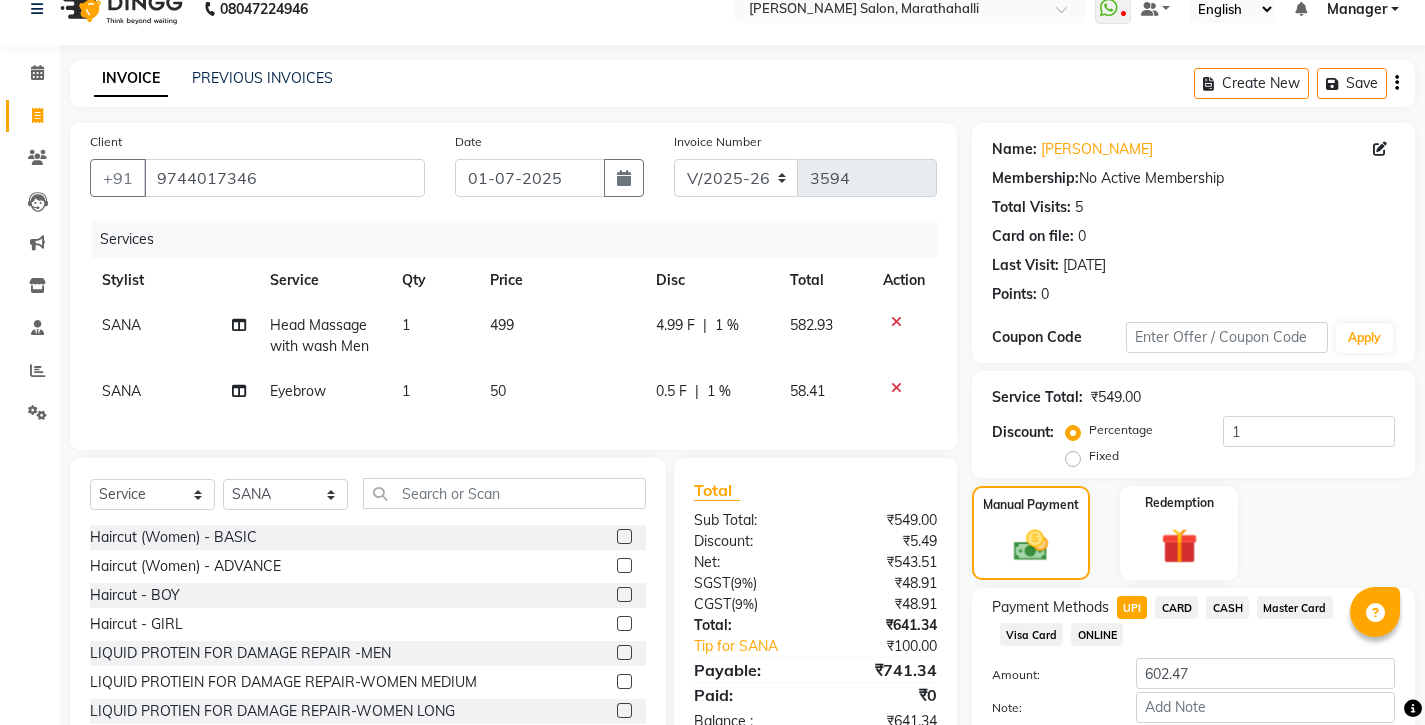 click on "CASH" 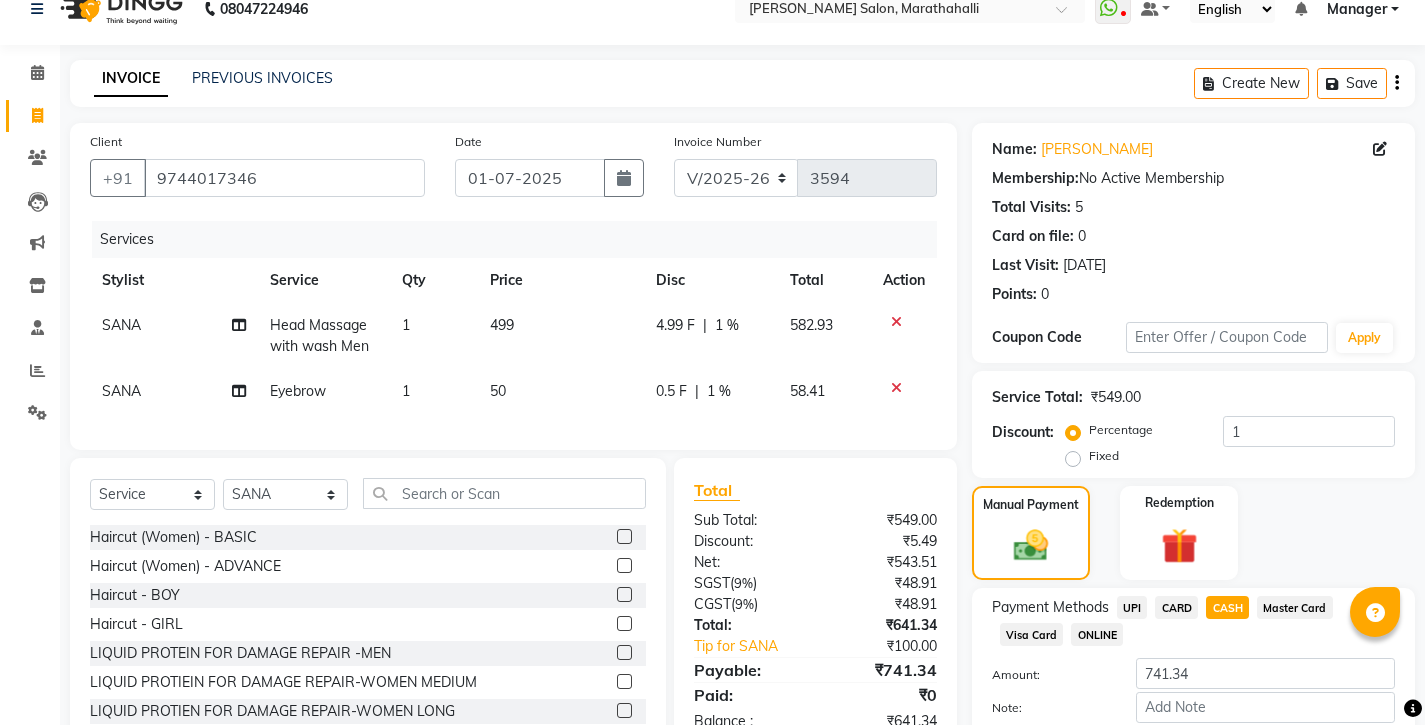 click on "UPI" 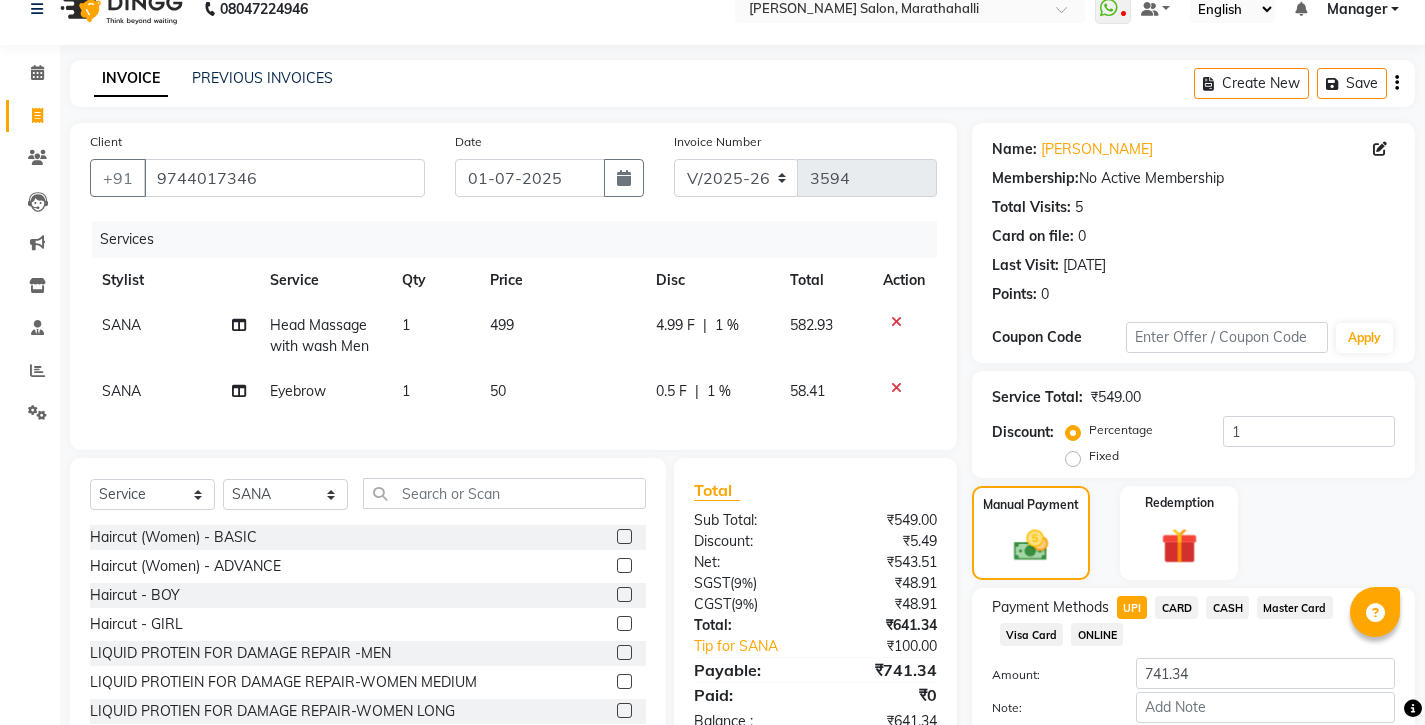 click on "Add Payment" 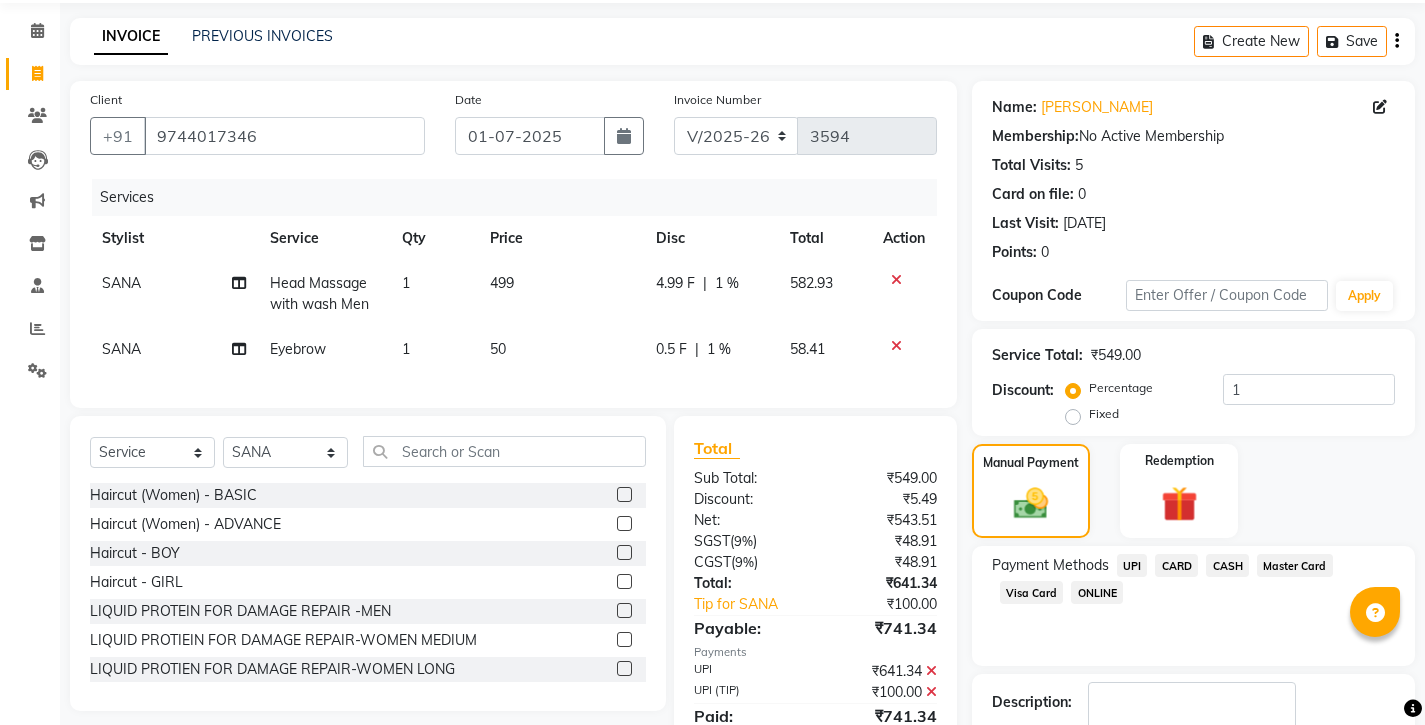 scroll, scrollTop: 68, scrollLeft: 0, axis: vertical 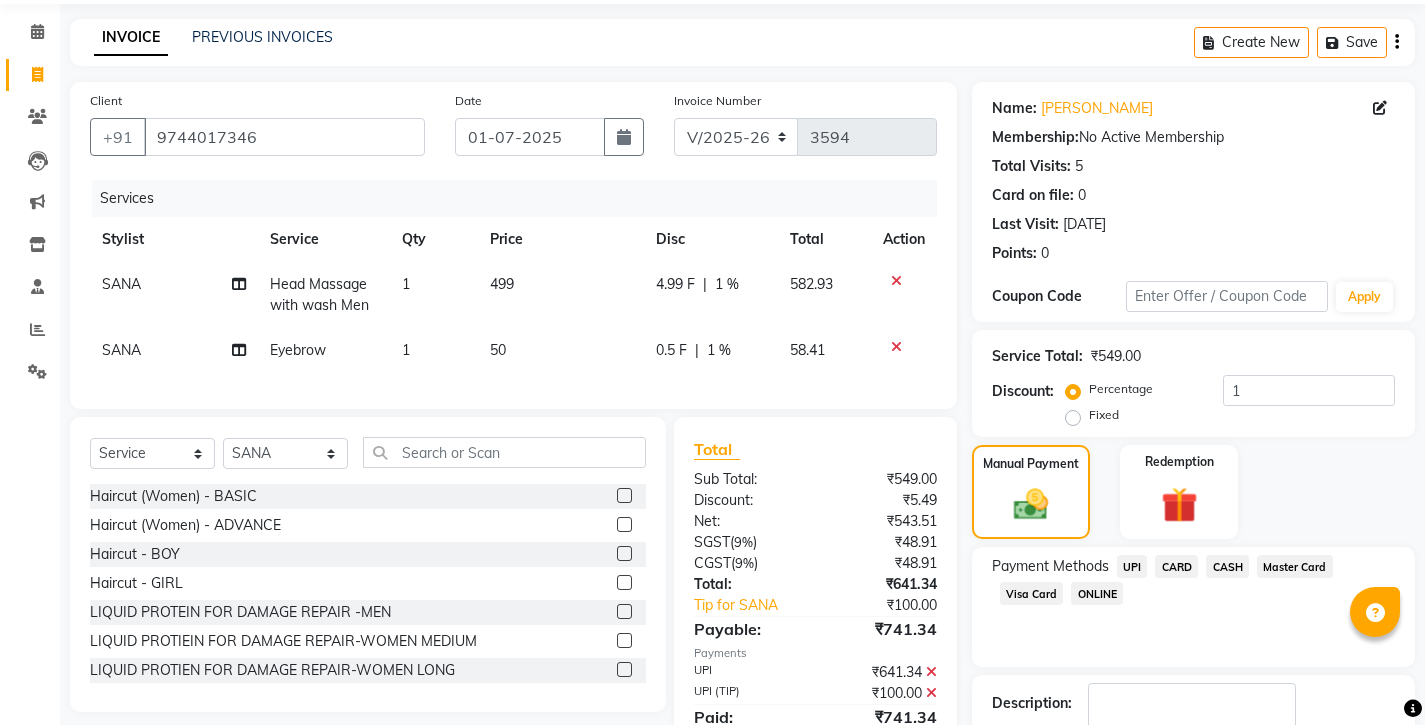 click 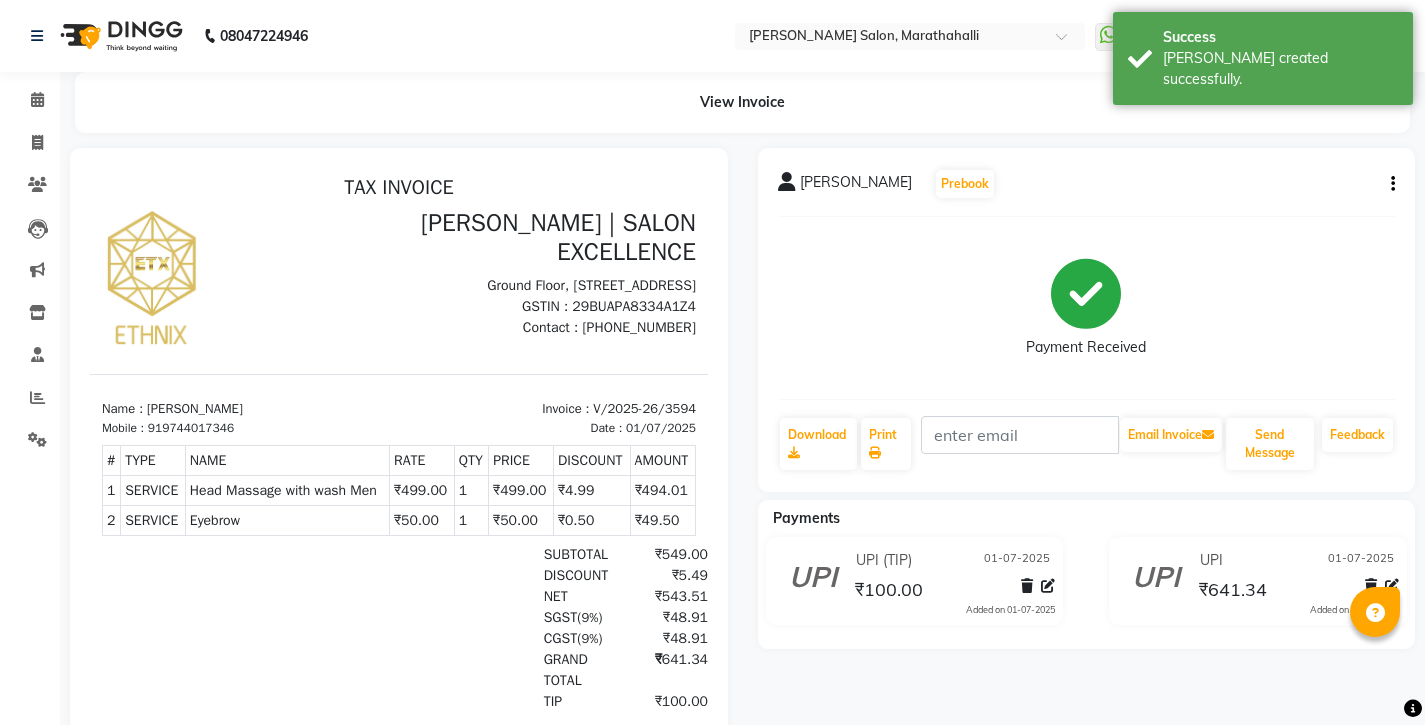 scroll, scrollTop: 0, scrollLeft: 0, axis: both 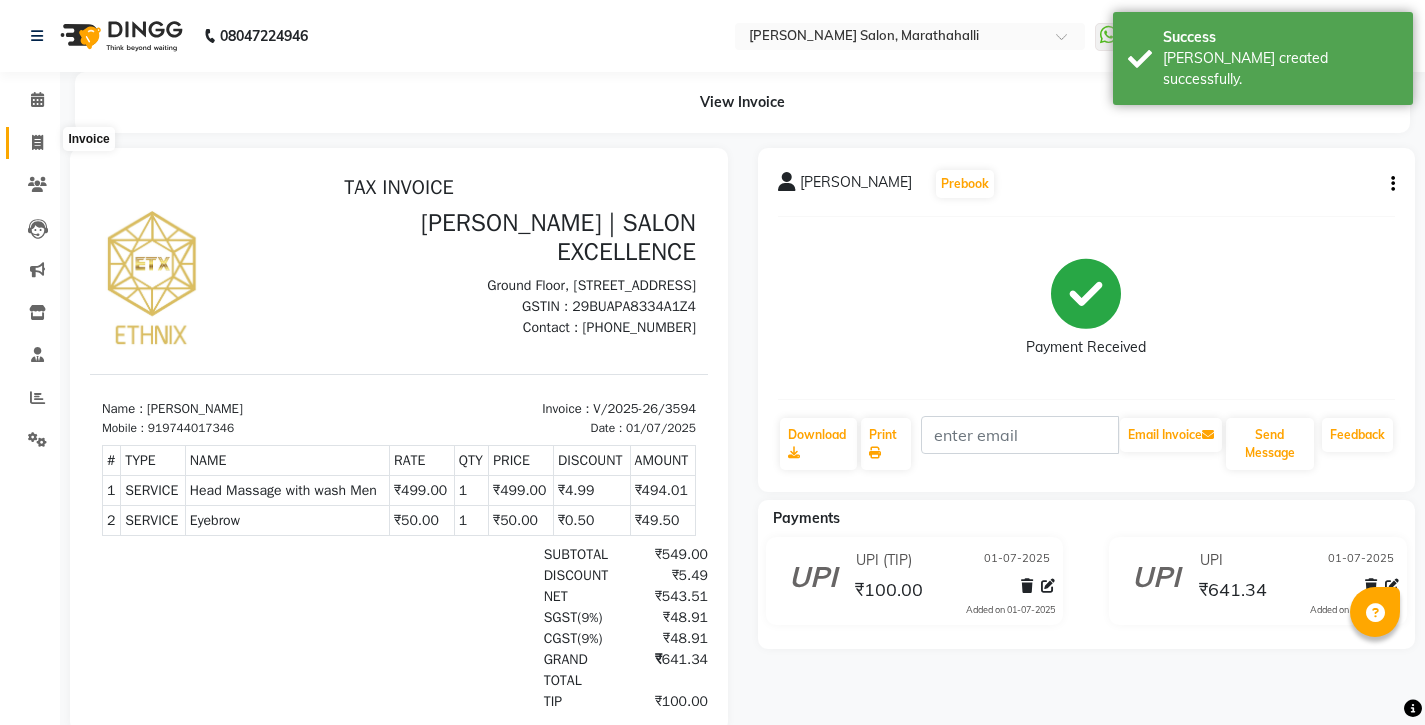 click 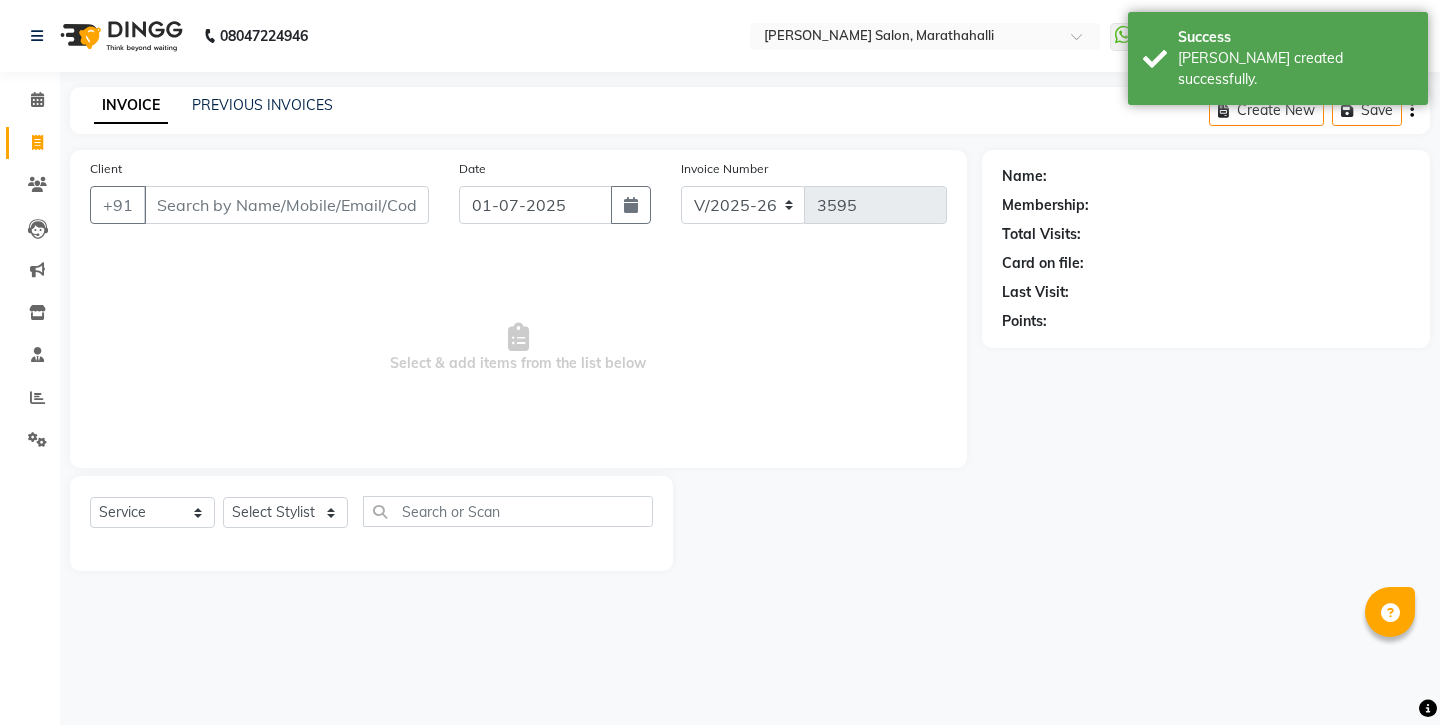 click on "INVOICE PREVIOUS INVOICES Create New   Save" 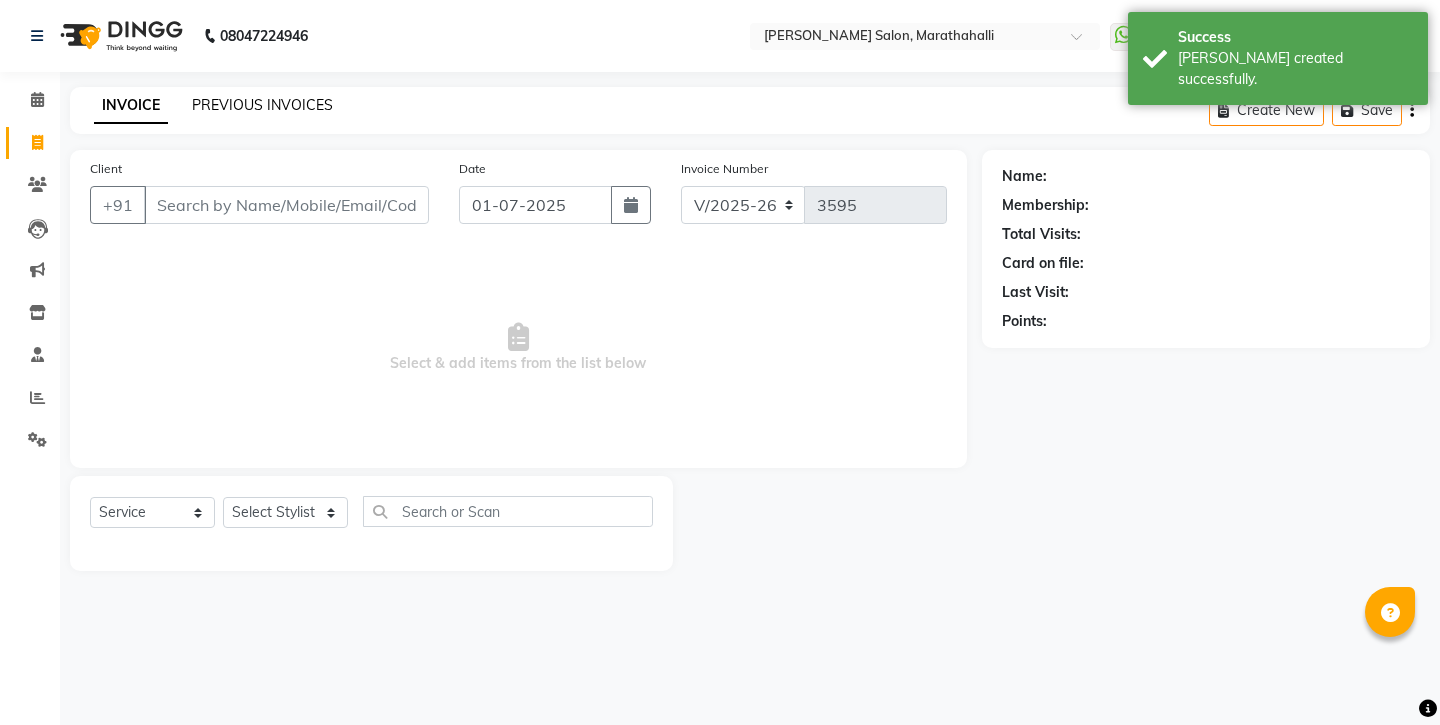 click on "PREVIOUS INVOICES" 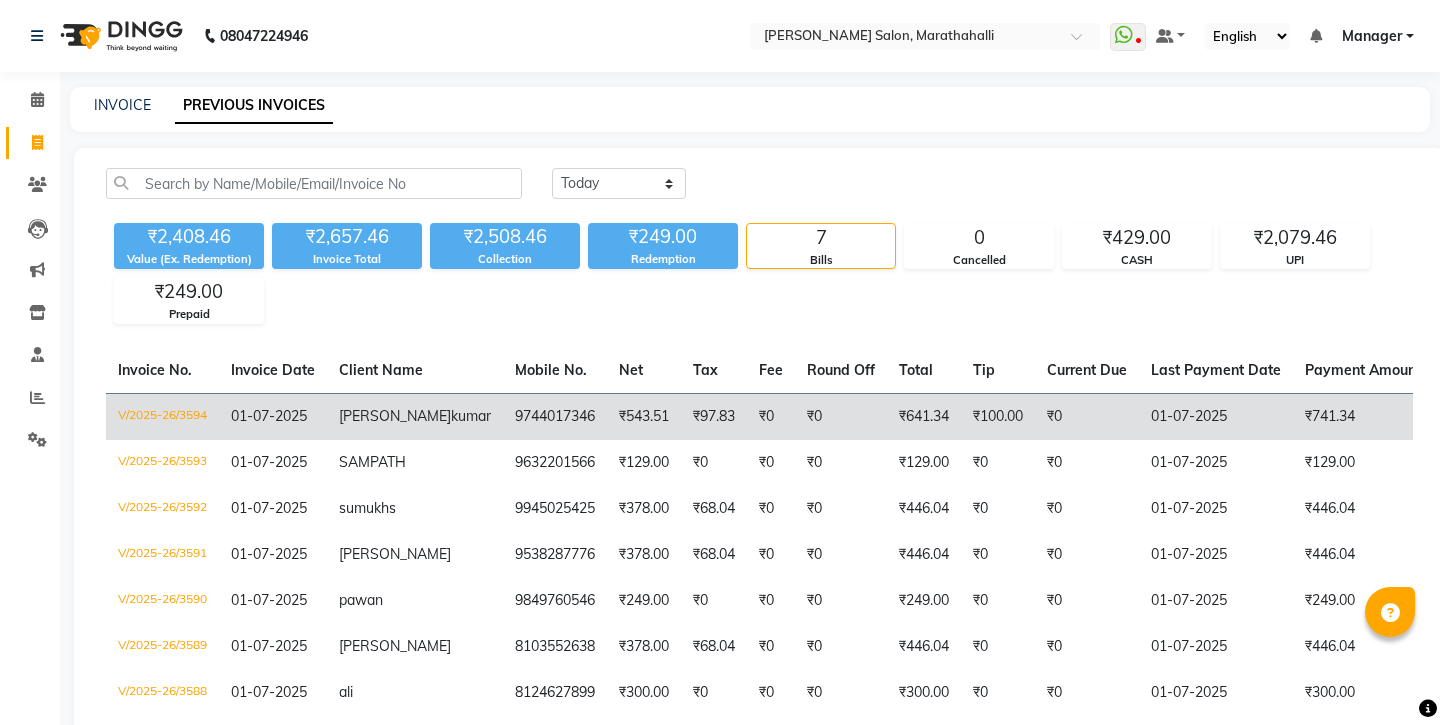 click on "01-07-2025" 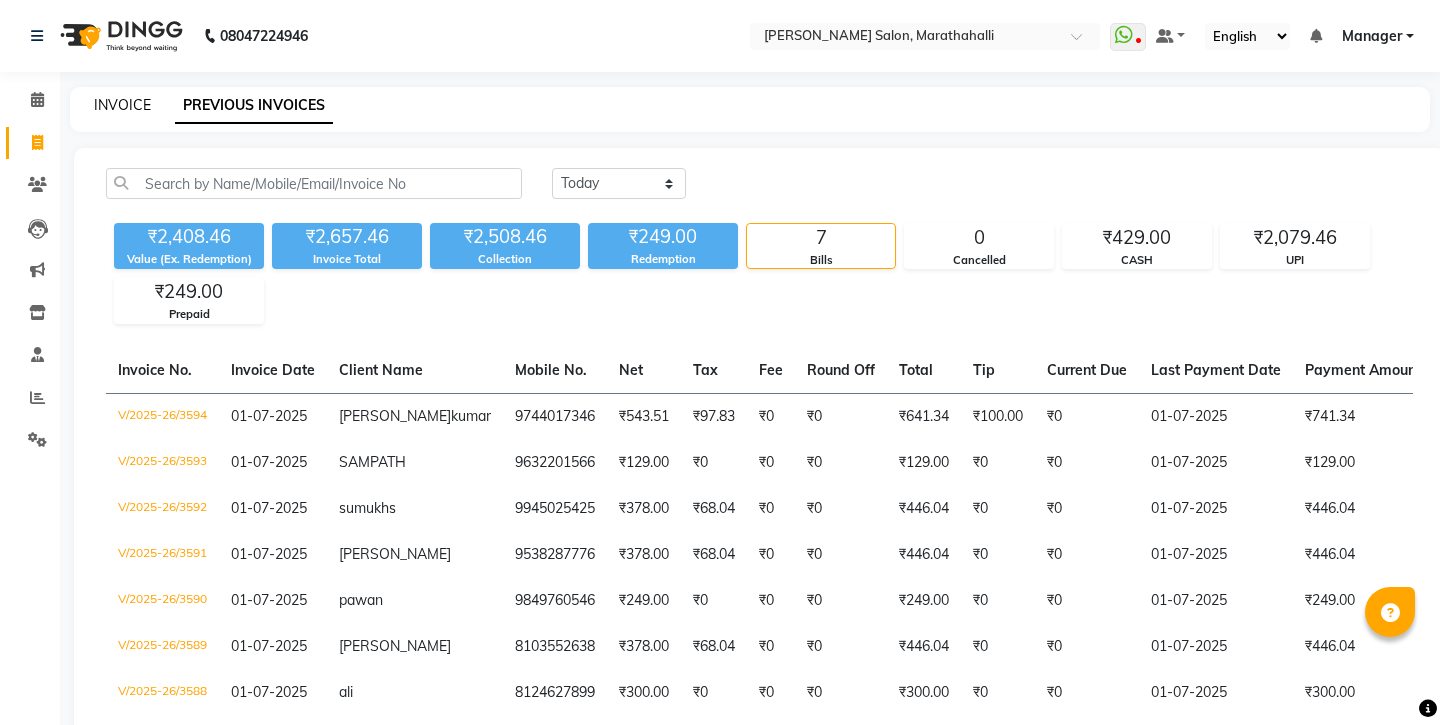 click on "INVOICE" 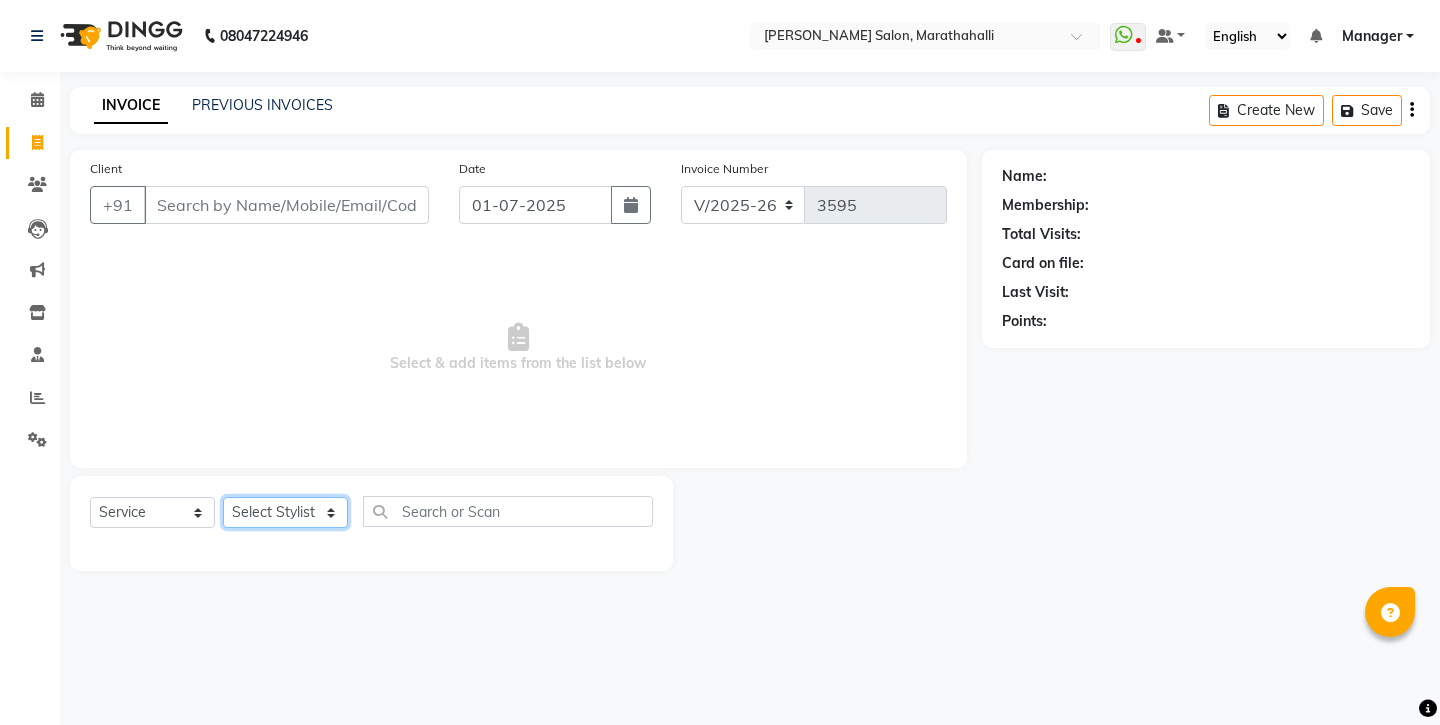 select on "28915" 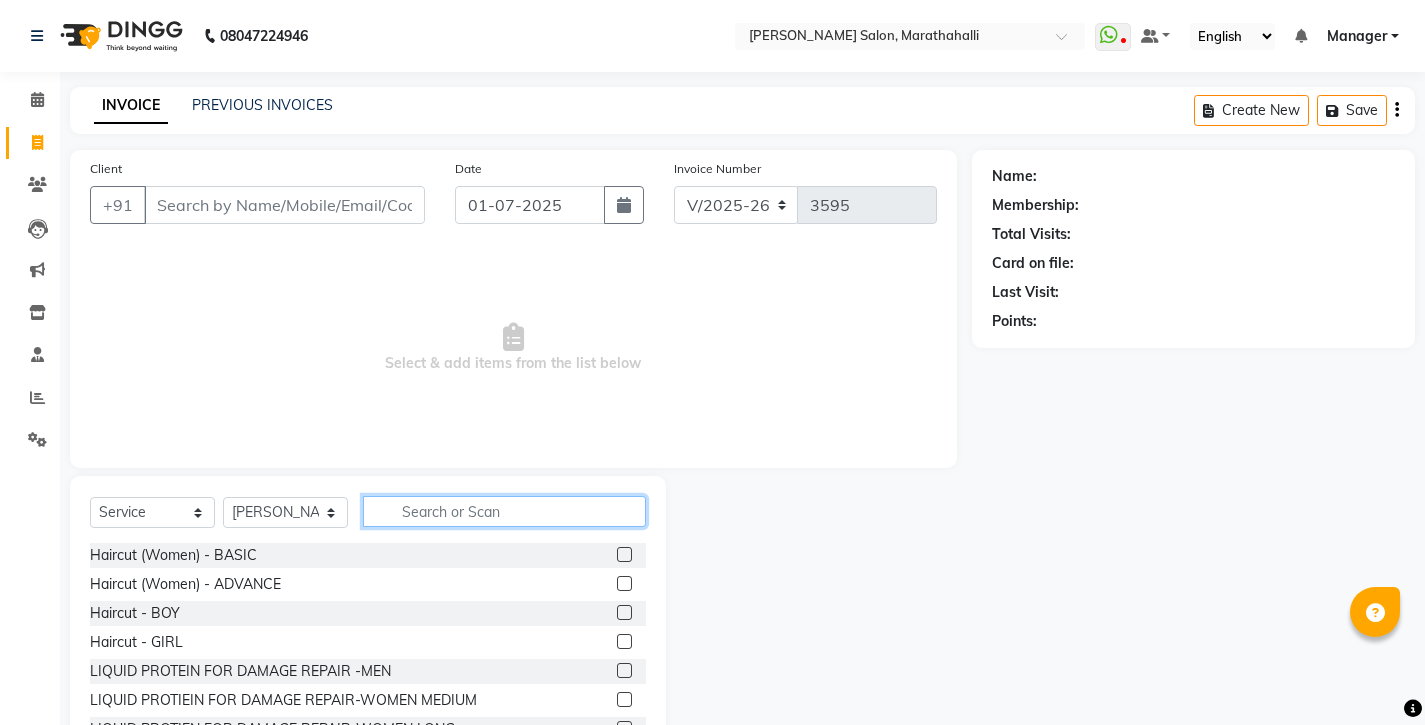 click 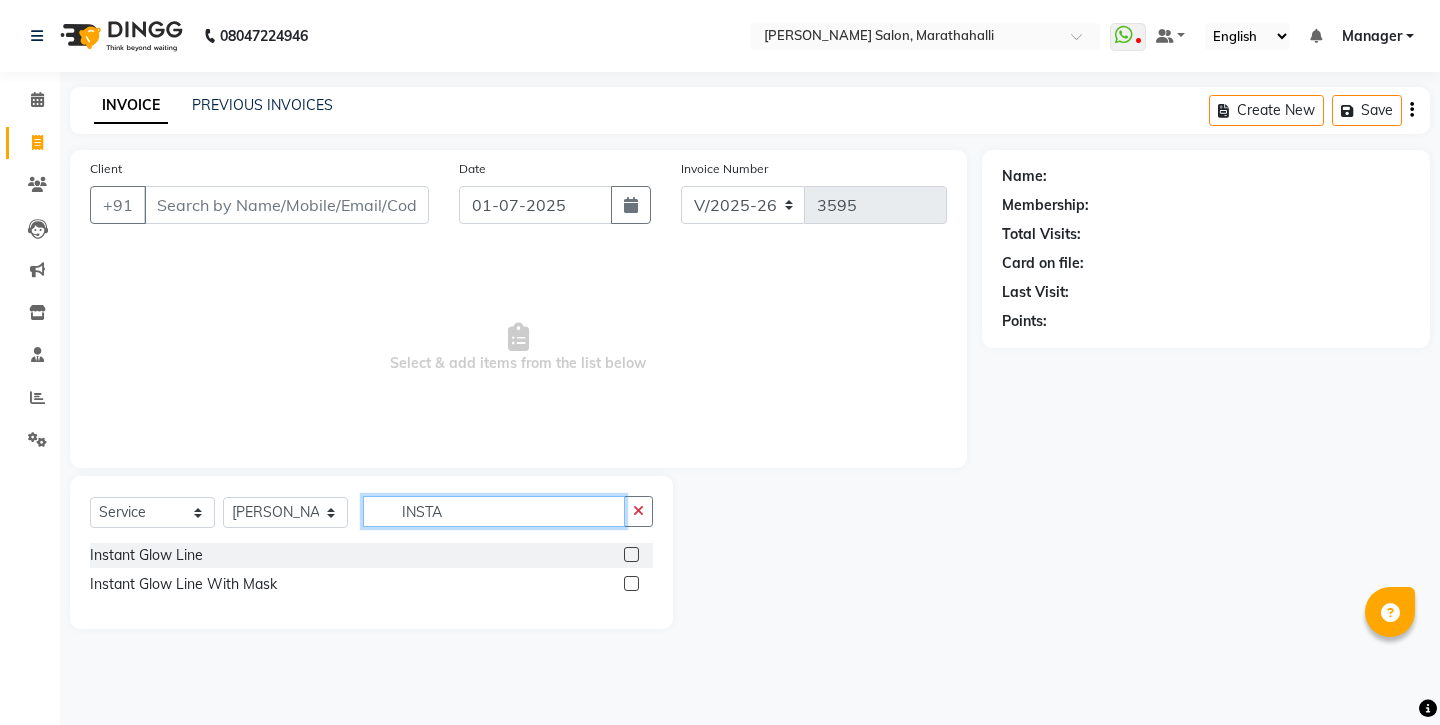 type on "INSTA" 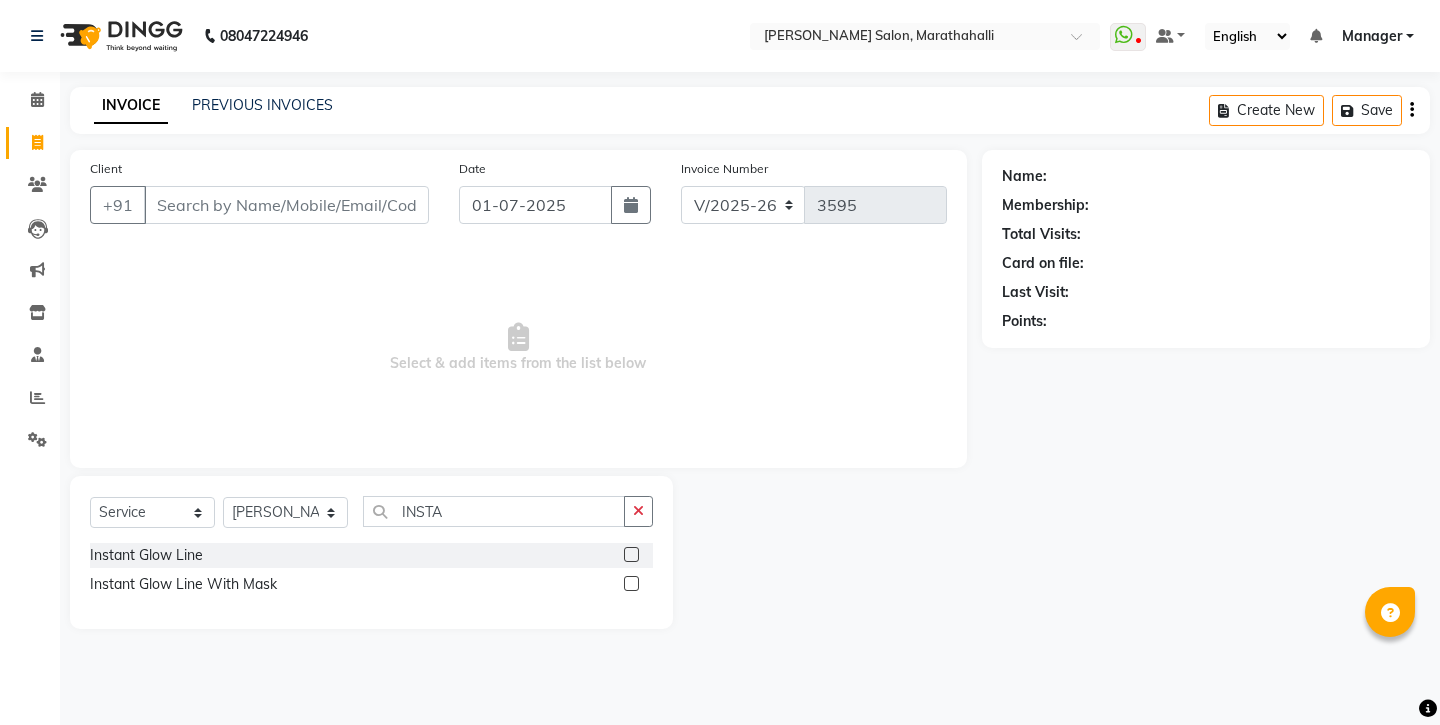 click 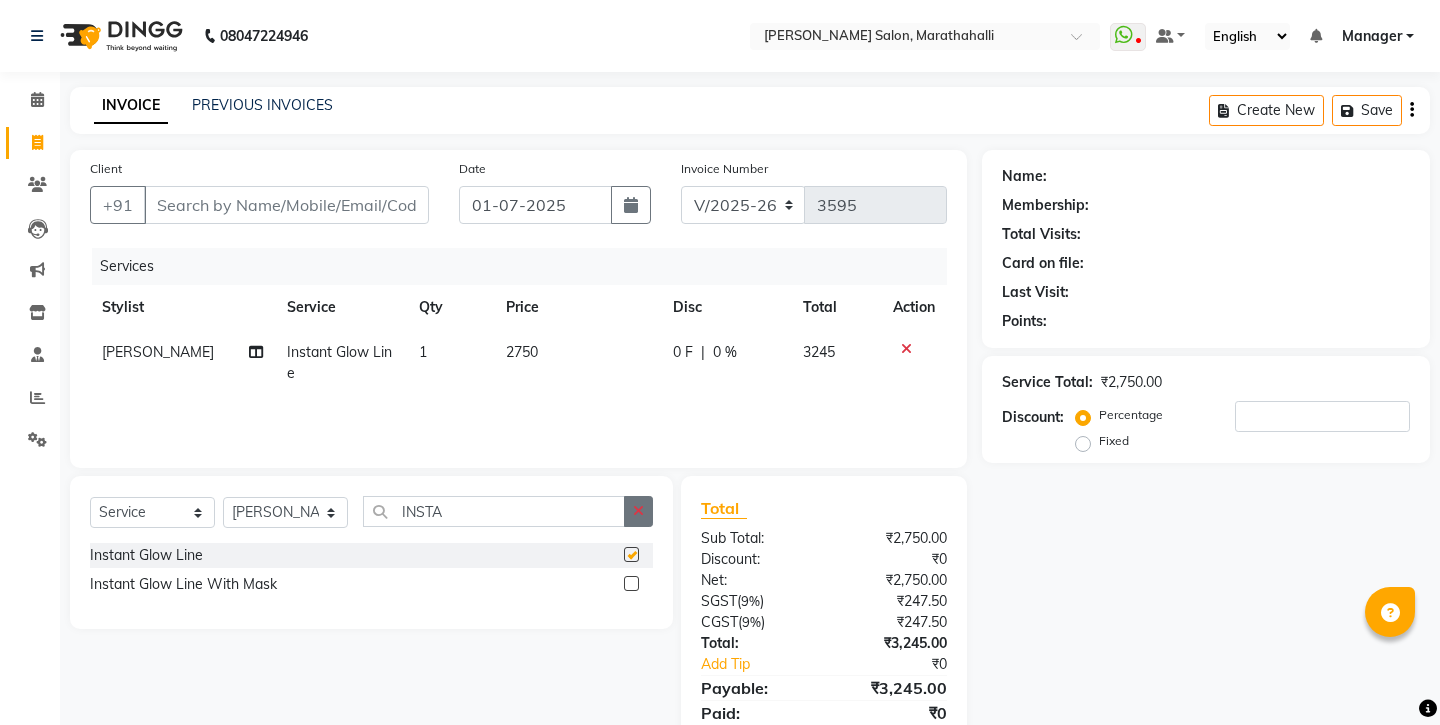 checkbox on "false" 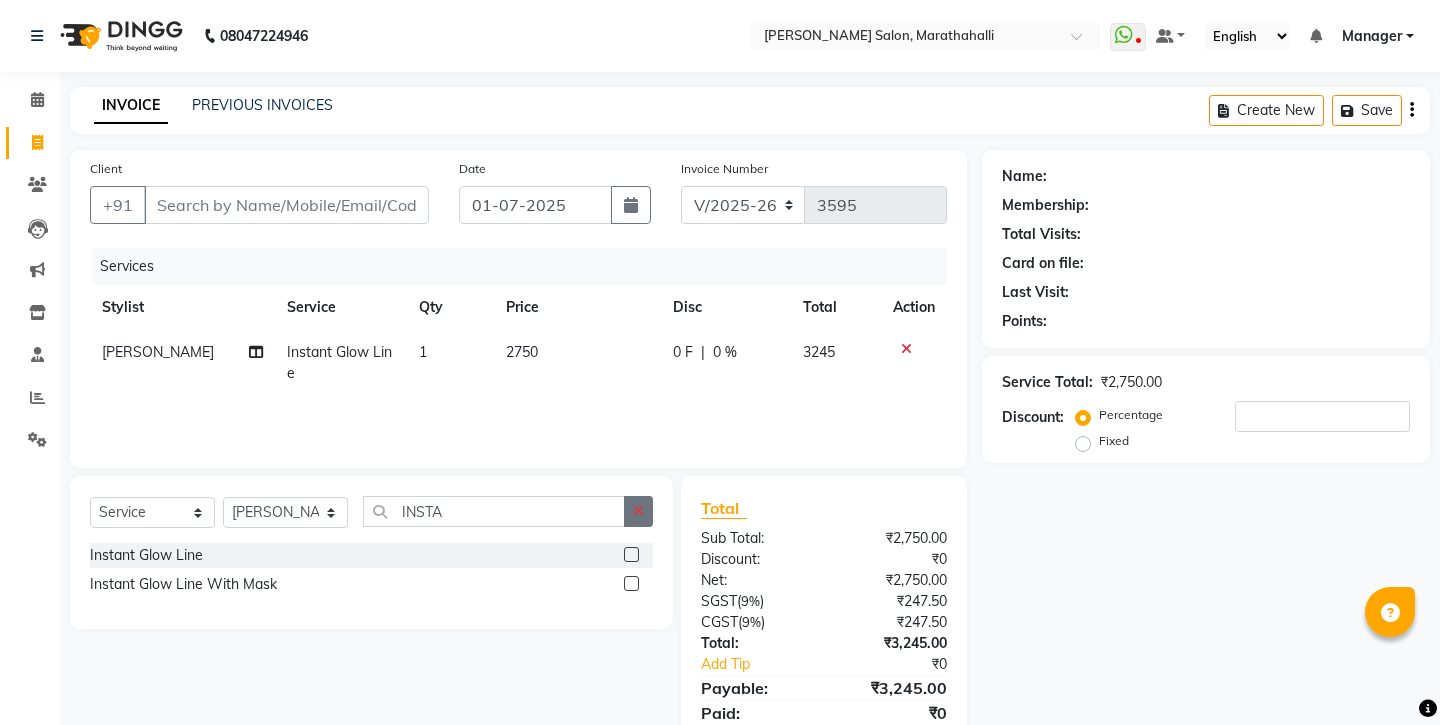 click 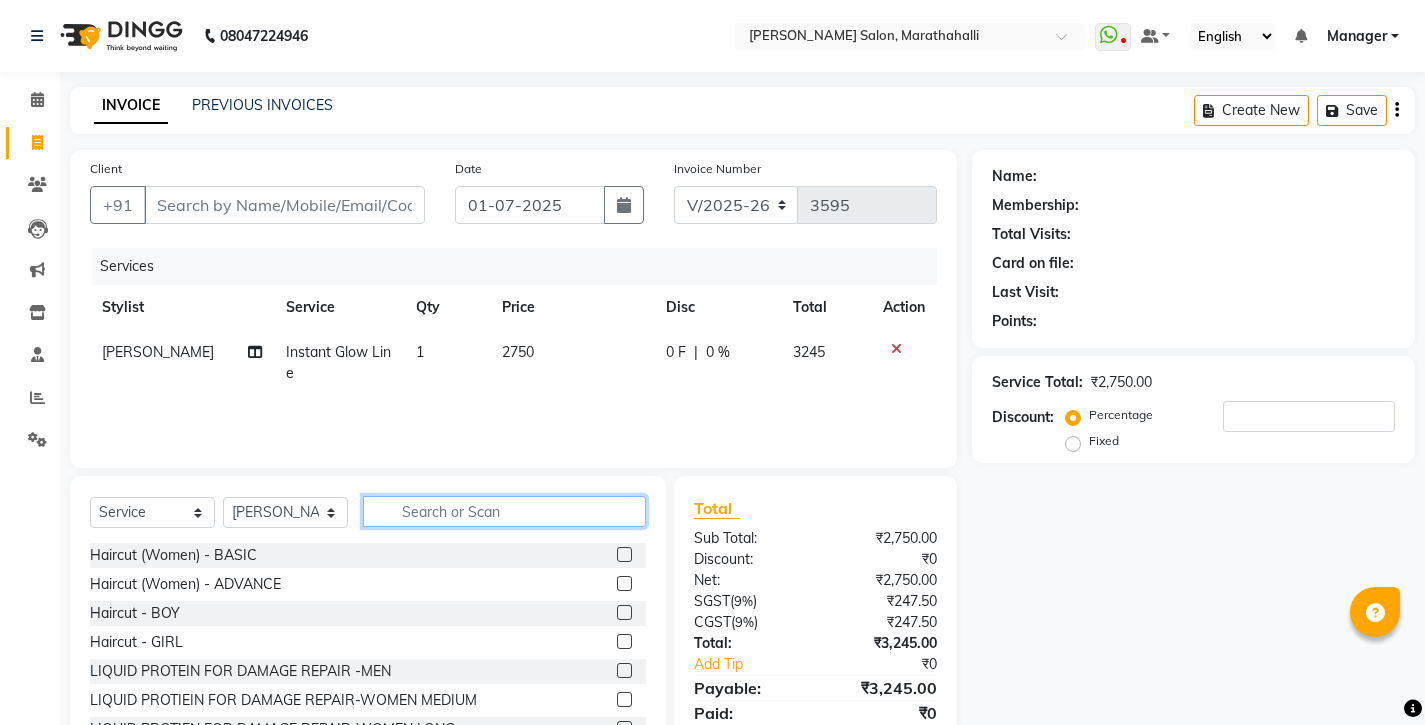 click 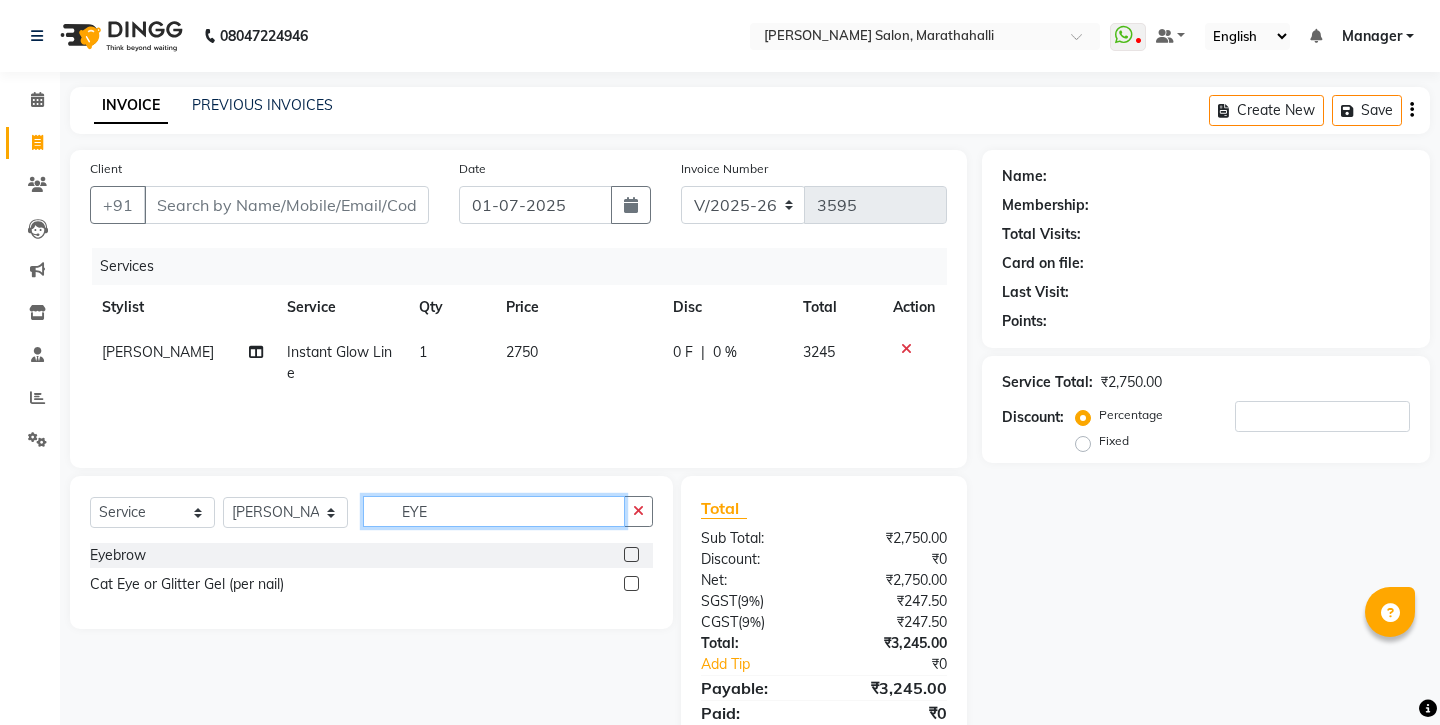 type on "EYE" 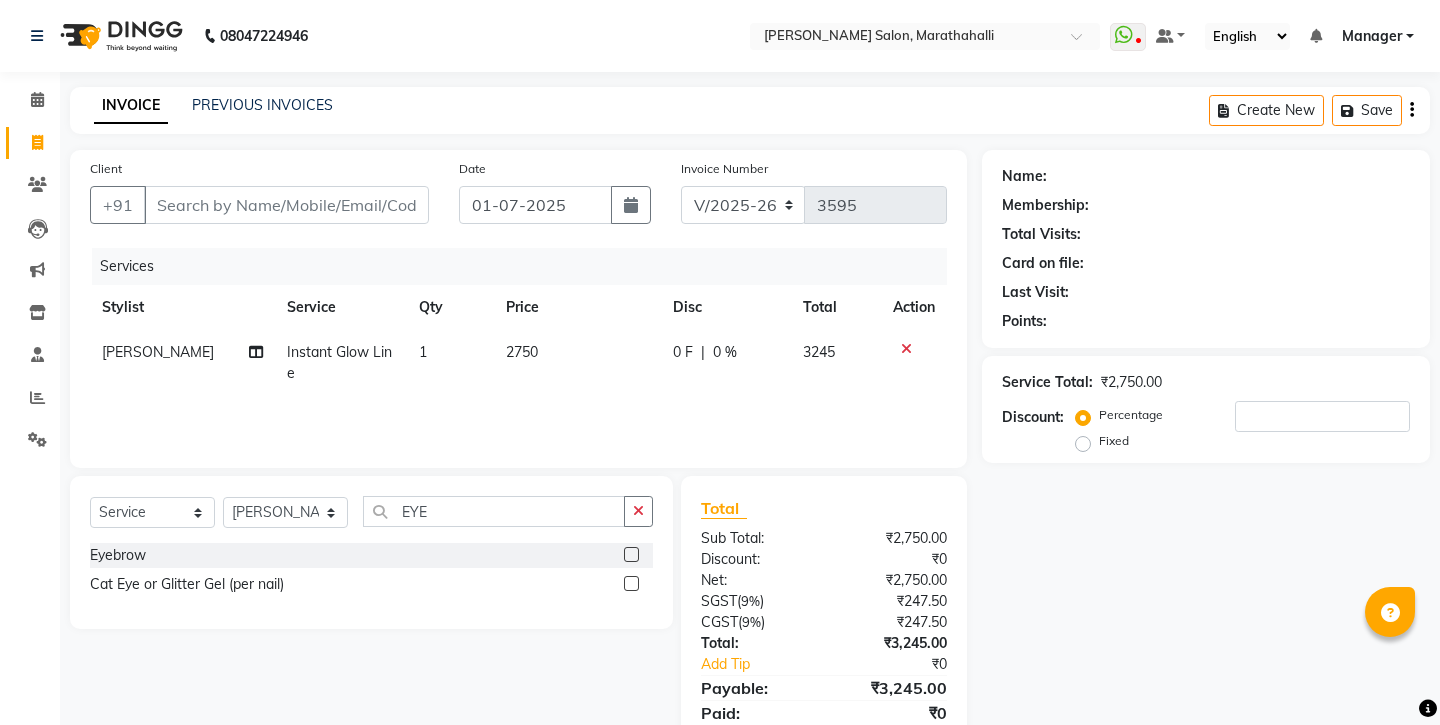 click 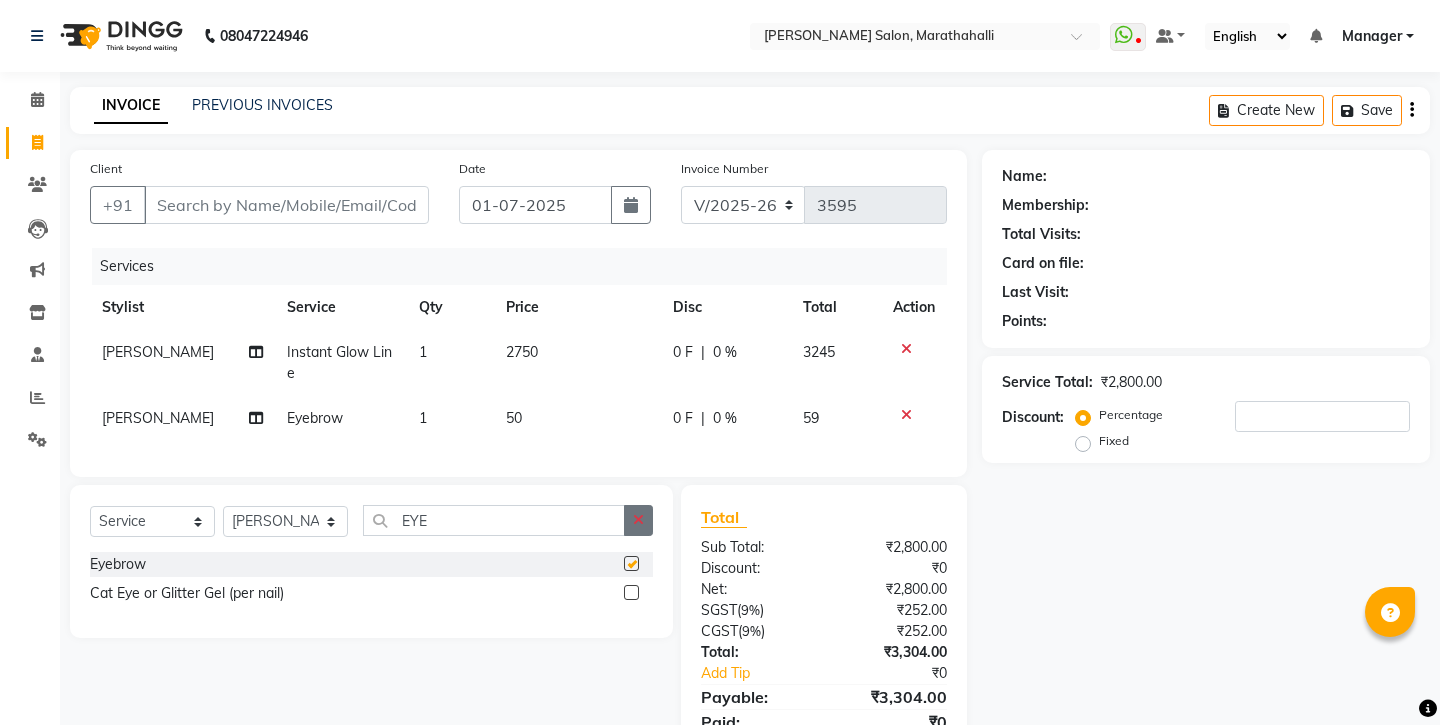 click 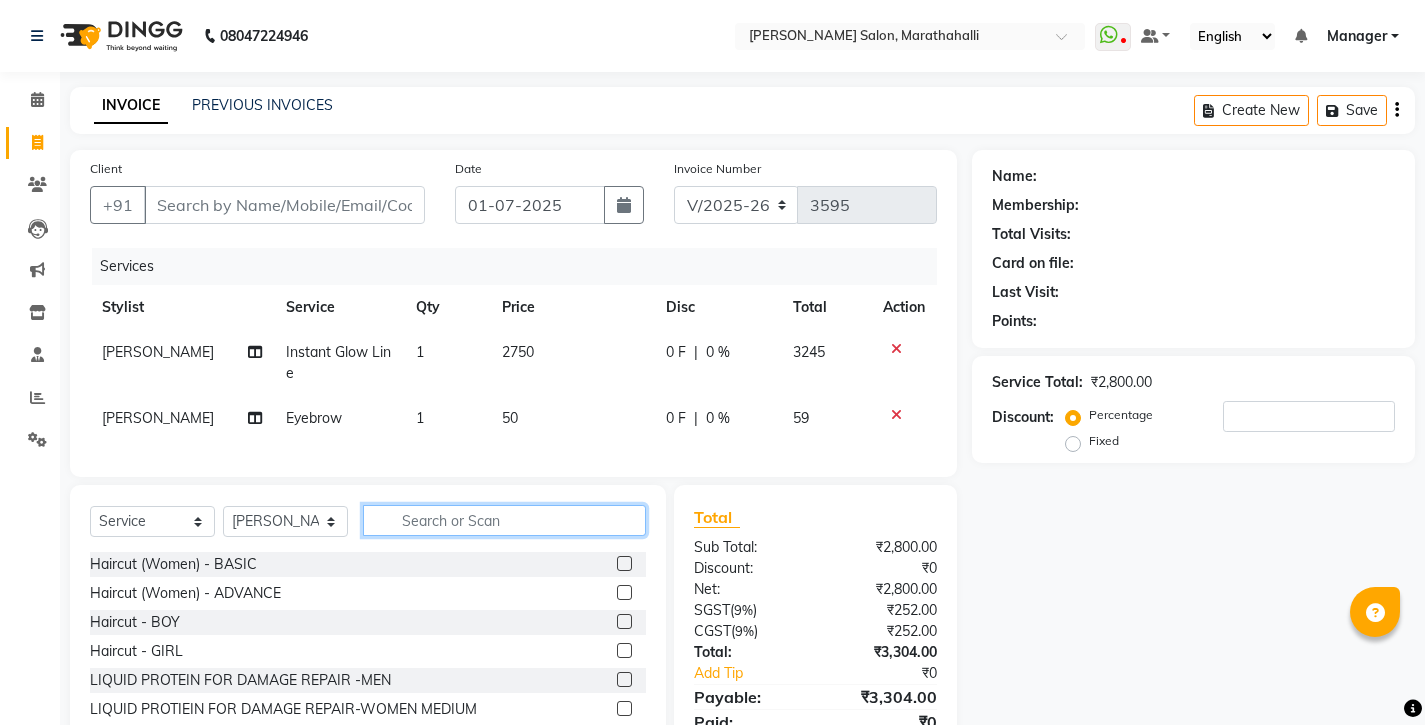 click 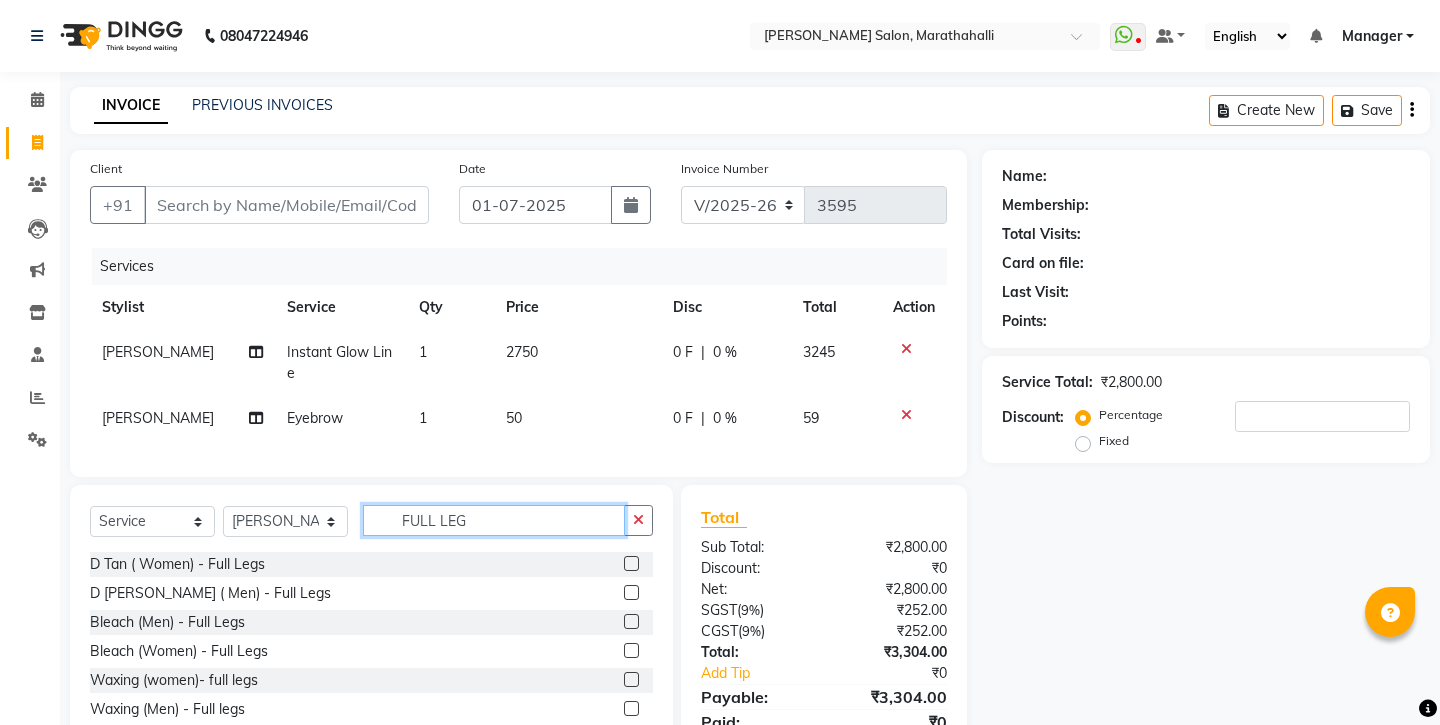 type on "FULL LEG" 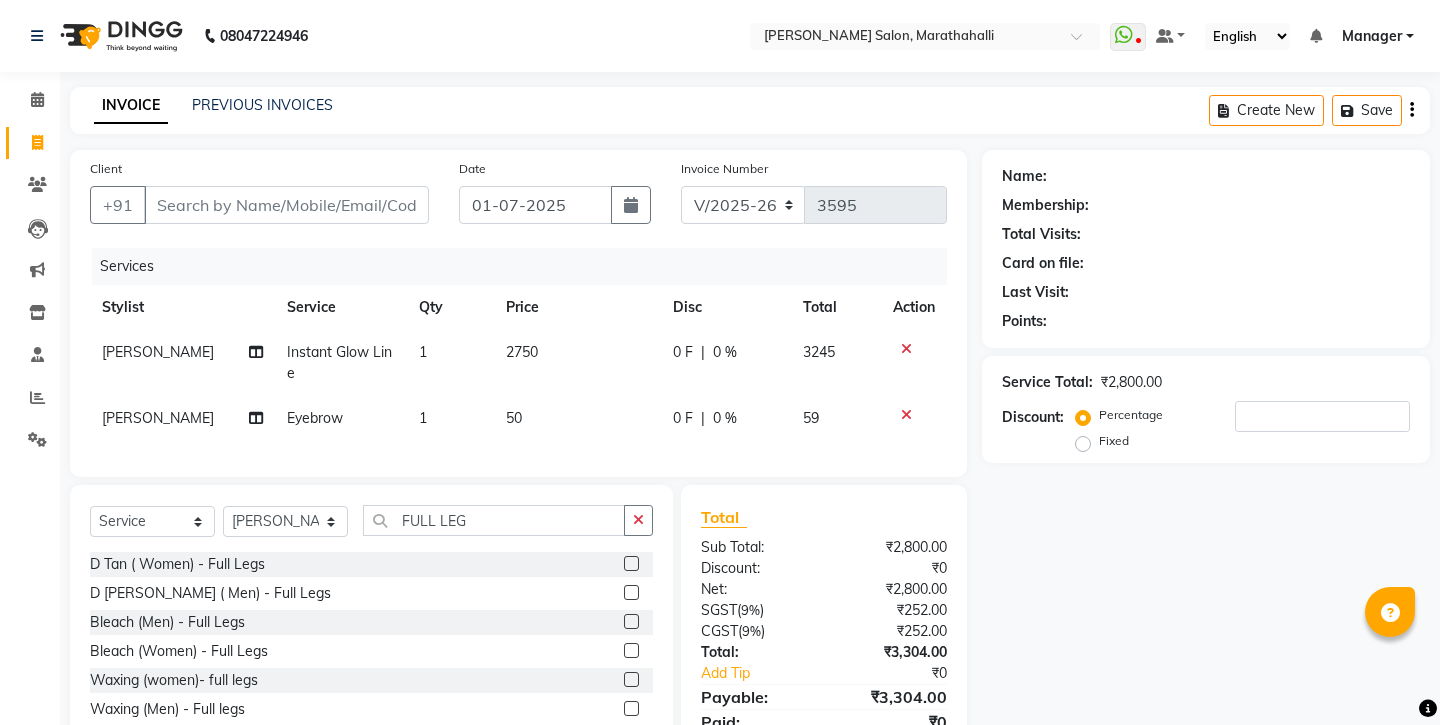 click 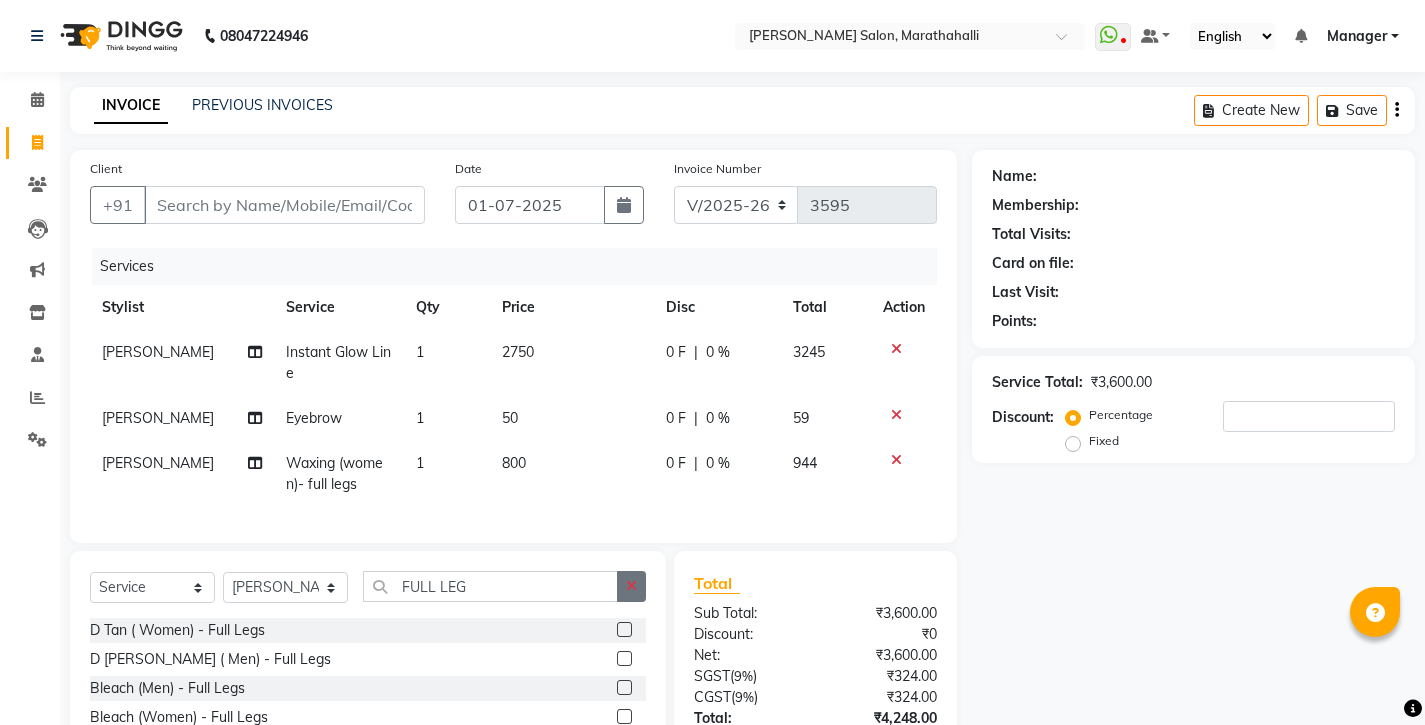 checkbox on "false" 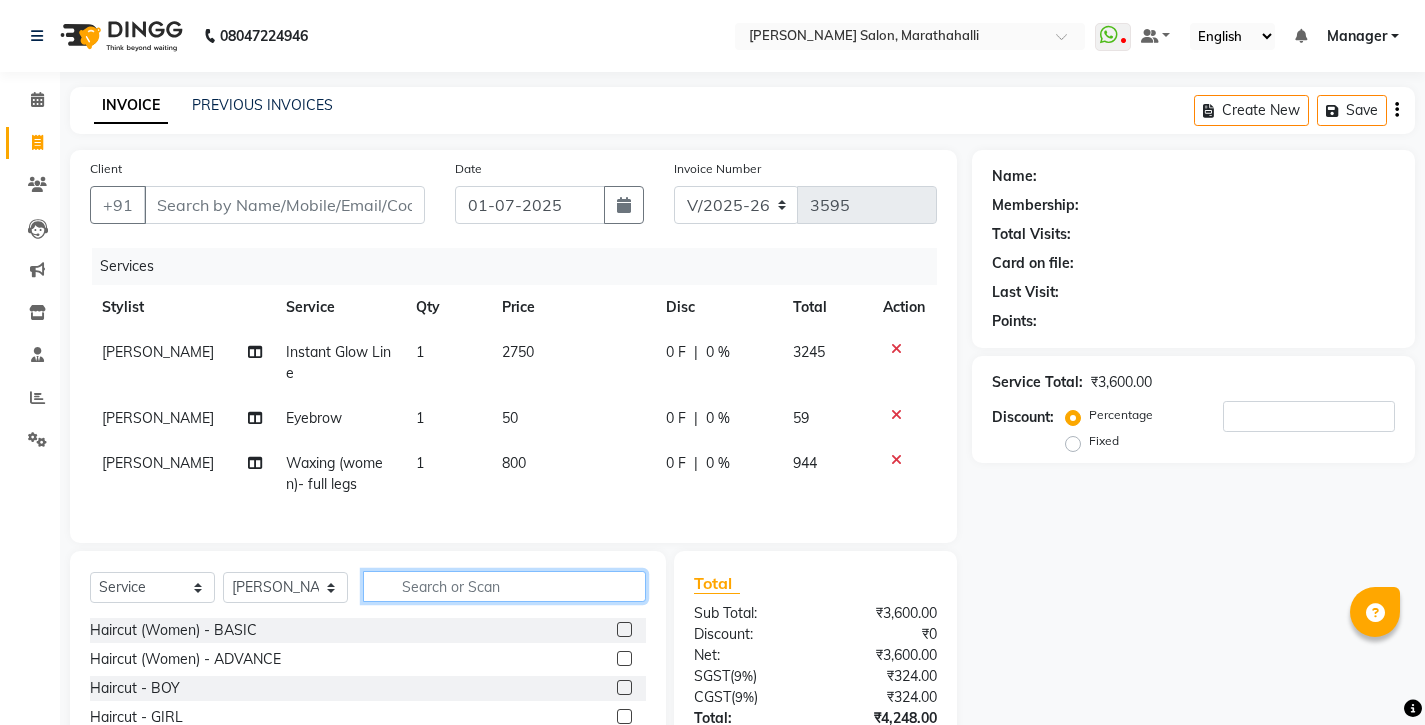 click 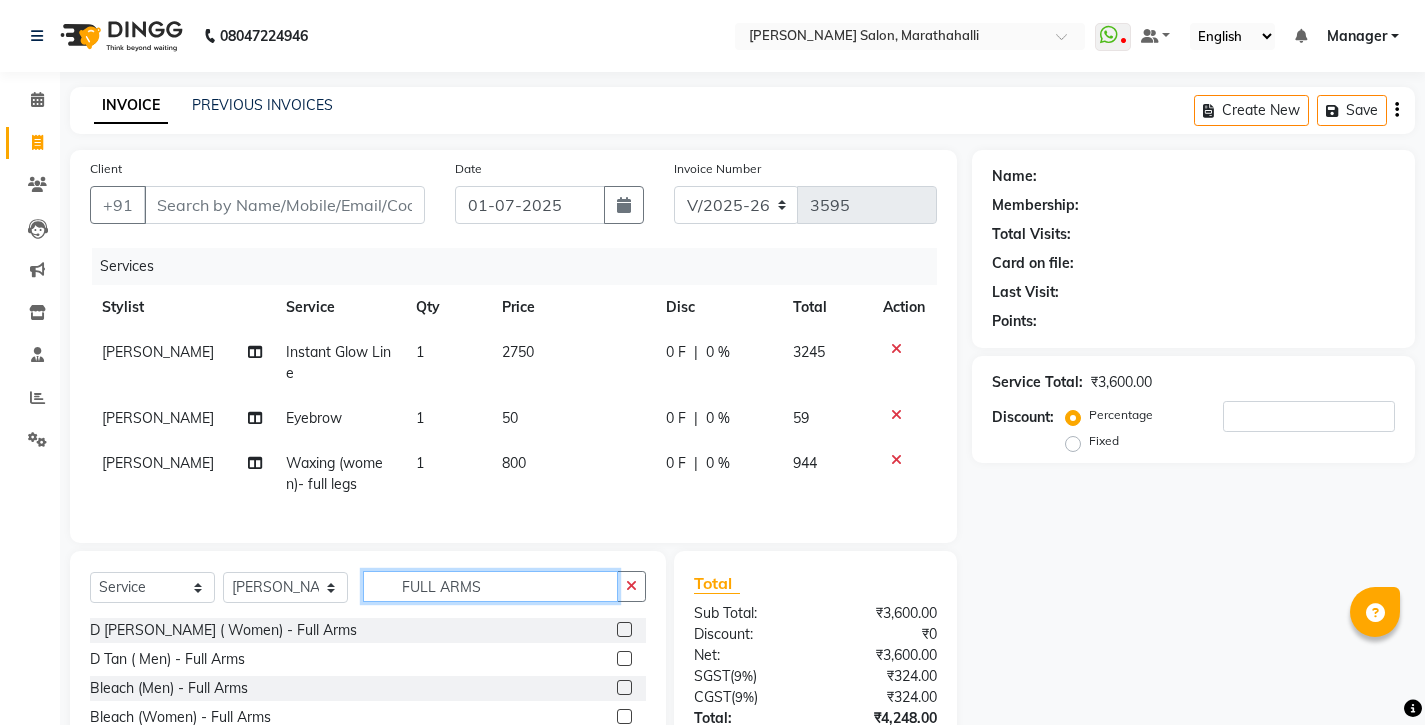 type on "FULL ARMS" 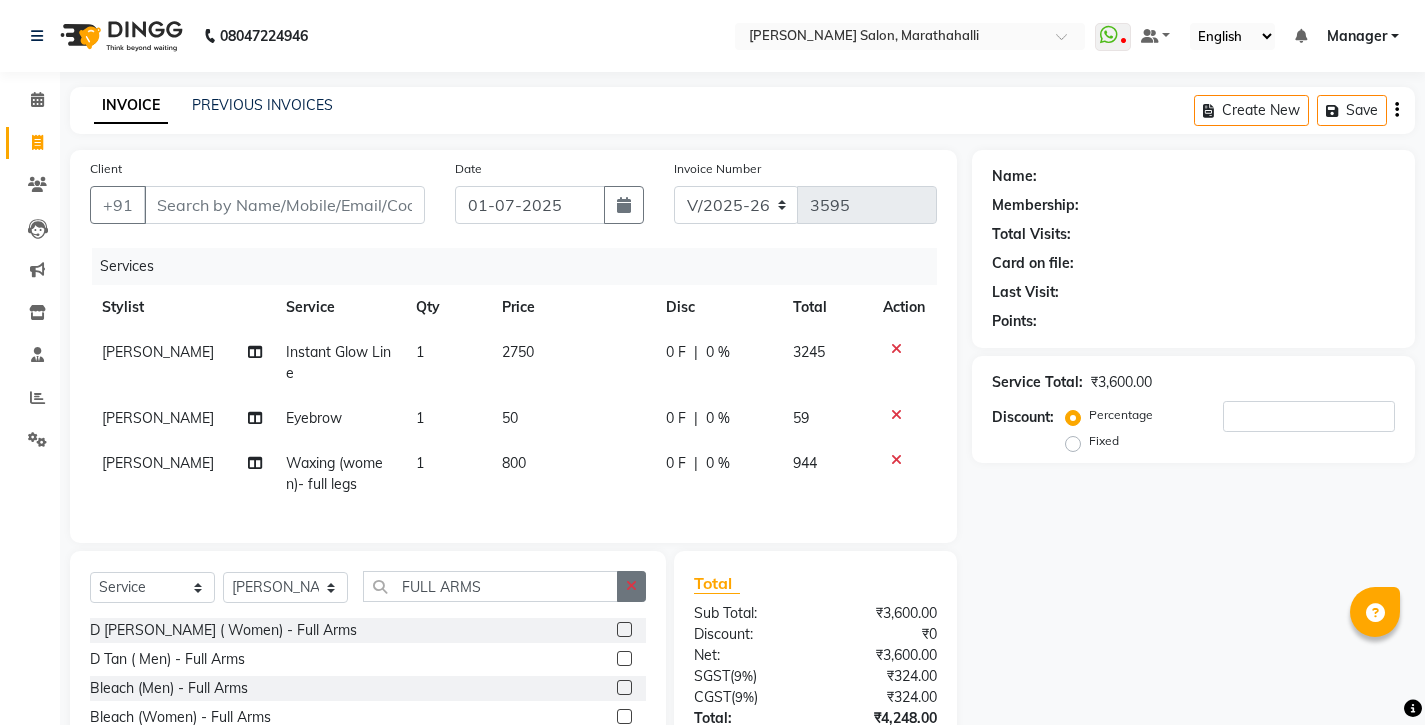 drag, startPoint x: 630, startPoint y: 628, endPoint x: 631, endPoint y: 545, distance: 83.00603 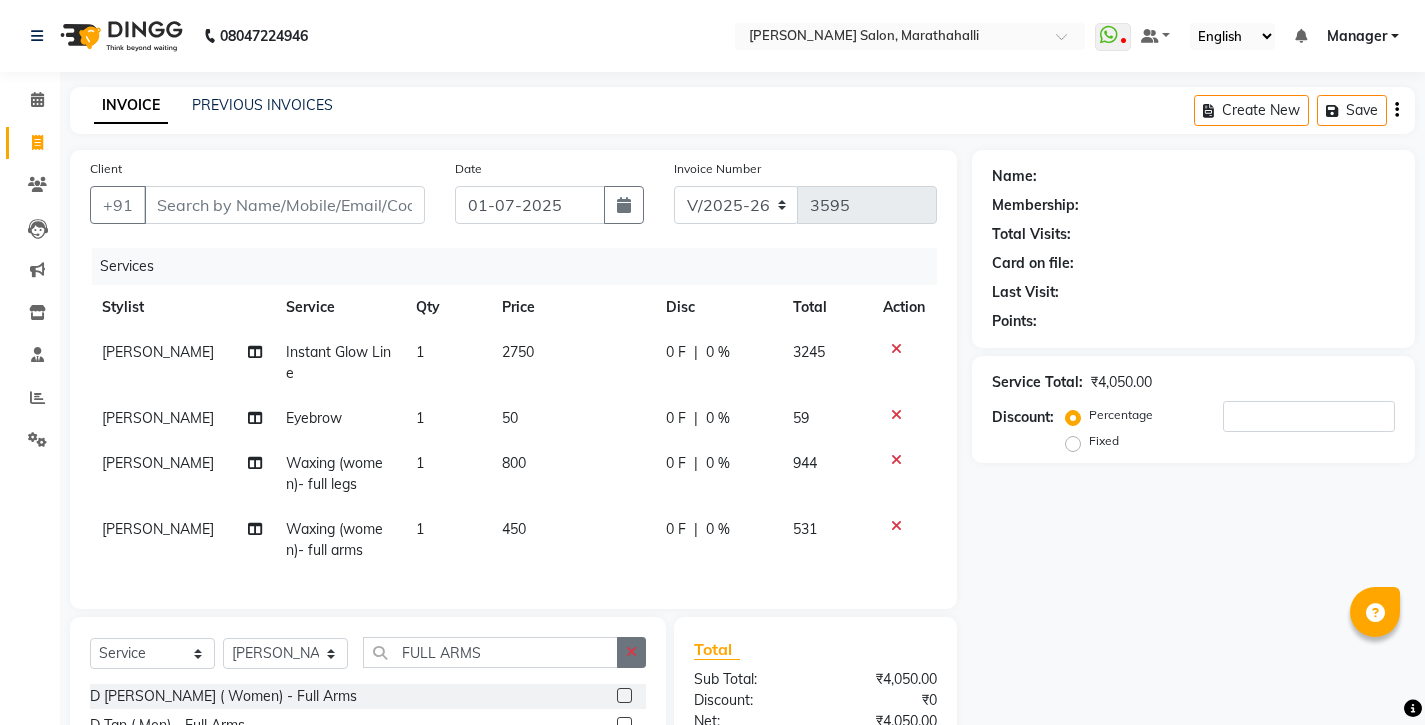 checkbox on "false" 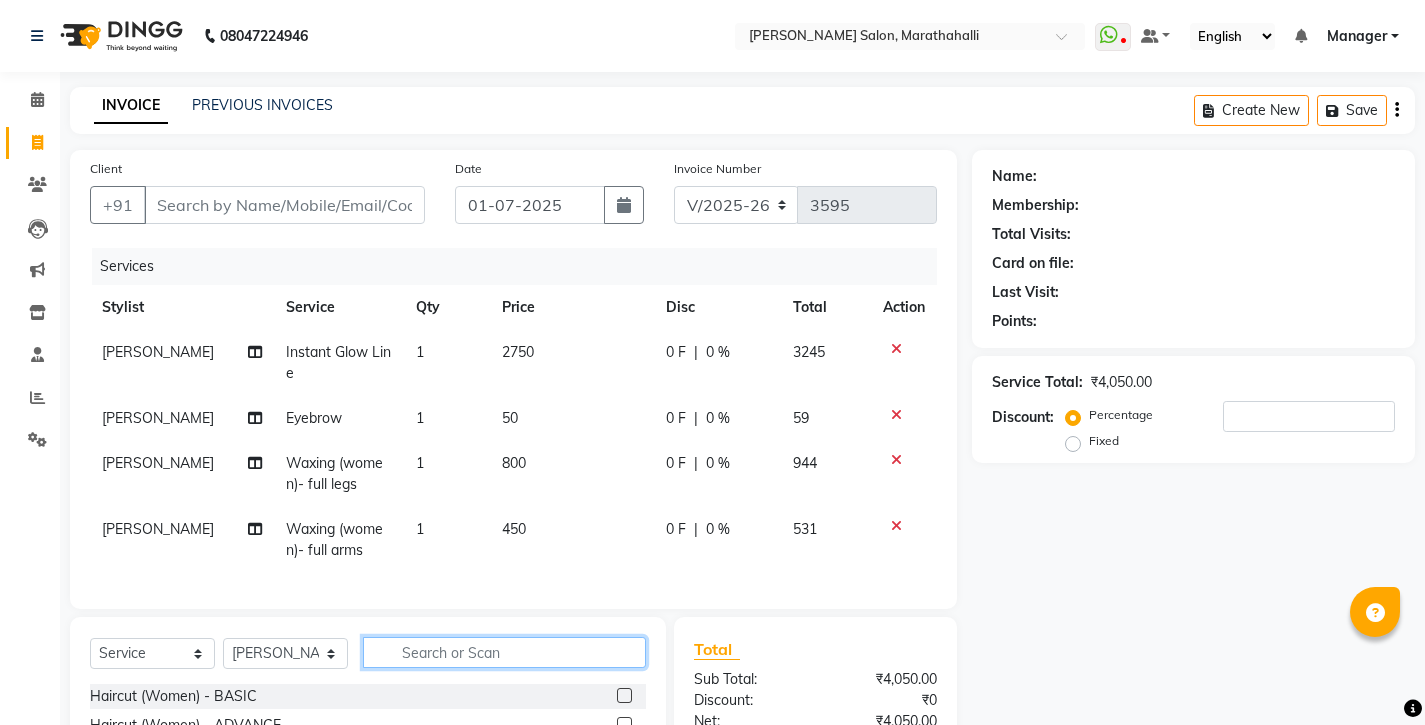 click 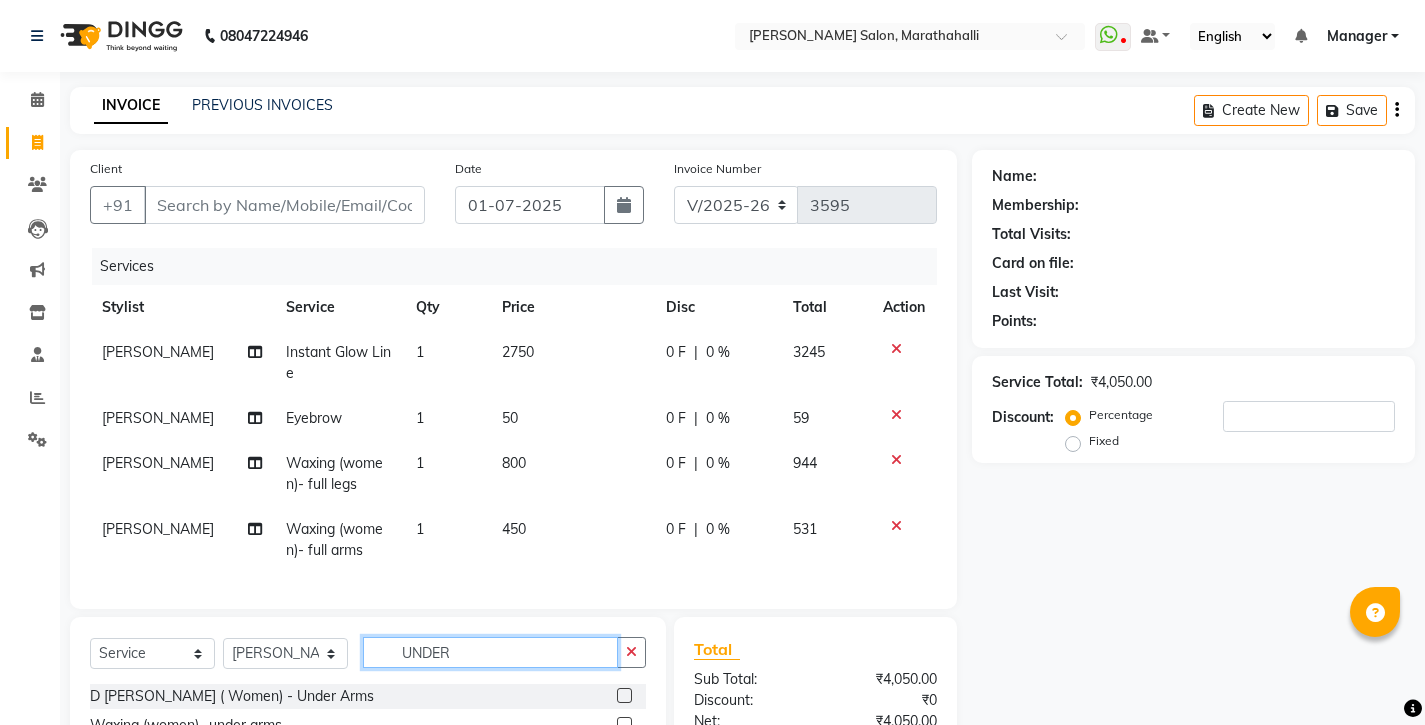 type on "UNDER" 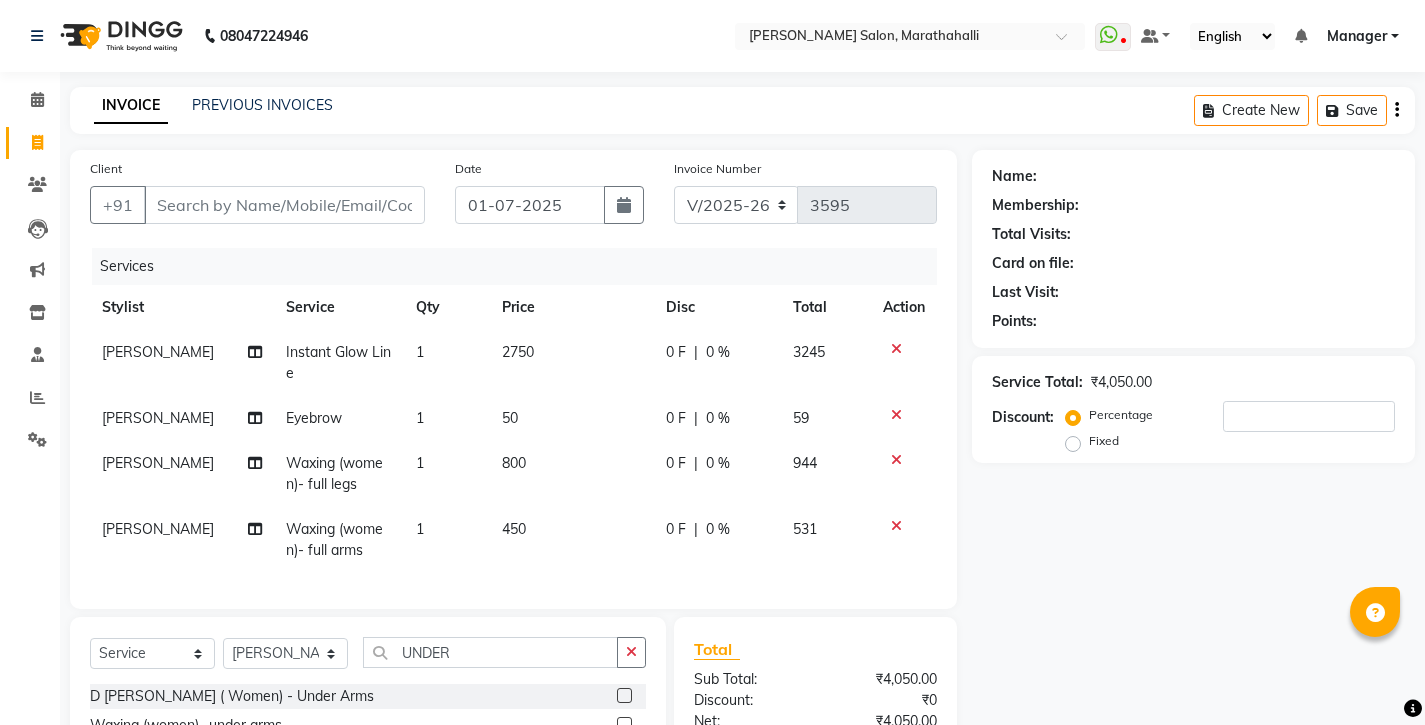 click 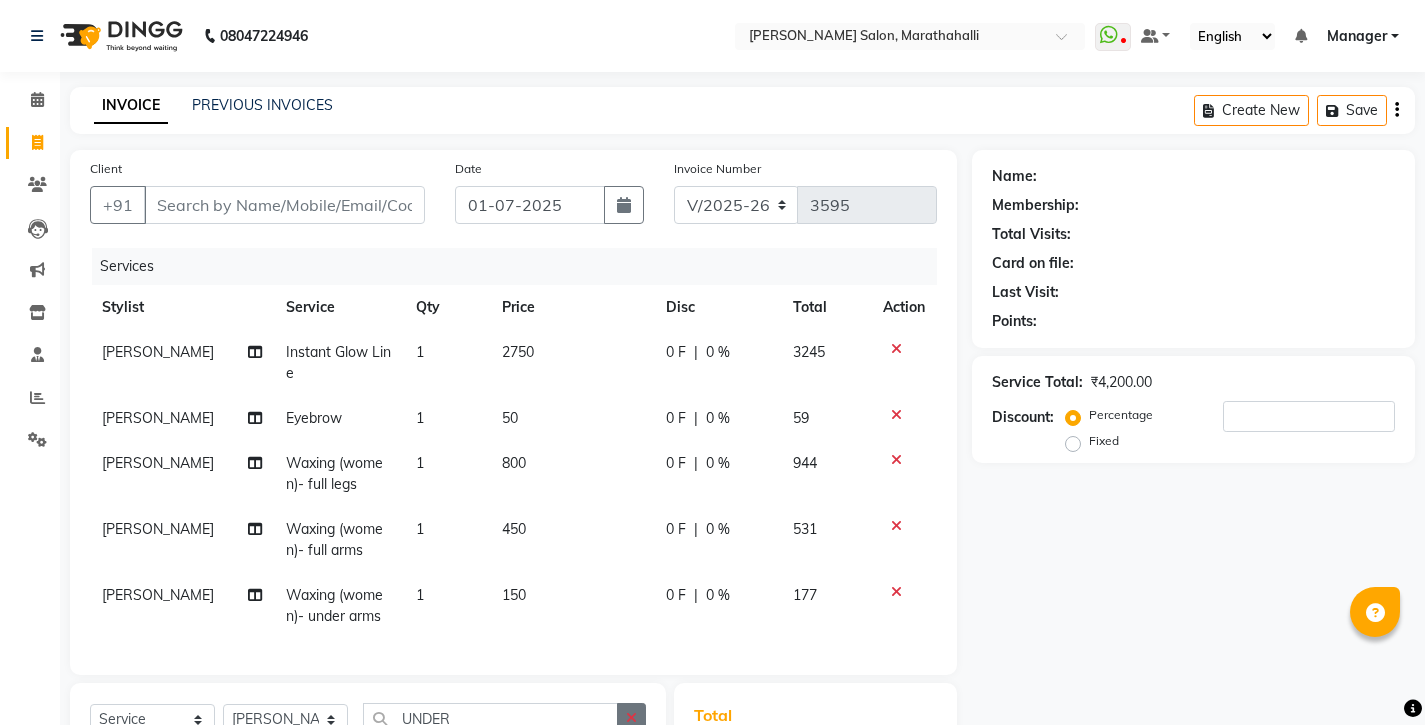 checkbox on "false" 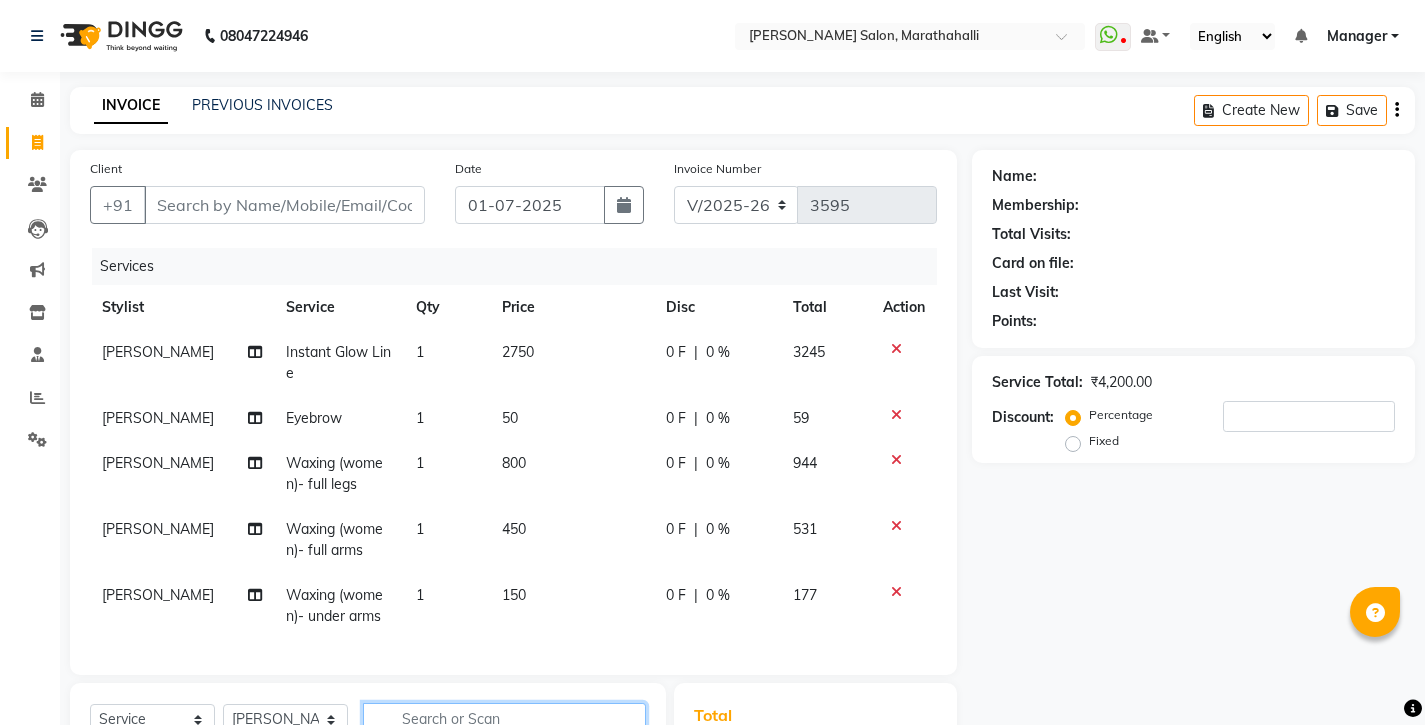 click 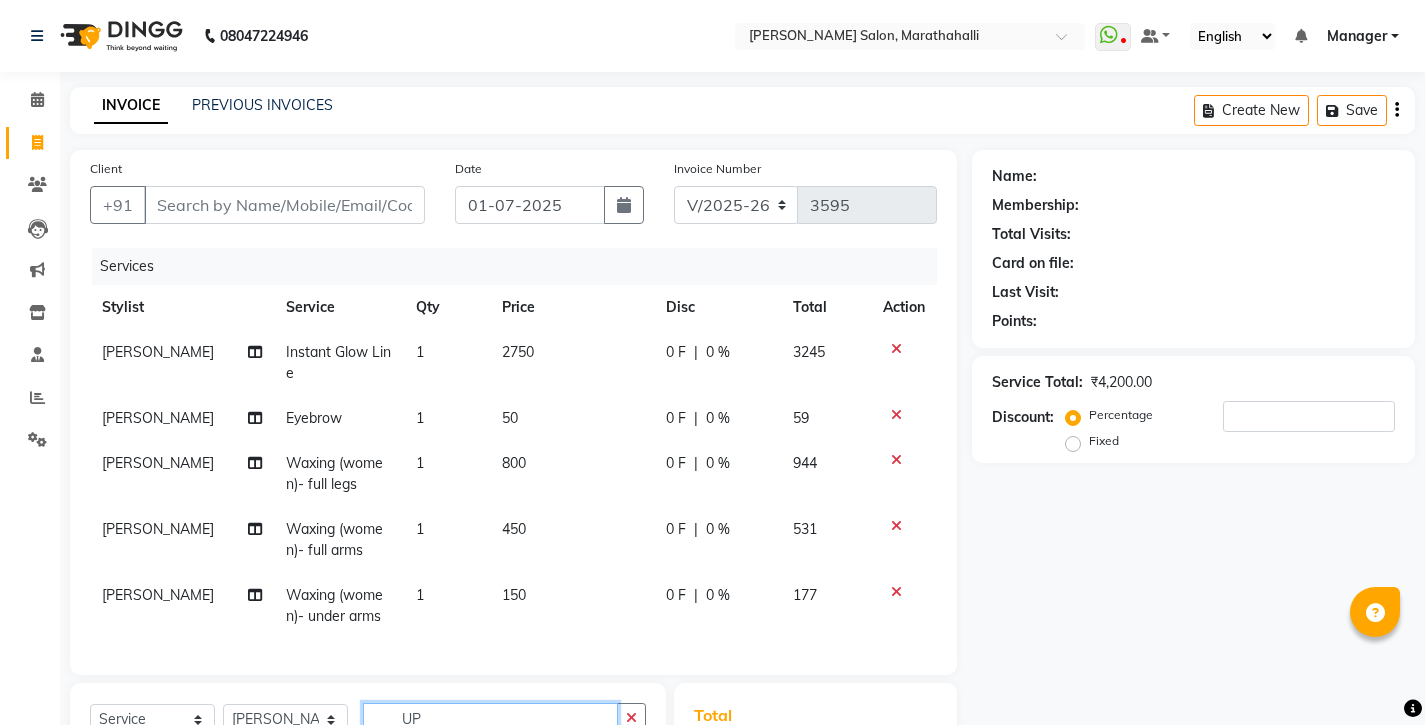 type on "U" 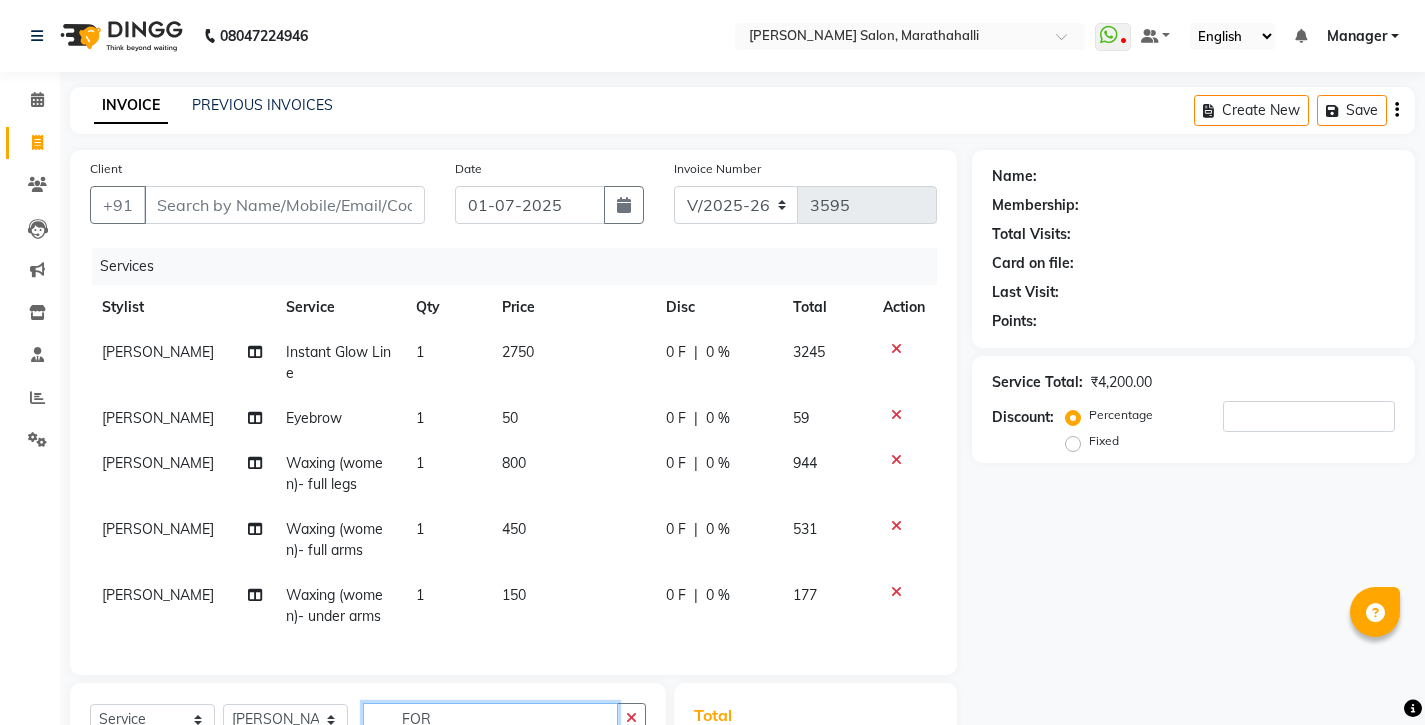 scroll, scrollTop: 118, scrollLeft: 0, axis: vertical 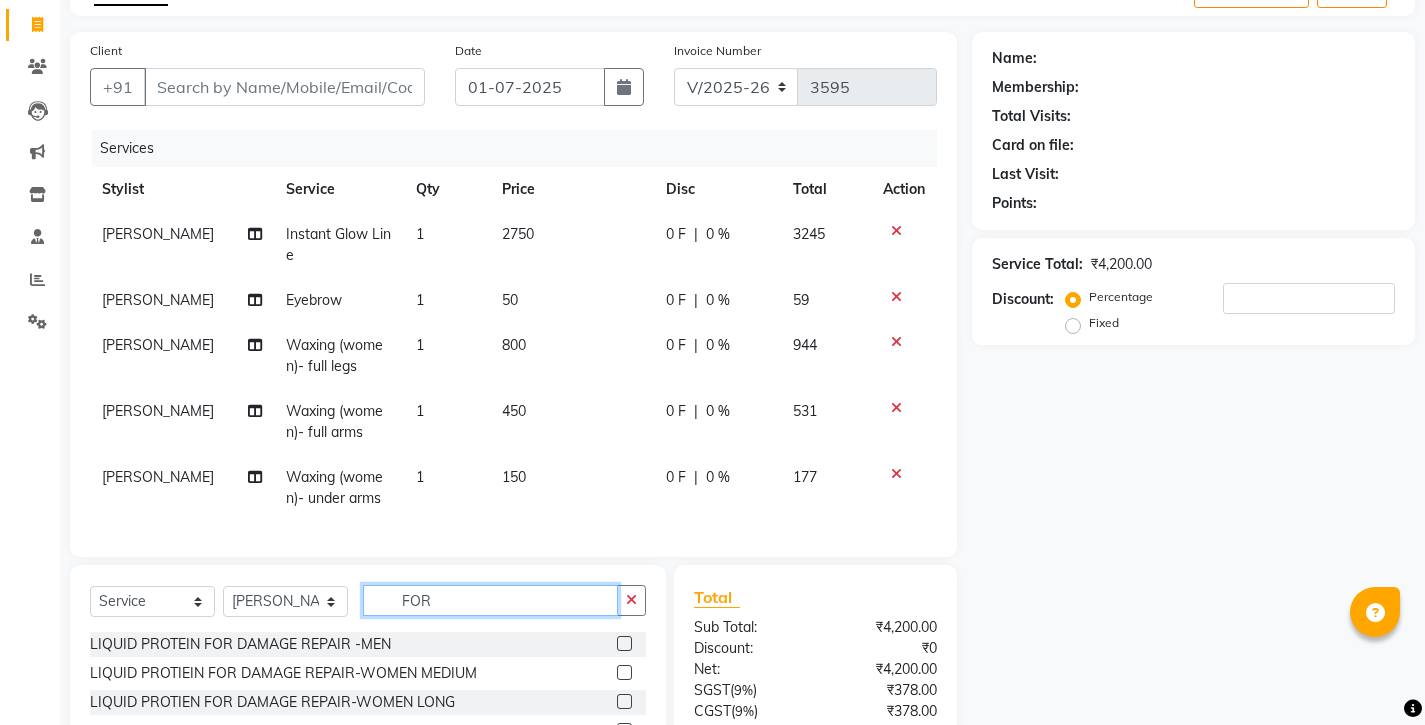 type on "FOR" 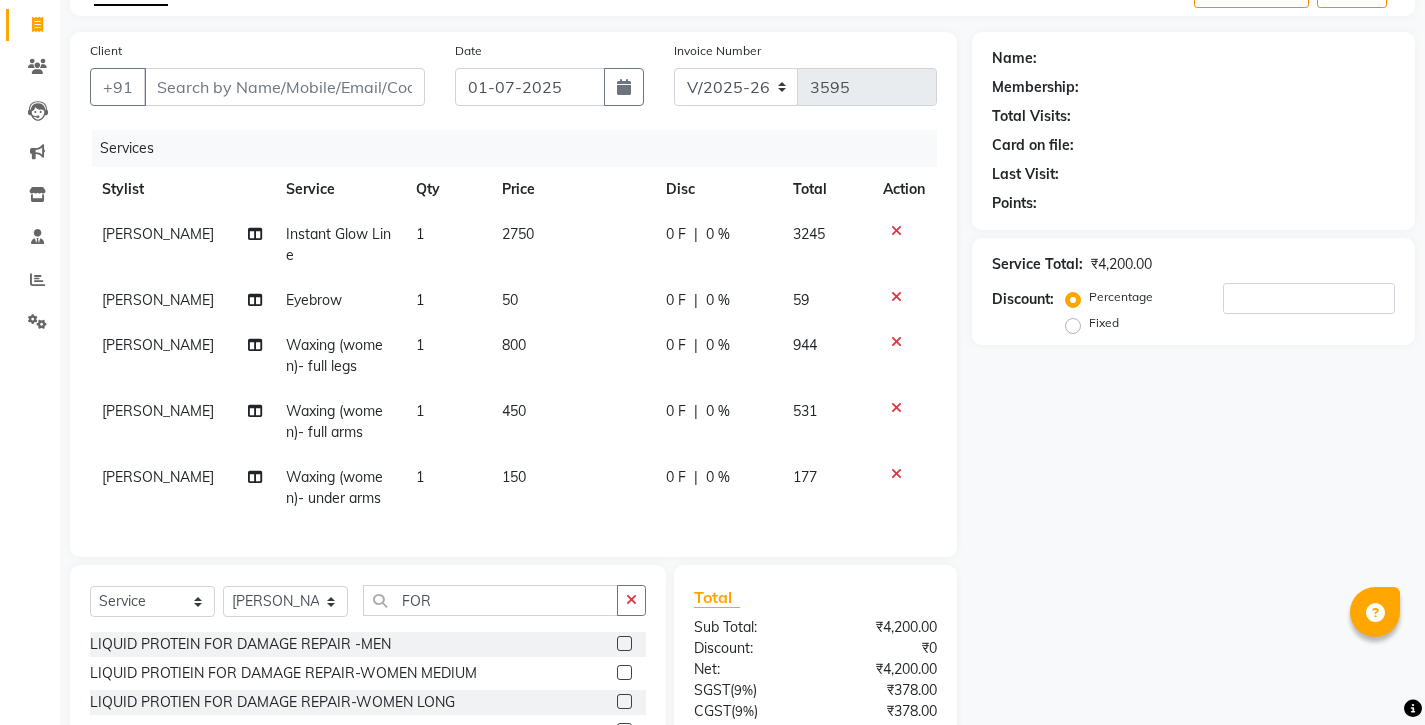 click 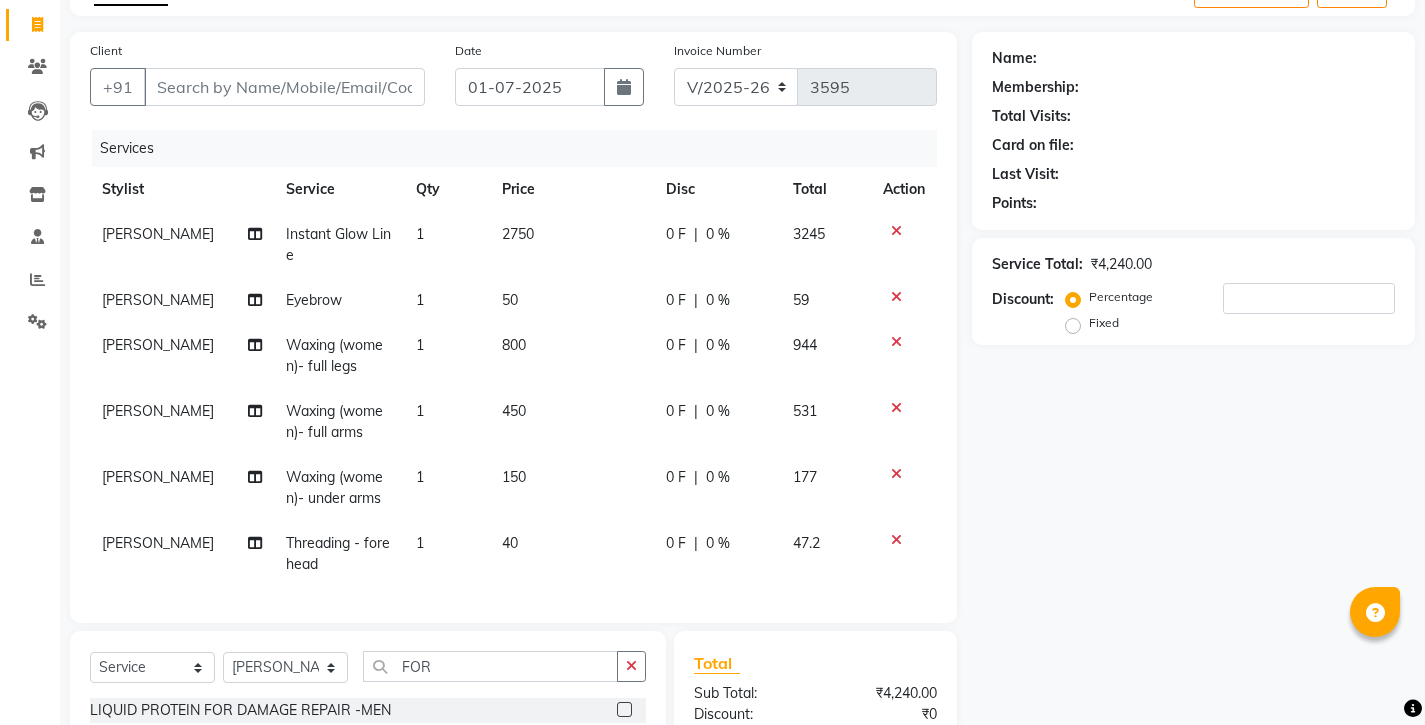 checkbox on "false" 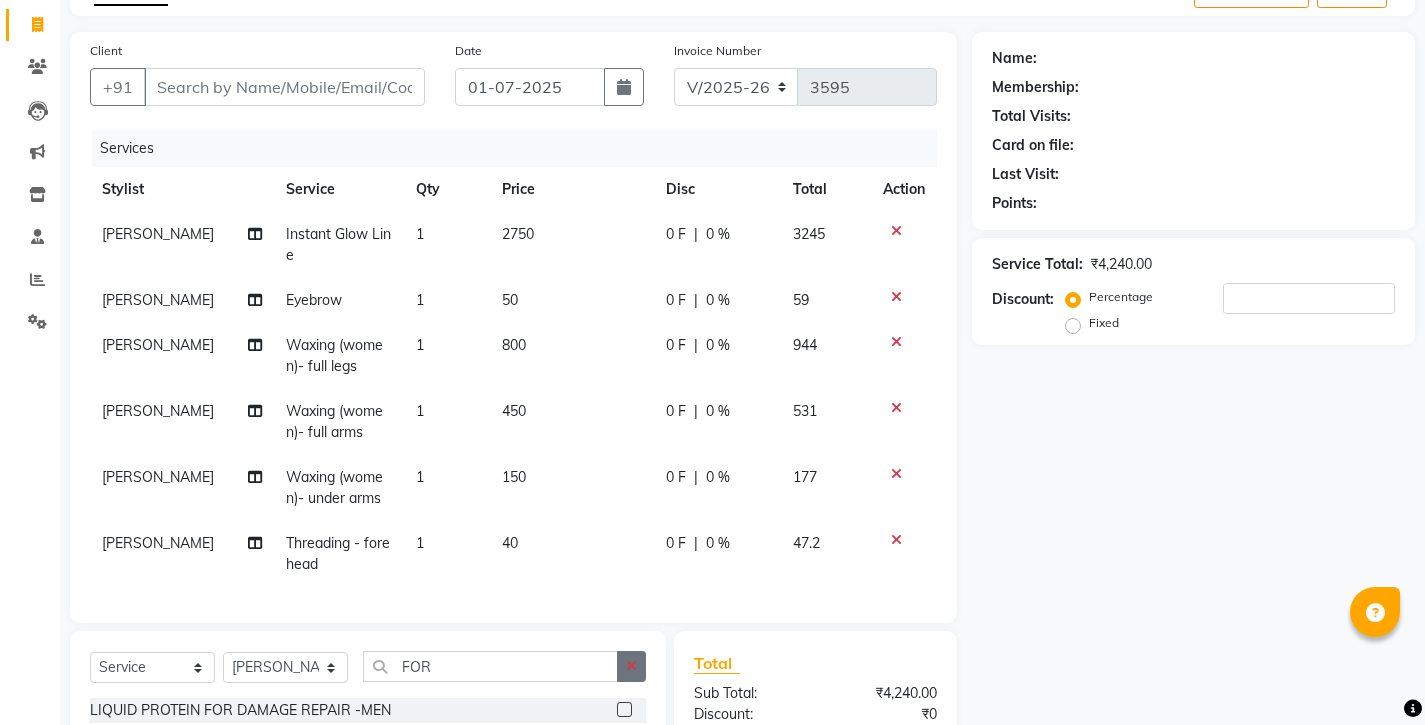 click 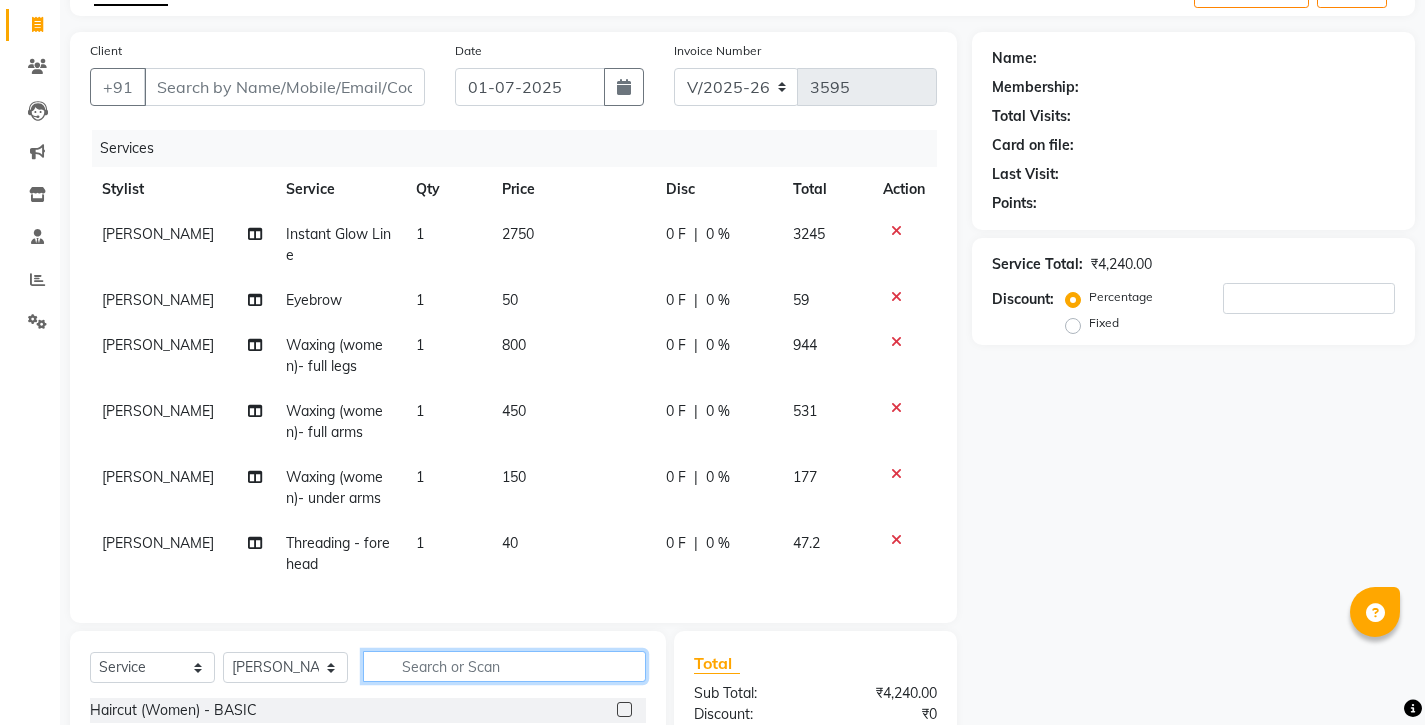 click 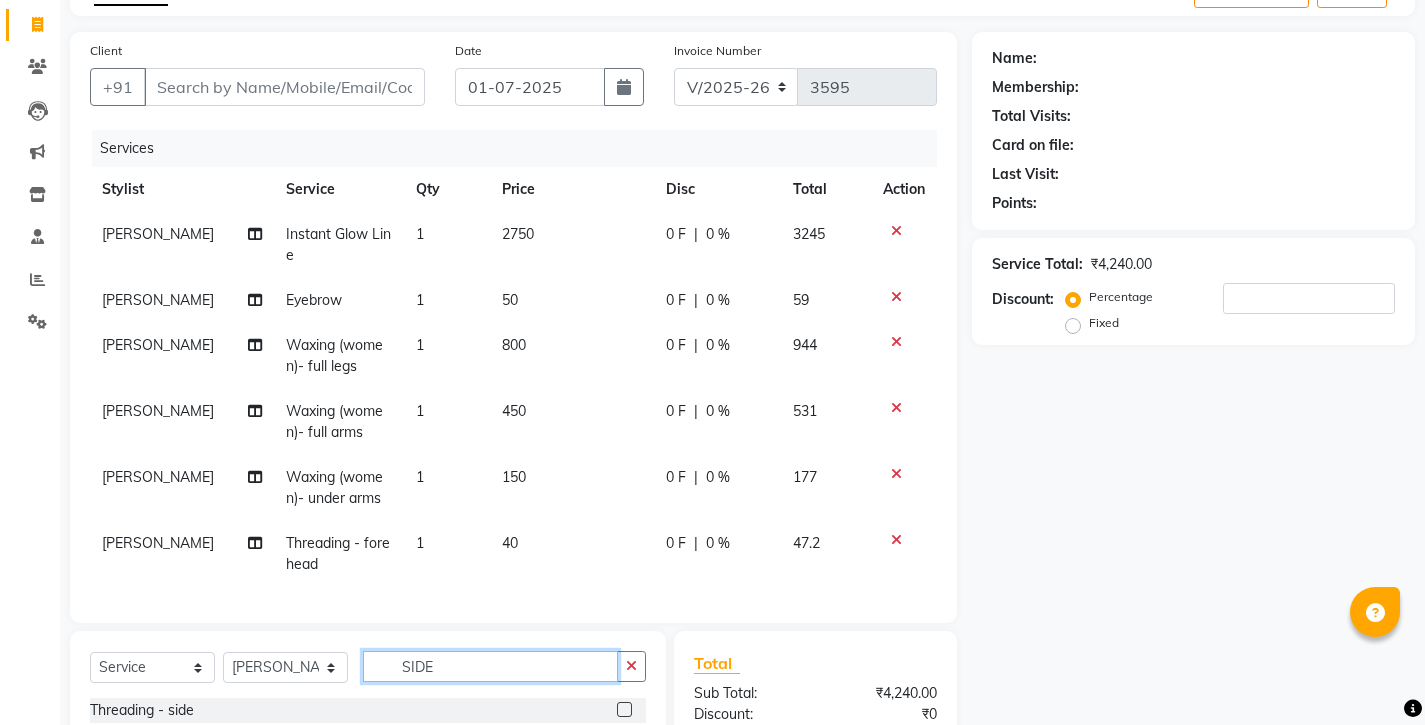 type on "SIDE" 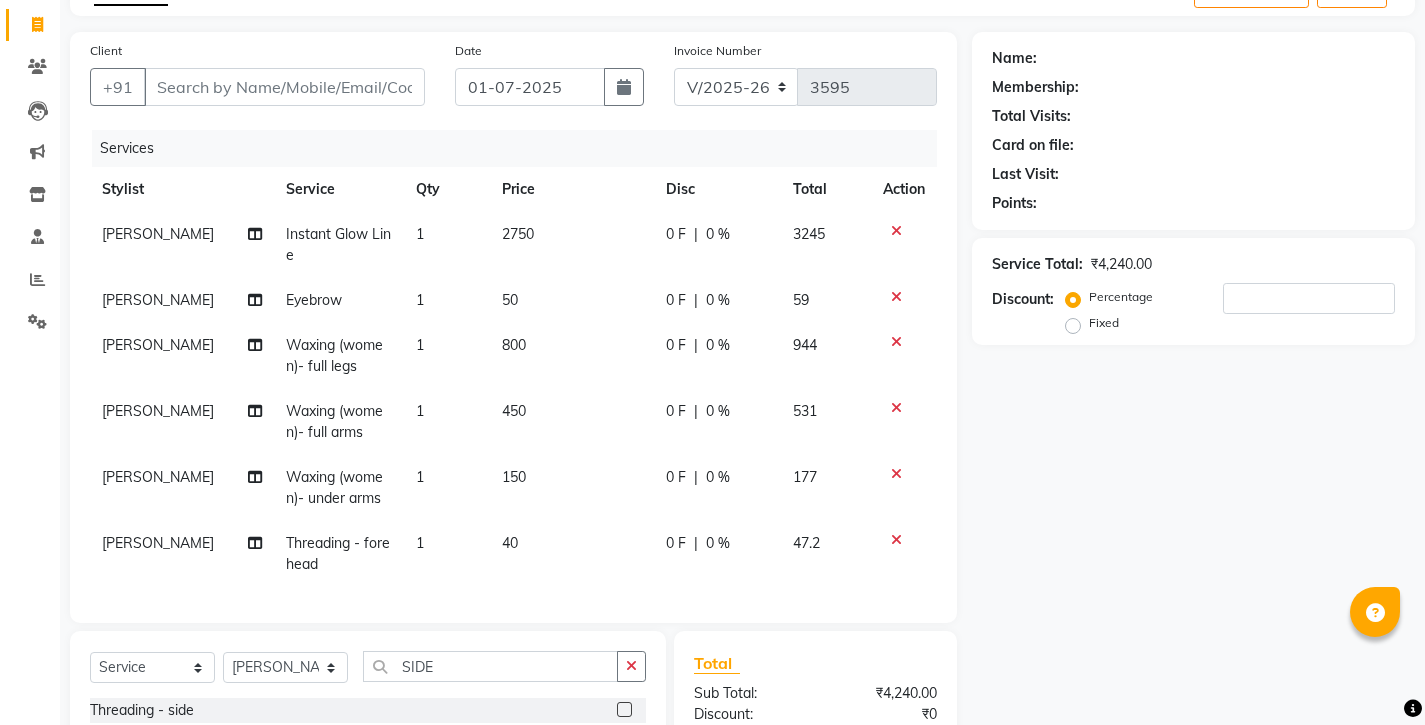 click 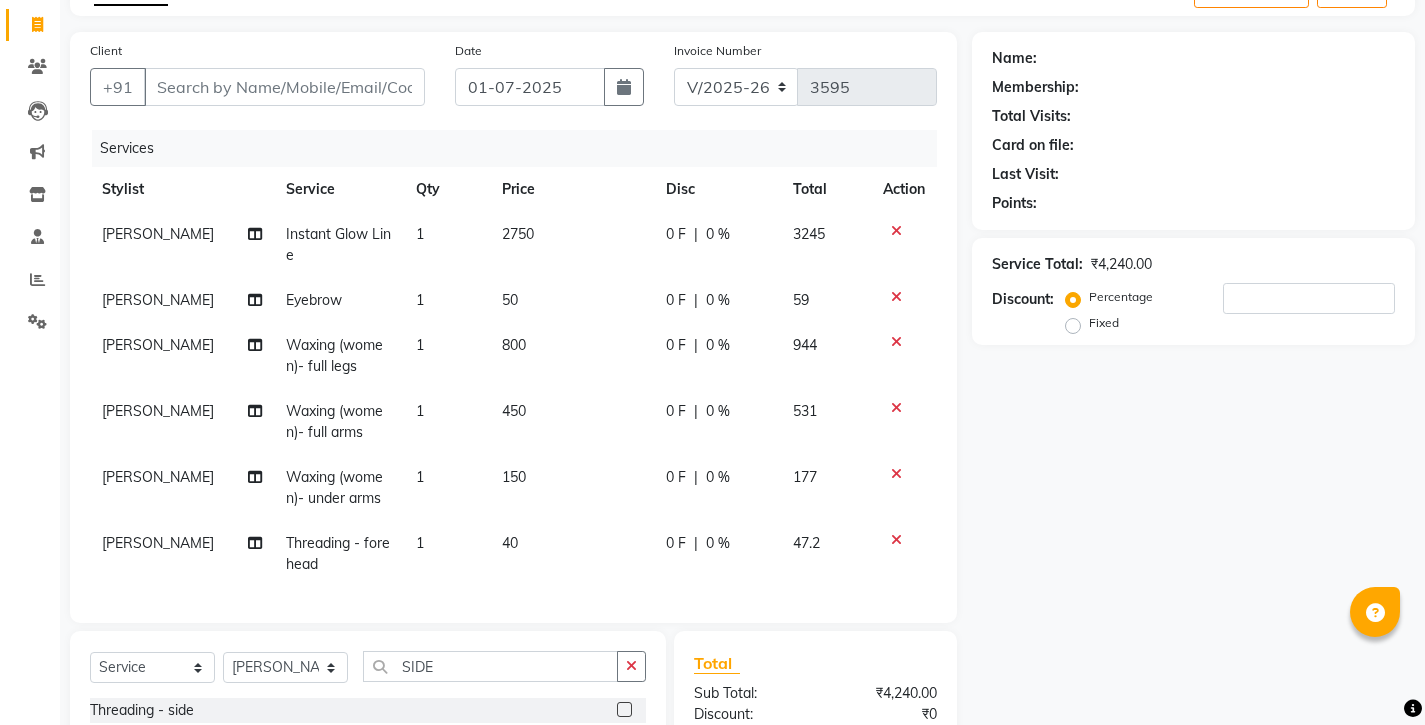 click at bounding box center [623, 710] 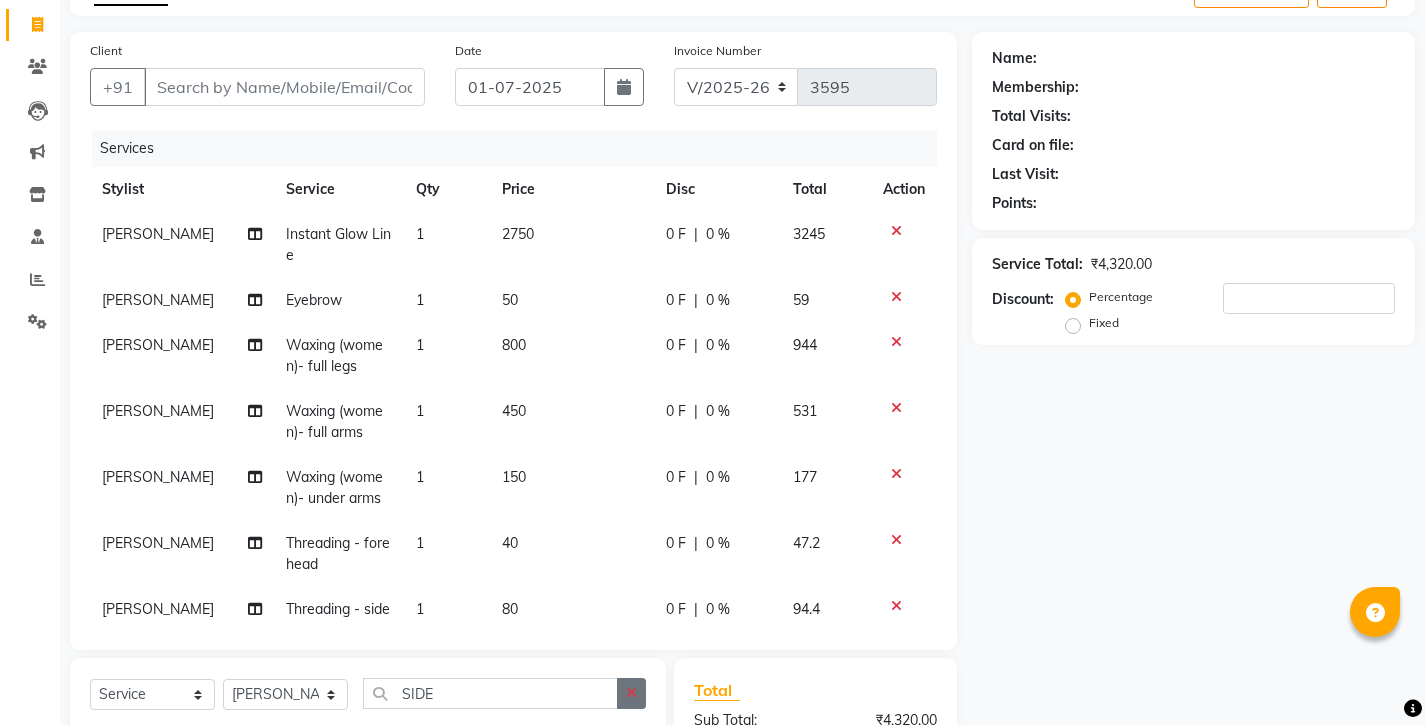 checkbox on "false" 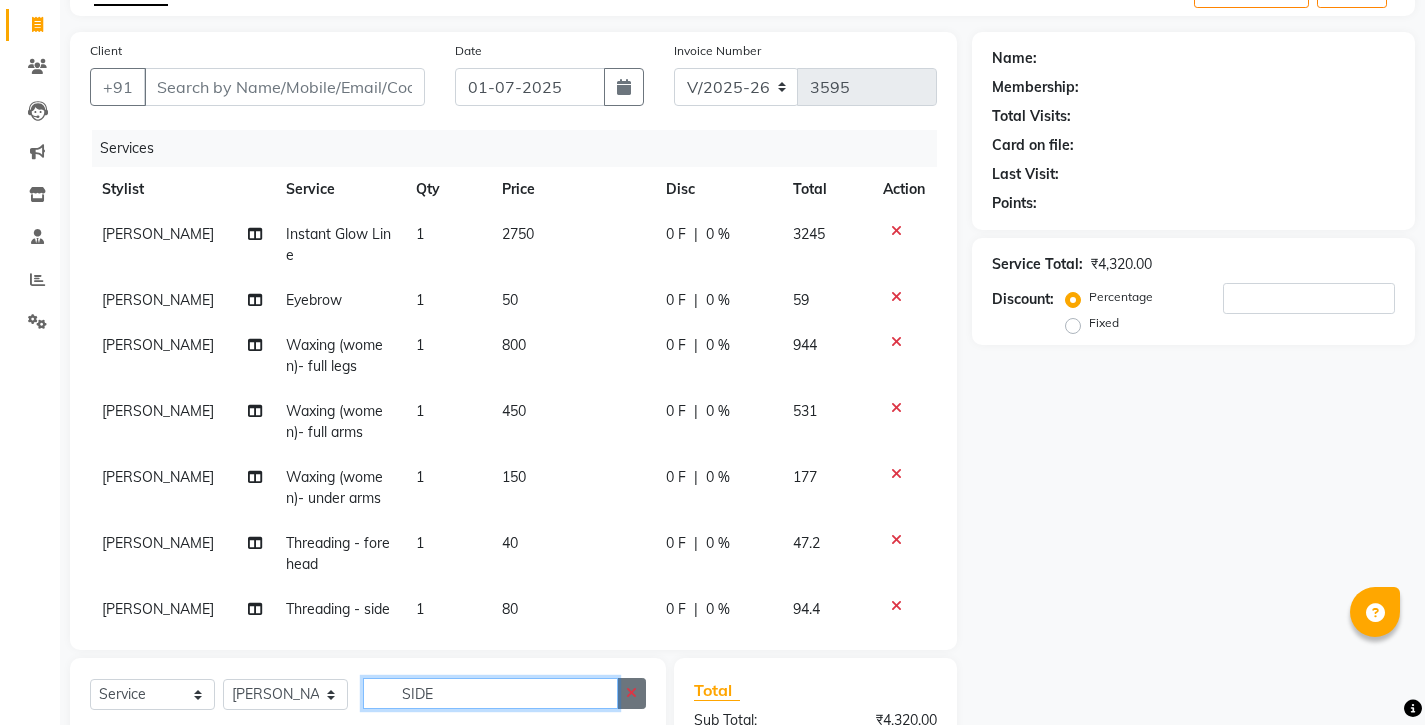type 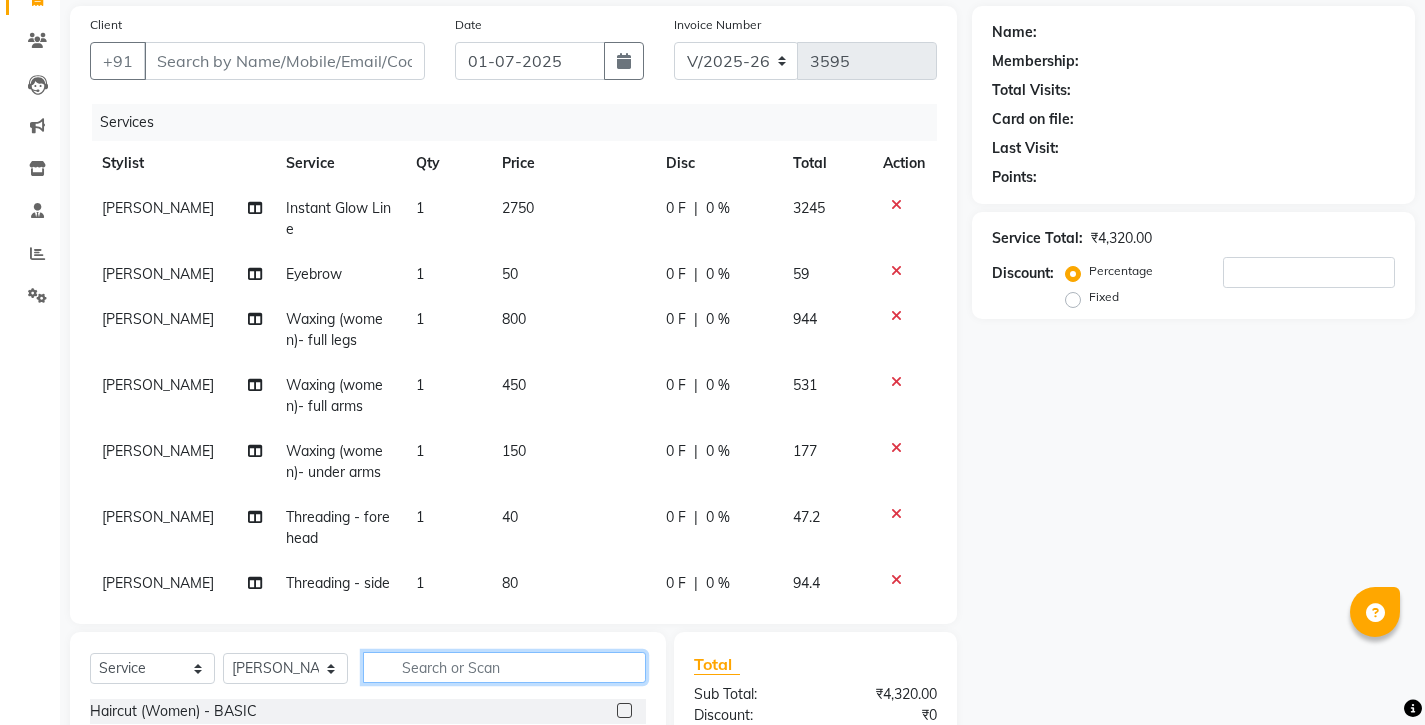 scroll, scrollTop: 171, scrollLeft: 0, axis: vertical 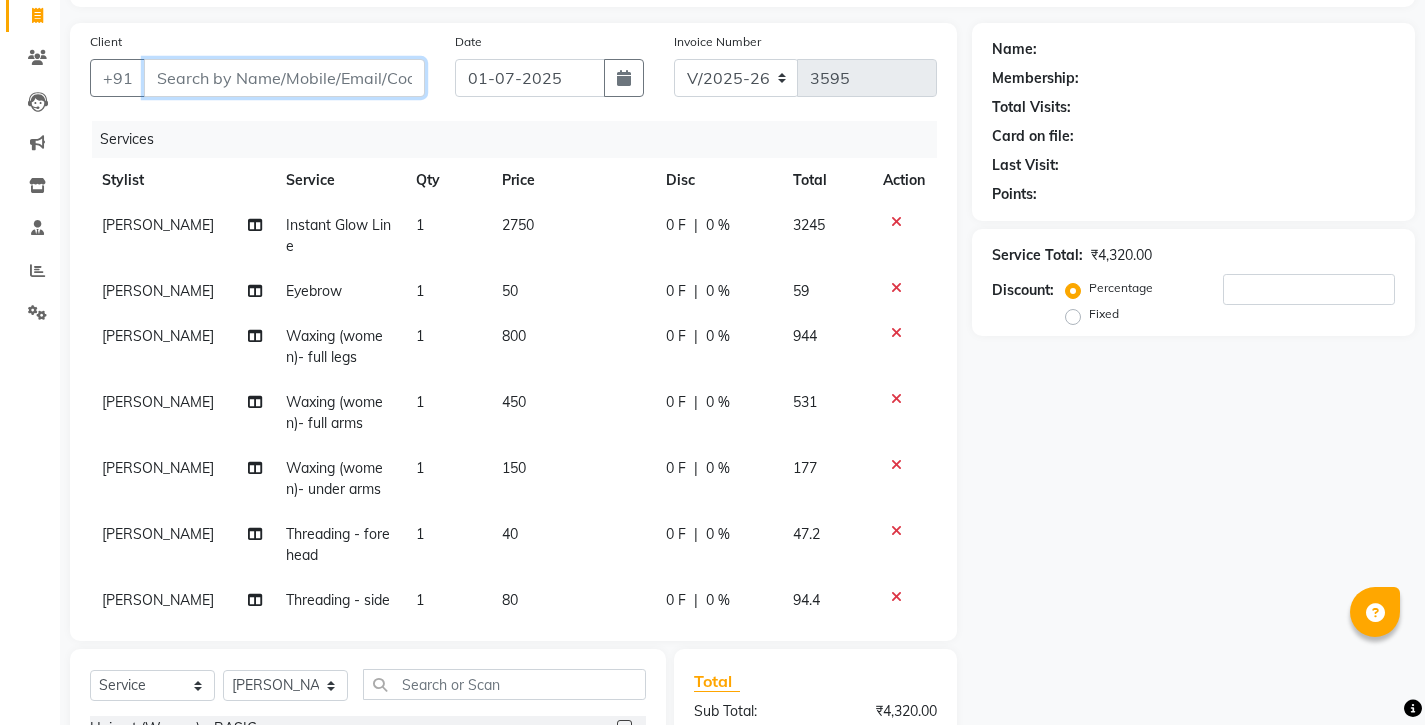click on "Client" at bounding box center (284, 78) 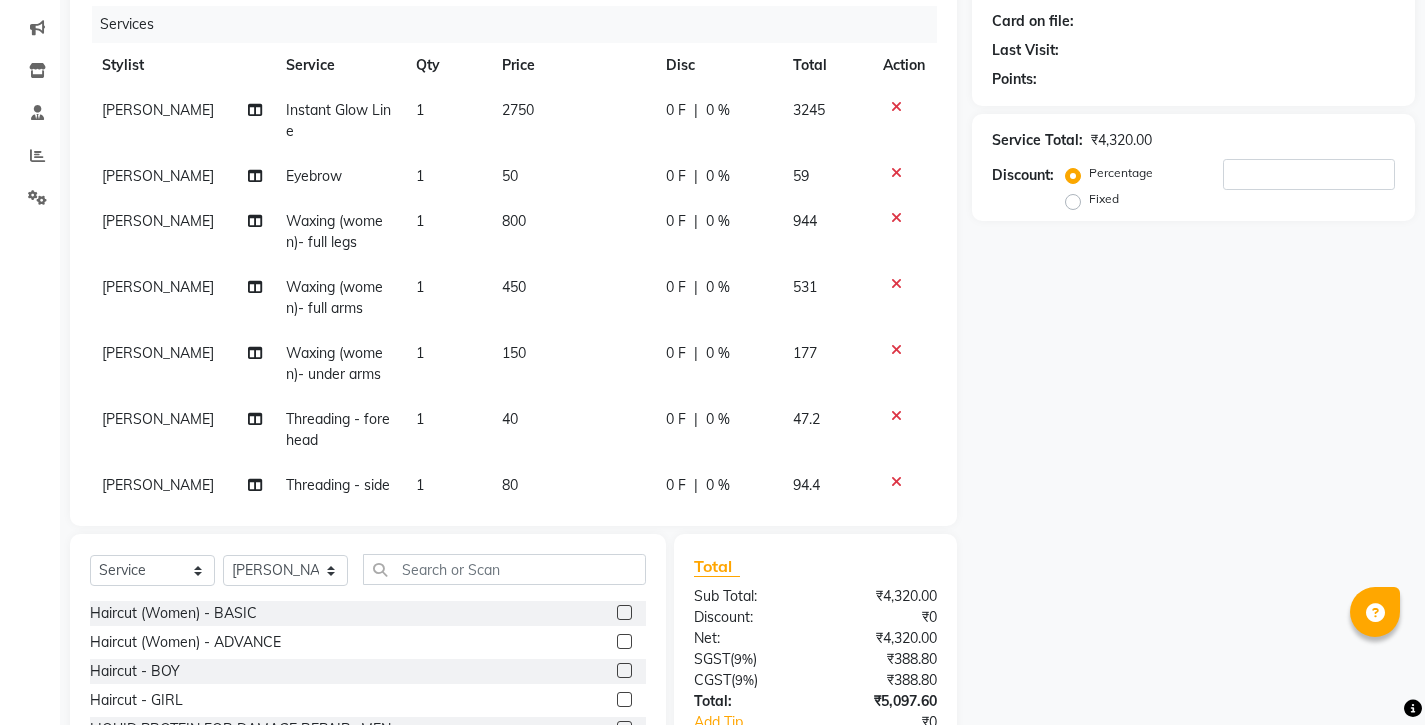 scroll, scrollTop: 250, scrollLeft: 0, axis: vertical 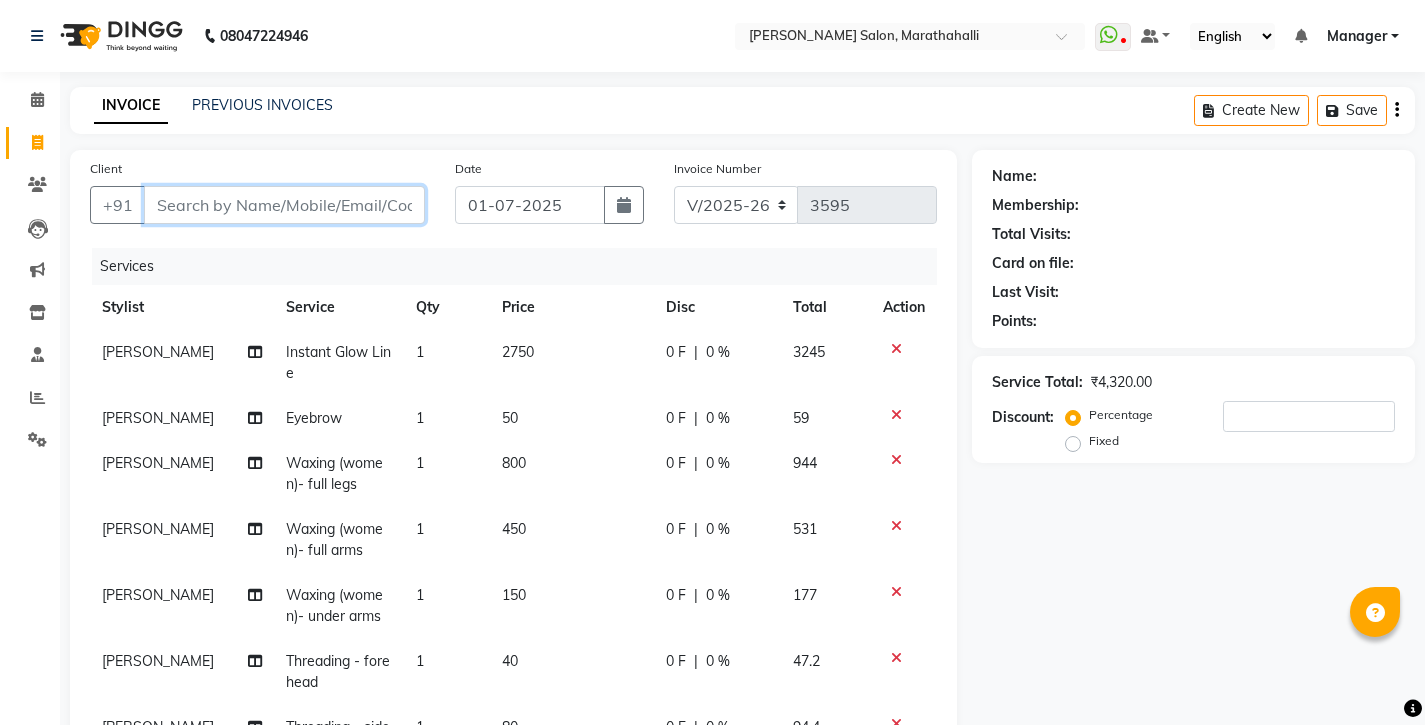click on "Client" at bounding box center (284, 205) 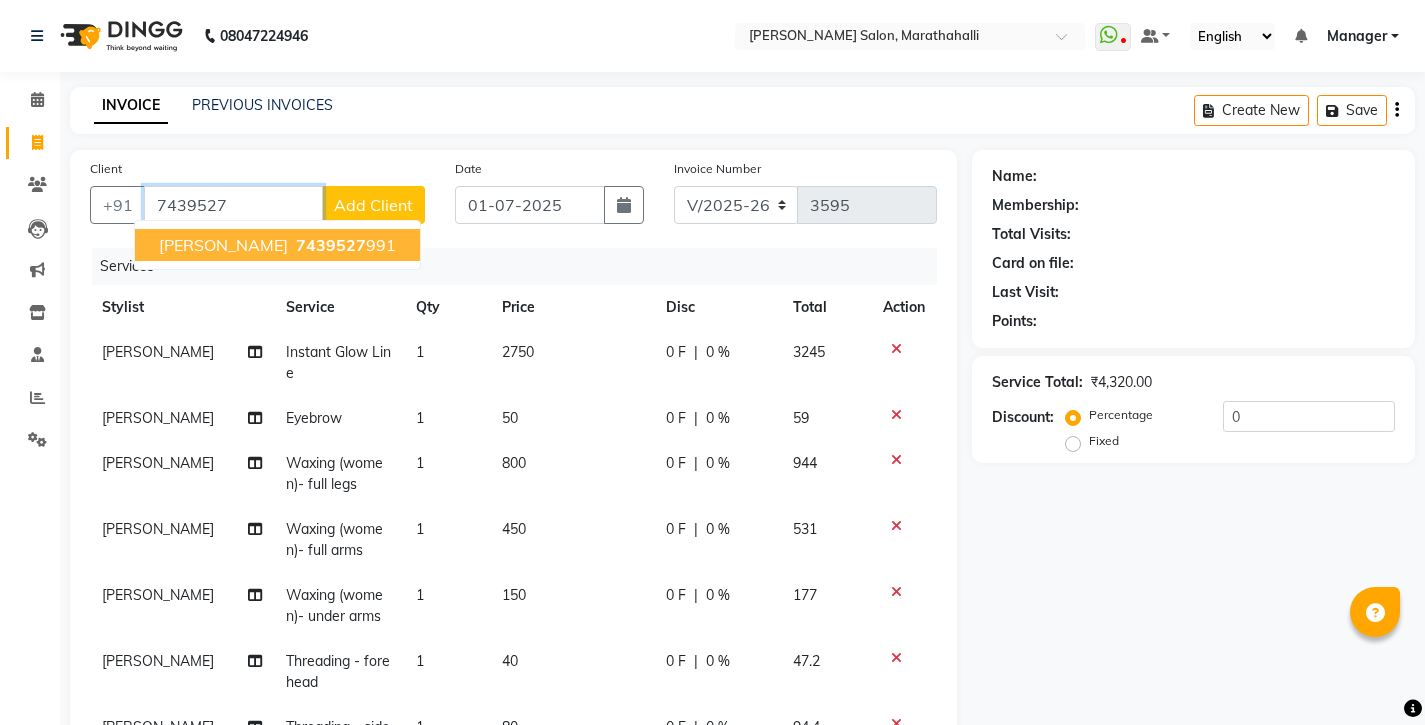 click on "Sharlee   7439527 991" at bounding box center [277, 245] 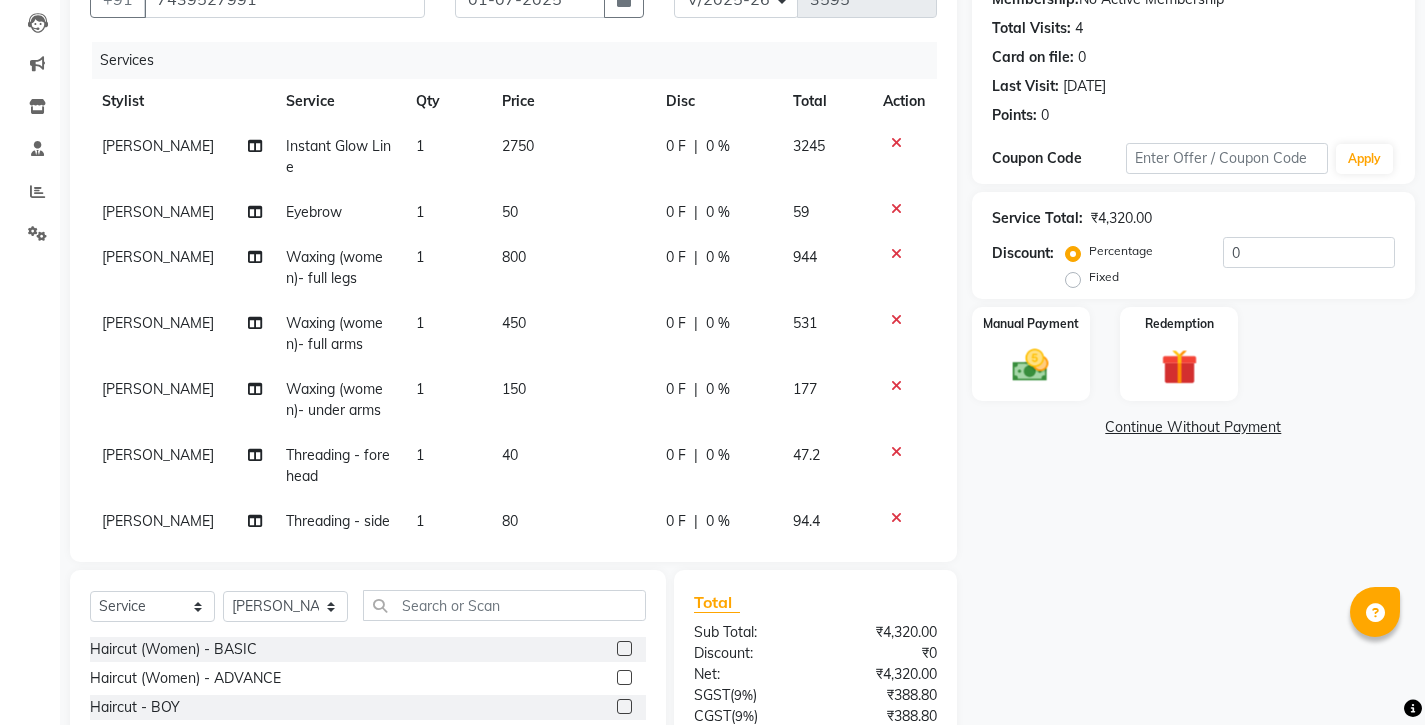 scroll, scrollTop: 0, scrollLeft: 0, axis: both 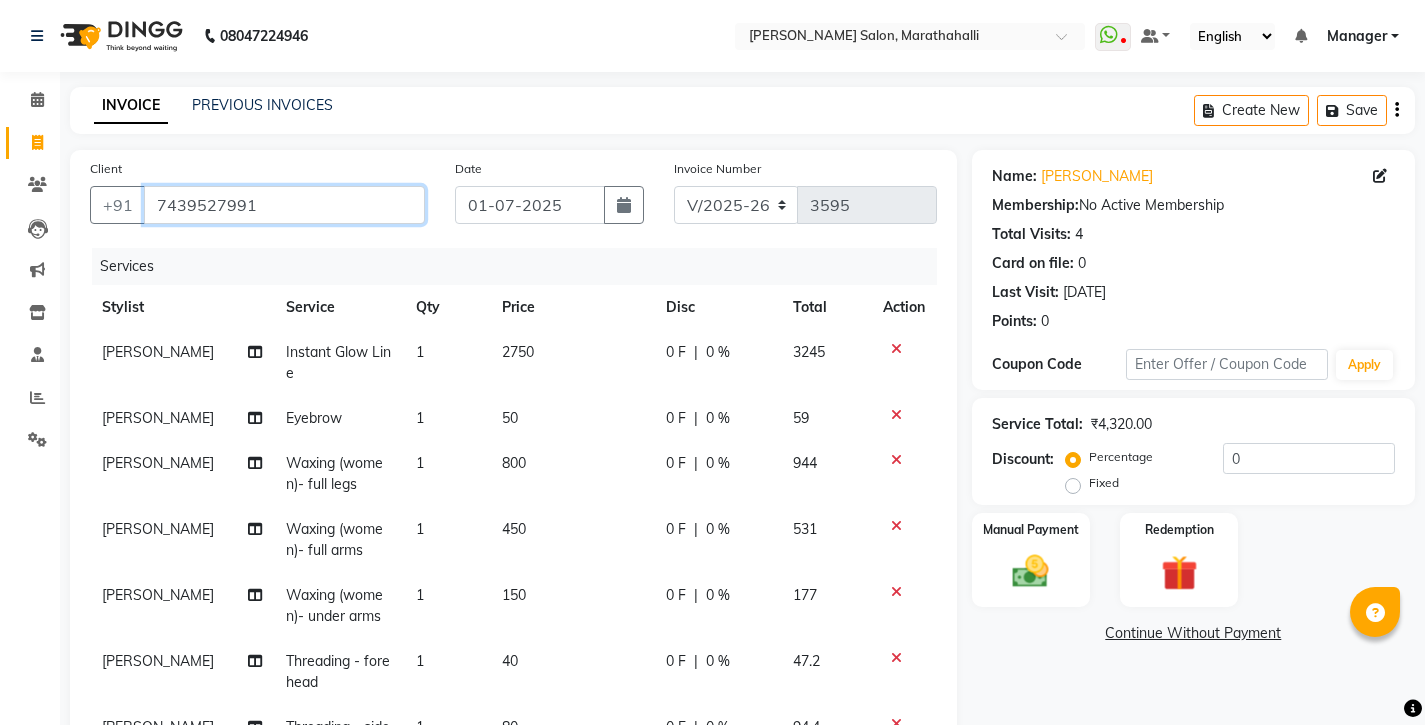 click on "7439527991" at bounding box center [284, 205] 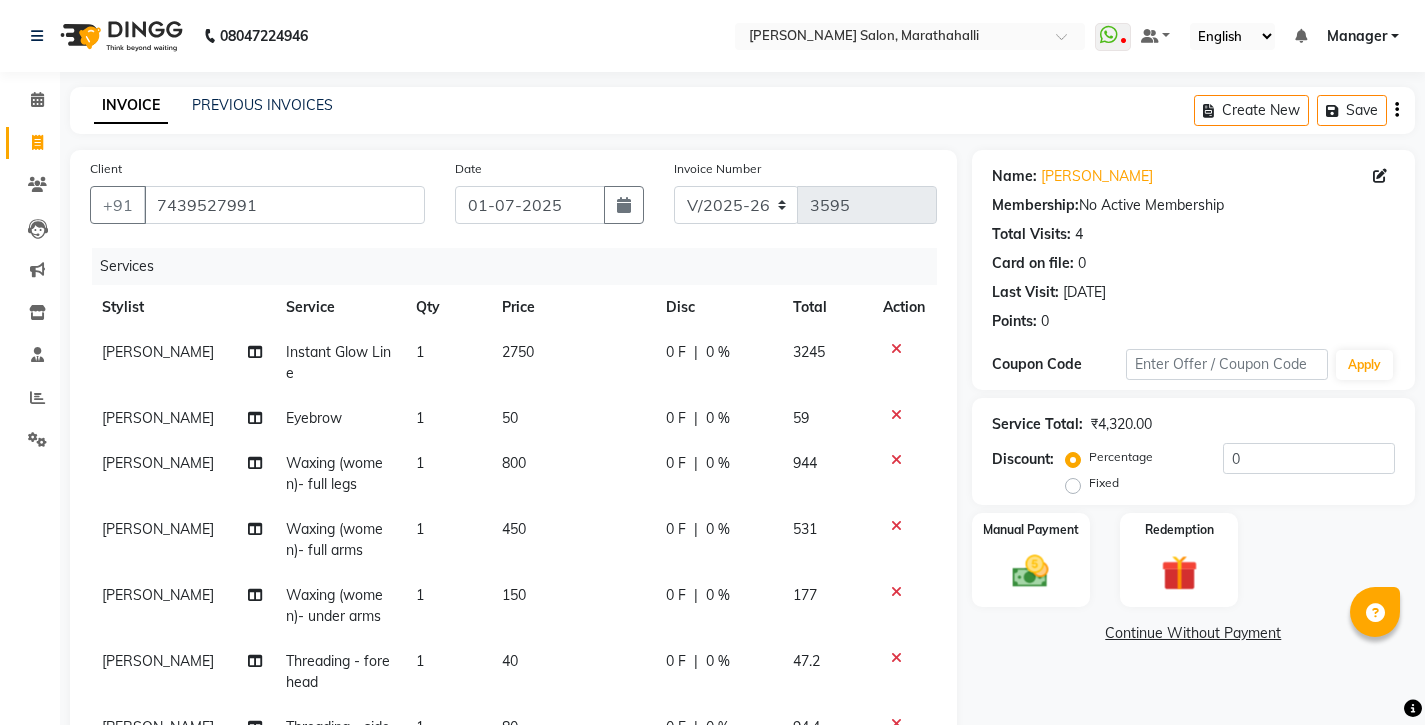 click 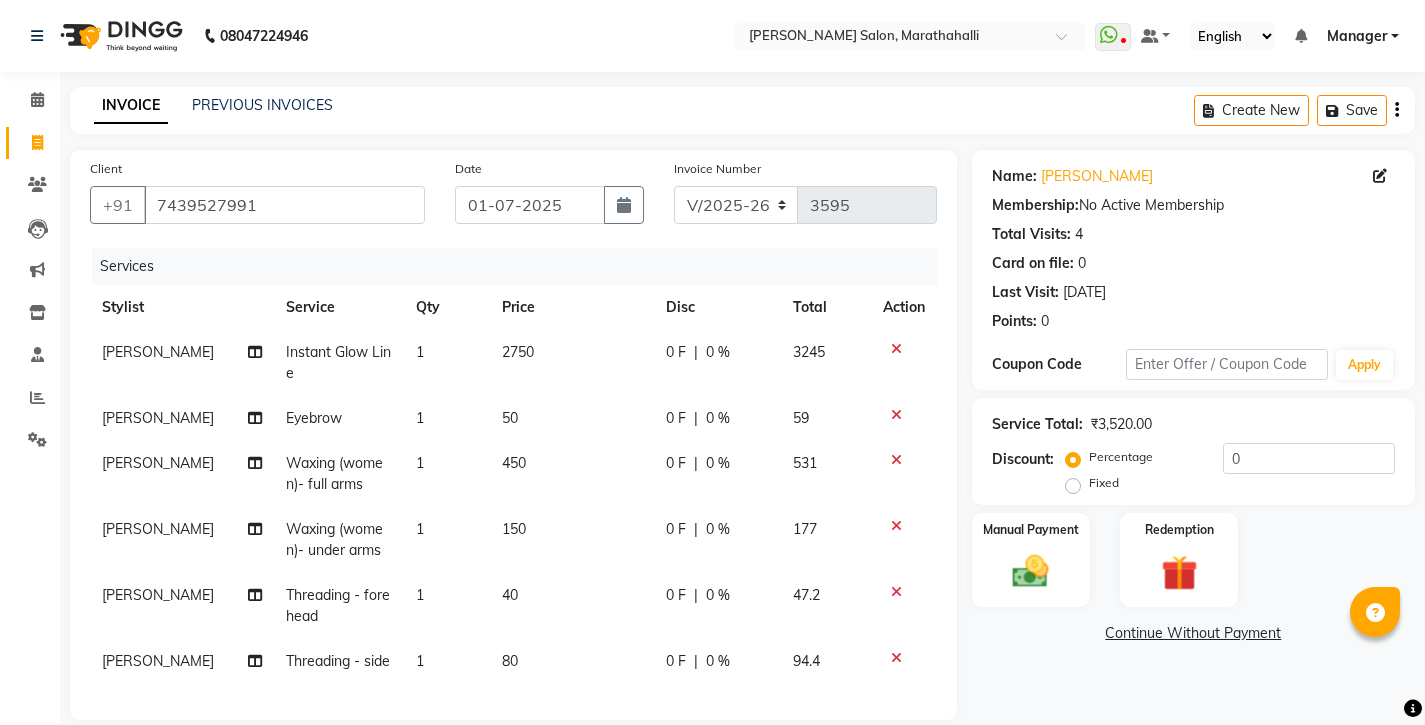 click 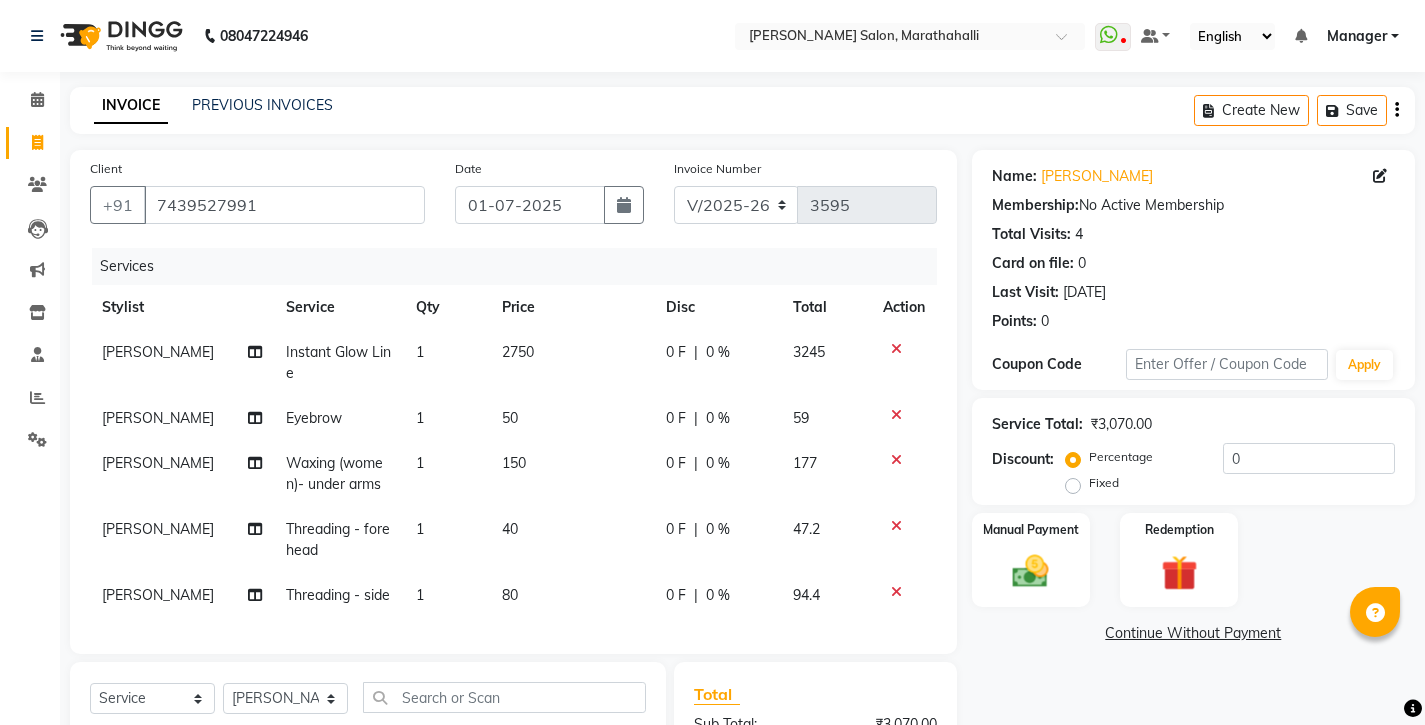 click 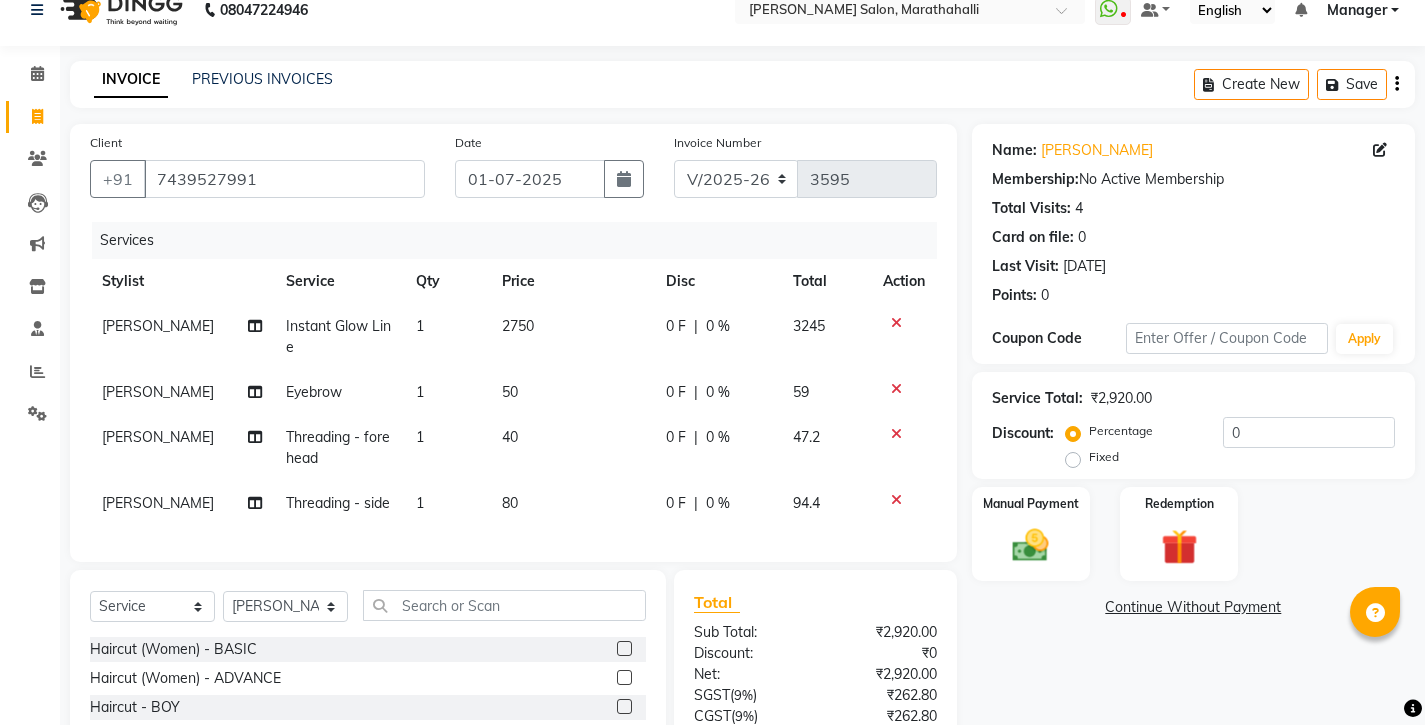 scroll, scrollTop: 88, scrollLeft: 0, axis: vertical 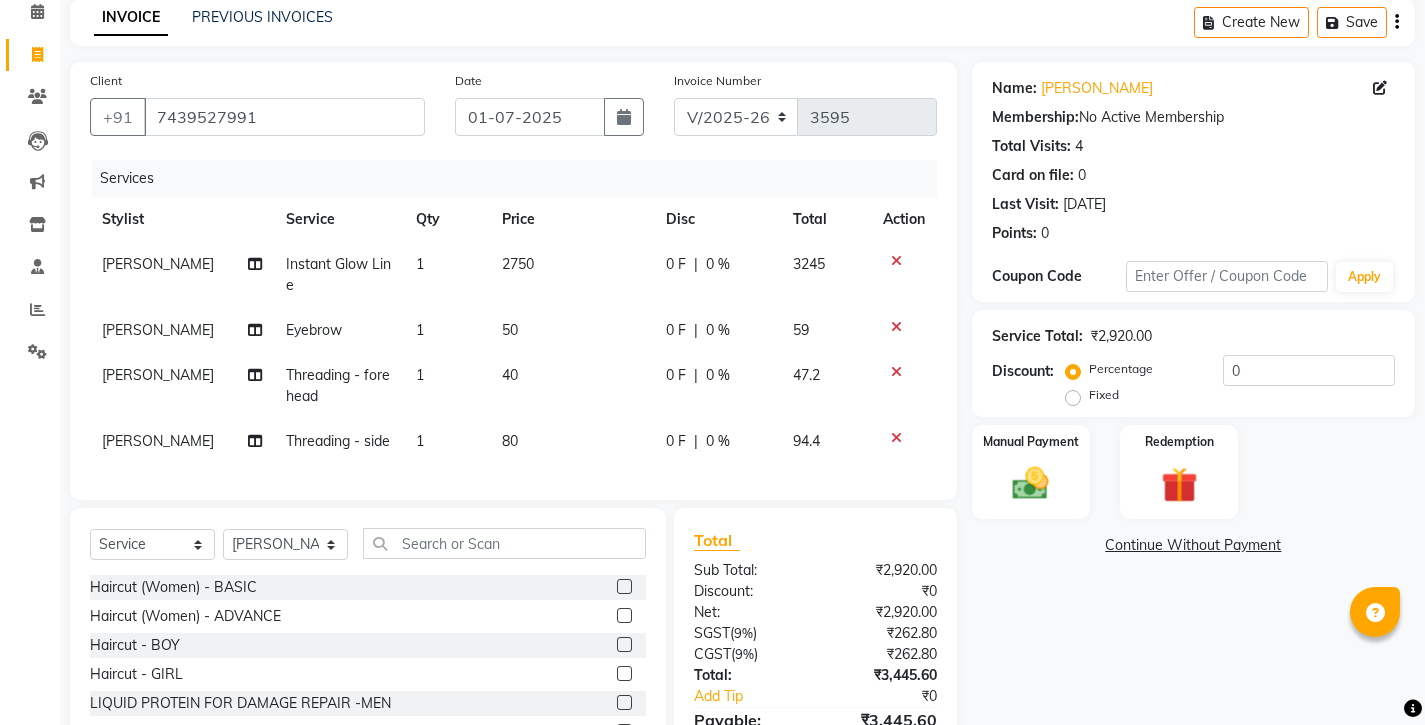 click 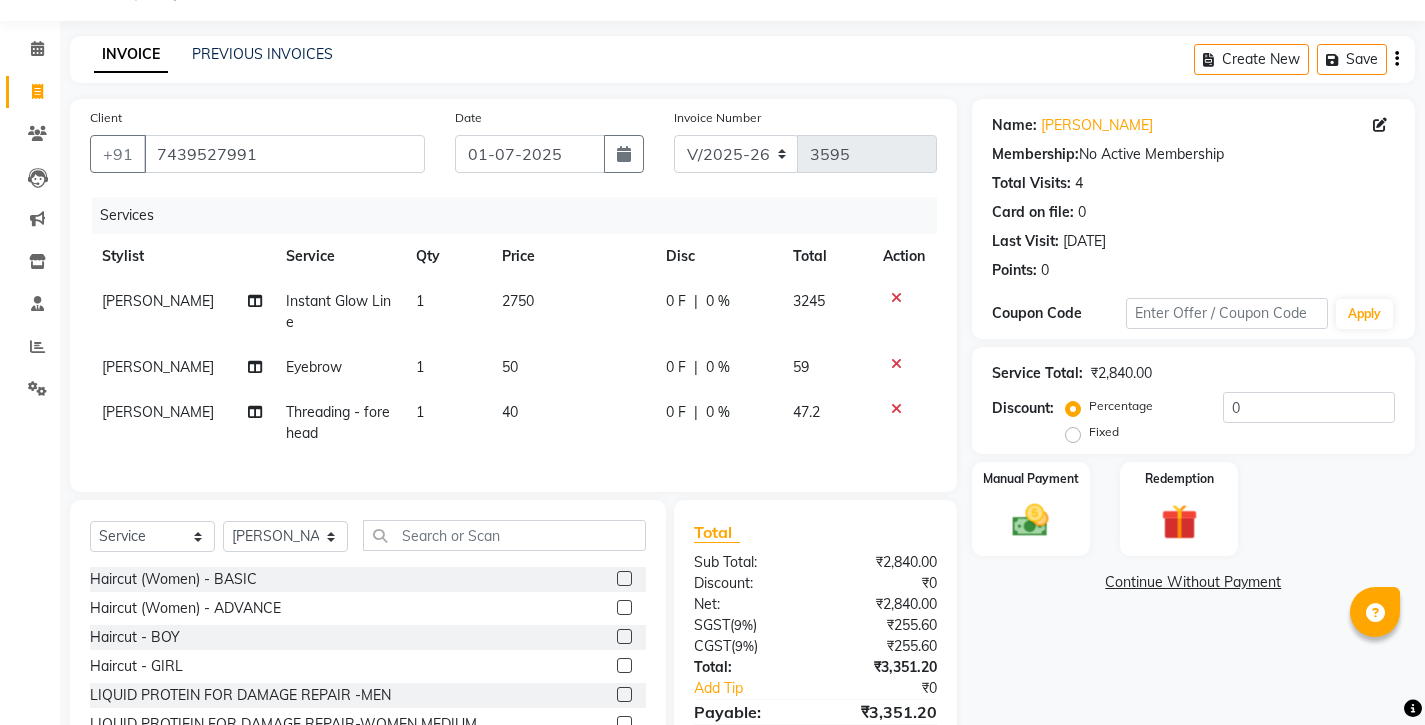 click 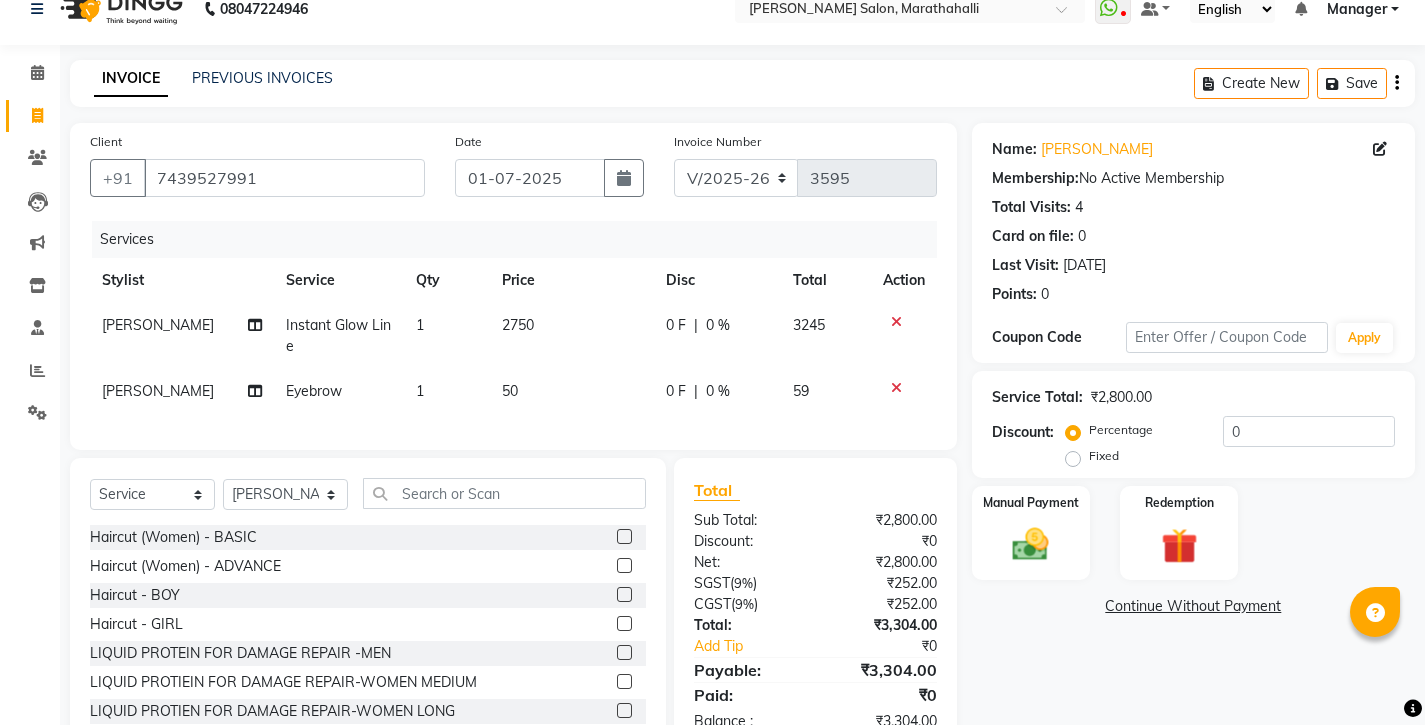 click 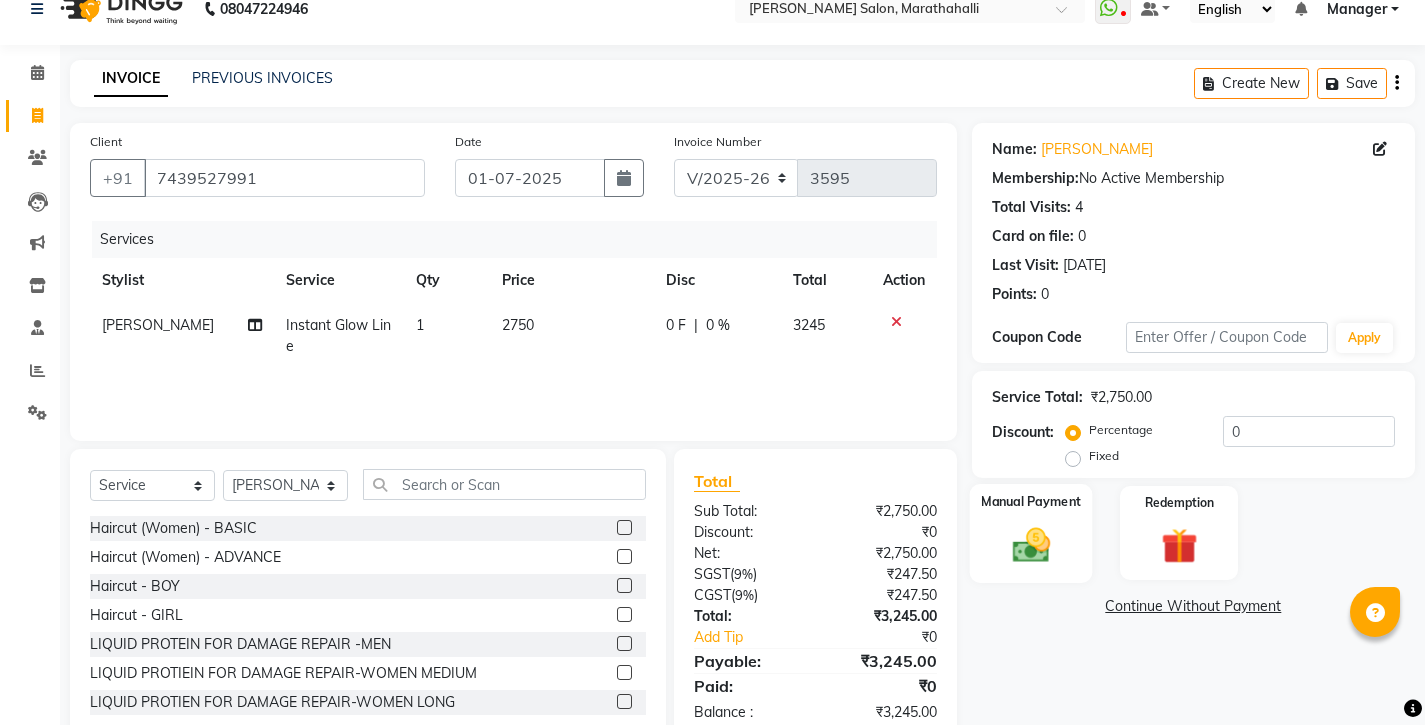 click 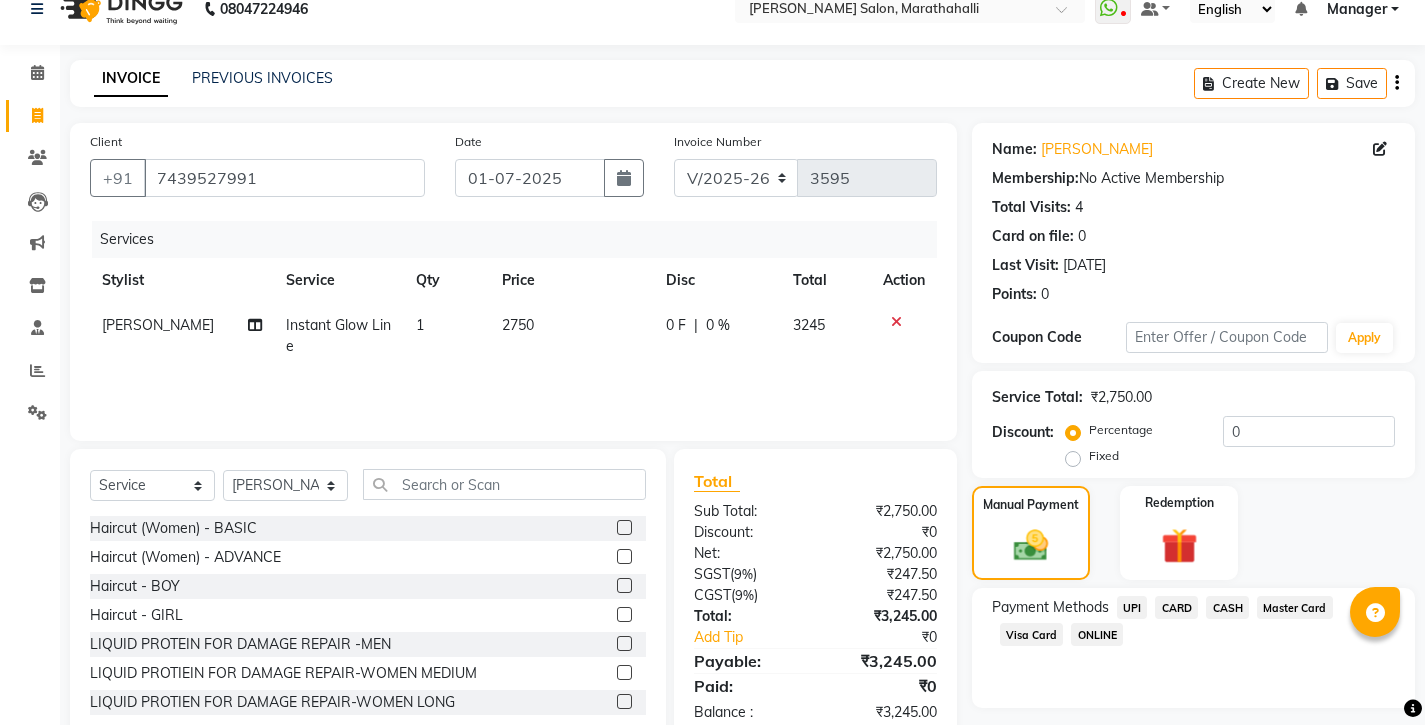 scroll, scrollTop: 0, scrollLeft: 0, axis: both 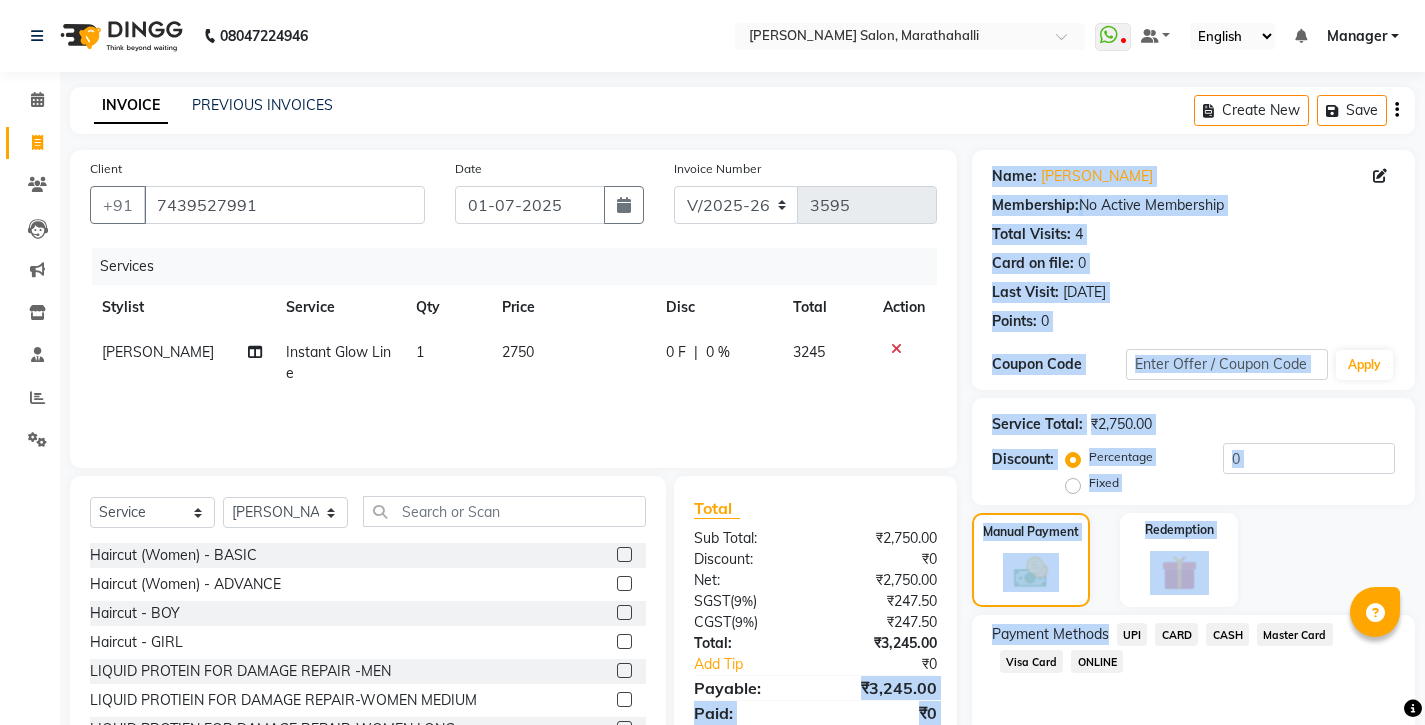 drag, startPoint x: 878, startPoint y: 615, endPoint x: 975, endPoint y: 625, distance: 97.5141 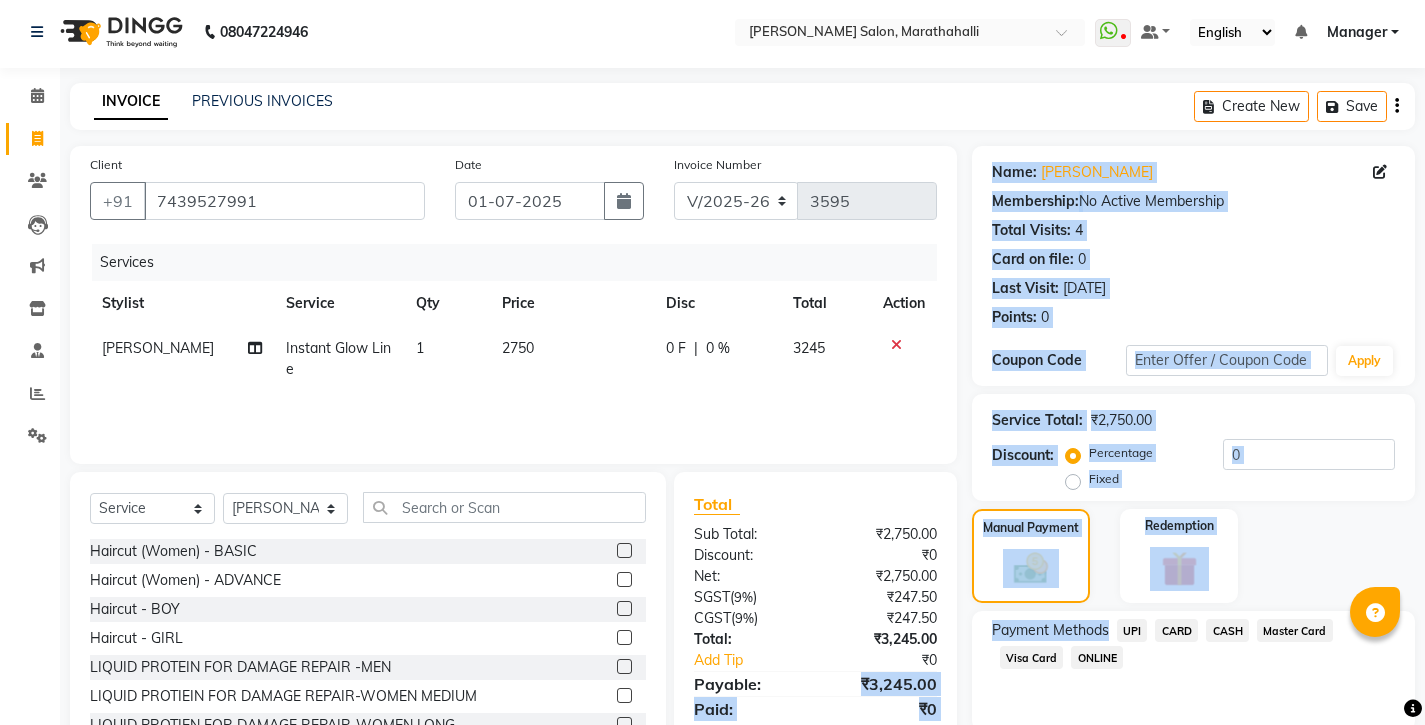 scroll, scrollTop: 27, scrollLeft: 0, axis: vertical 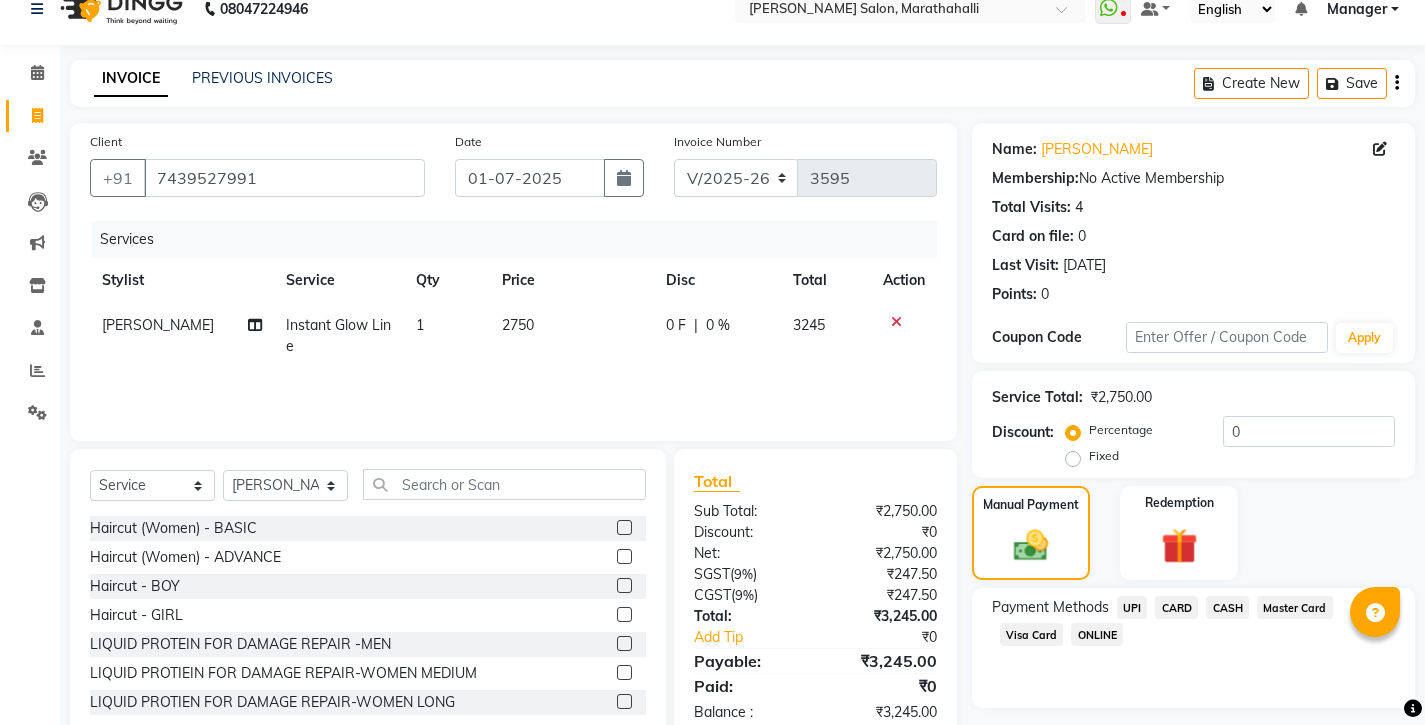 click on "Payment Methods  UPI   CARD   CASH   Master Card   Visa Card   ONLINE" 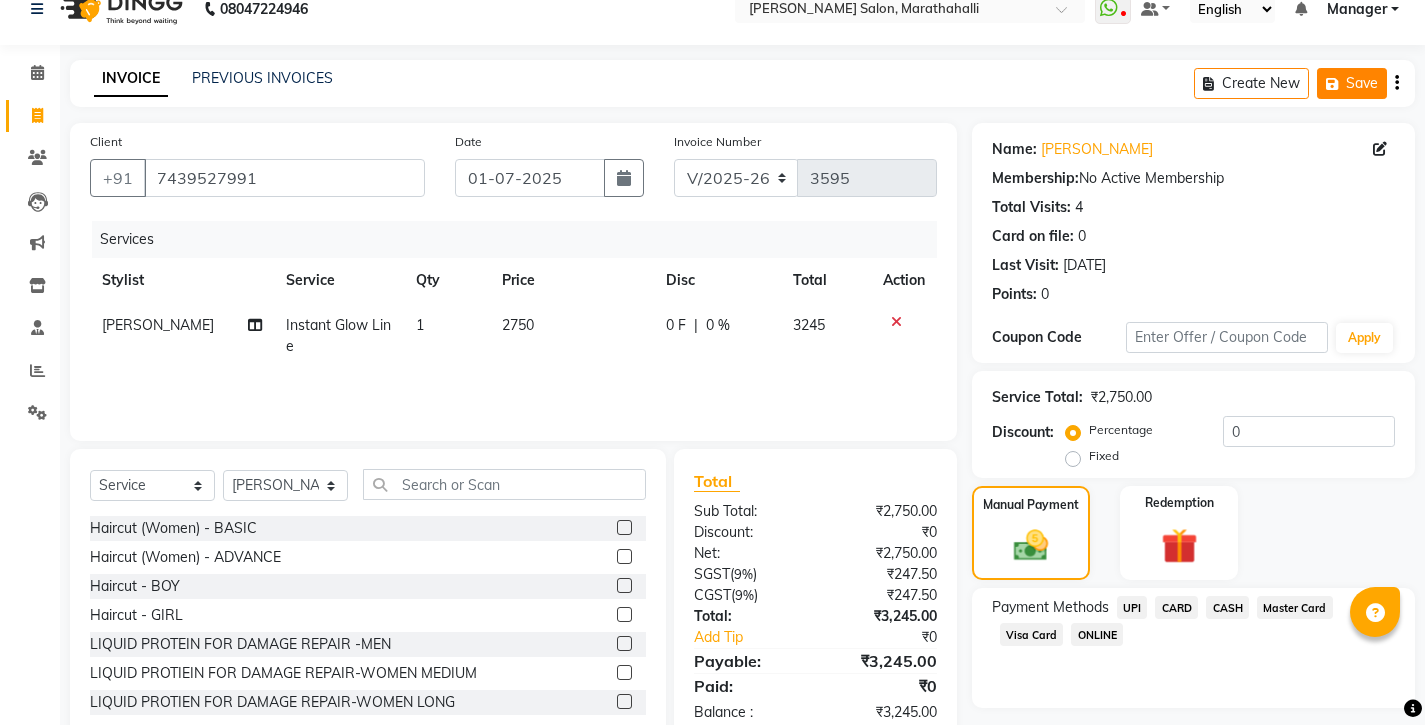 click on "Save" 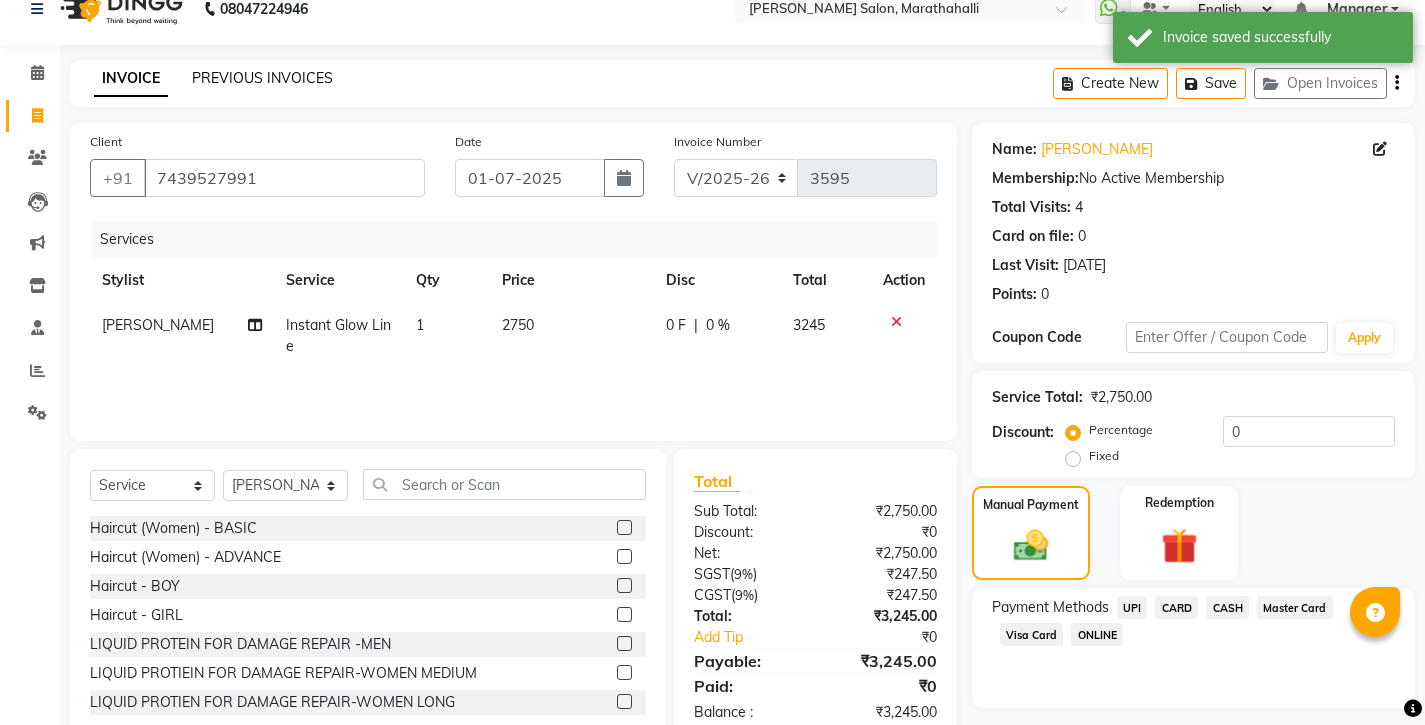 click on "PREVIOUS INVOICES" 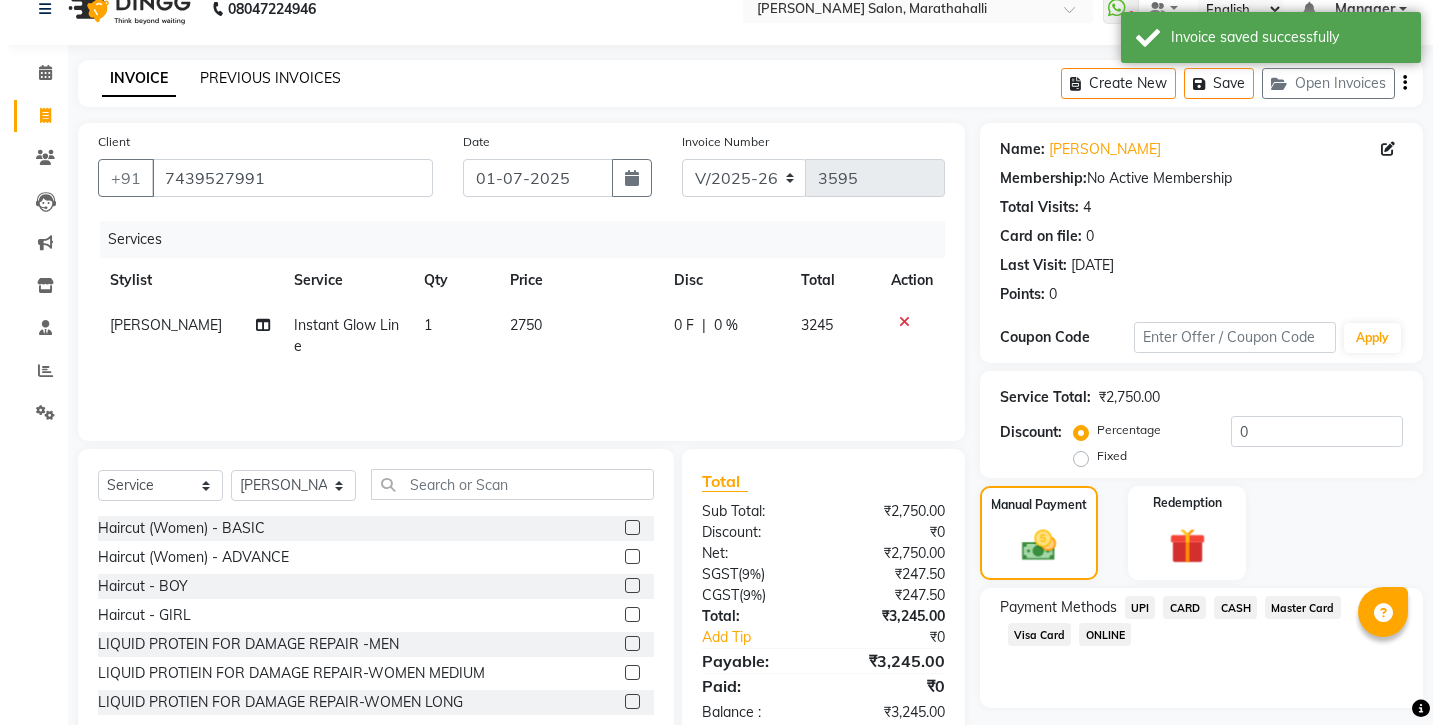 scroll, scrollTop: 0, scrollLeft: 0, axis: both 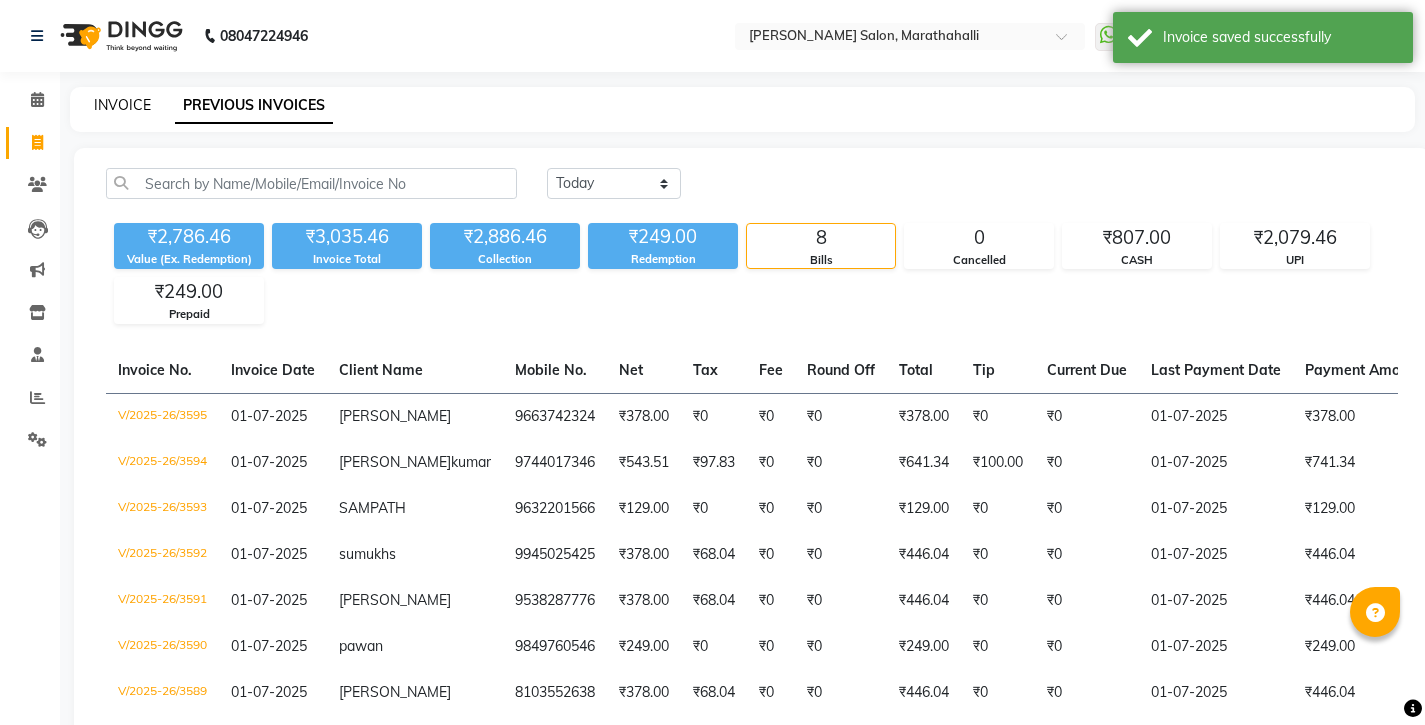click on "INVOICE" 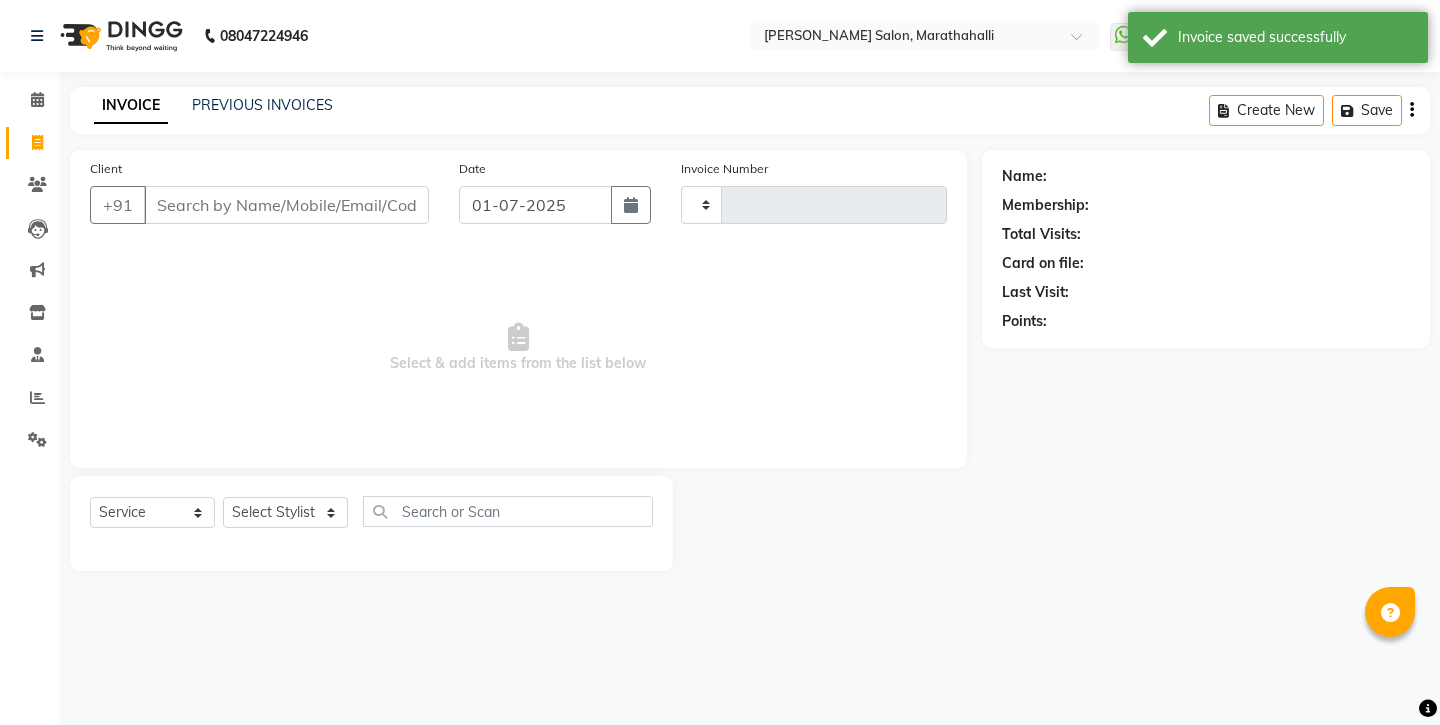 type on "3596" 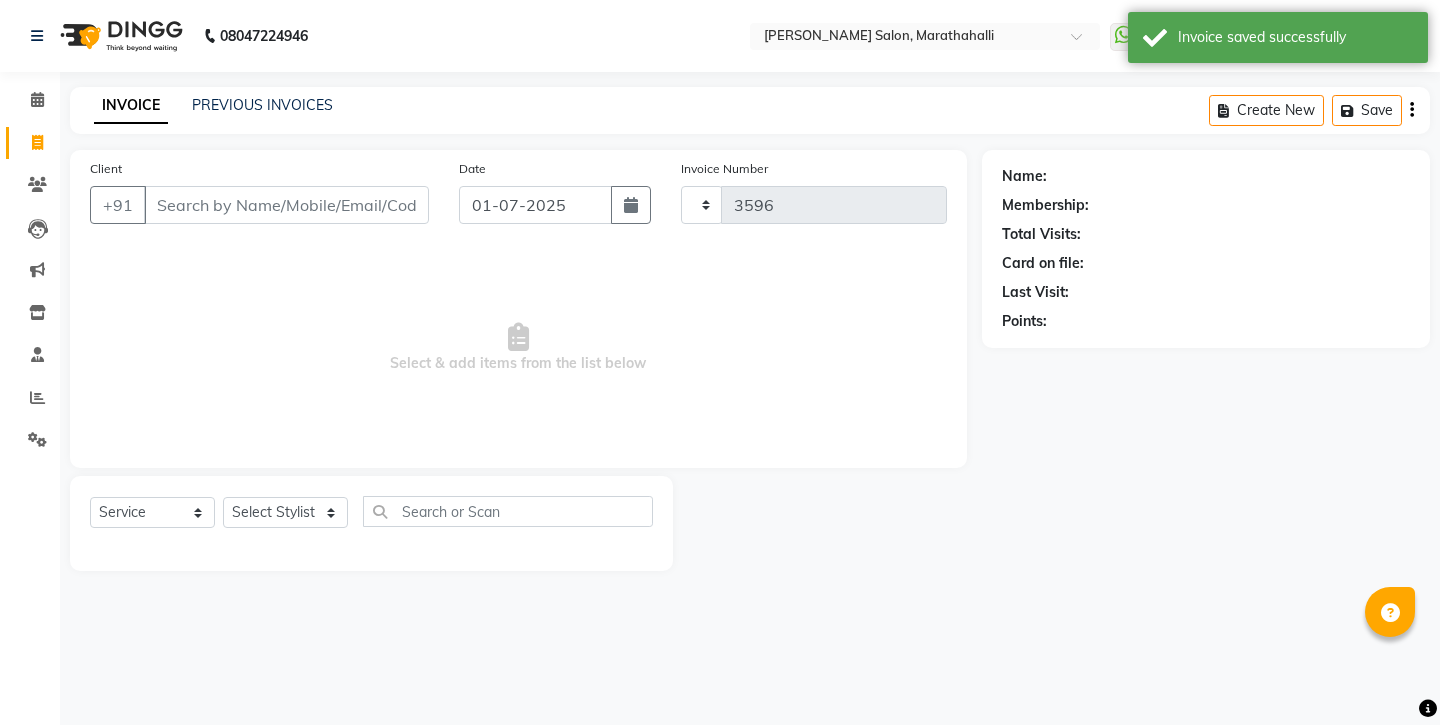 select on "4783" 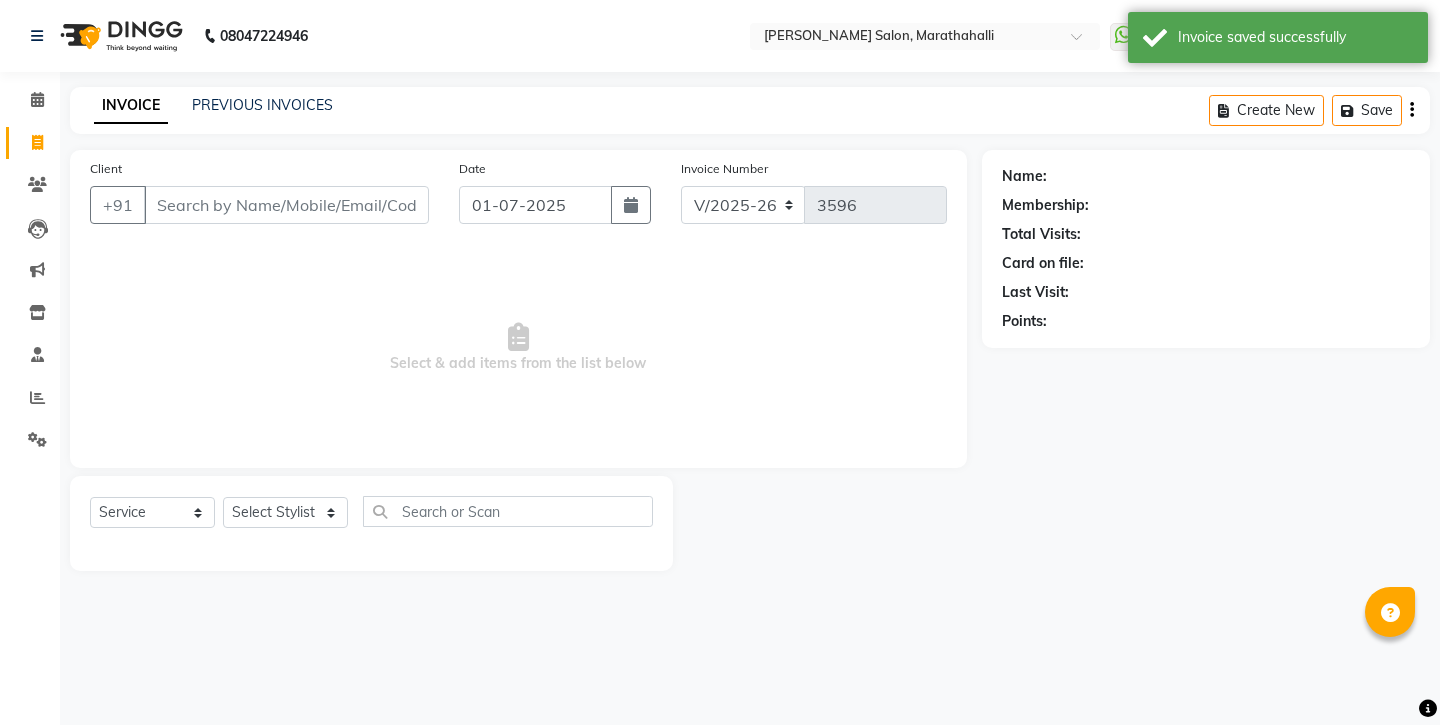 click on "Client" at bounding box center [286, 205] 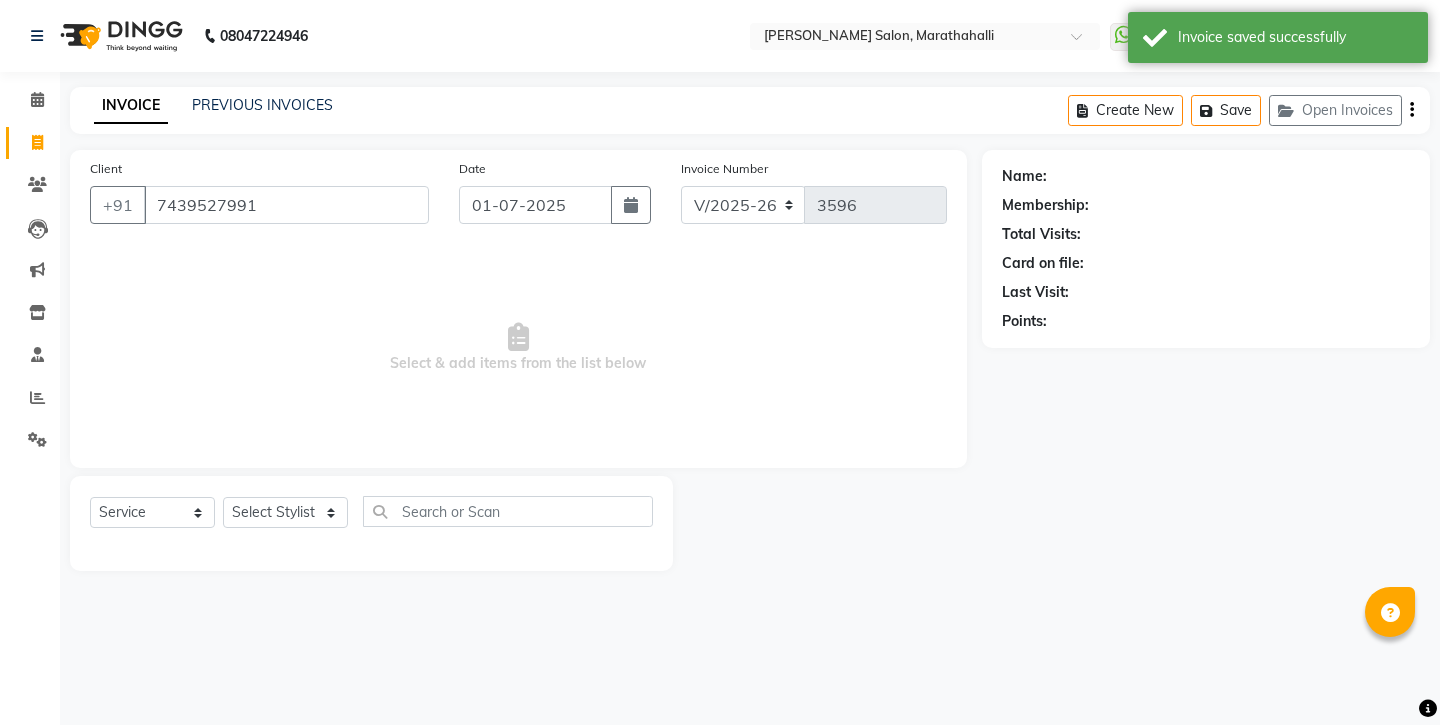 type on "7439527991" 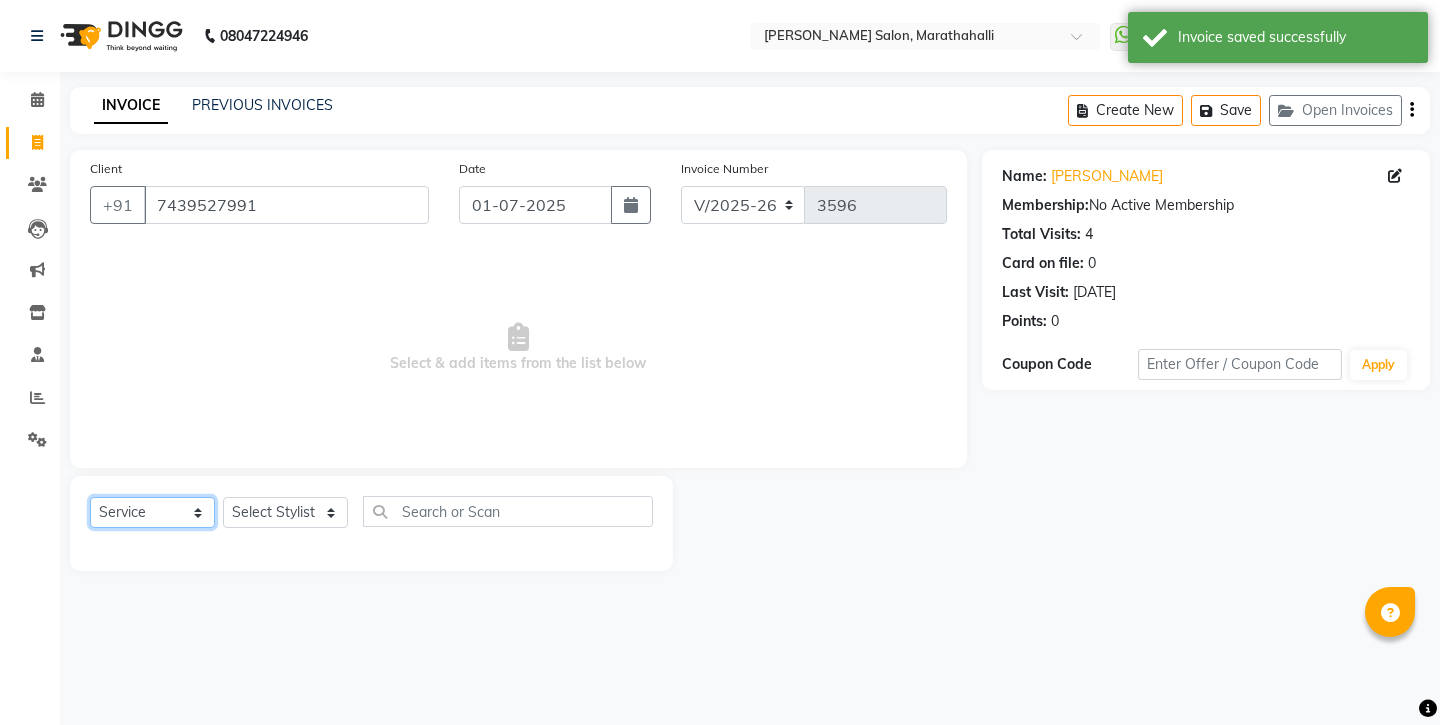 select on "P" 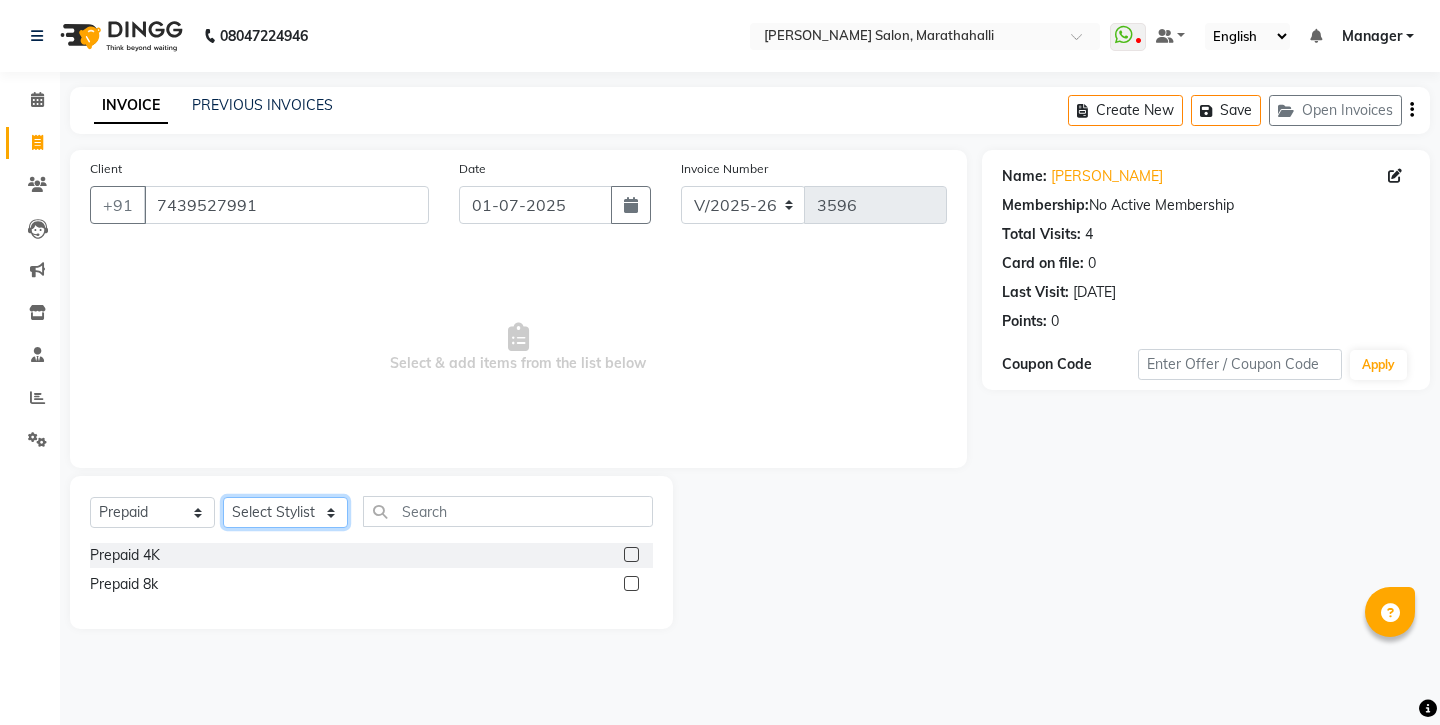 select on "29407" 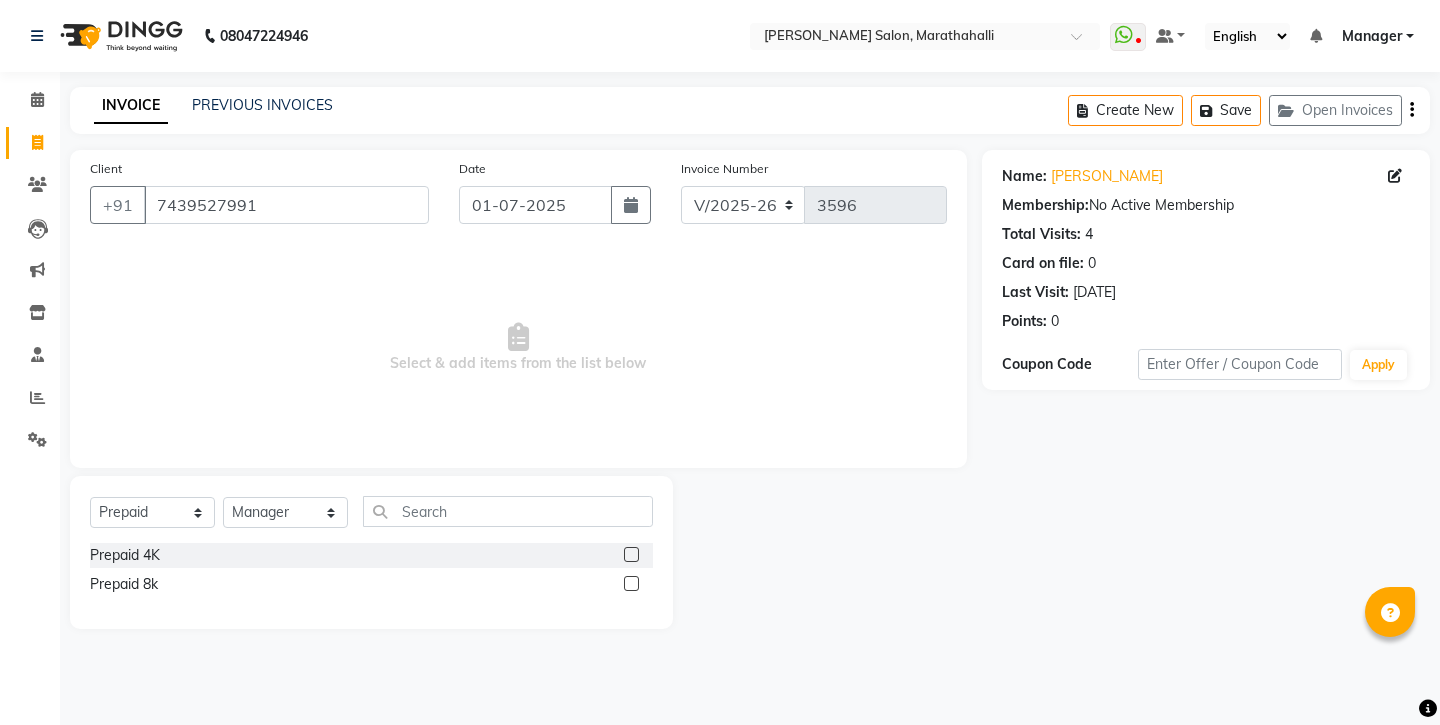 click 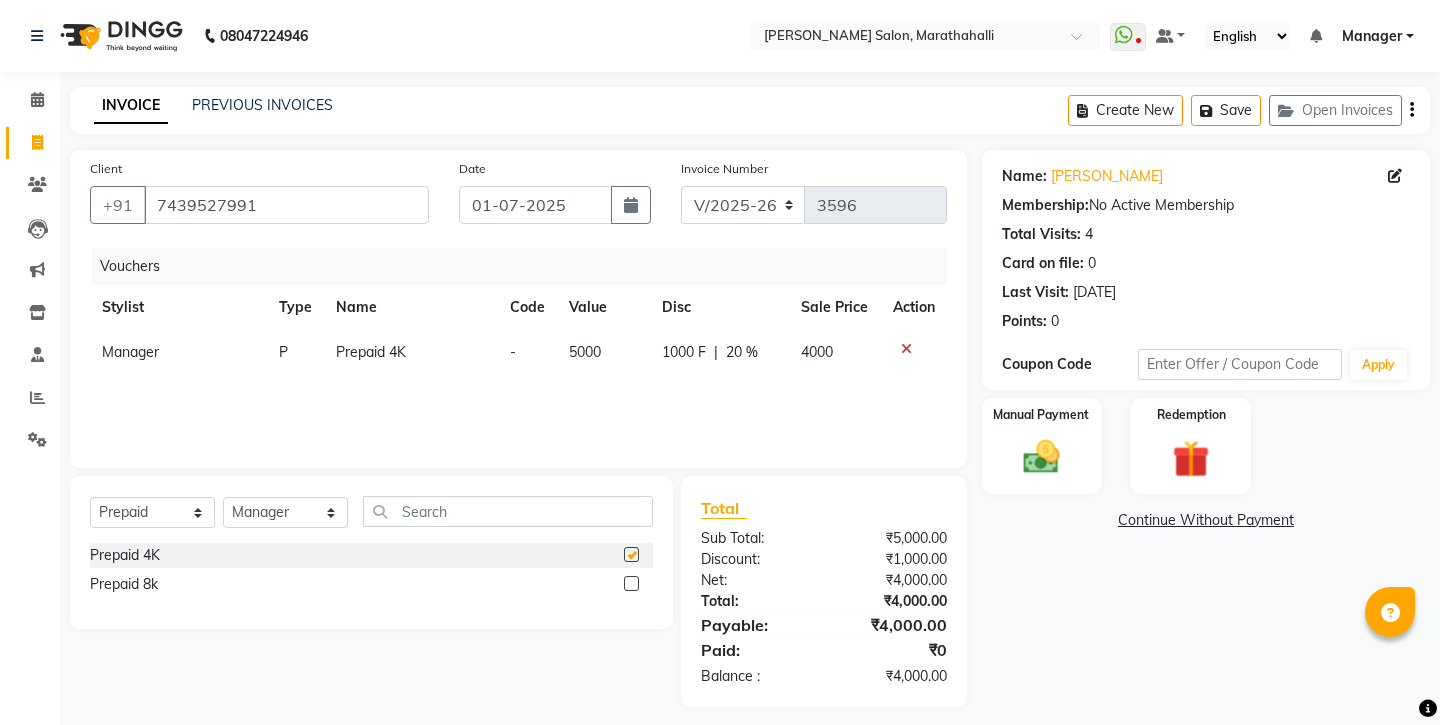 checkbox on "false" 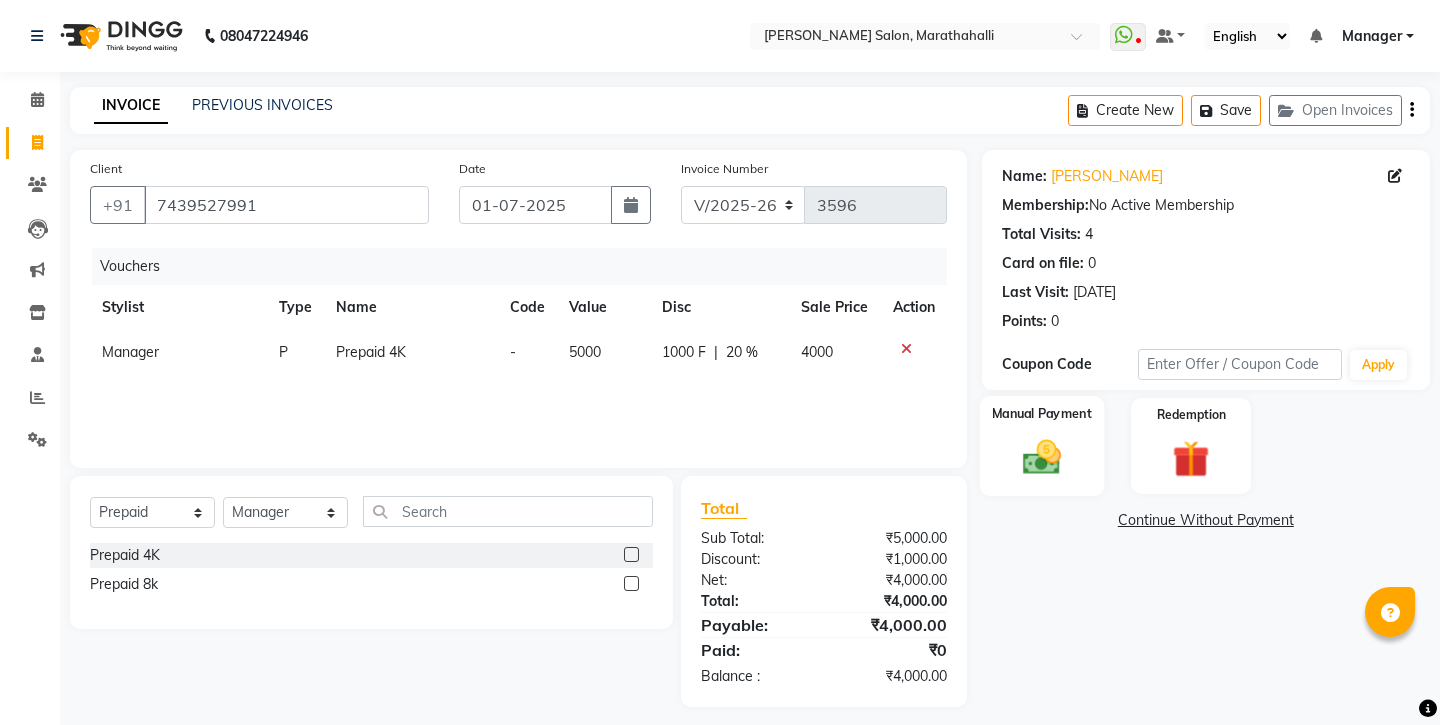 click 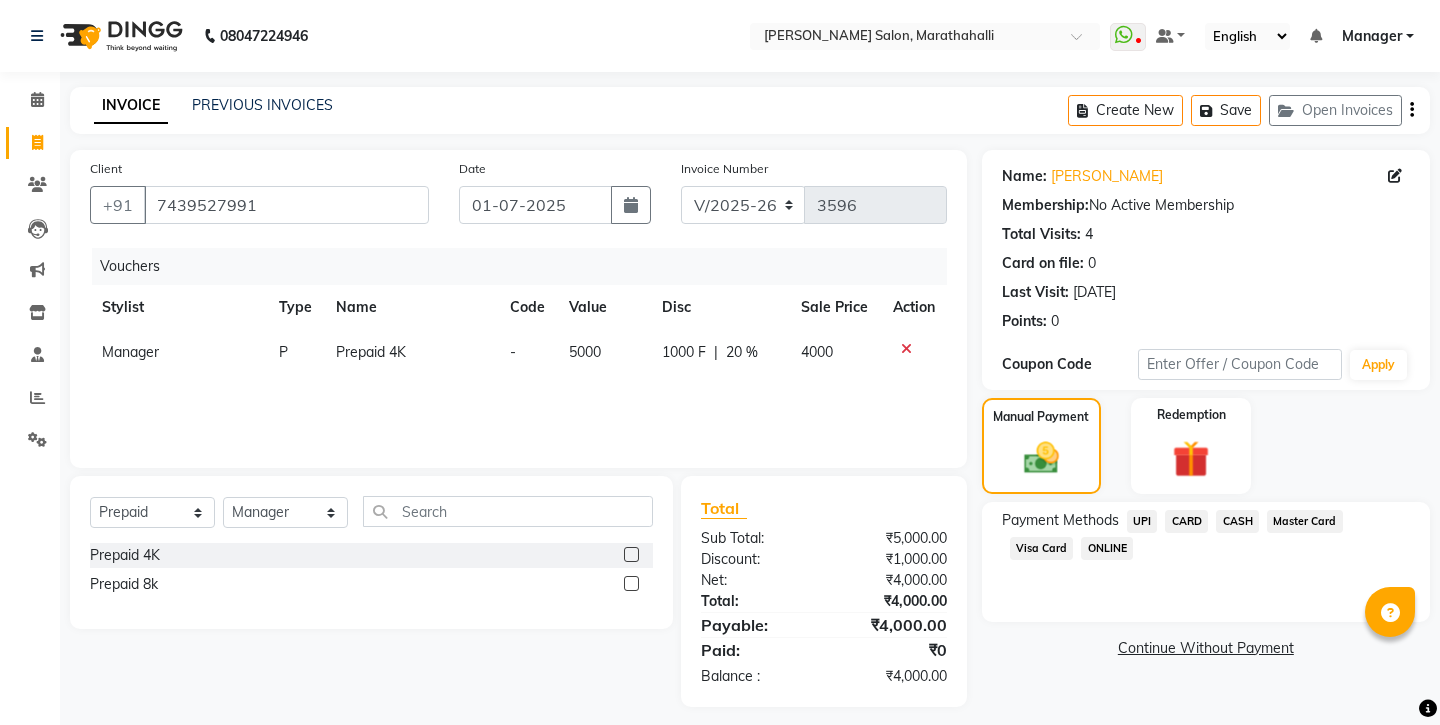 click on "UPI" 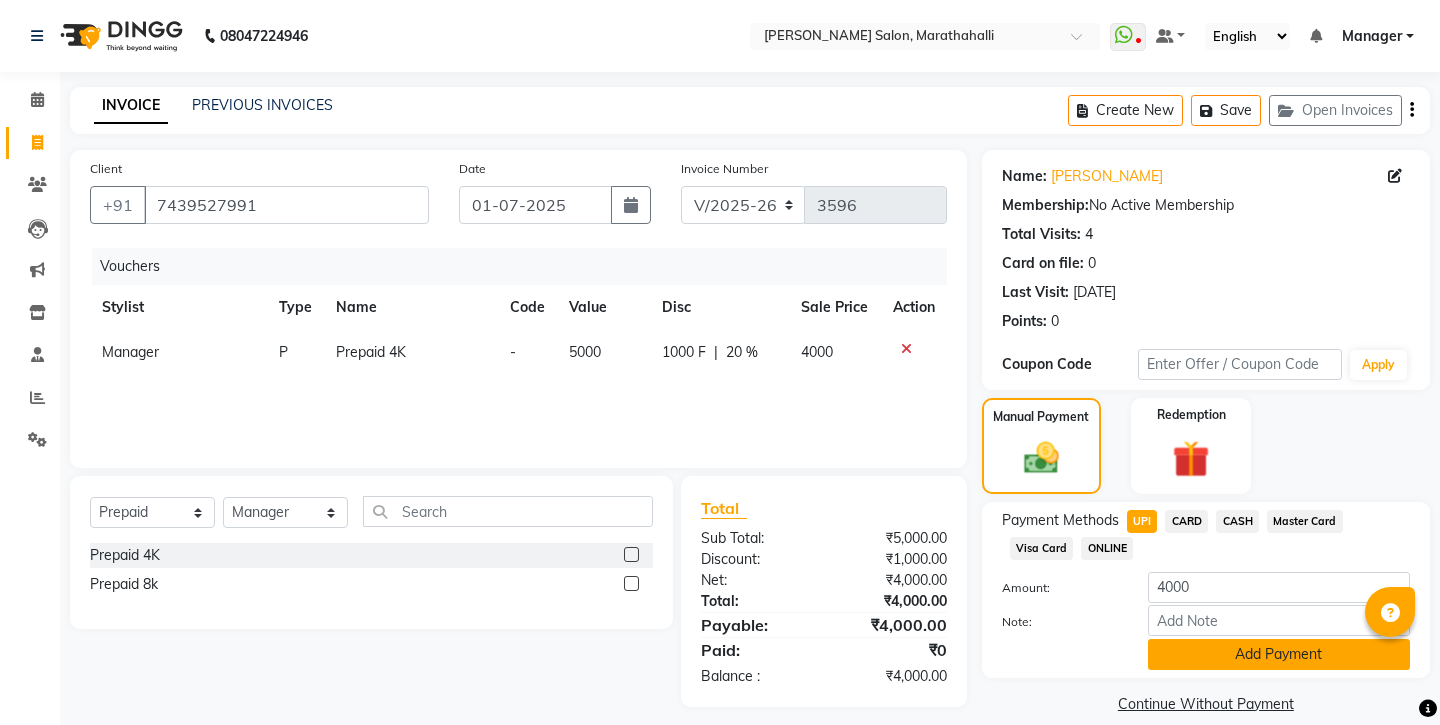 click on "Add Payment" 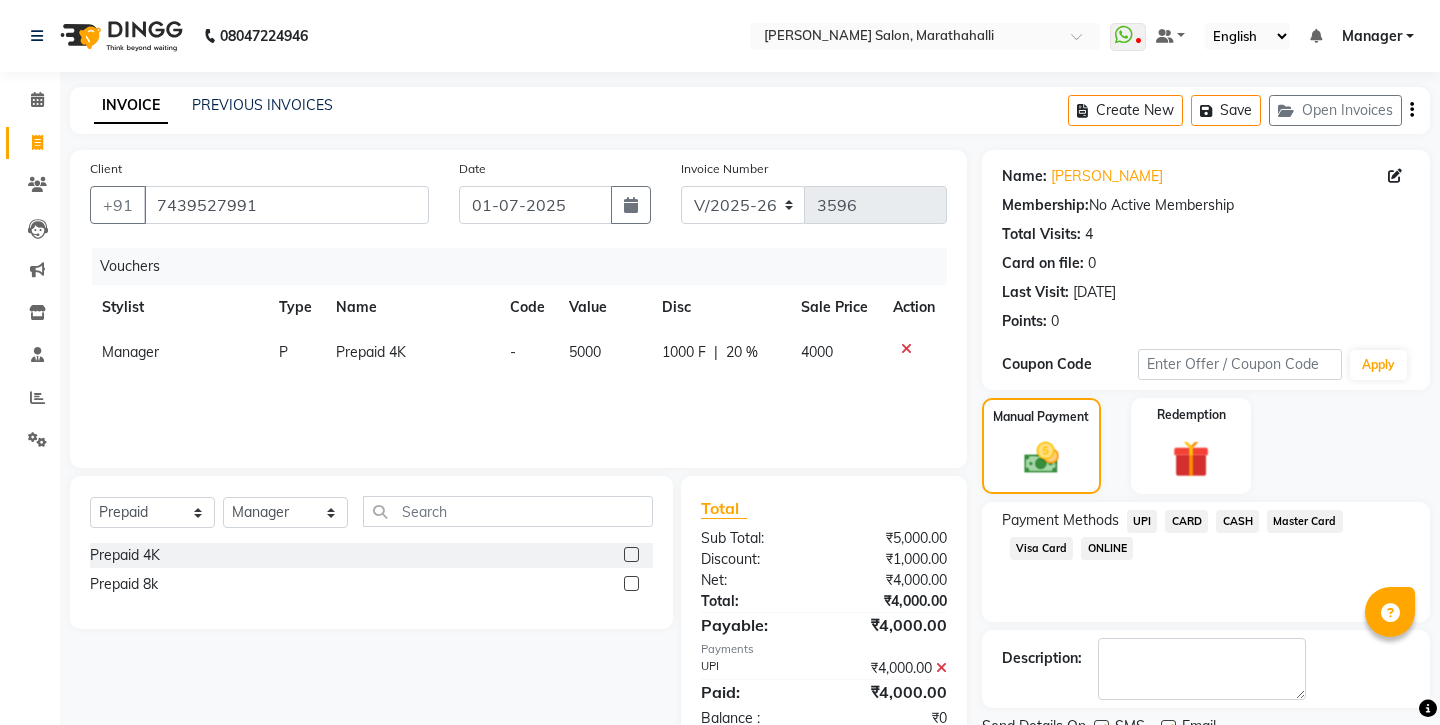drag, startPoint x: 1110, startPoint y: 674, endPoint x: 1091, endPoint y: 634, distance: 44.28318 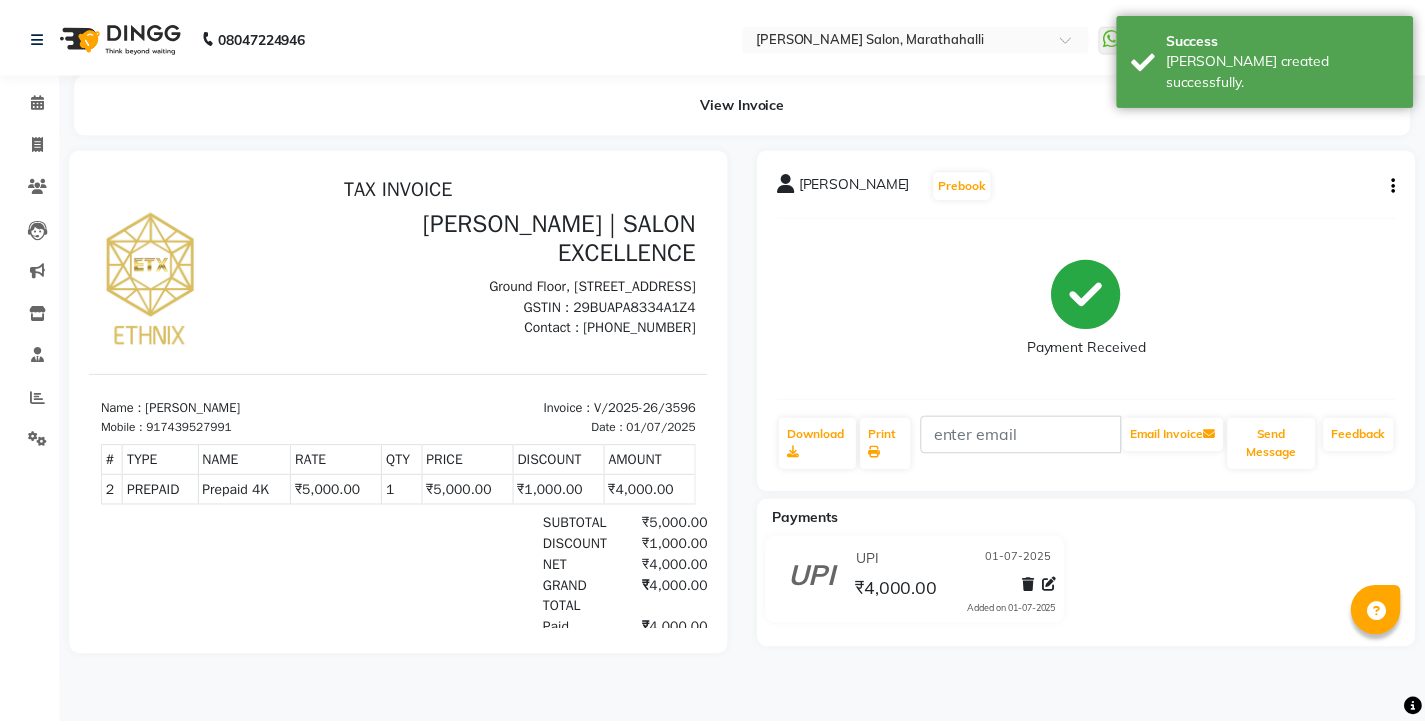 scroll, scrollTop: 0, scrollLeft: 0, axis: both 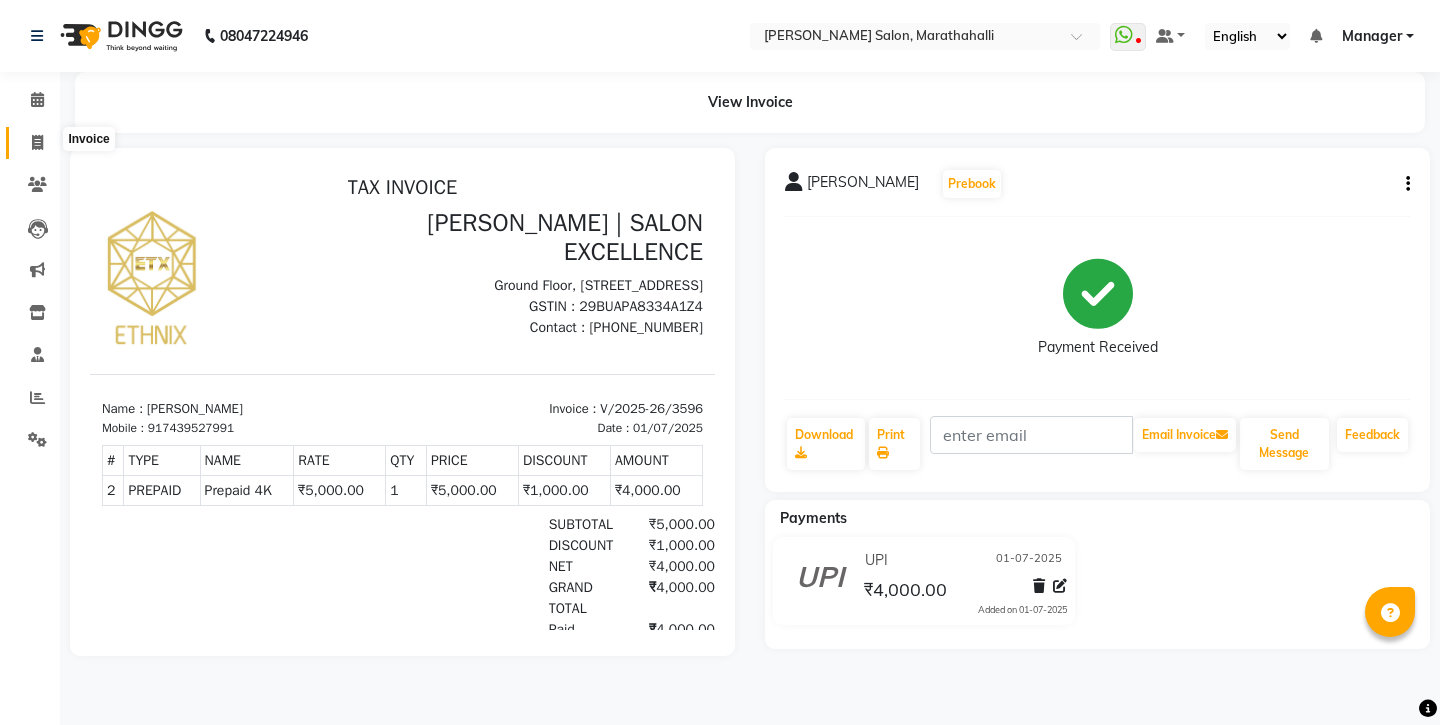 click 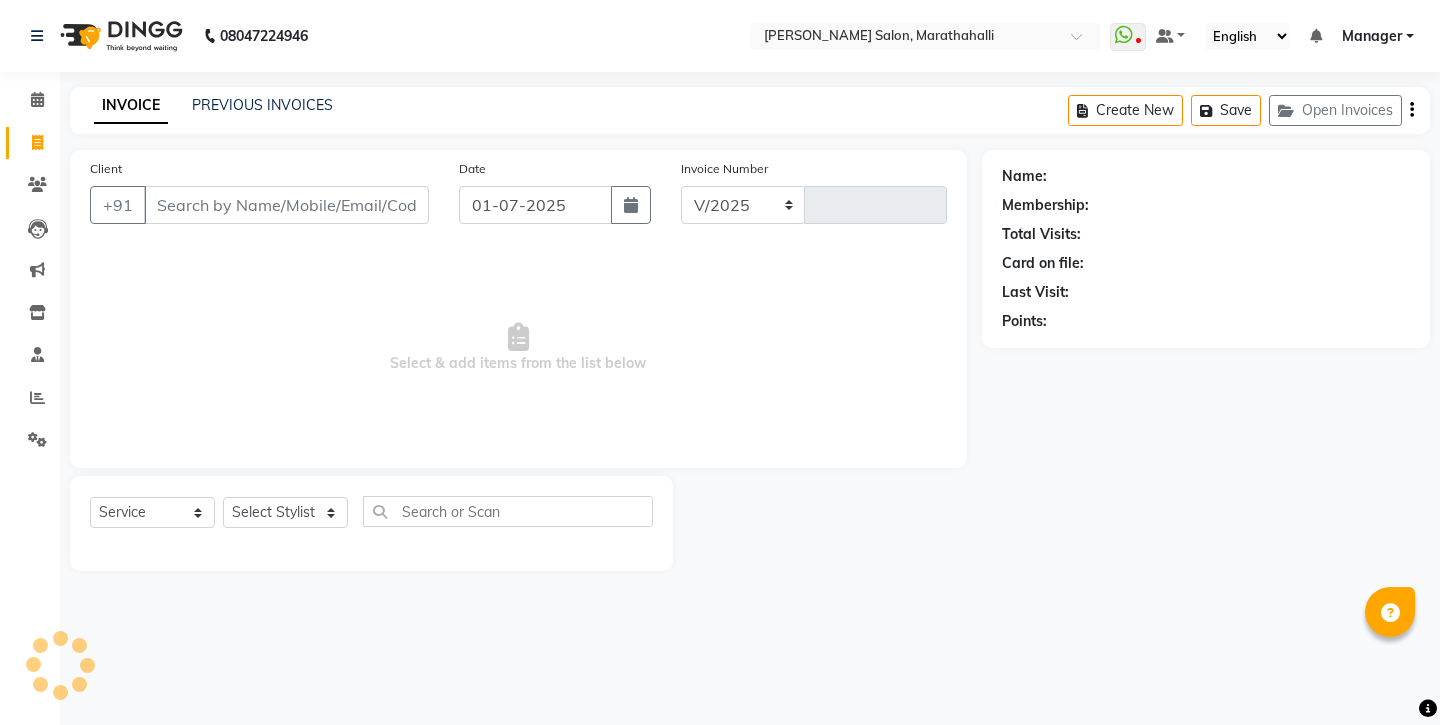 select on "4783" 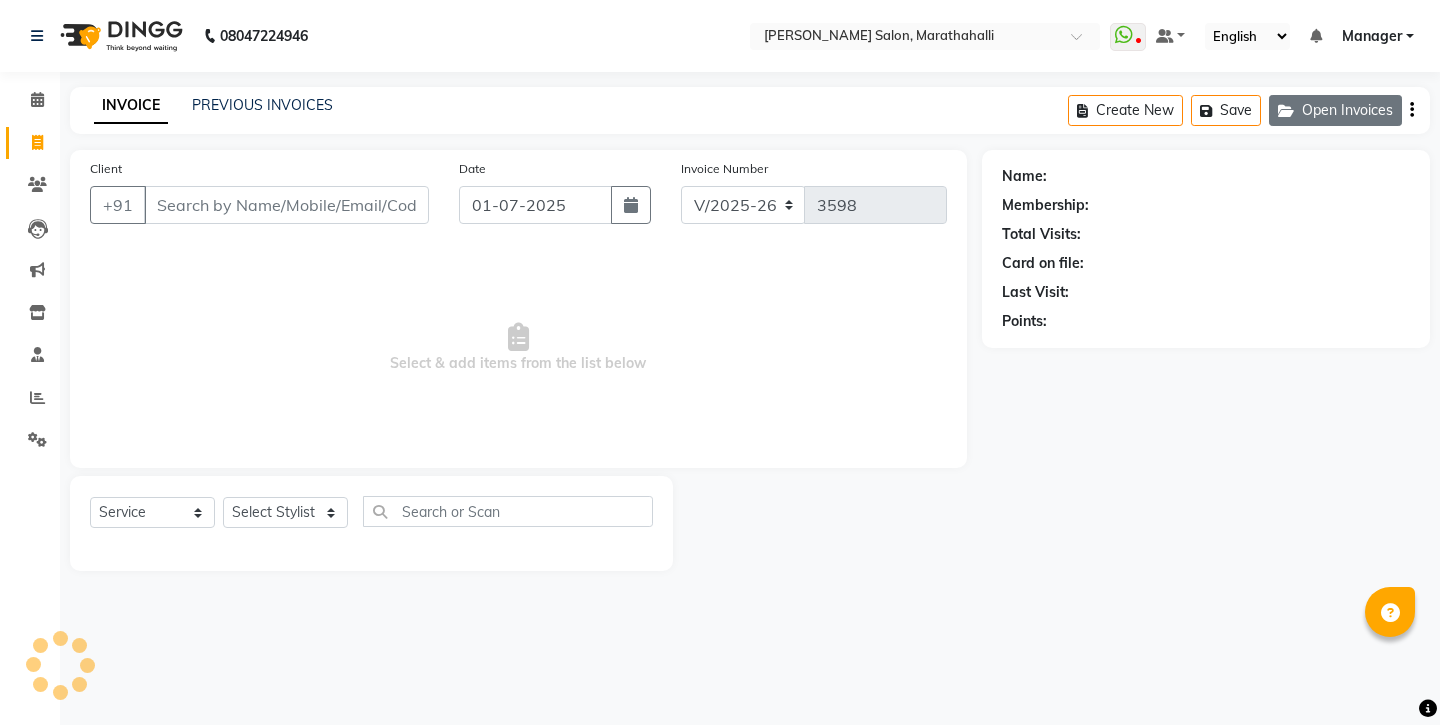 click 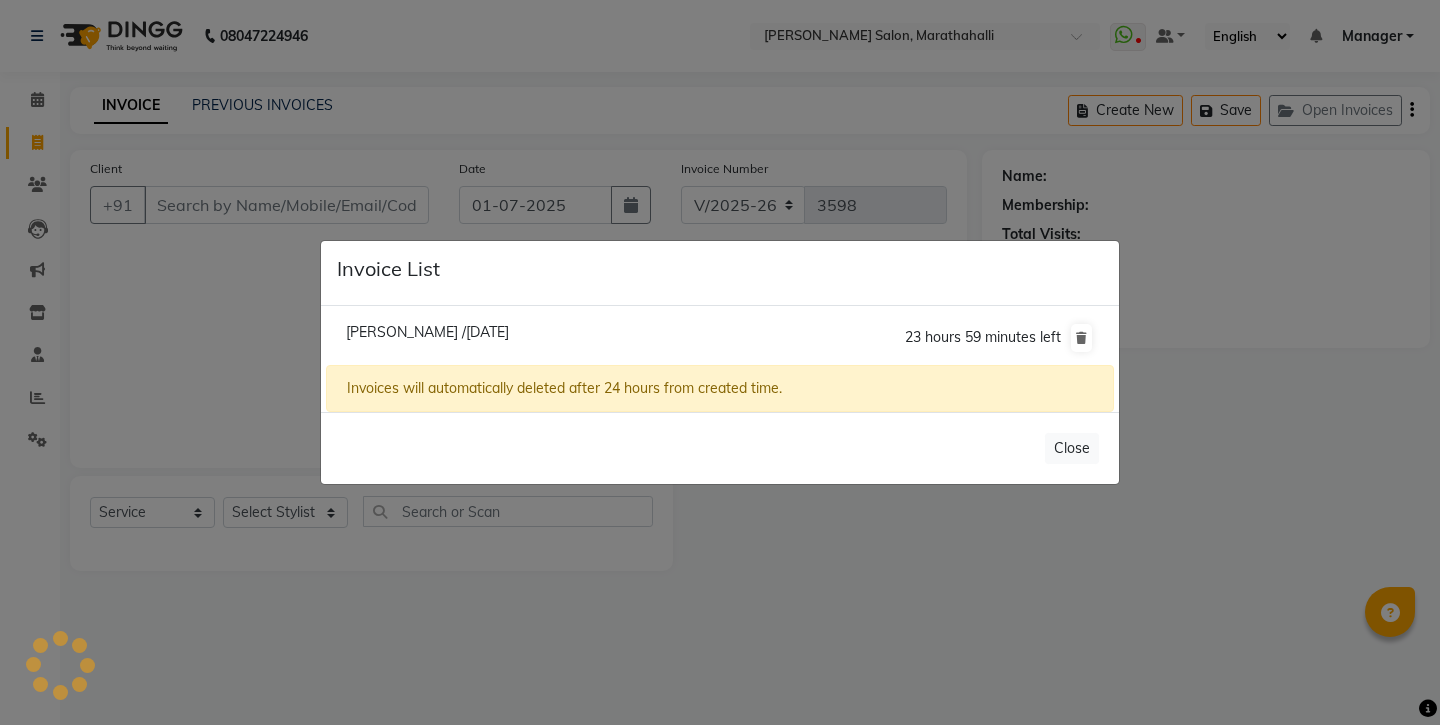 click on "Sharlee /01 July 2025  23 hours 59 minutes left" 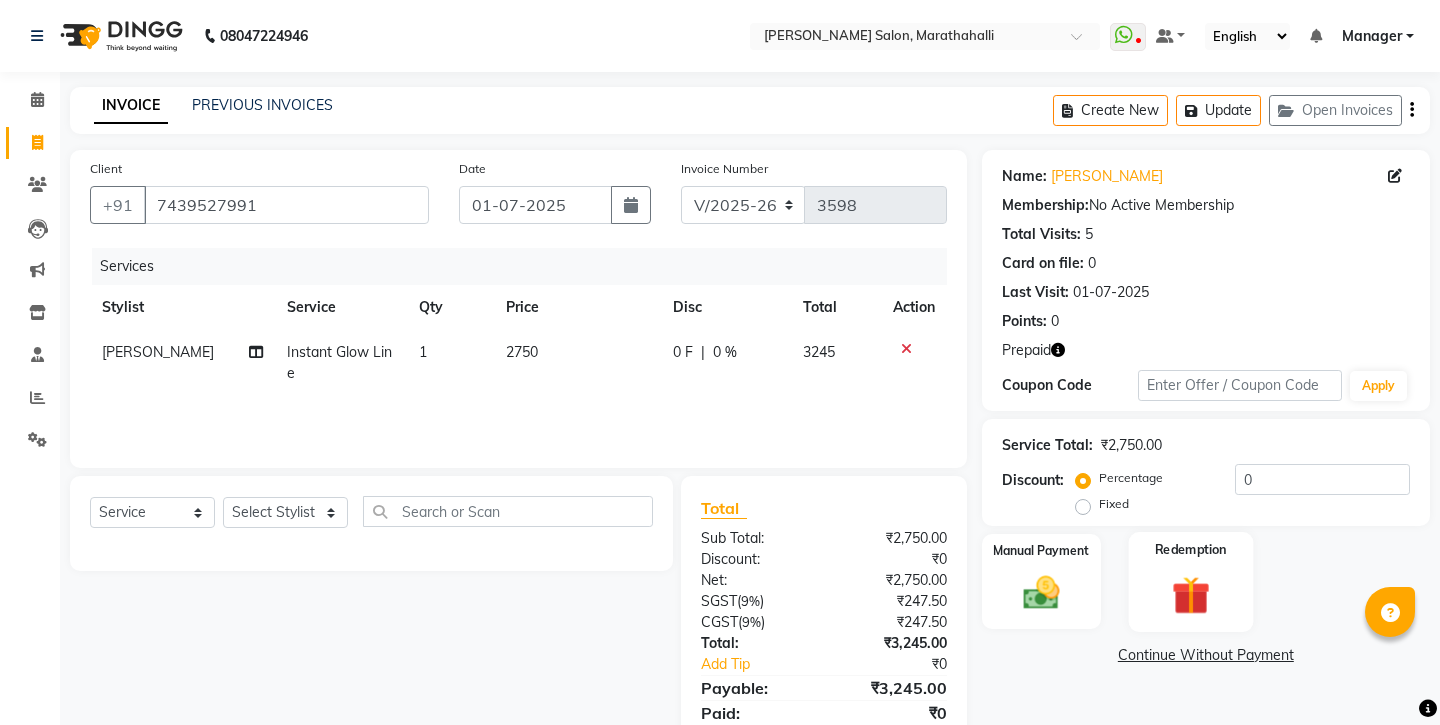 click 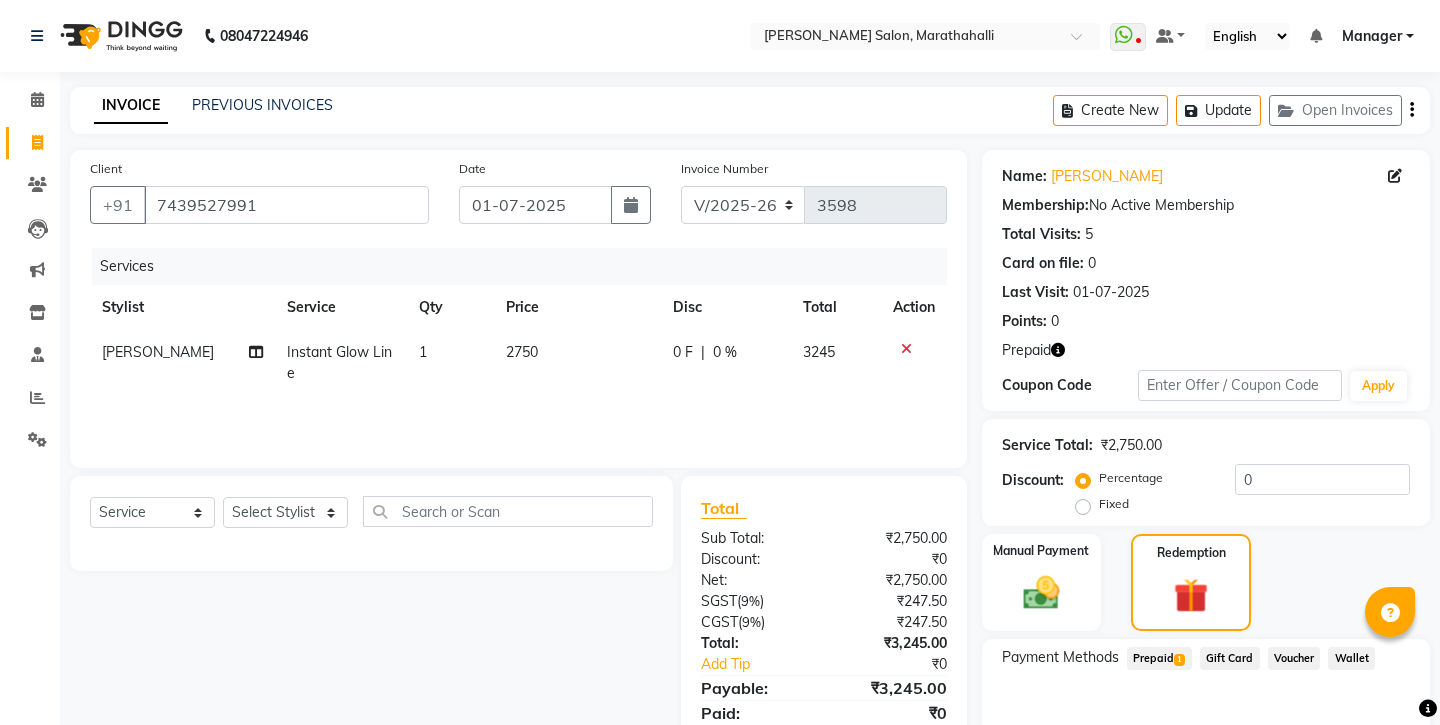 click on "Prepaid  1" 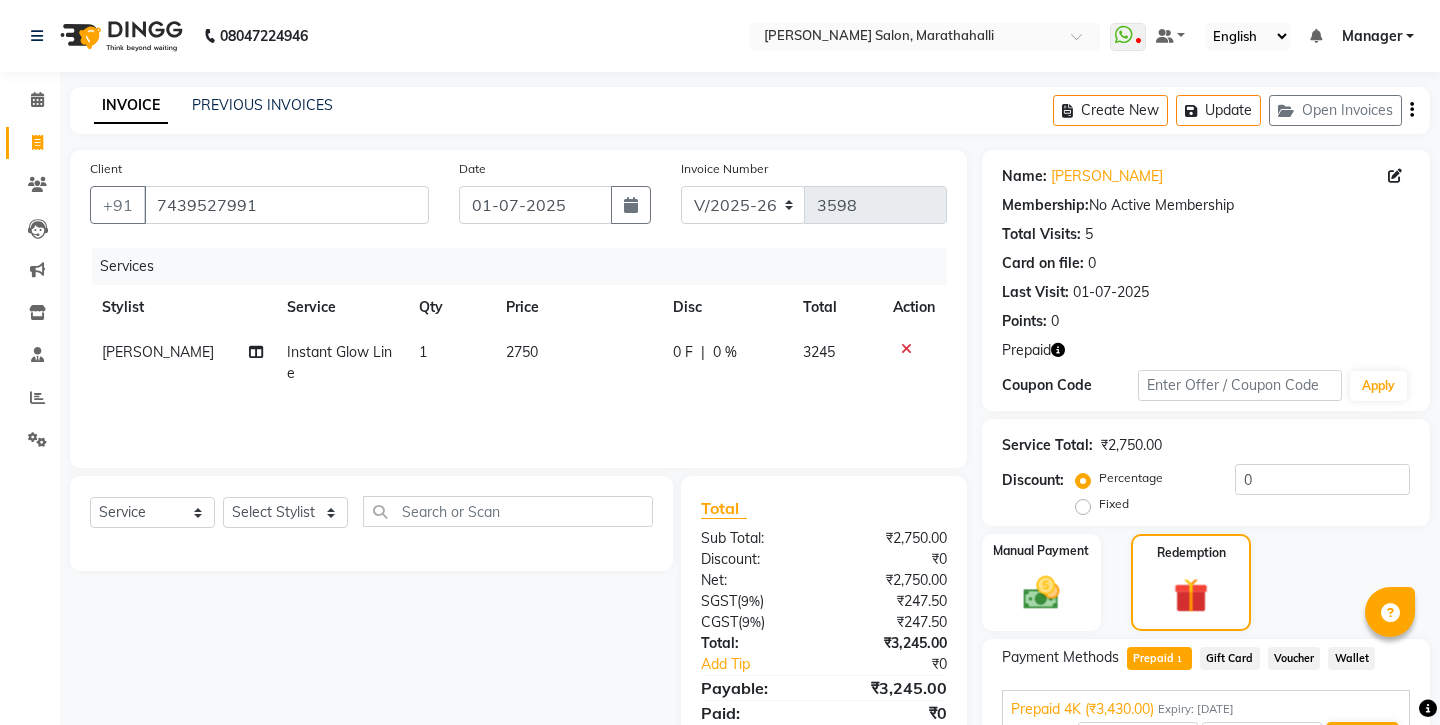 click on "Add" at bounding box center (1362, 739) 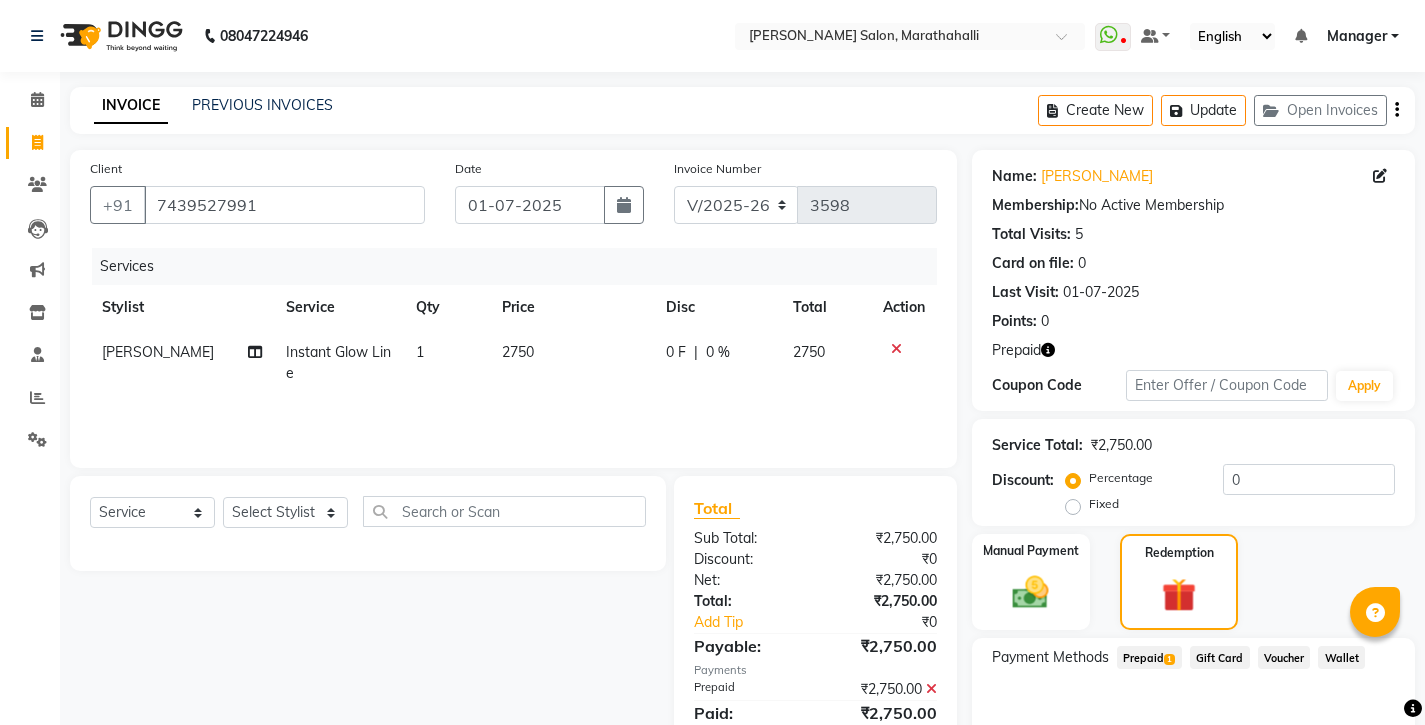 scroll, scrollTop: 87, scrollLeft: 0, axis: vertical 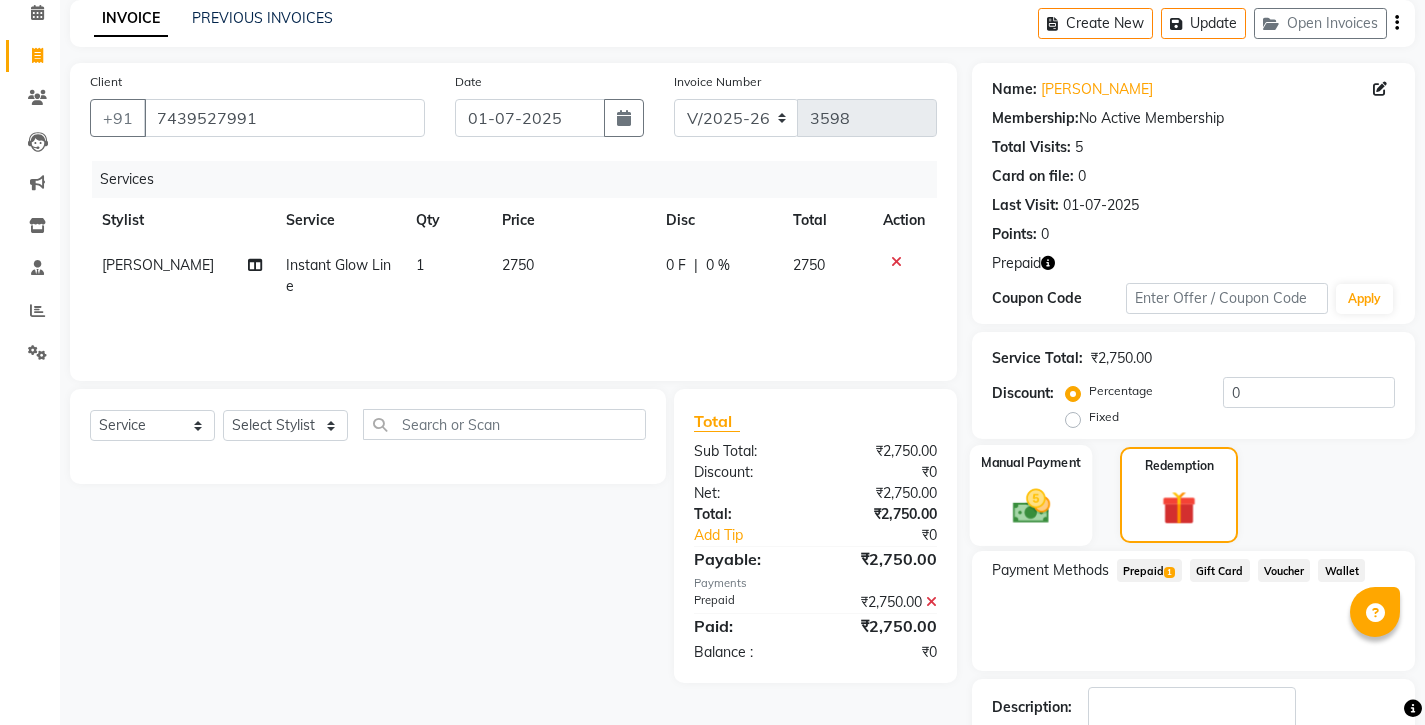 click on "Manual Payment" 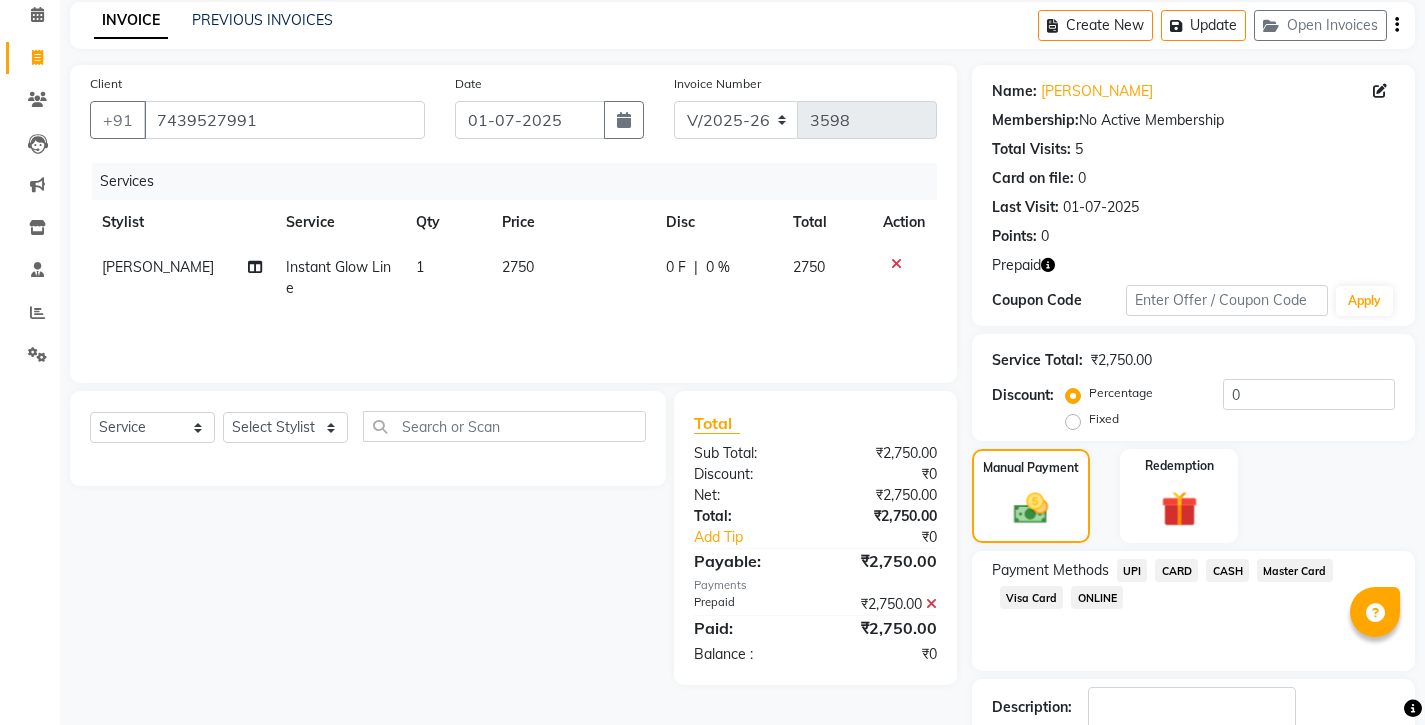 click 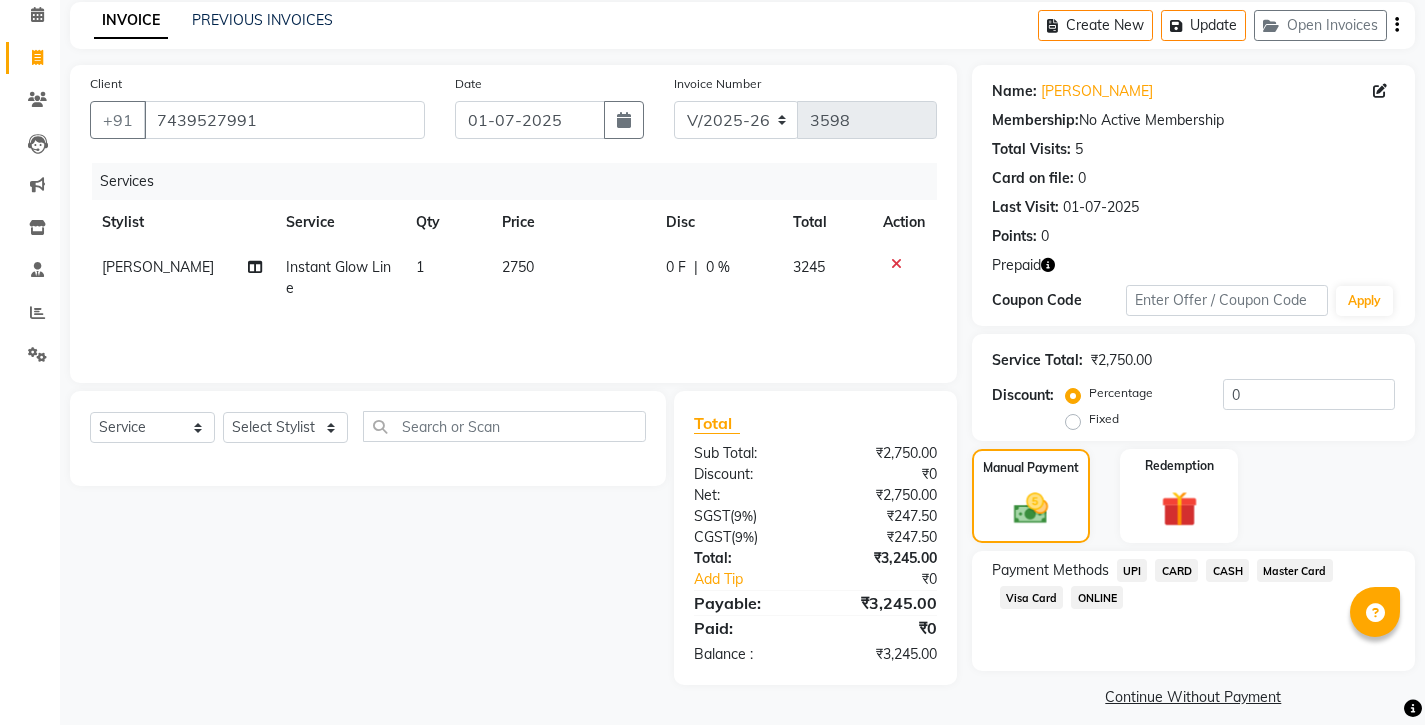scroll, scrollTop: 0, scrollLeft: 0, axis: both 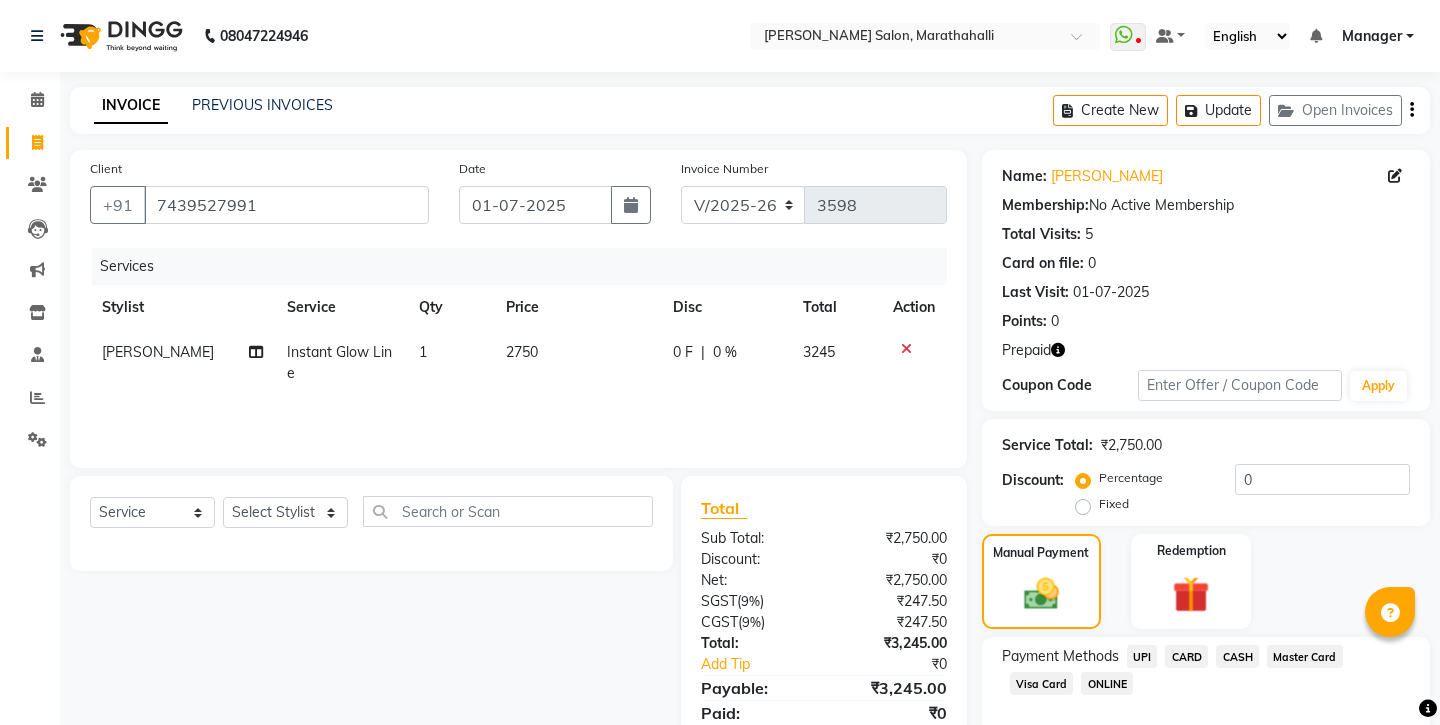 click on "UPI" 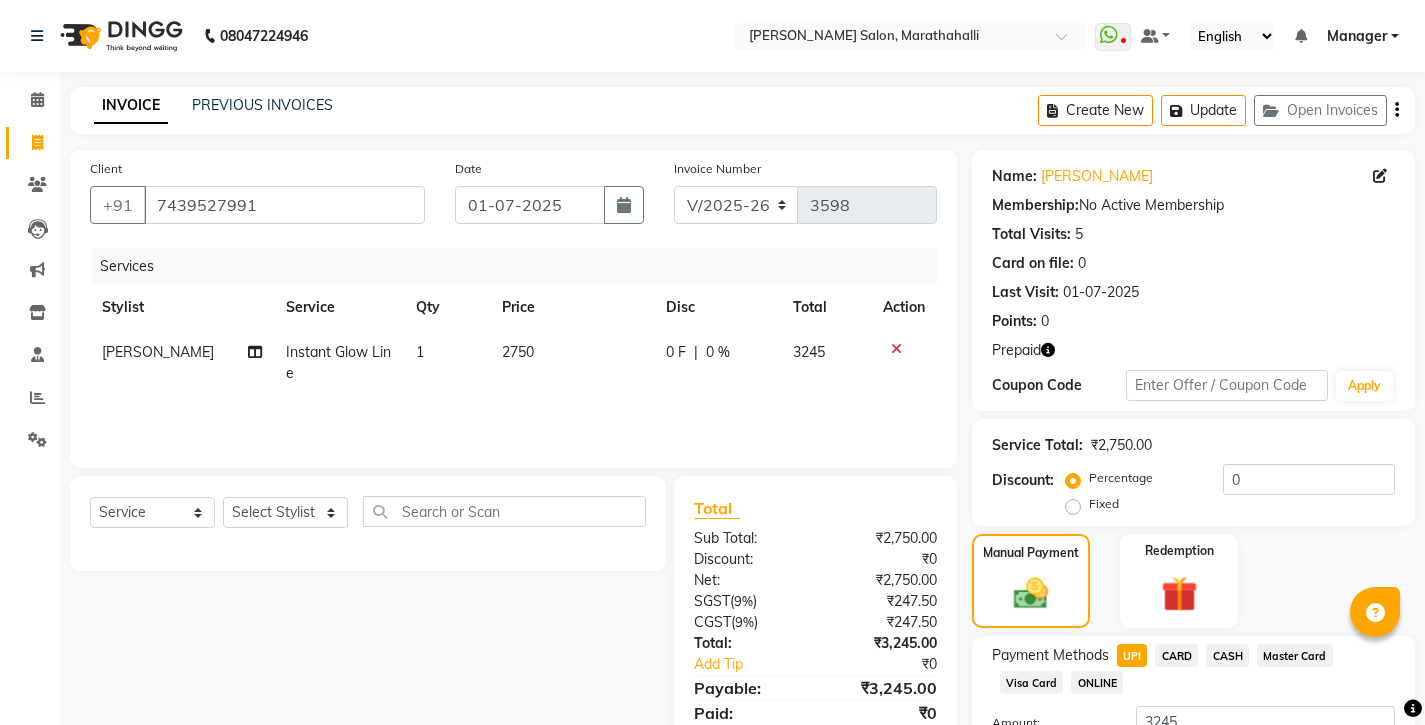 click on "Add Payment" 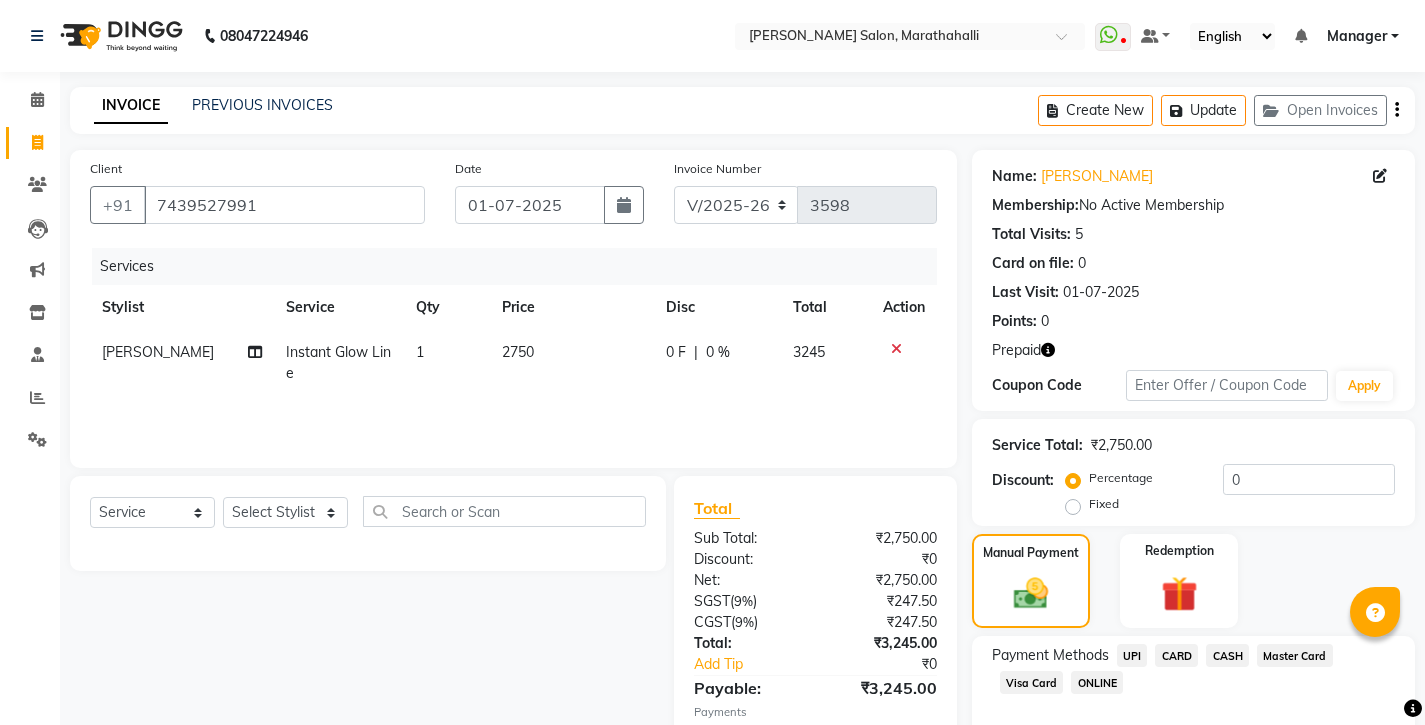 scroll, scrollTop: 85, scrollLeft: 0, axis: vertical 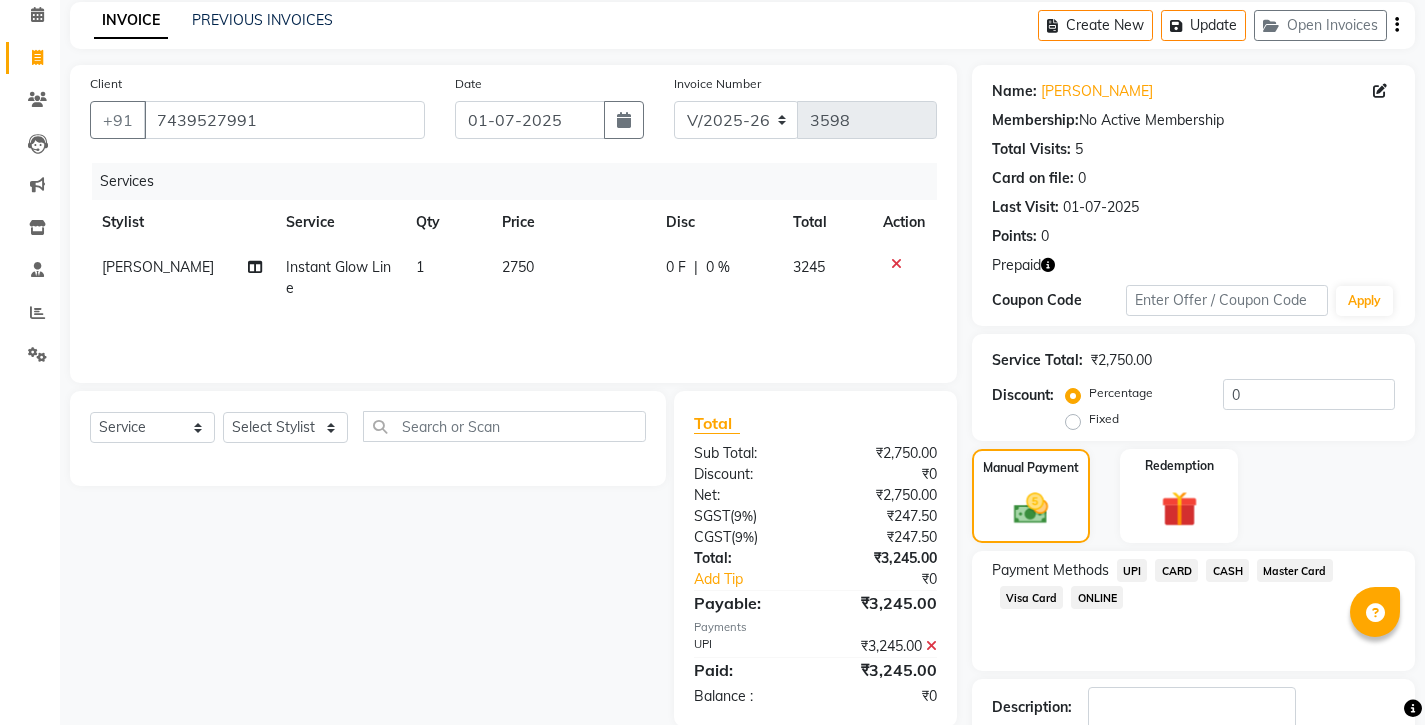 click on "Checkout" 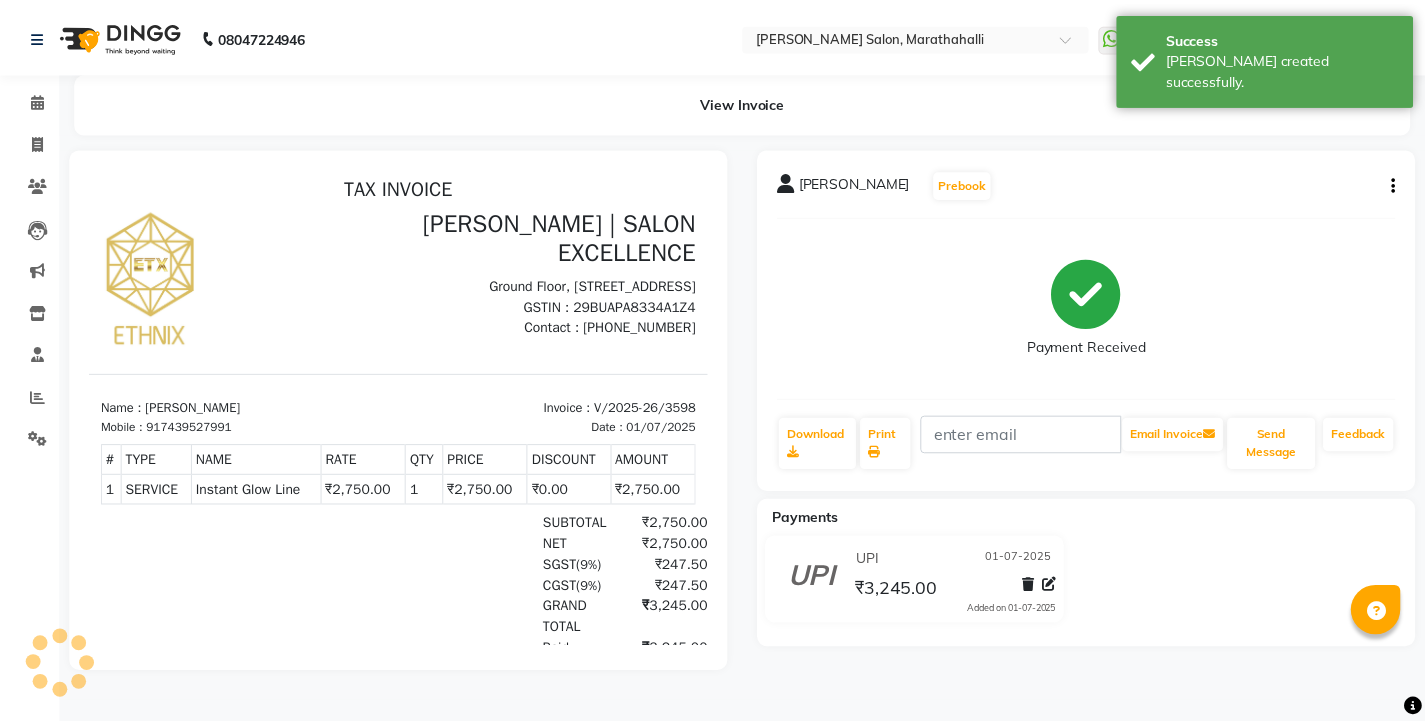scroll, scrollTop: 0, scrollLeft: 0, axis: both 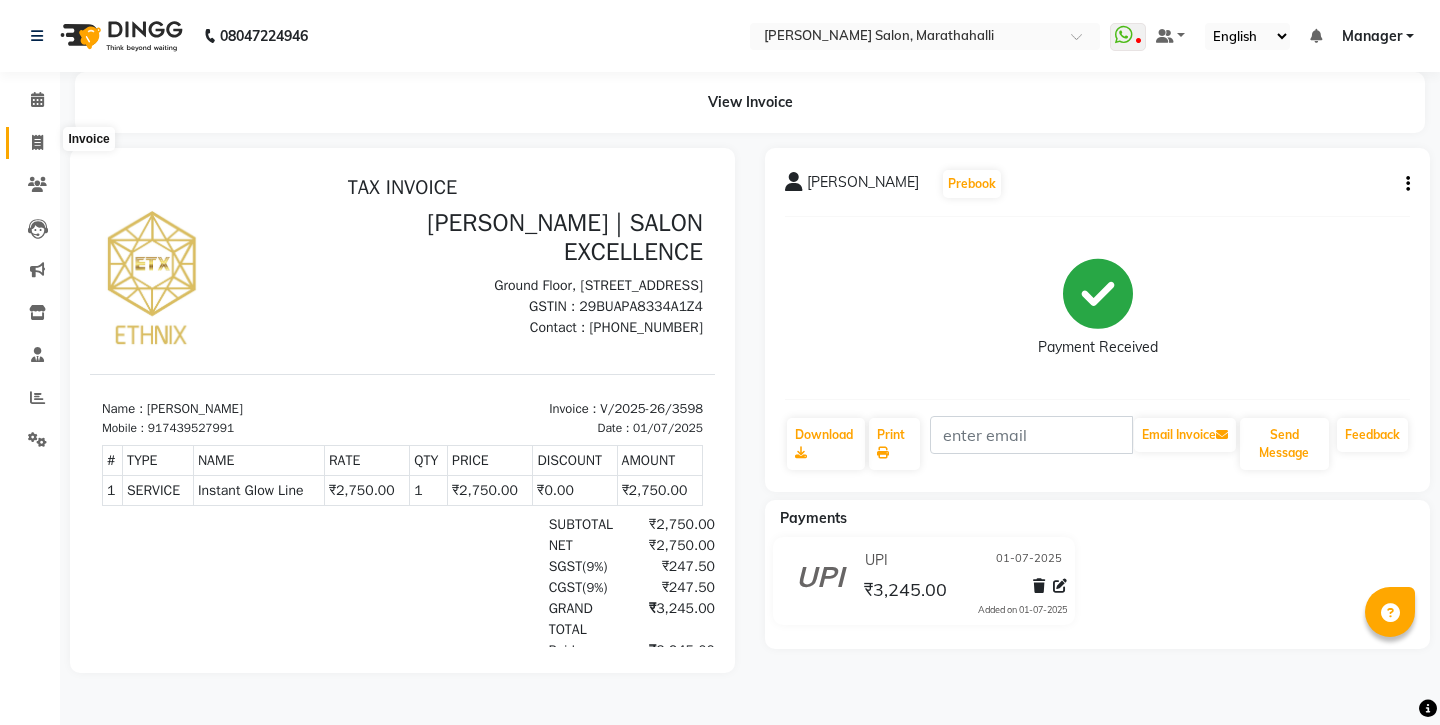 click 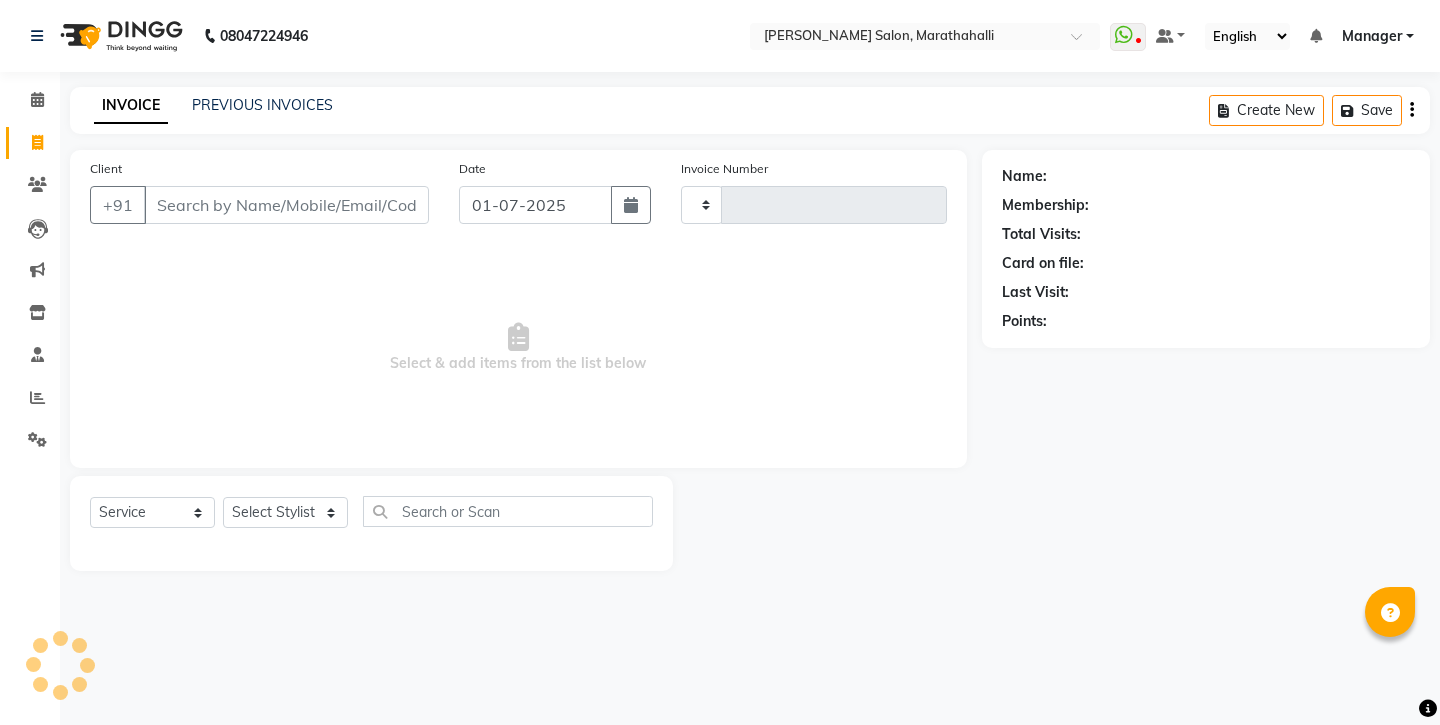 type on "3599" 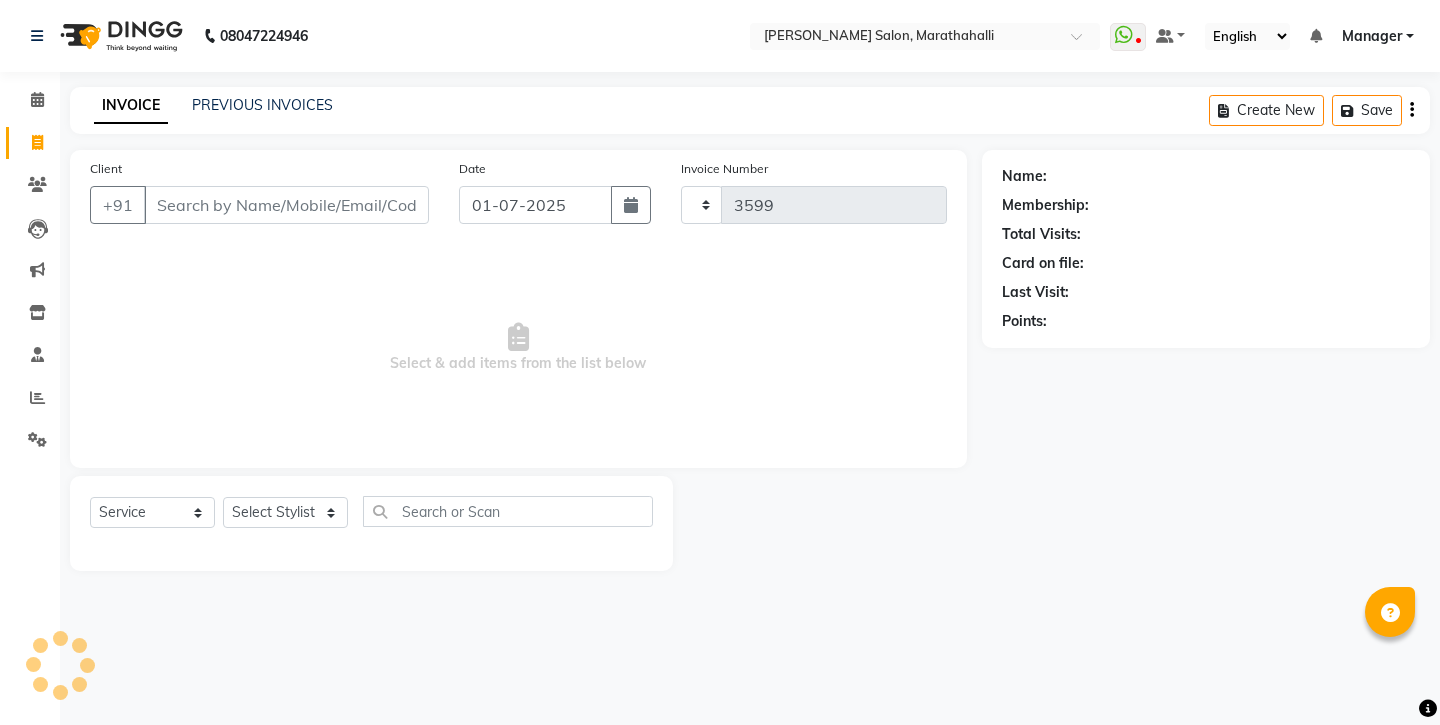 select on "4783" 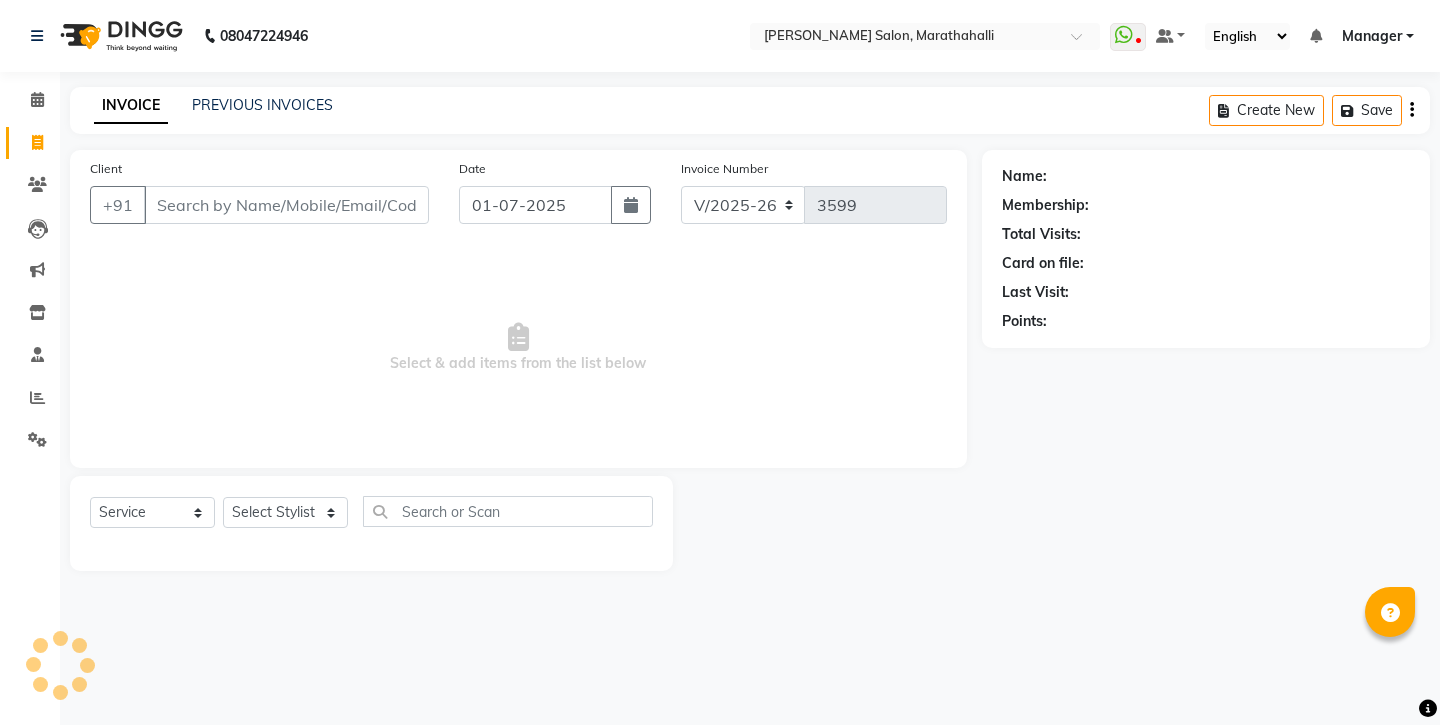 click on "Client" at bounding box center [286, 205] 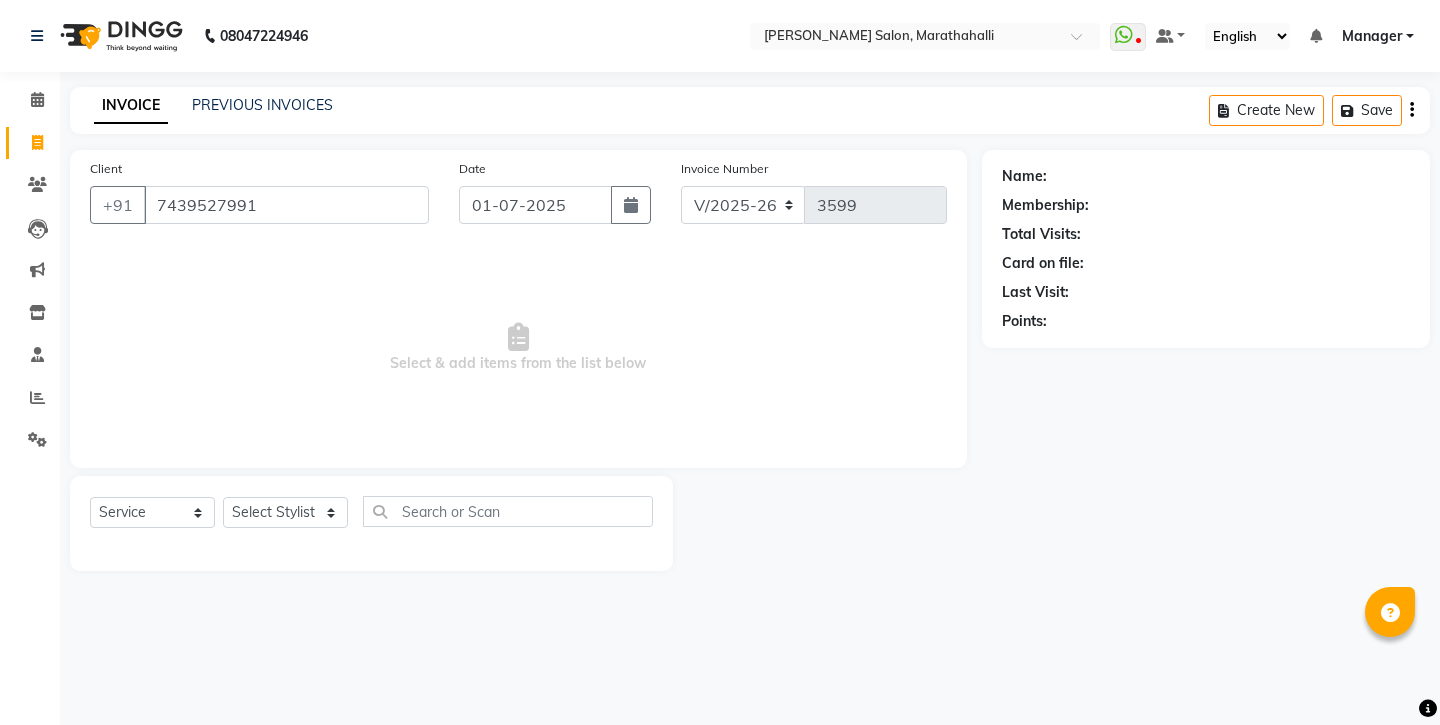 type on "7439527991" 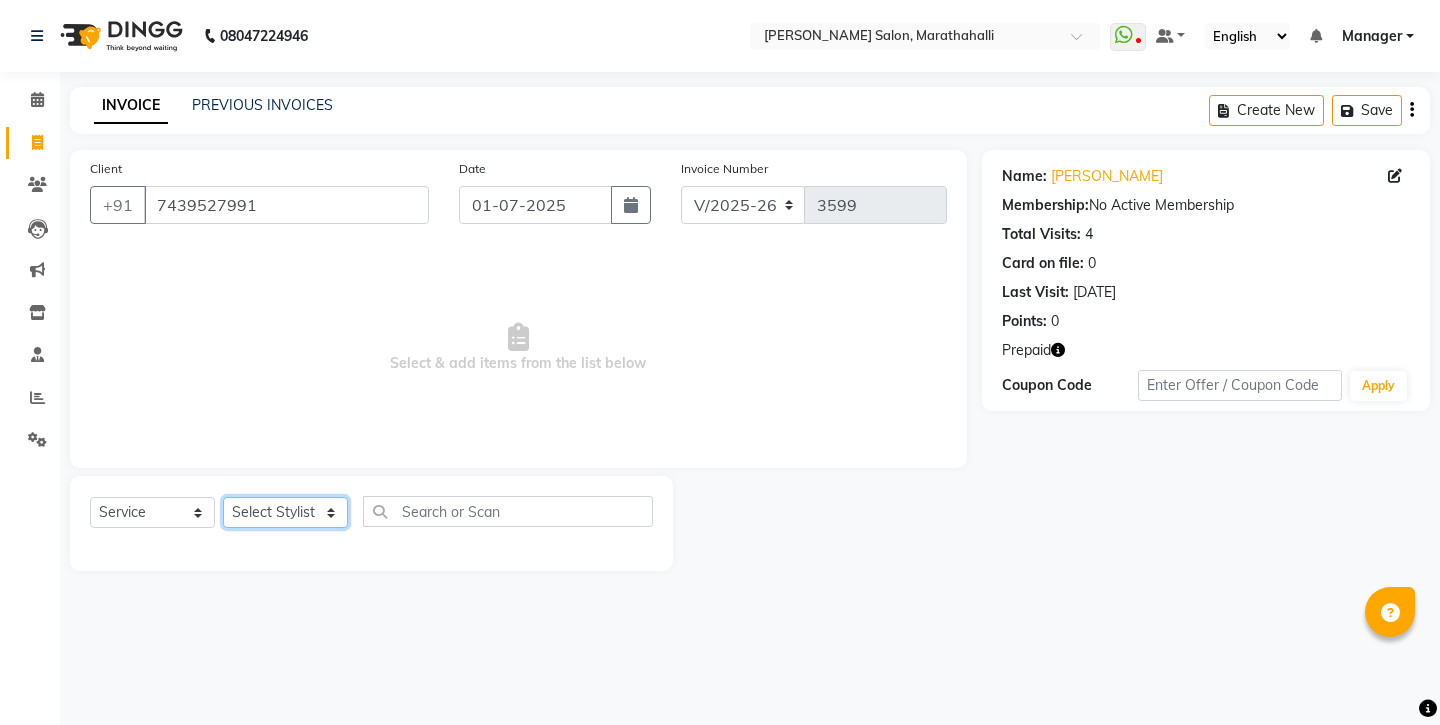 select on "28915" 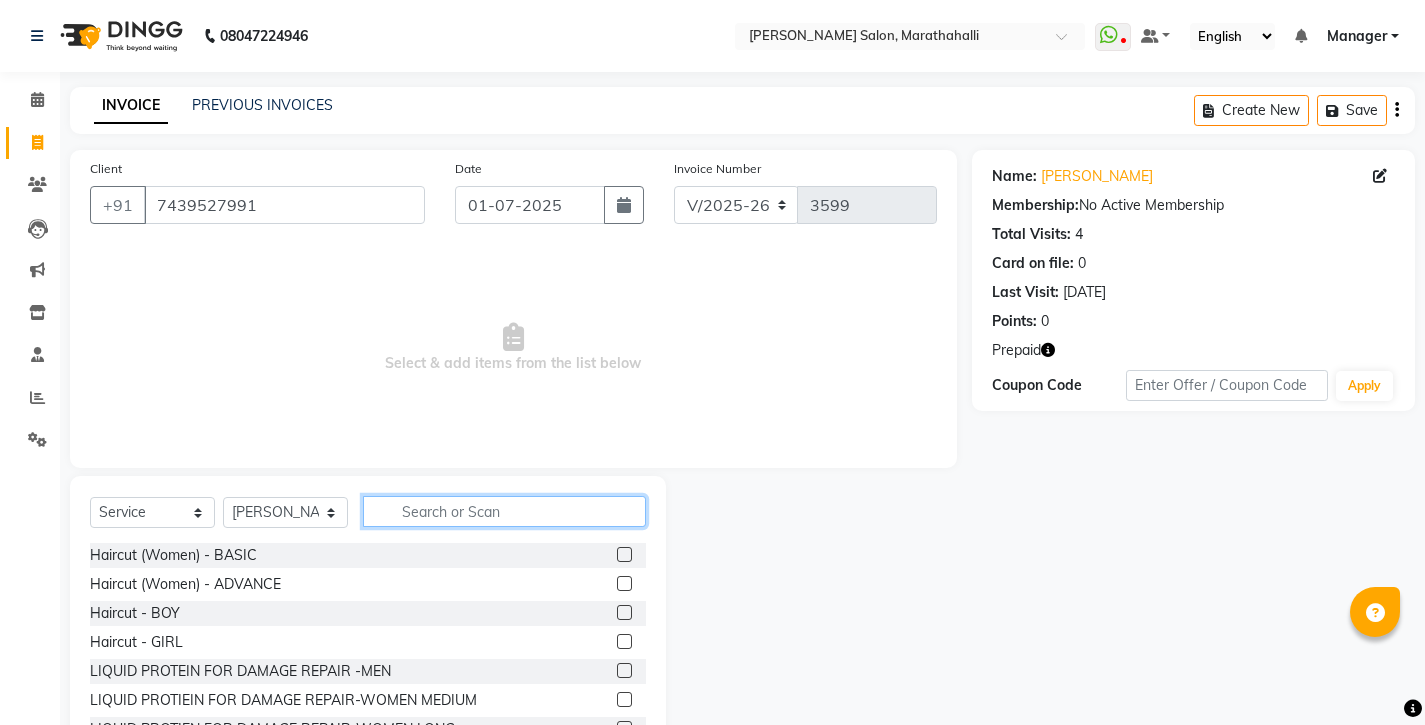 click 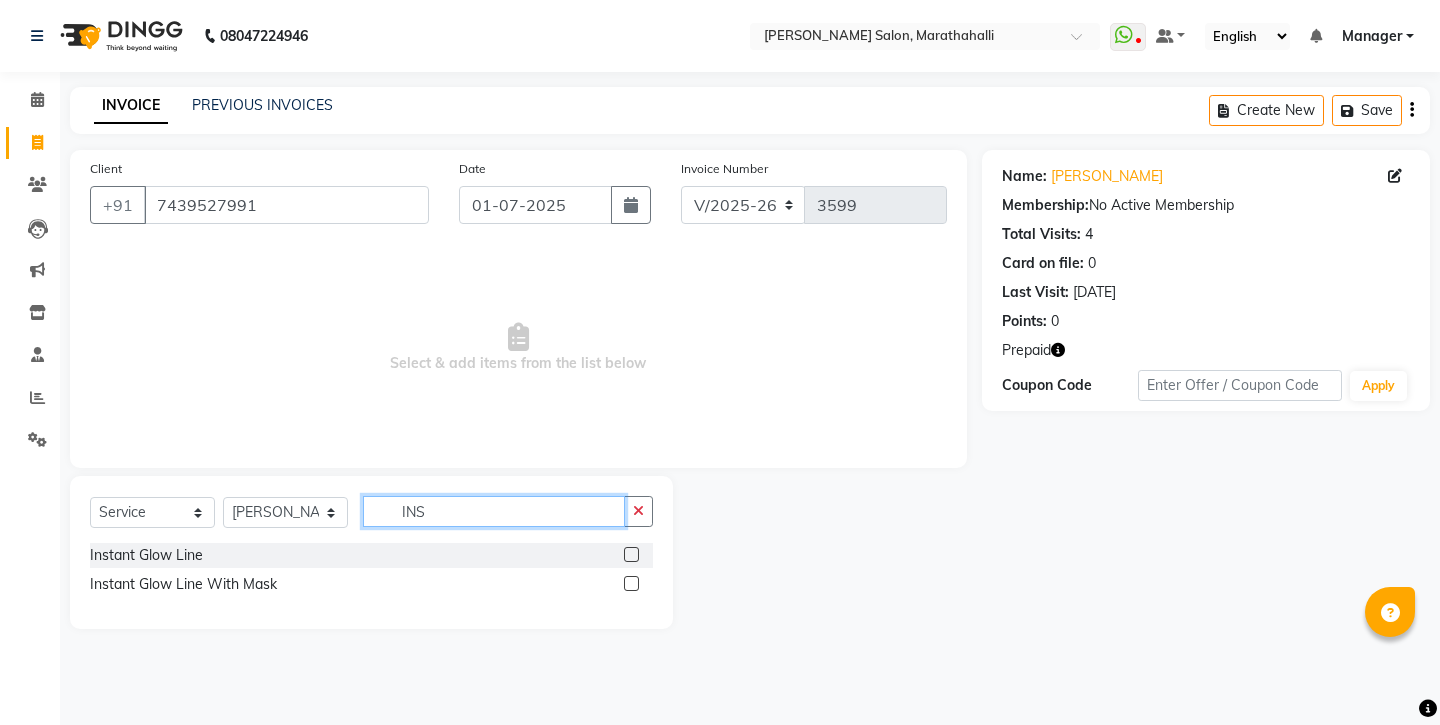 type on "INS" 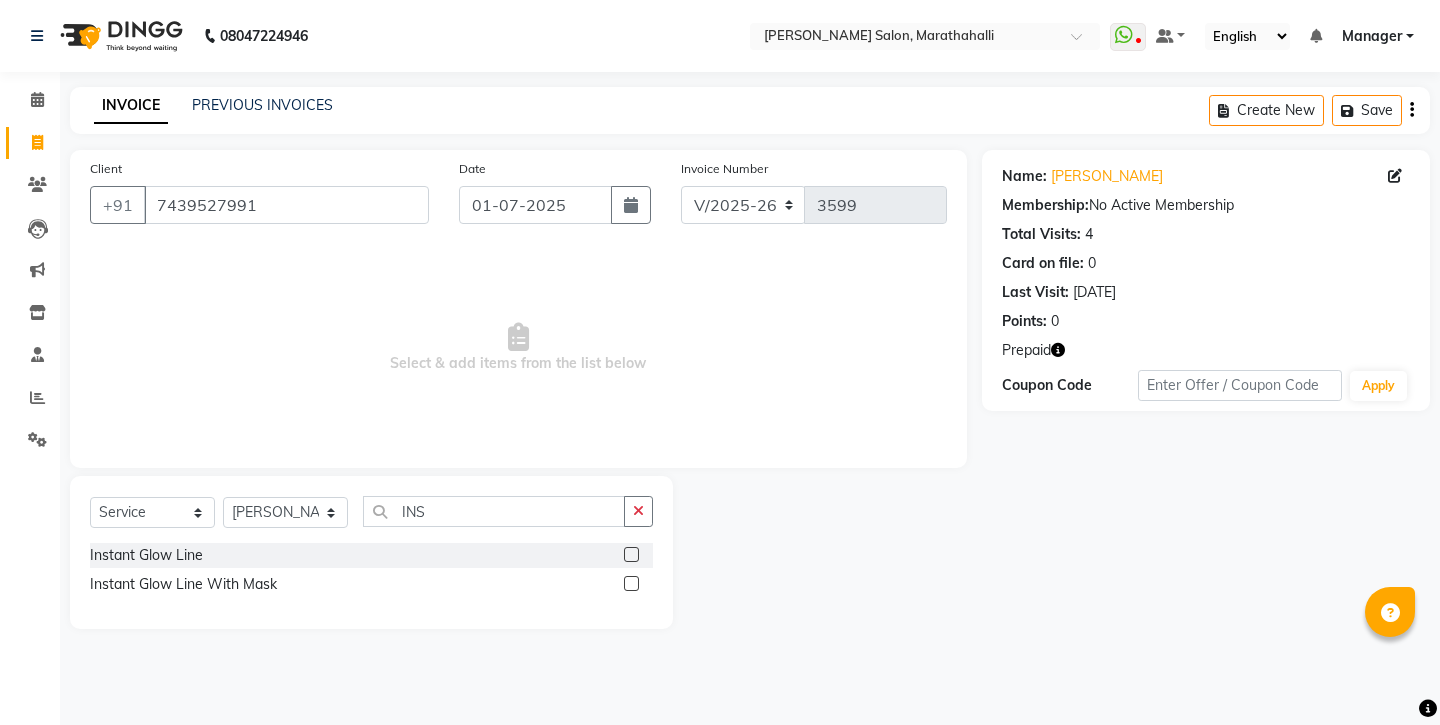 click 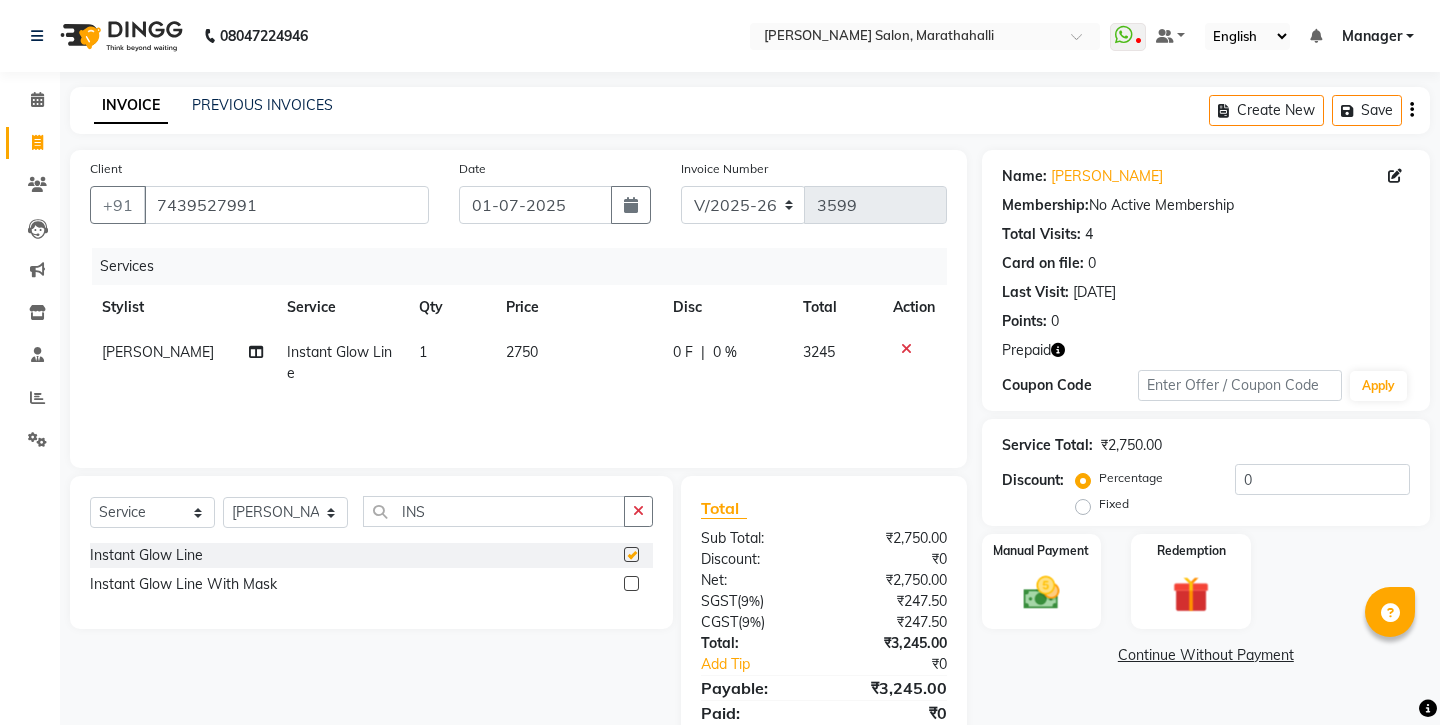 checkbox on "false" 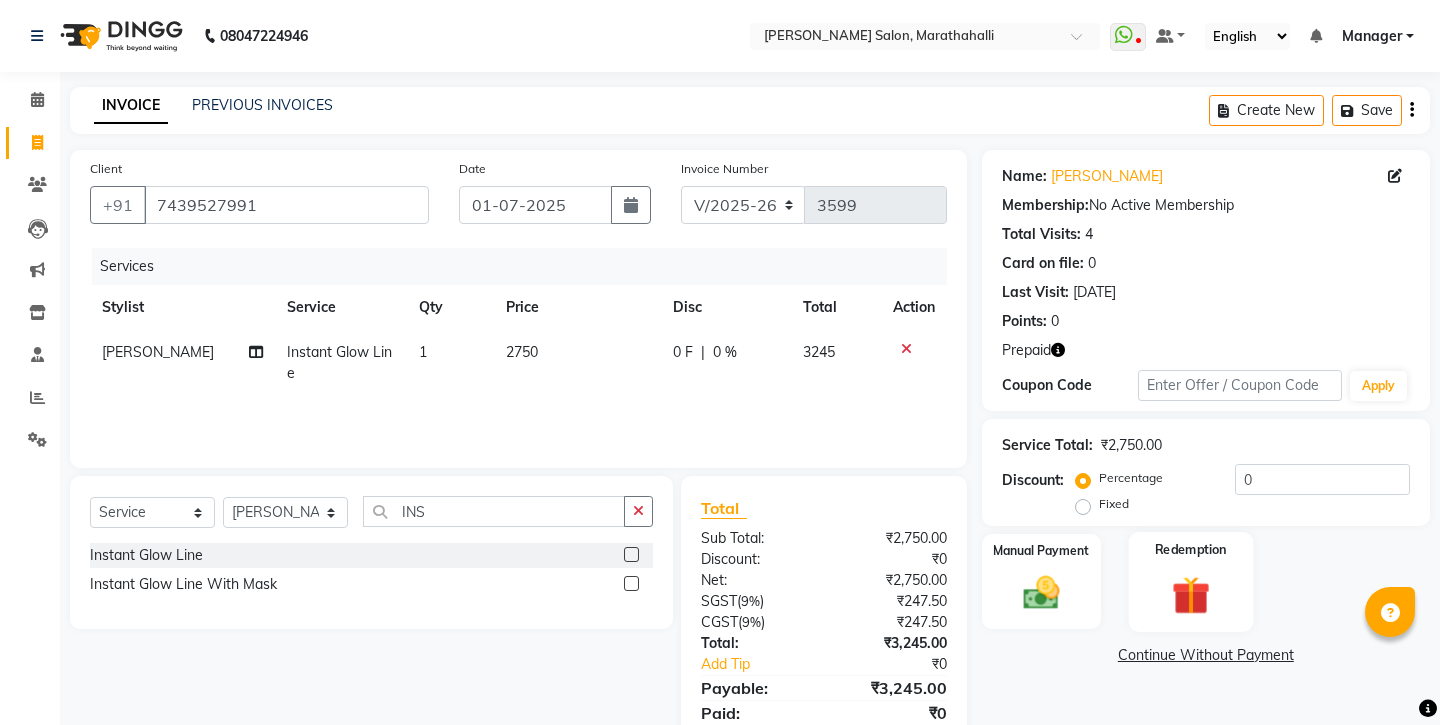 click 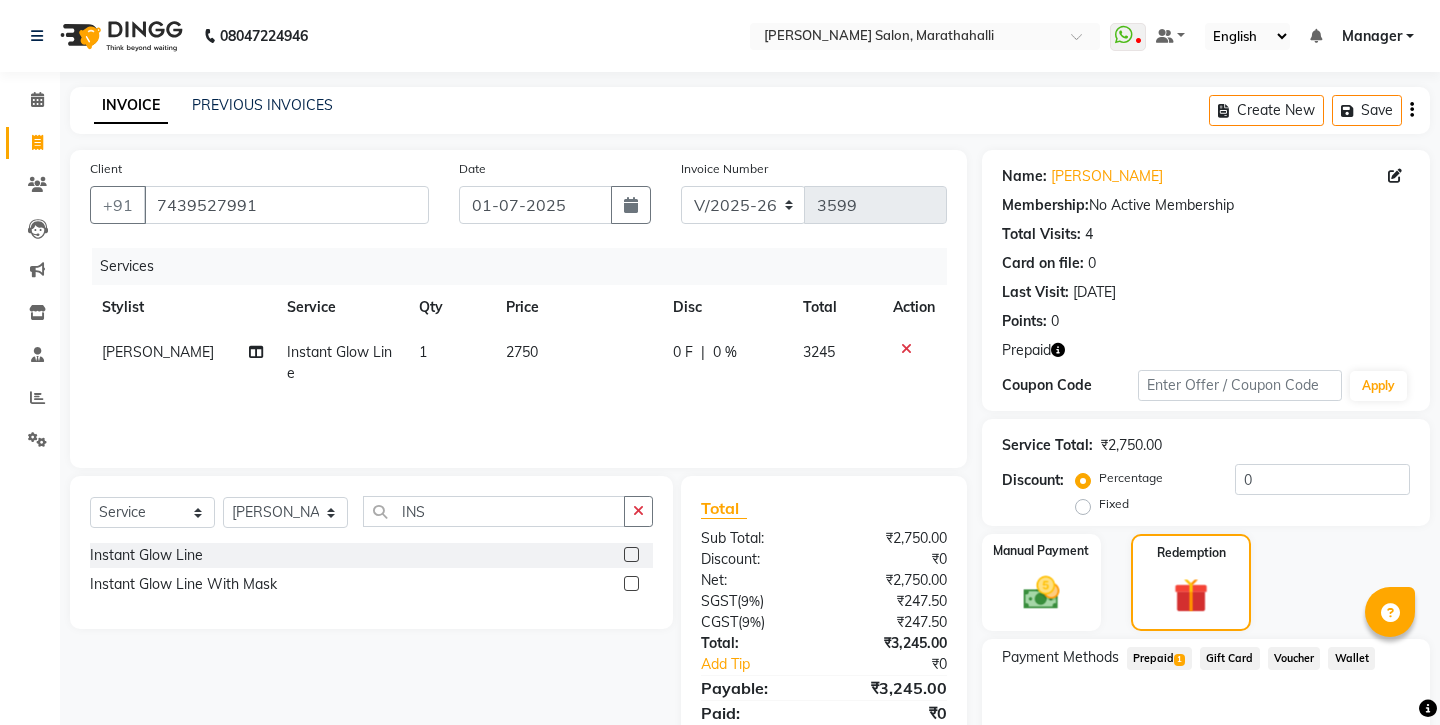 click on "Prepaid  1" 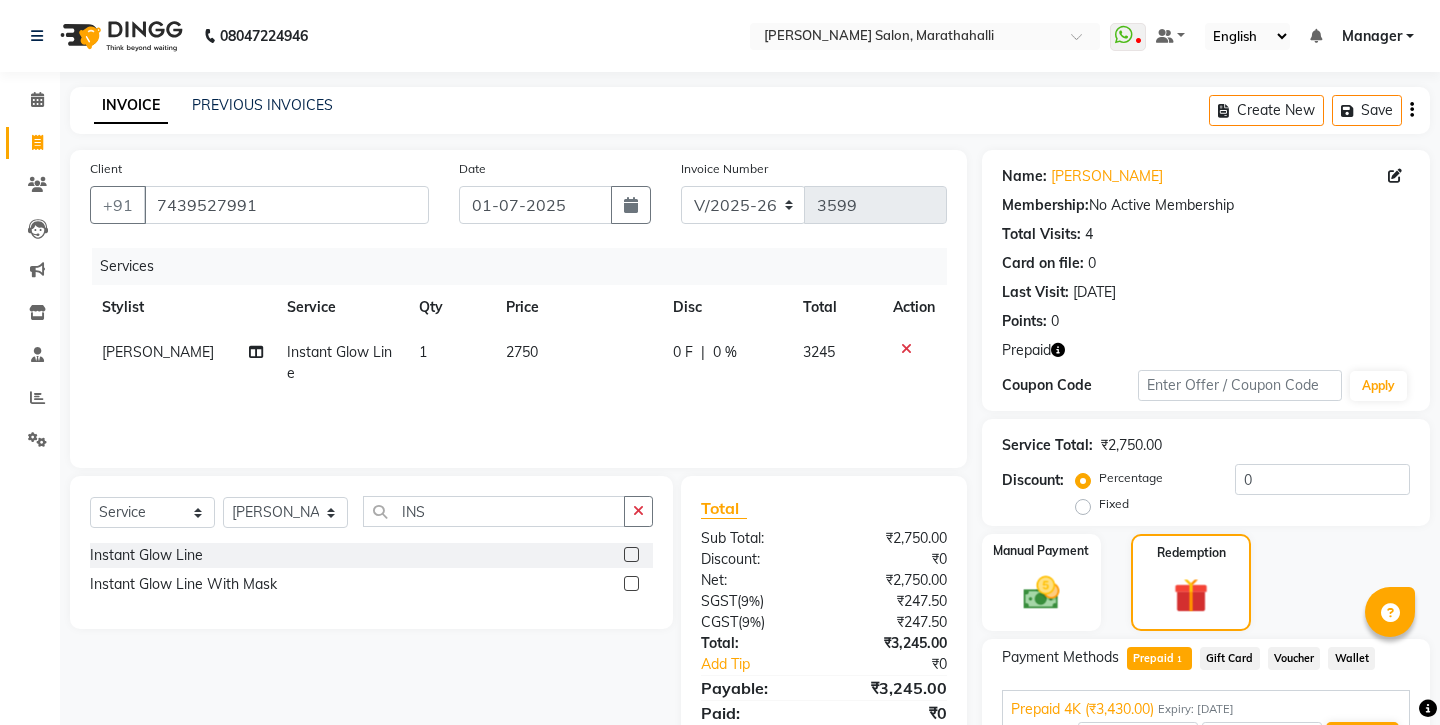 click on "Add" at bounding box center [1362, 739] 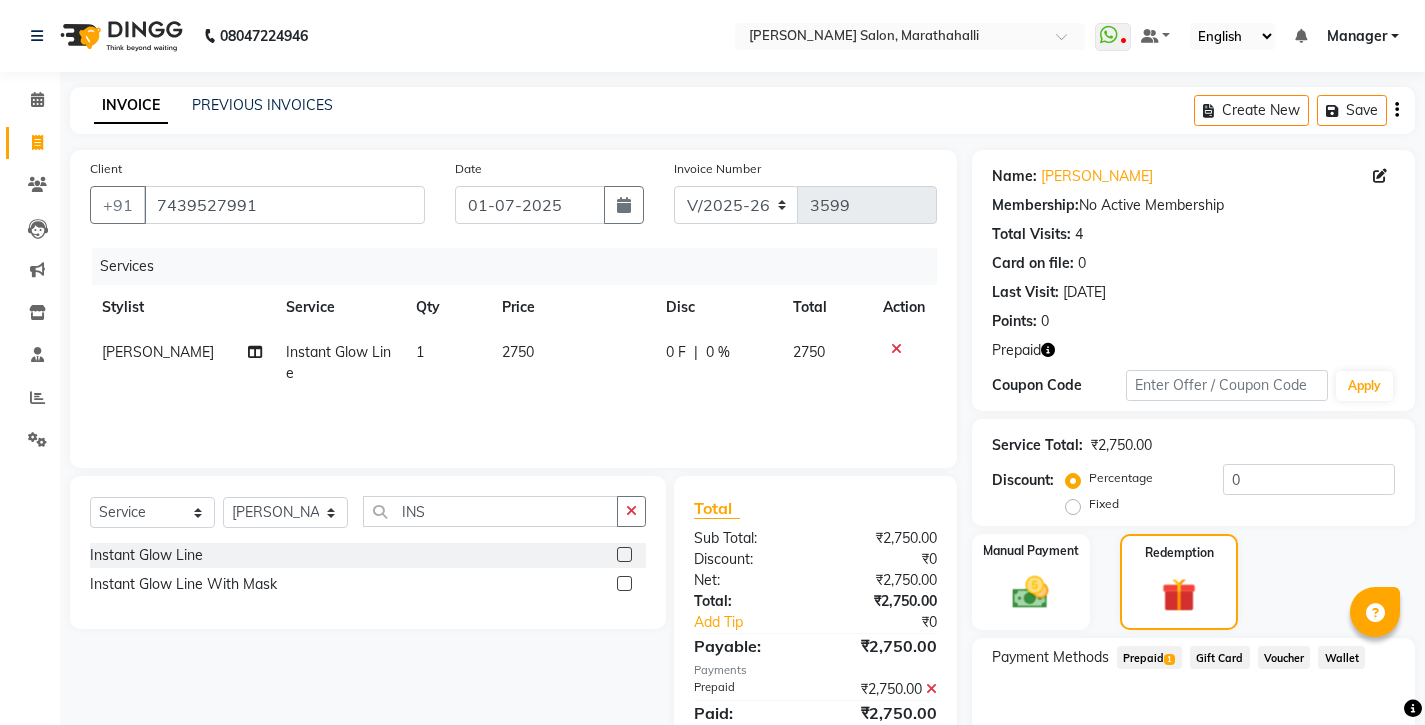 scroll, scrollTop: 87, scrollLeft: 0, axis: vertical 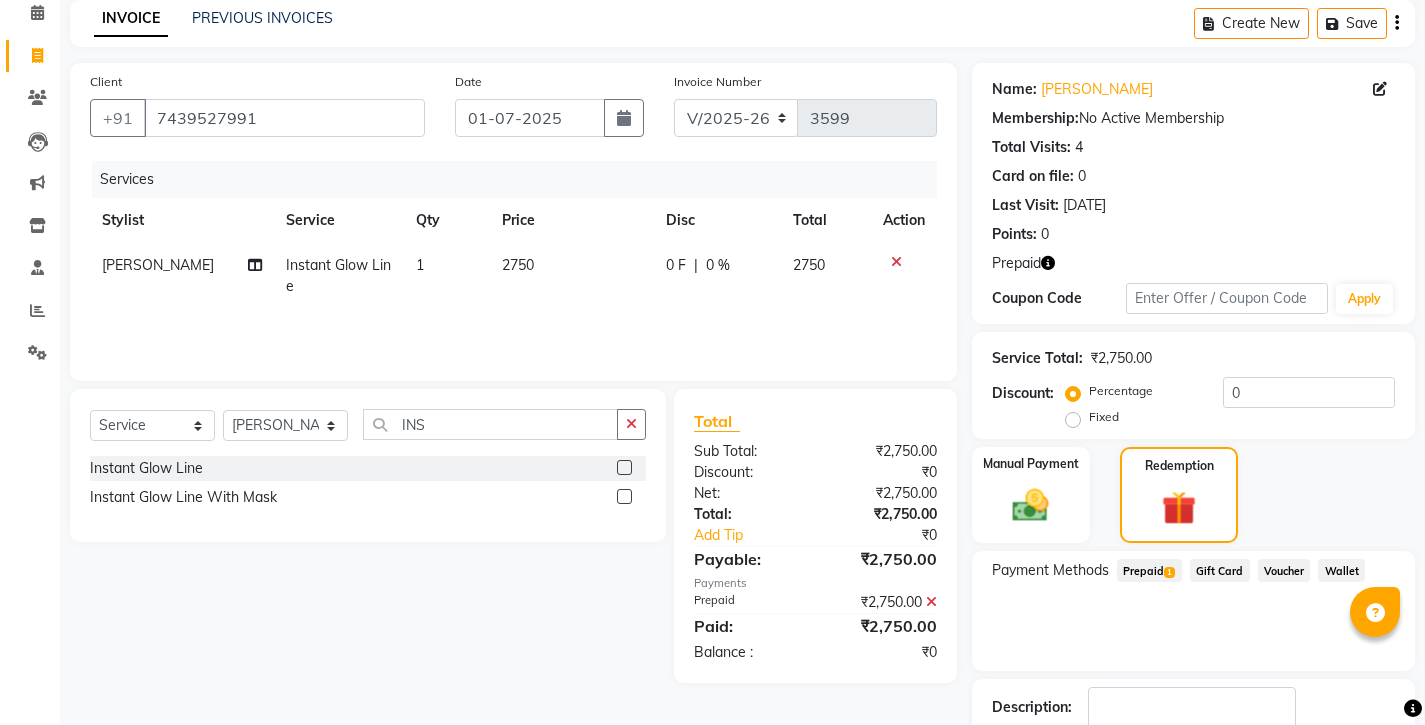 click on "Checkout" 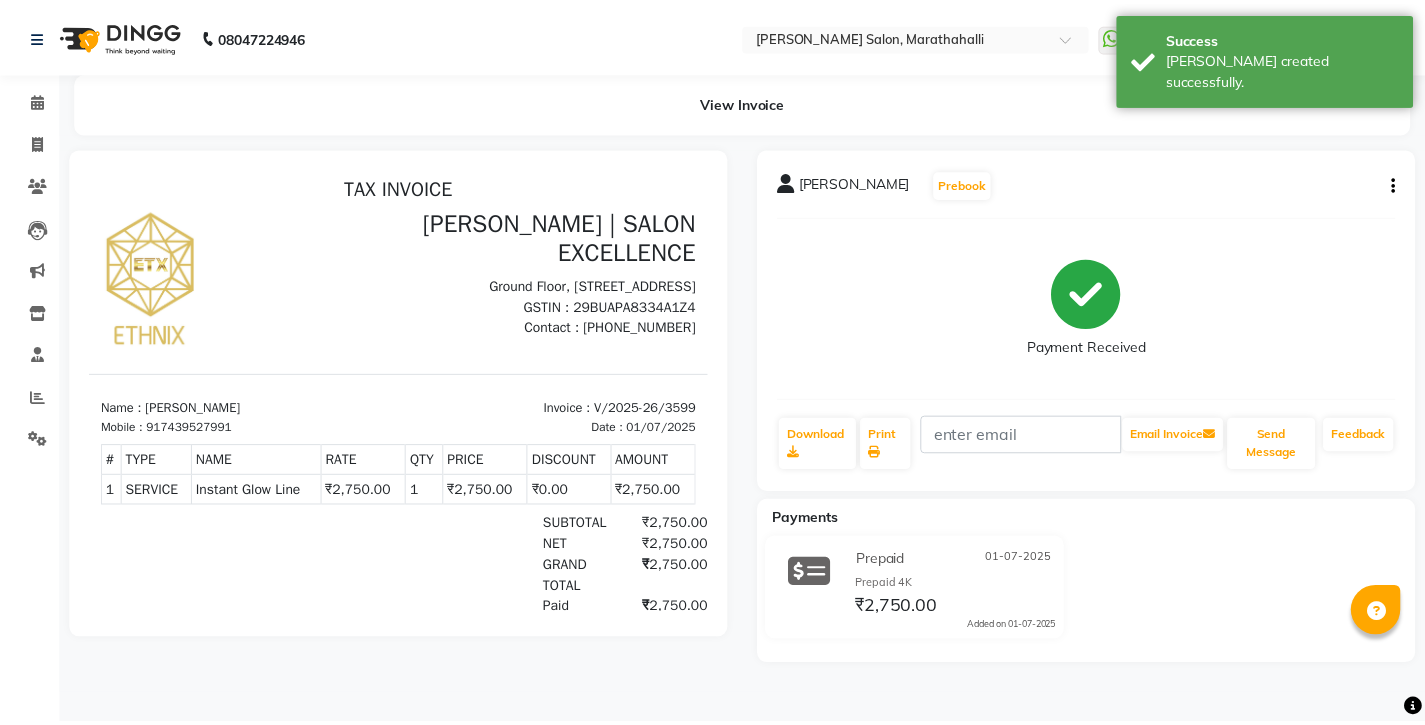 scroll, scrollTop: 0, scrollLeft: 0, axis: both 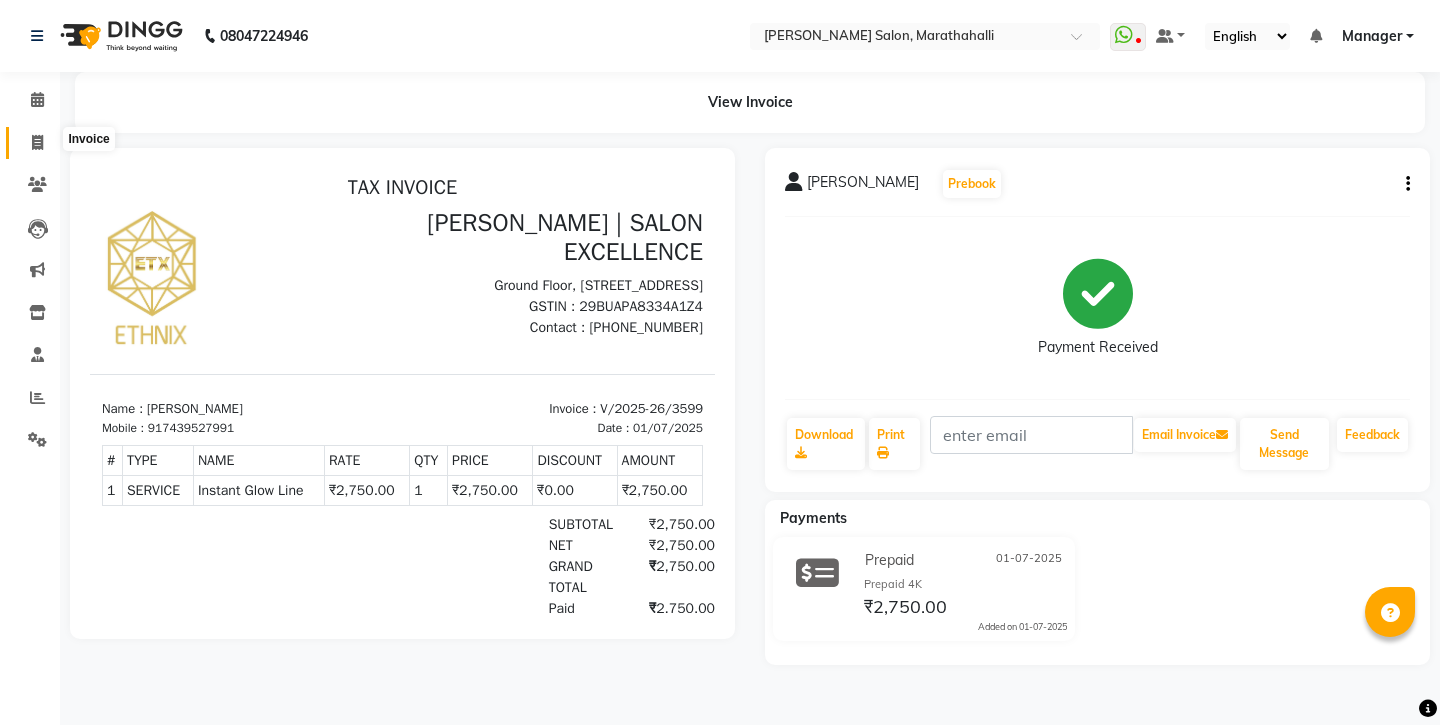 click 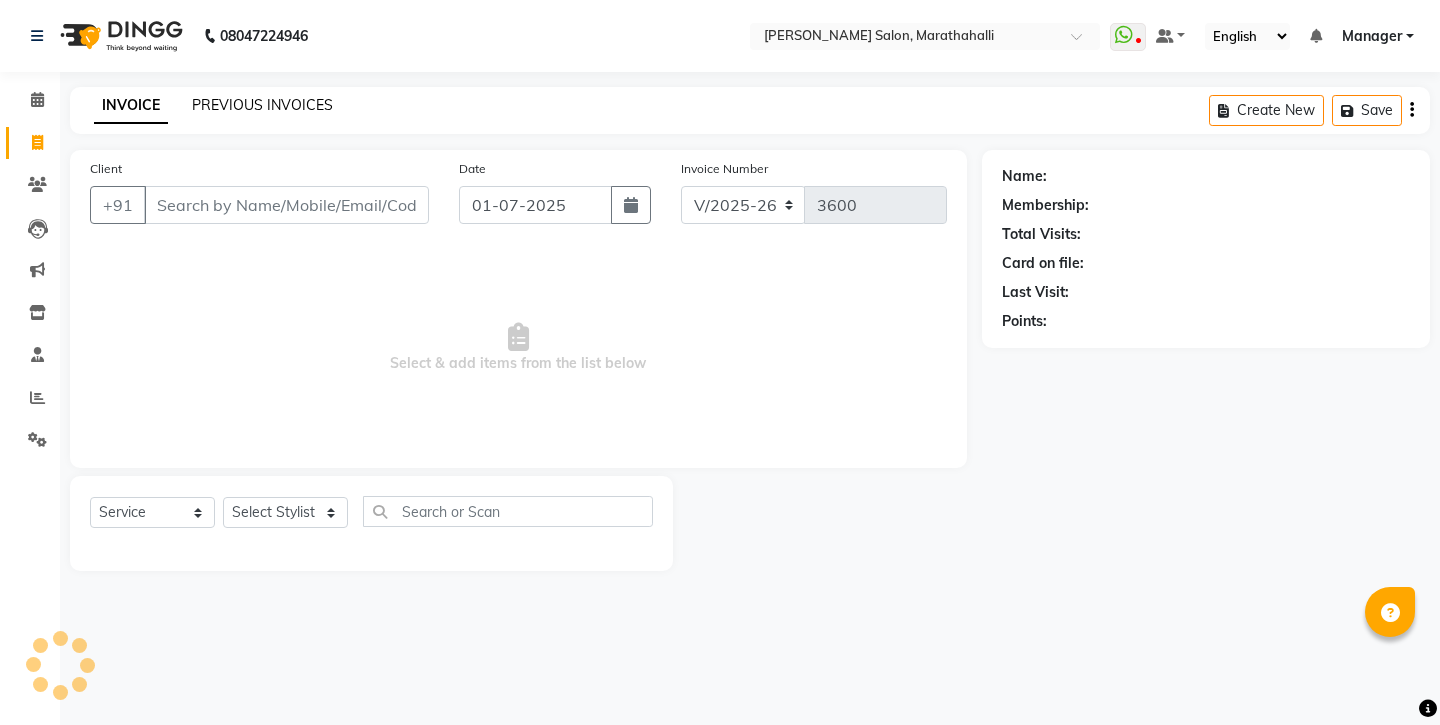 click on "PREVIOUS INVOICES" 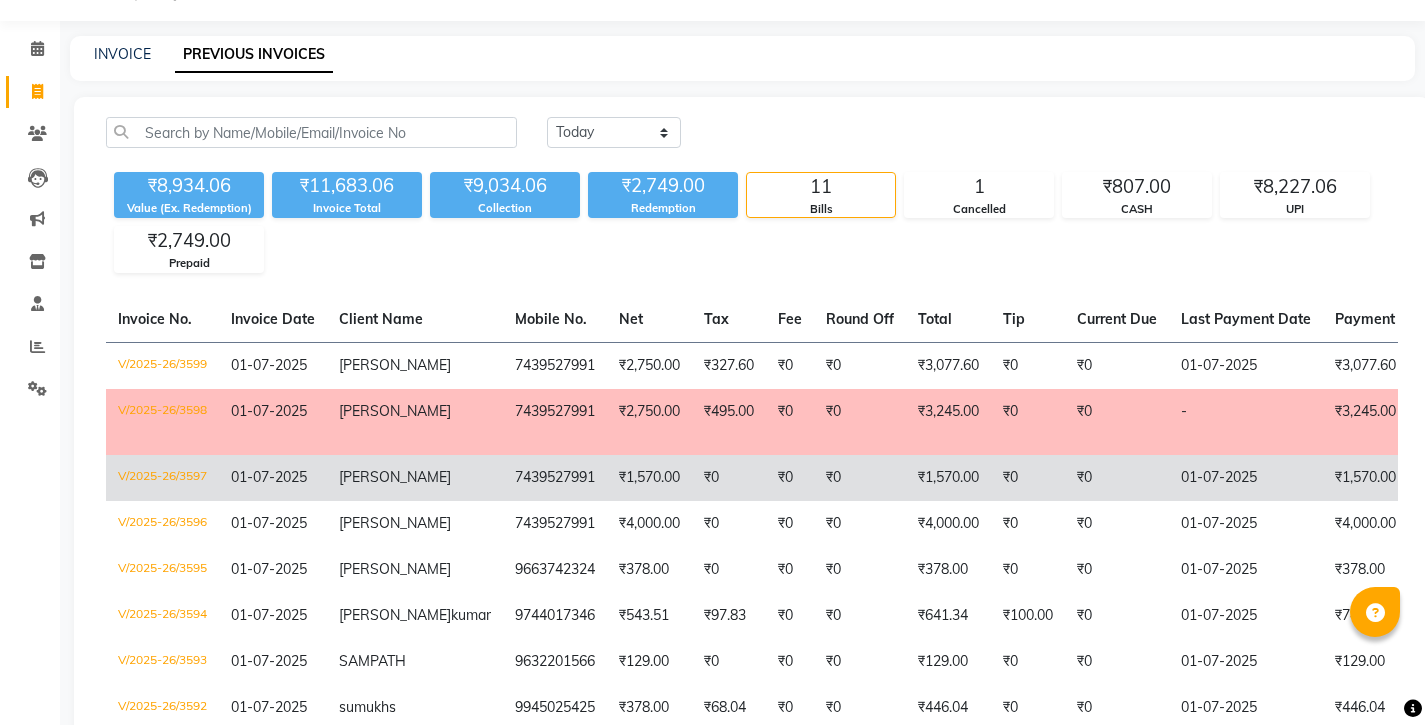 scroll, scrollTop: 55, scrollLeft: 0, axis: vertical 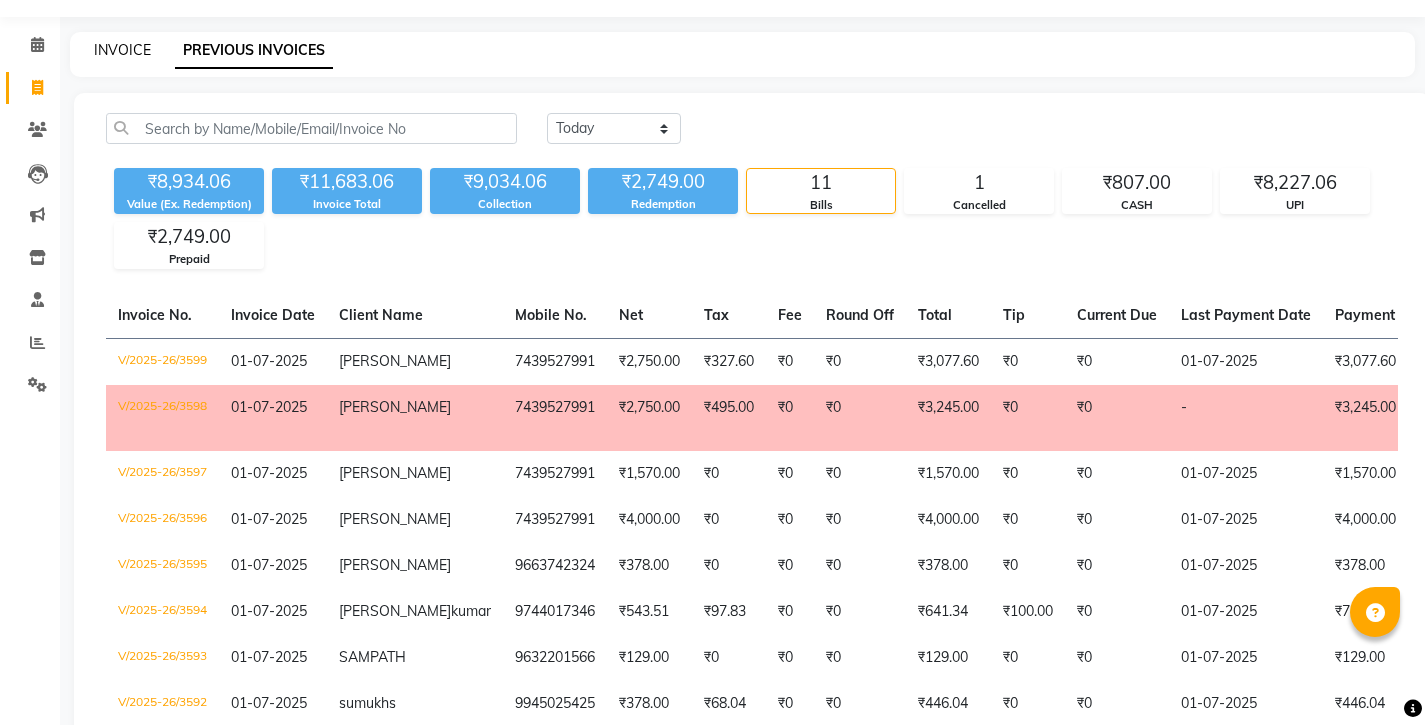 click on "INVOICE" 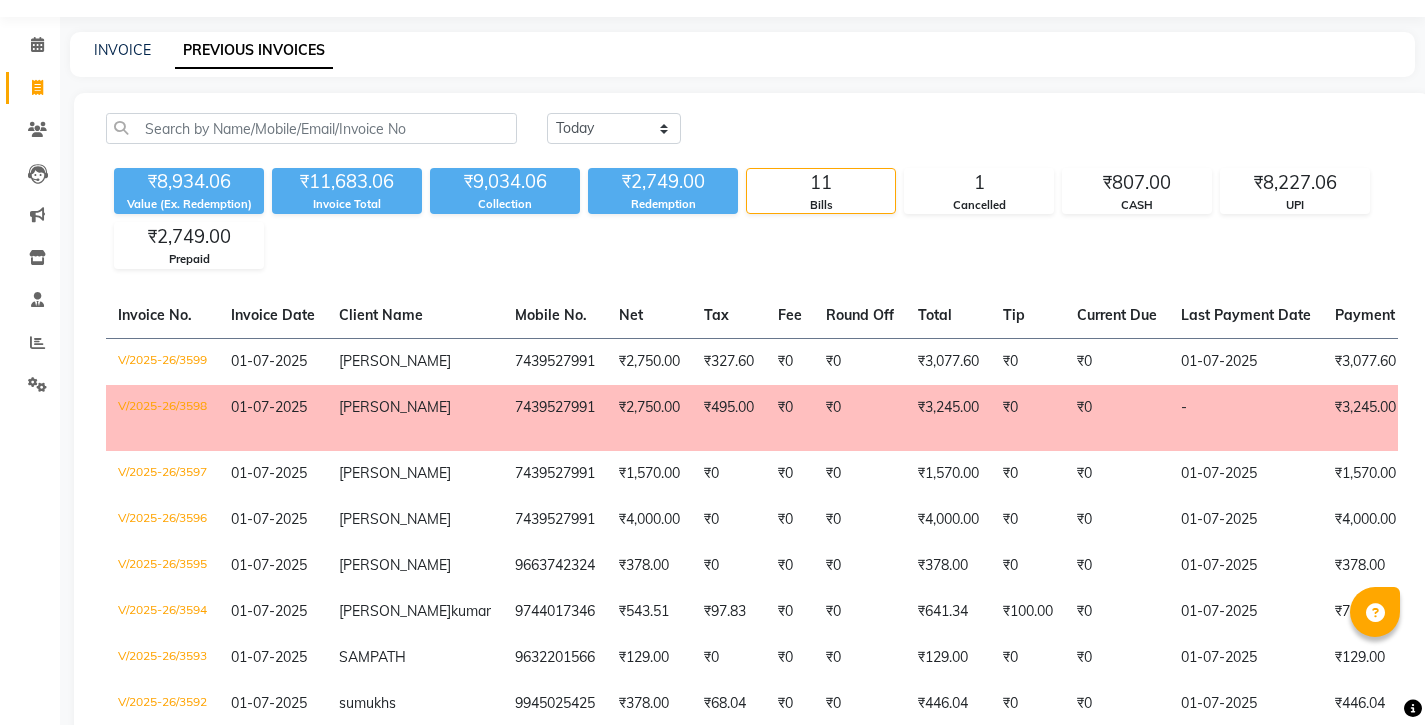select on "4783" 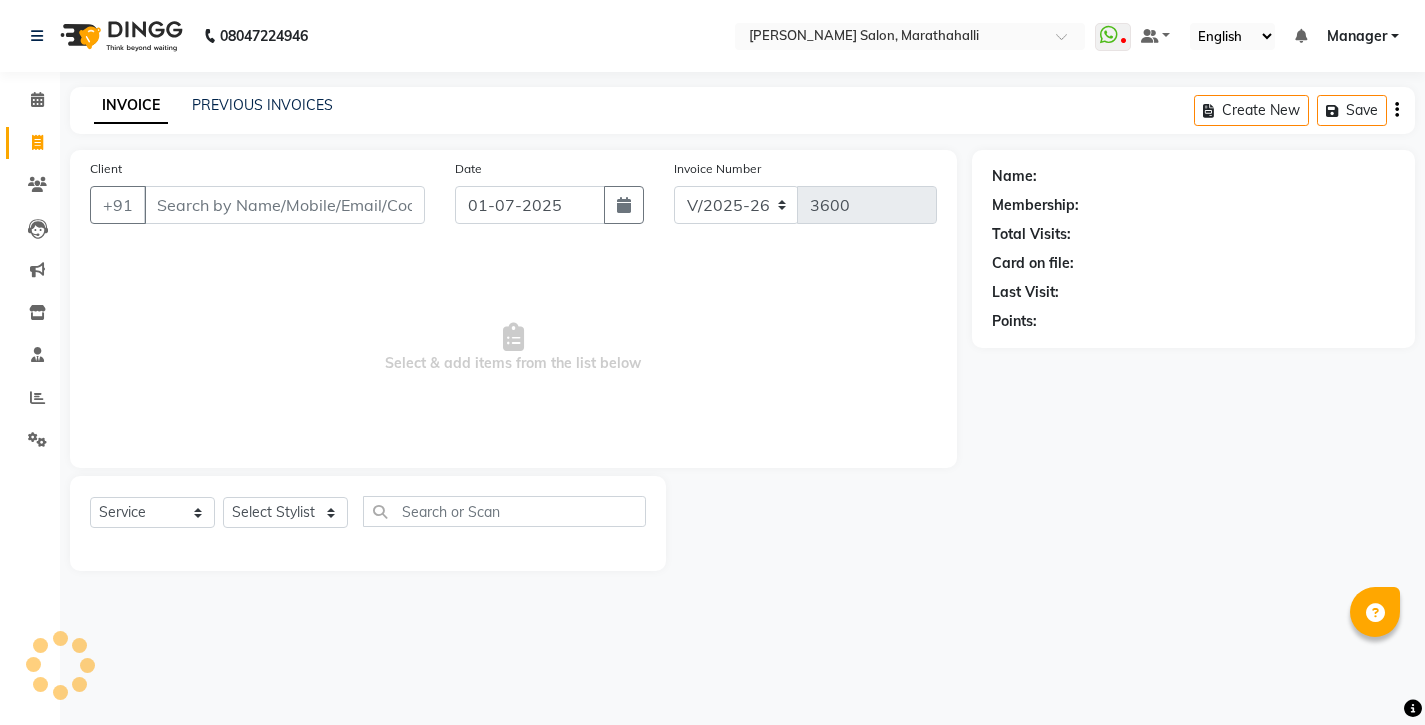 scroll, scrollTop: 0, scrollLeft: 0, axis: both 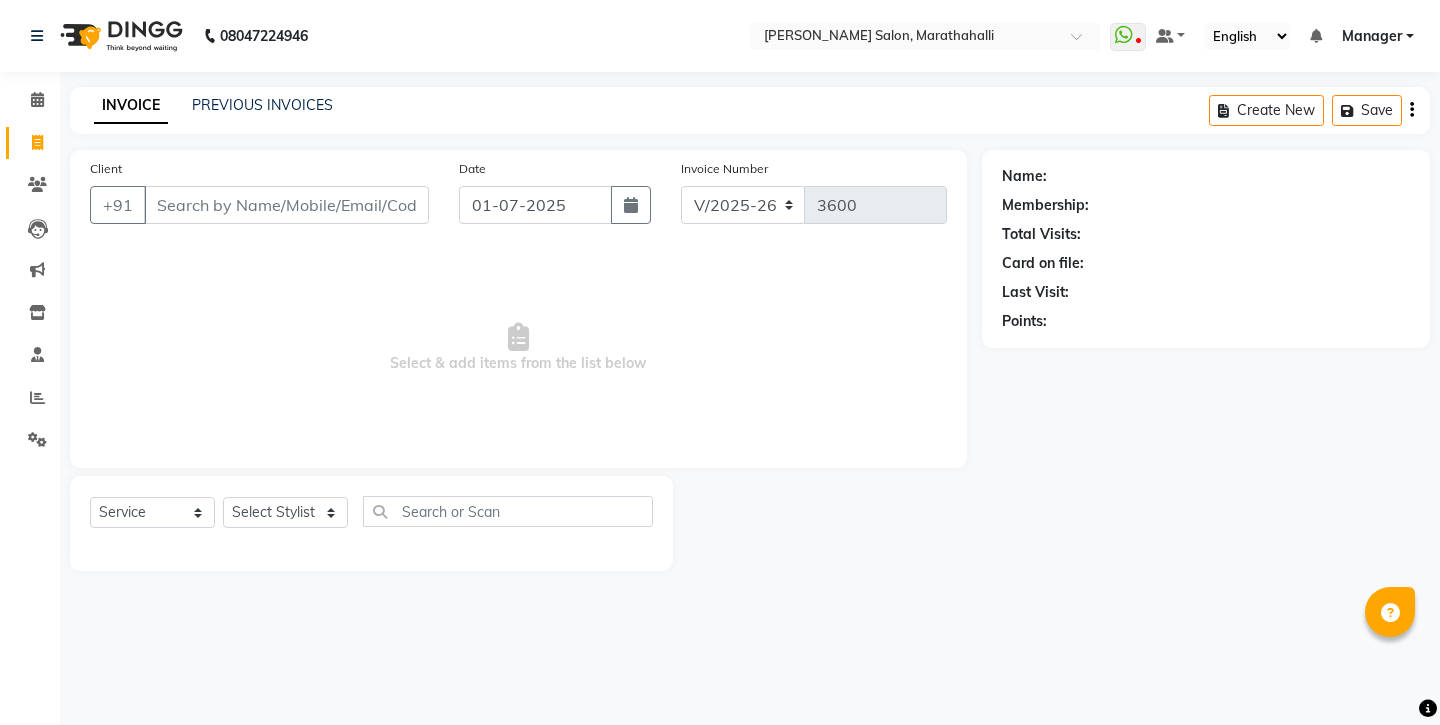 drag, startPoint x: 282, startPoint y: 194, endPoint x: 307, endPoint y: 202, distance: 26.24881 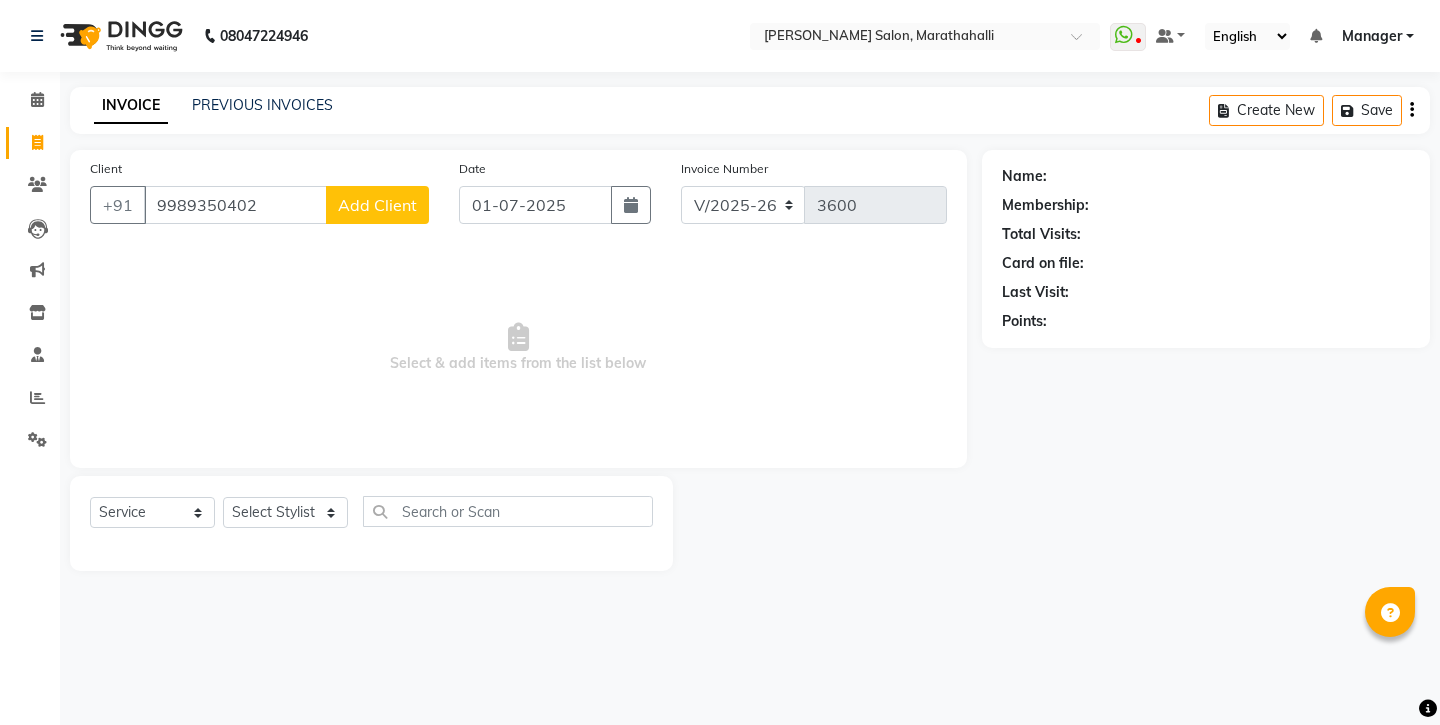 type on "9989350402" 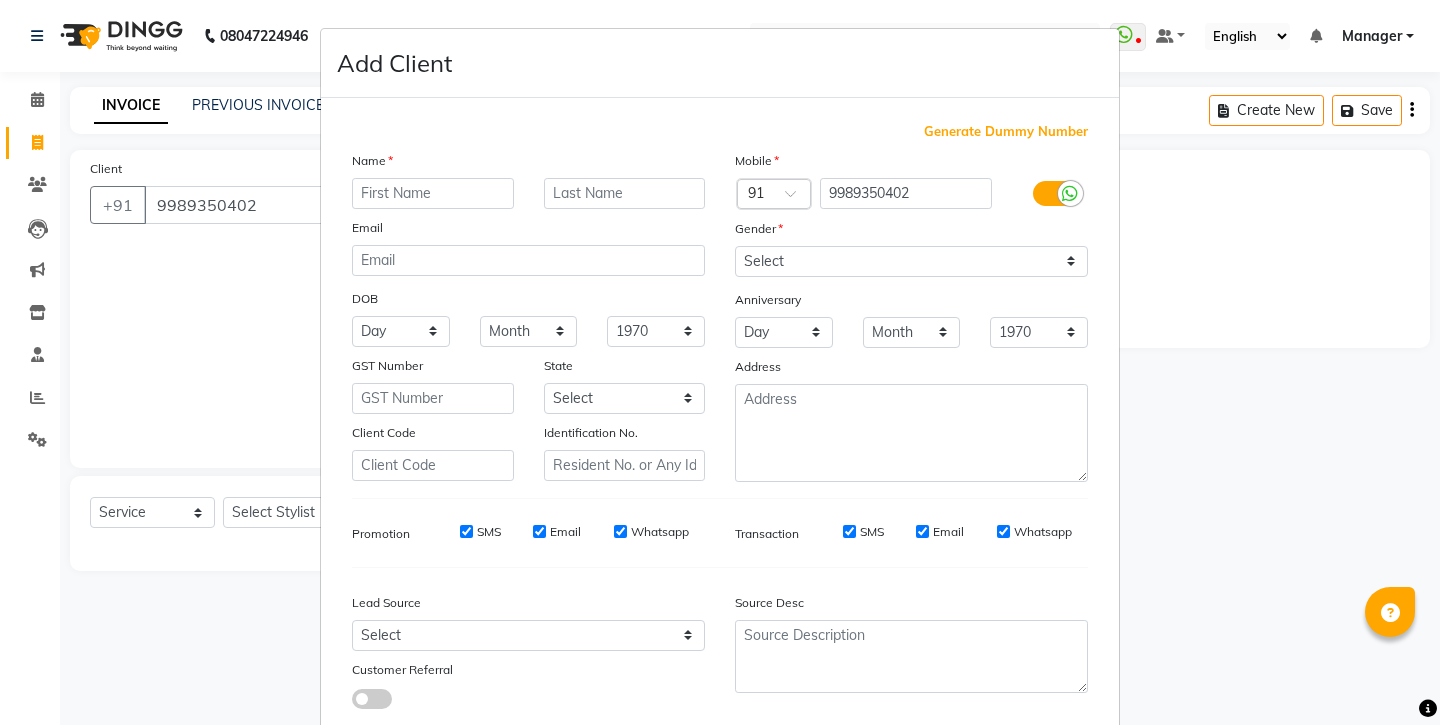 click at bounding box center (433, 193) 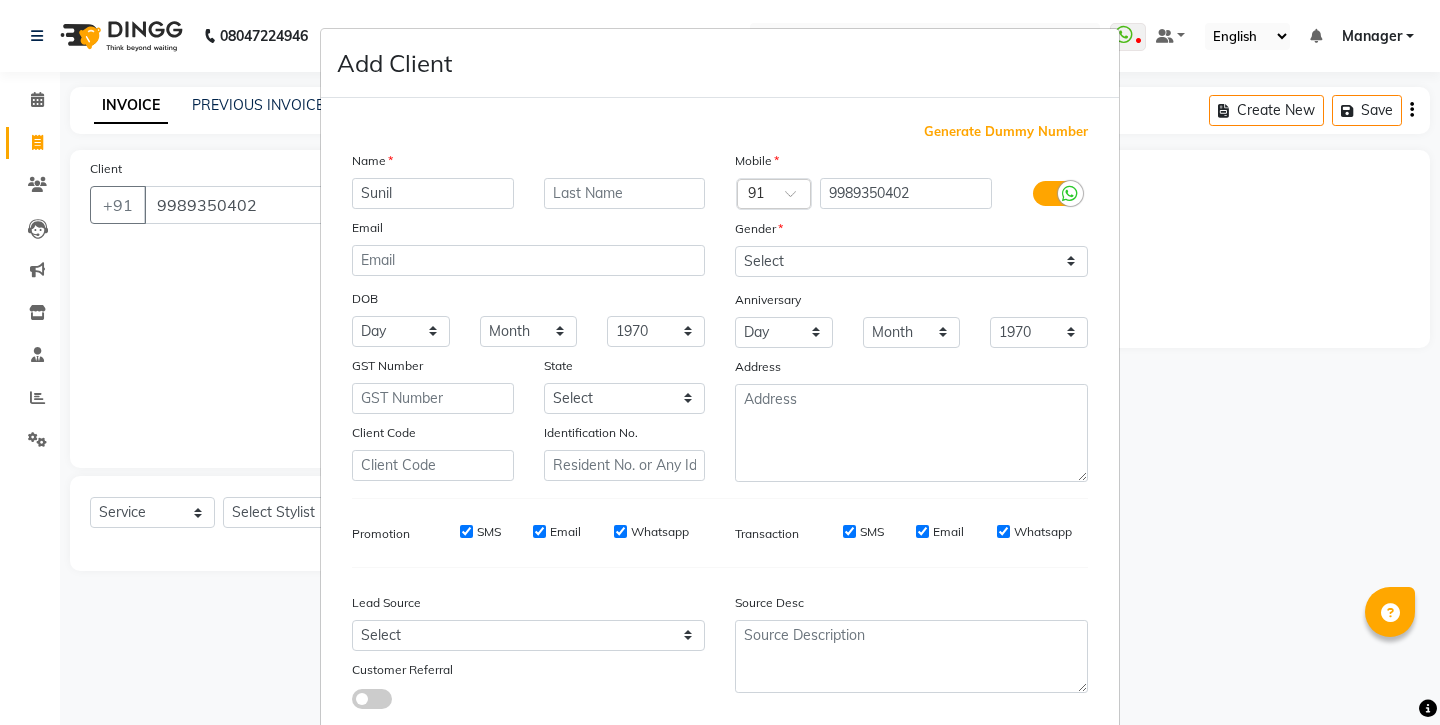 type on "Sunil" 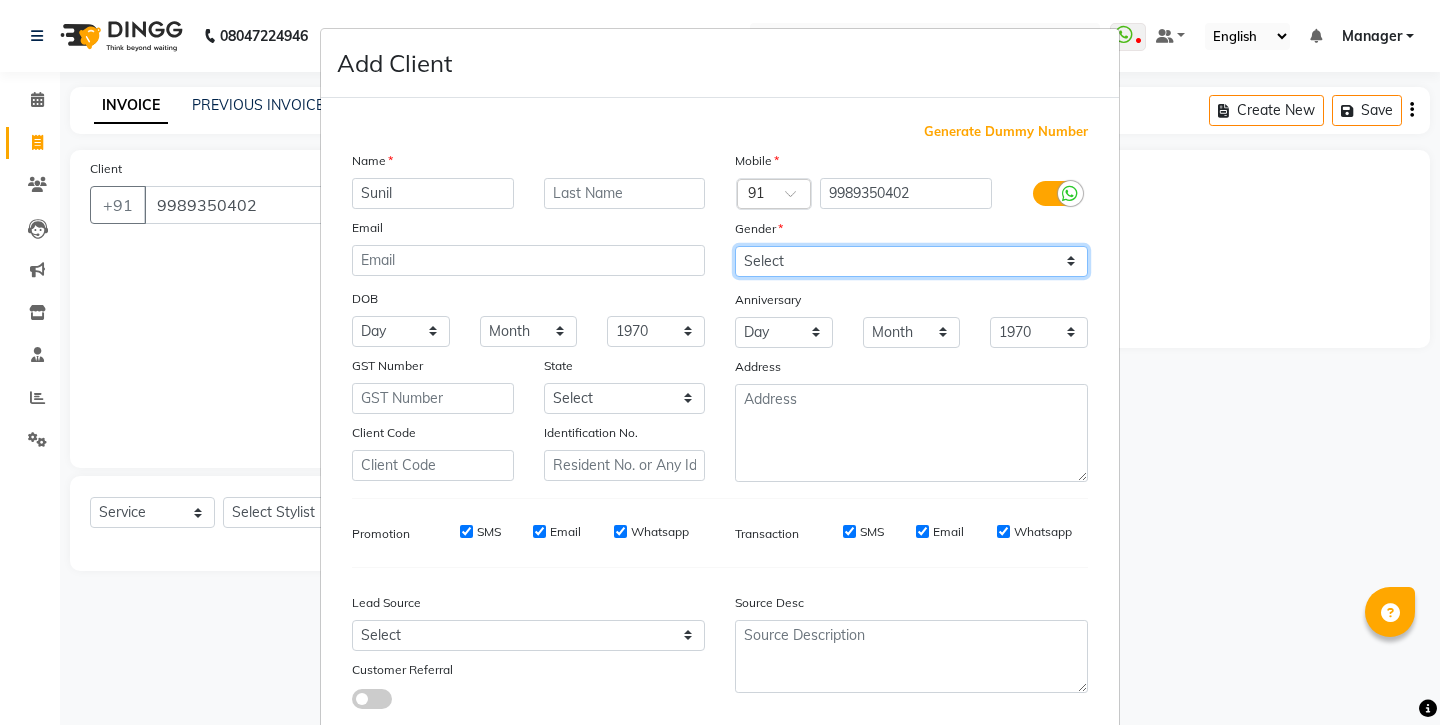 select on "male" 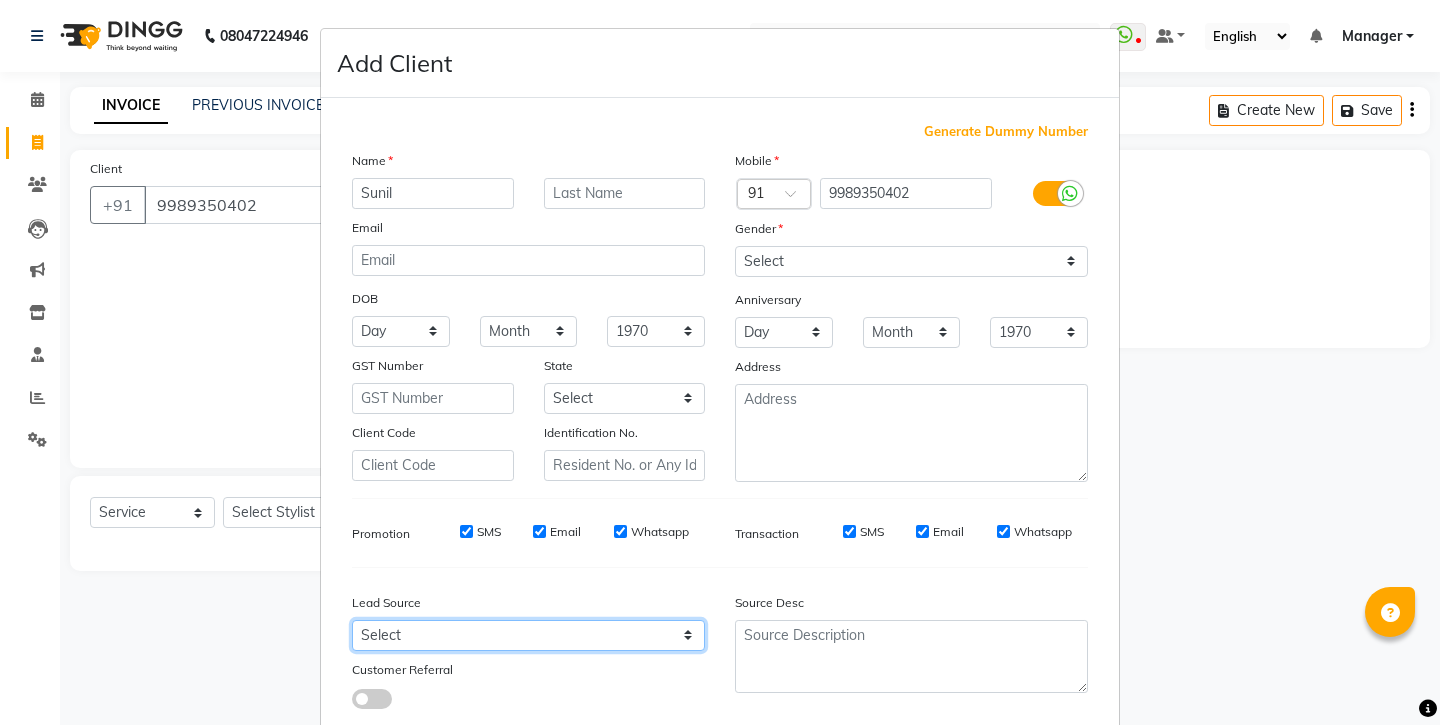 select on "32108" 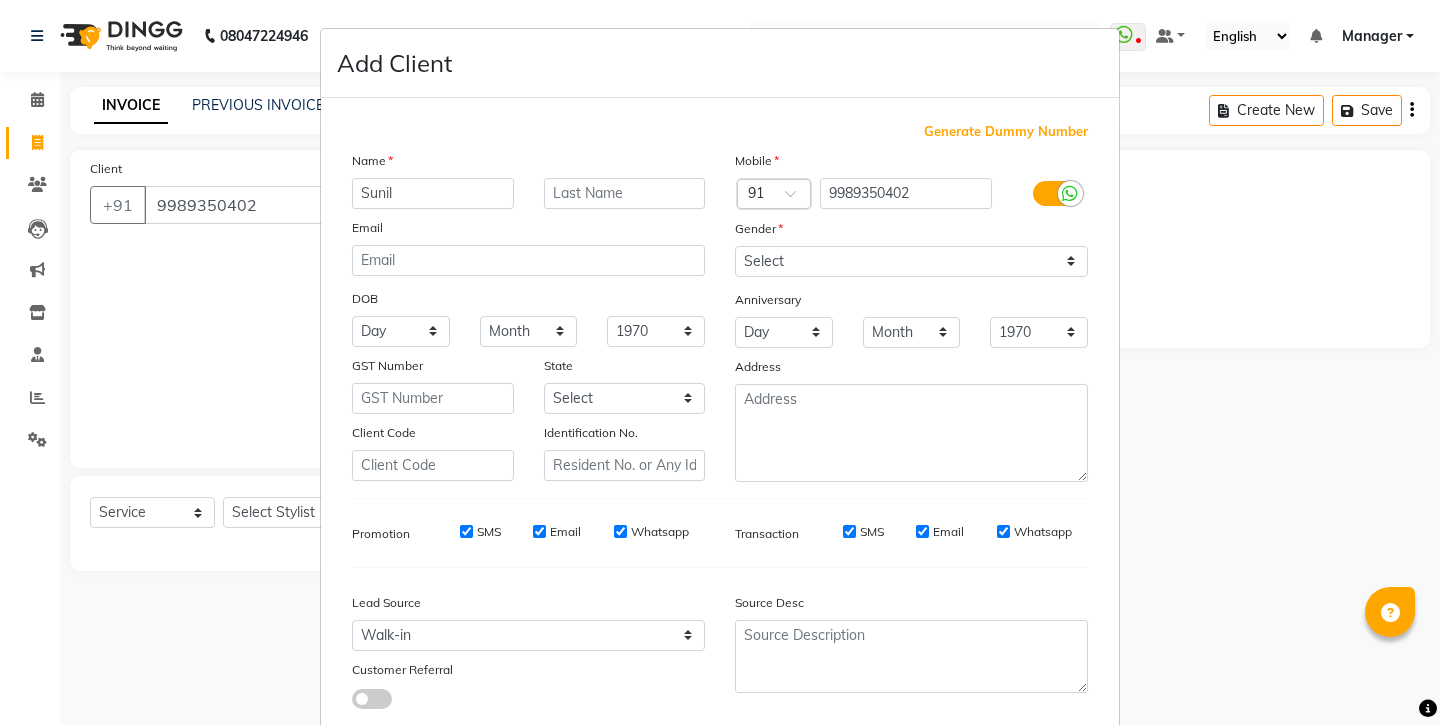 click on "Add" at bounding box center [986, 781] 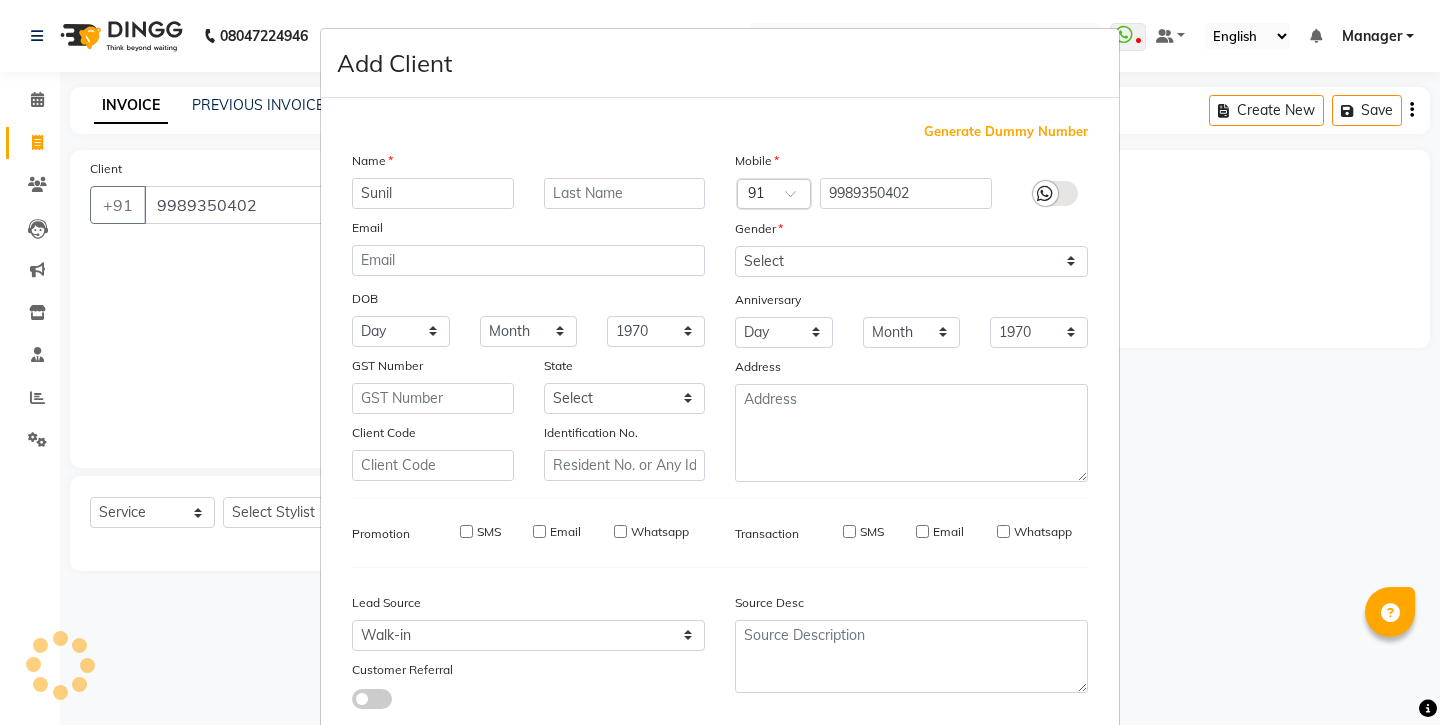 type 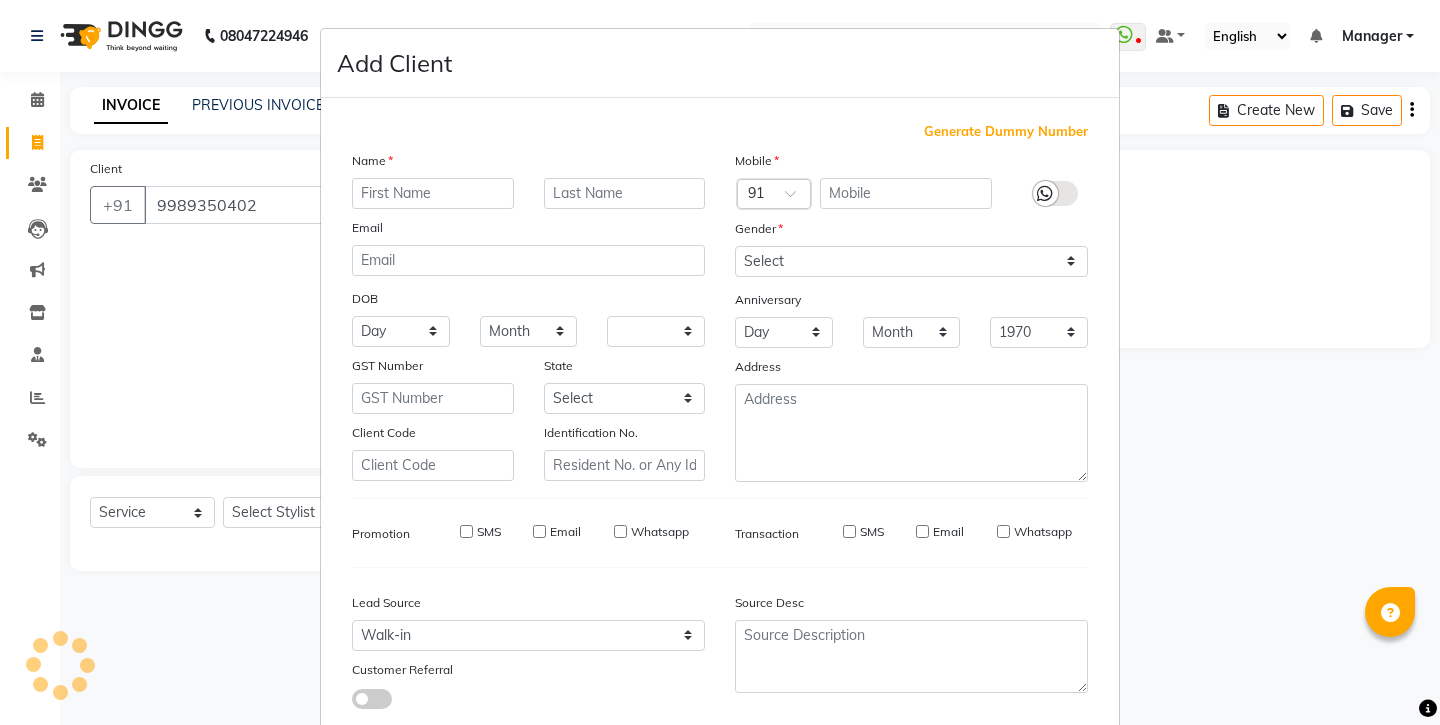 select 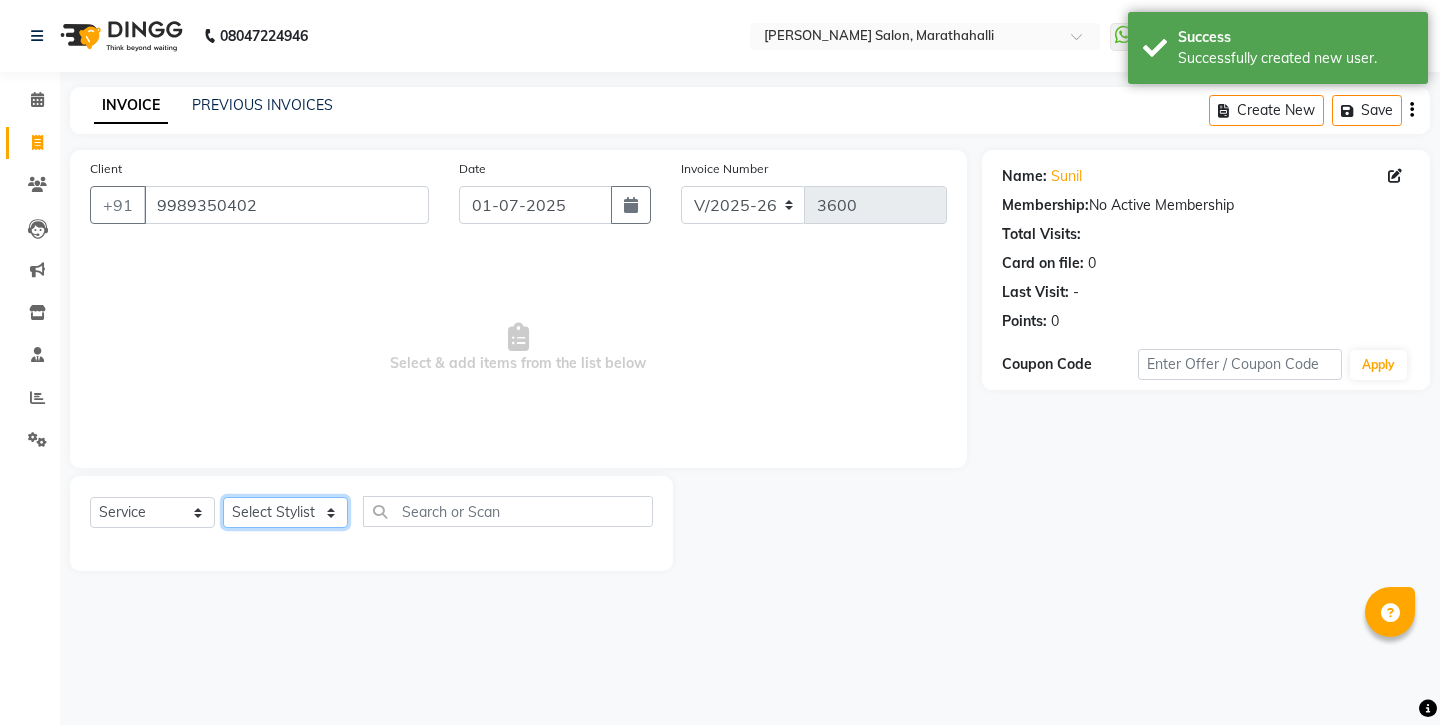select on "74350" 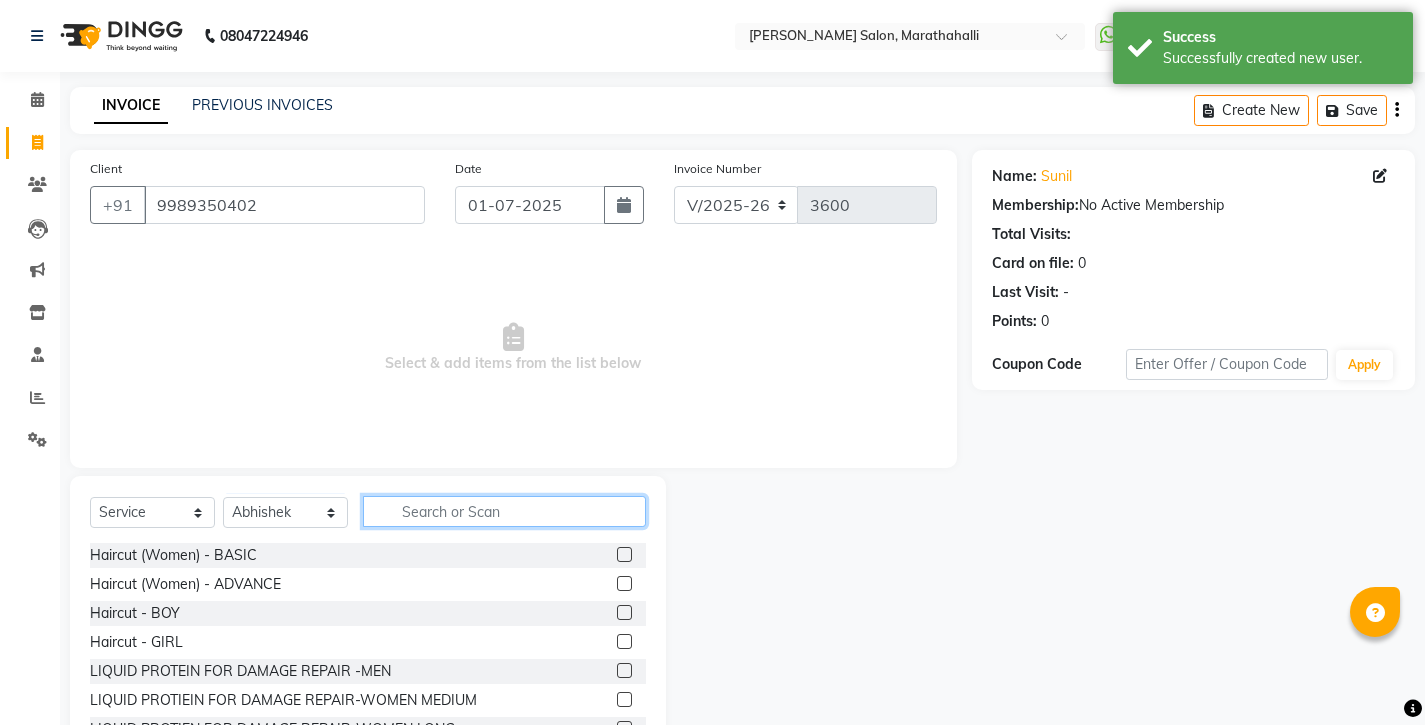 click 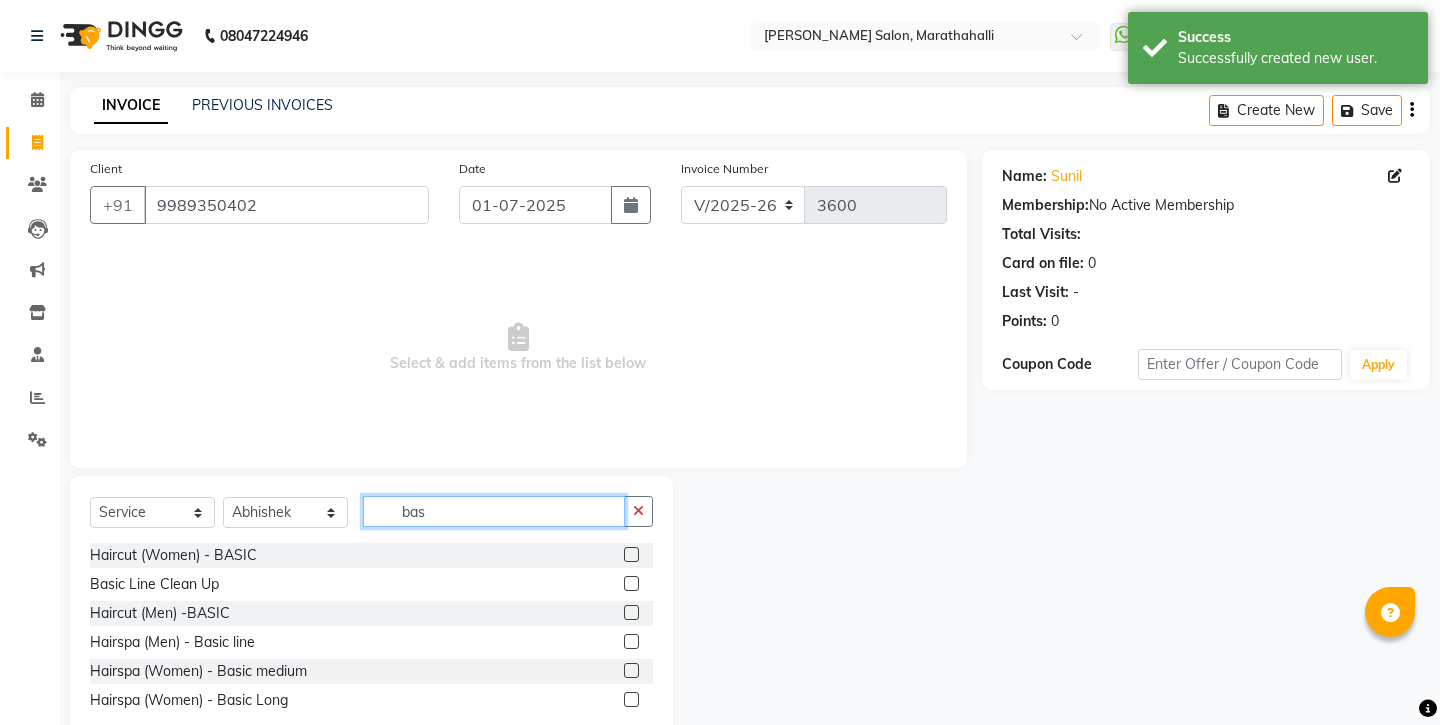 type on "bas" 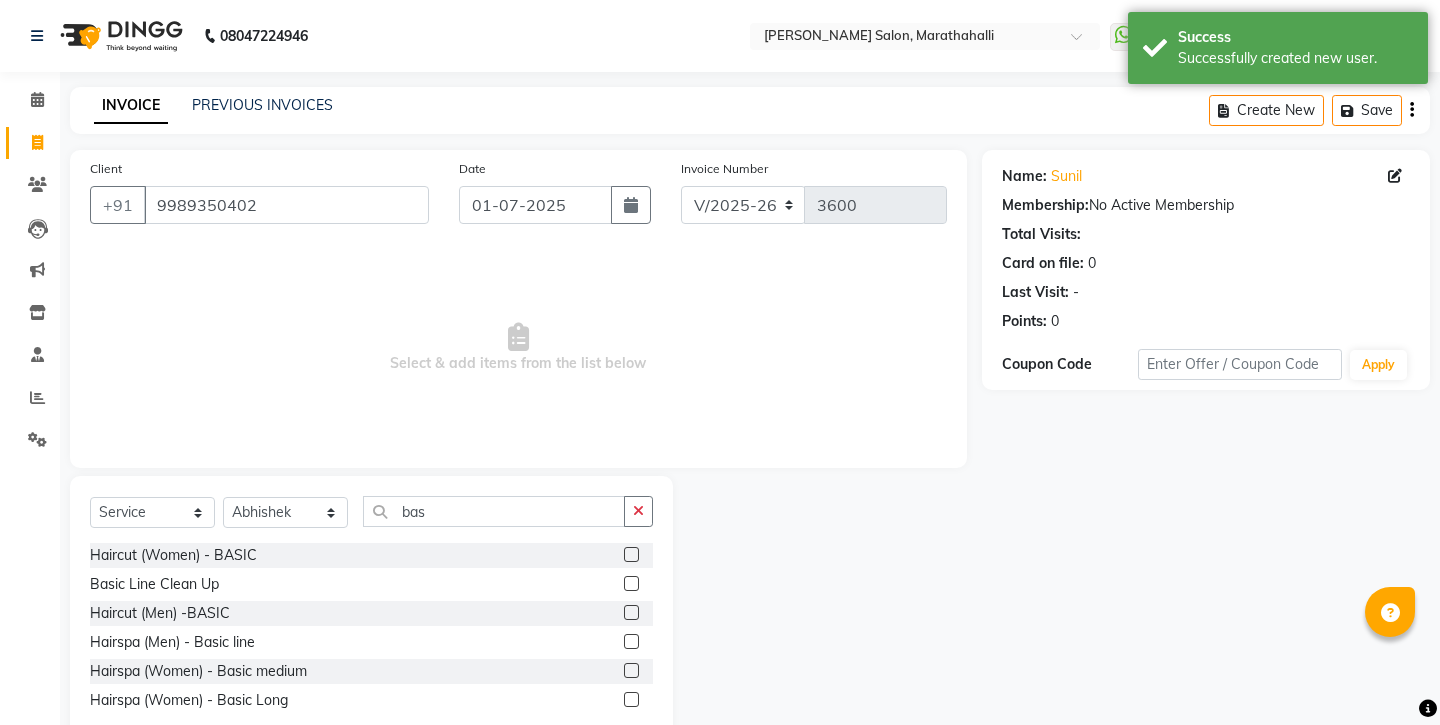 click 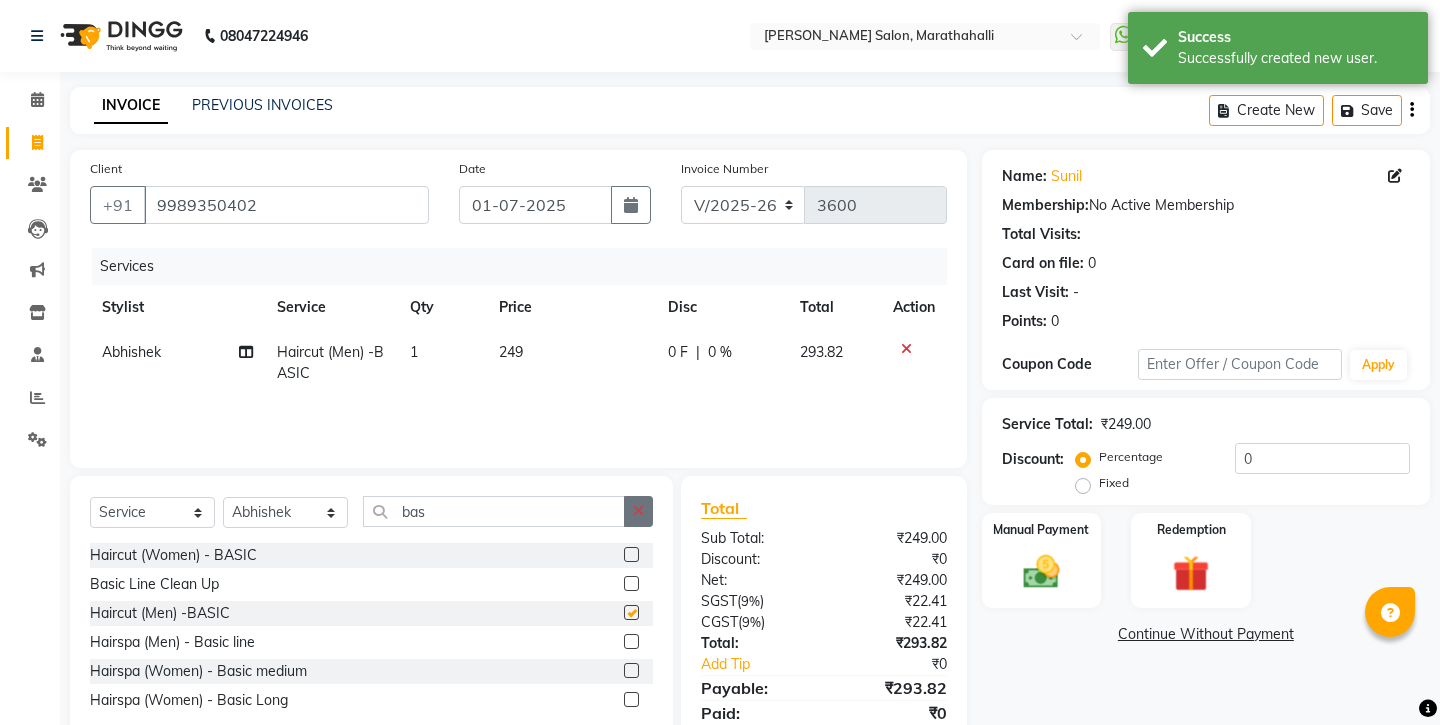 checkbox on "false" 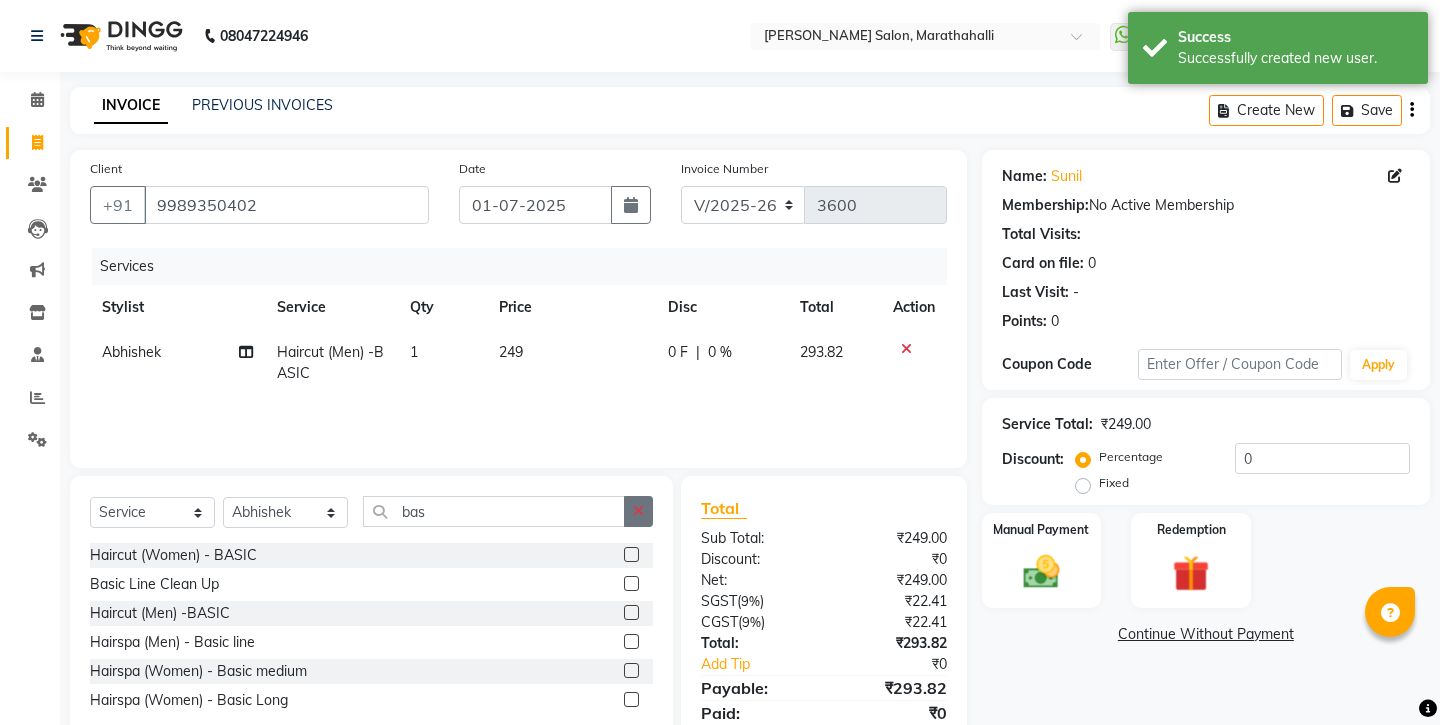 click 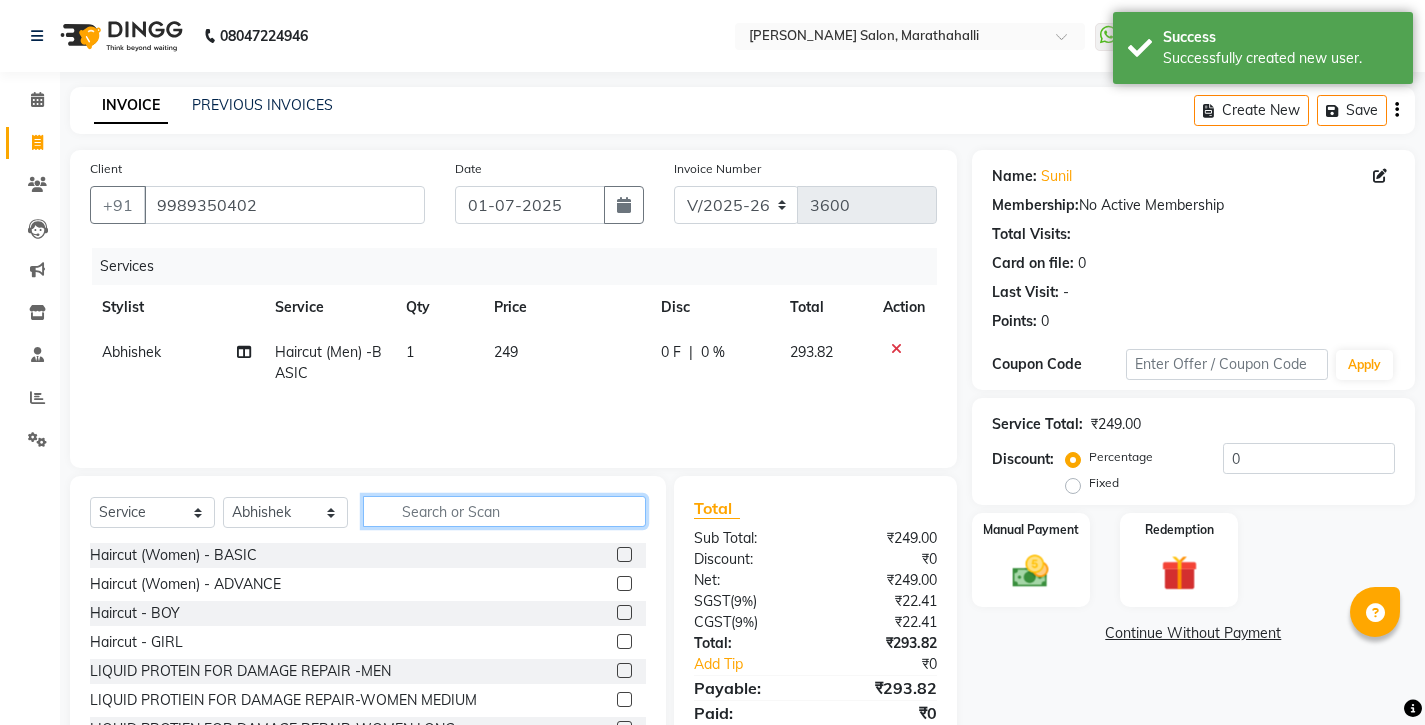 click 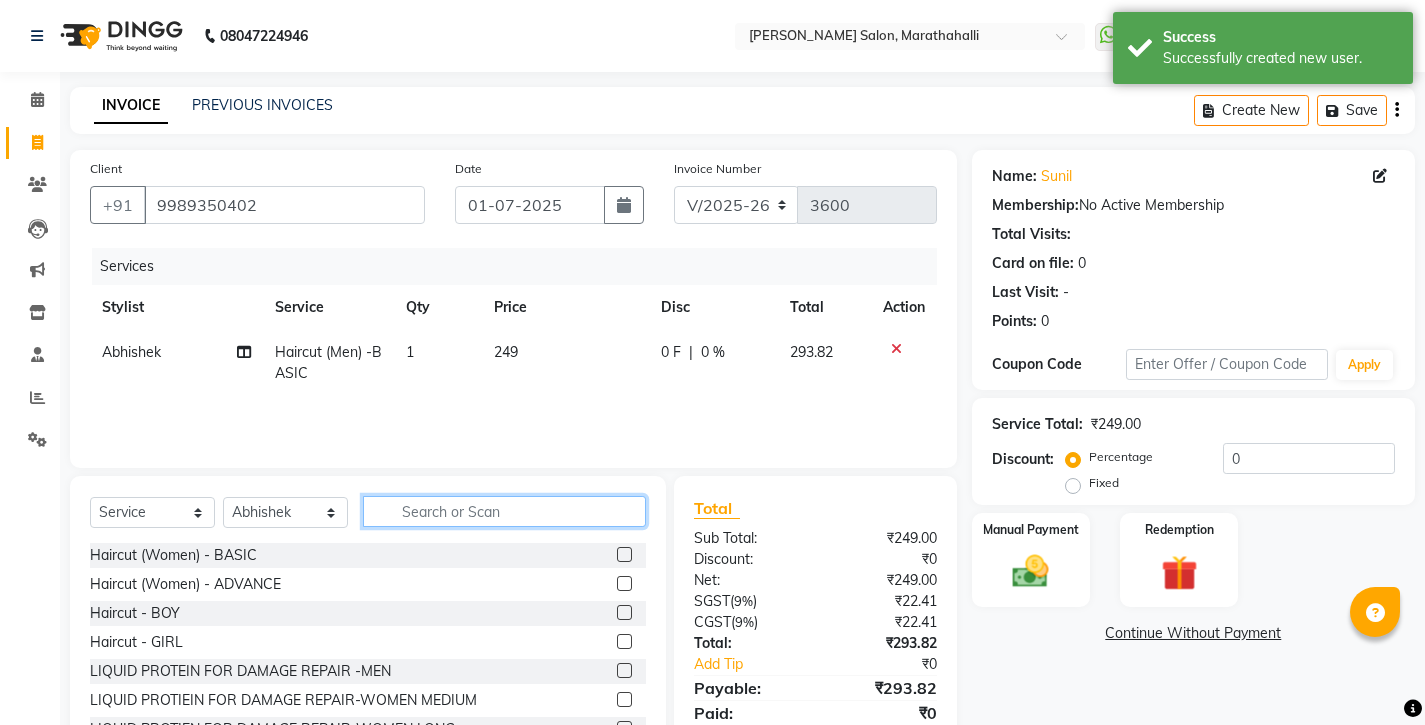 click 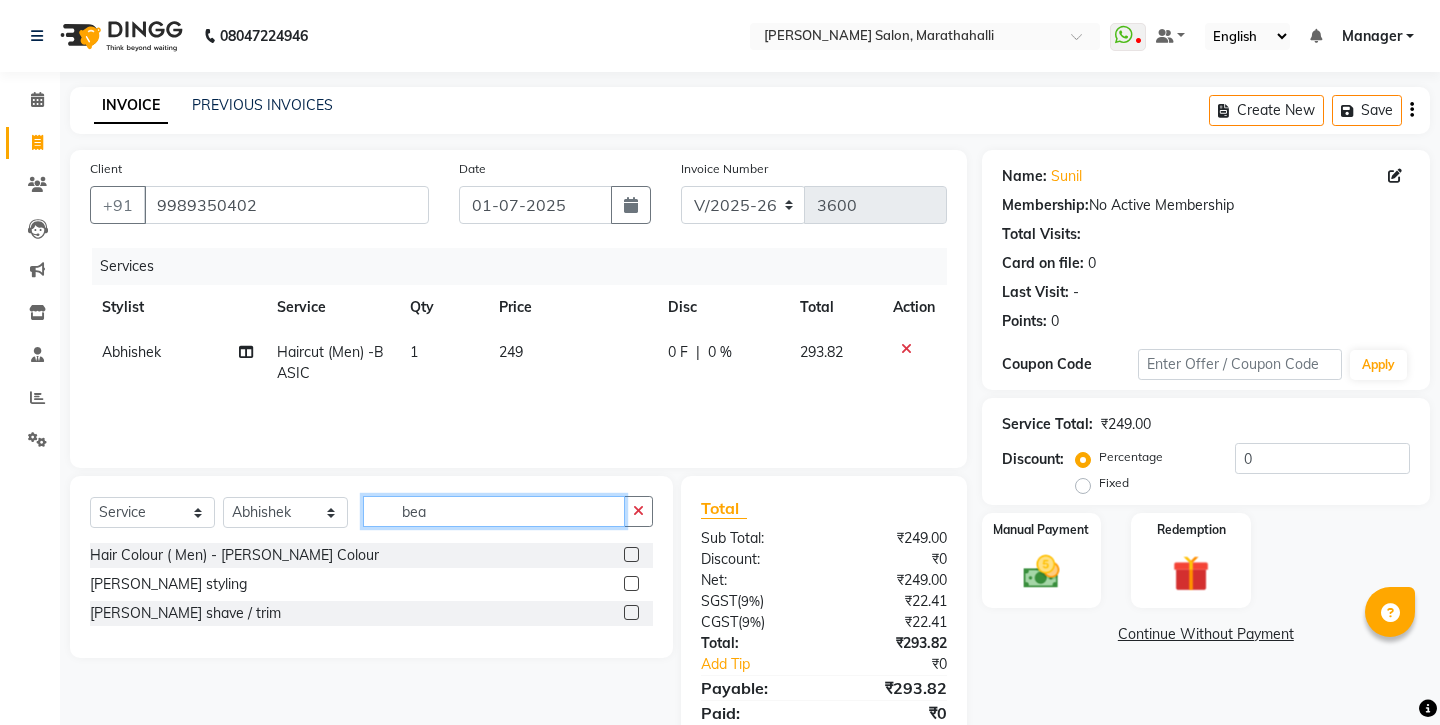 type on "bea" 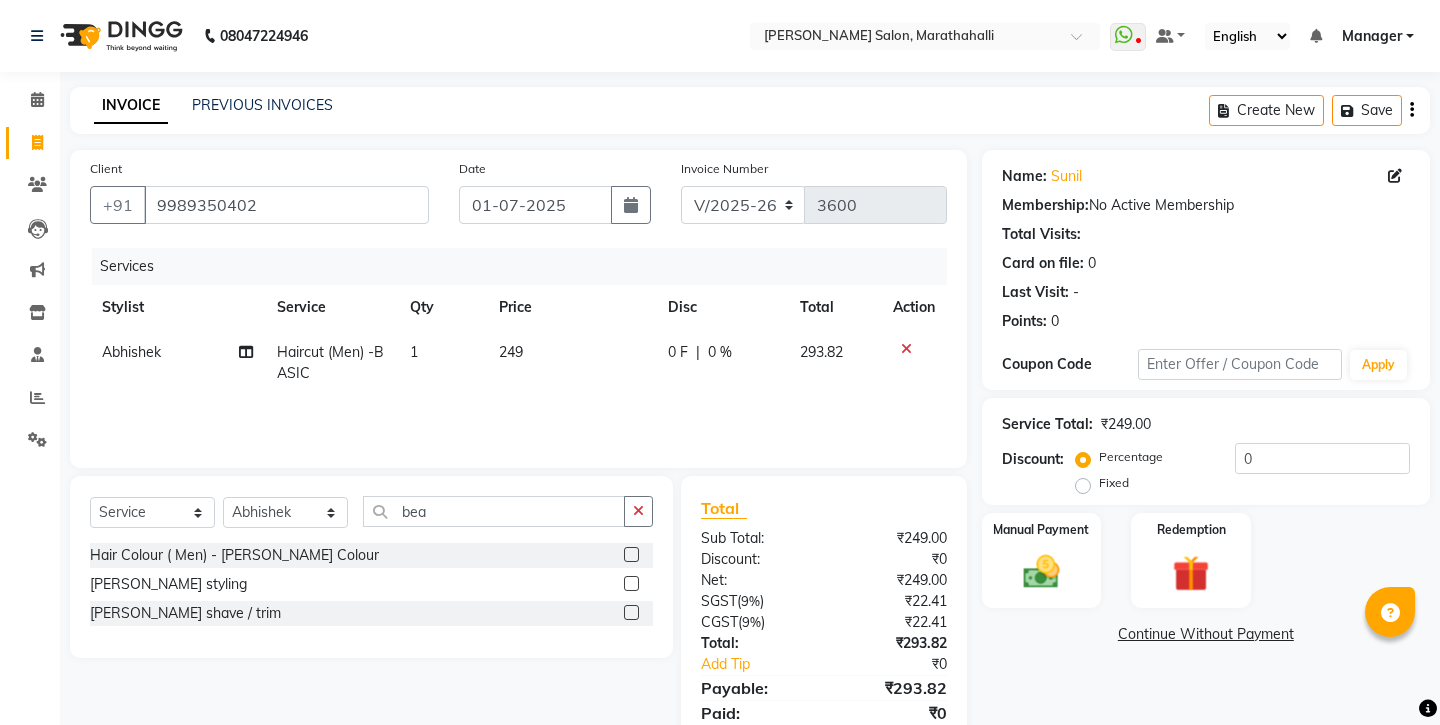 click 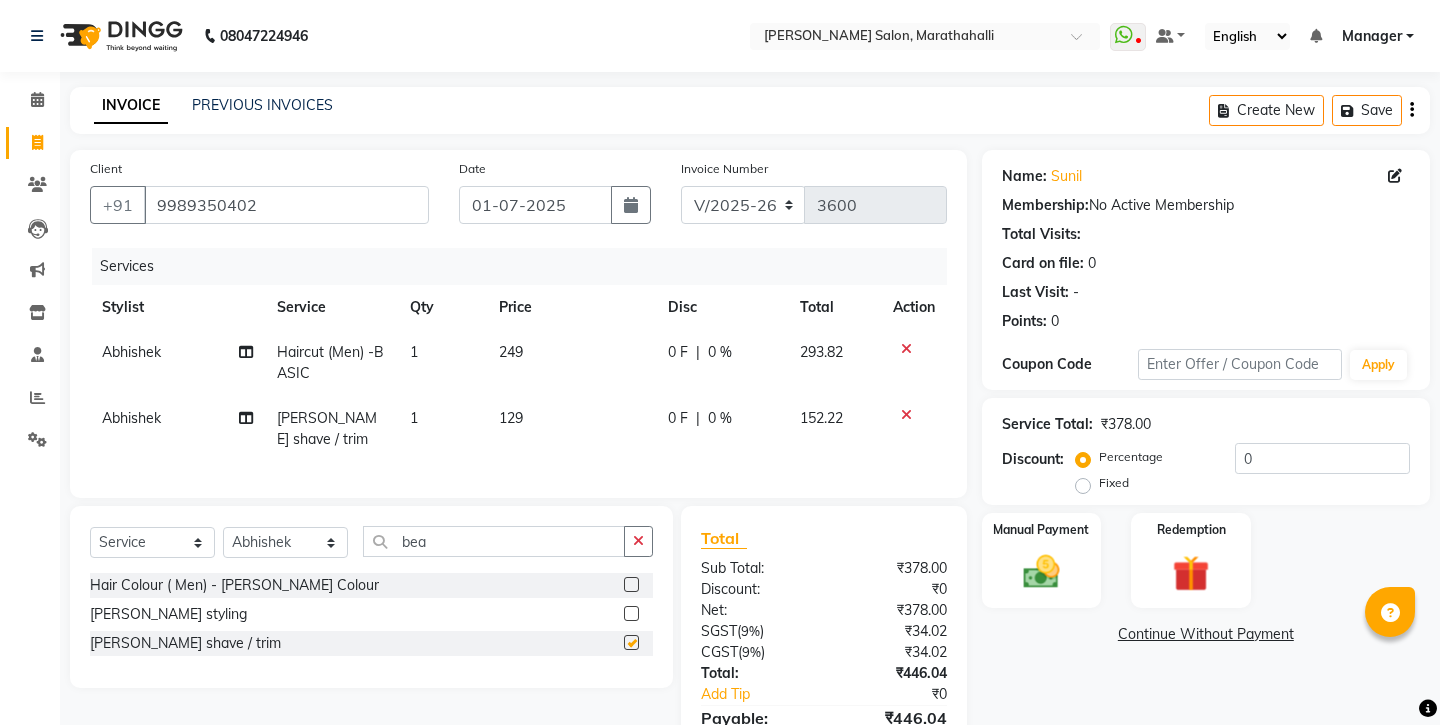 checkbox on "false" 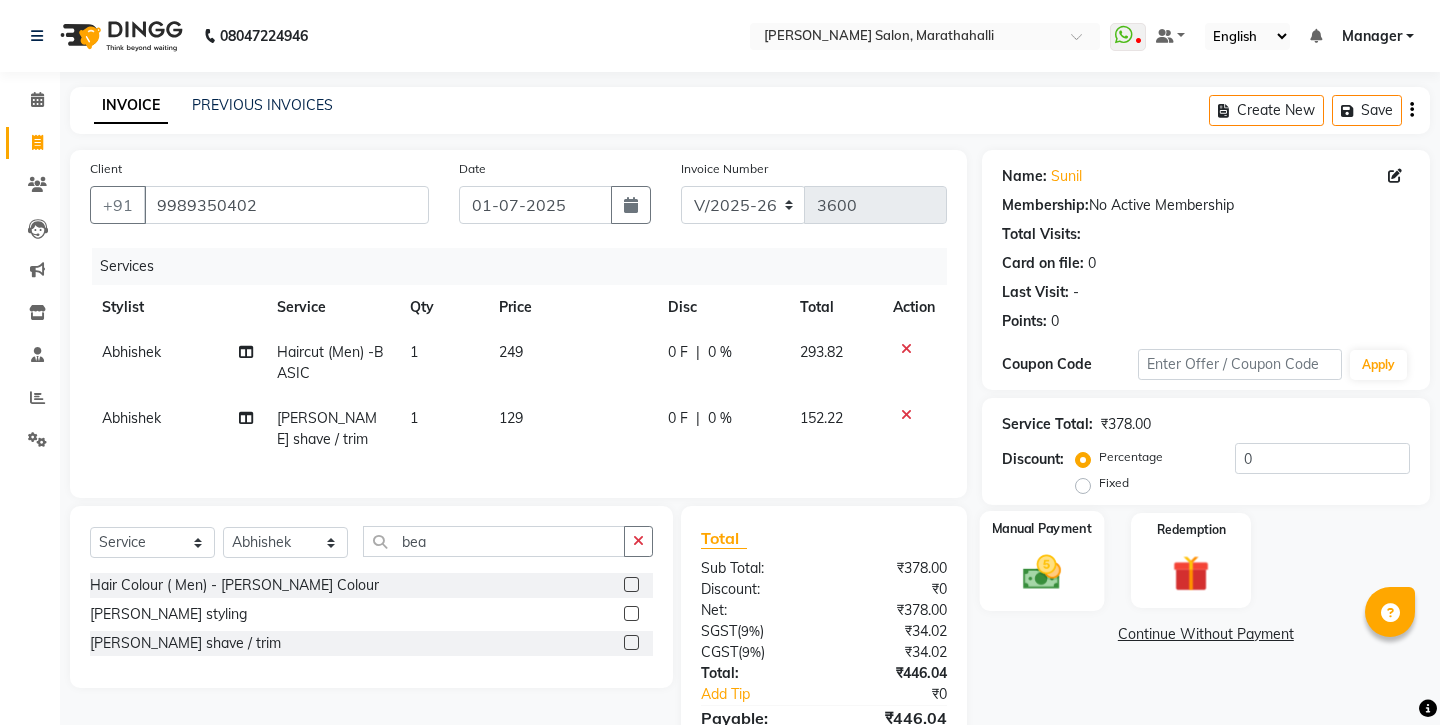 click 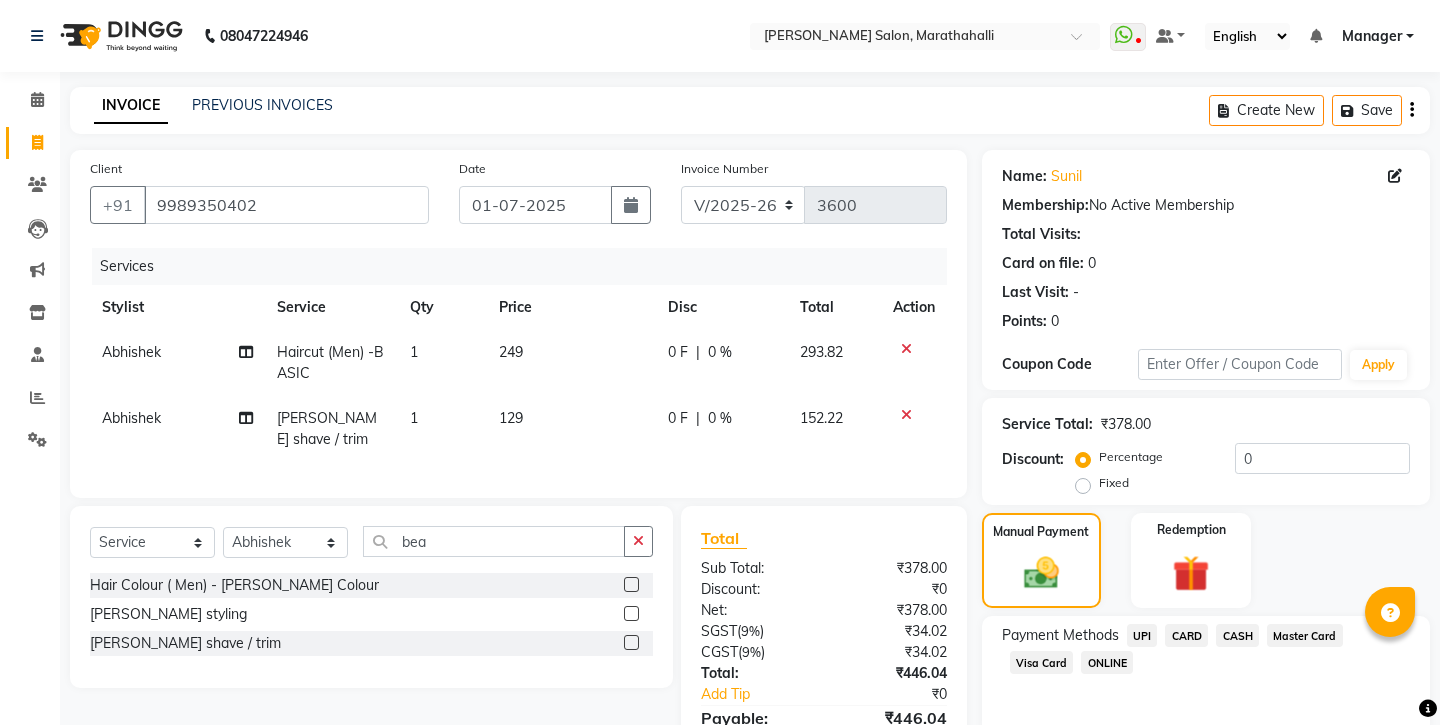 click 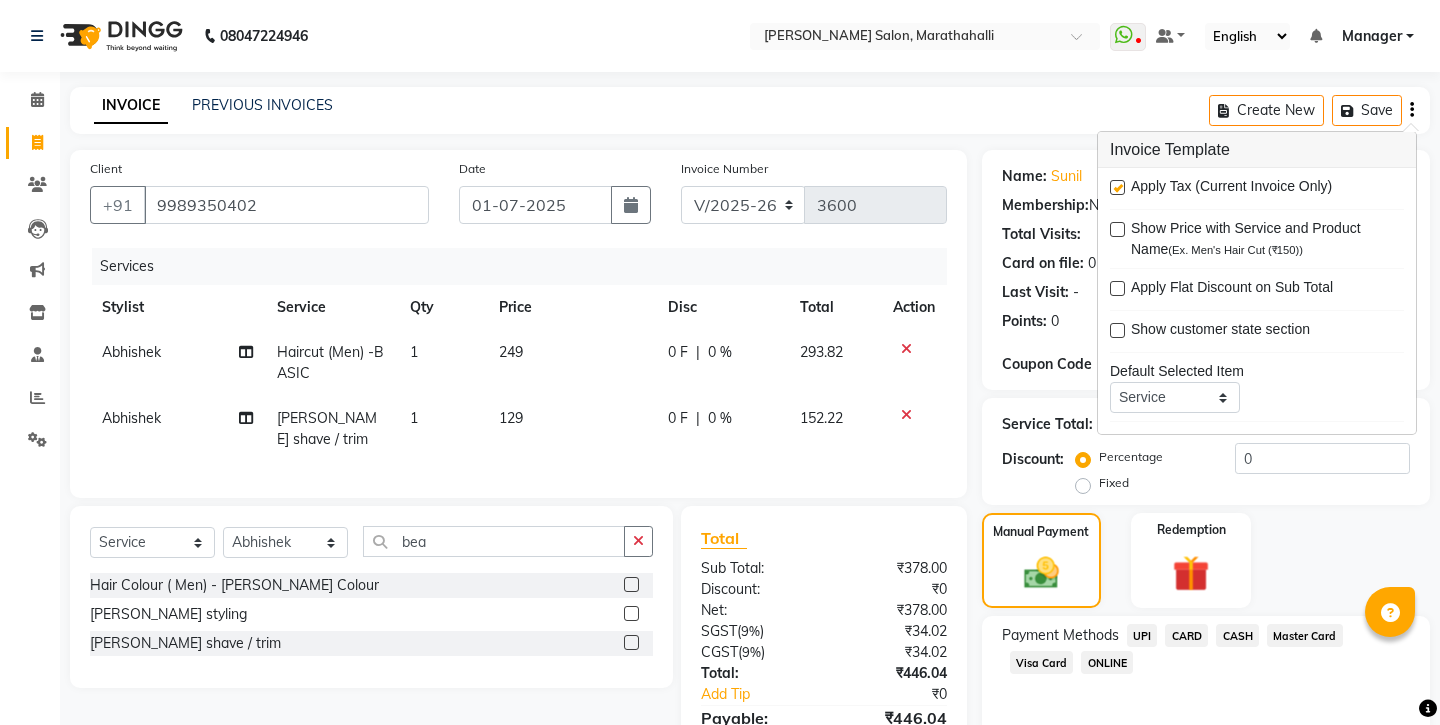 click at bounding box center (1117, 187) 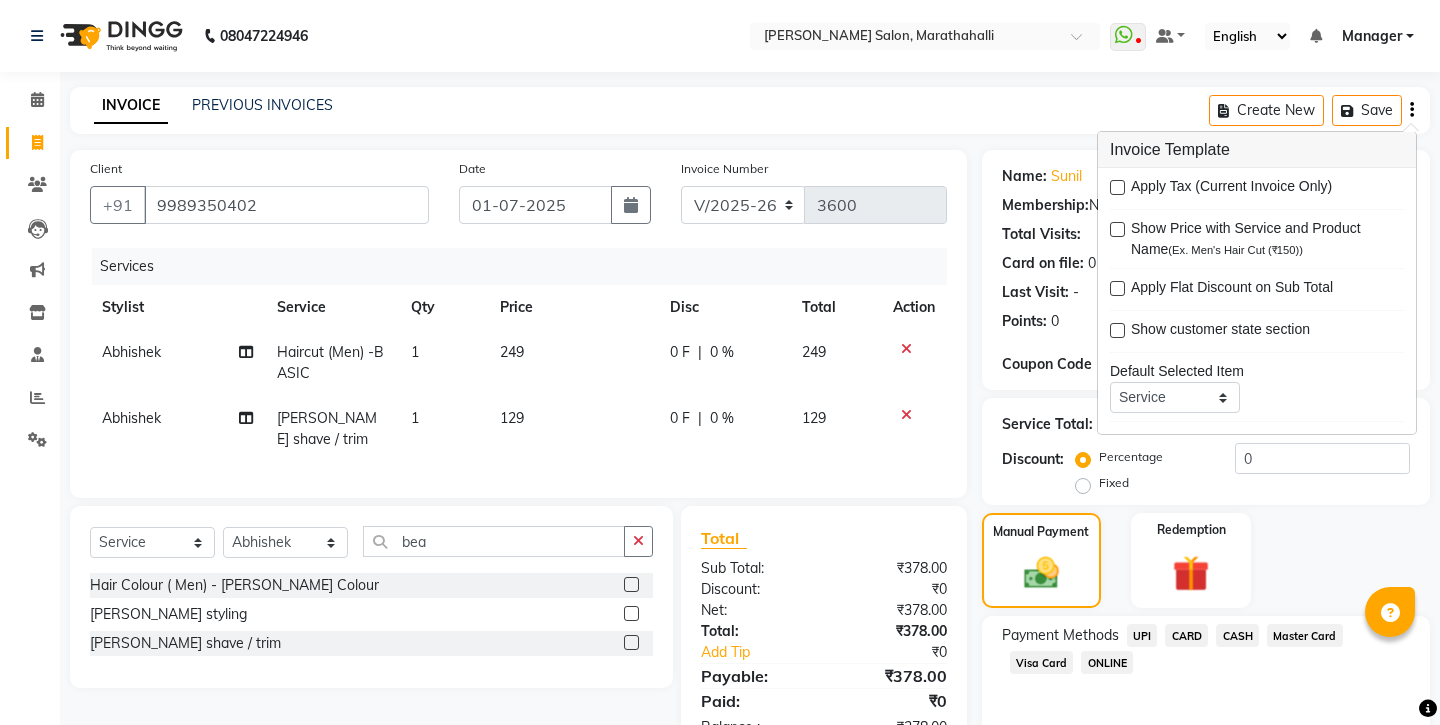 click on "CASH" 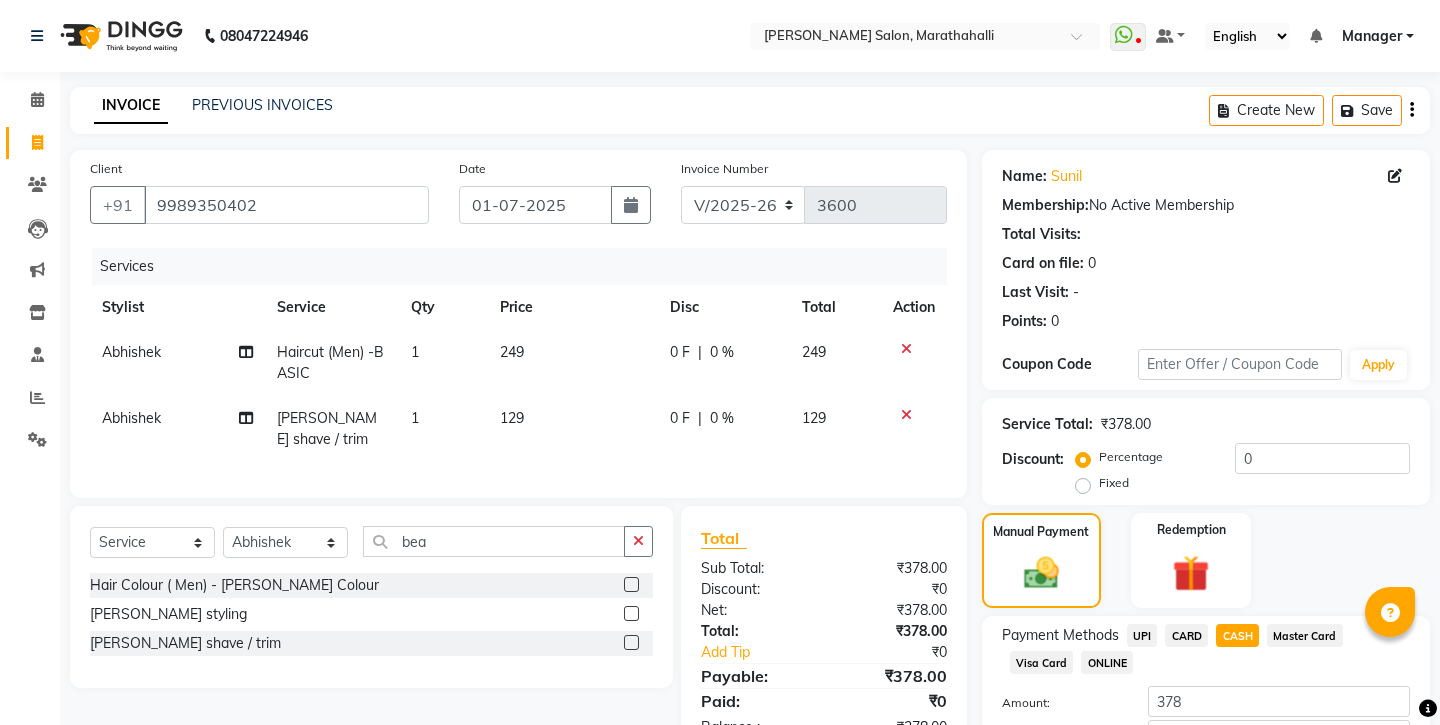 click on "Abhishek" 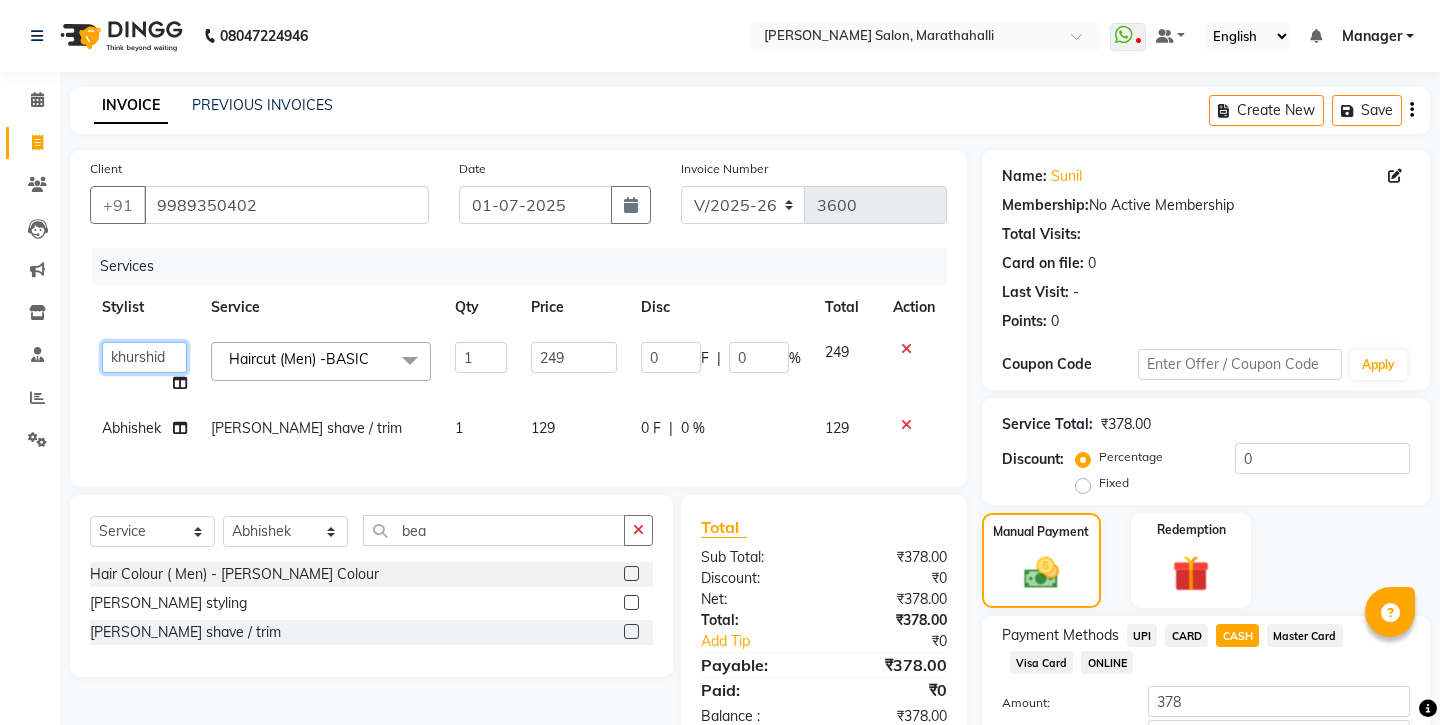 select on "80231" 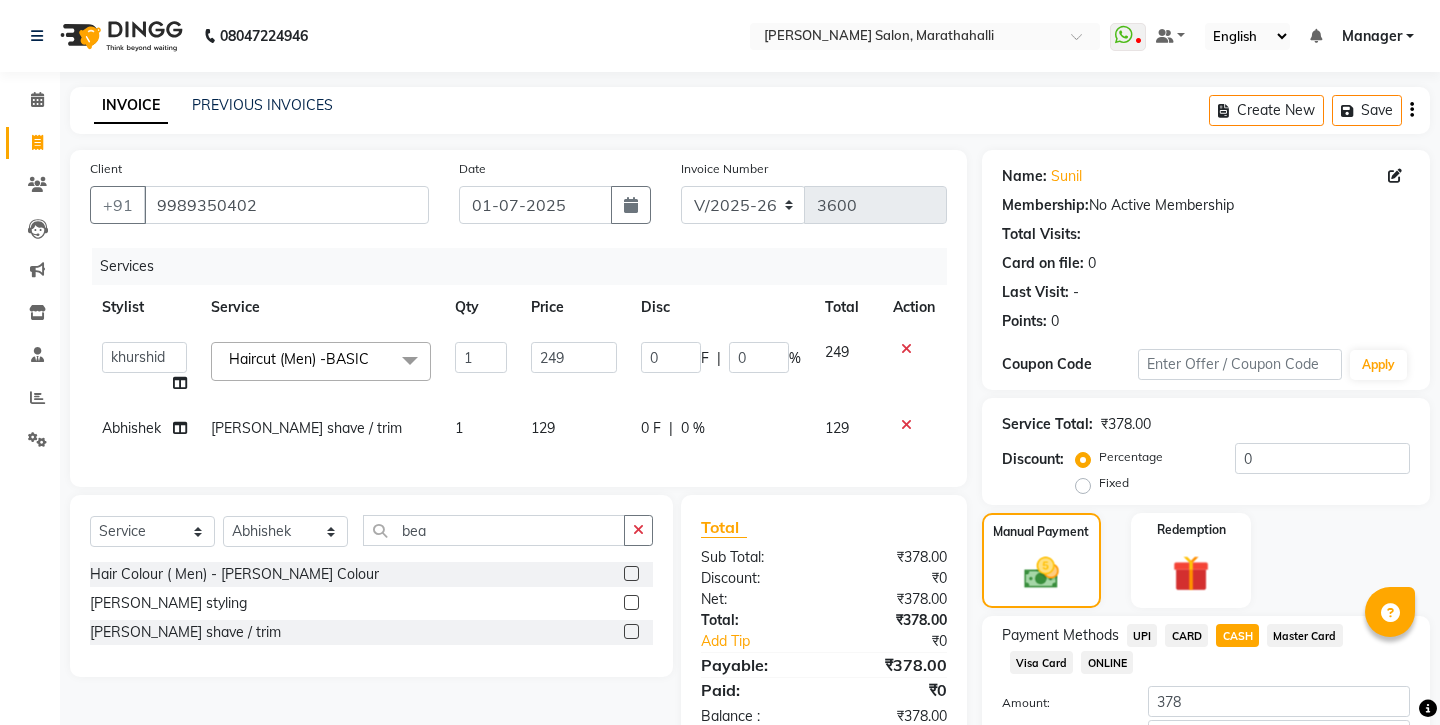 click on "Abhishek" 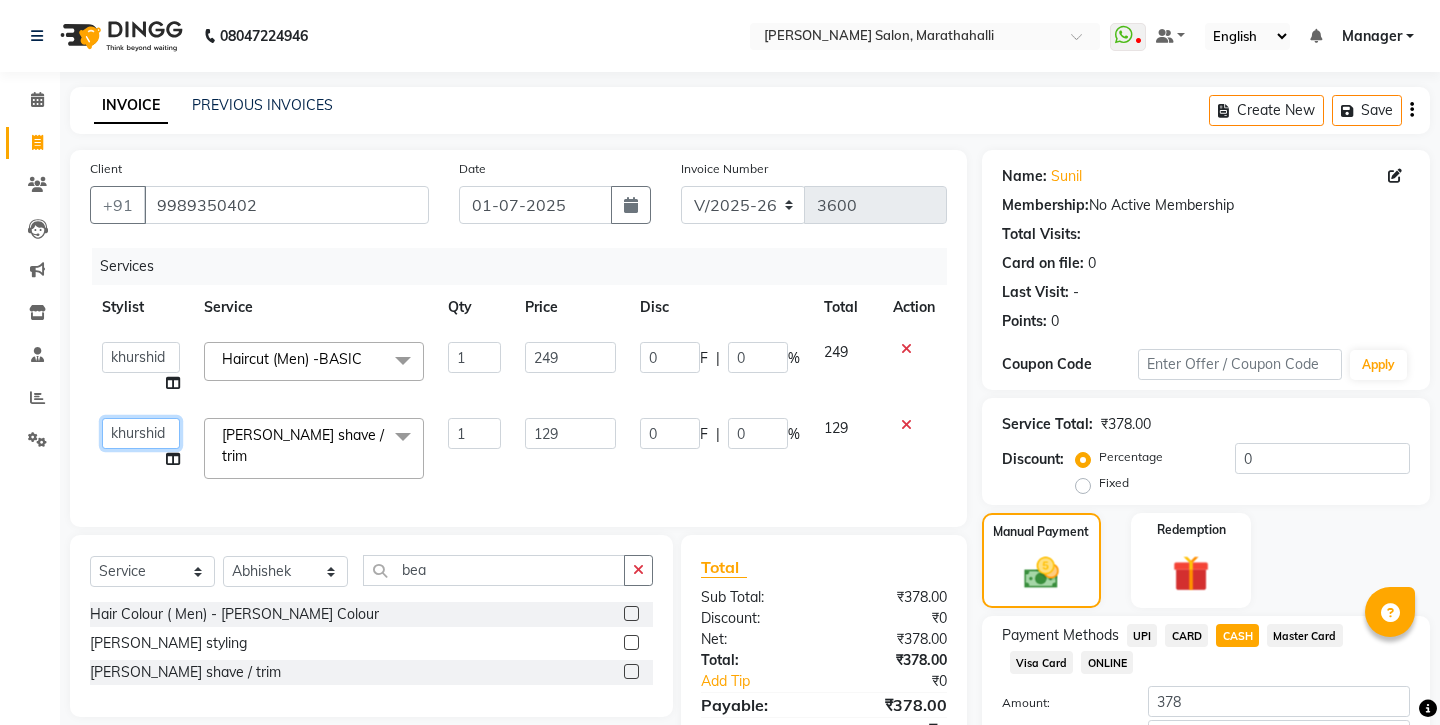 select on "80231" 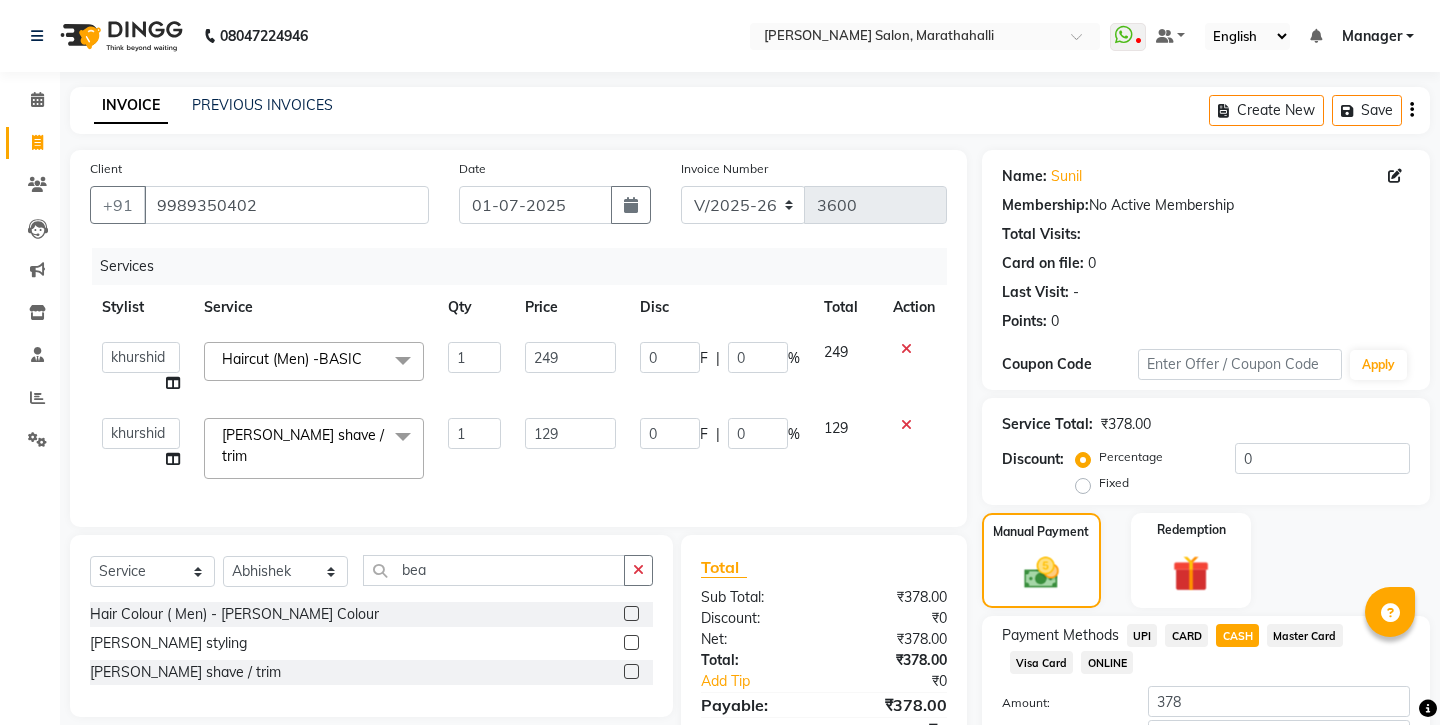 click on "Add Payment" 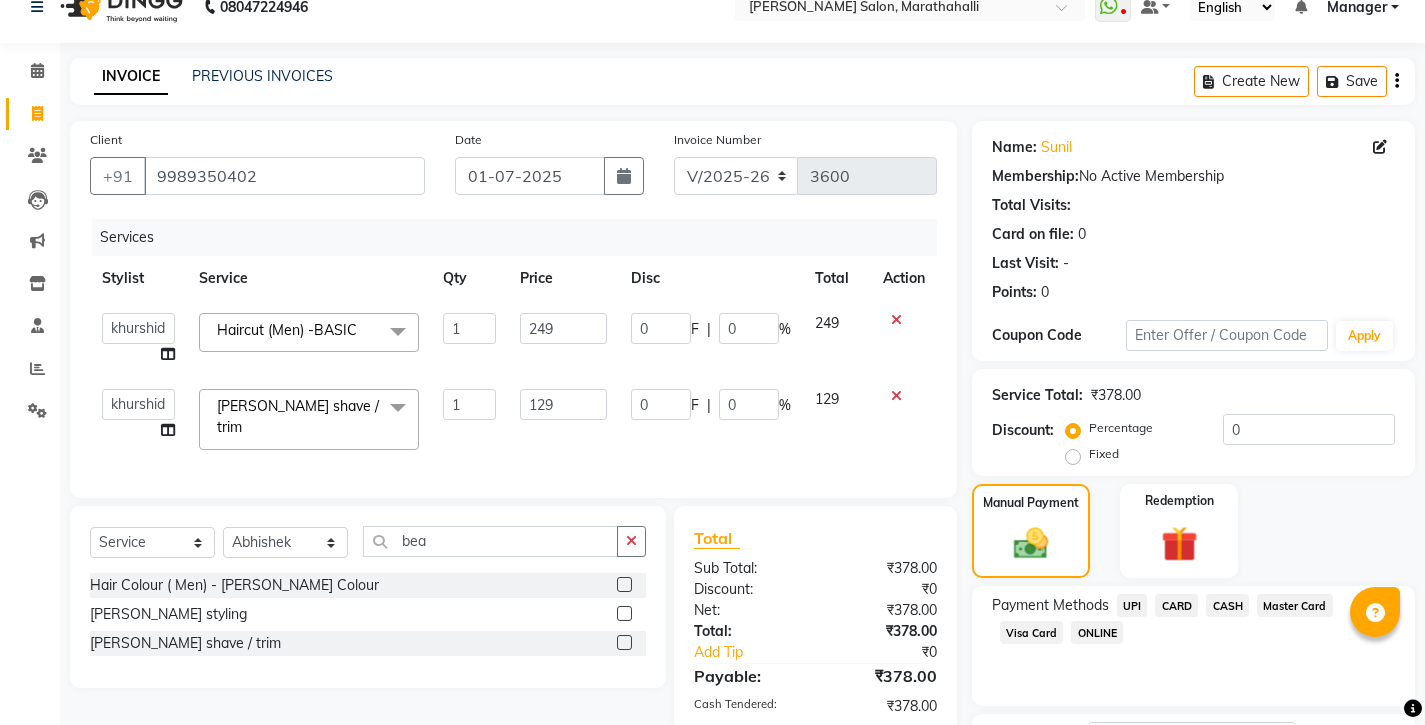 scroll, scrollTop: 68, scrollLeft: 0, axis: vertical 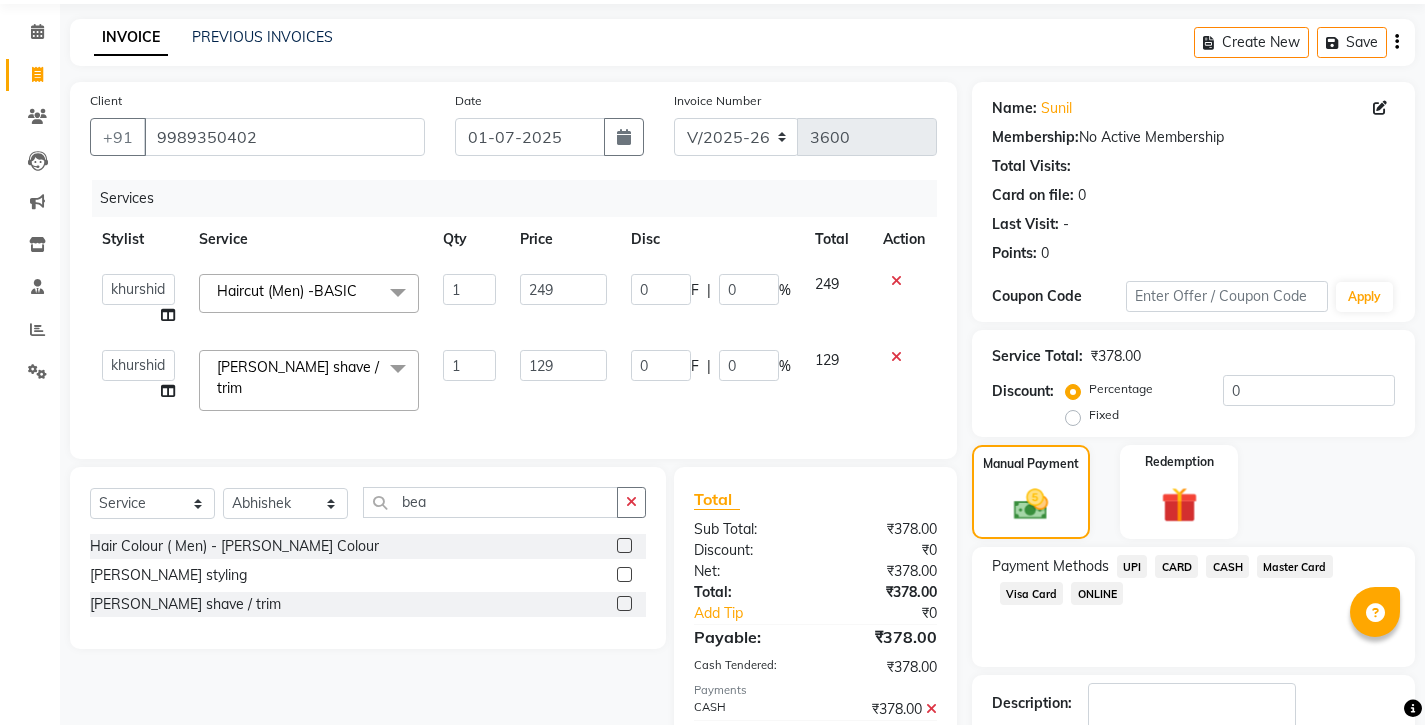 click on "Checkout" 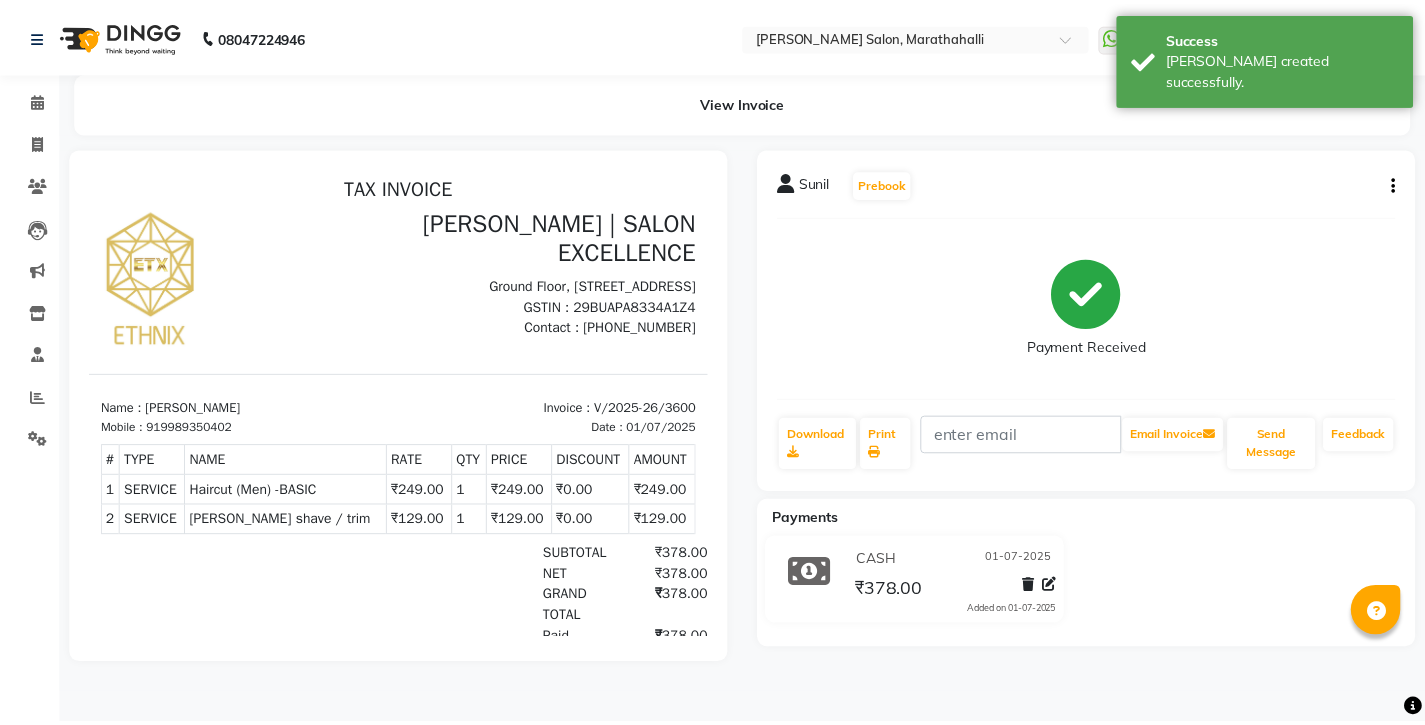 scroll, scrollTop: 0, scrollLeft: 0, axis: both 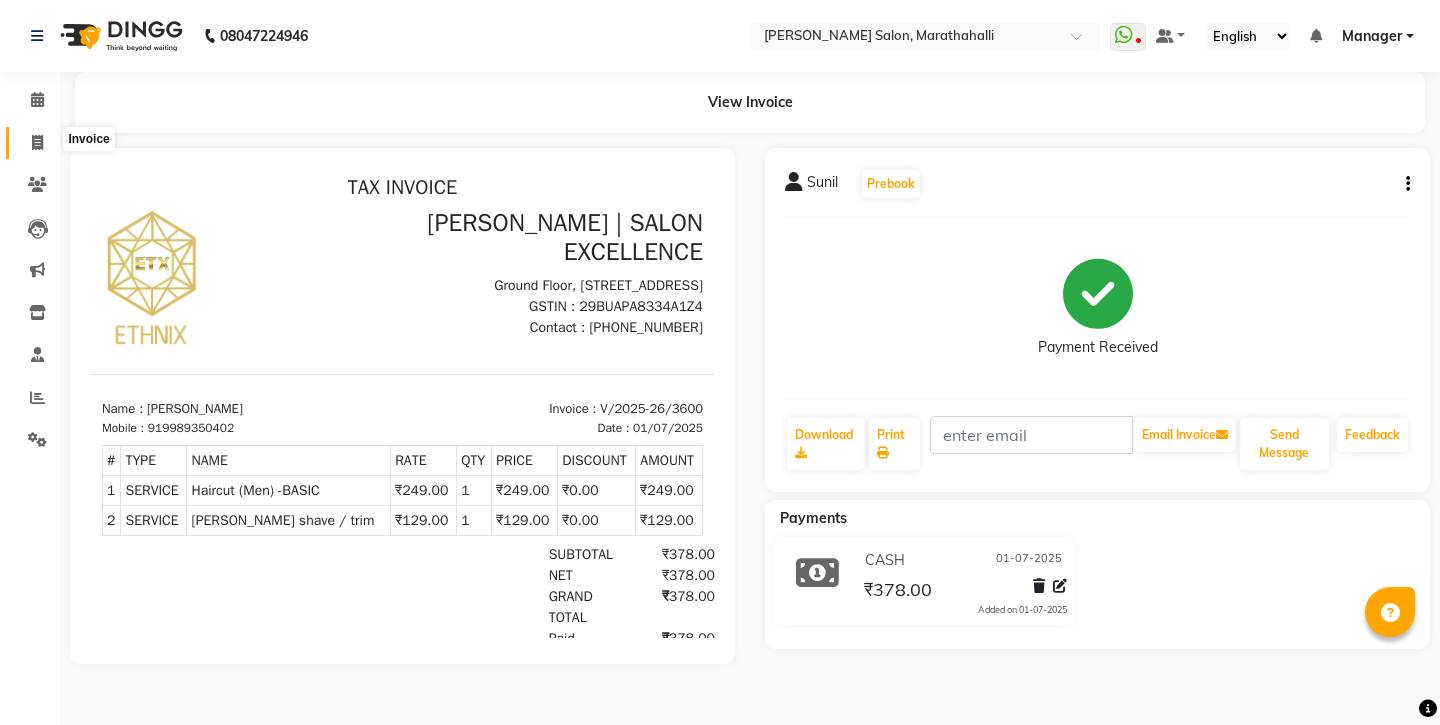 click 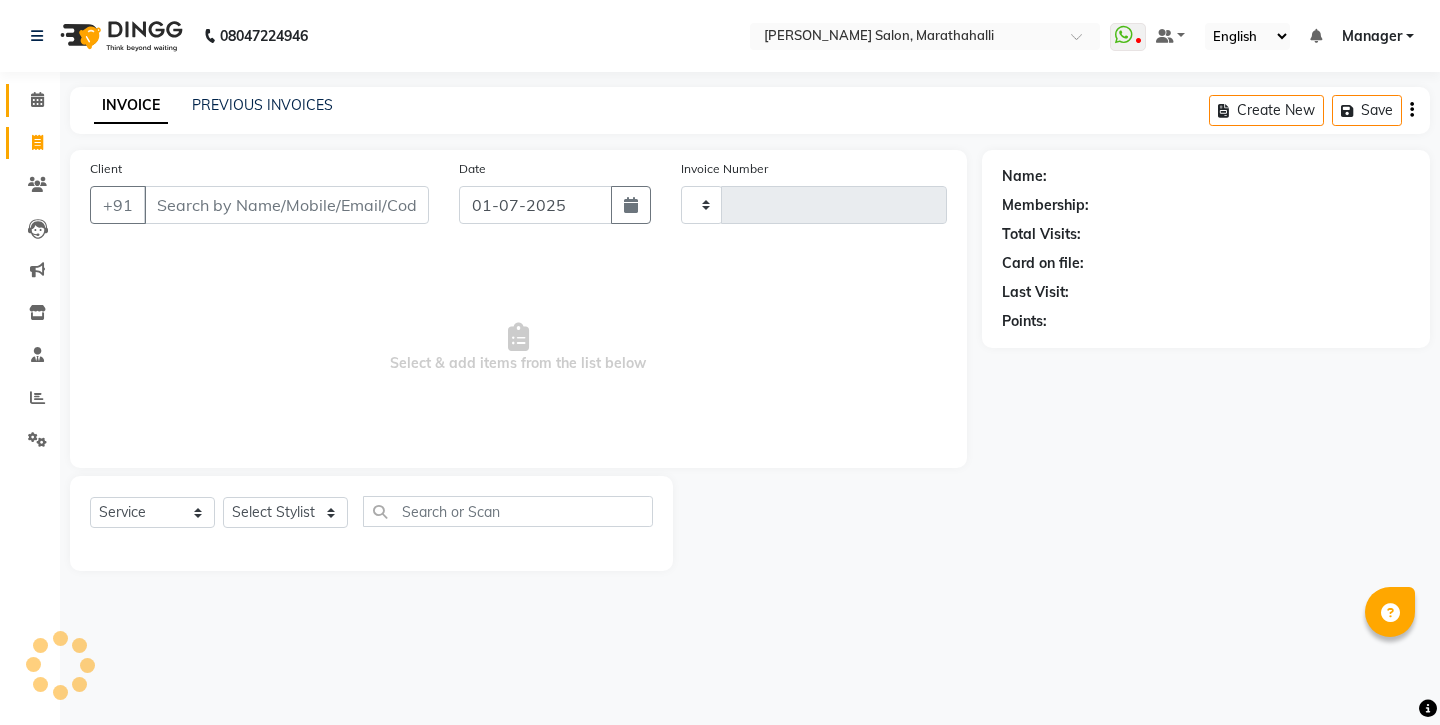 type on "3601" 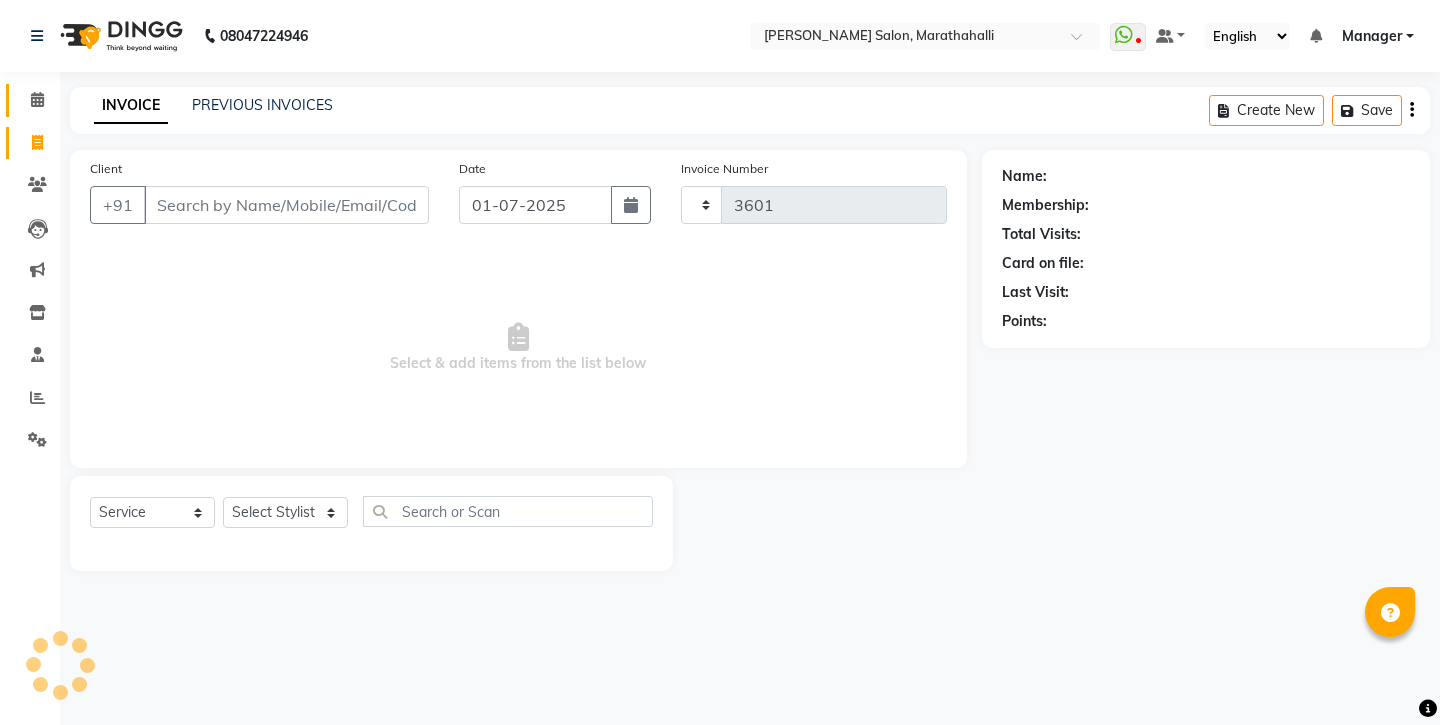 select on "4783" 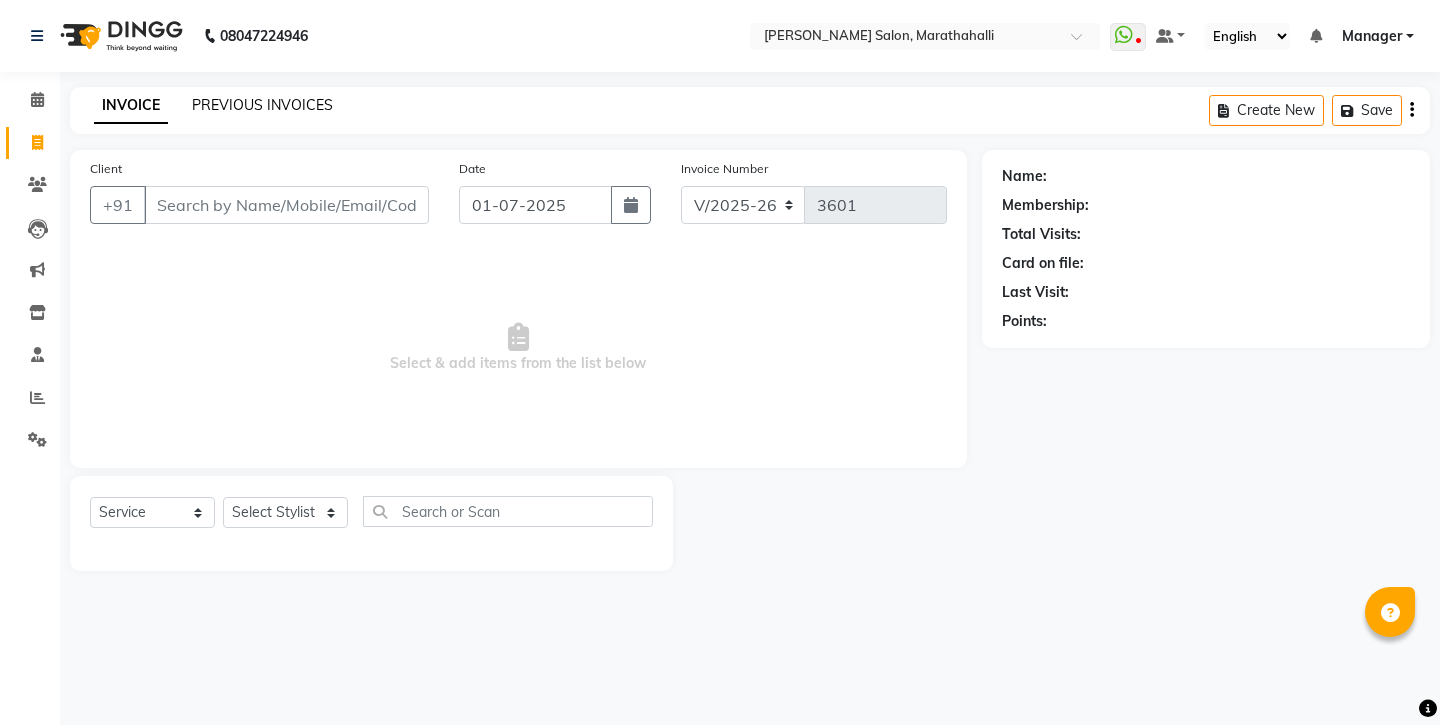 click on "PREVIOUS INVOICES" 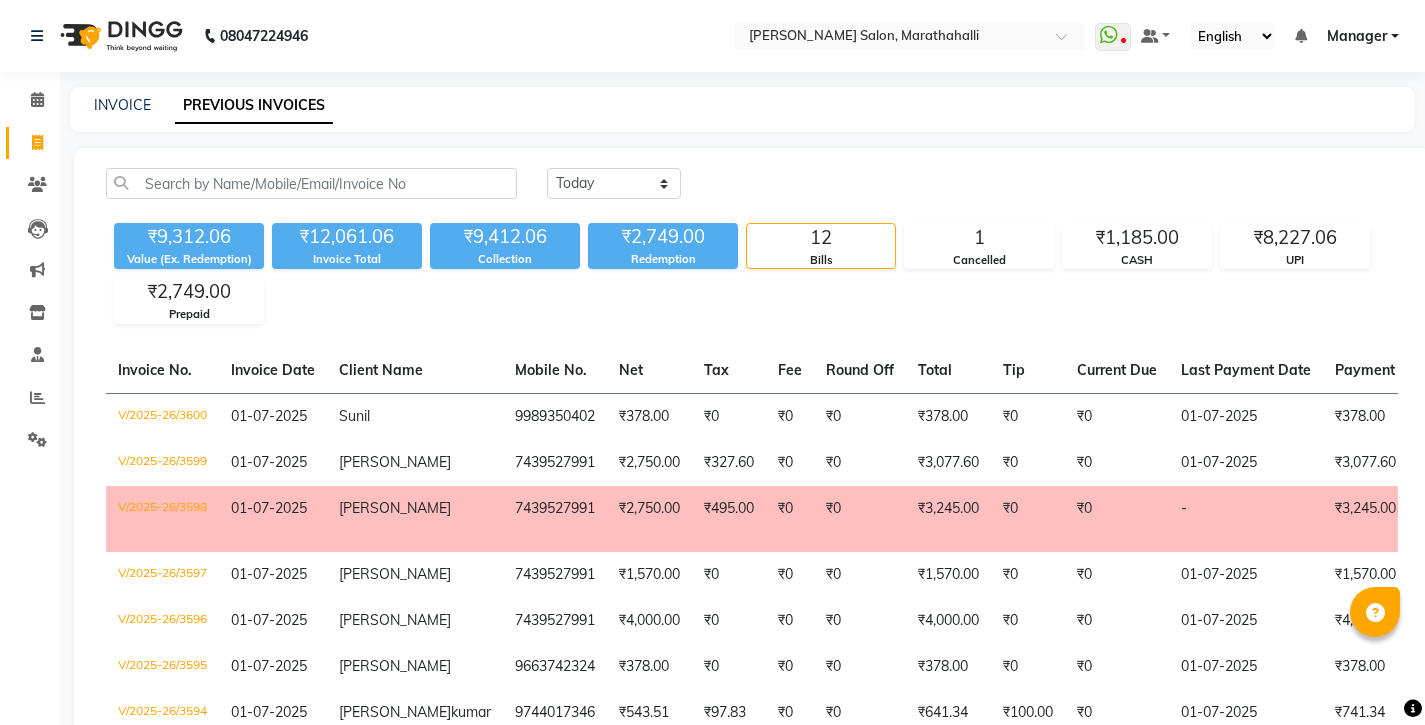 scroll, scrollTop: 4, scrollLeft: 0, axis: vertical 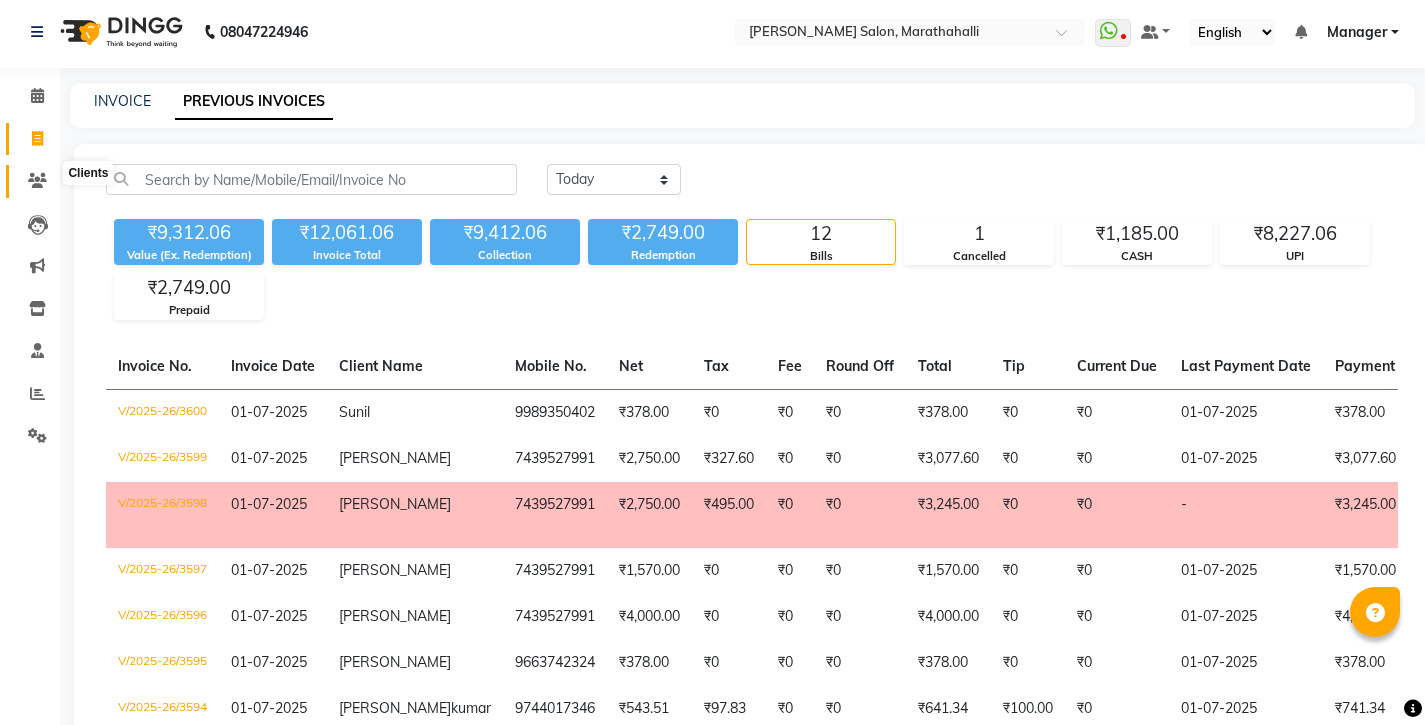click 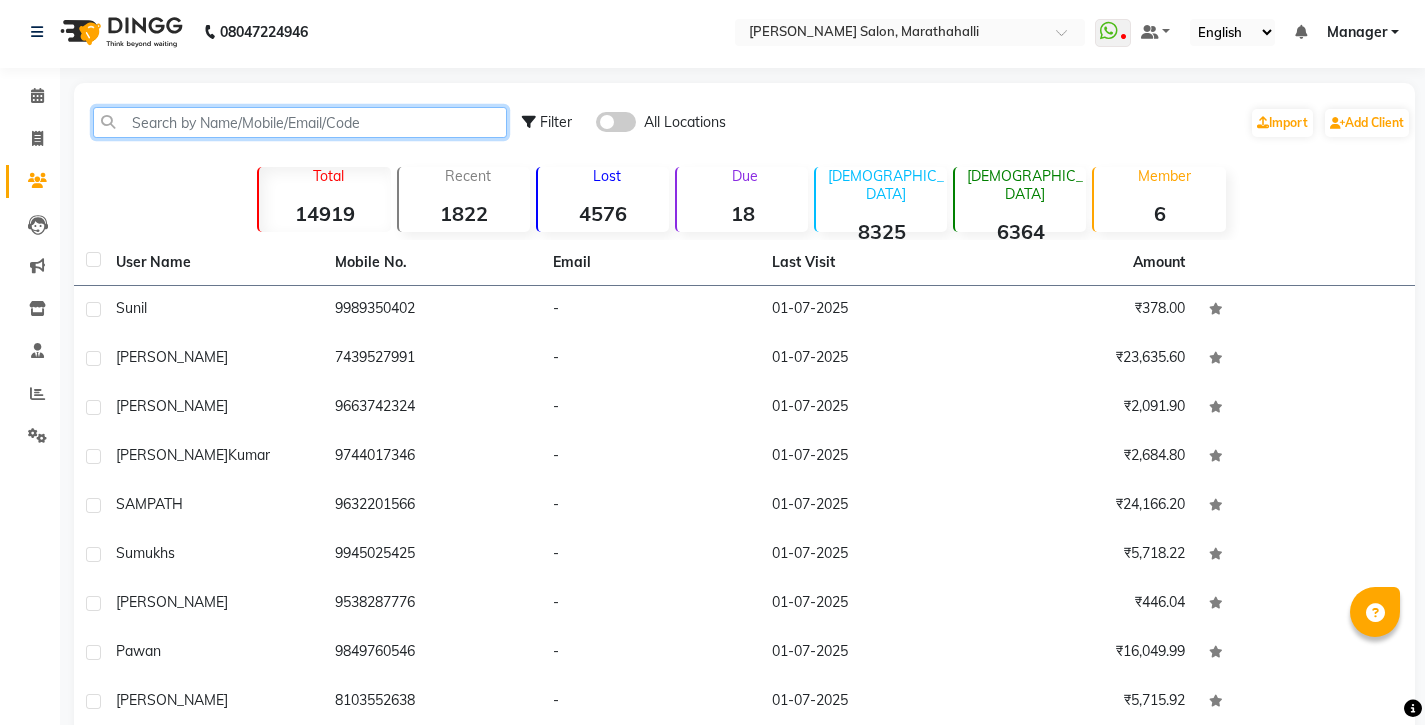 click 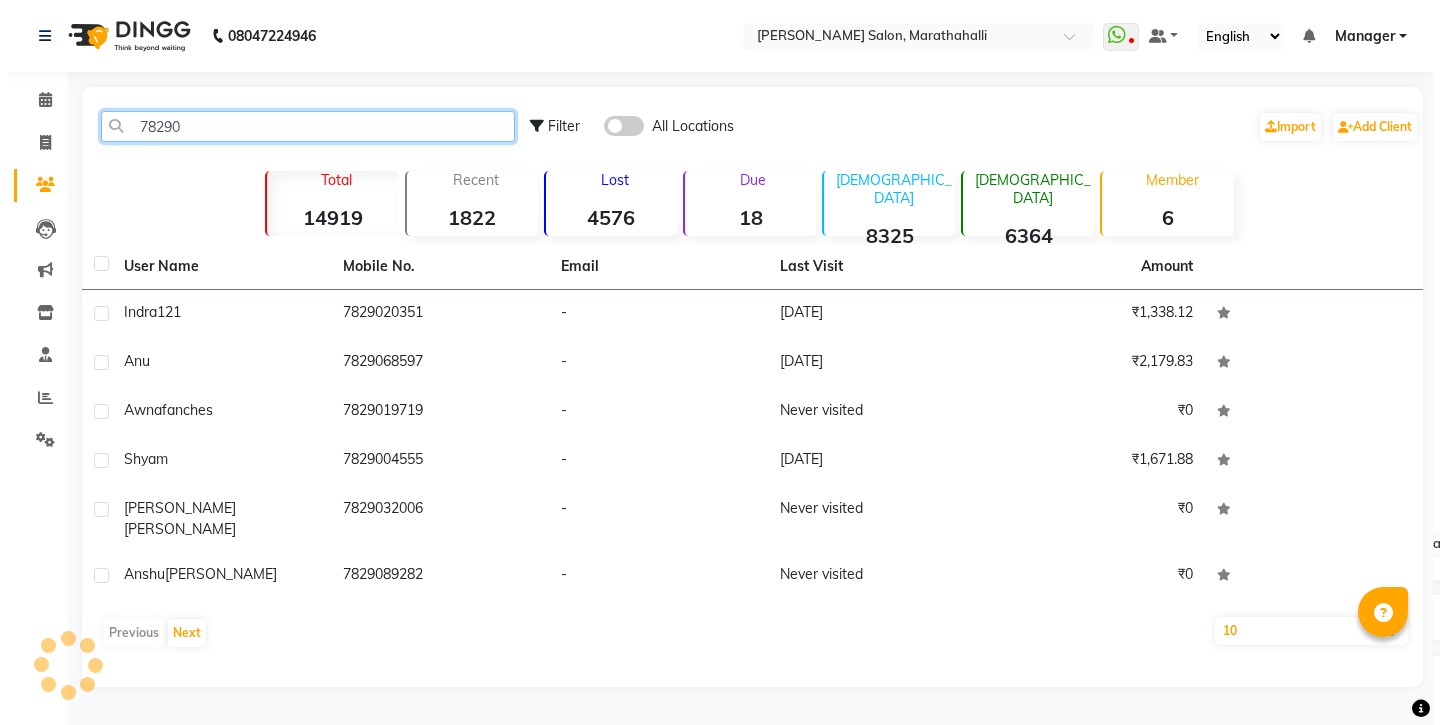 scroll, scrollTop: 0, scrollLeft: 0, axis: both 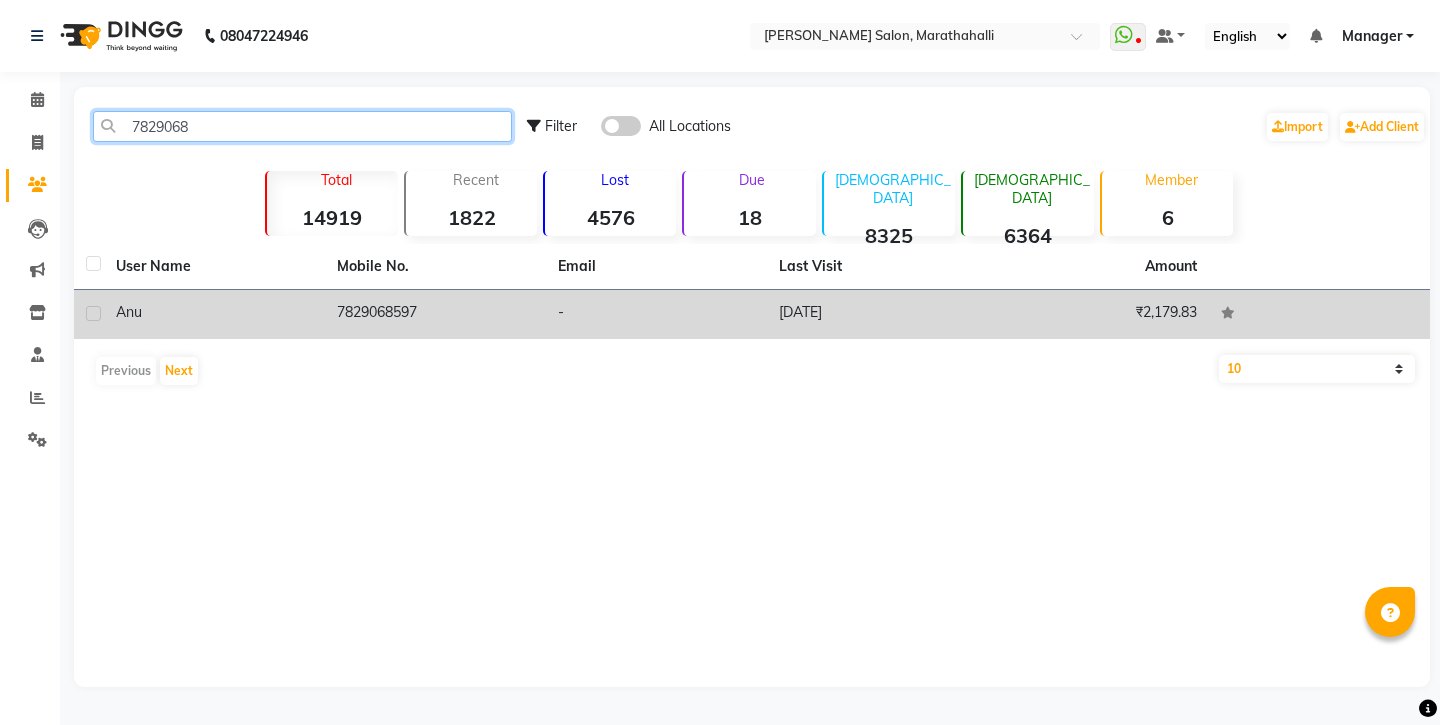 type on "7829068" 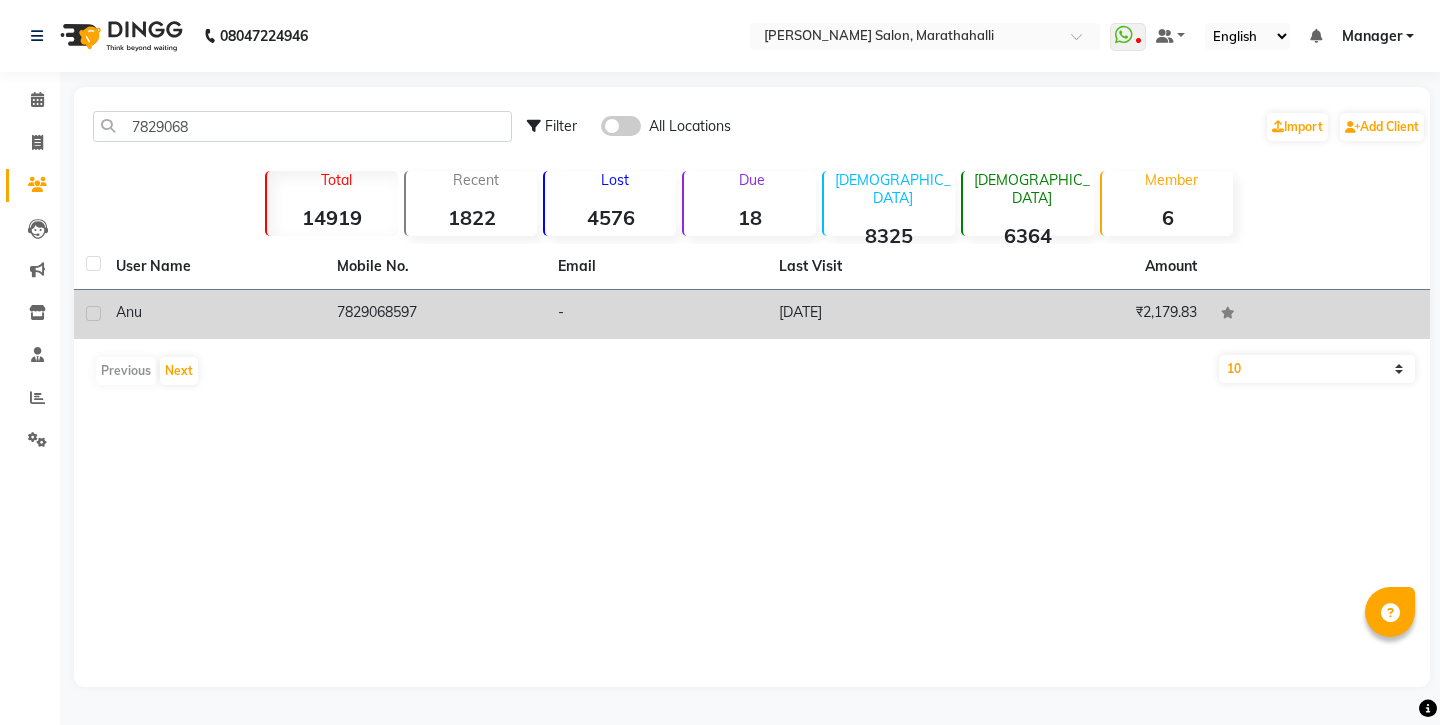 click on "7829068597" 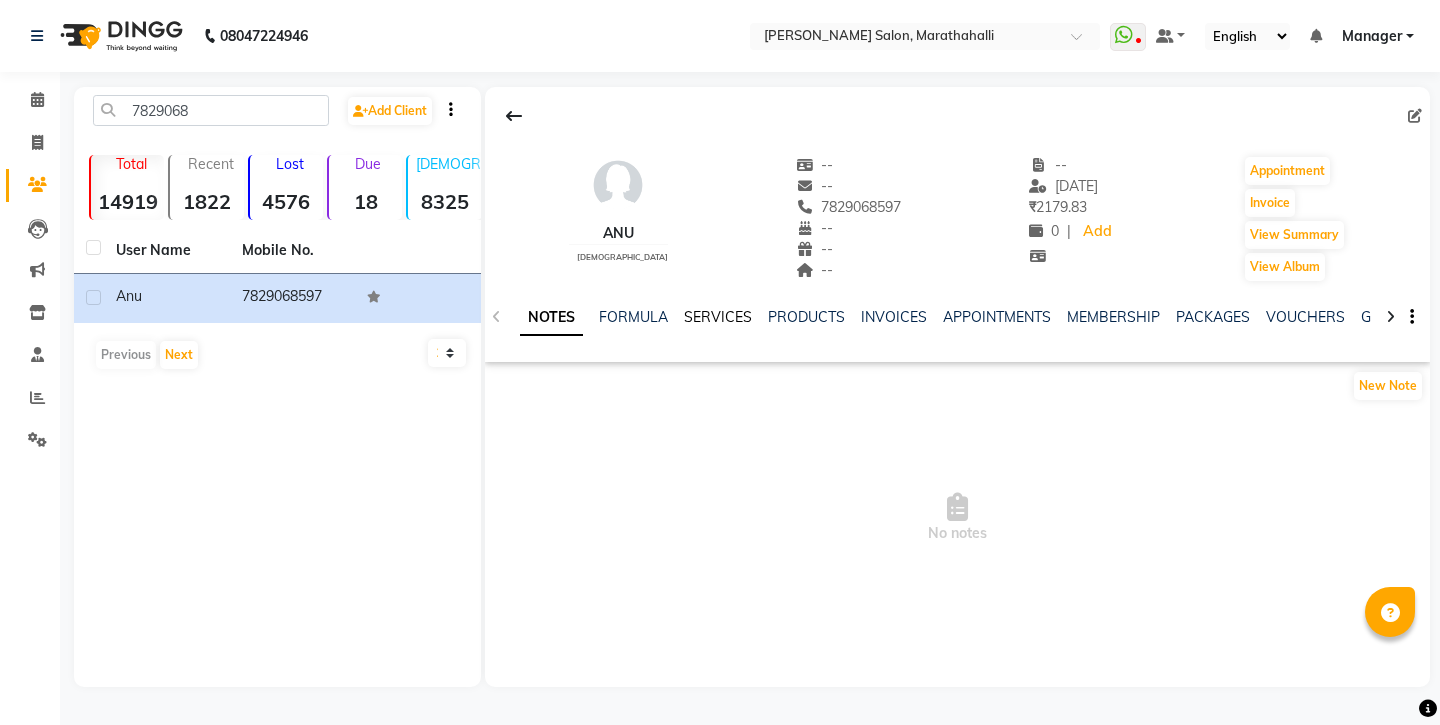 click on "SERVICES" 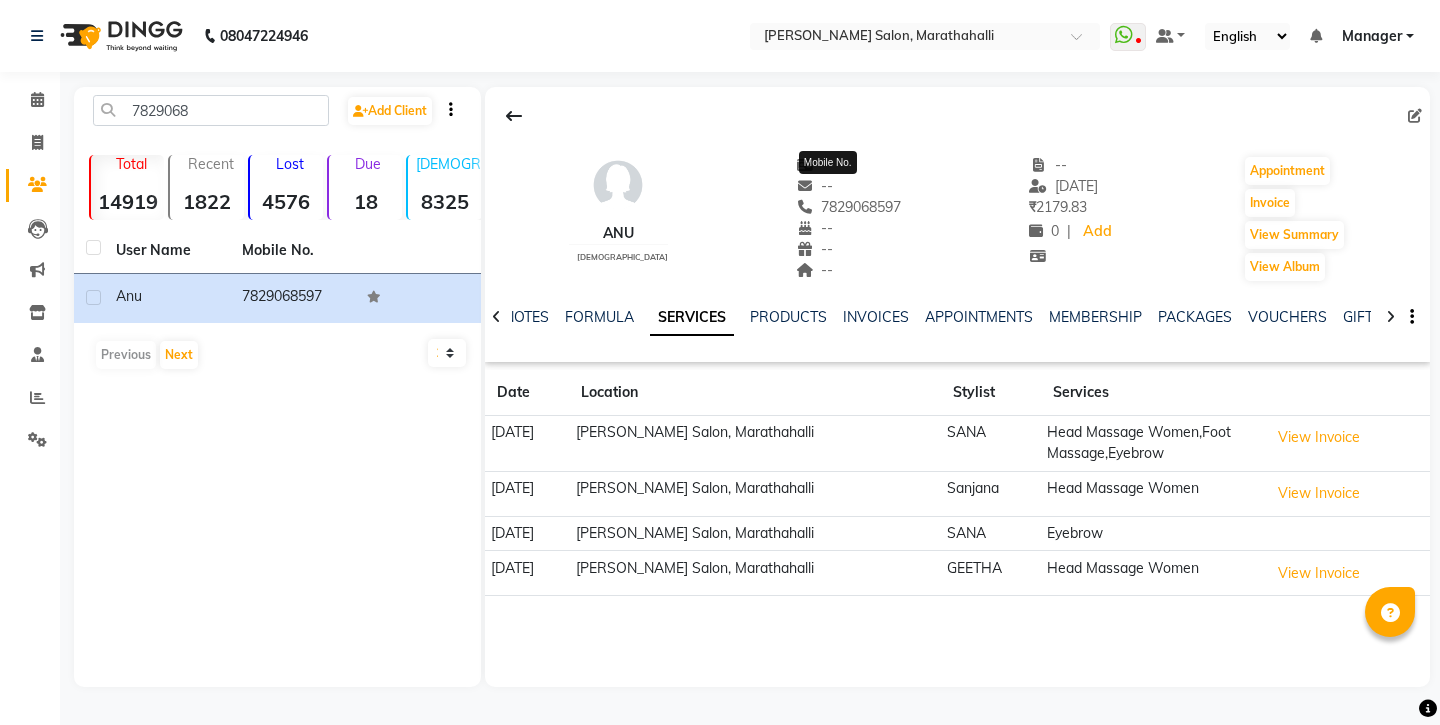 click on "7829068597" 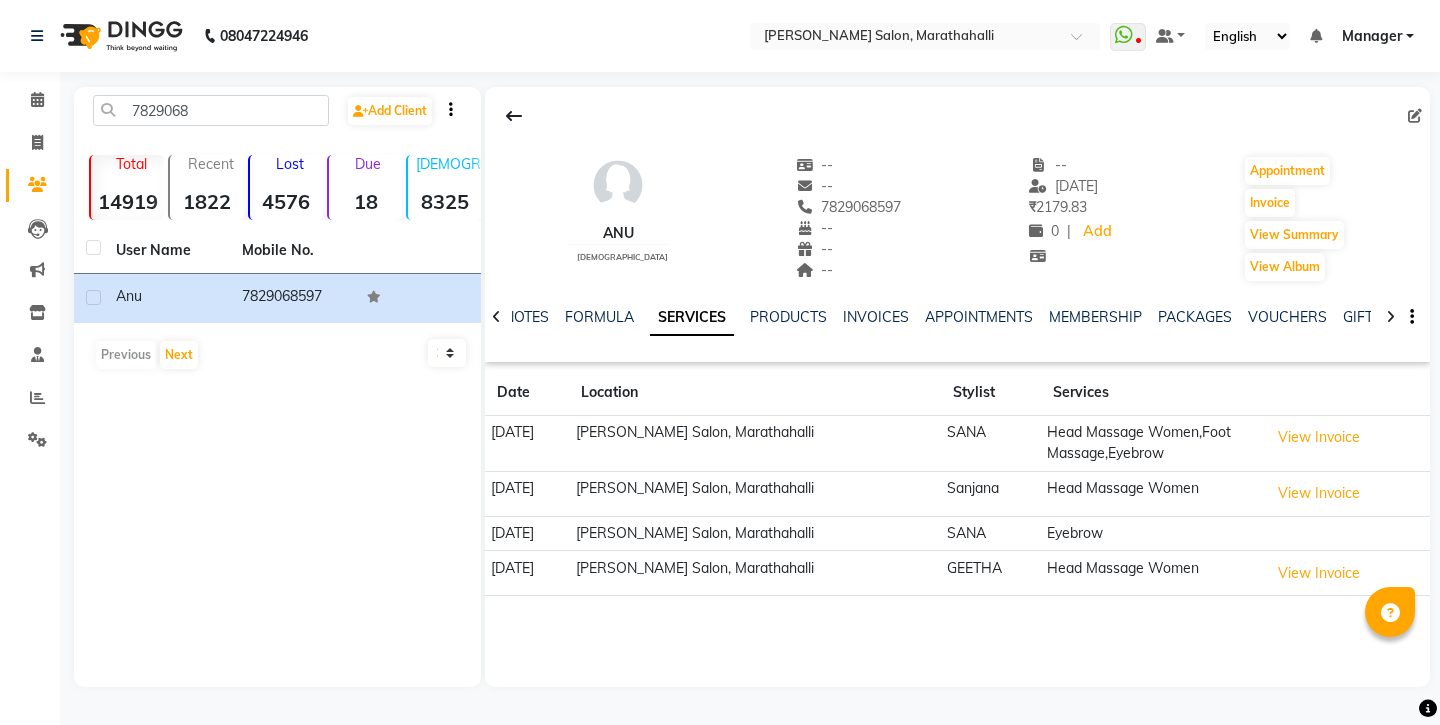 click on "7829068597" 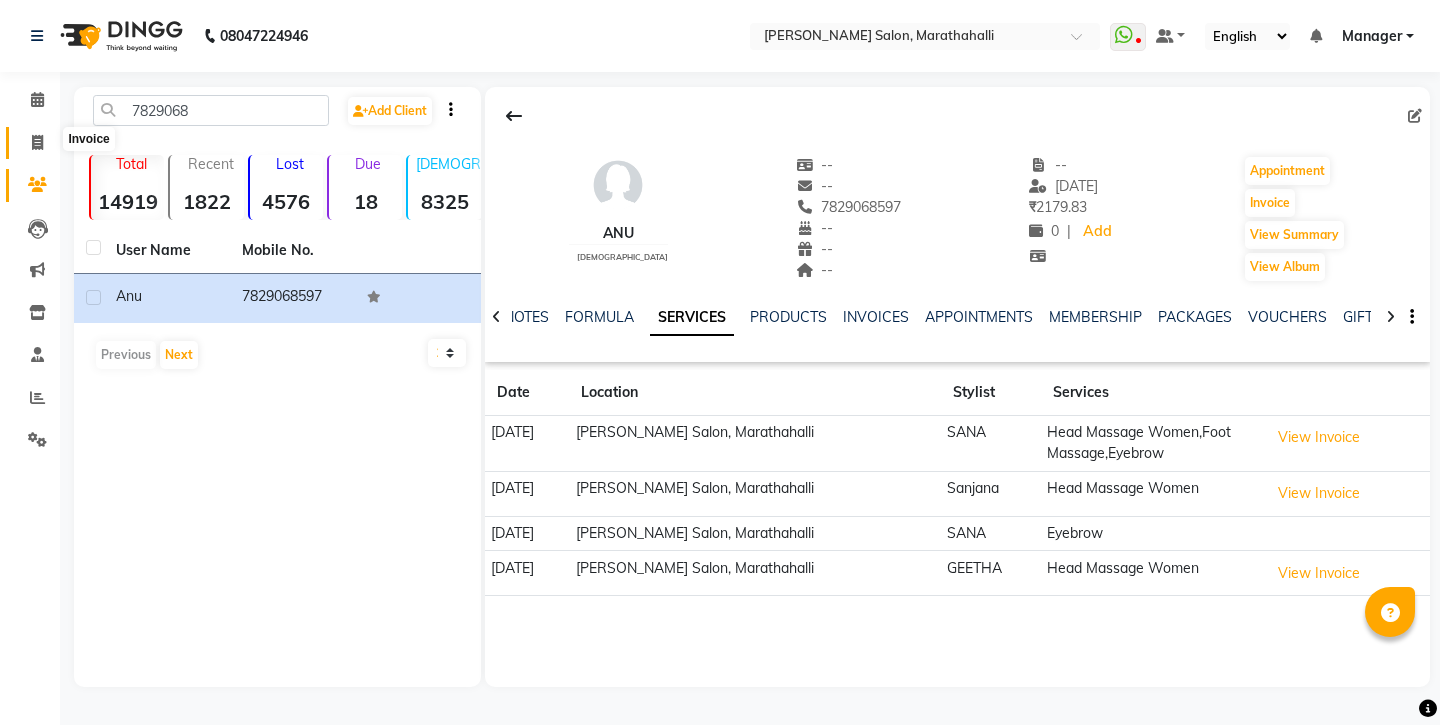 click 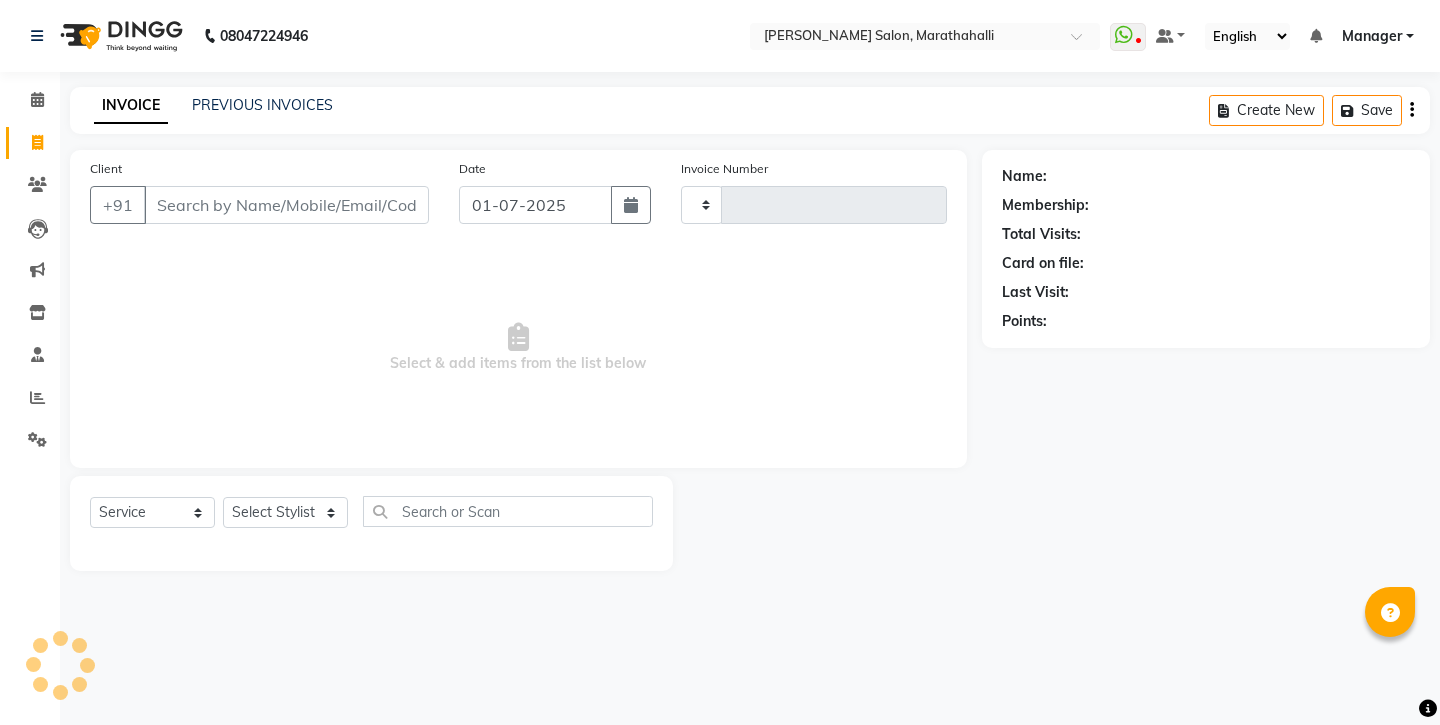 type on "3601" 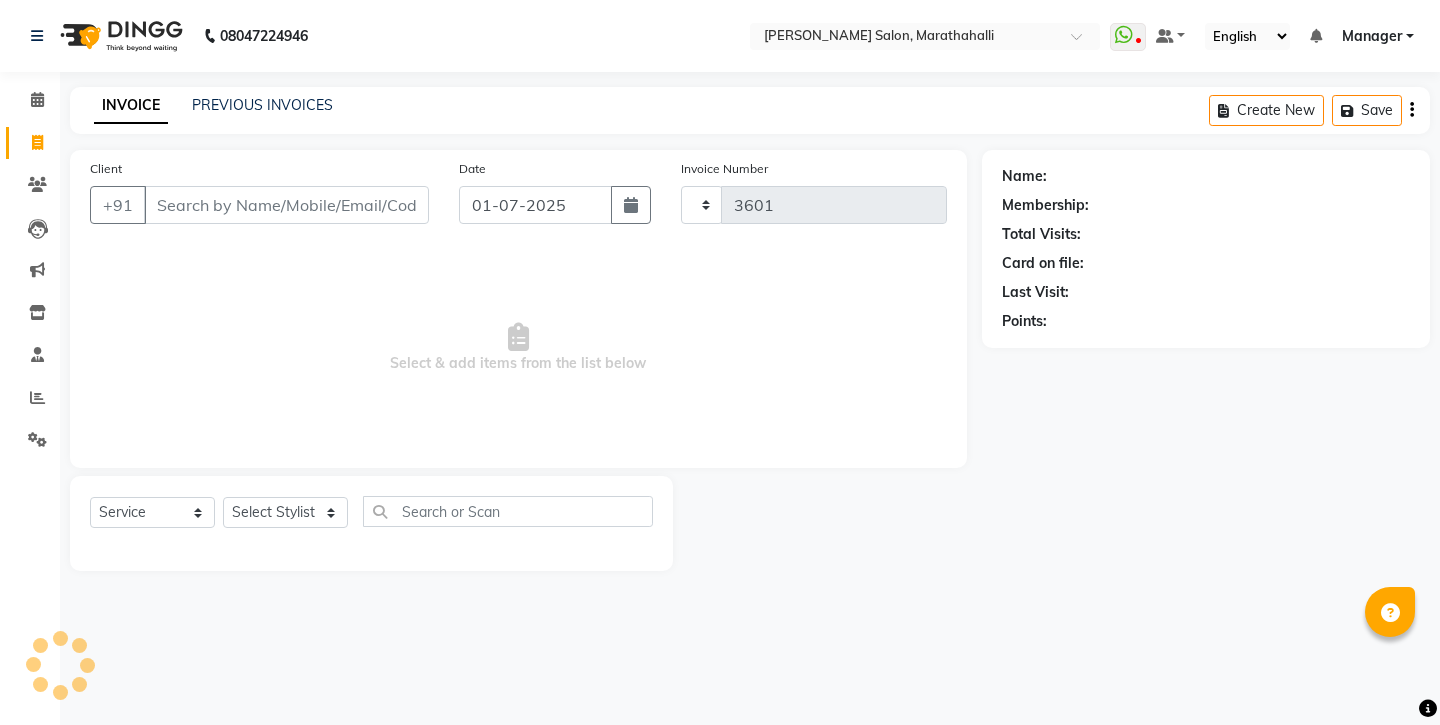 select on "4783" 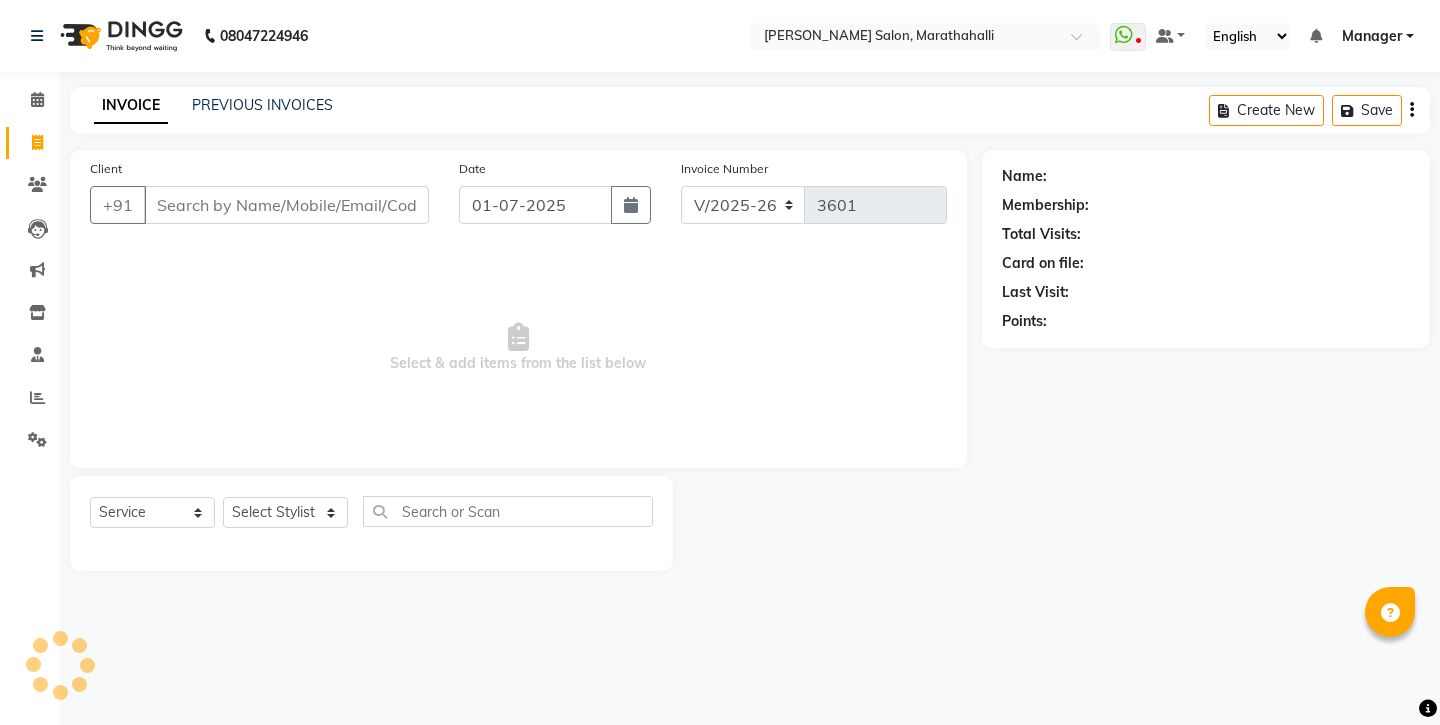 click on "Client" at bounding box center (286, 205) 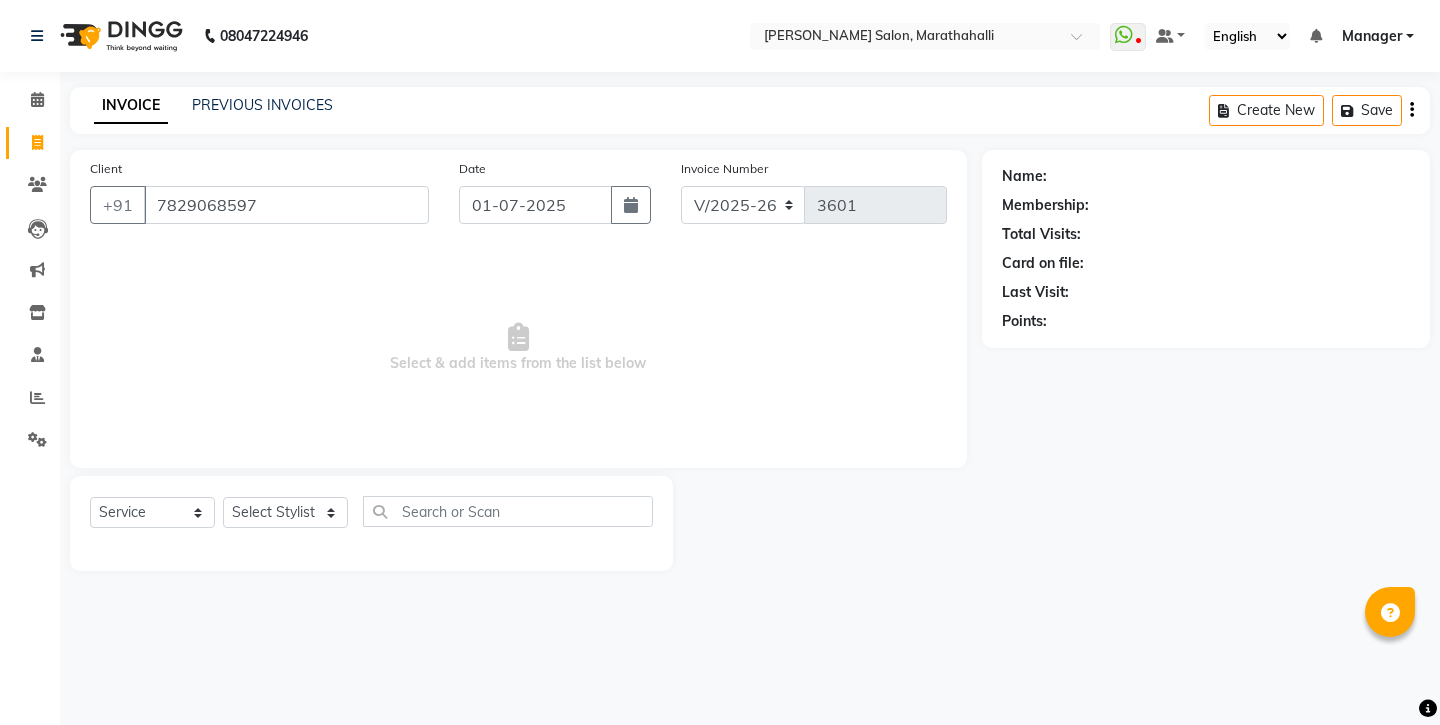 type on "7829068597" 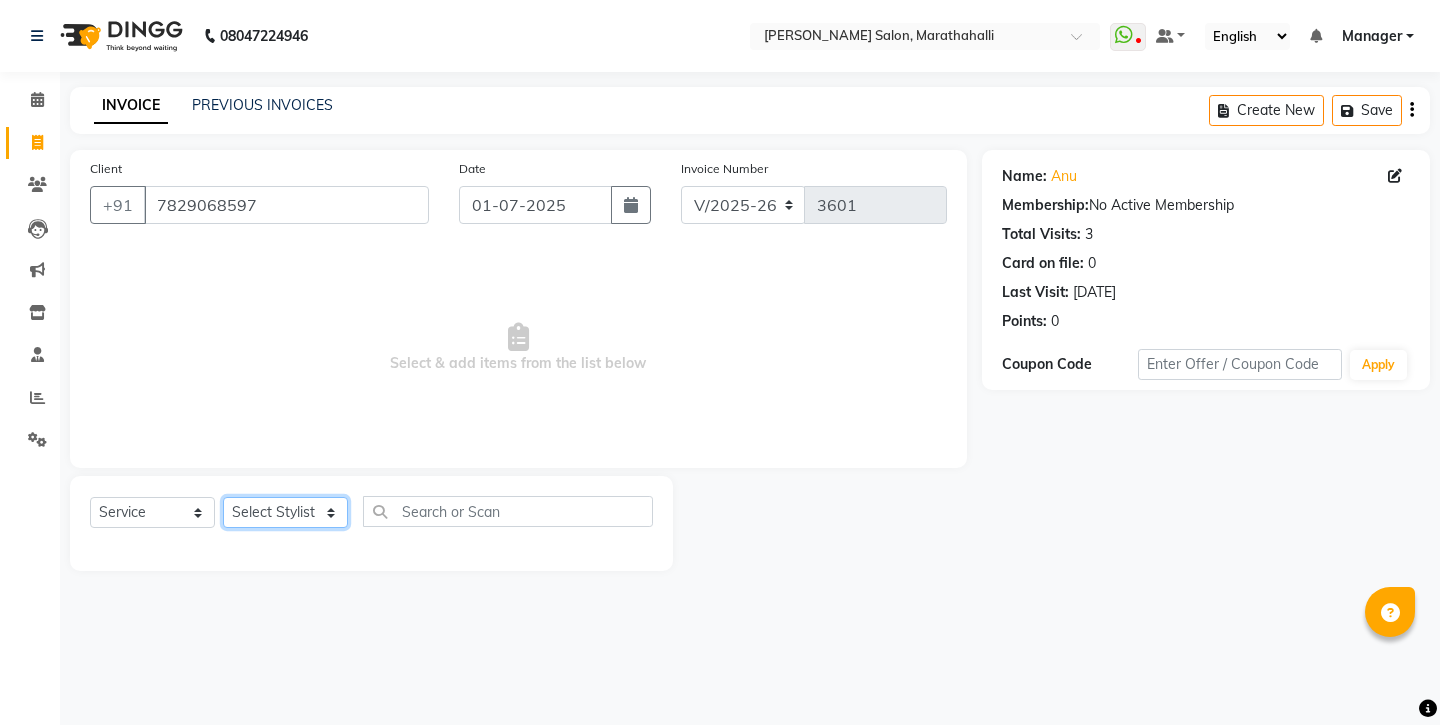 select on "50343" 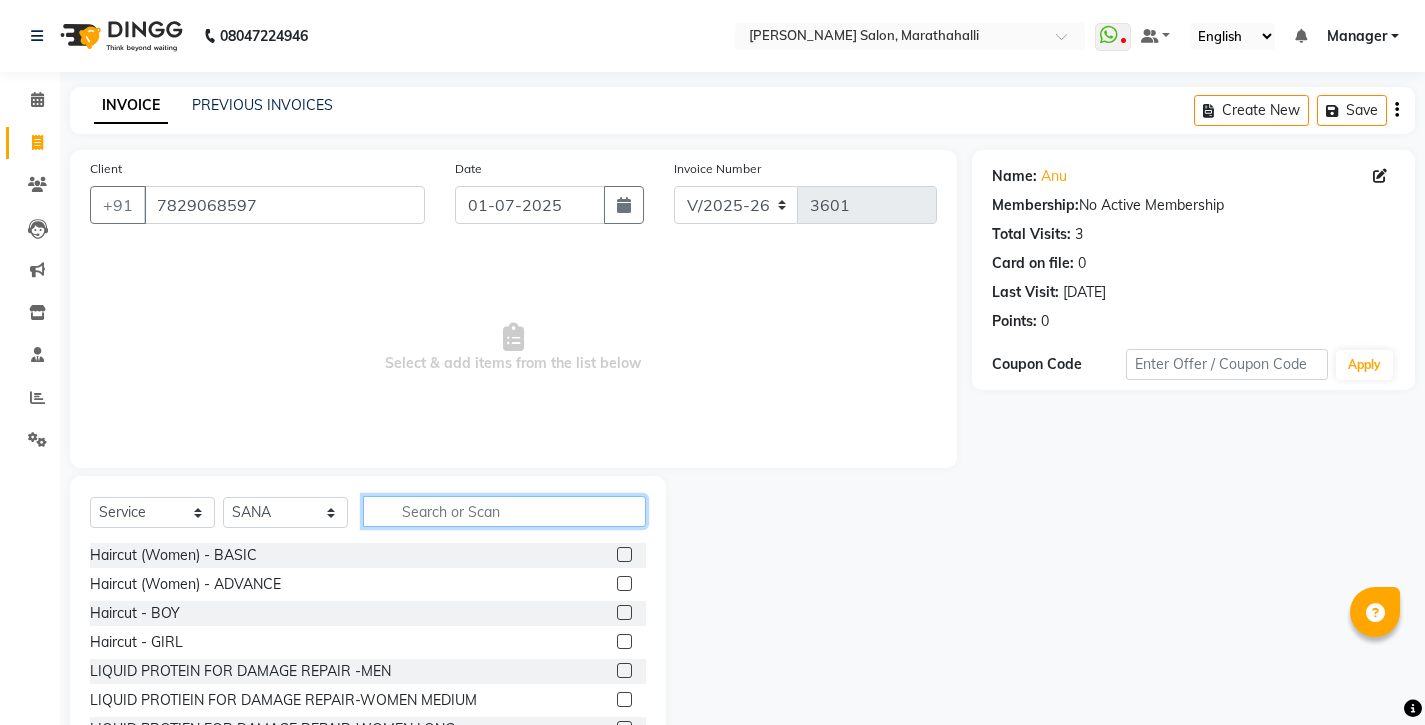 click 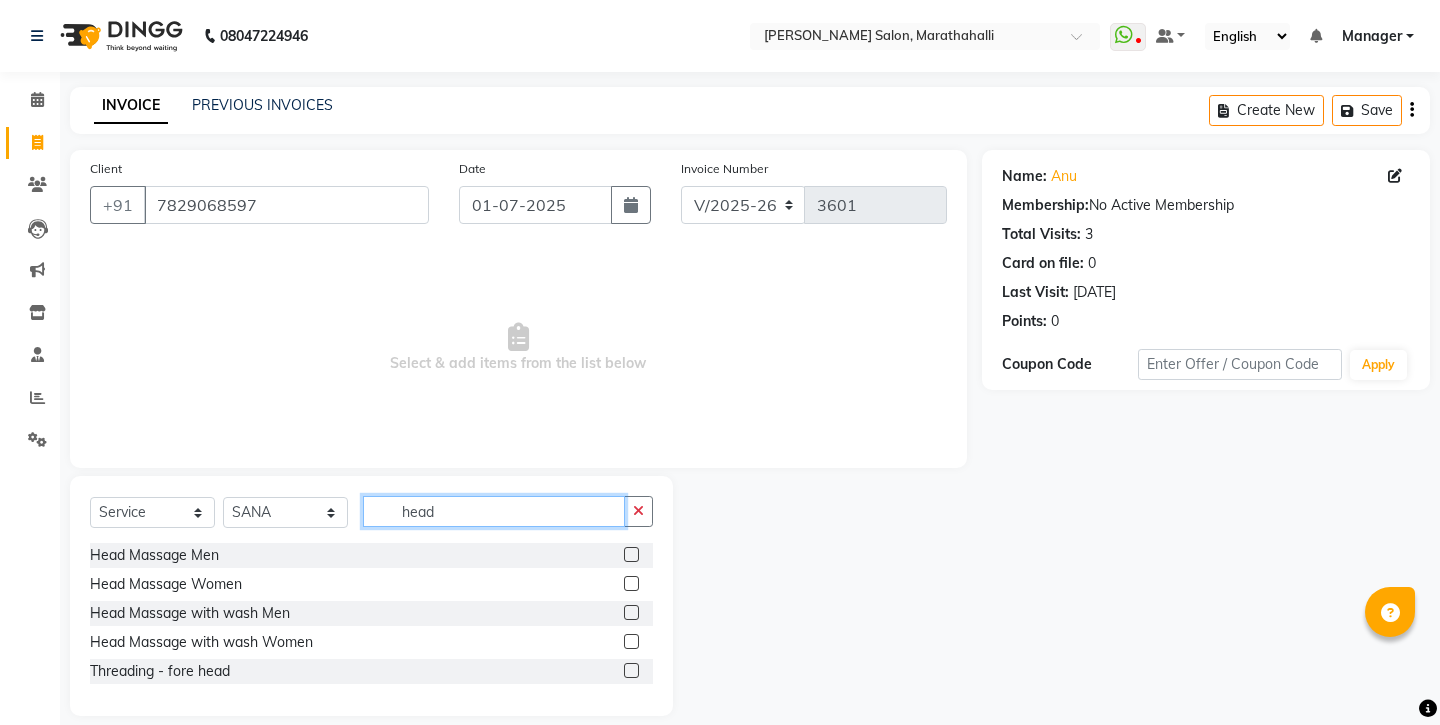 type on "head" 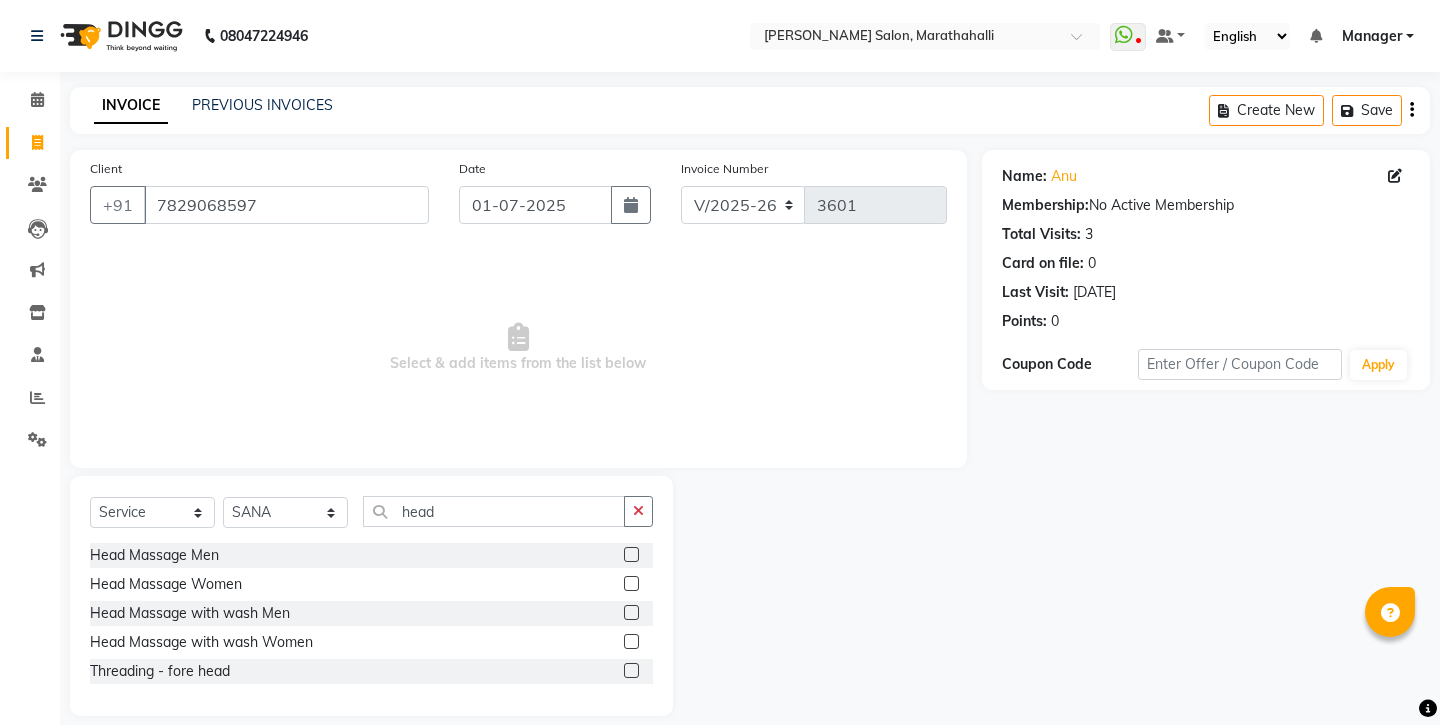 click 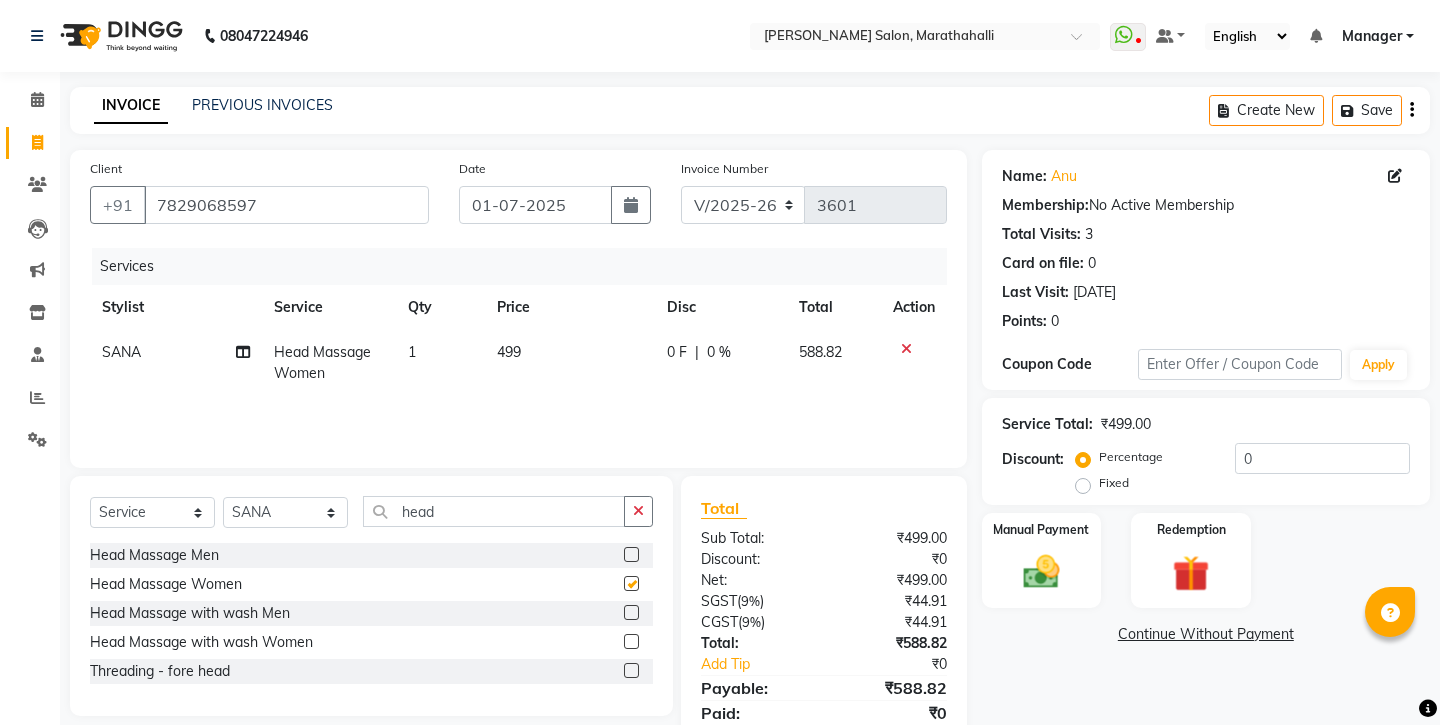 checkbox on "false" 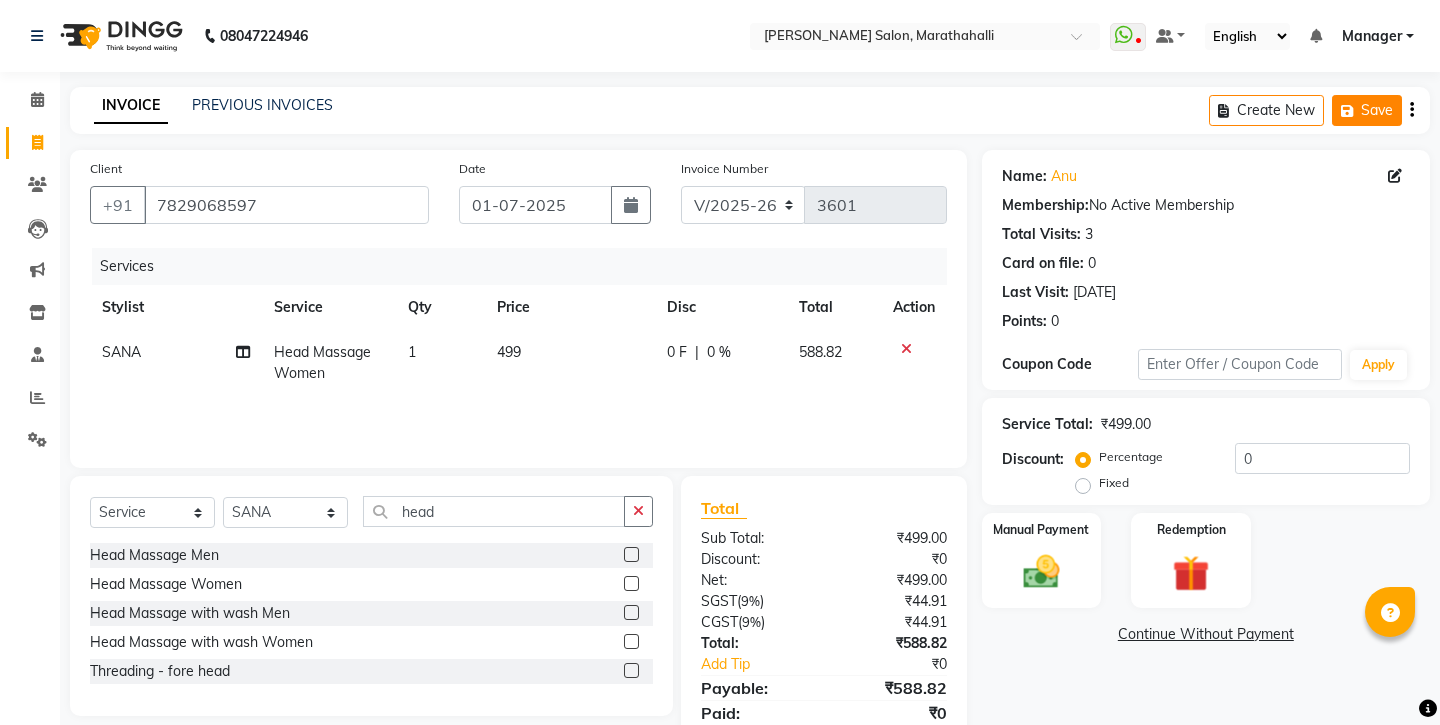 click on "Save" 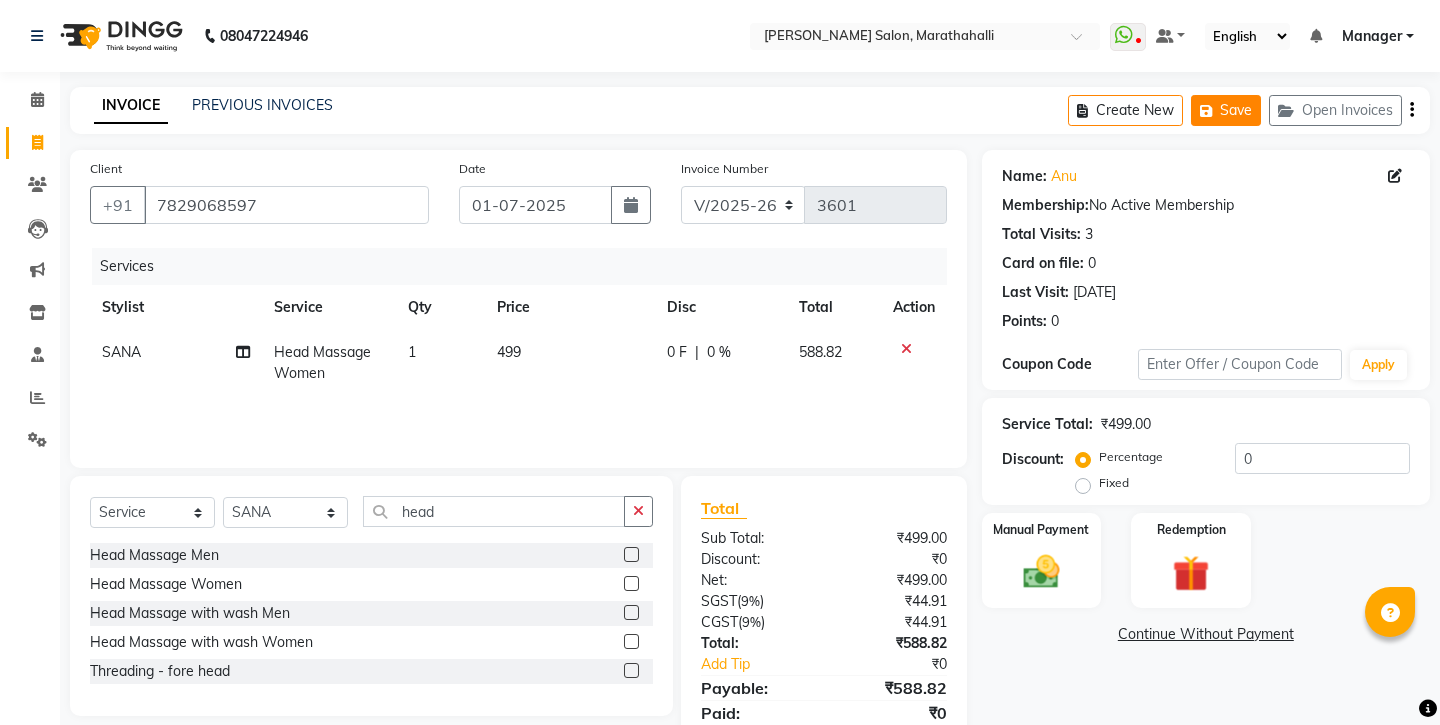 click 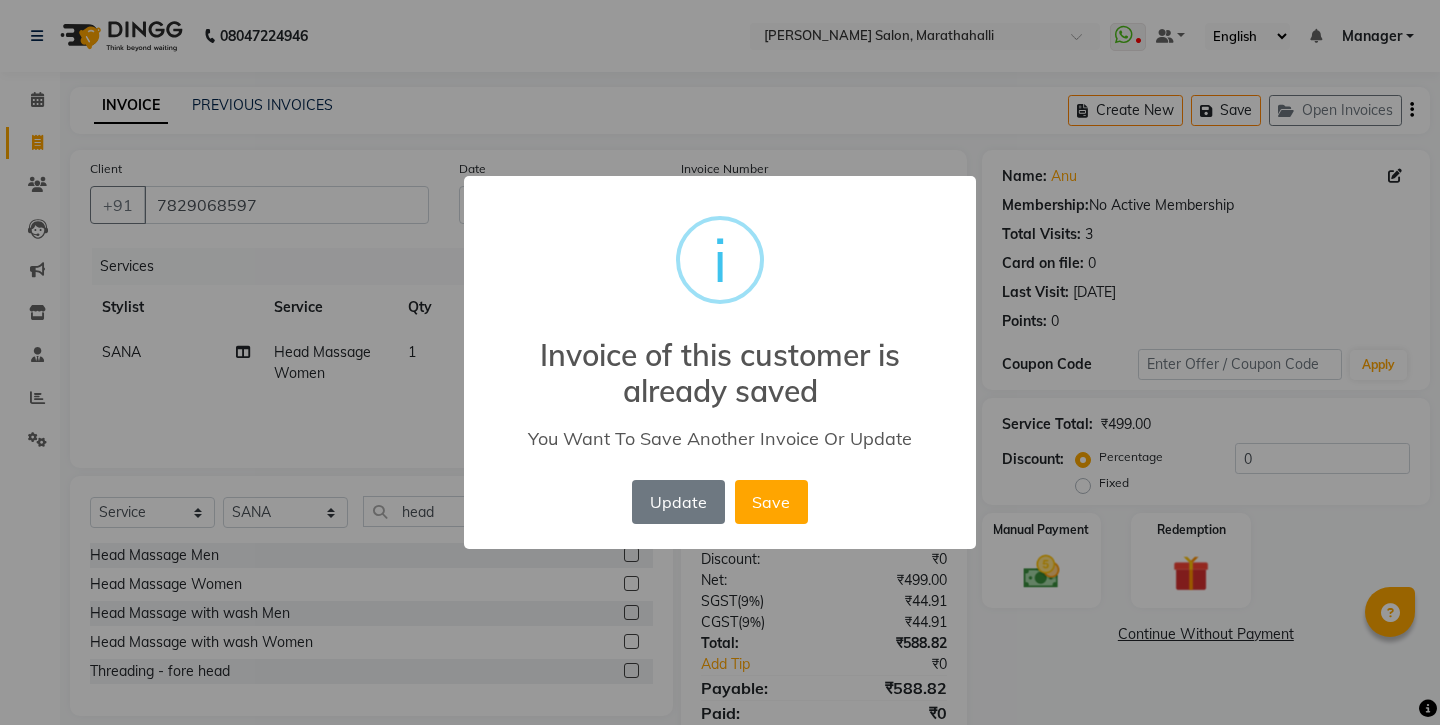click on "× i Invoice of this customer is already saved You Want To Save Another Invoice Or Update Update No Save" at bounding box center (720, 362) 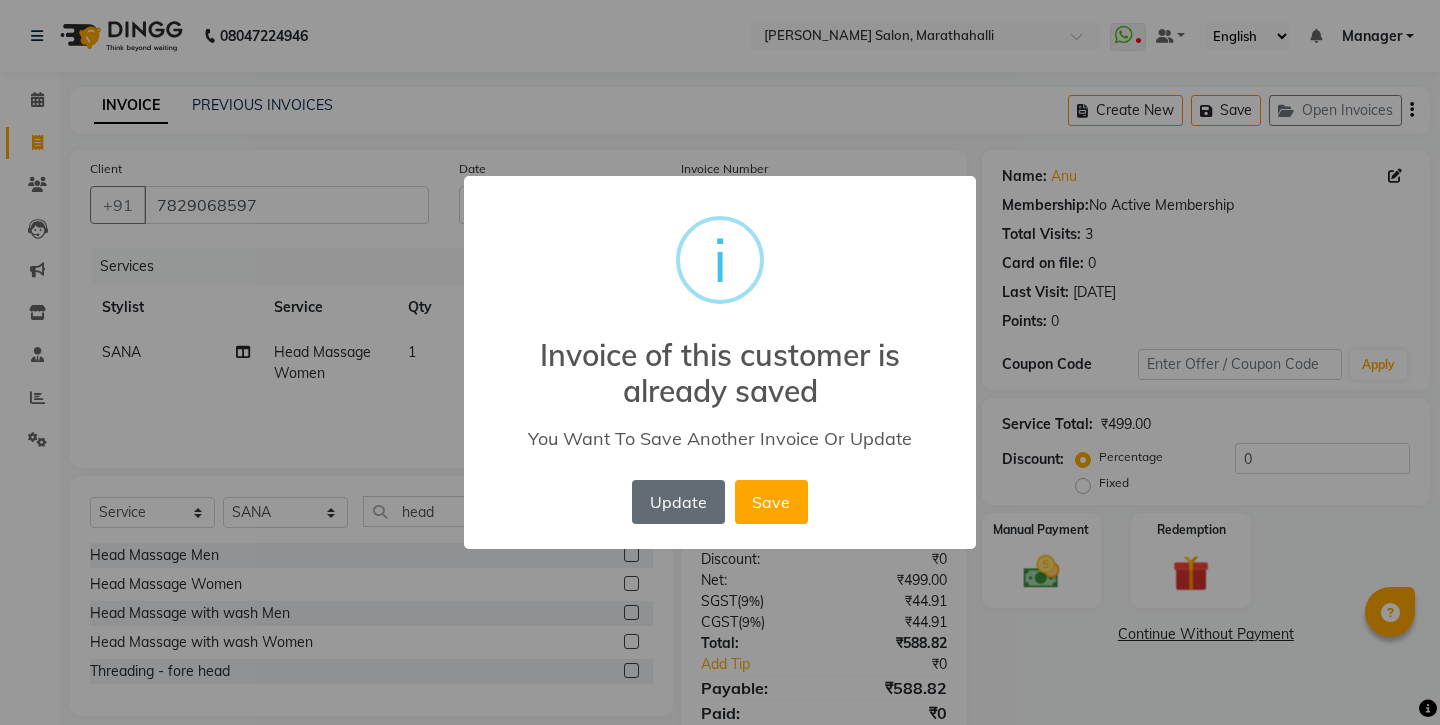 click on "Update" at bounding box center [678, 502] 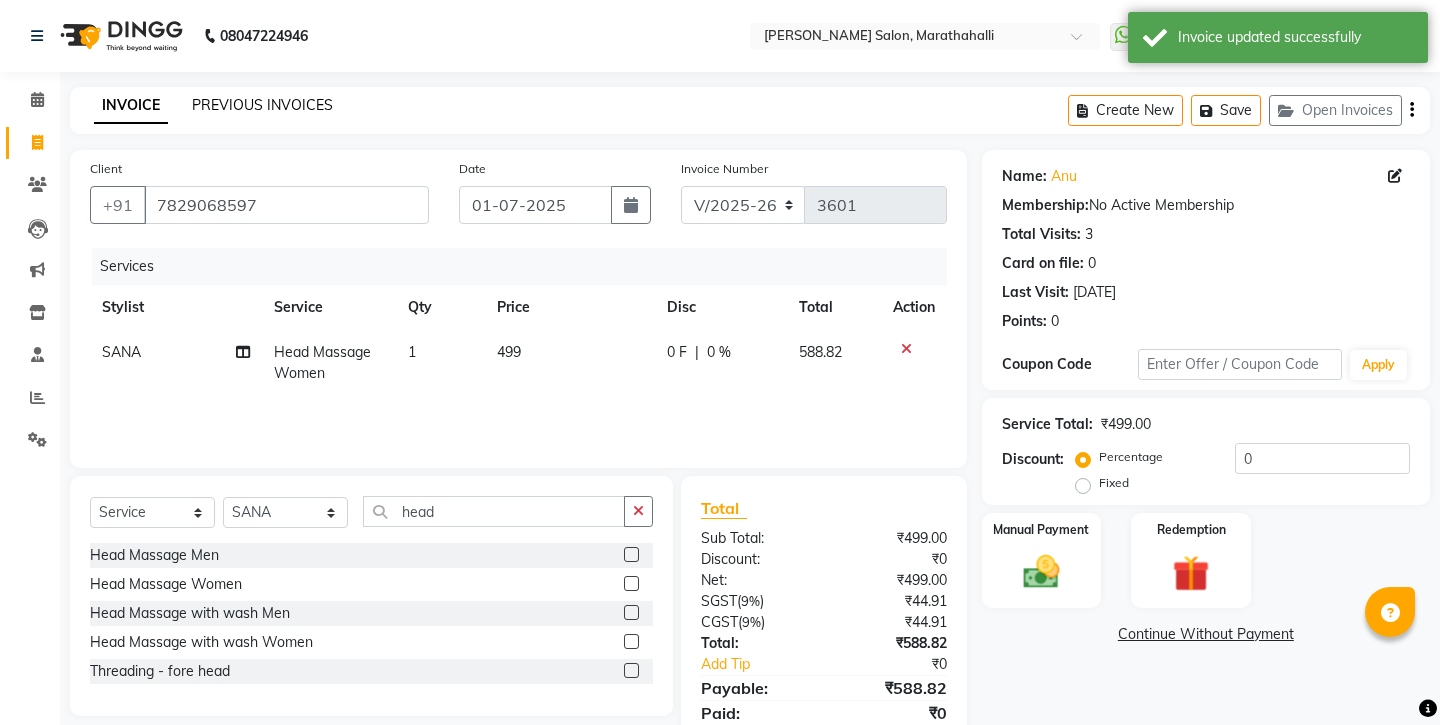 click on "PREVIOUS INVOICES" 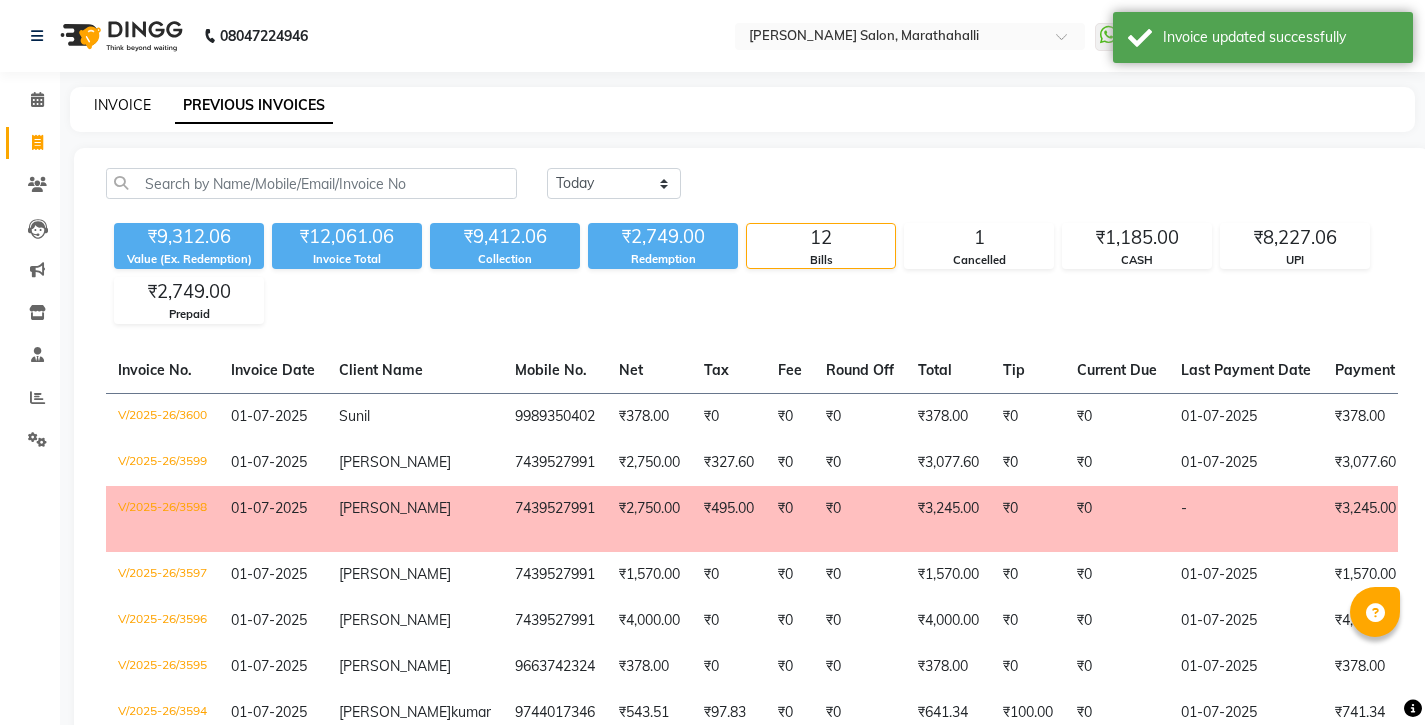 click on "INVOICE" 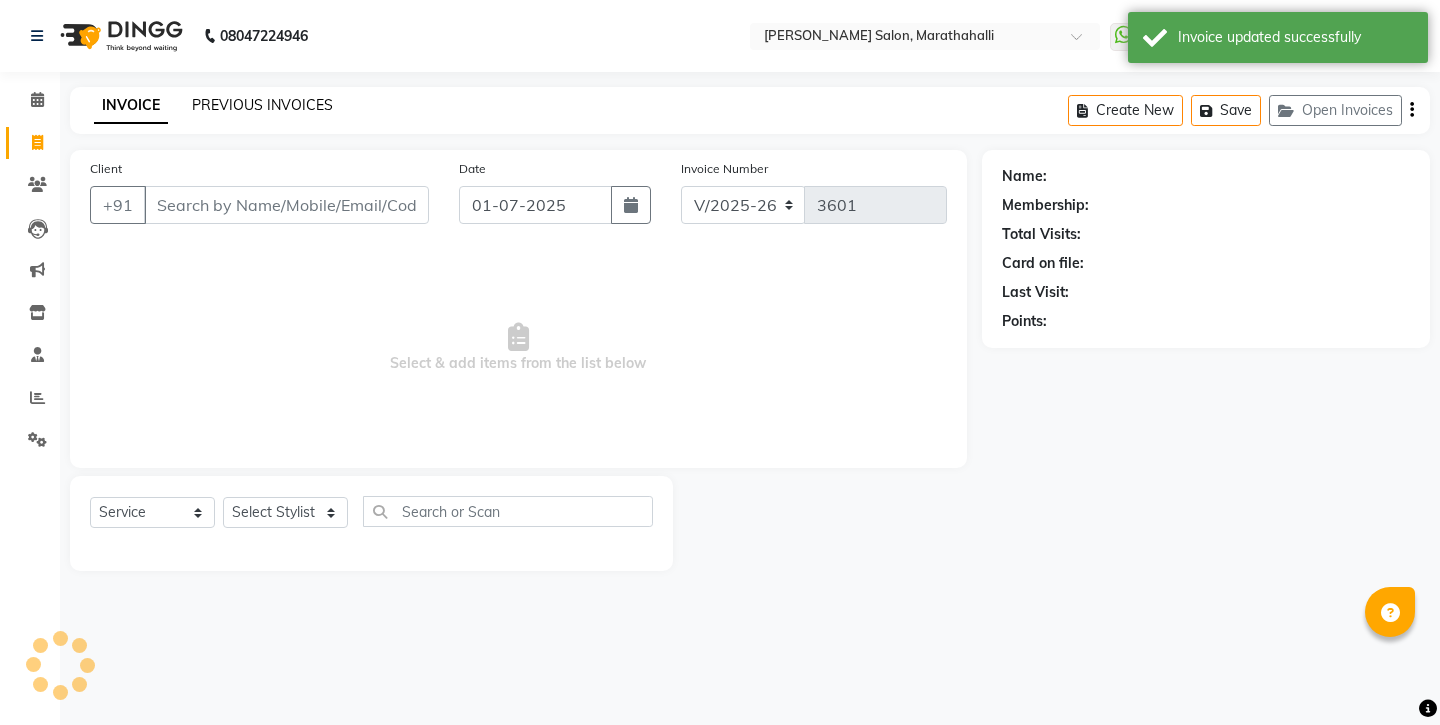 click on "PREVIOUS INVOICES" 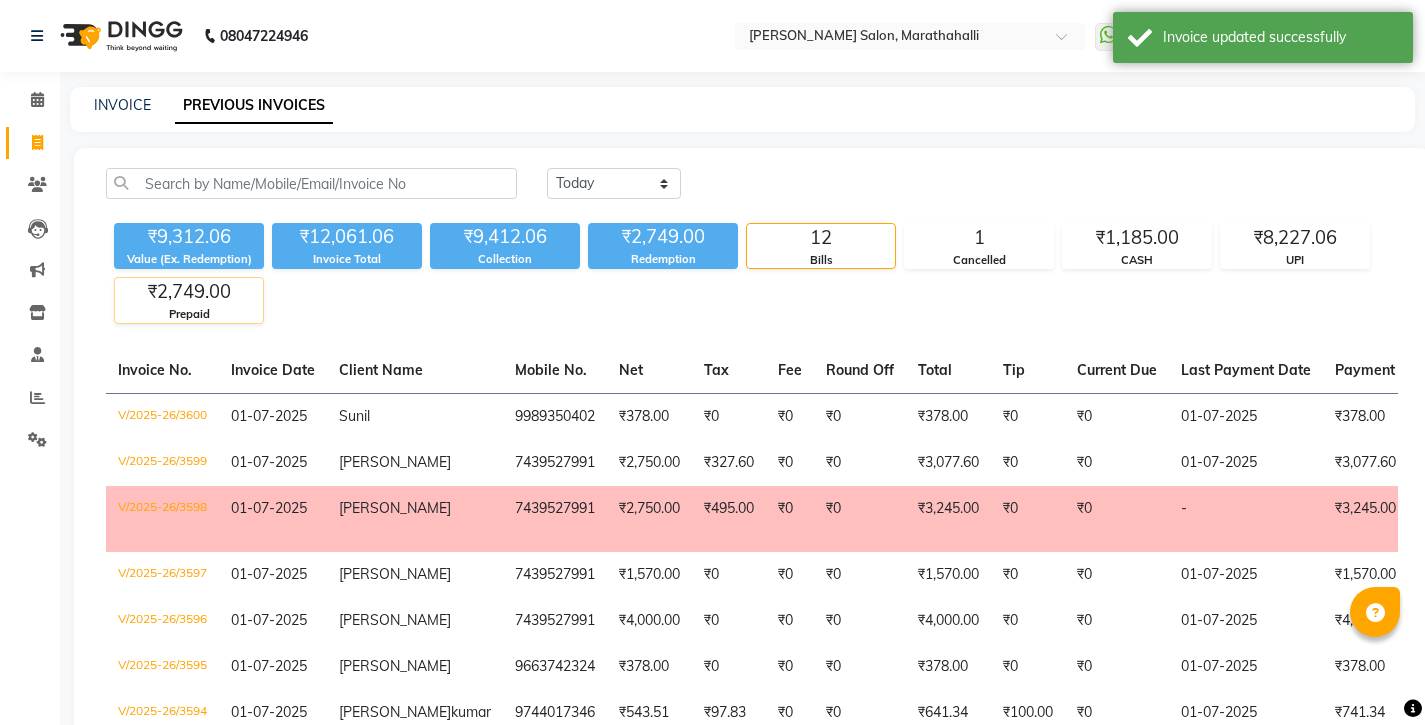 click on "₹2,749.00" 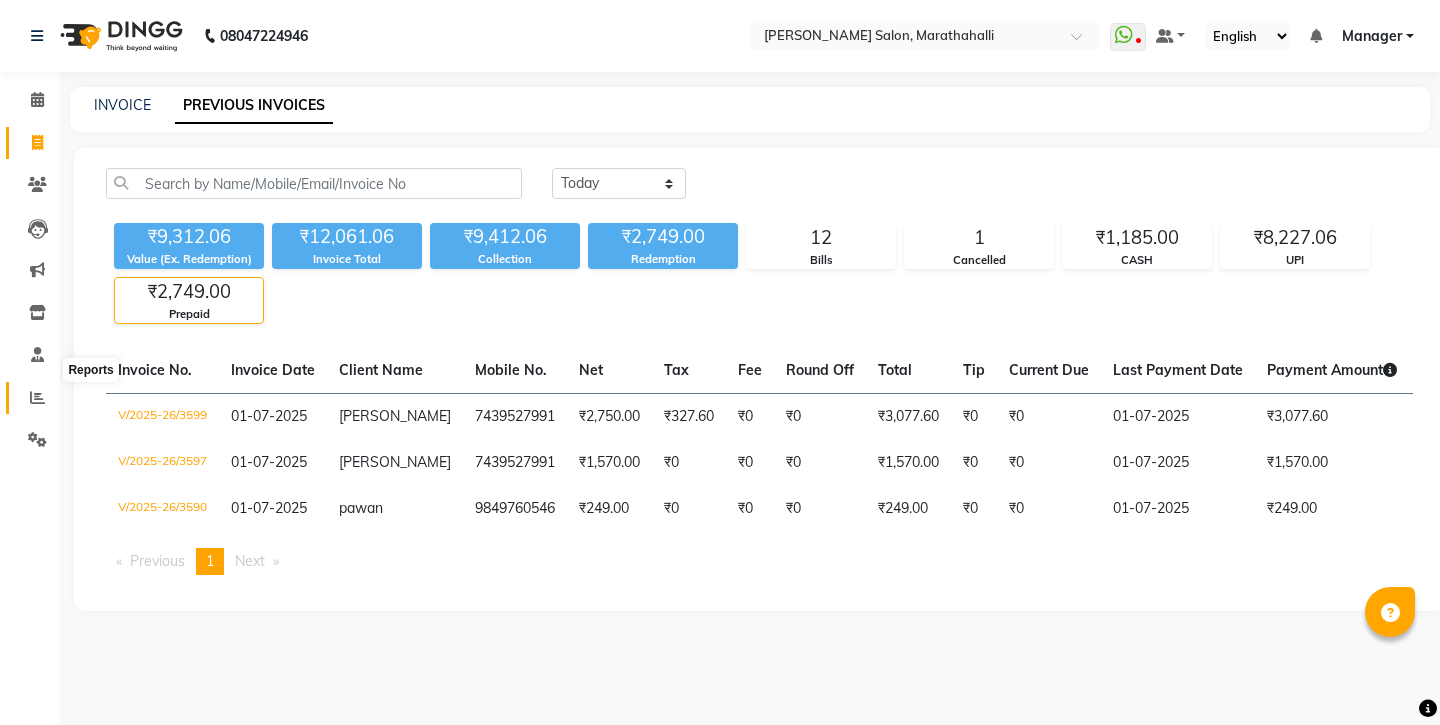 click 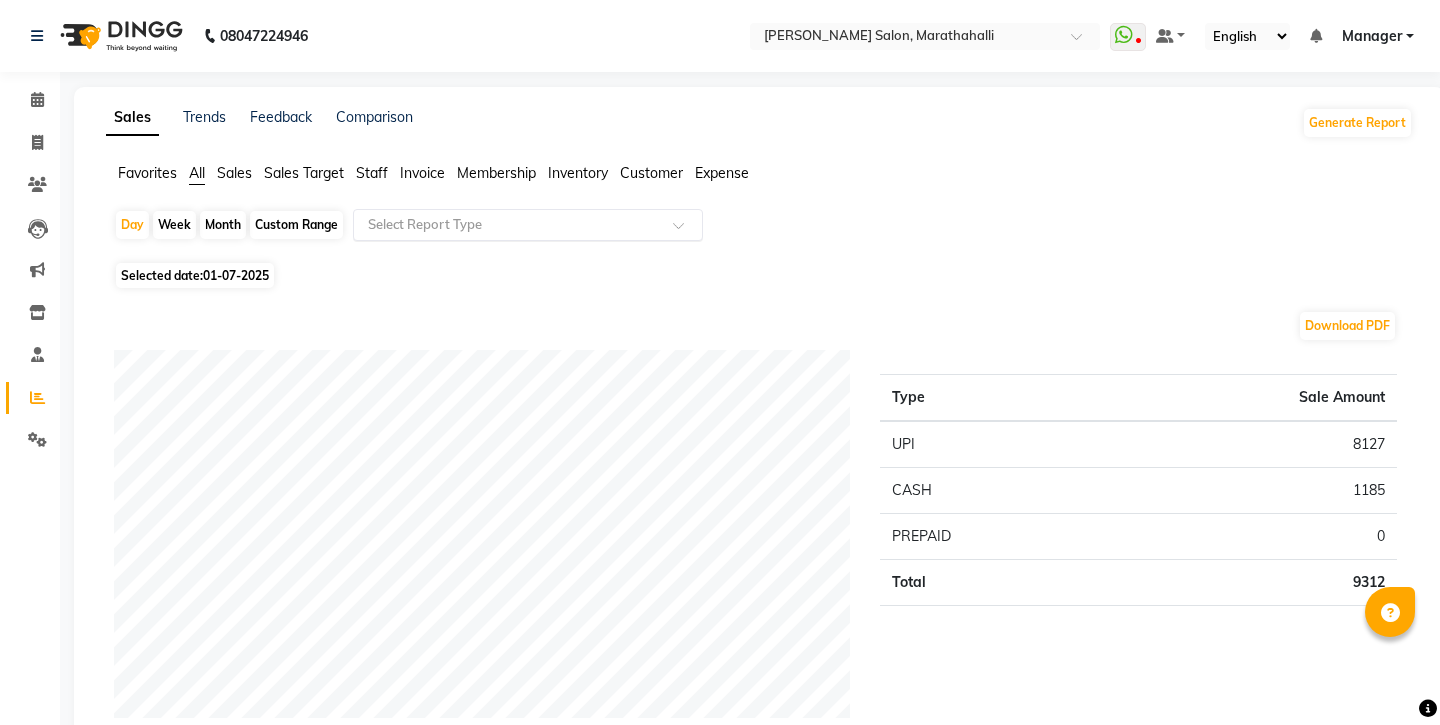 click 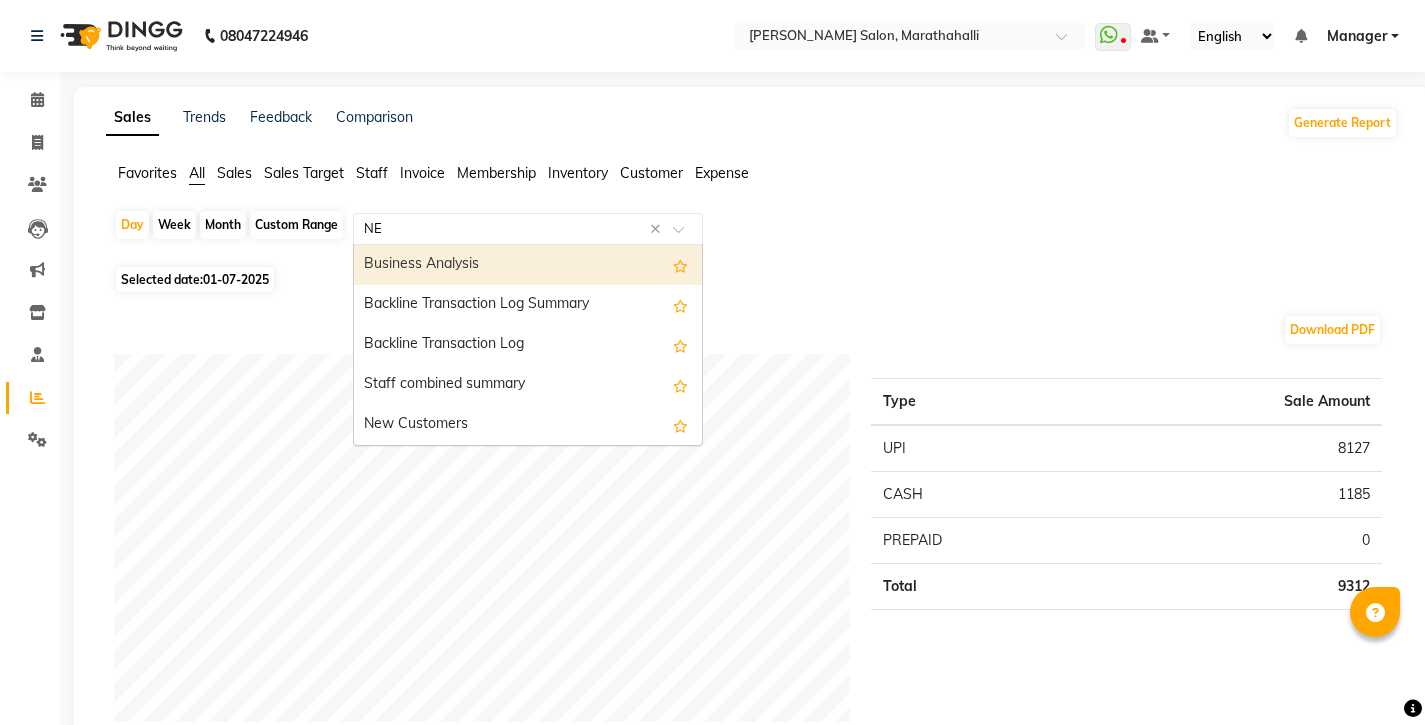 type on "NEW" 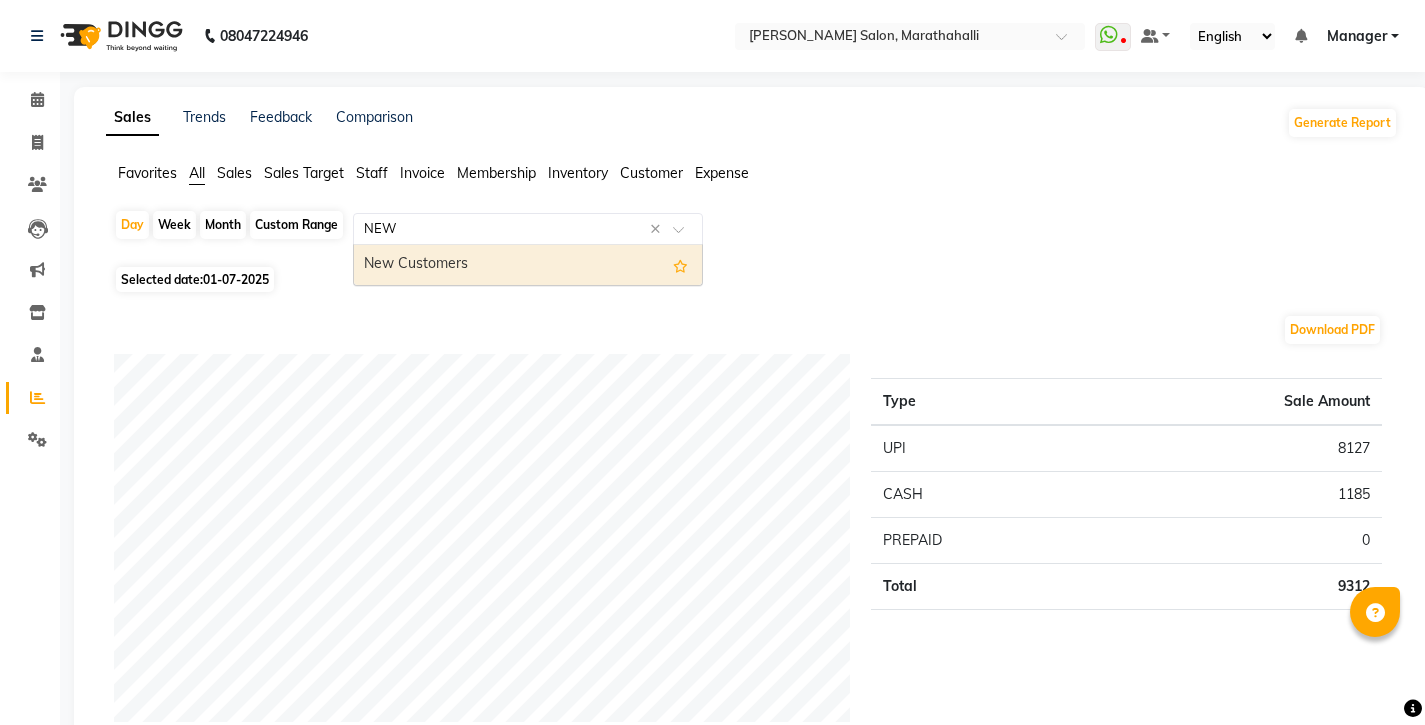 click on "New Customers" at bounding box center [528, 265] 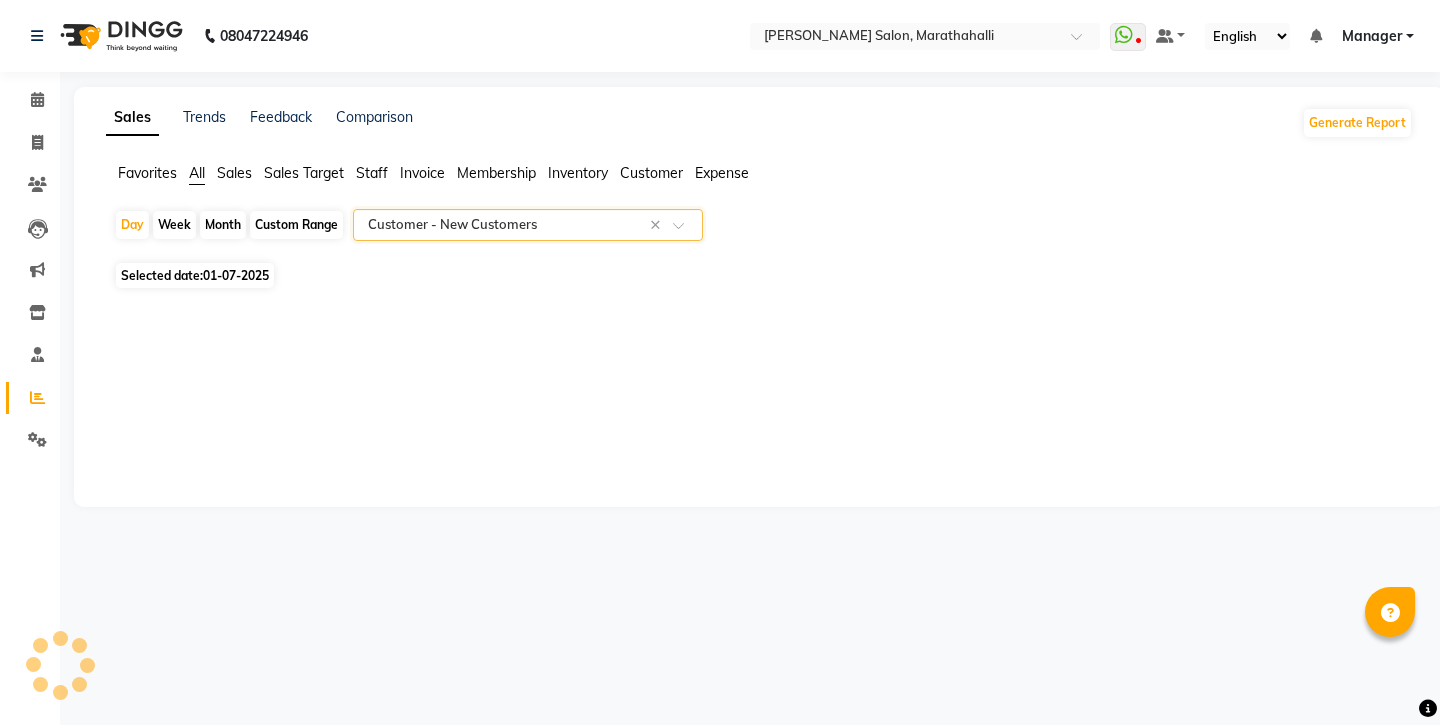 select on "full_report" 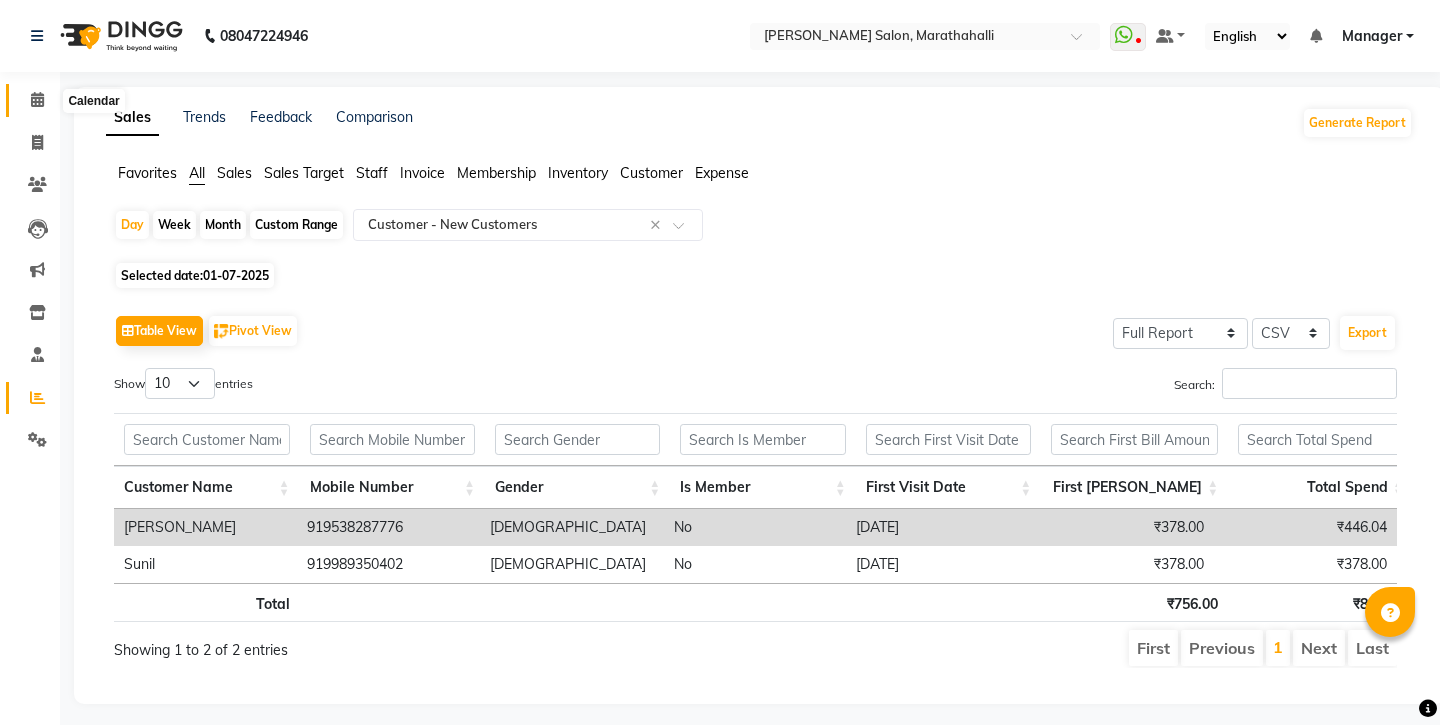click 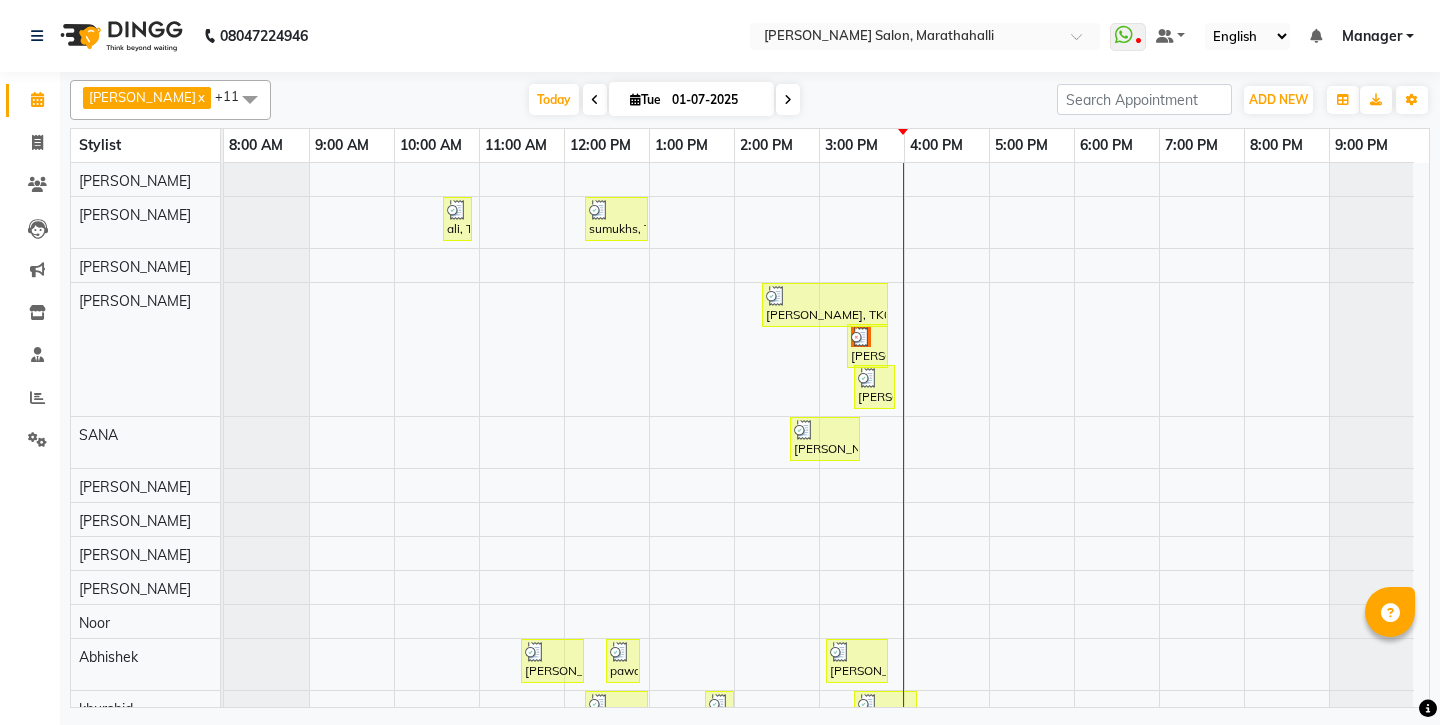 scroll, scrollTop: 4, scrollLeft: 0, axis: vertical 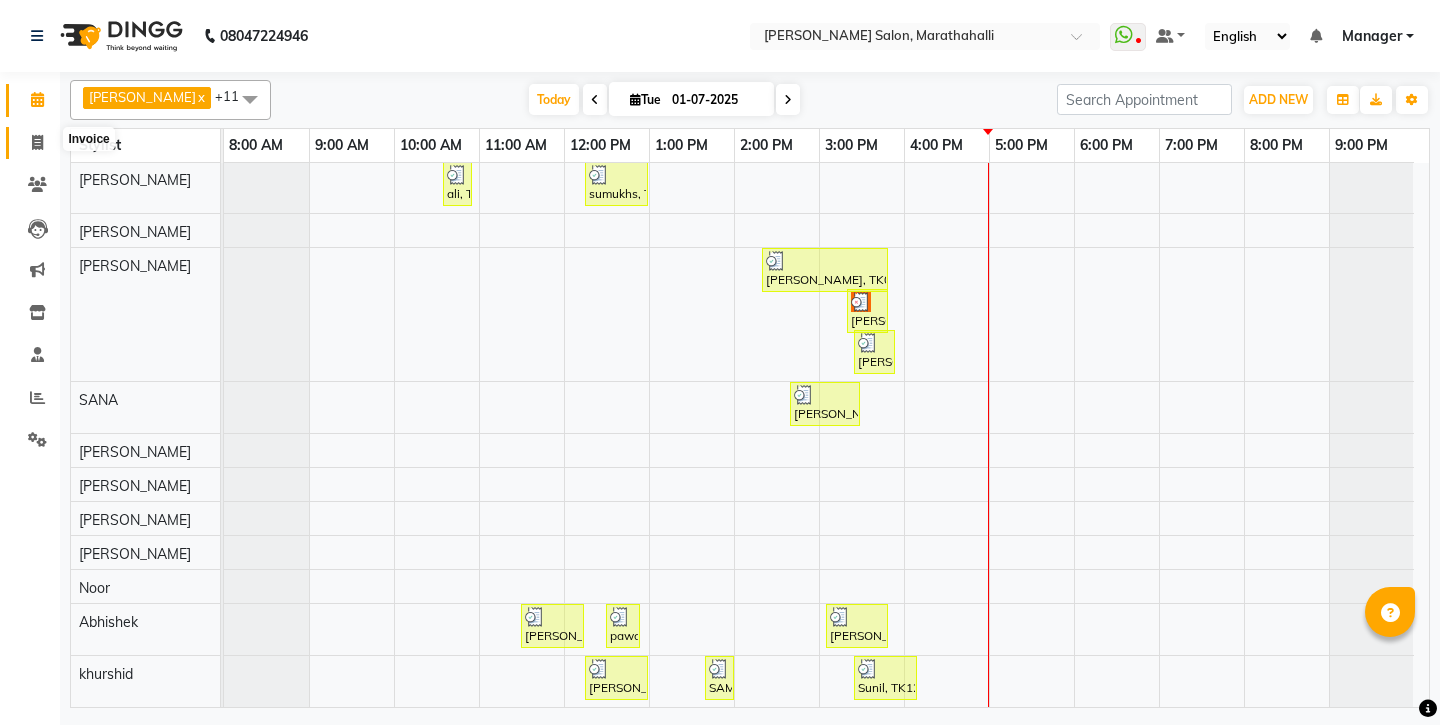 click 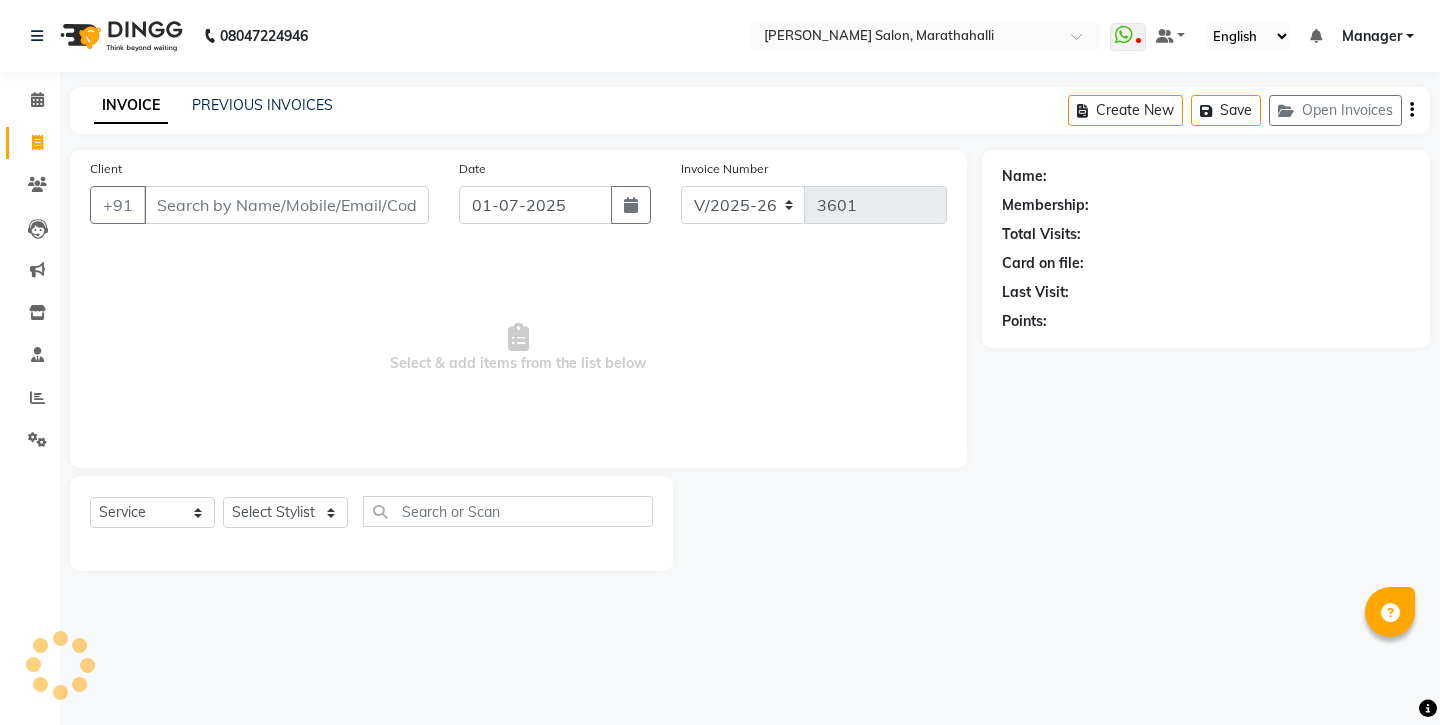 click on "Client" at bounding box center (286, 205) 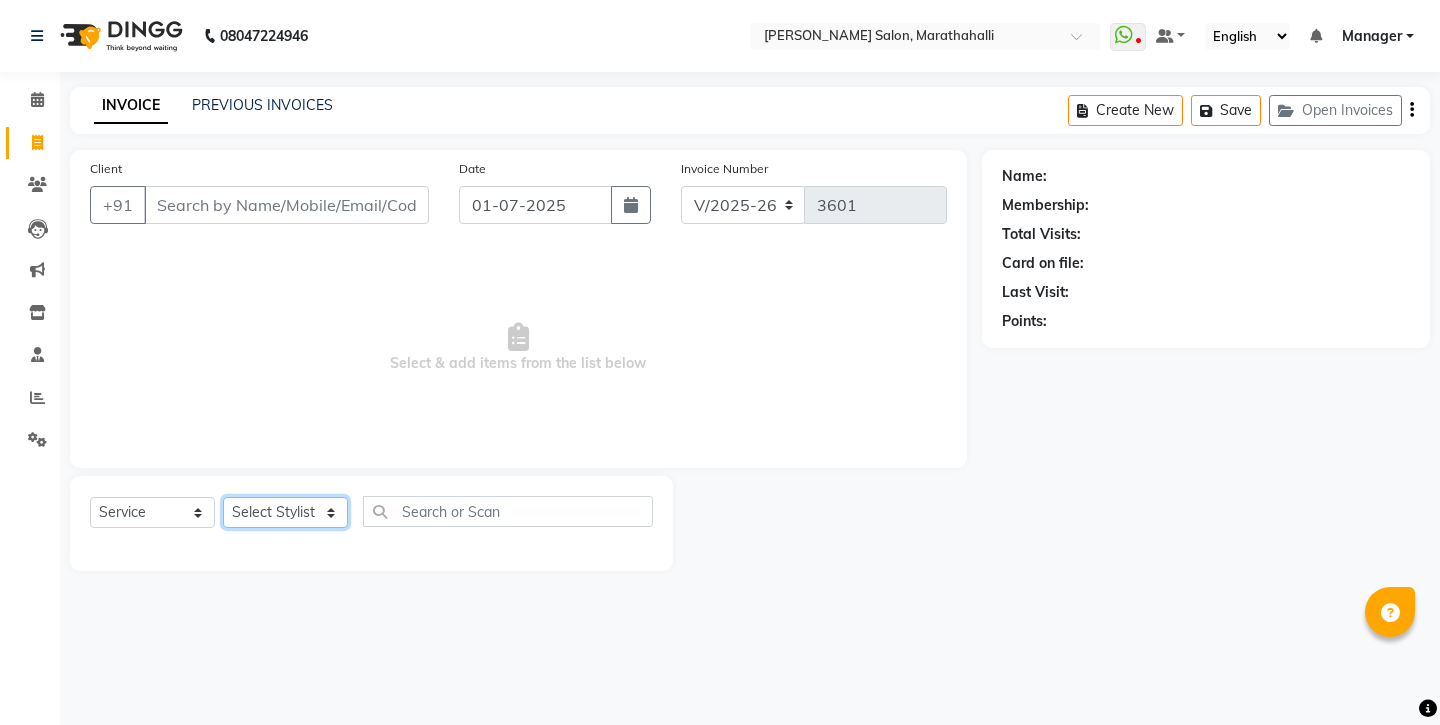 select on "58864" 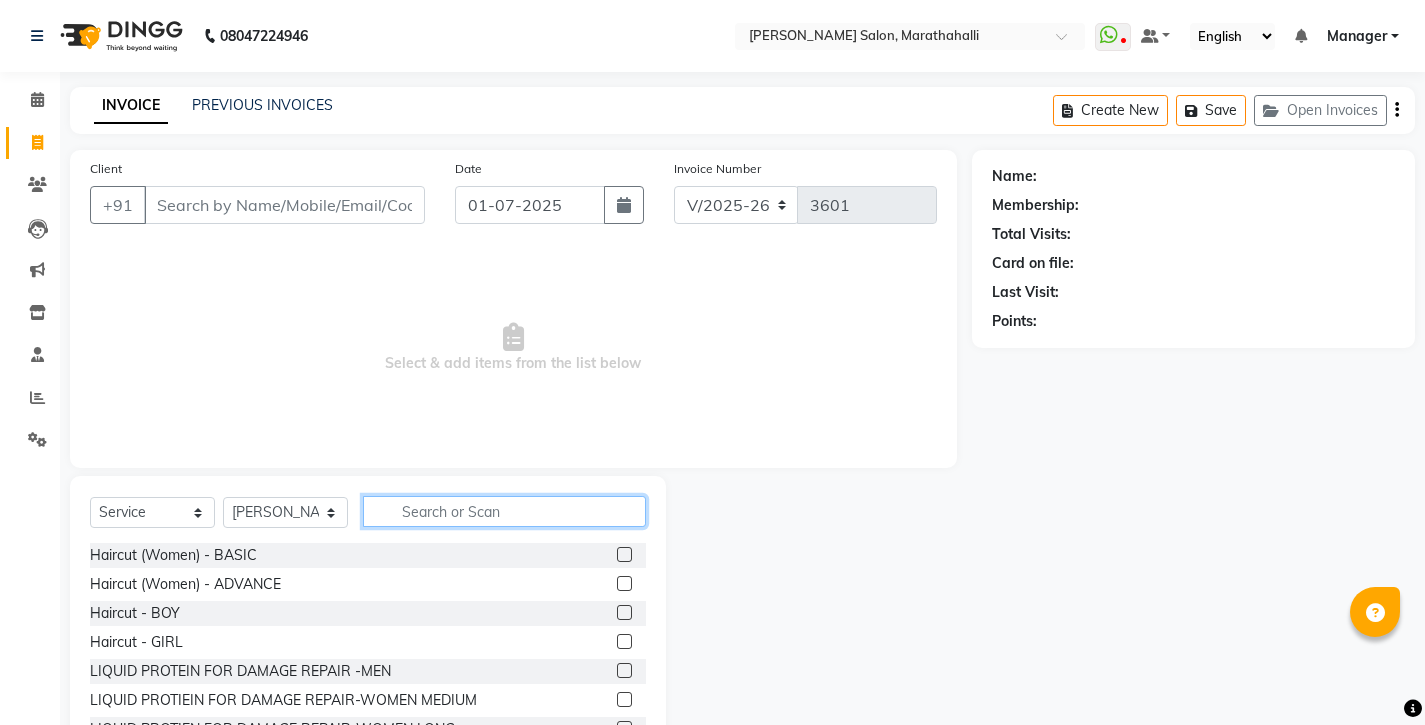 click 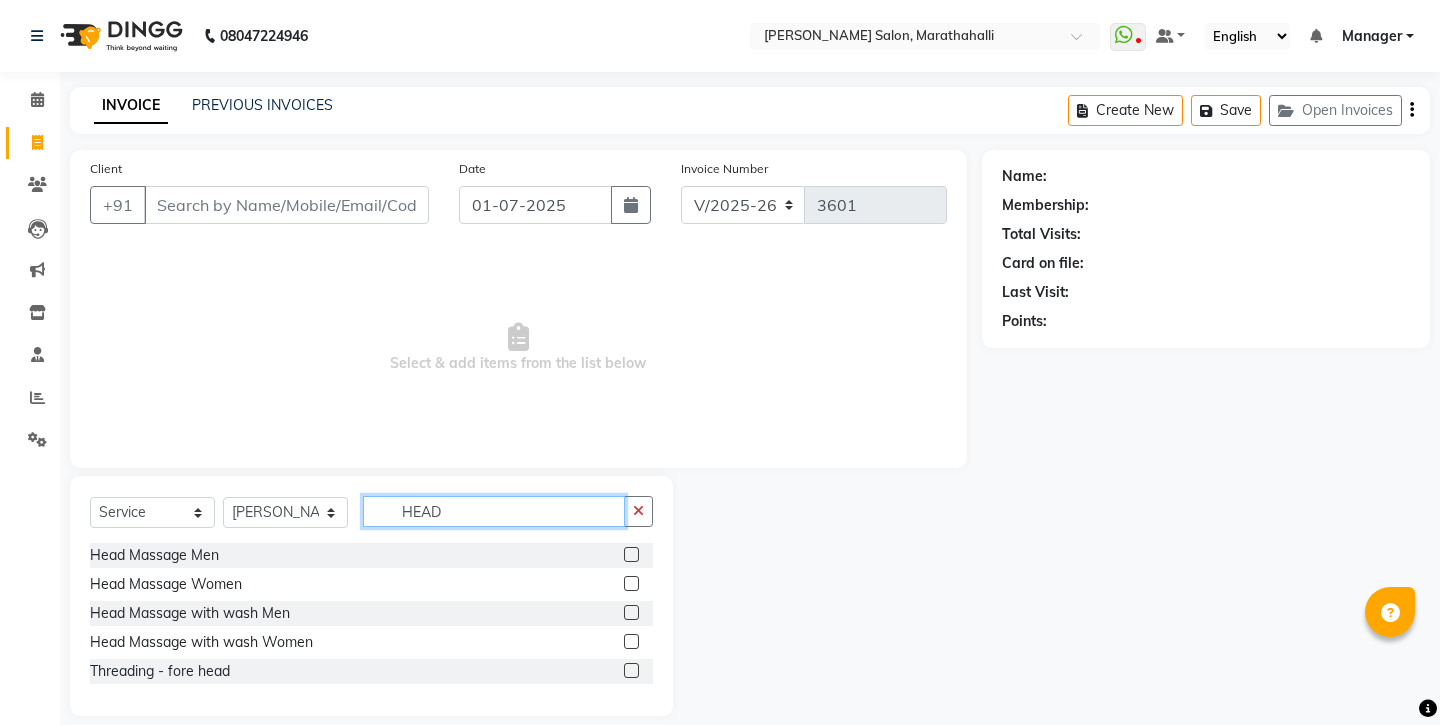 type on "HEAD" 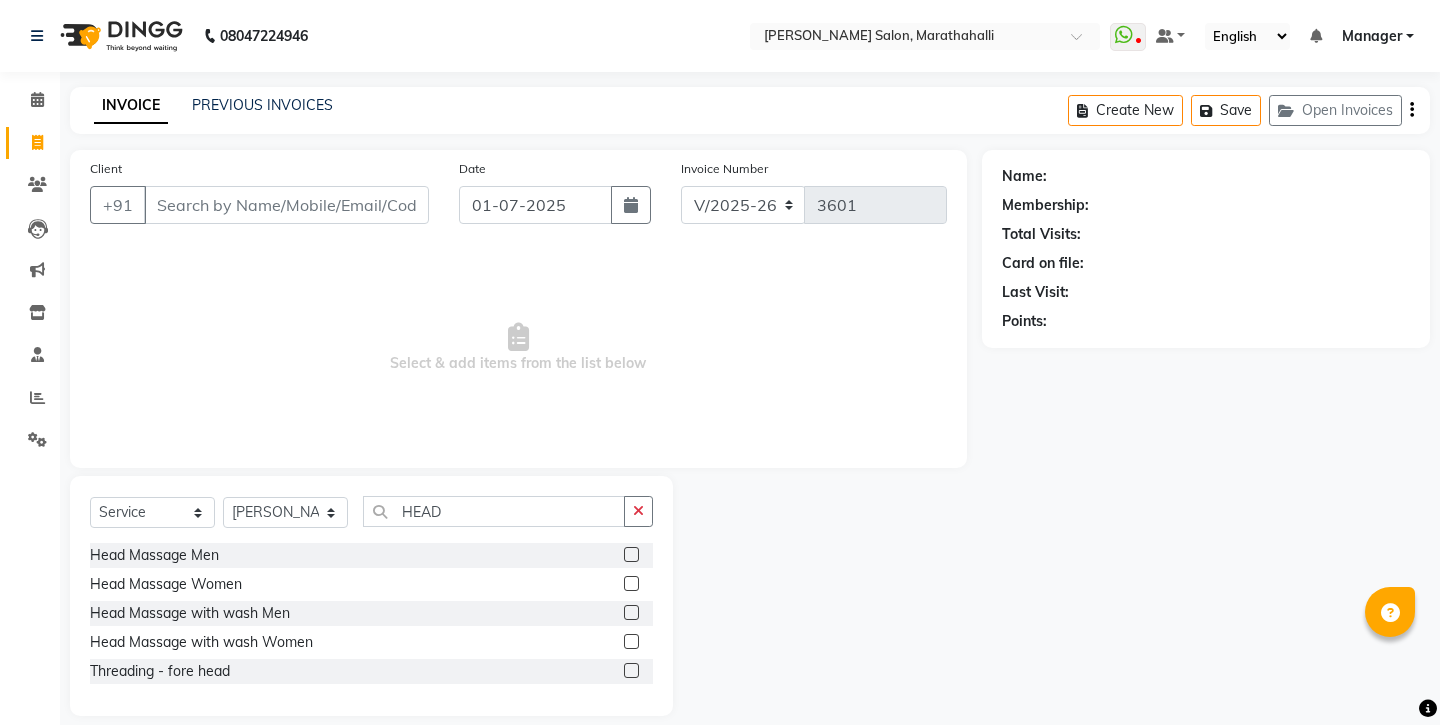 click 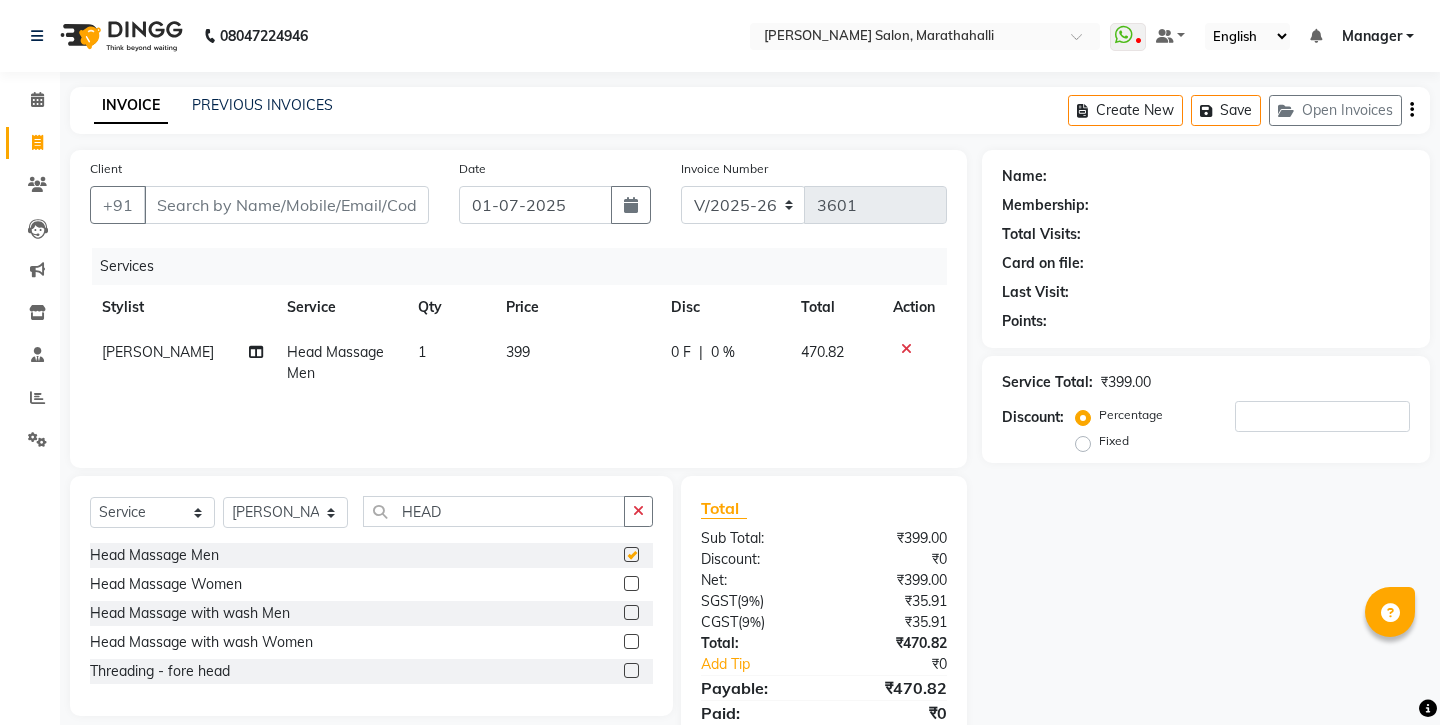 checkbox on "false" 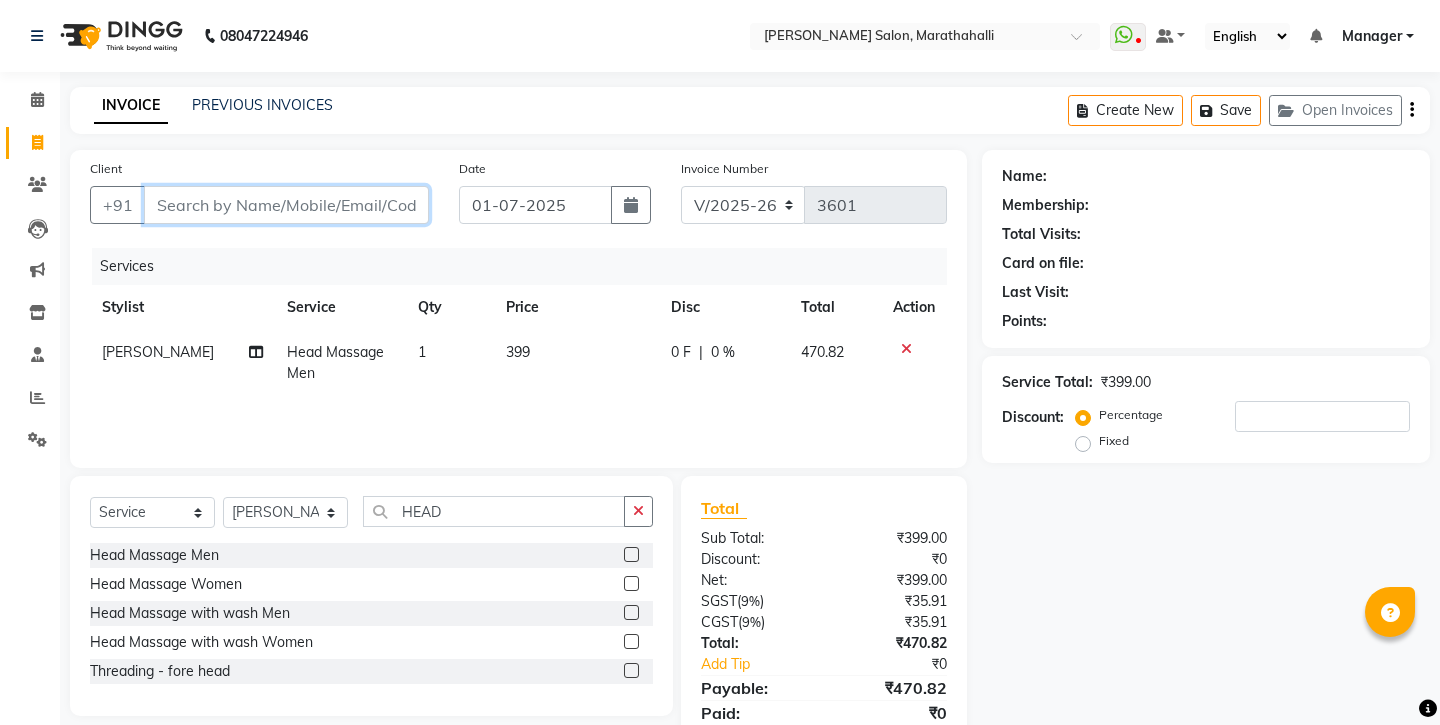 click on "Client" at bounding box center [286, 205] 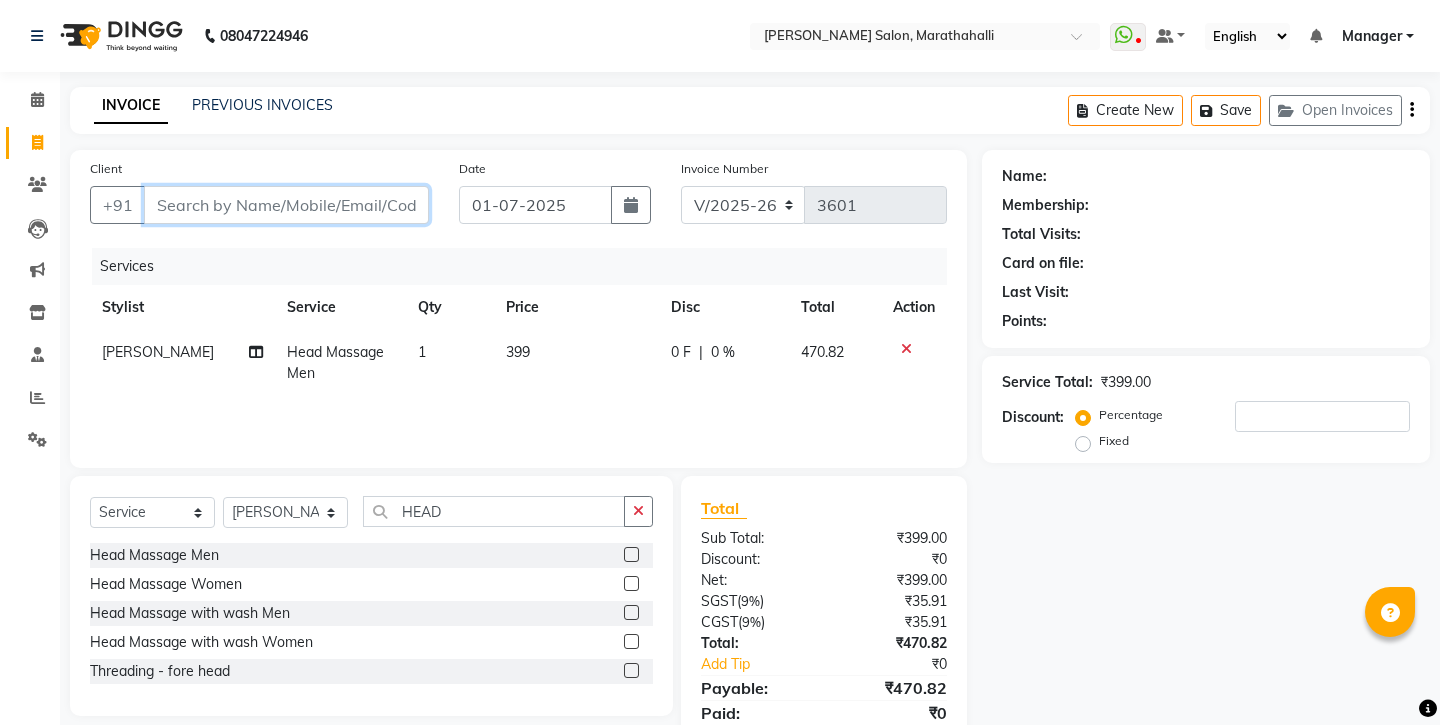 click on "Client" at bounding box center (286, 205) 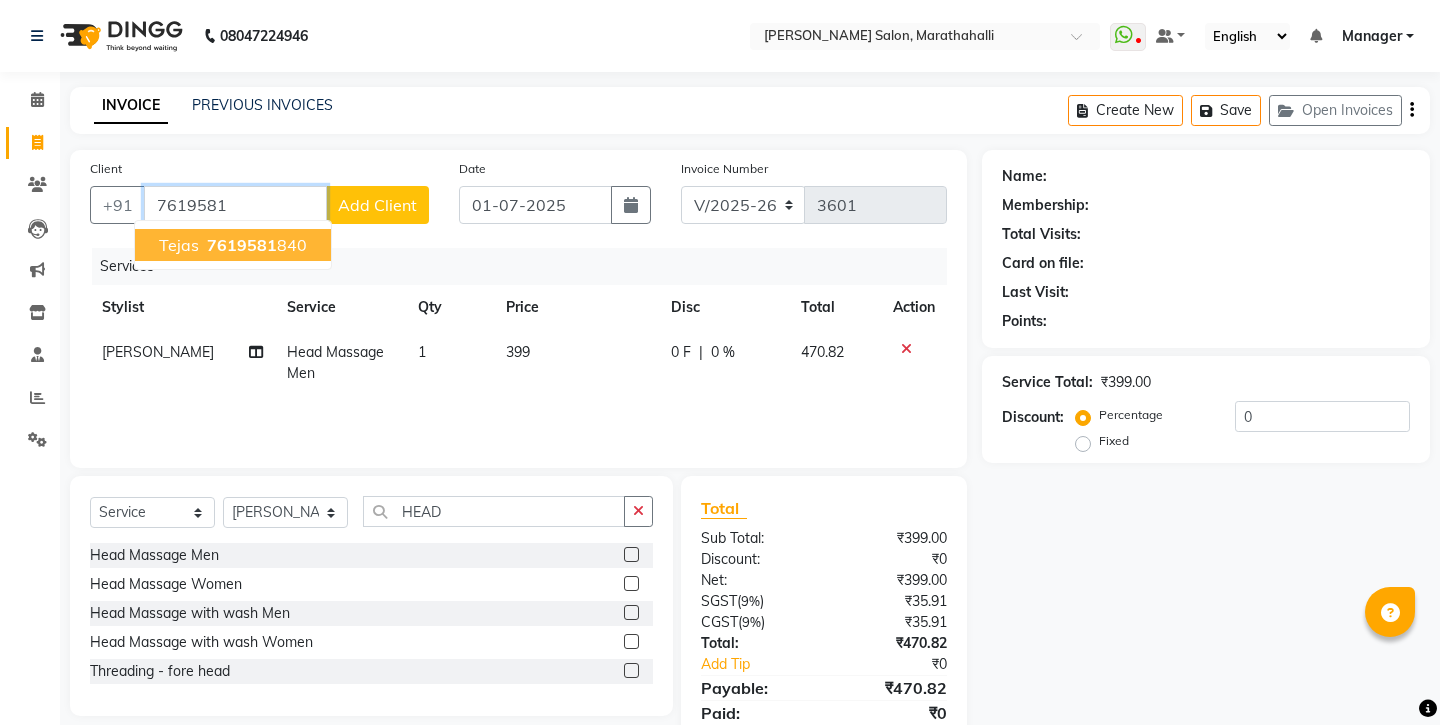 click on "7619581" at bounding box center (242, 245) 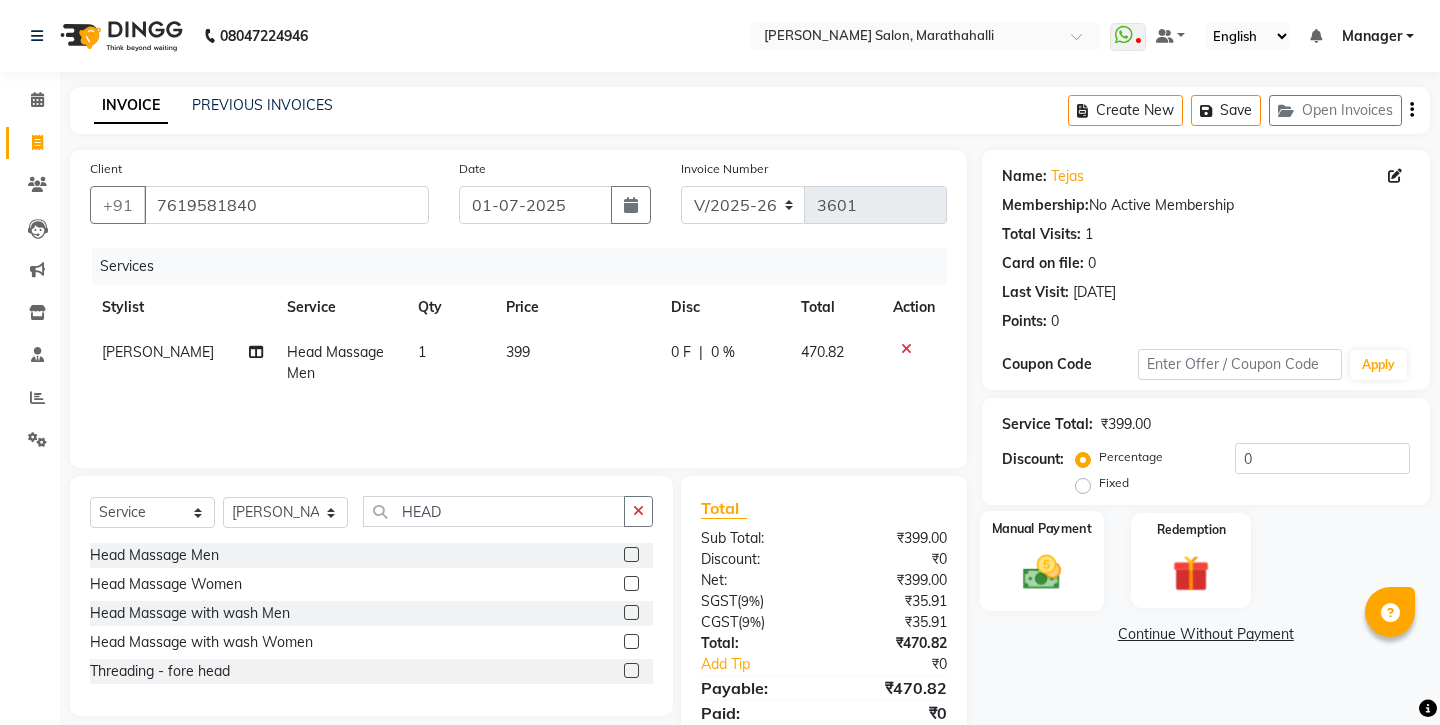 click 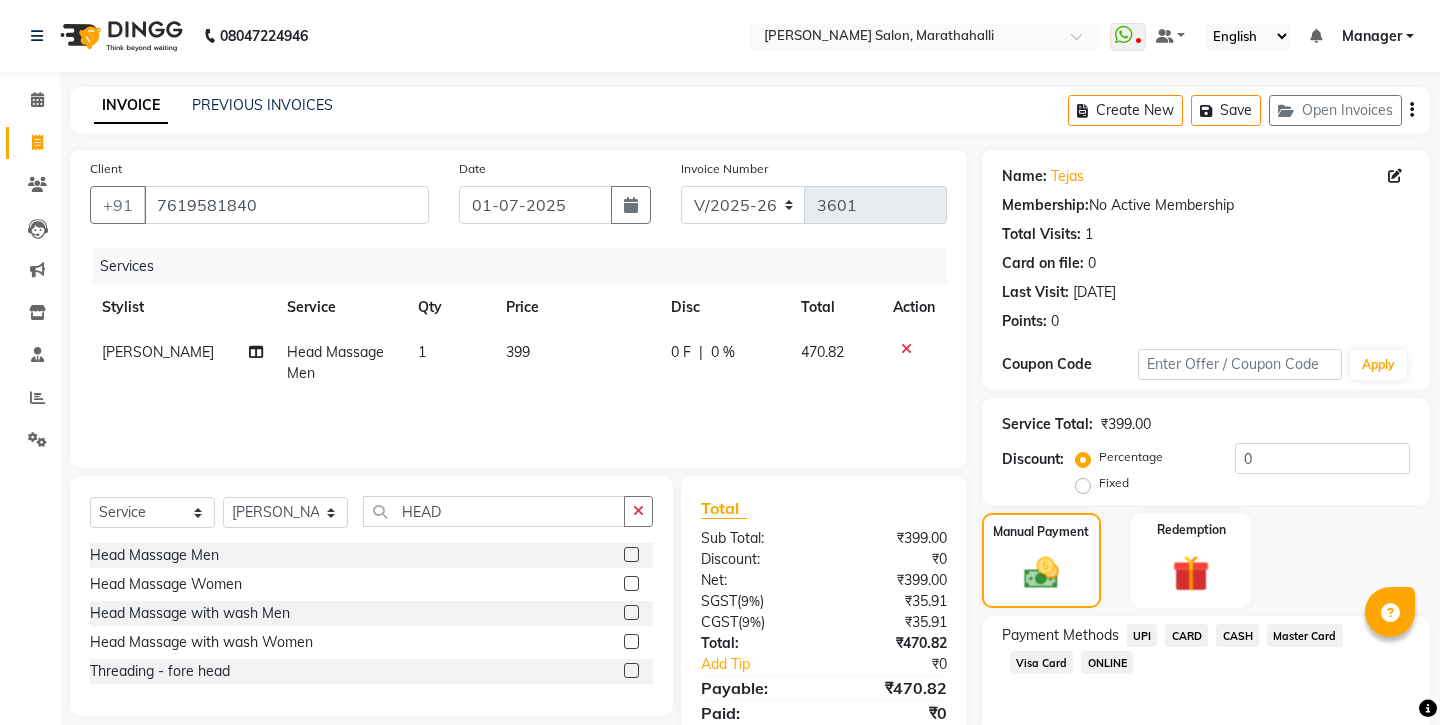 click 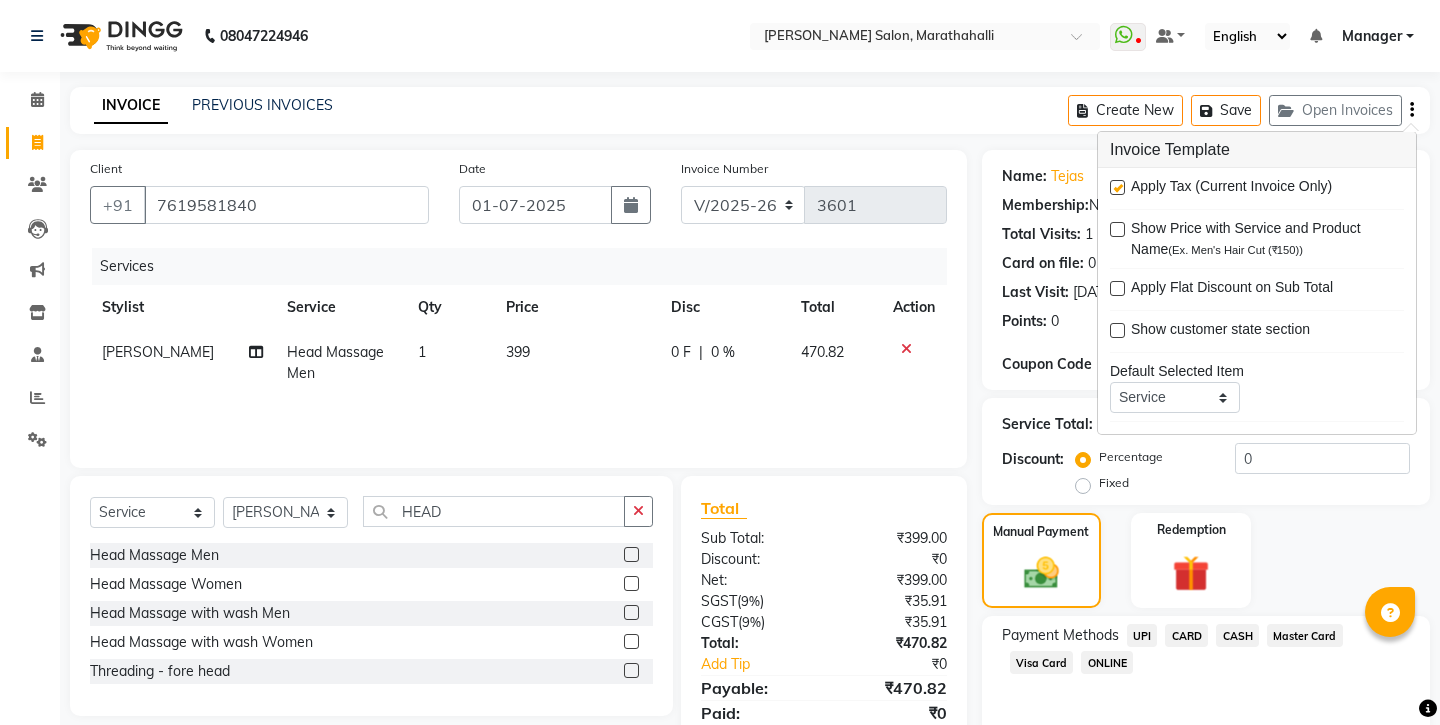 click on "Payment Methods  UPI   CARD   CASH   Master Card   Visa Card   ONLINE" 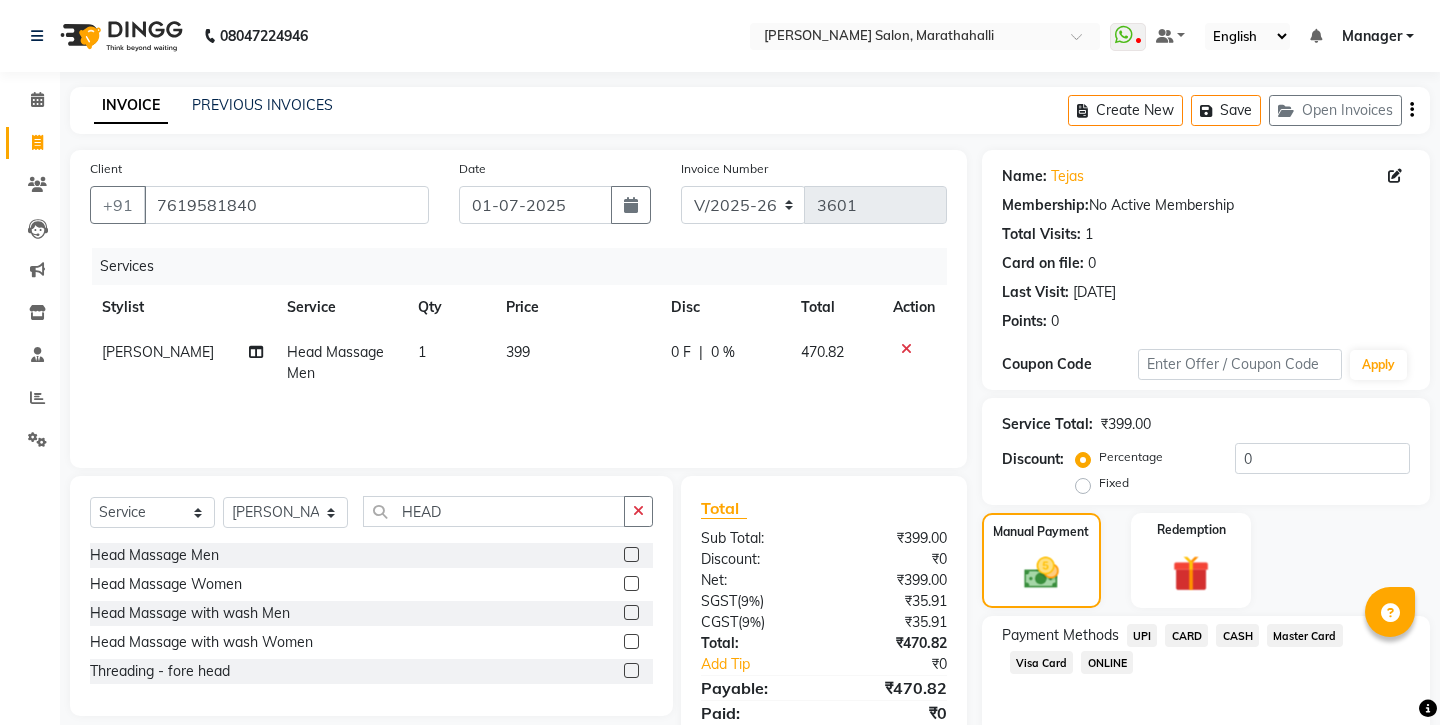 click on "UPI" 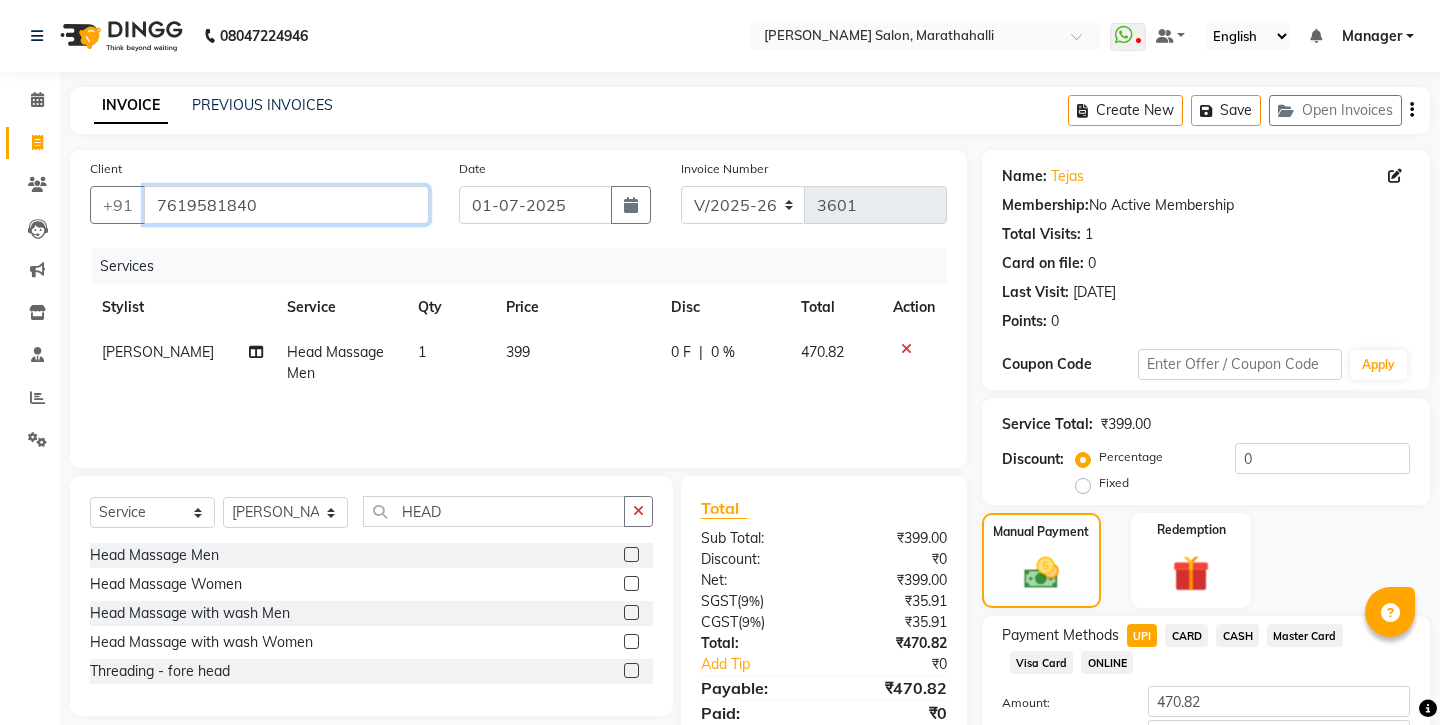 click on "7619581840" at bounding box center (286, 205) 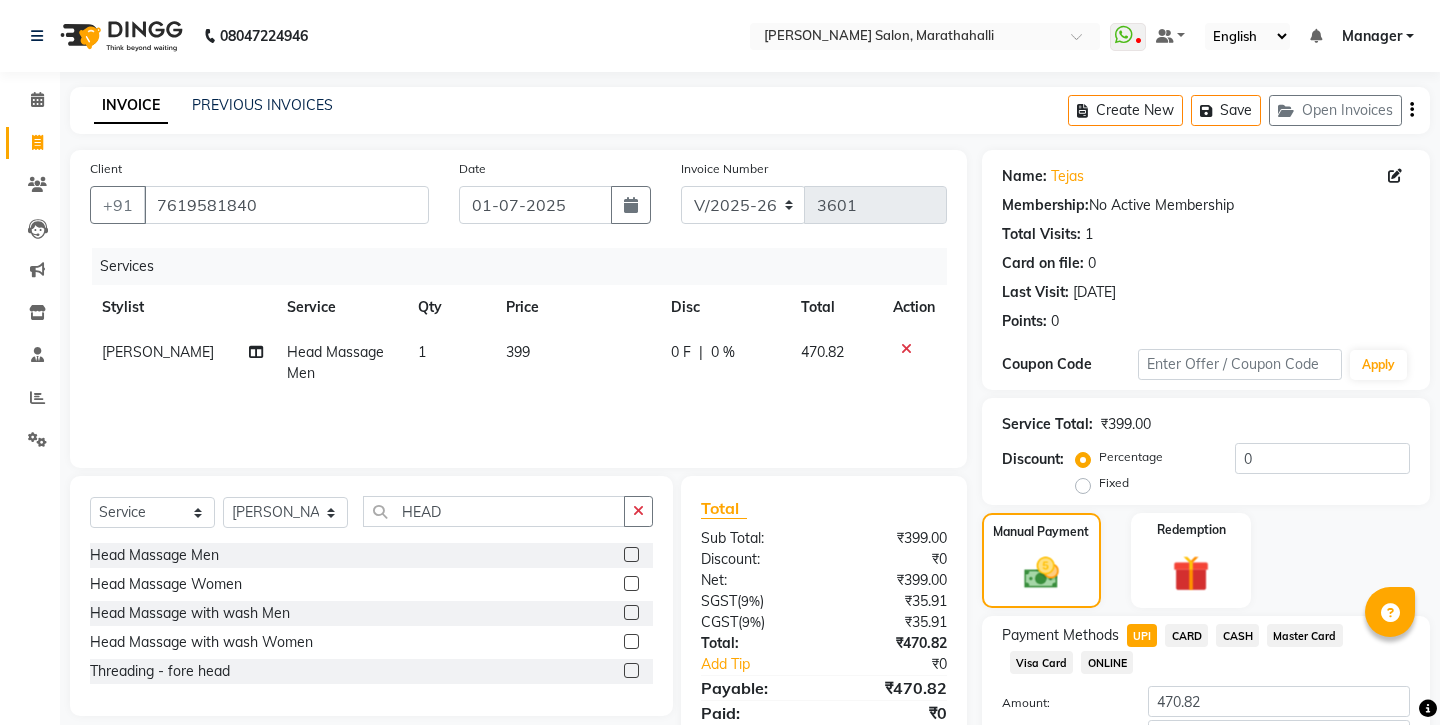 click on "Add Payment" 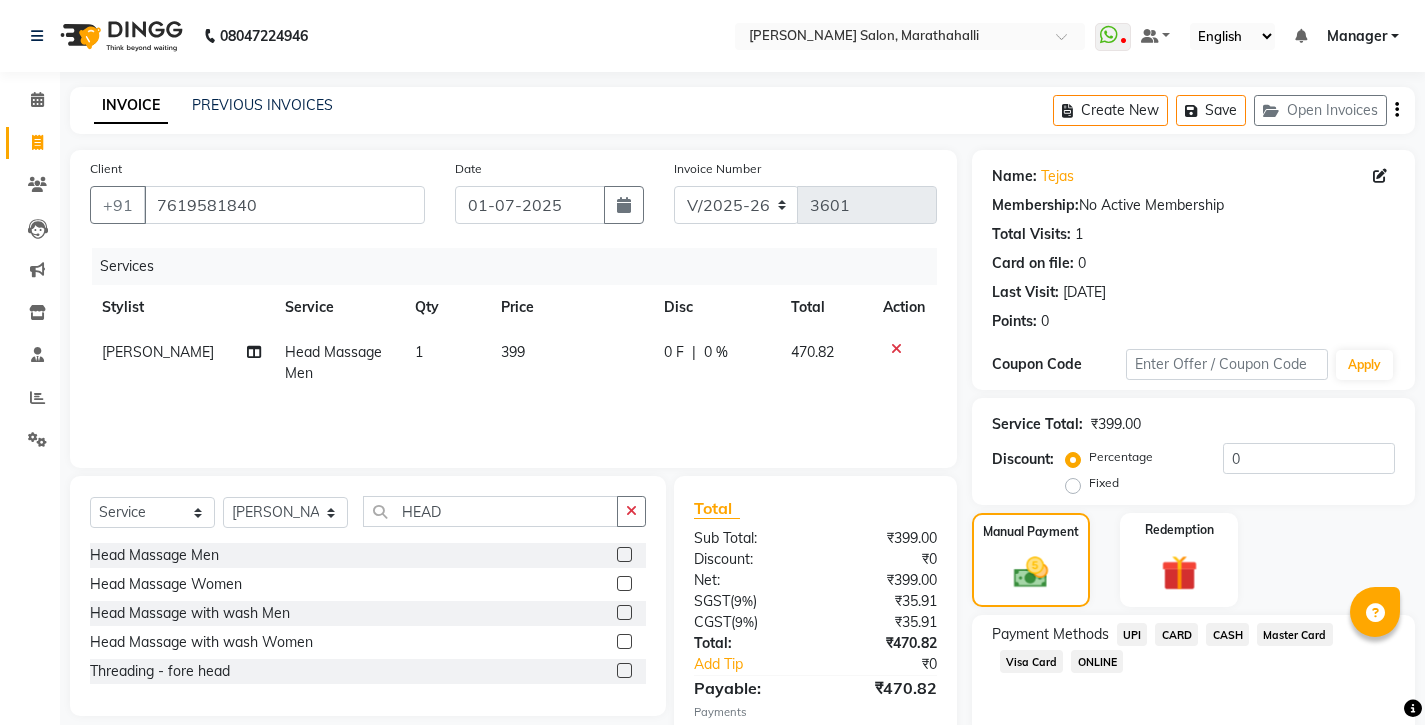 scroll, scrollTop: 68, scrollLeft: 0, axis: vertical 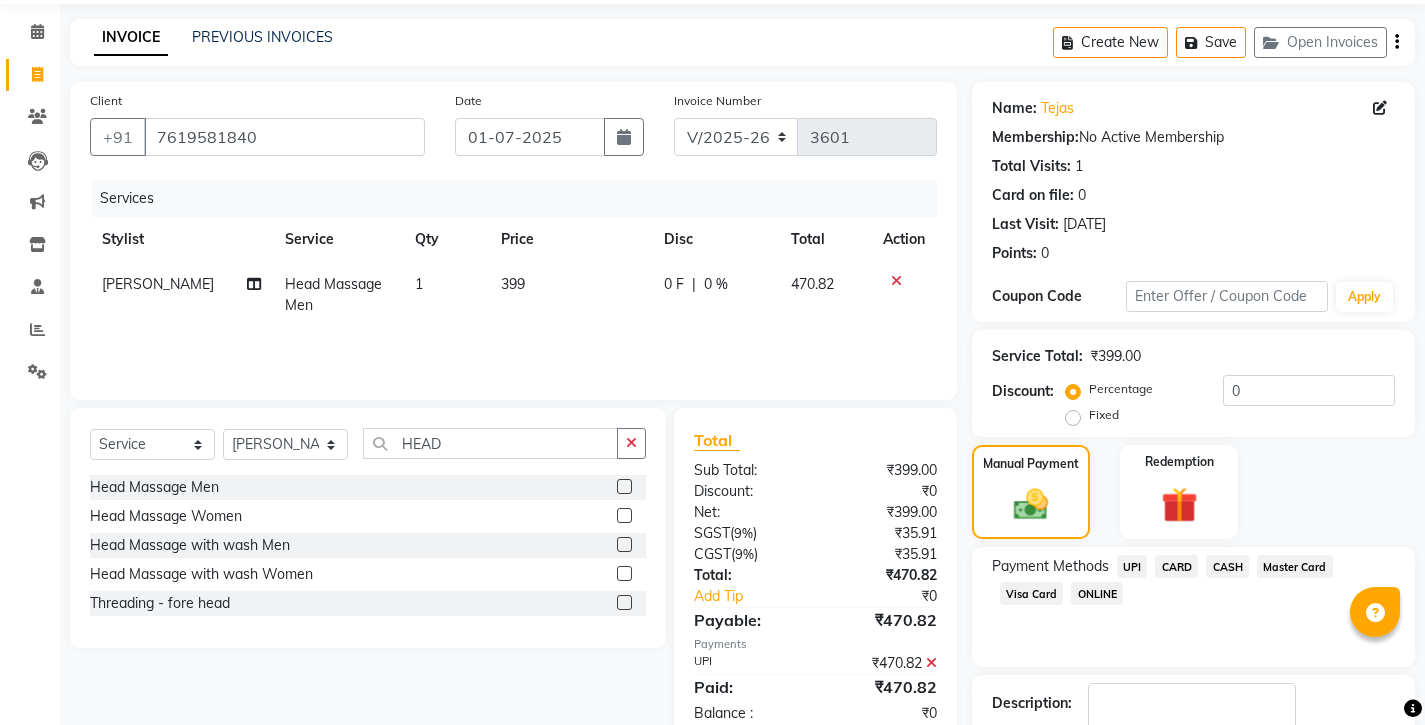click on "Checkout" 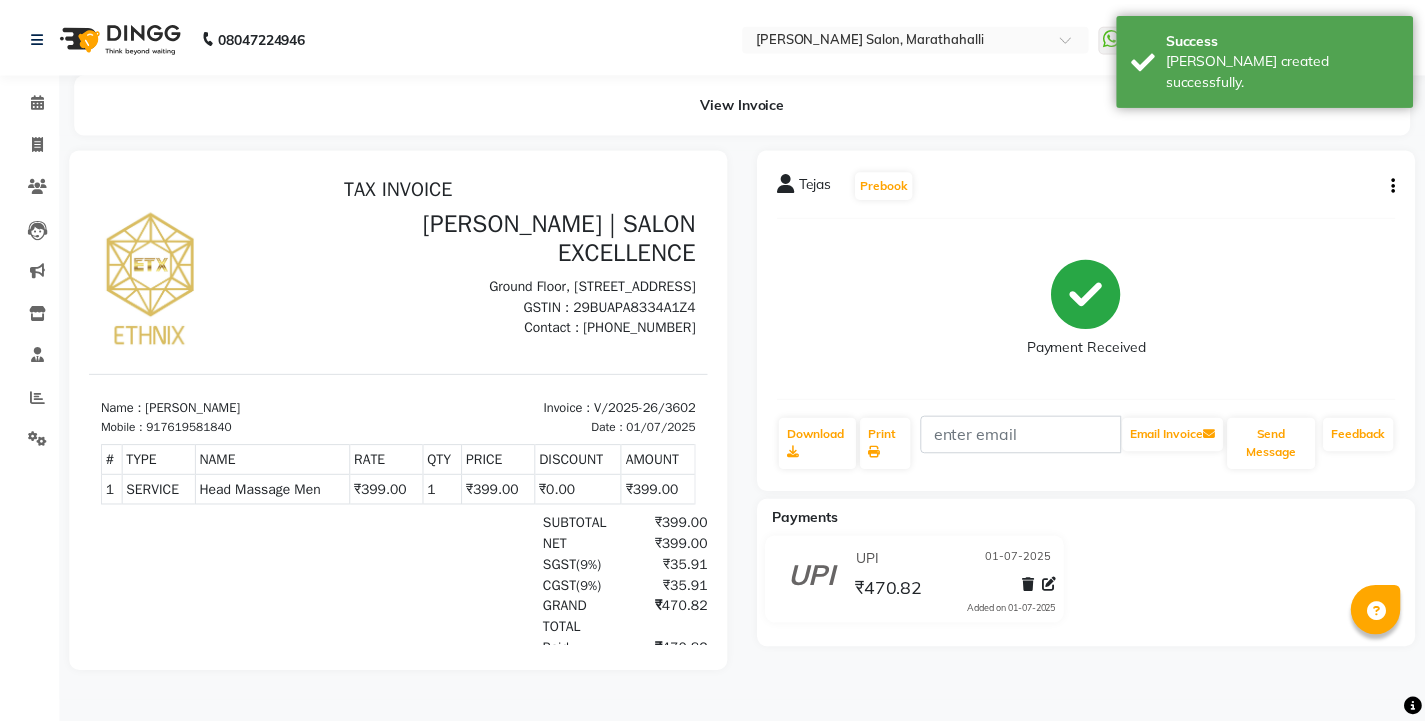 scroll, scrollTop: 0, scrollLeft: 0, axis: both 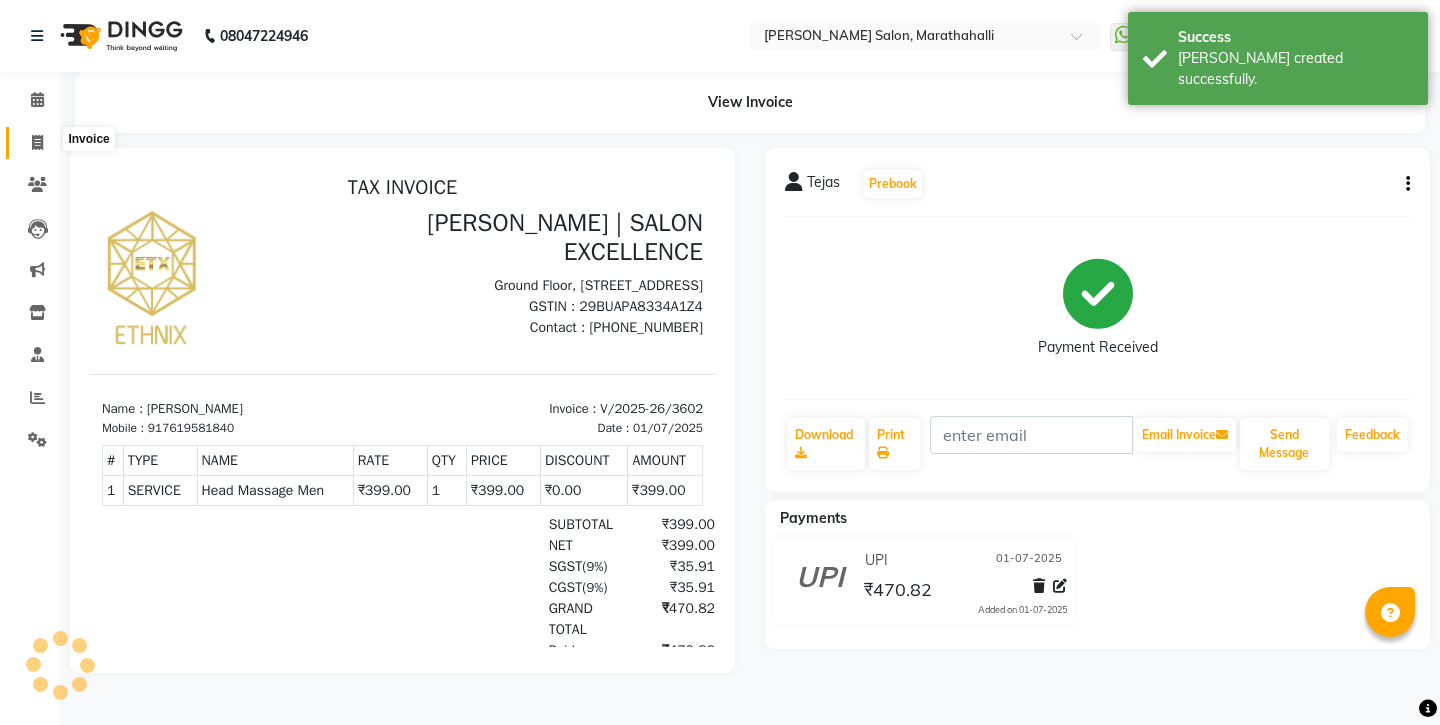click 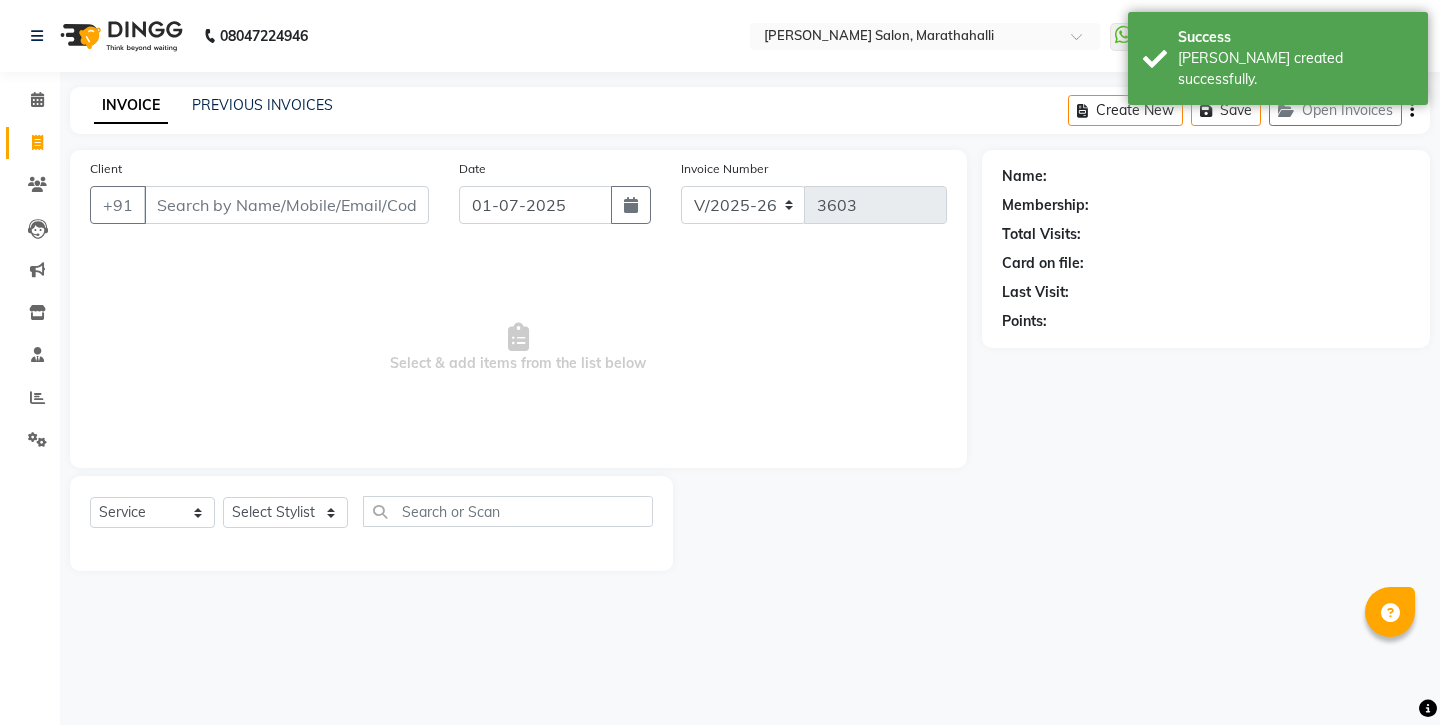 click on "Client" at bounding box center (286, 205) 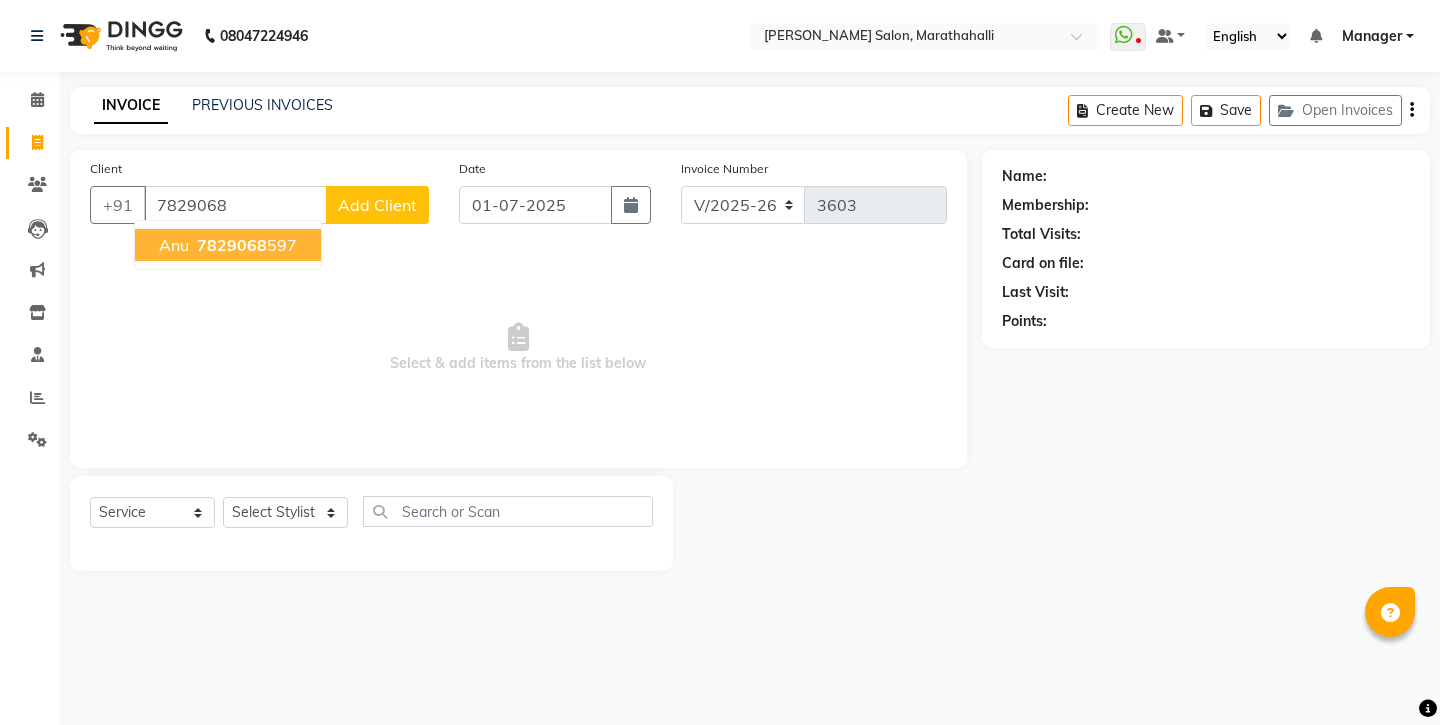 click on "7829068" at bounding box center (232, 245) 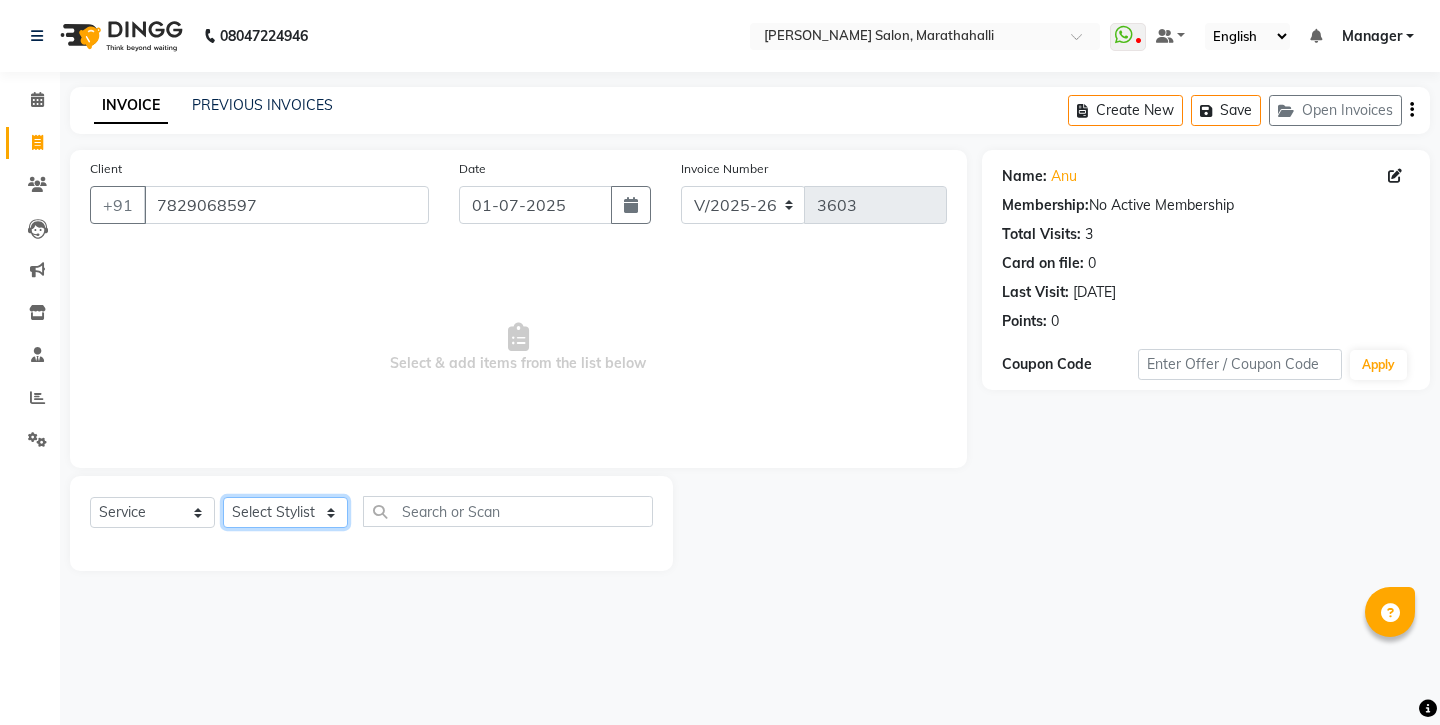 select on "50343" 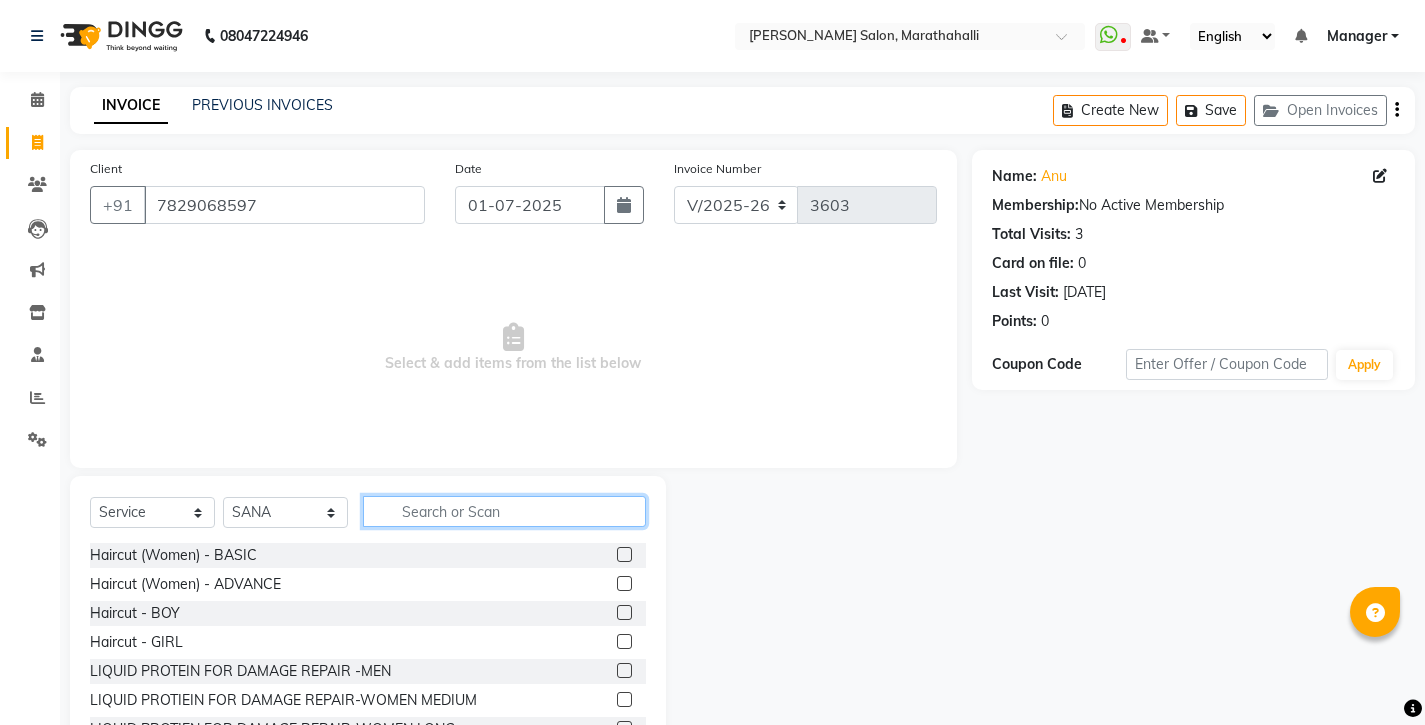 click 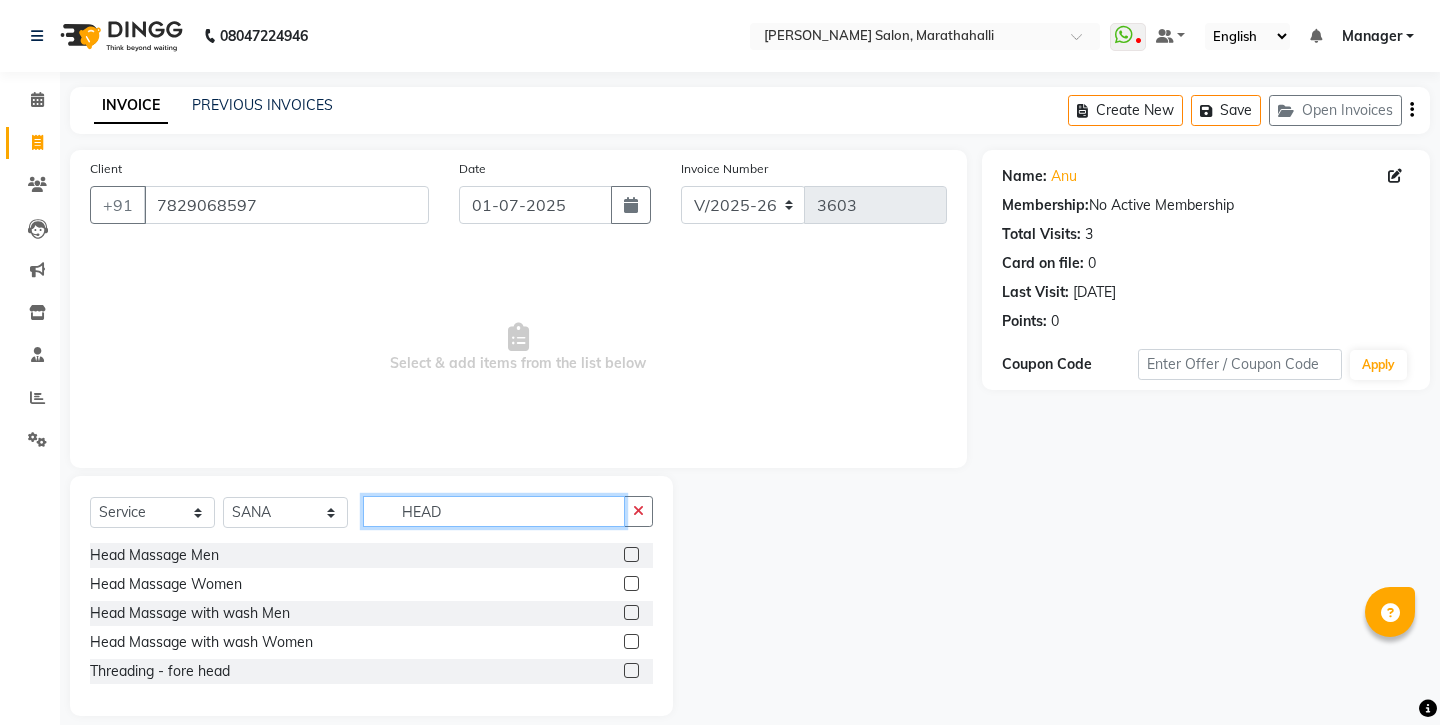 type on "HEAD" 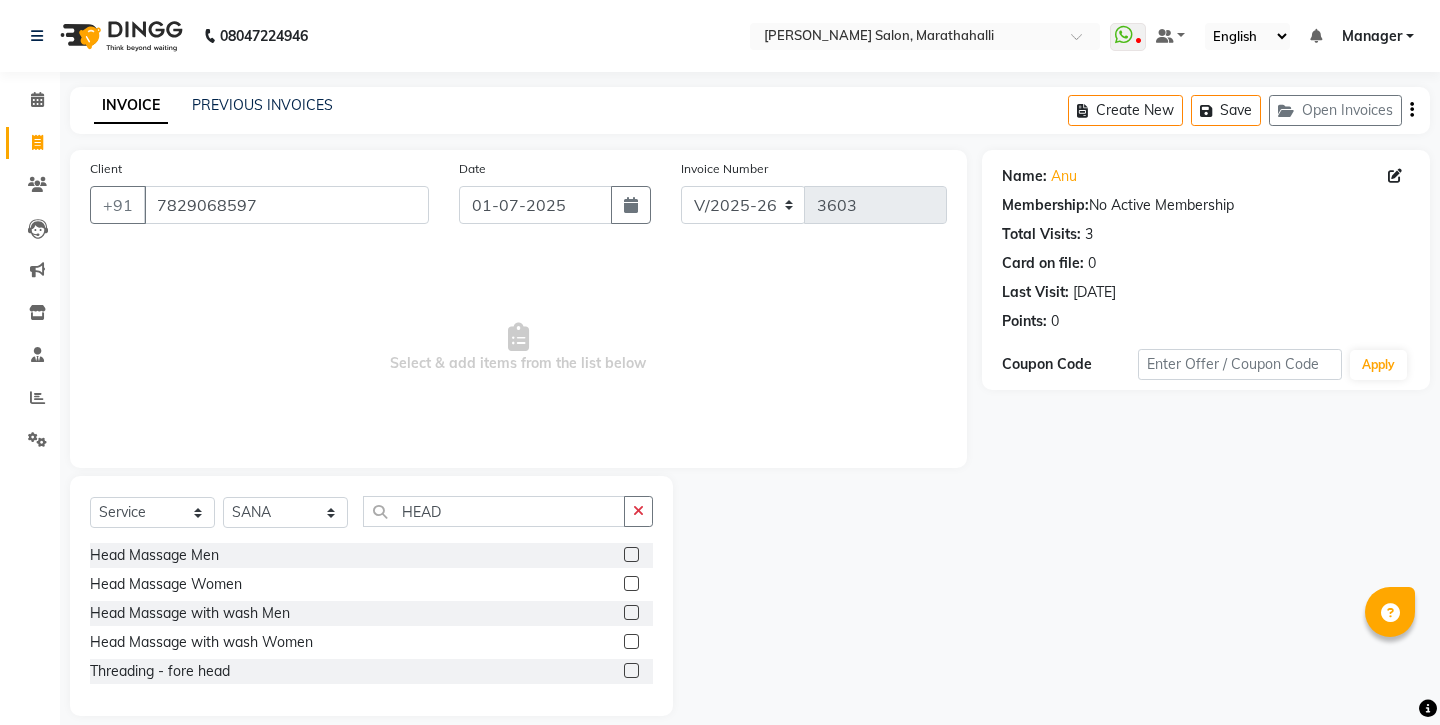 click 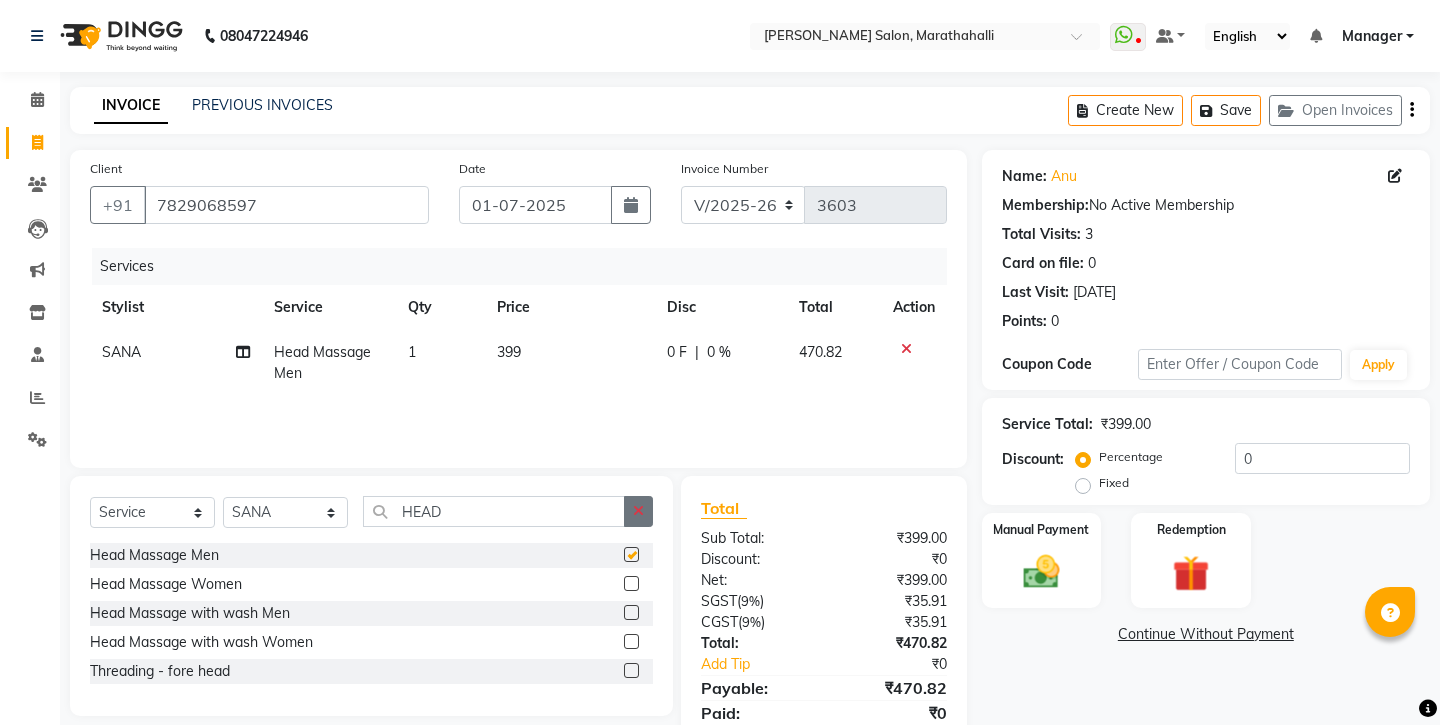 checkbox on "false" 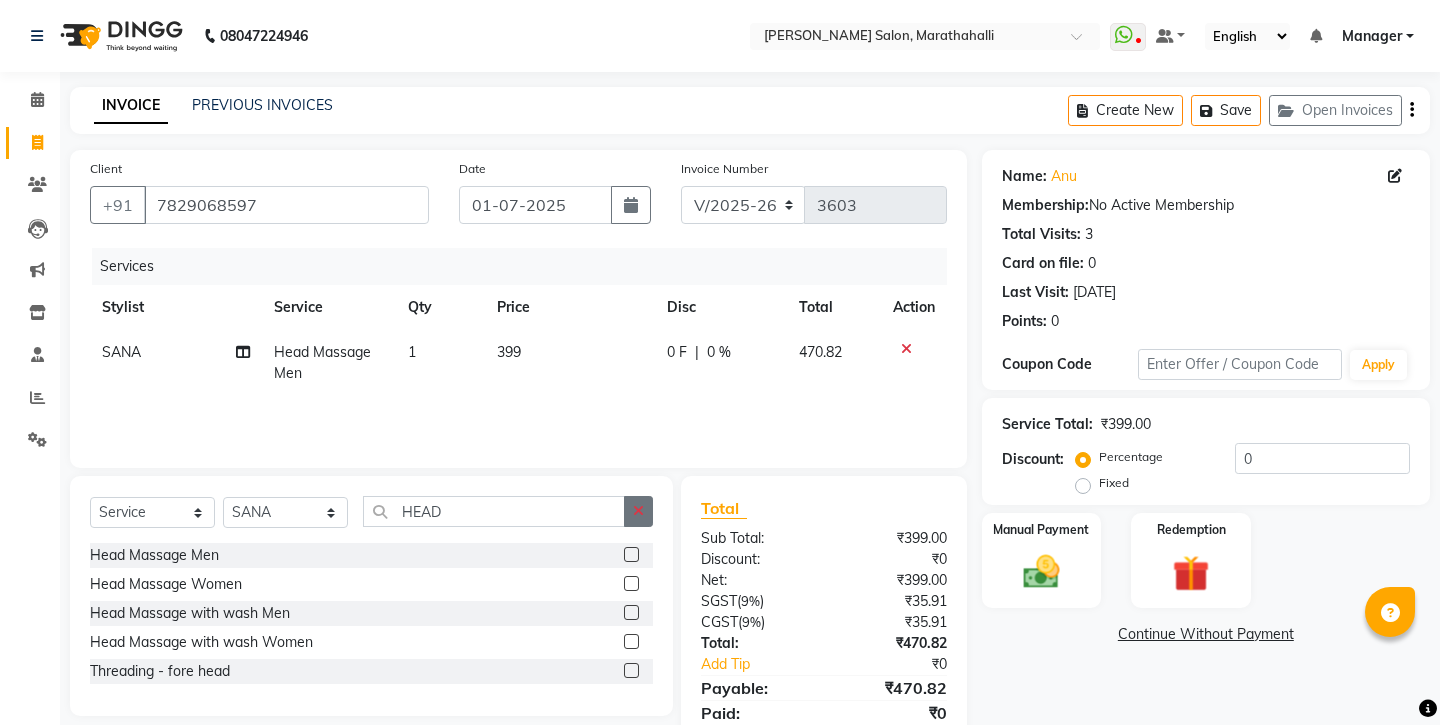 click 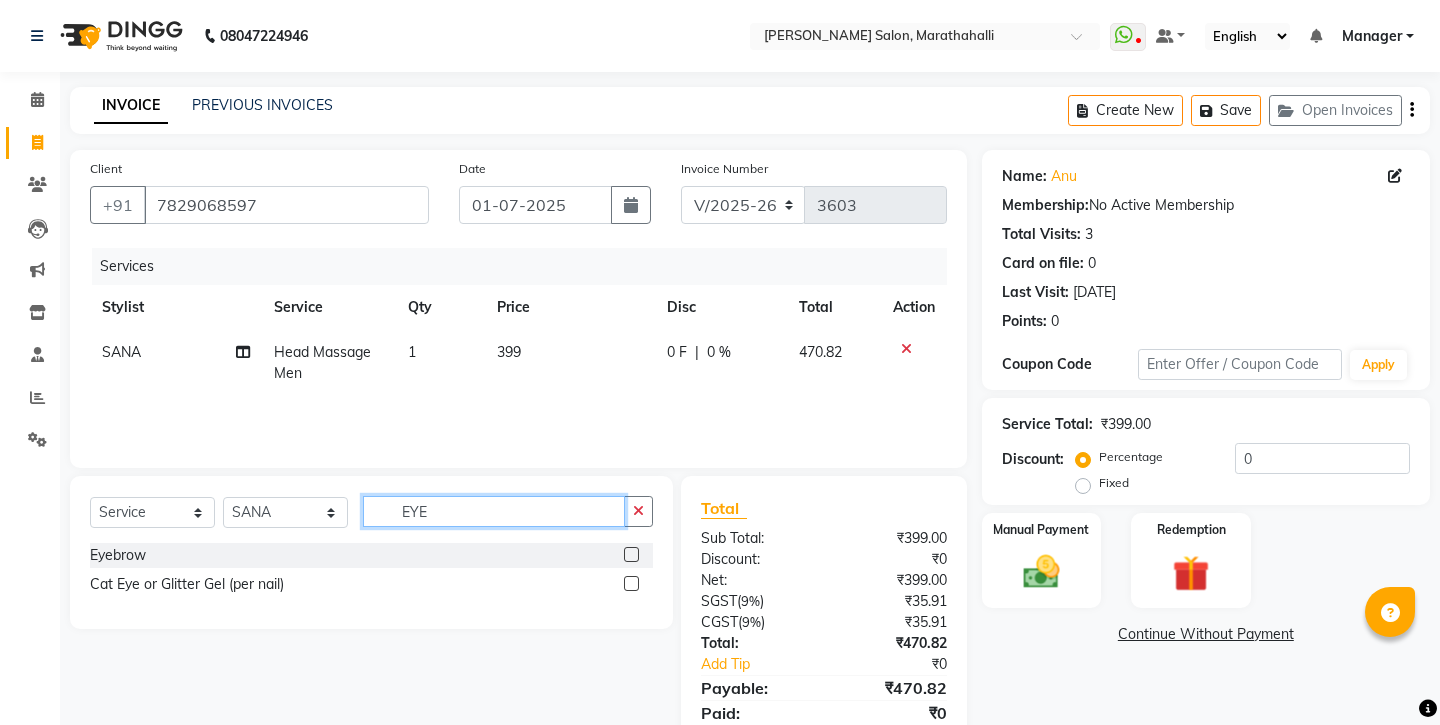 type on "EYE" 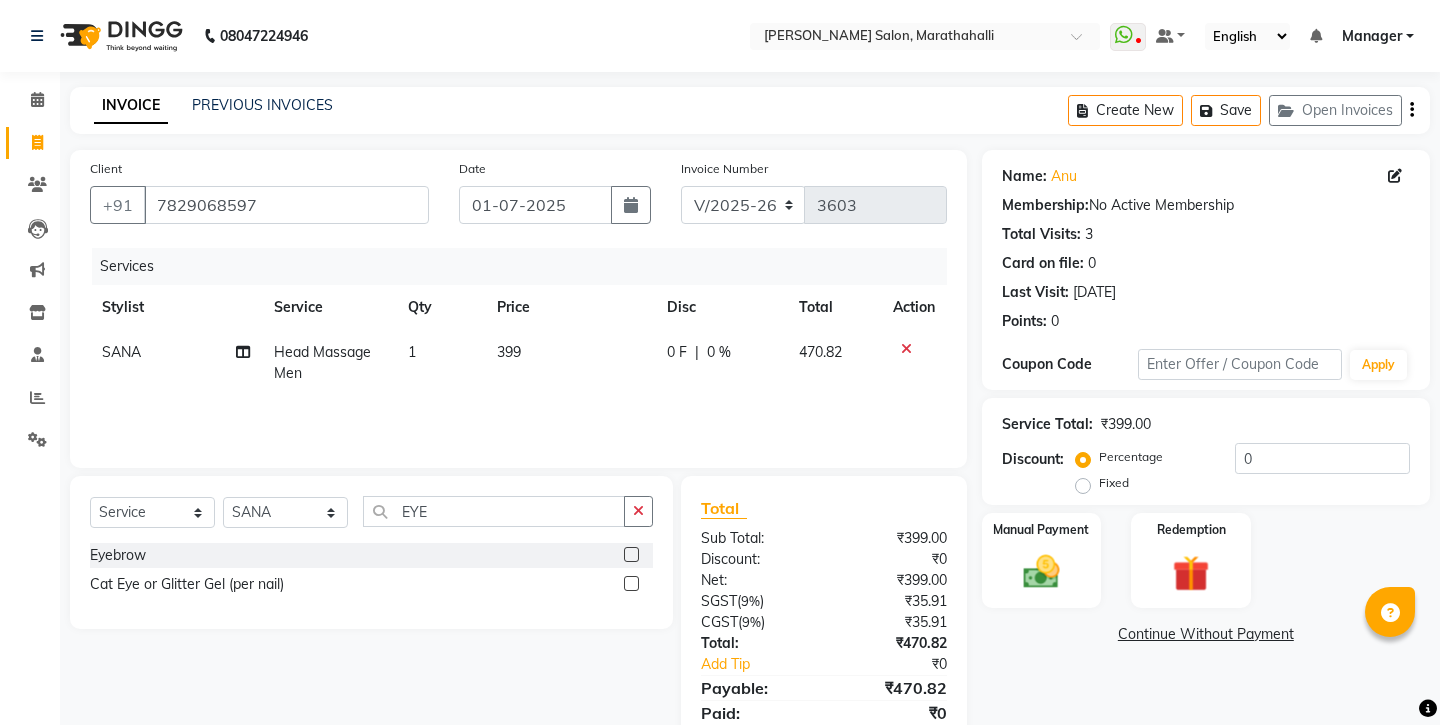 click 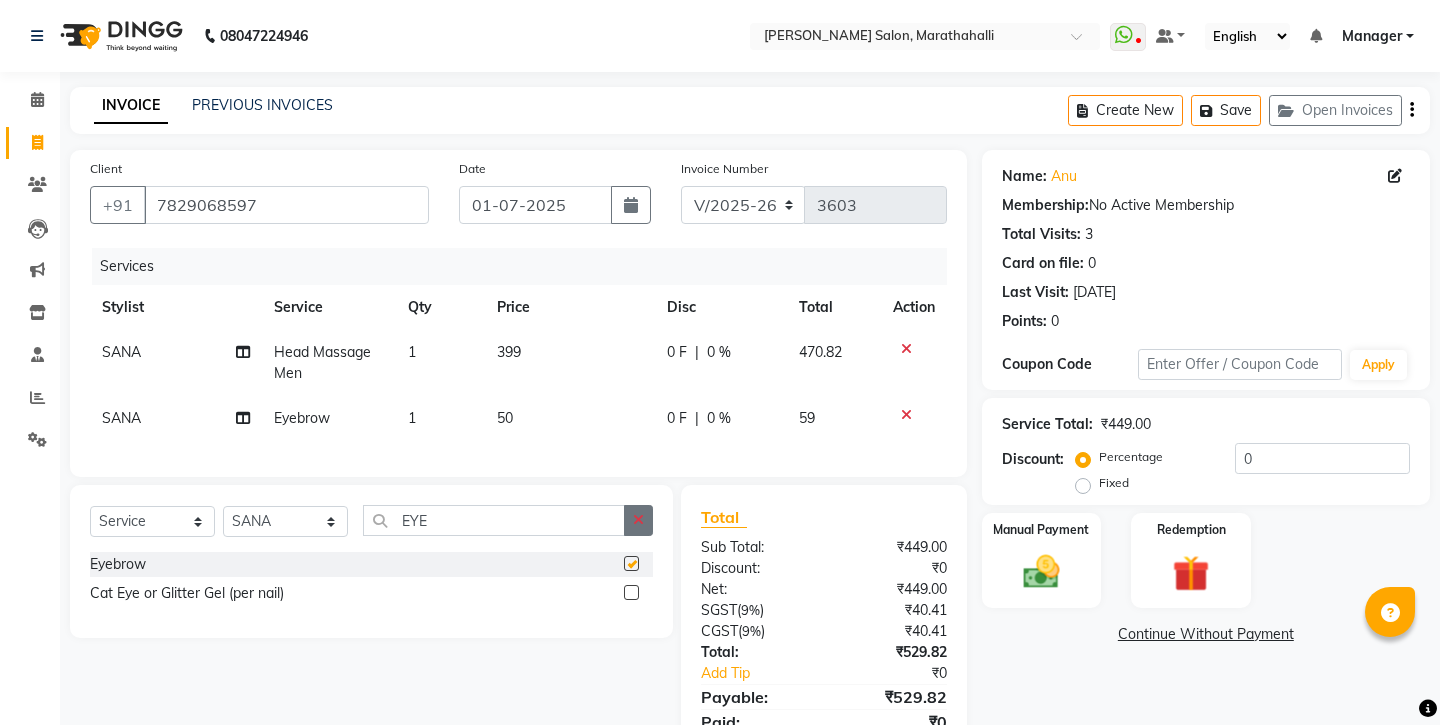 checkbox on "false" 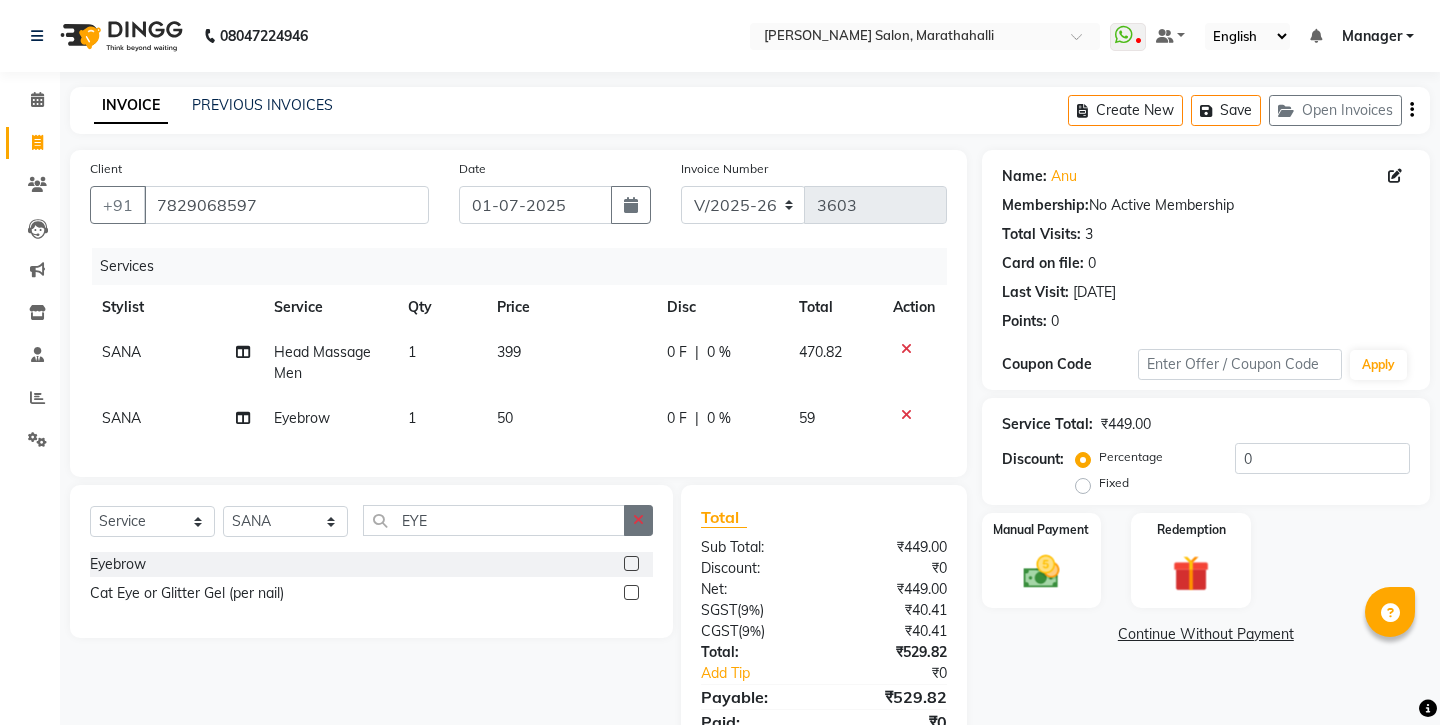 click 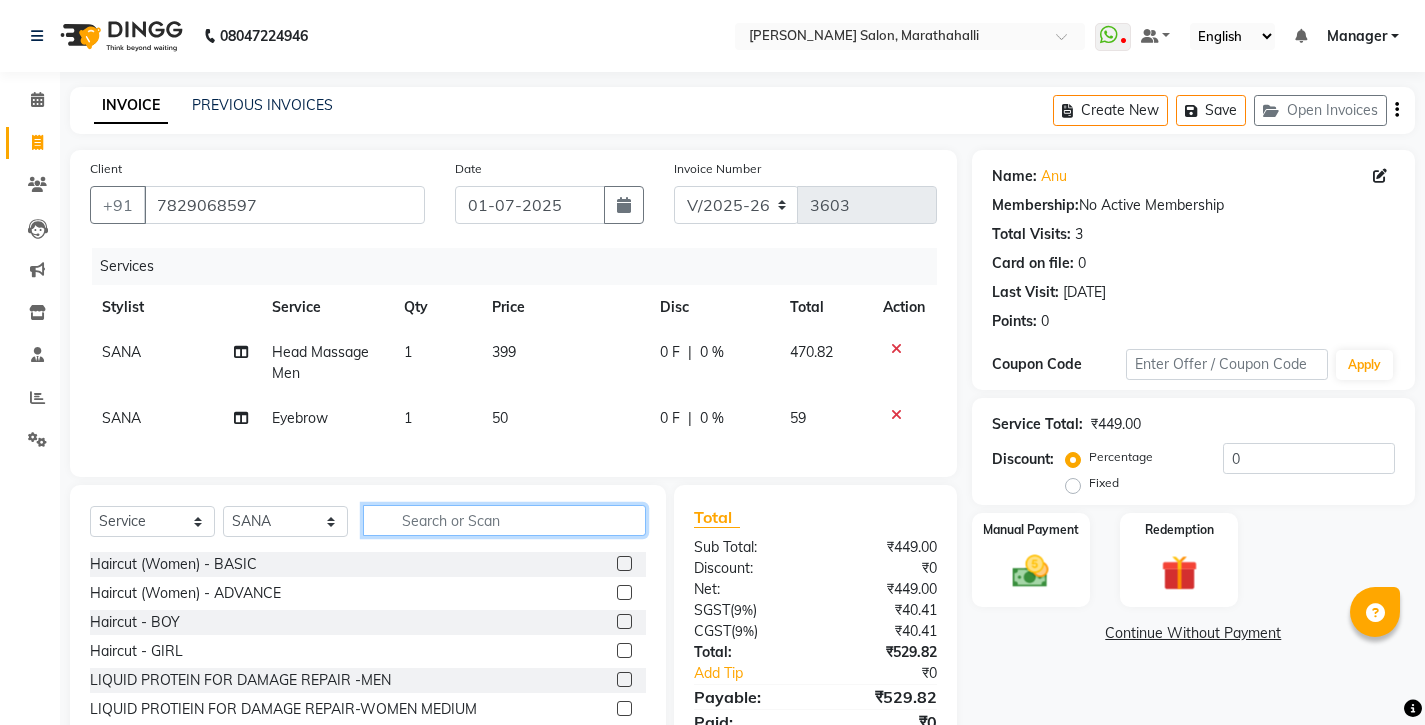click 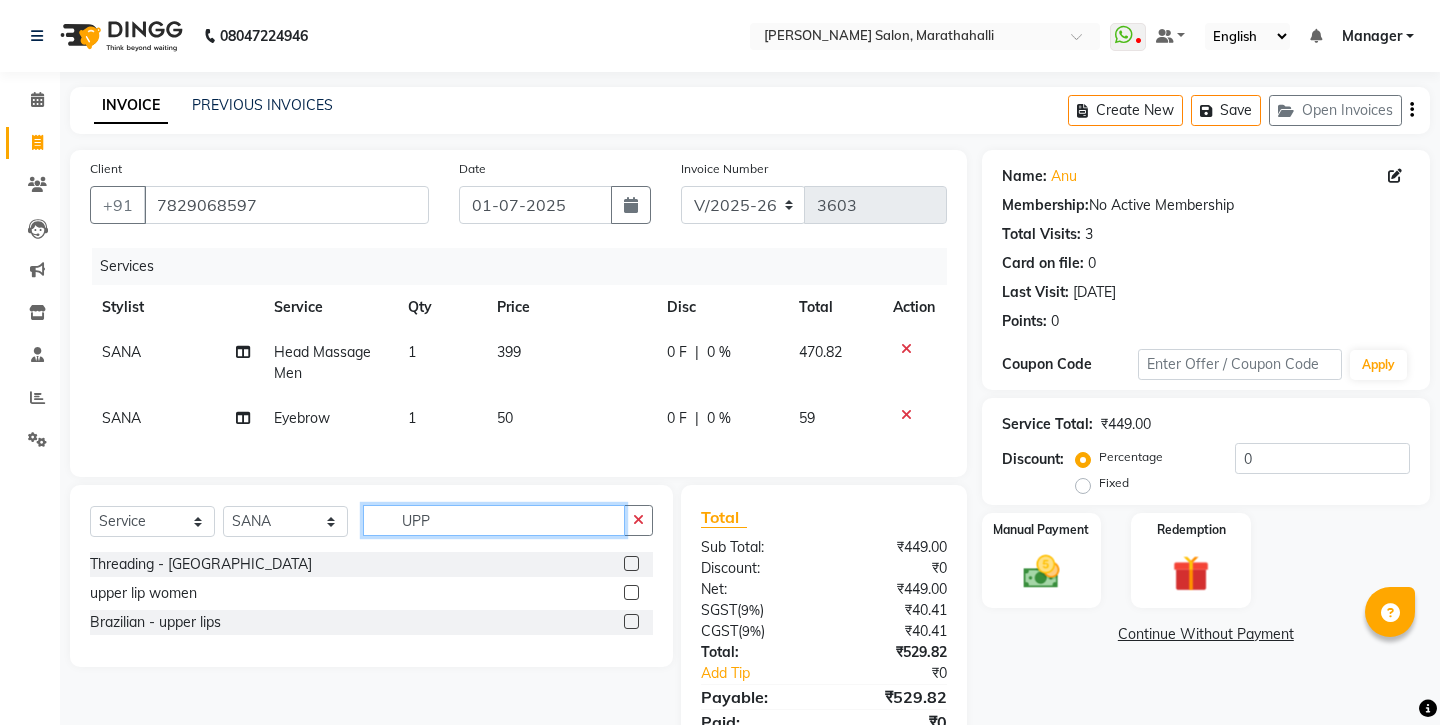 type on "UPP" 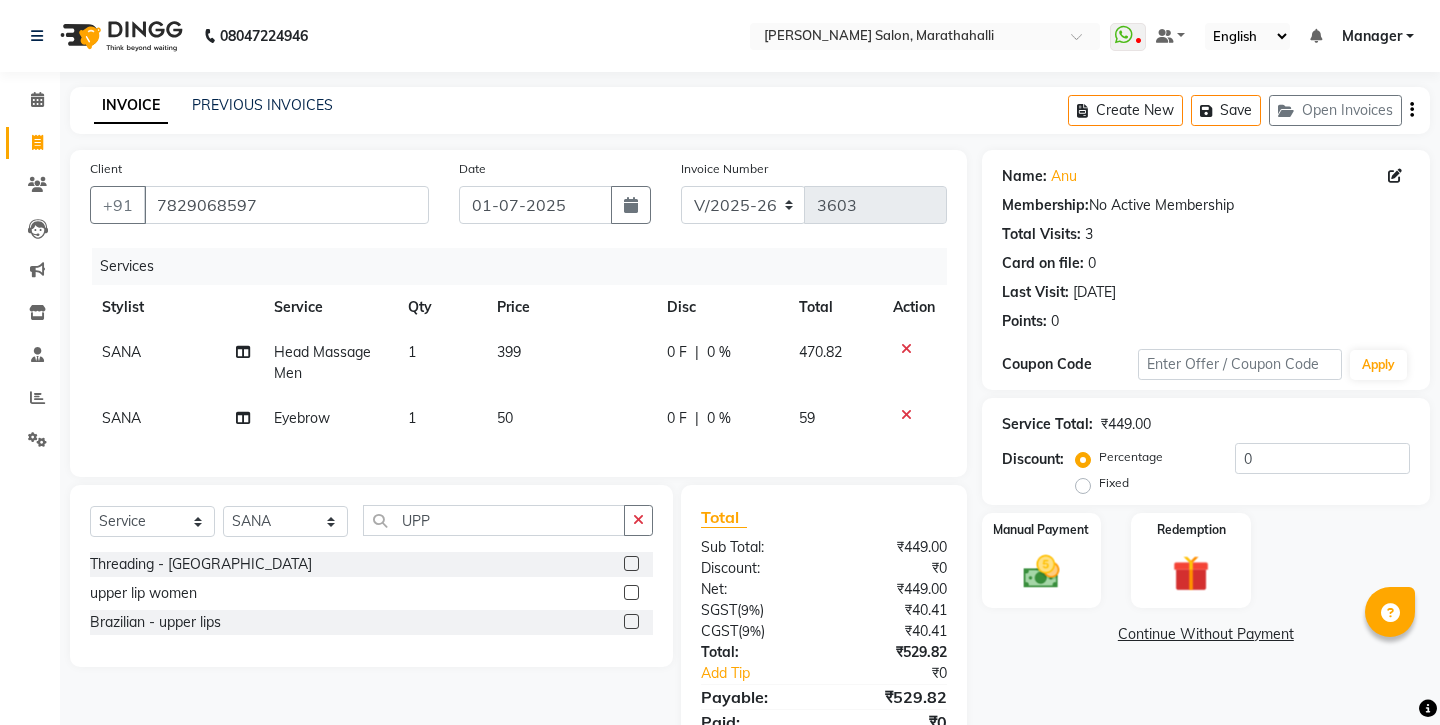 click 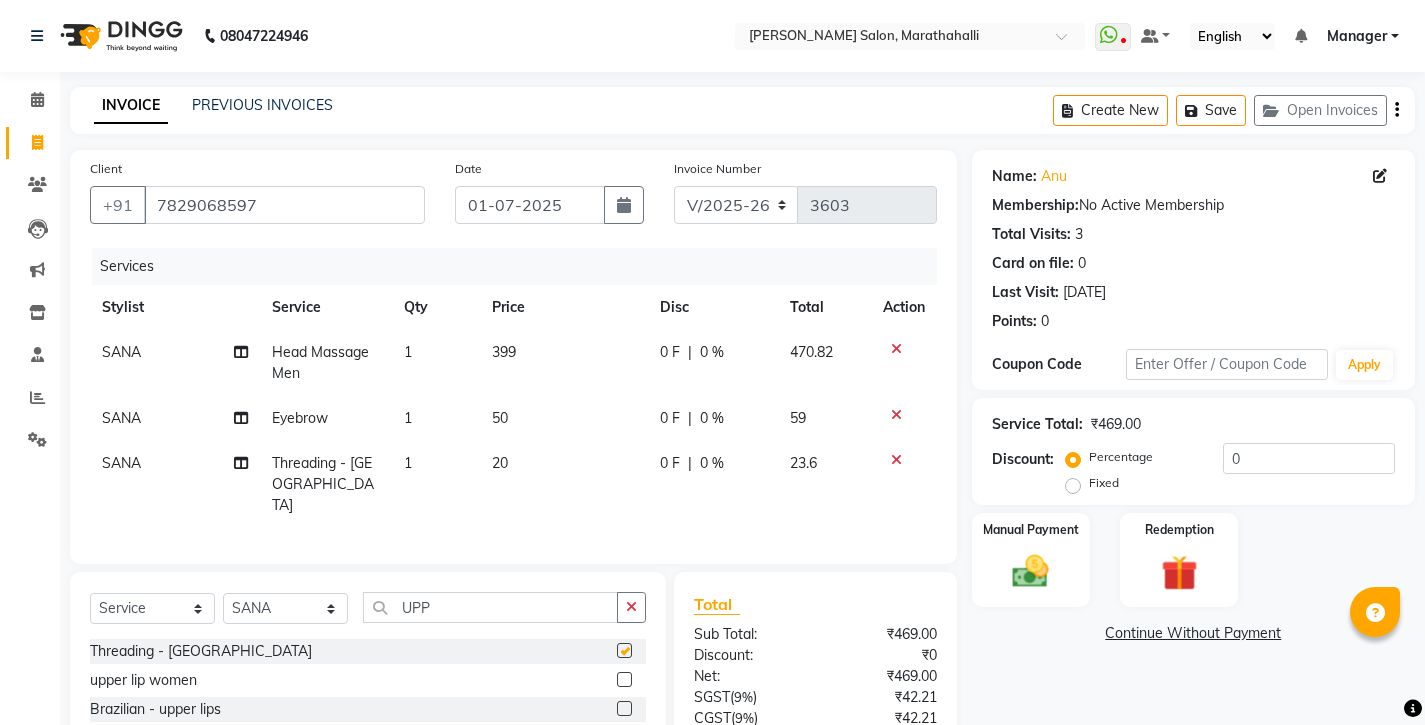 checkbox on "false" 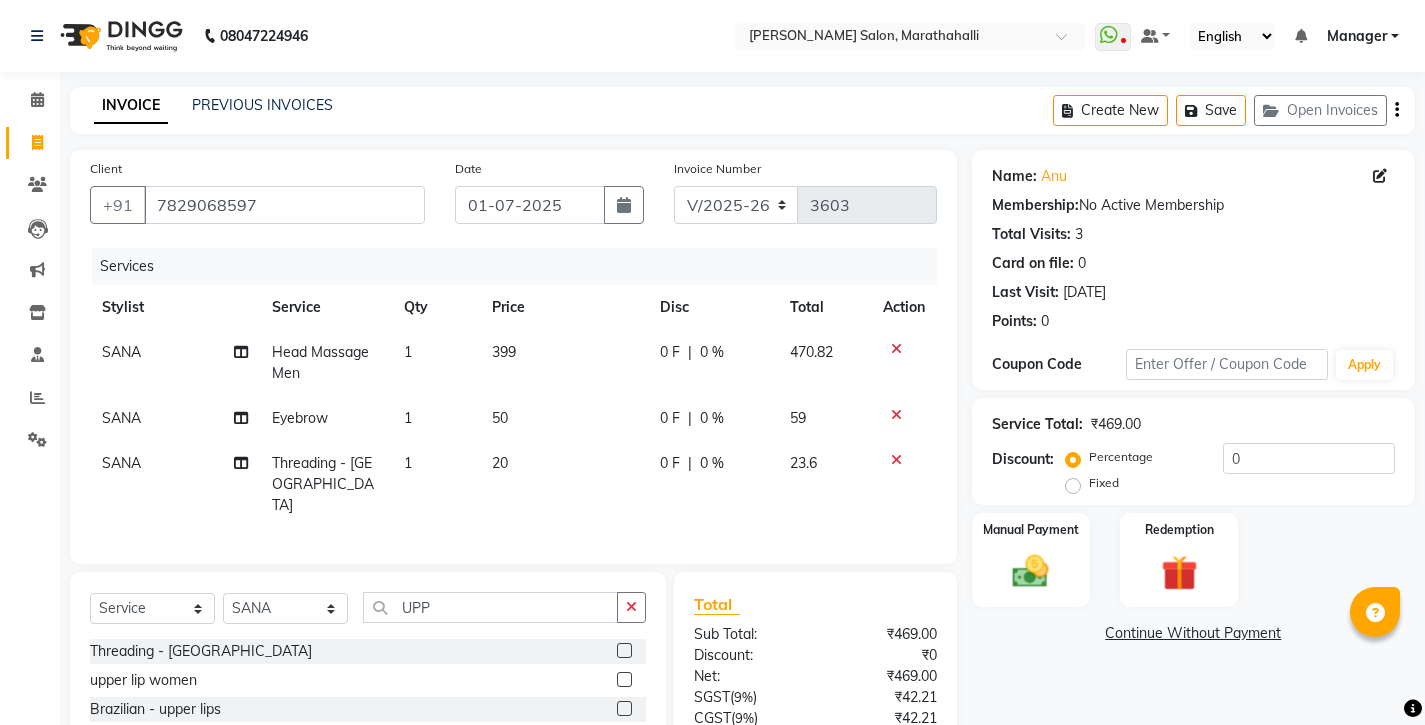 click 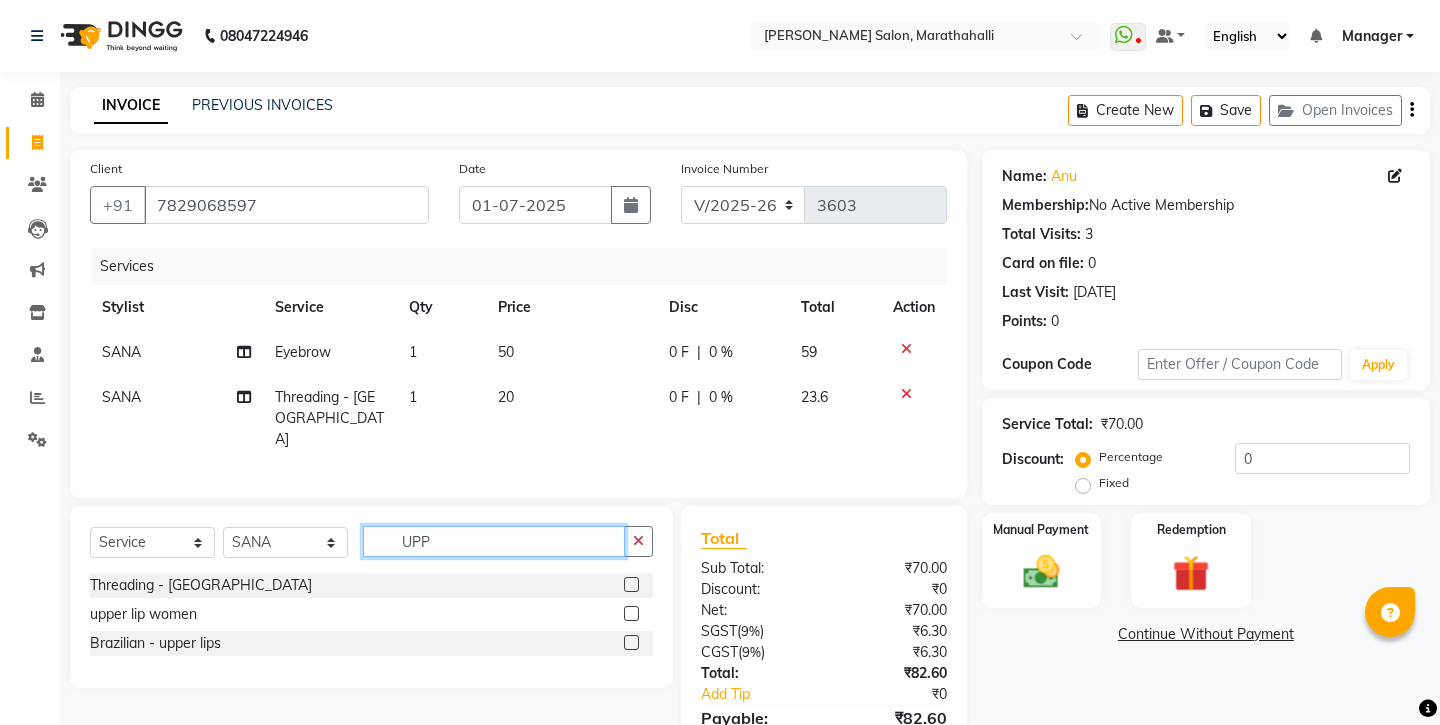 drag, startPoint x: 456, startPoint y: 484, endPoint x: 363, endPoint y: 469, distance: 94.20191 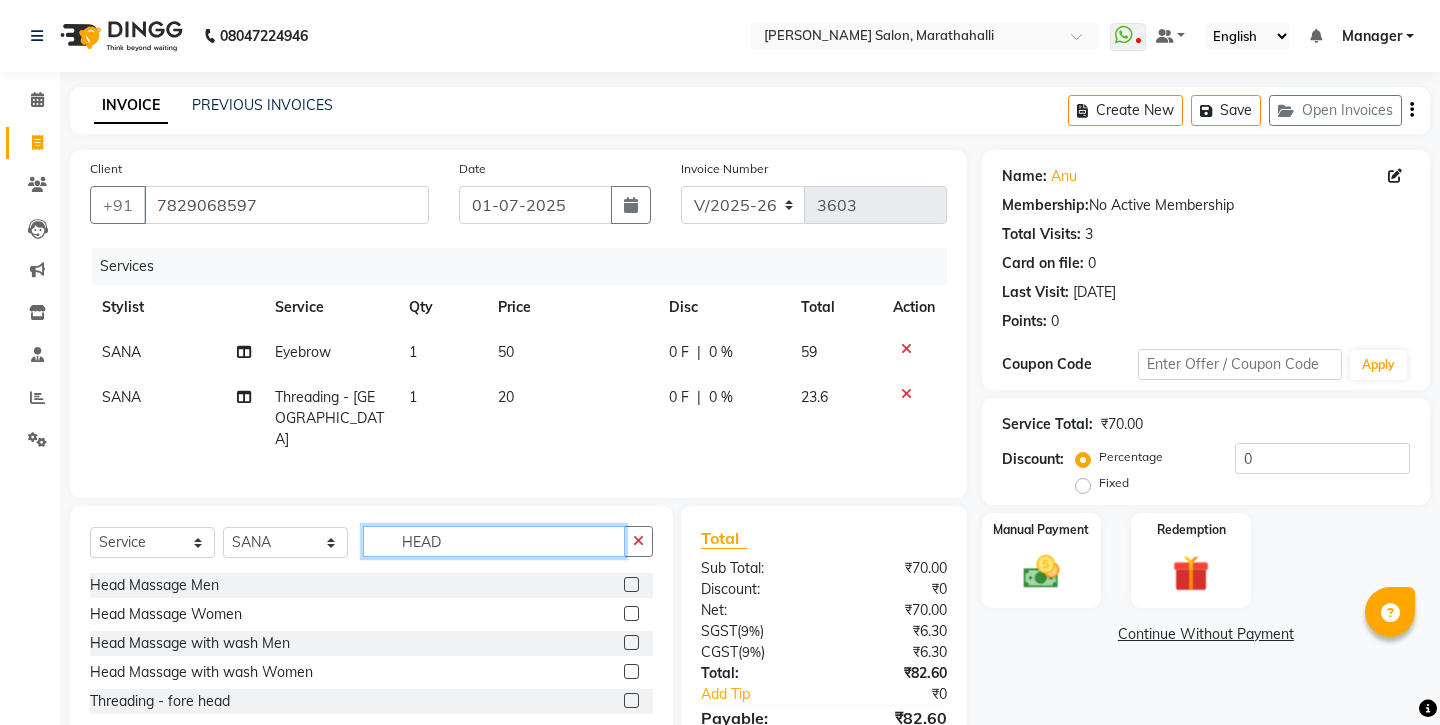 type on "HEAD" 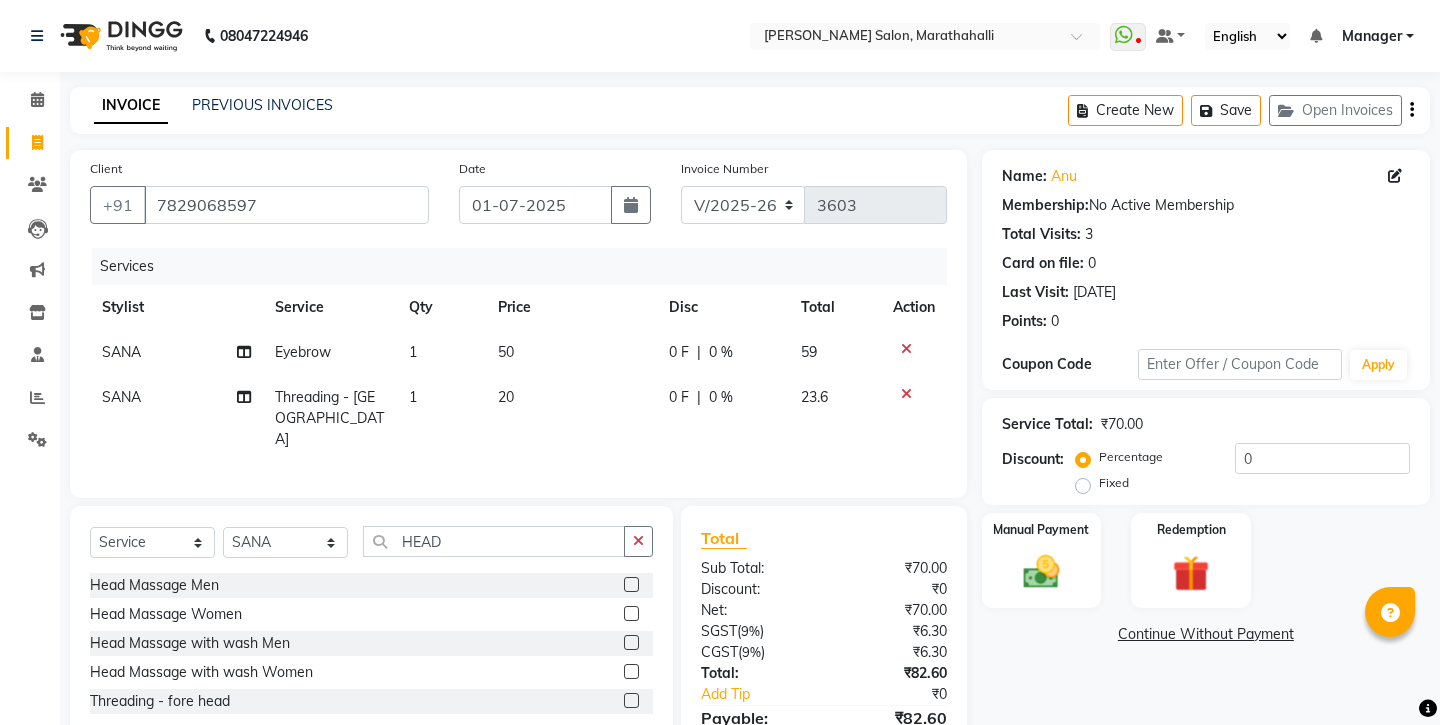 click 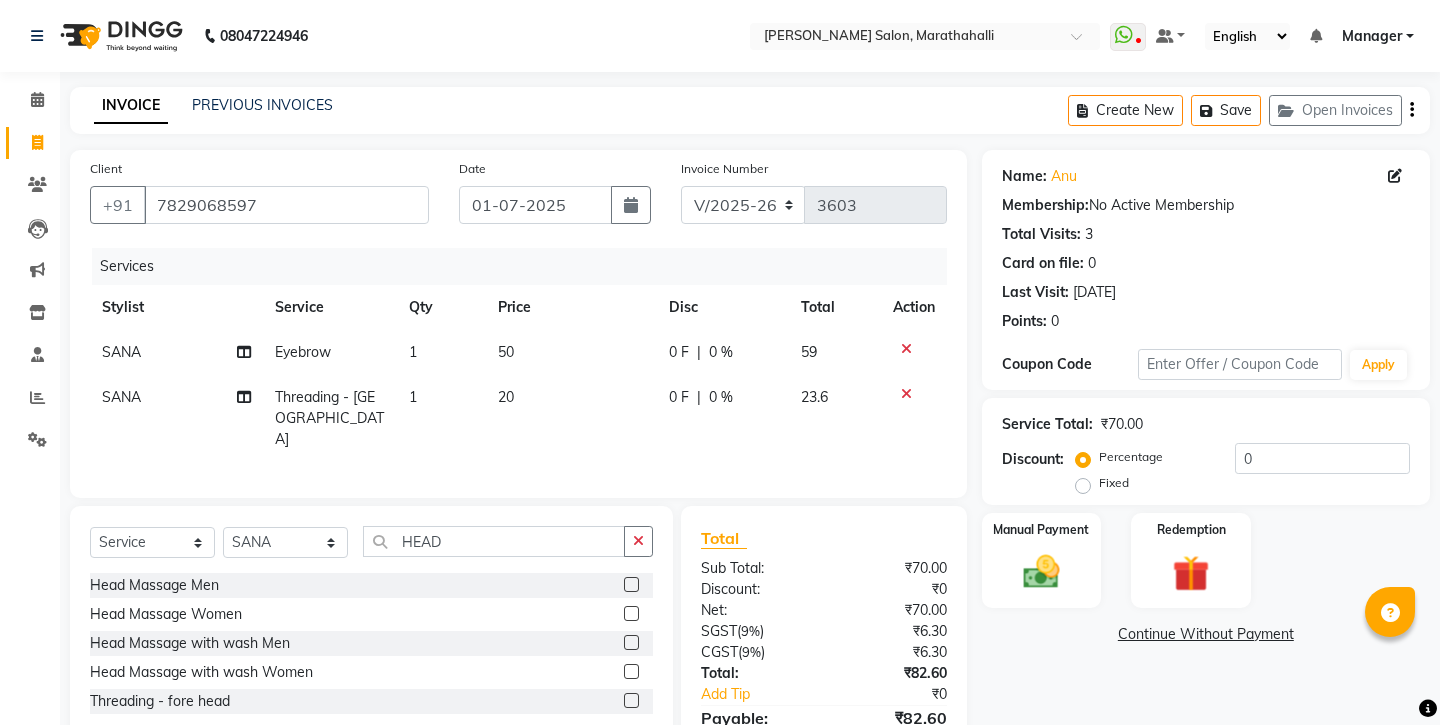 click at bounding box center [630, 672] 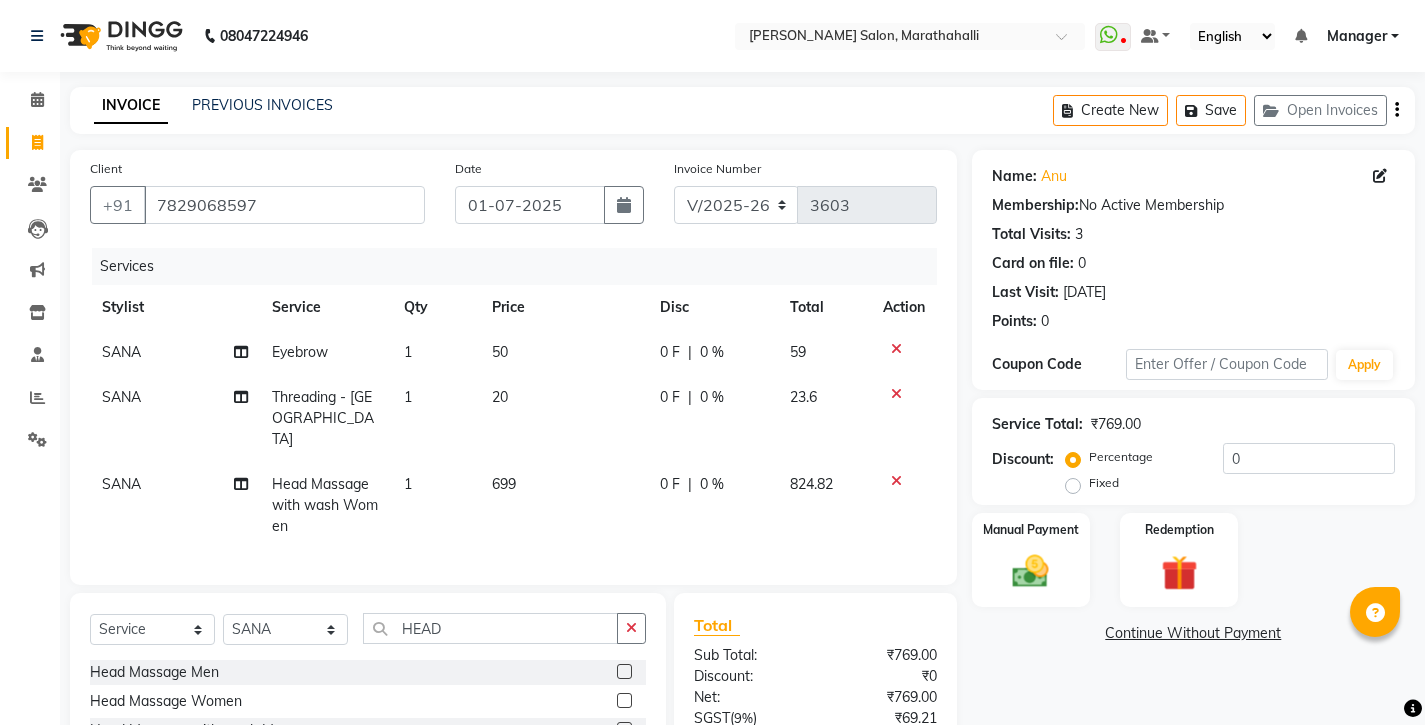 checkbox on "false" 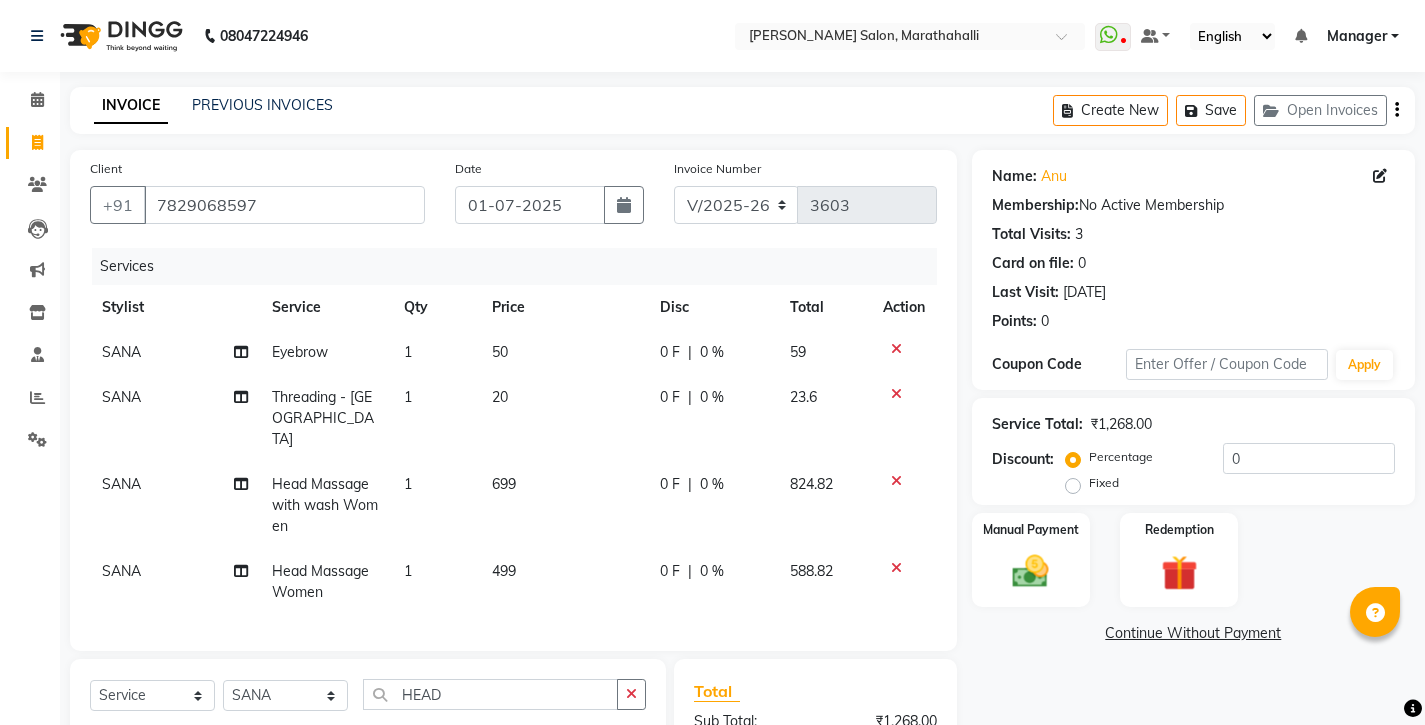 checkbox on "false" 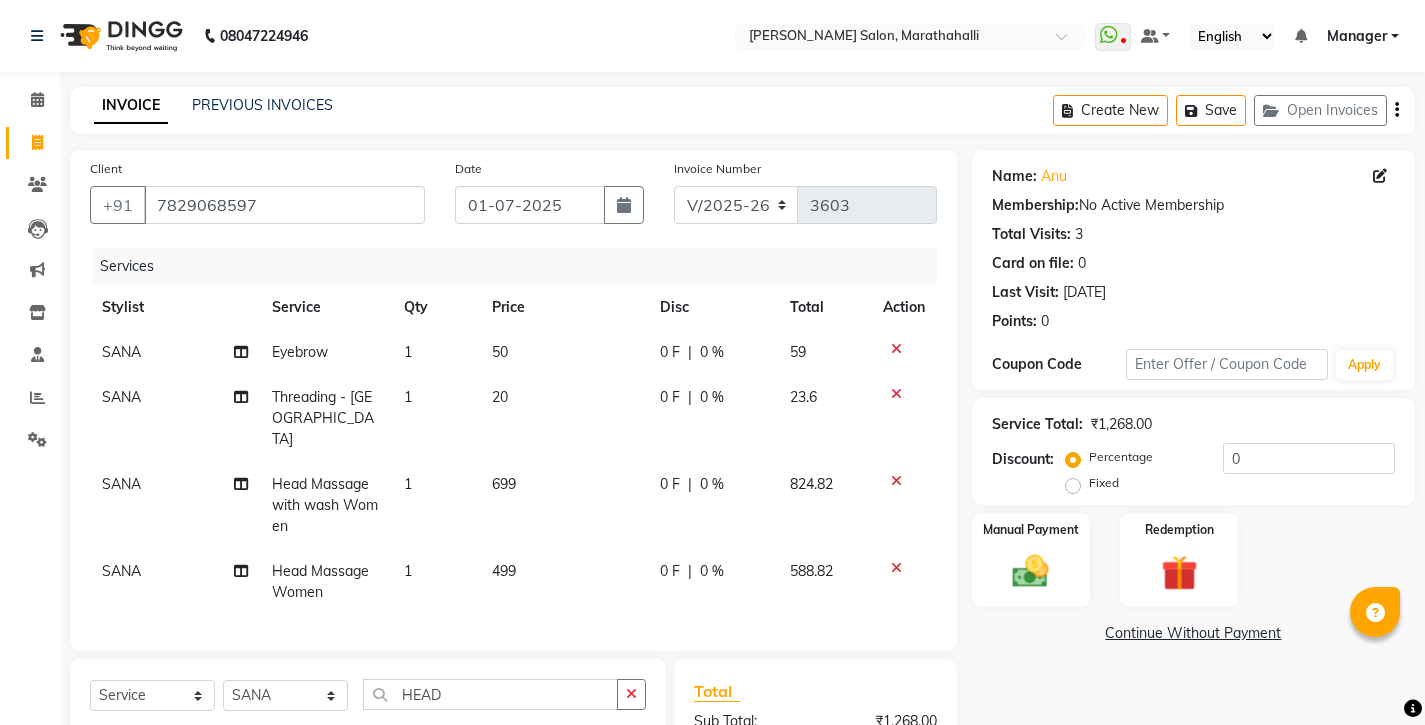 click 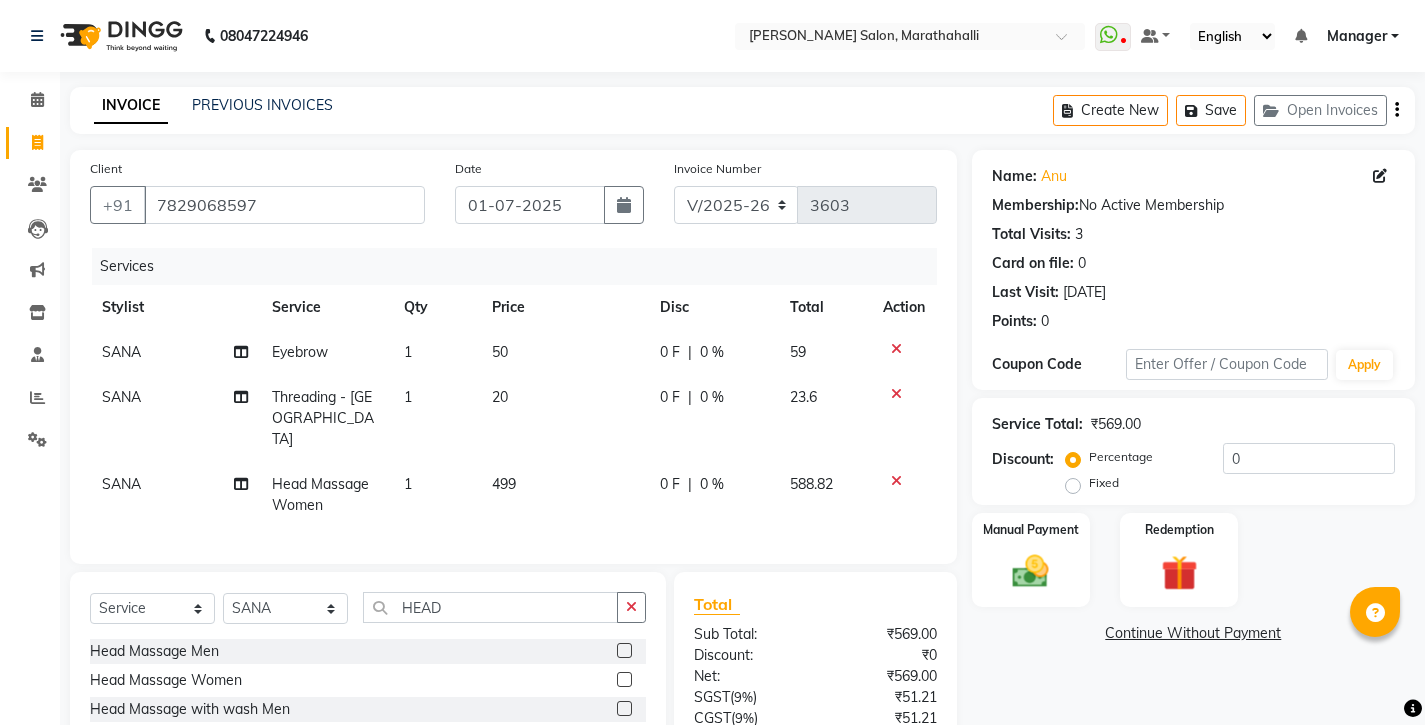 click 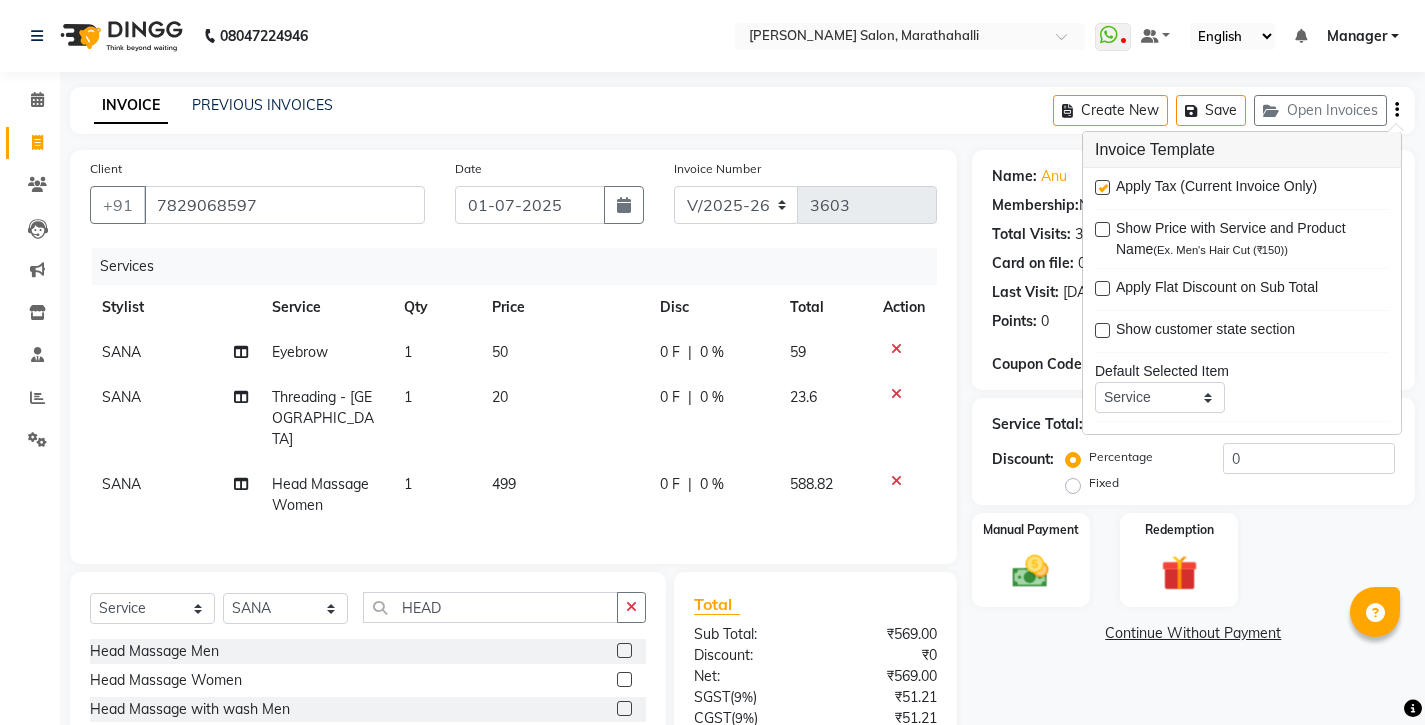 click at bounding box center (1102, 187) 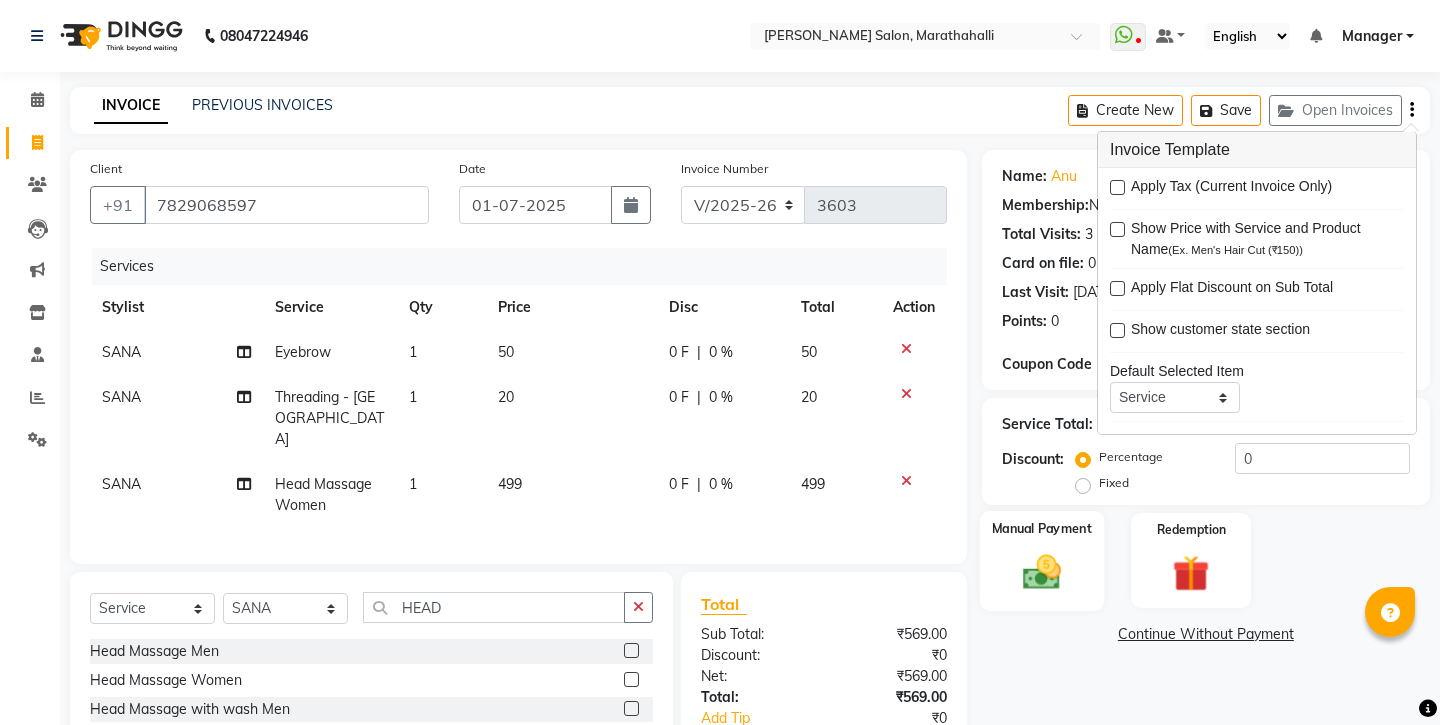 click 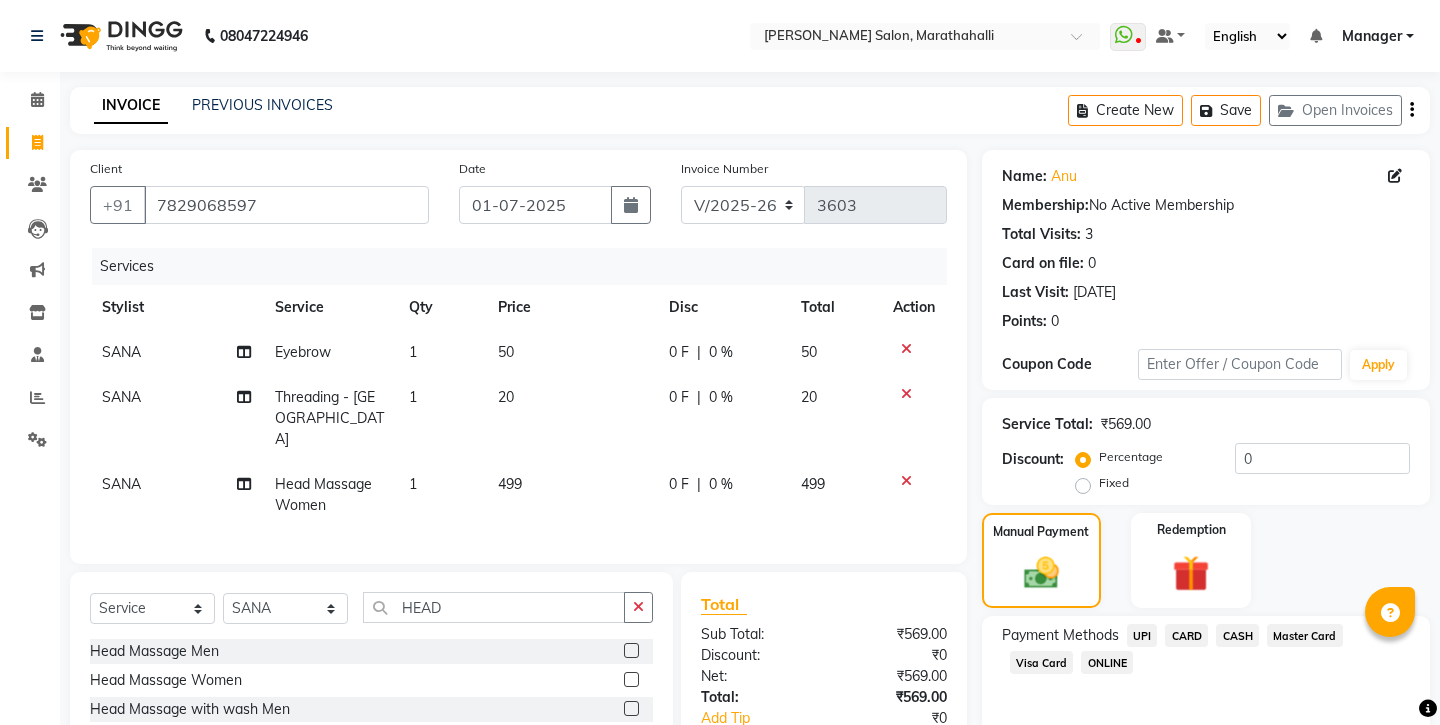 click on "CASH" 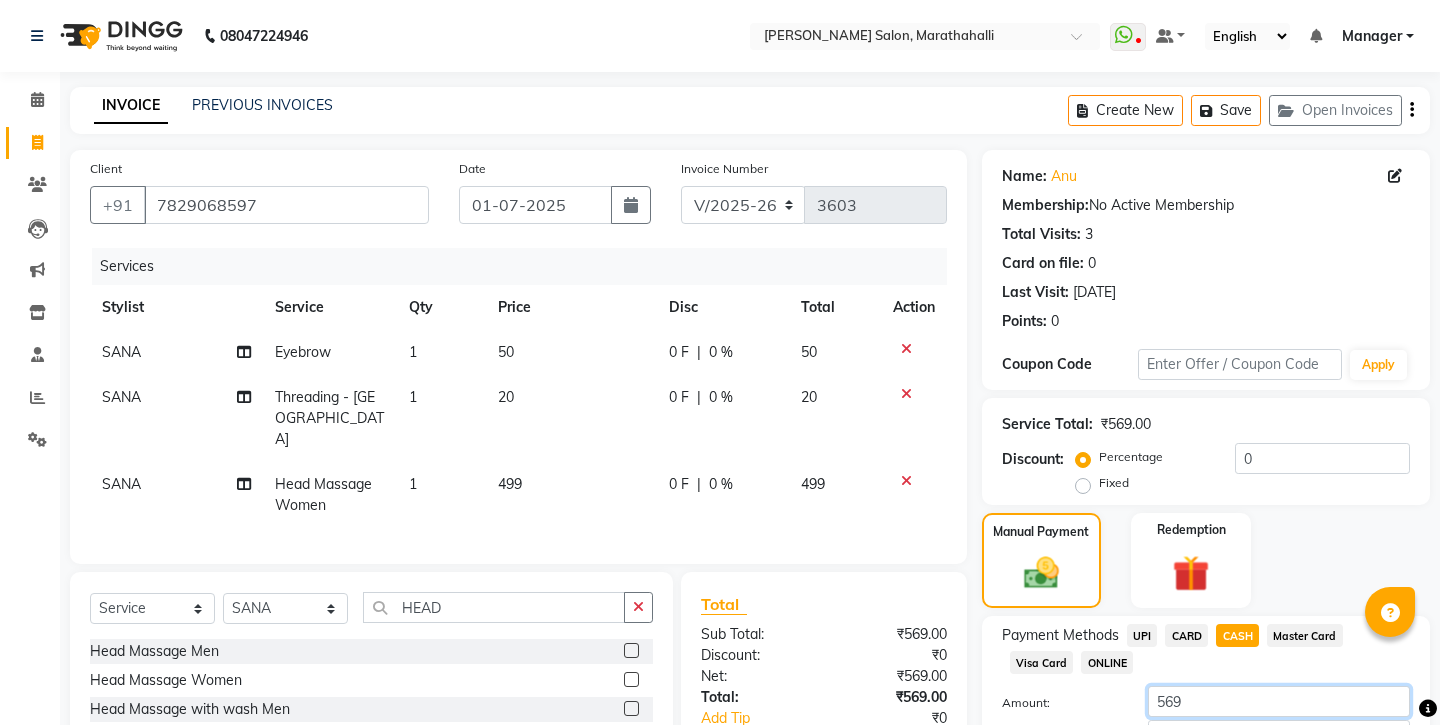 drag, startPoint x: 1204, startPoint y: 572, endPoint x: 1055, endPoint y: 564, distance: 149.21461 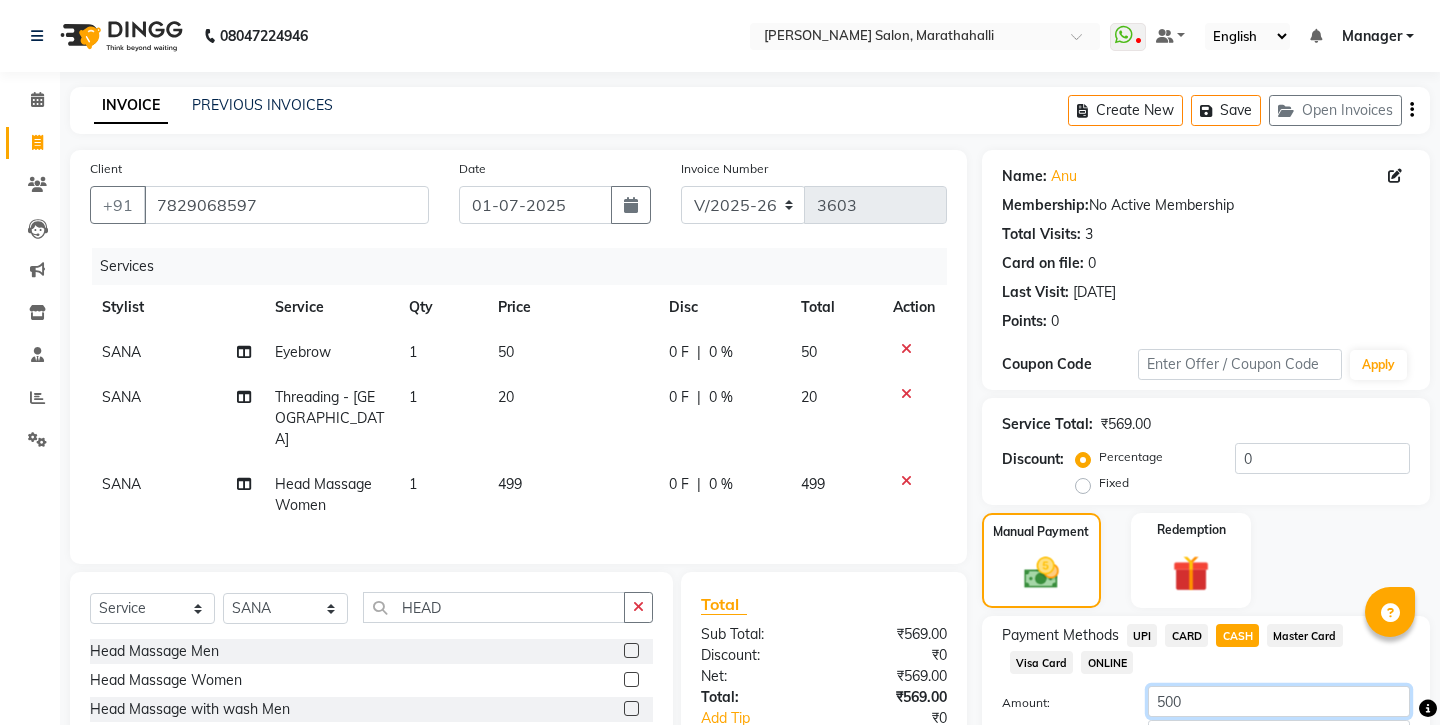 type on "500" 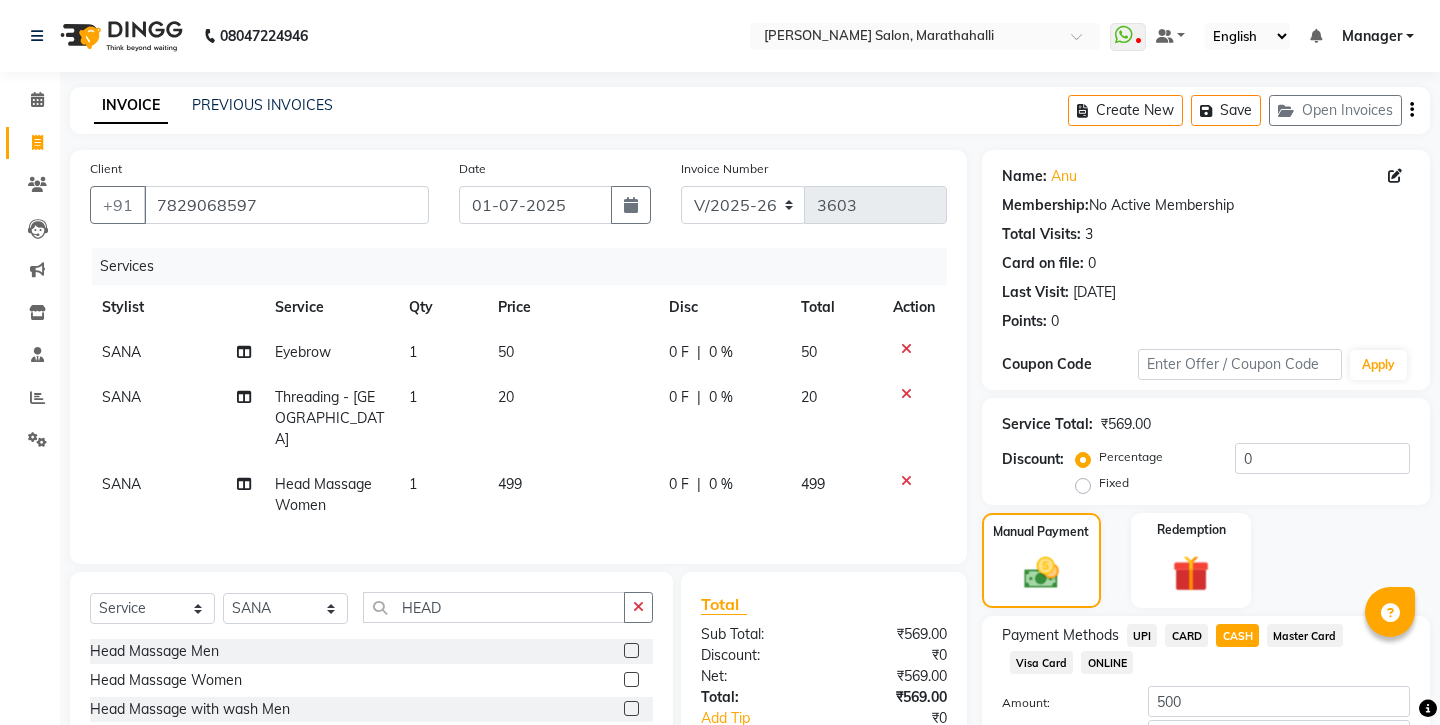drag, startPoint x: 1197, startPoint y: 630, endPoint x: 1189, endPoint y: 623, distance: 10.630146 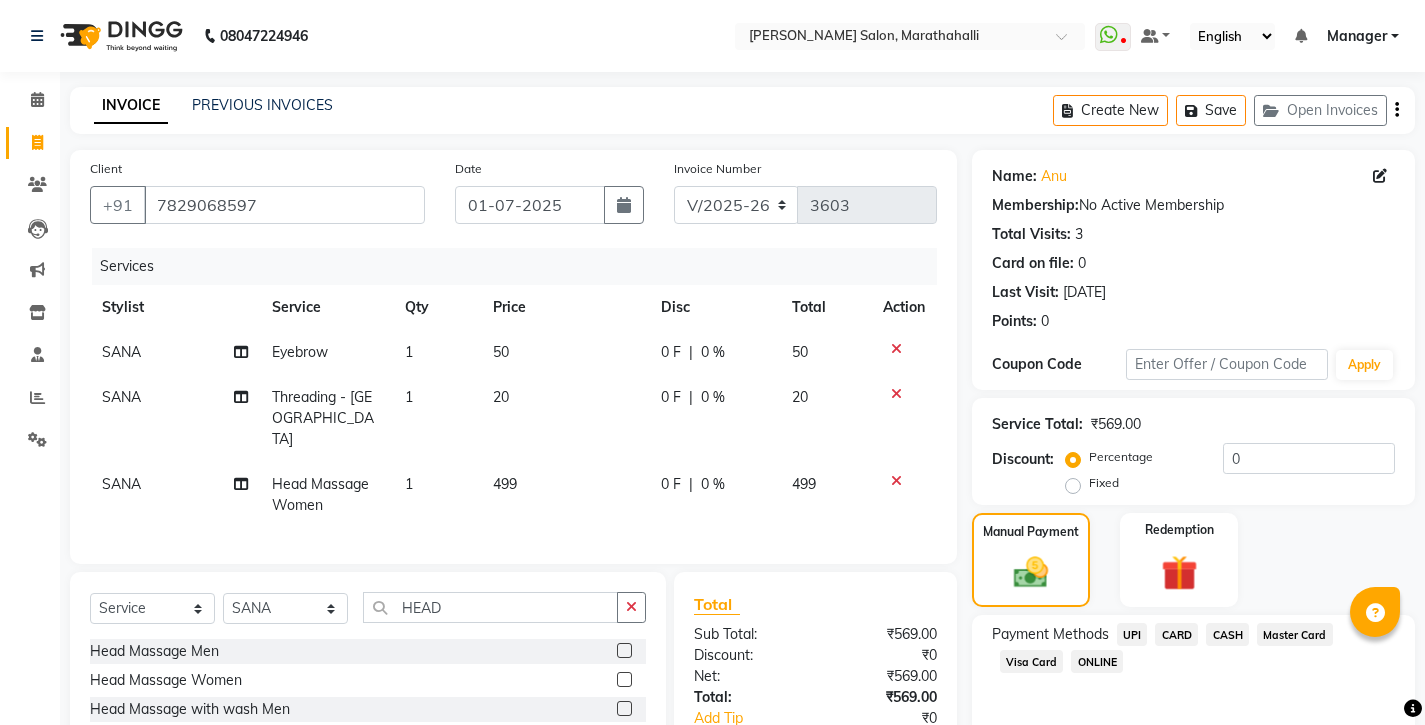click on "UPI" 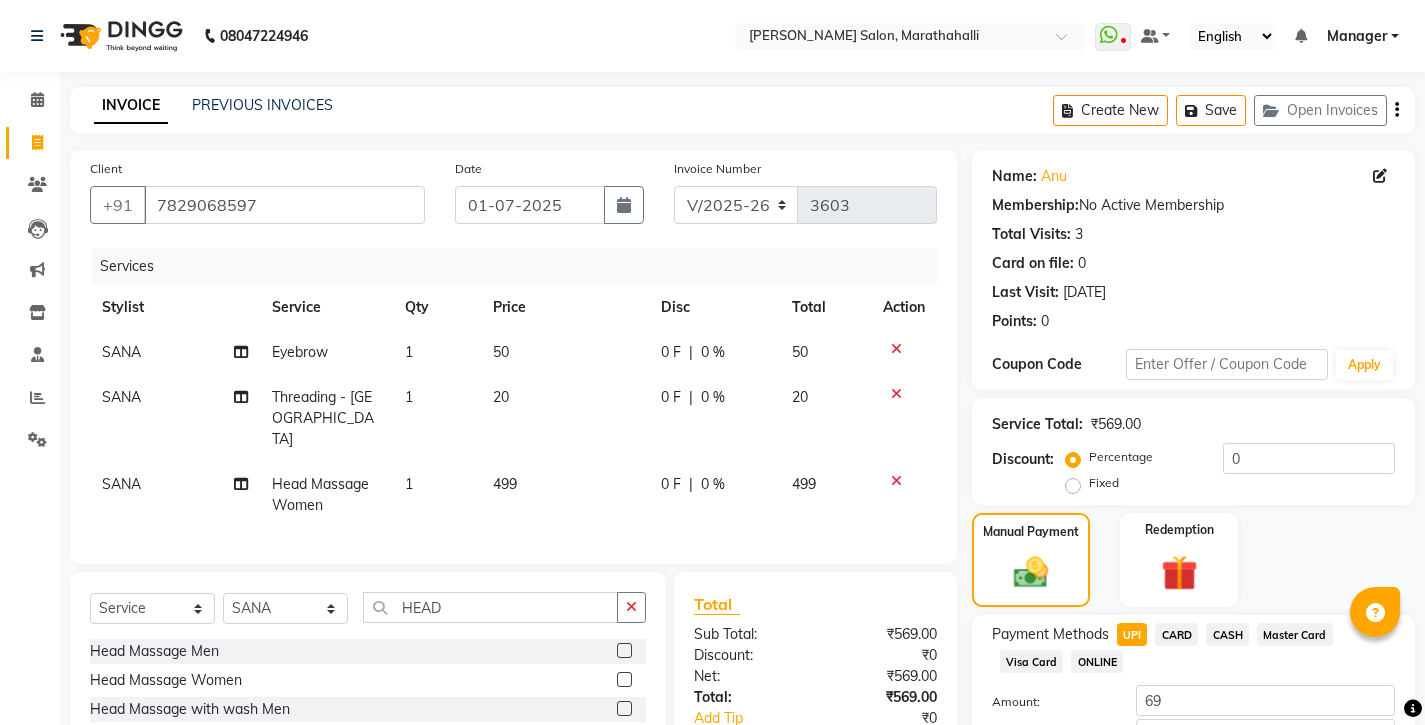 click on "Add Payment" 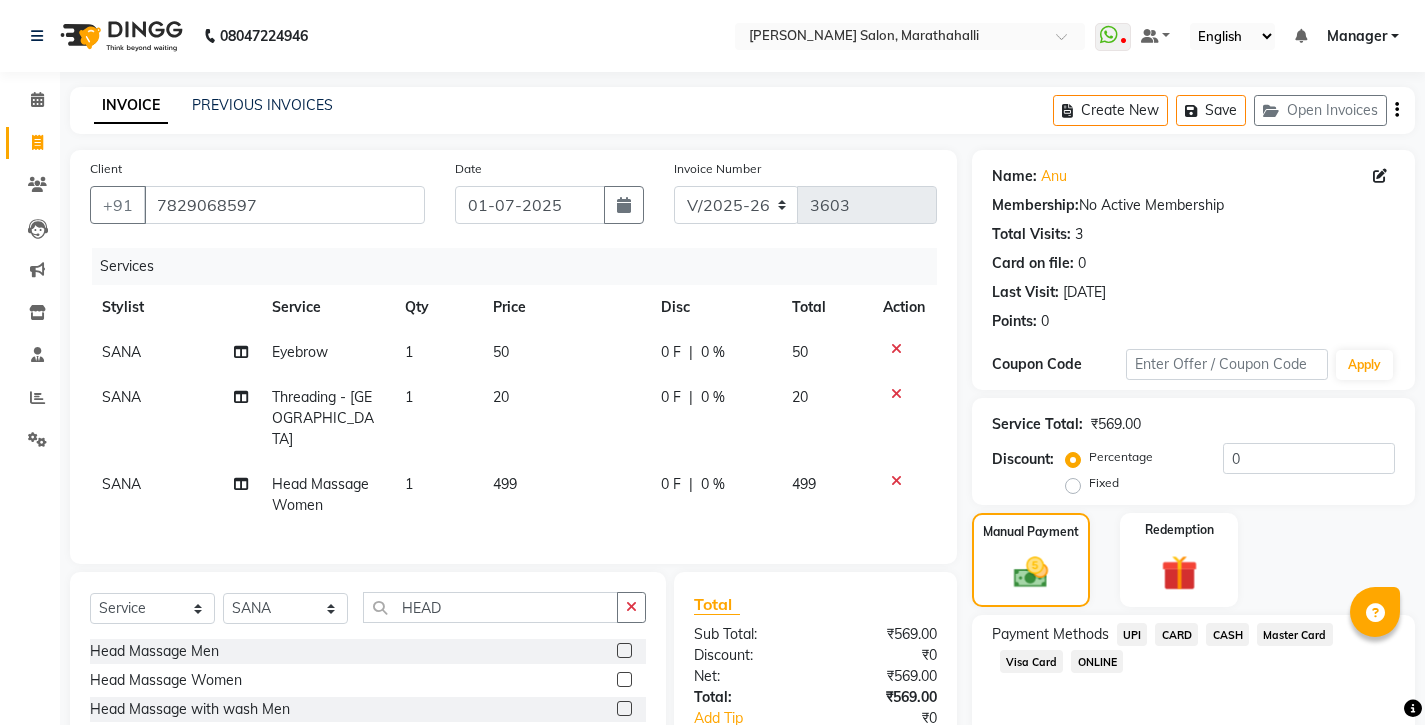 scroll, scrollTop: 68, scrollLeft: 0, axis: vertical 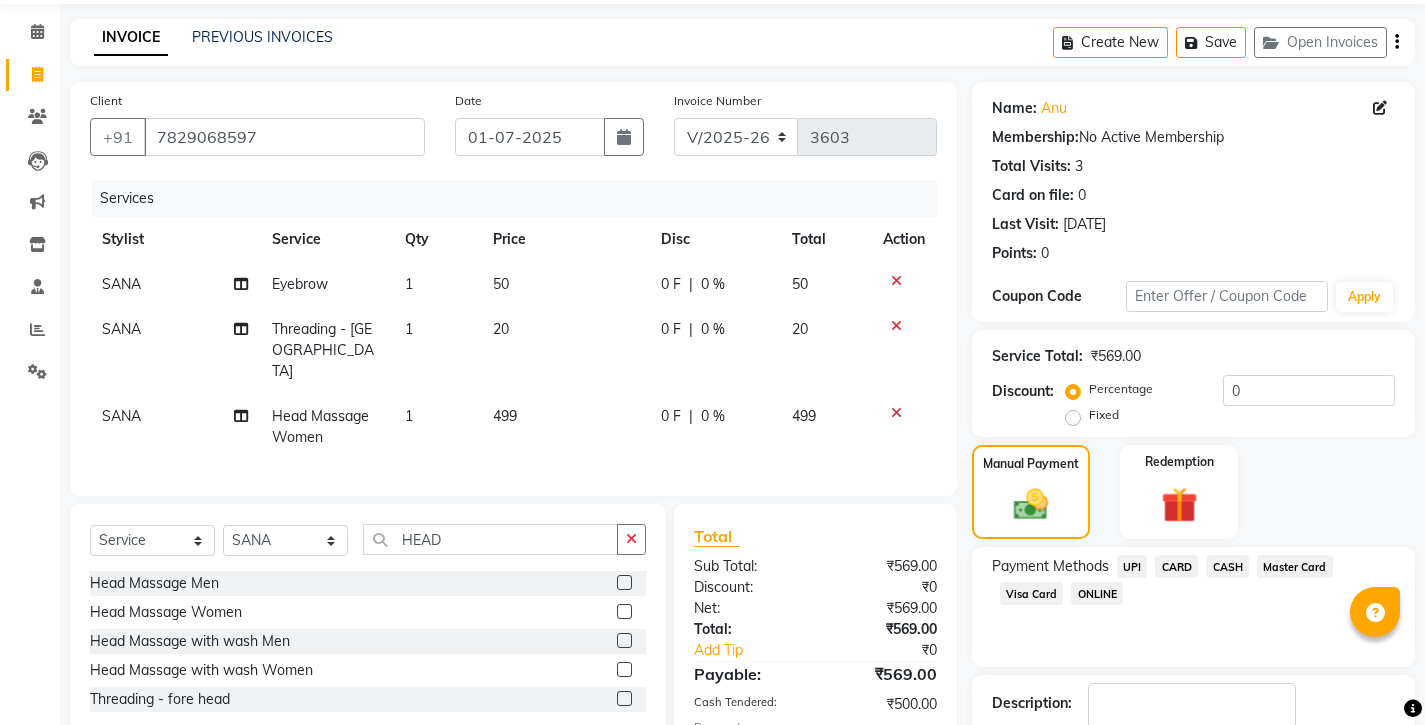 click on "Checkout" 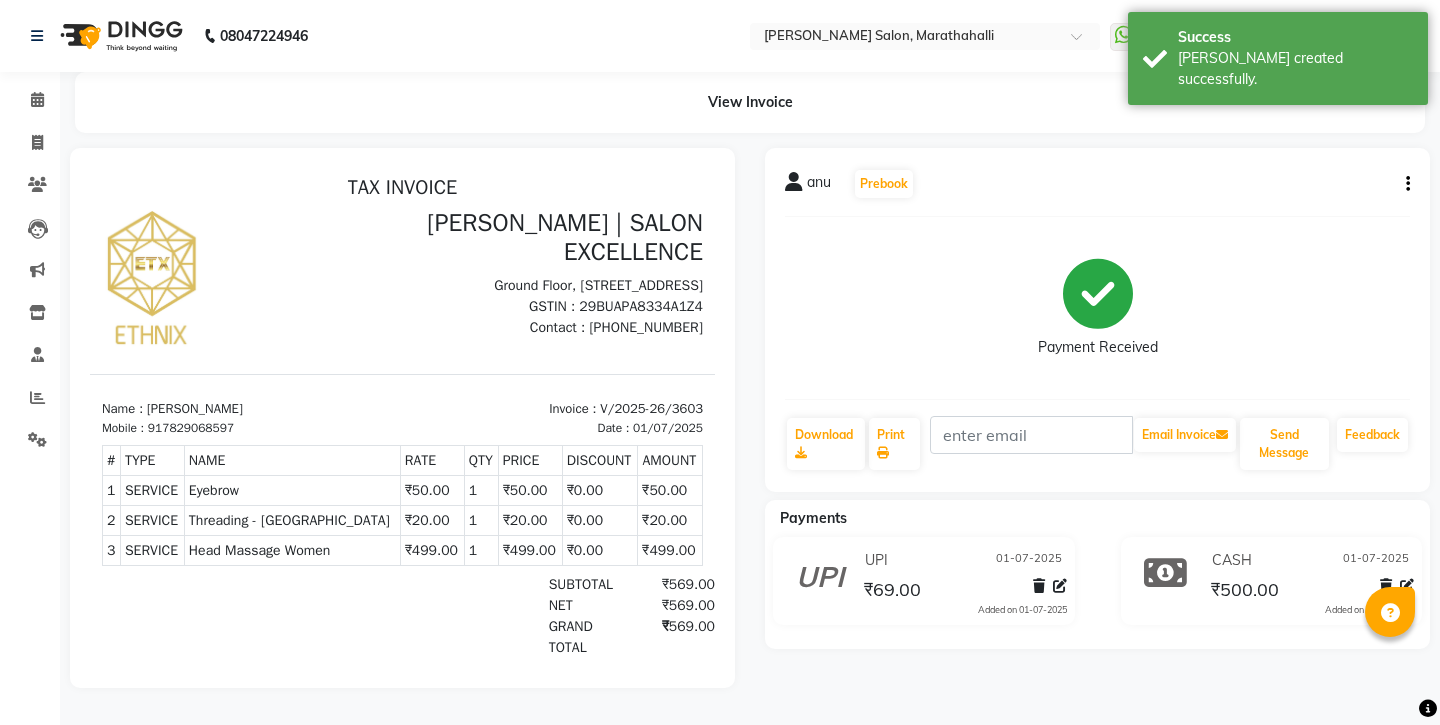 scroll, scrollTop: 0, scrollLeft: 0, axis: both 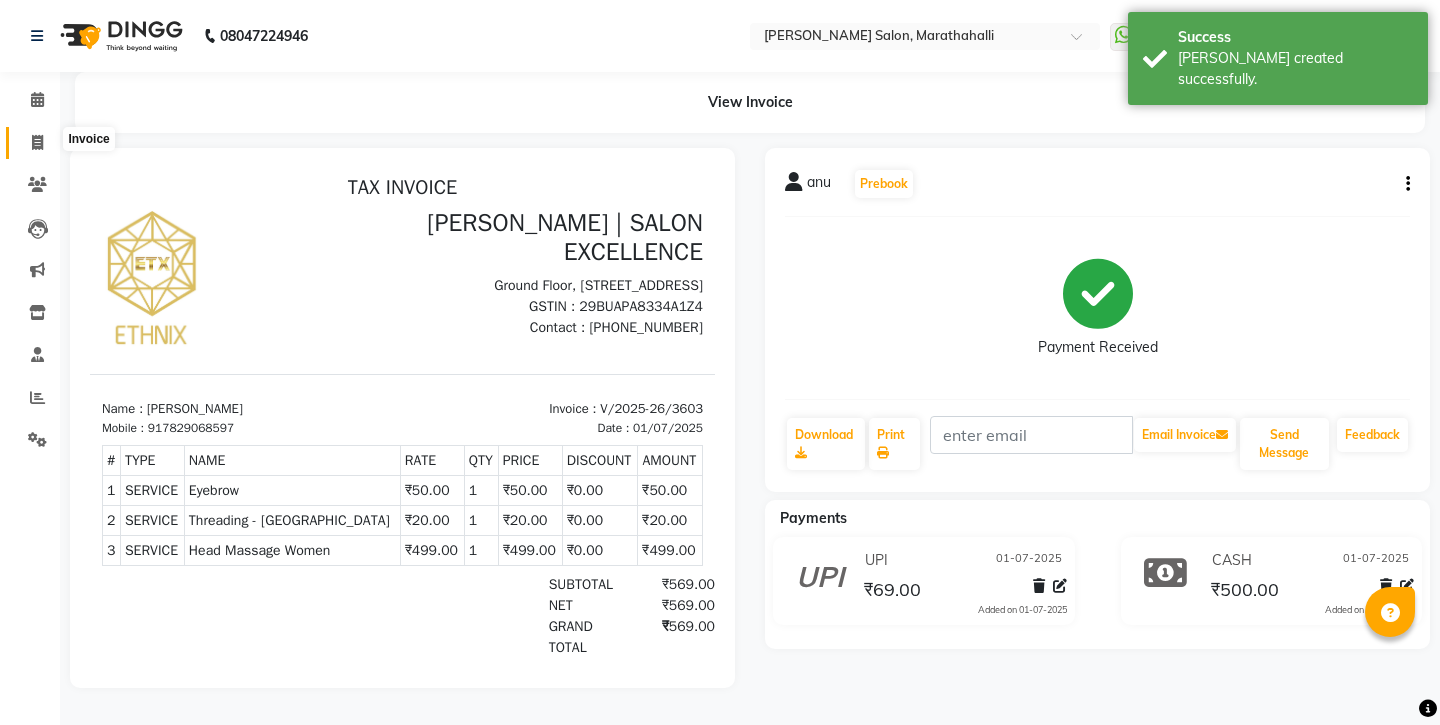 click 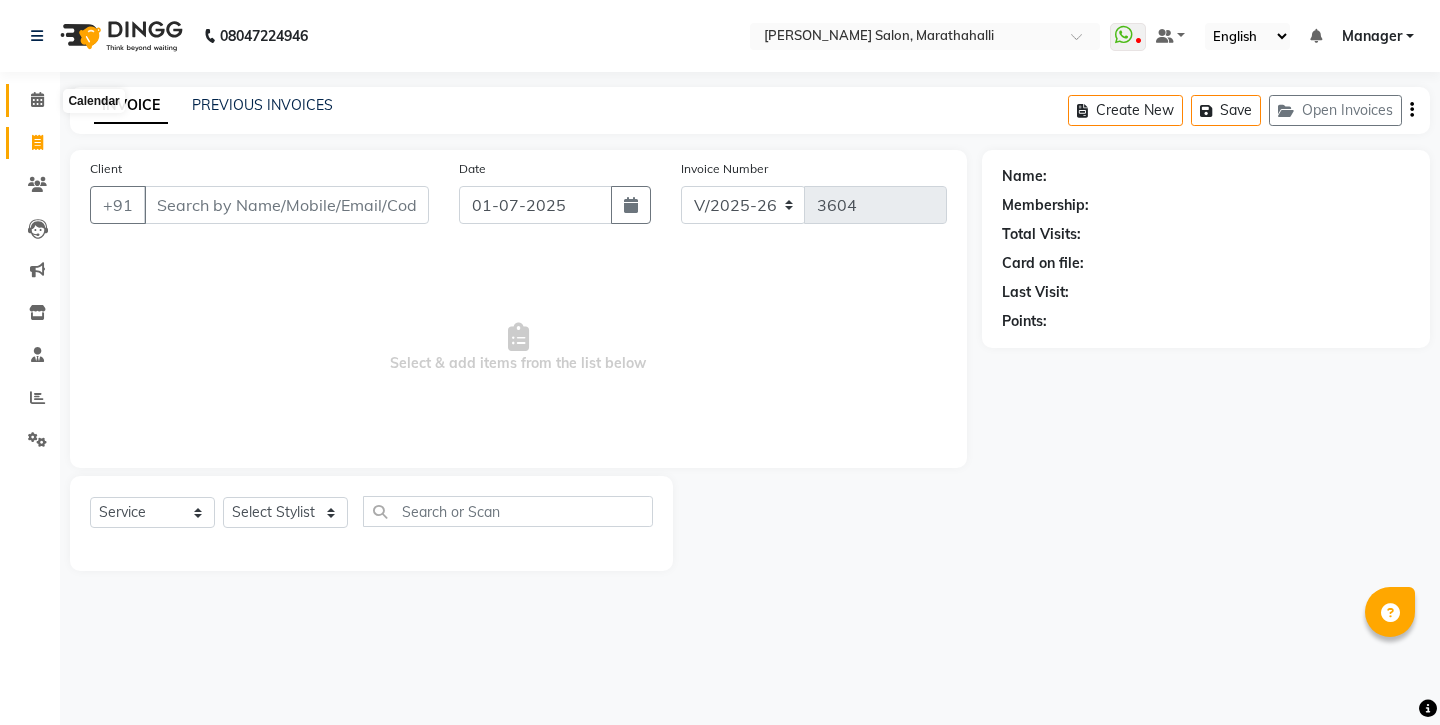 click 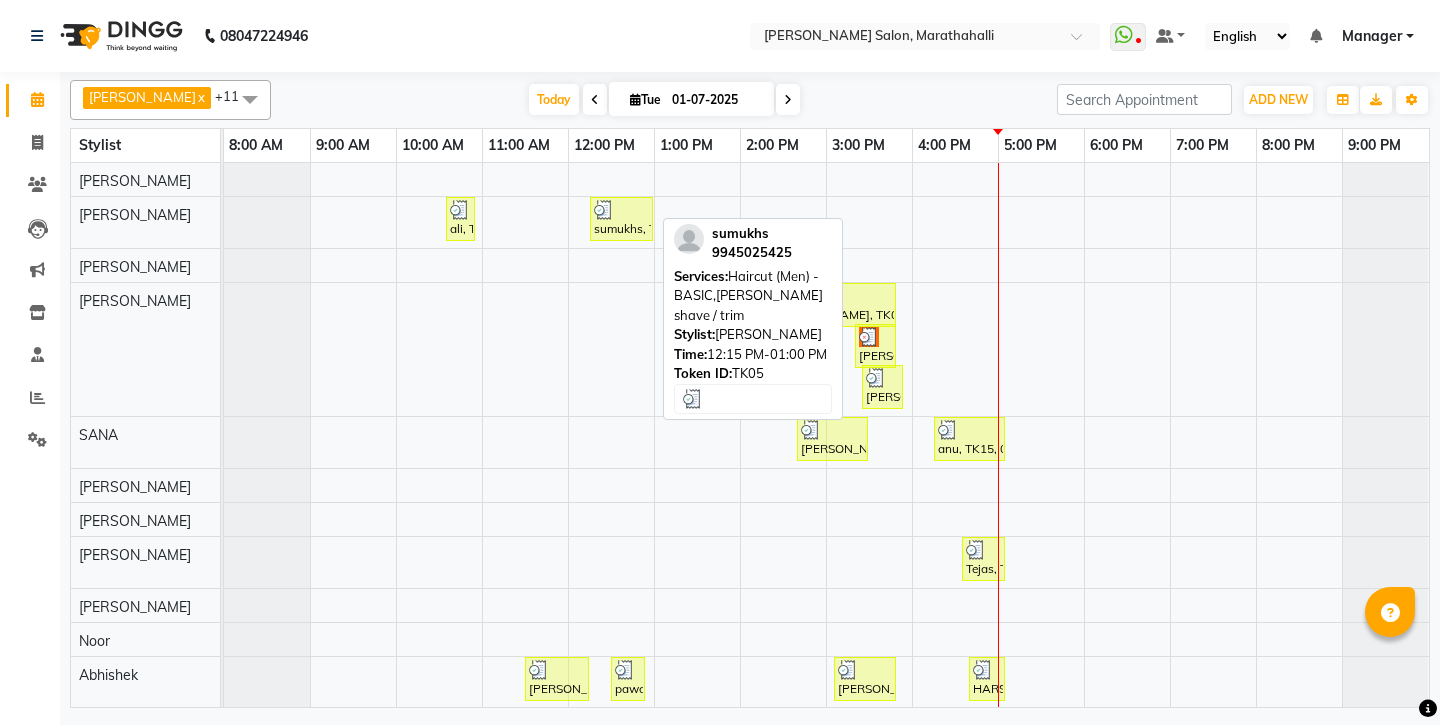 click on "sumukhs, TK05, 12:15 PM-01:00 PM, Haircut (Men) -BASIC,Beard shave /  trim" at bounding box center [621, 219] 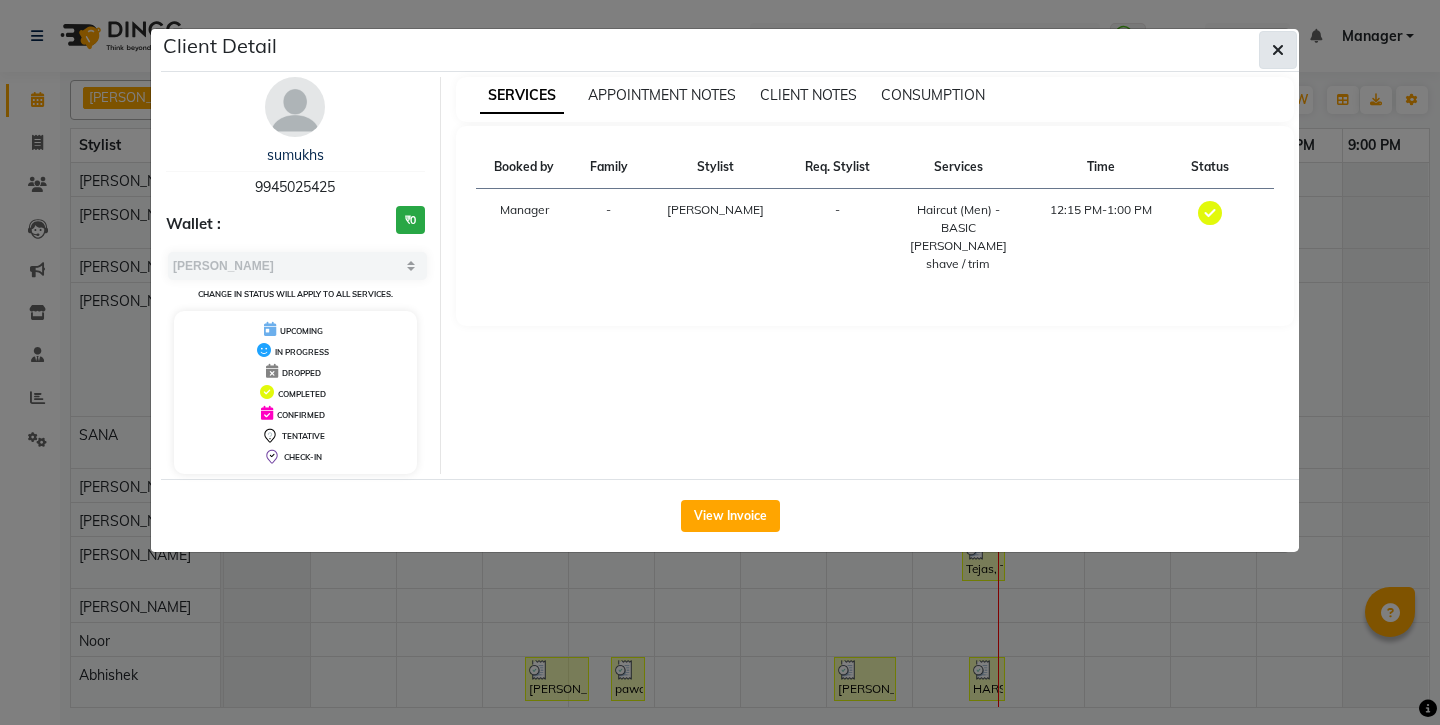 click 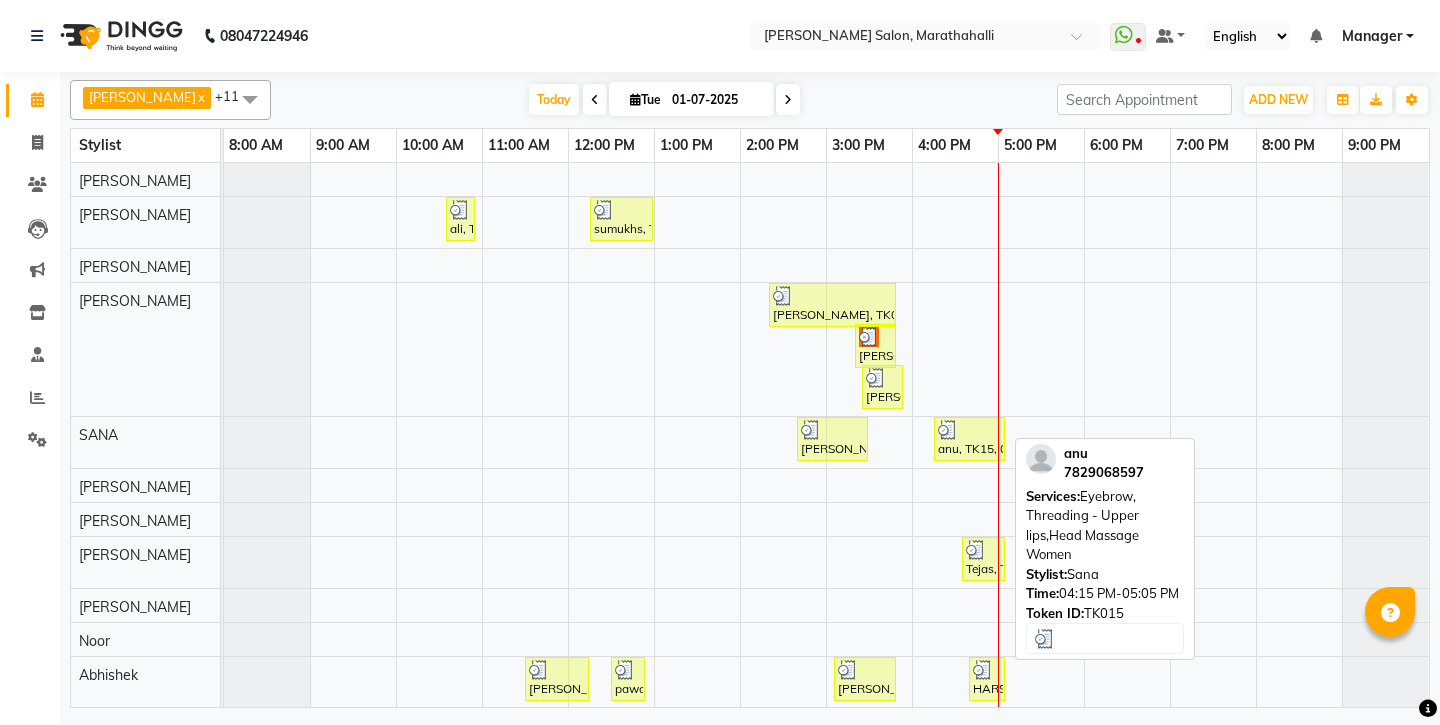scroll, scrollTop: 29, scrollLeft: 0, axis: vertical 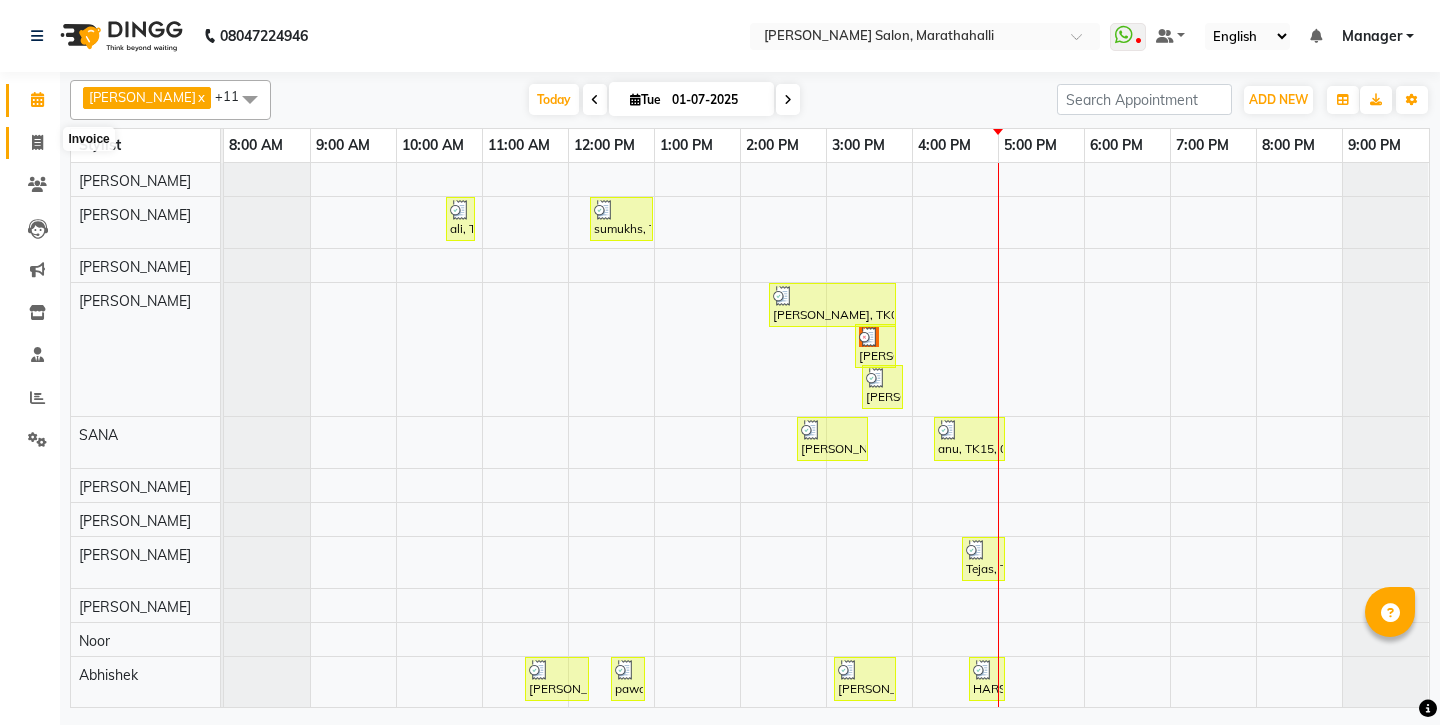 click 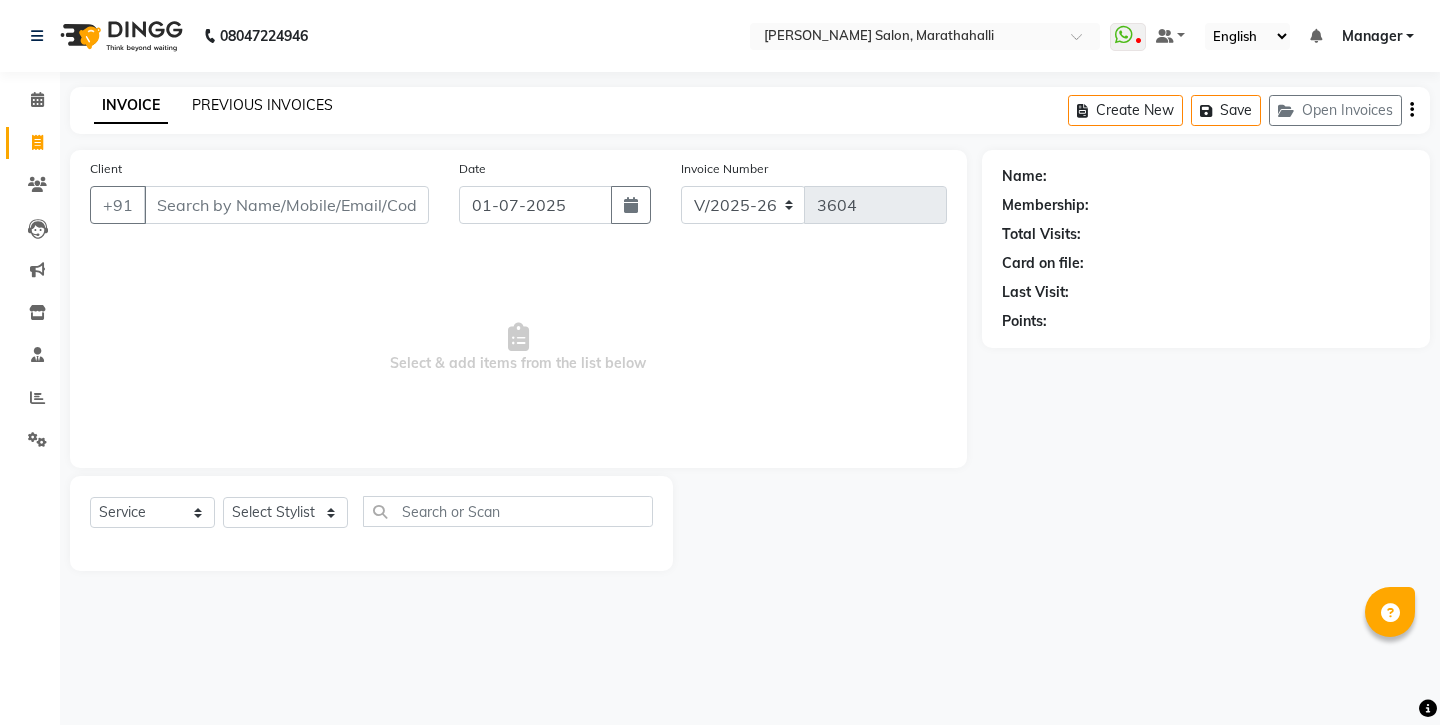 click on "PREVIOUS INVOICES" 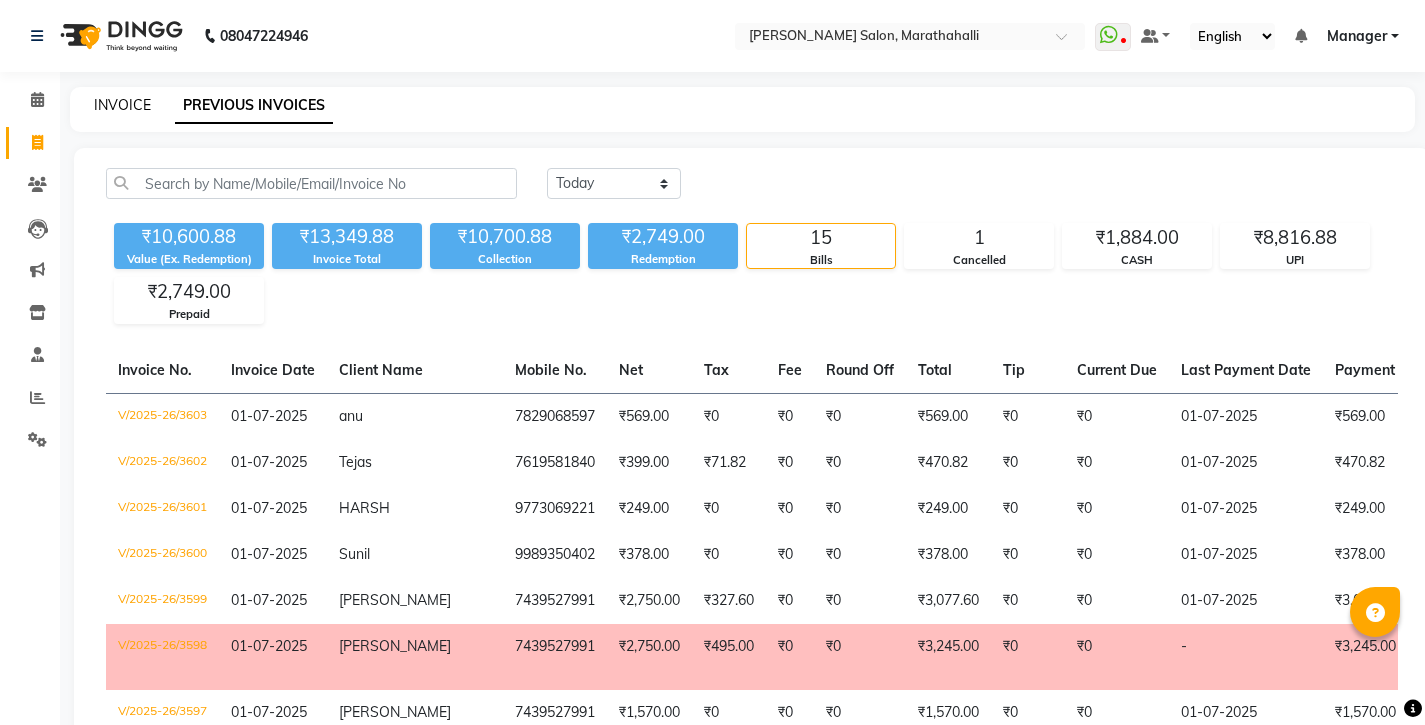 click on "INVOICE" 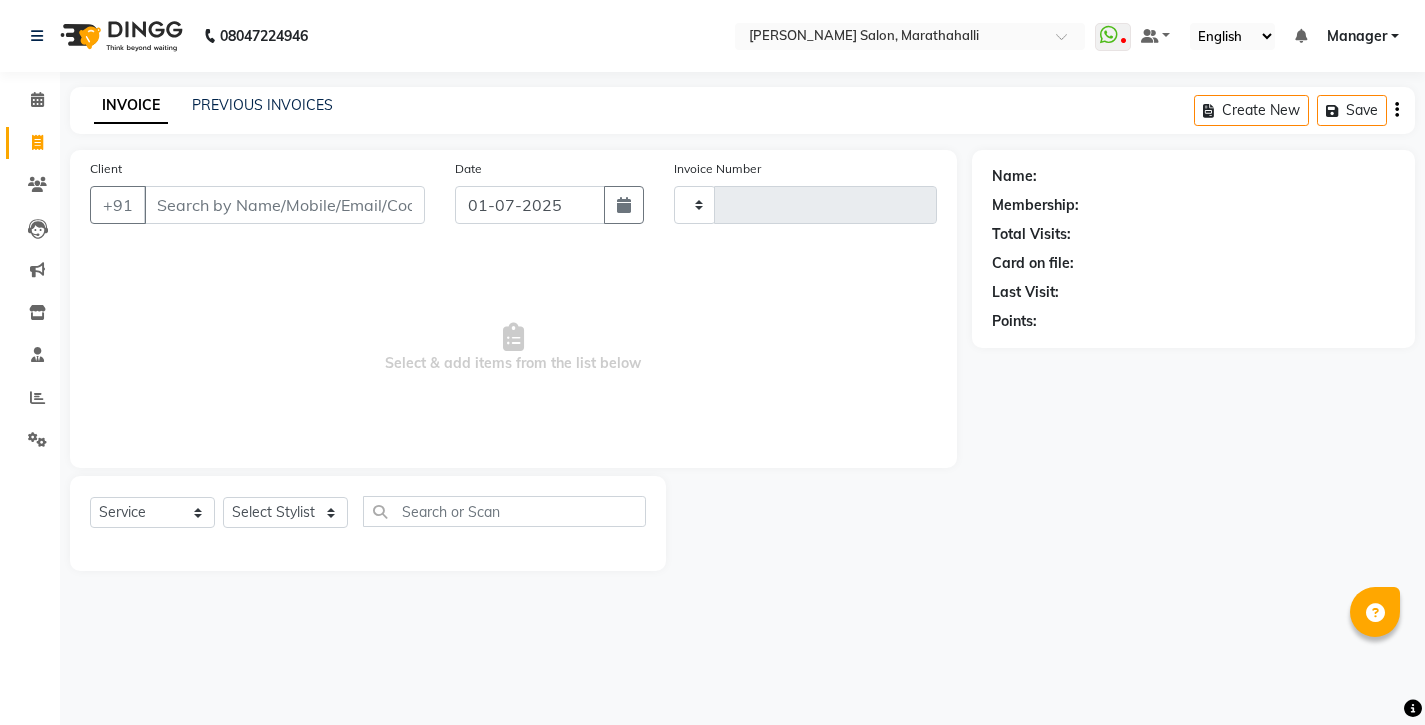 type on "3605" 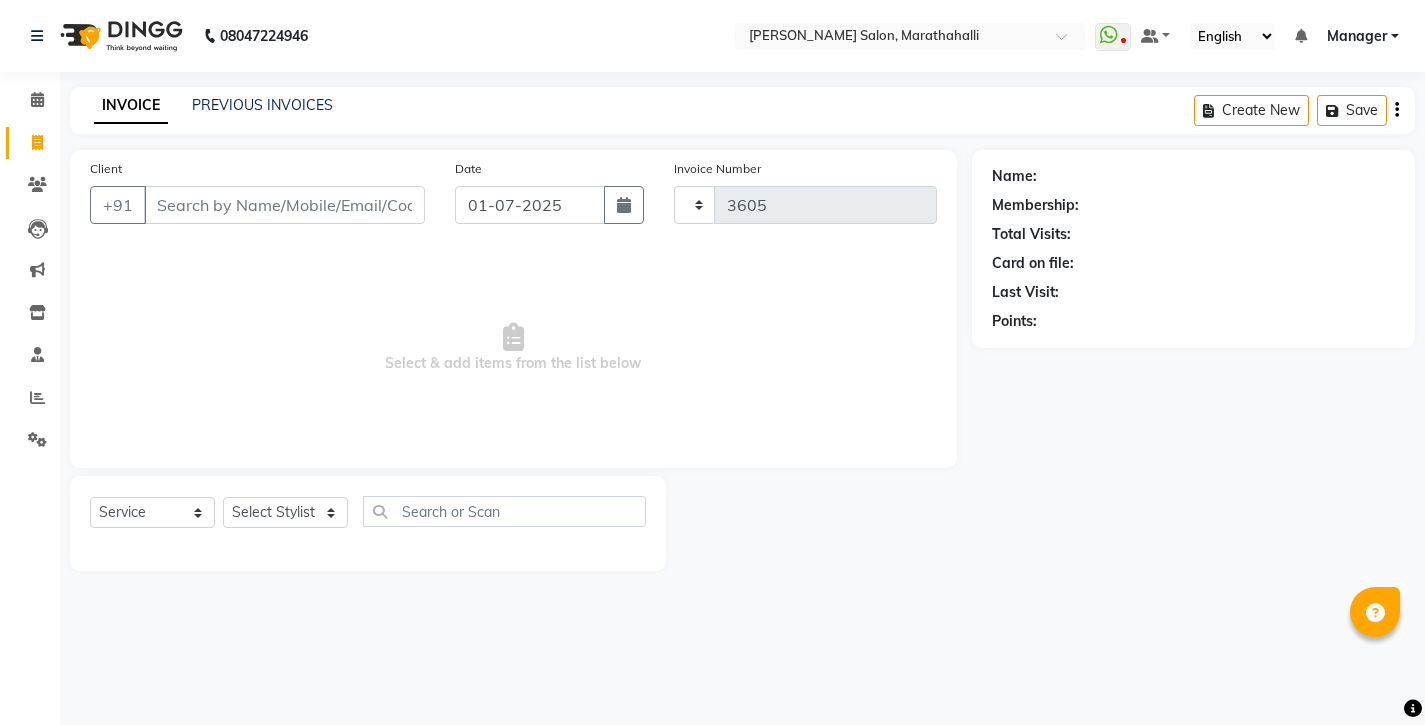 select on "4783" 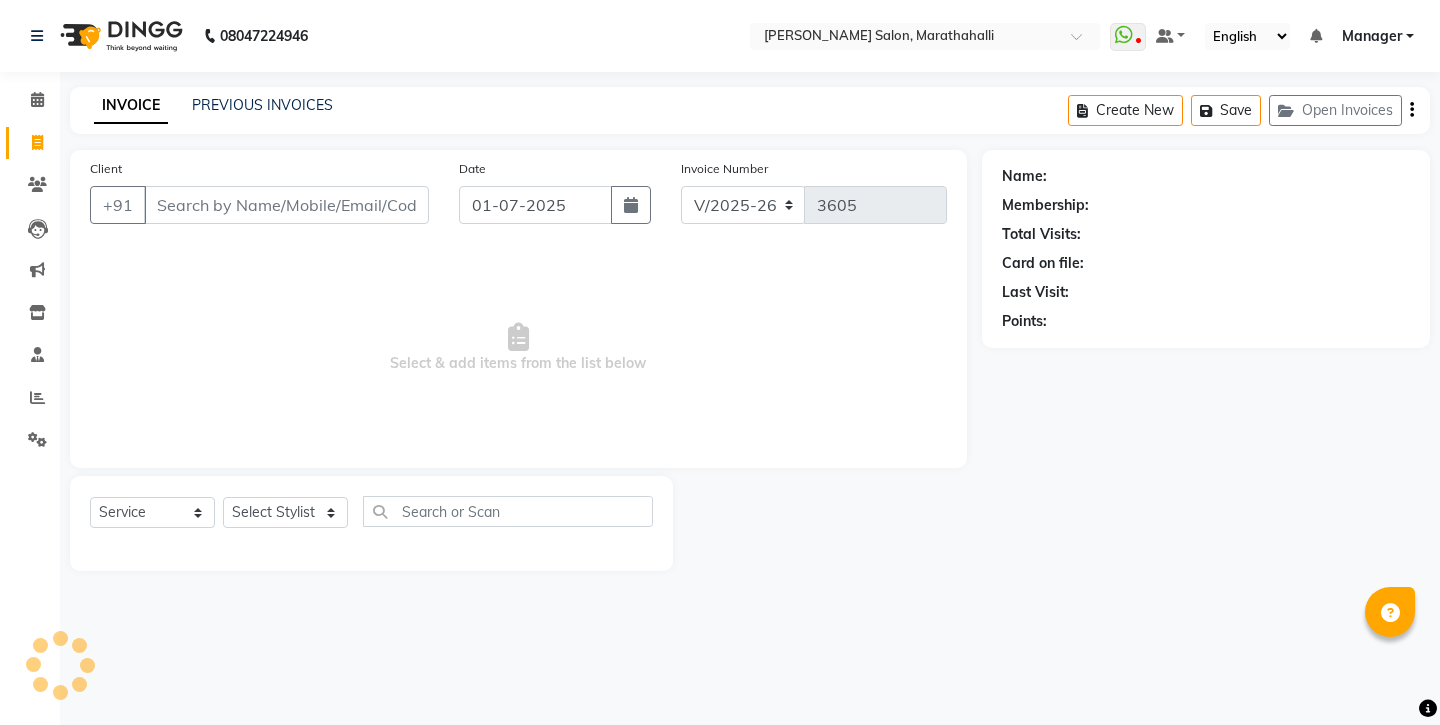 click on "Client" at bounding box center [286, 205] 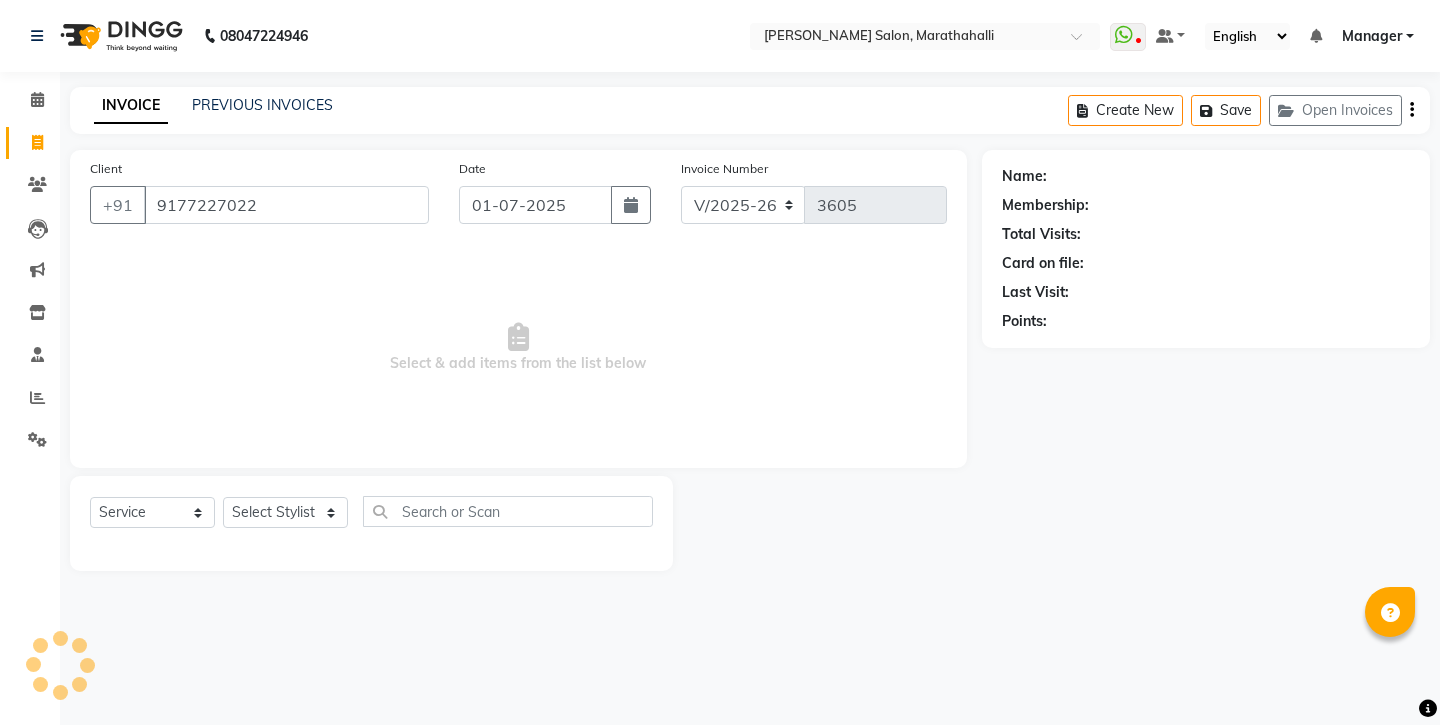 type on "9177227022" 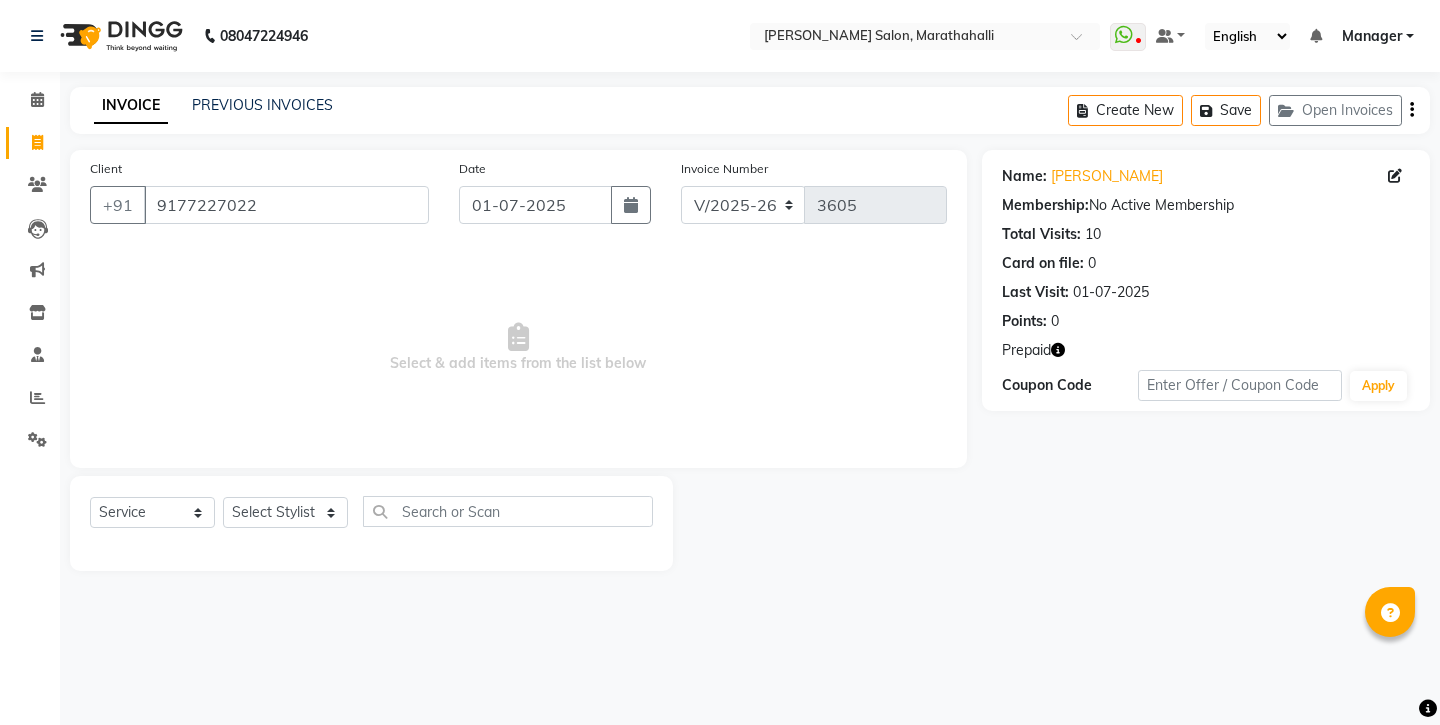 click 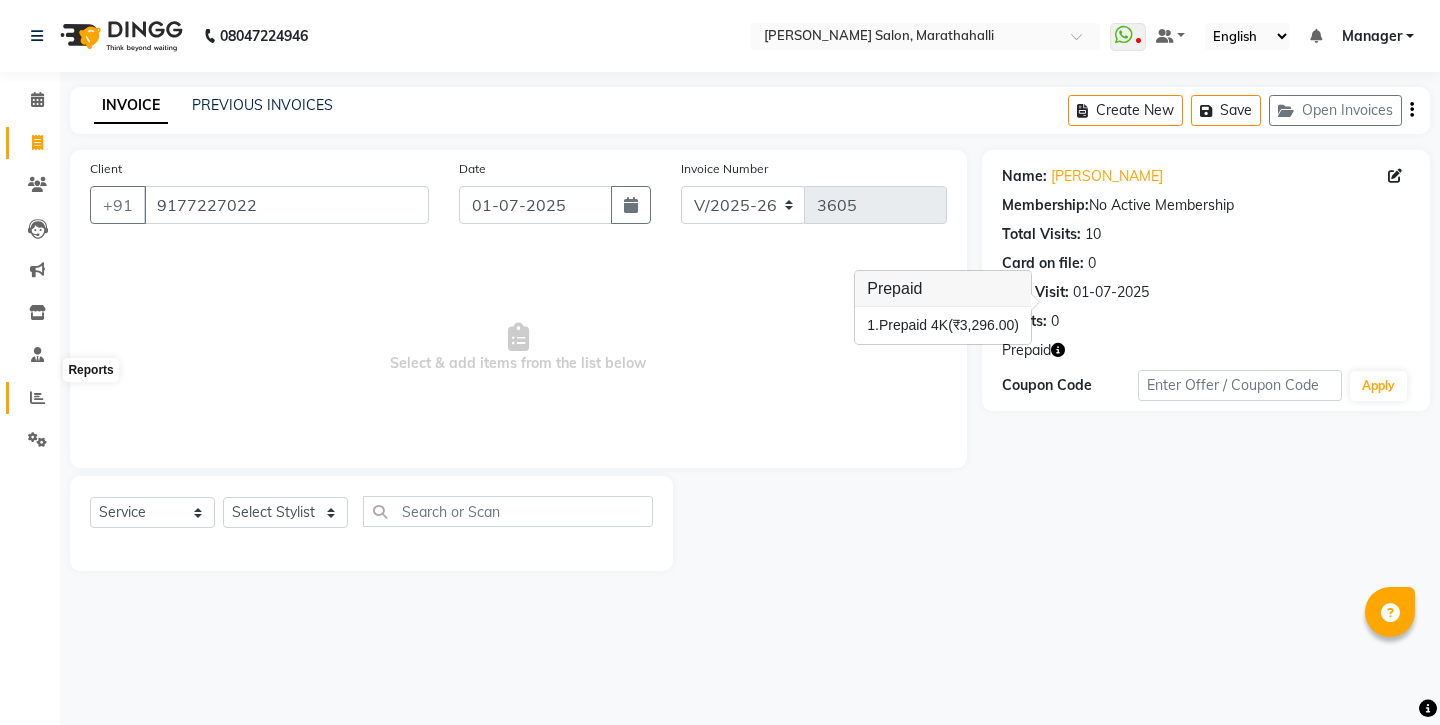 click 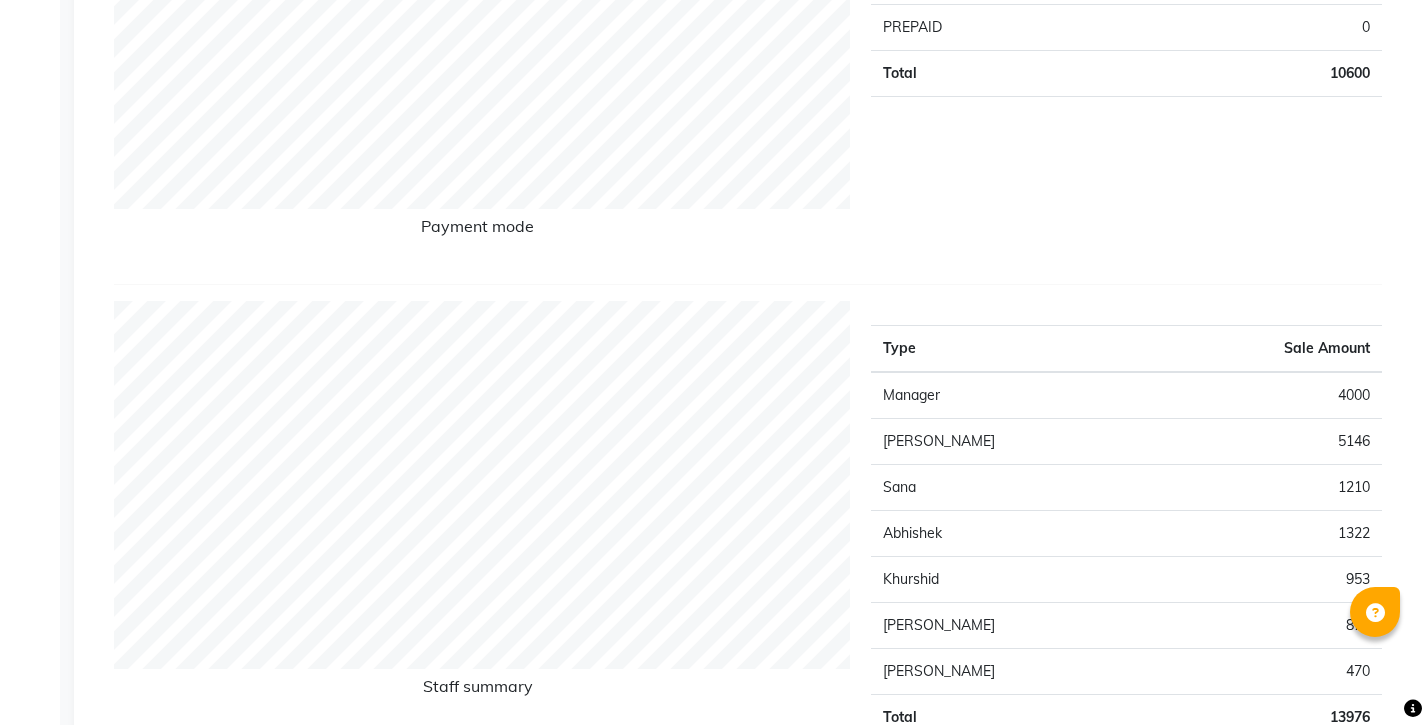 scroll, scrollTop: 517, scrollLeft: 0, axis: vertical 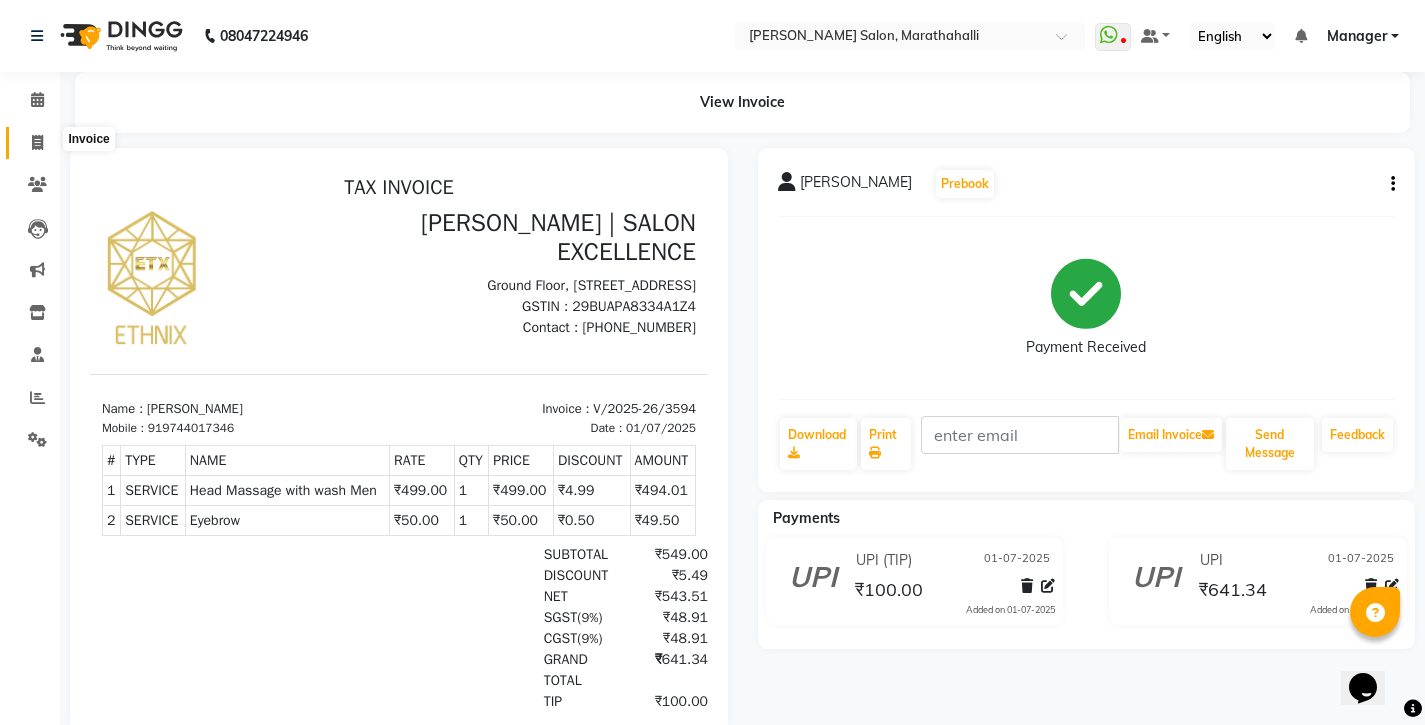 click 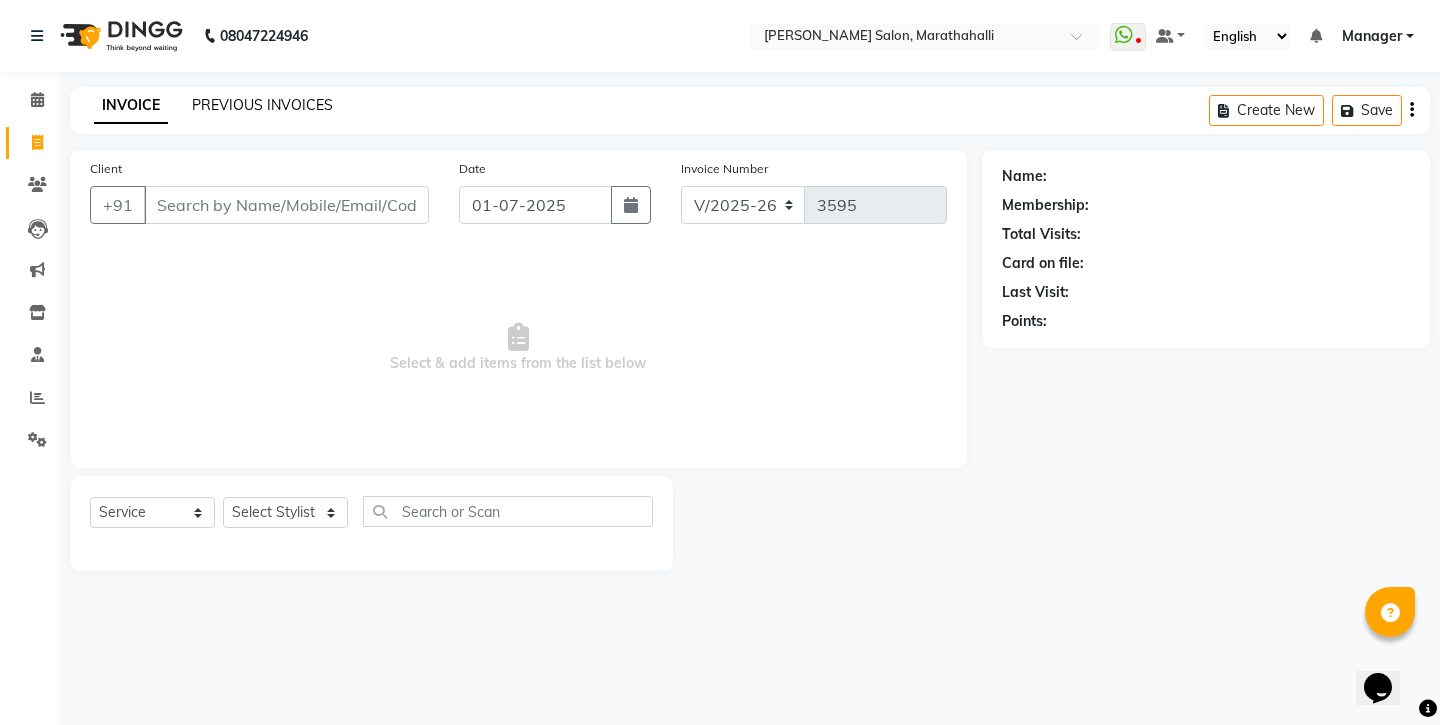 click on "PREVIOUS INVOICES" 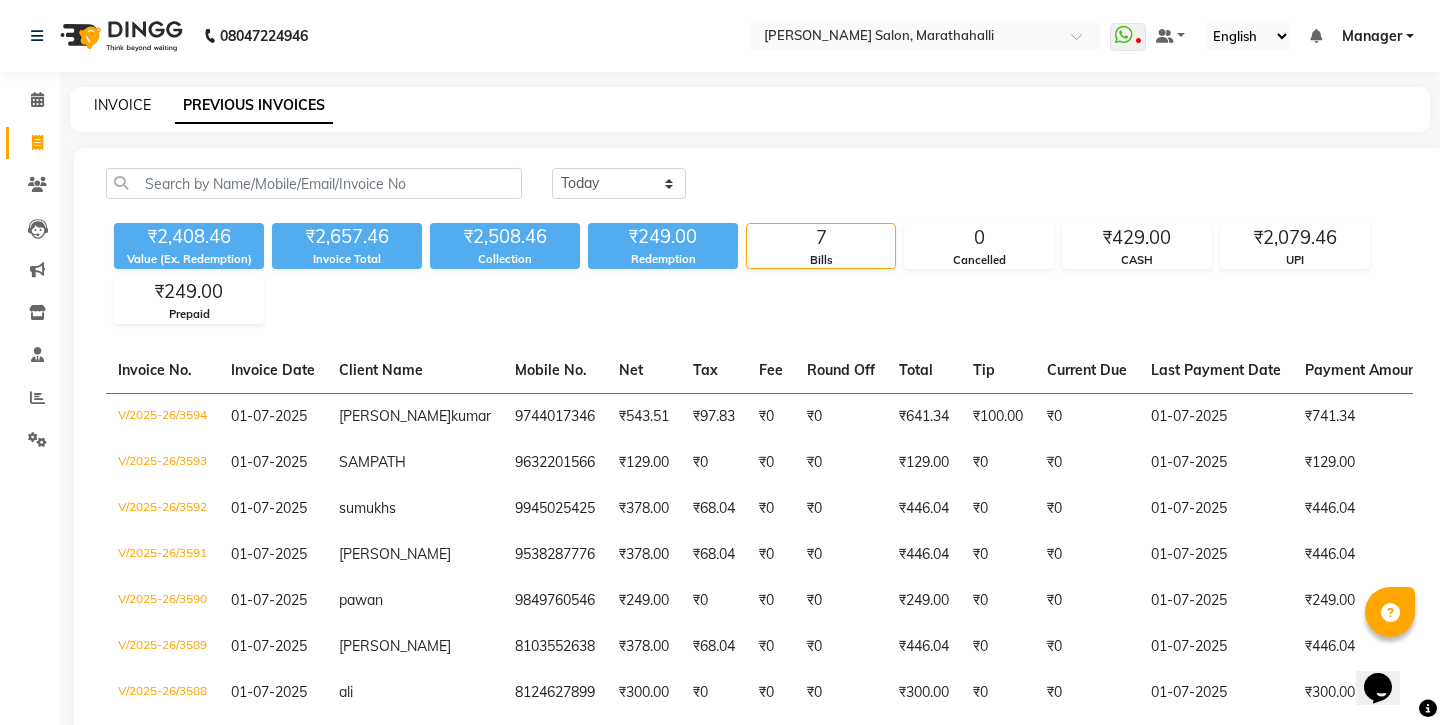 click on "INVOICE" 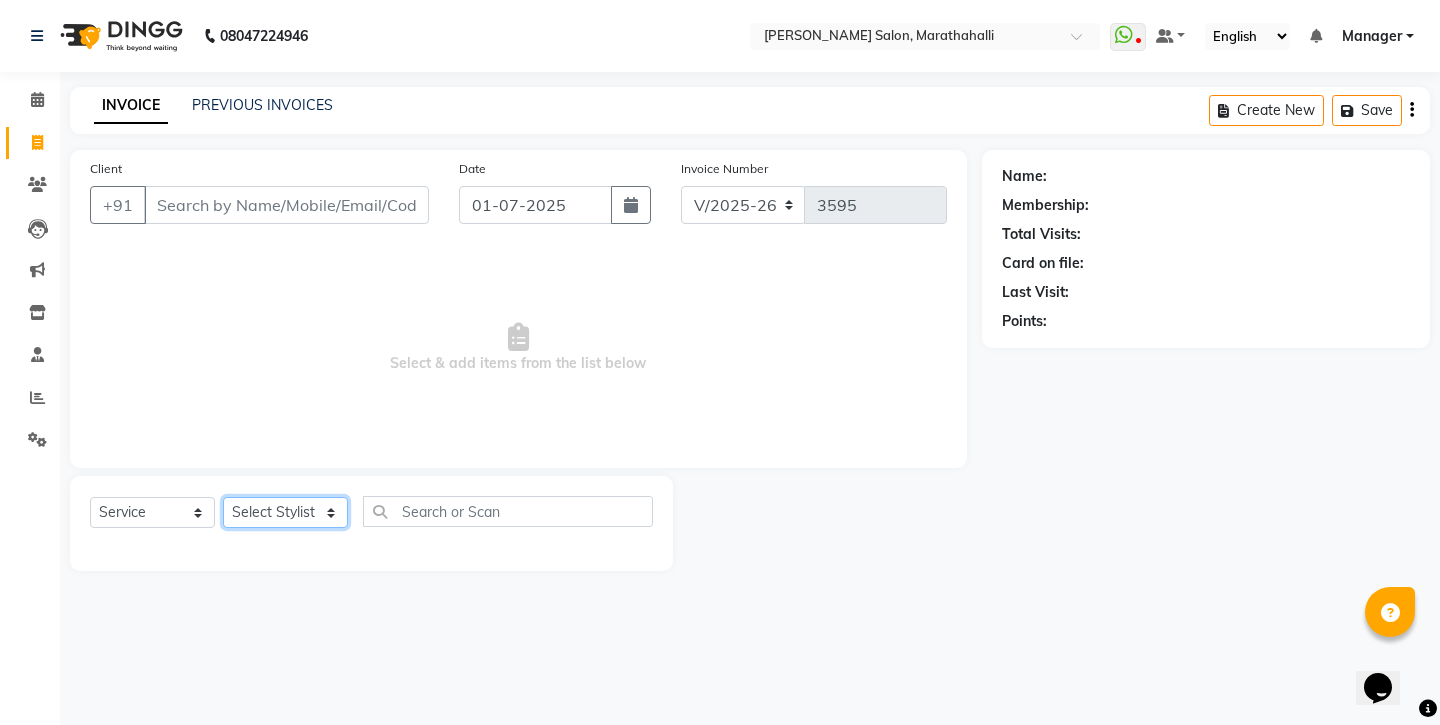 select on "74350" 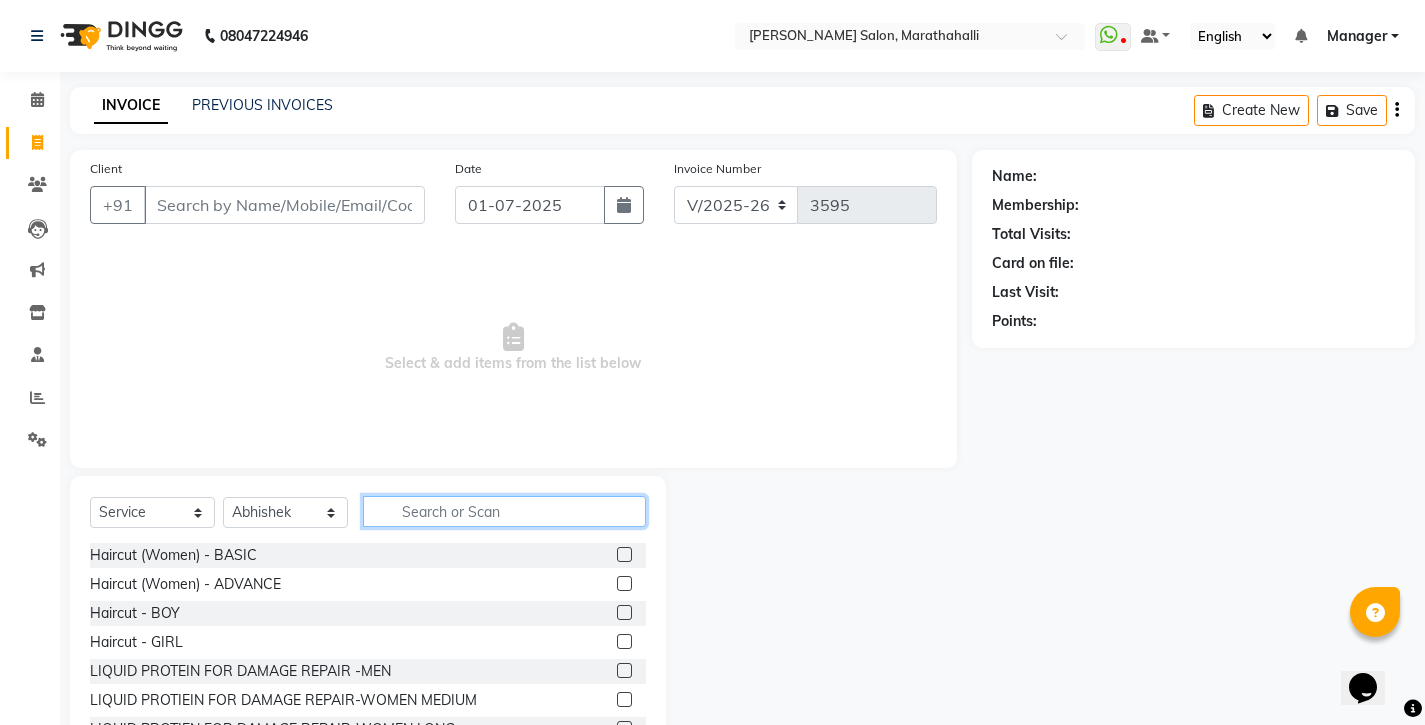 click 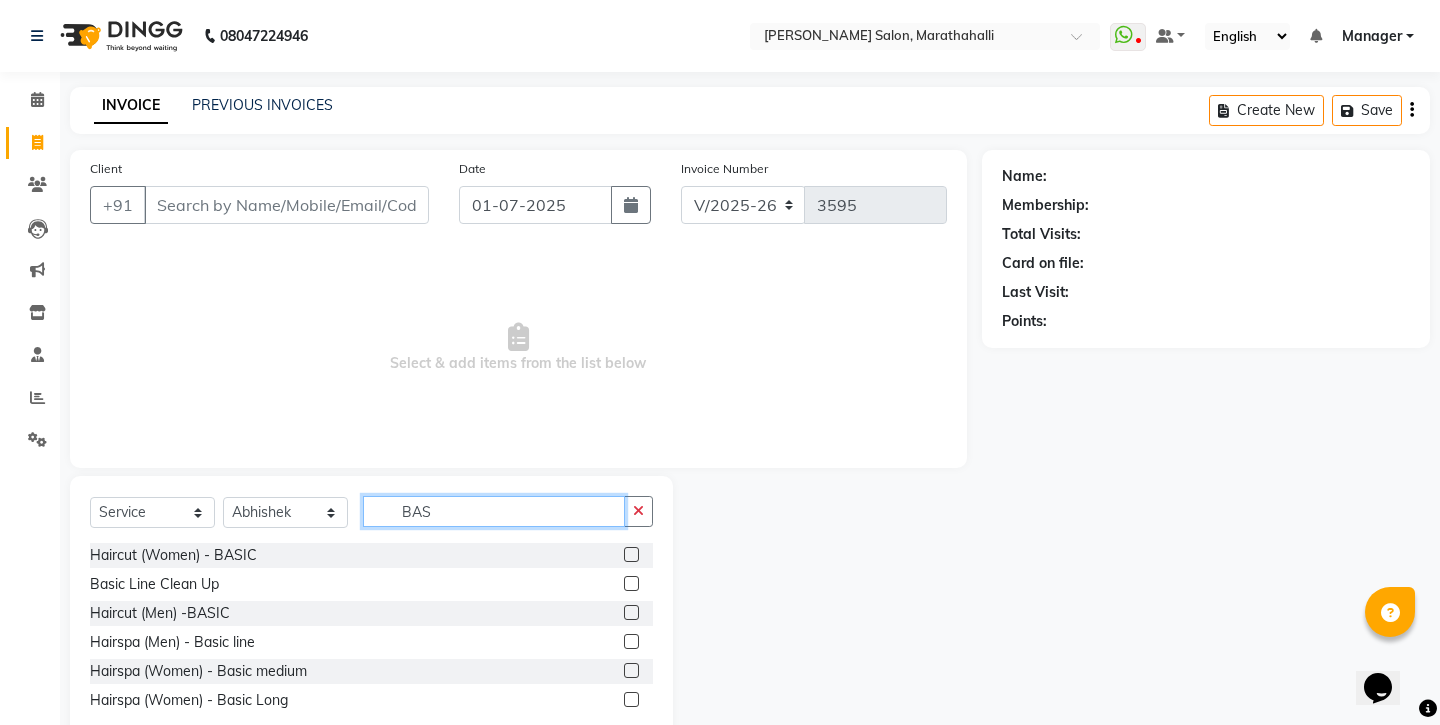 type on "BAS" 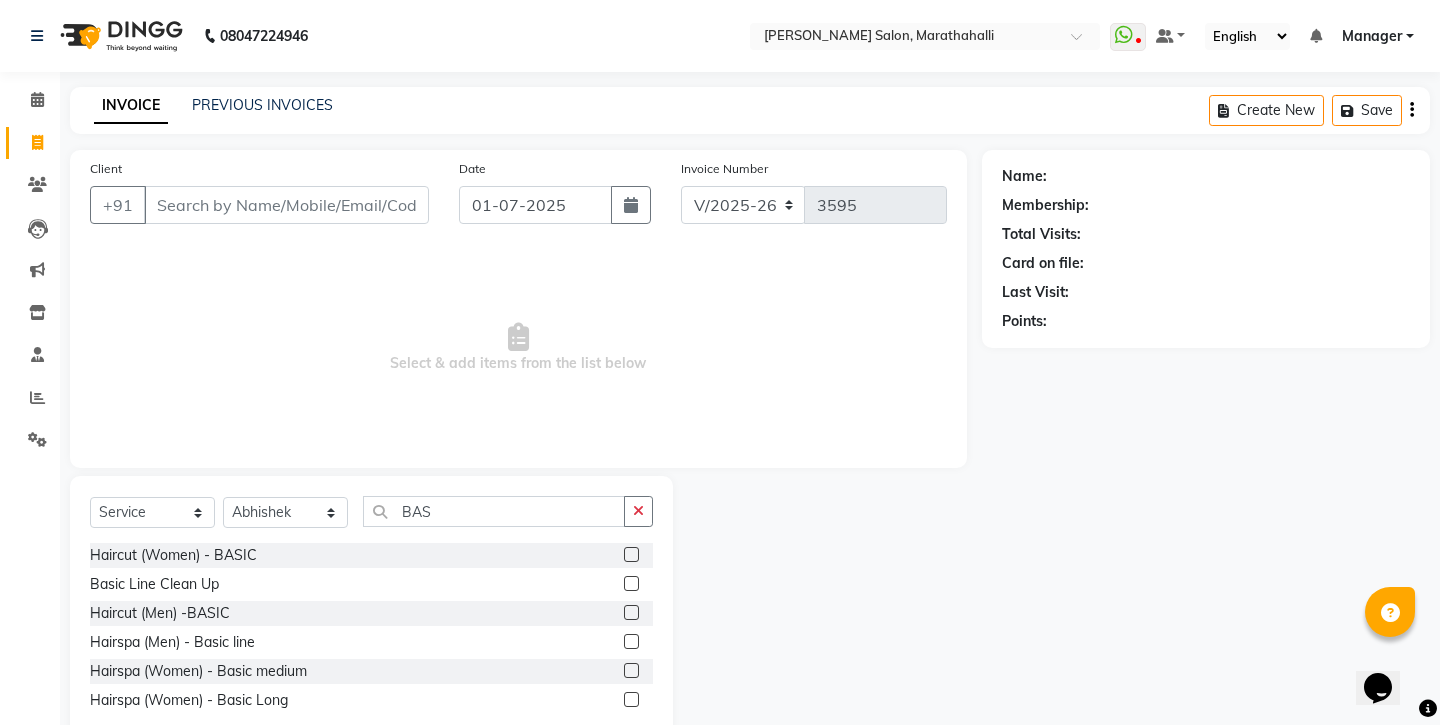 click 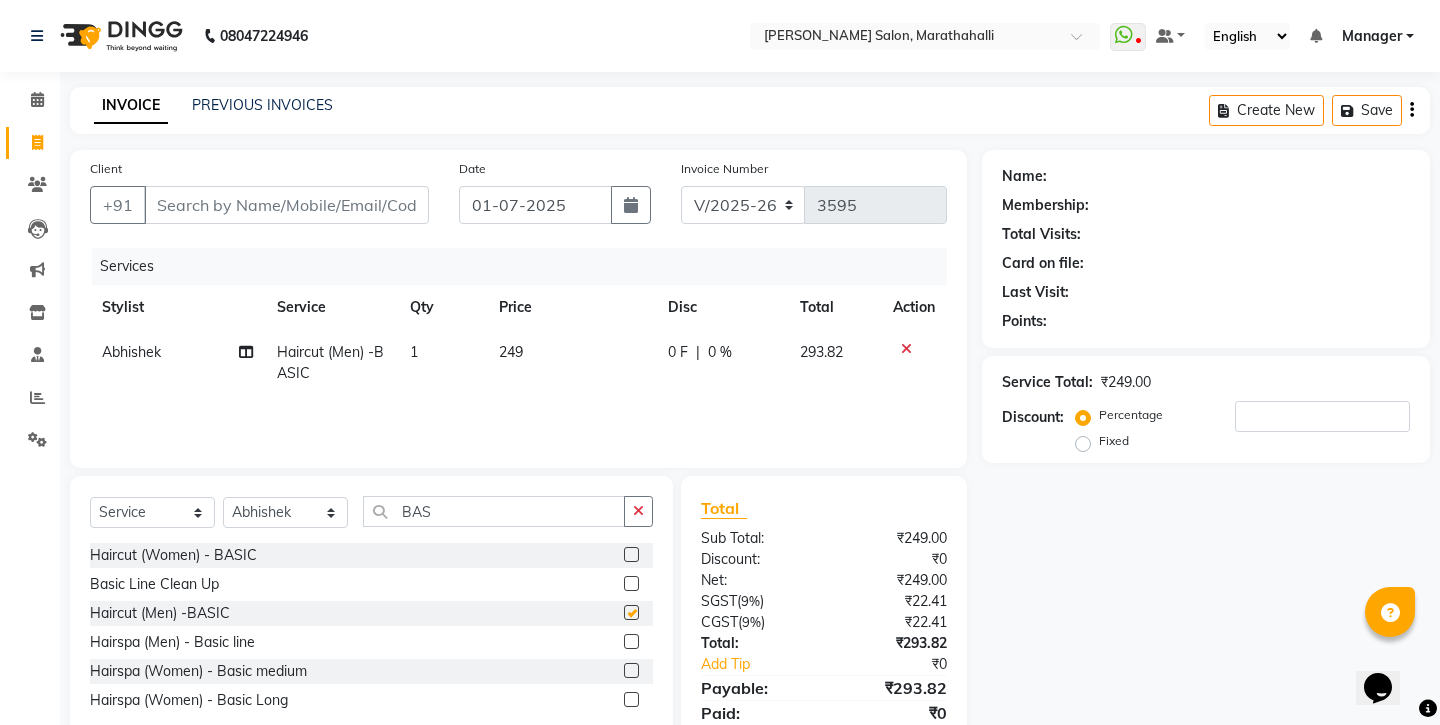 checkbox on "false" 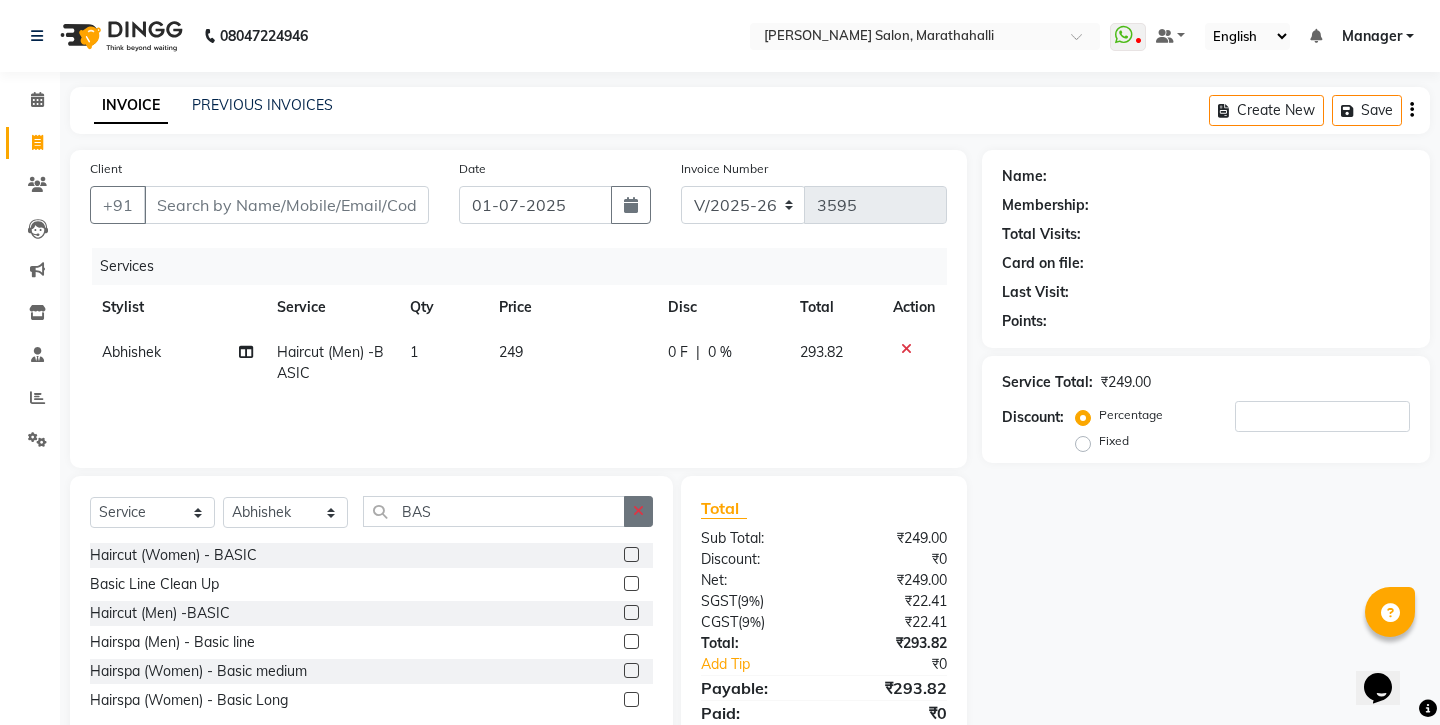 click 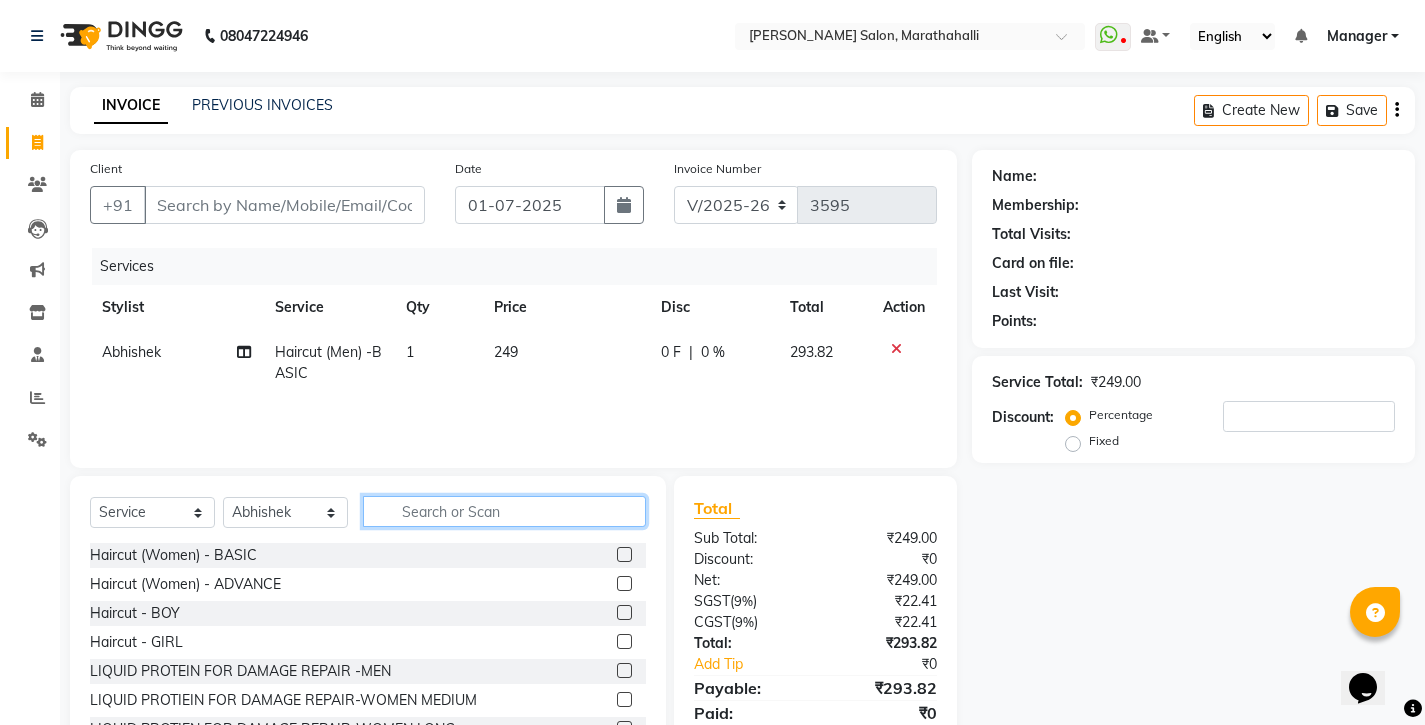 type on "E" 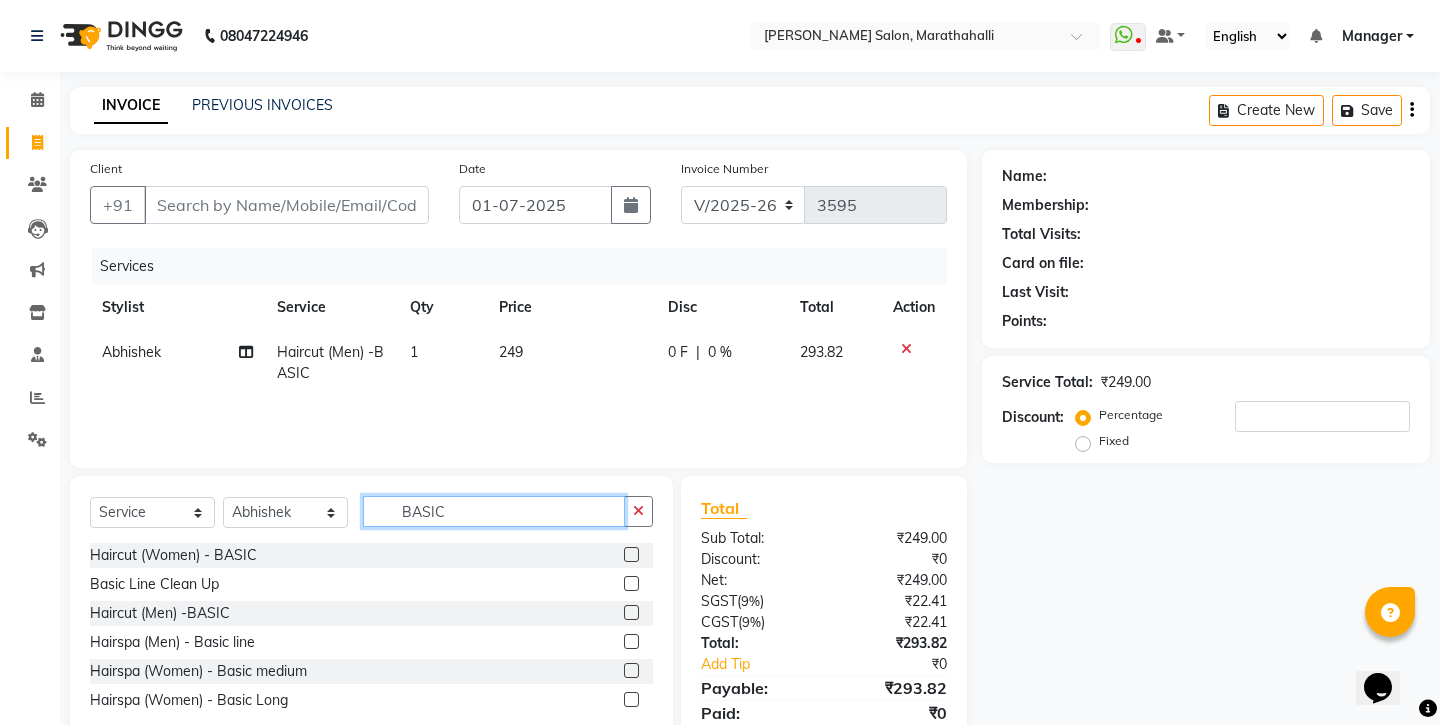 type on "BASIC" 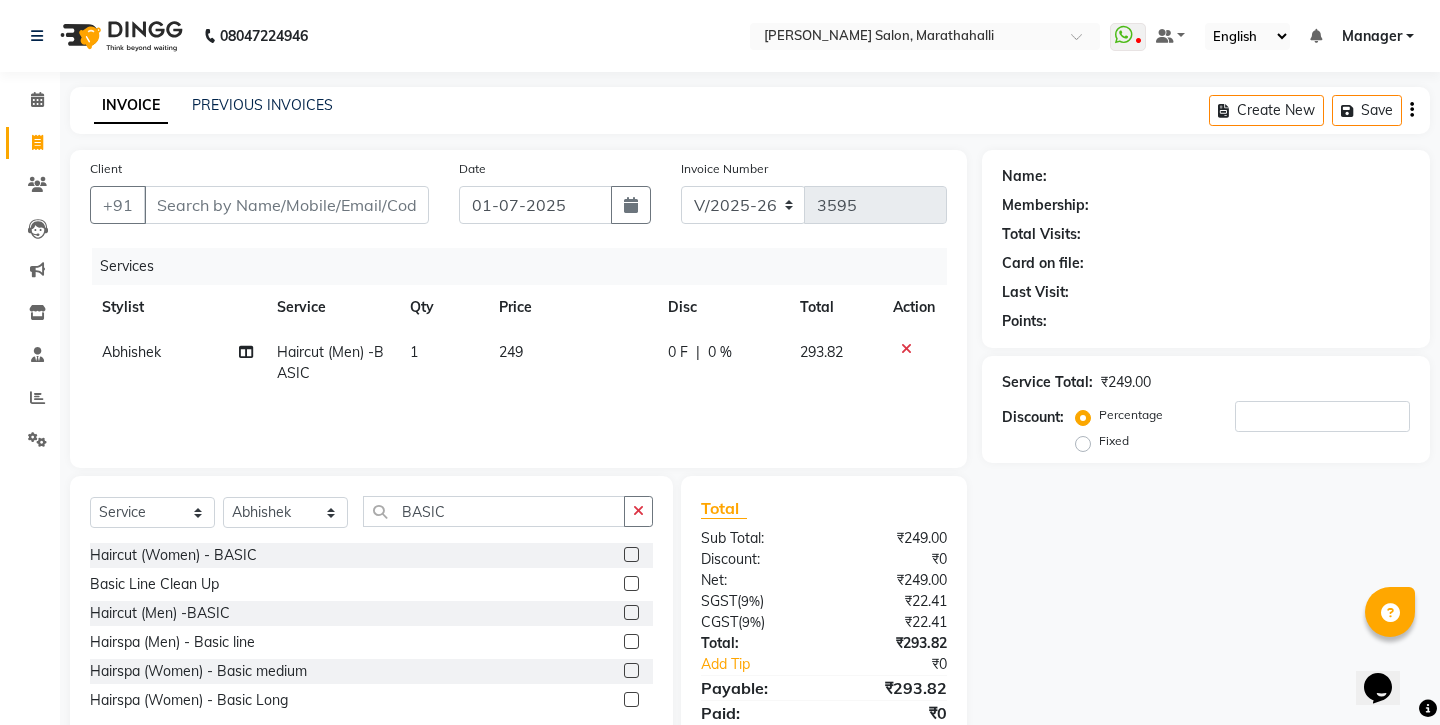 click 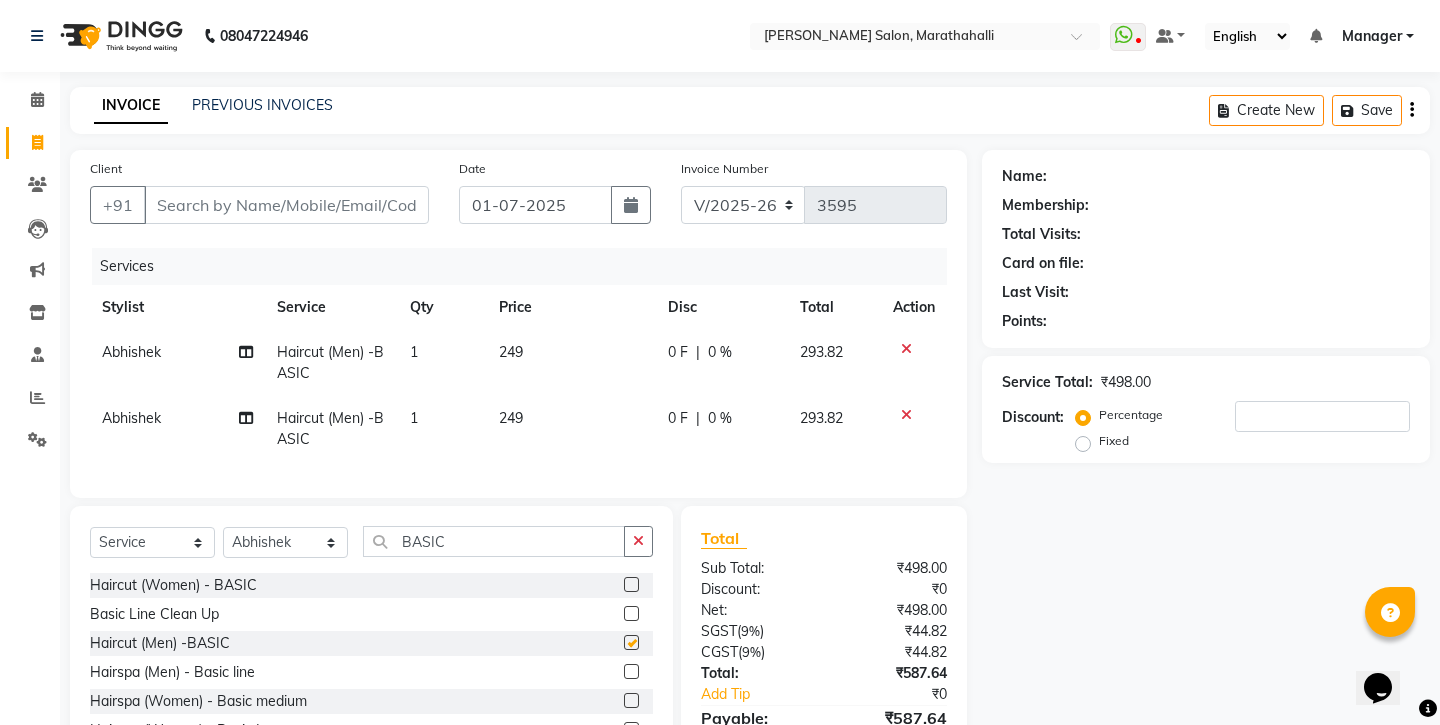 checkbox on "false" 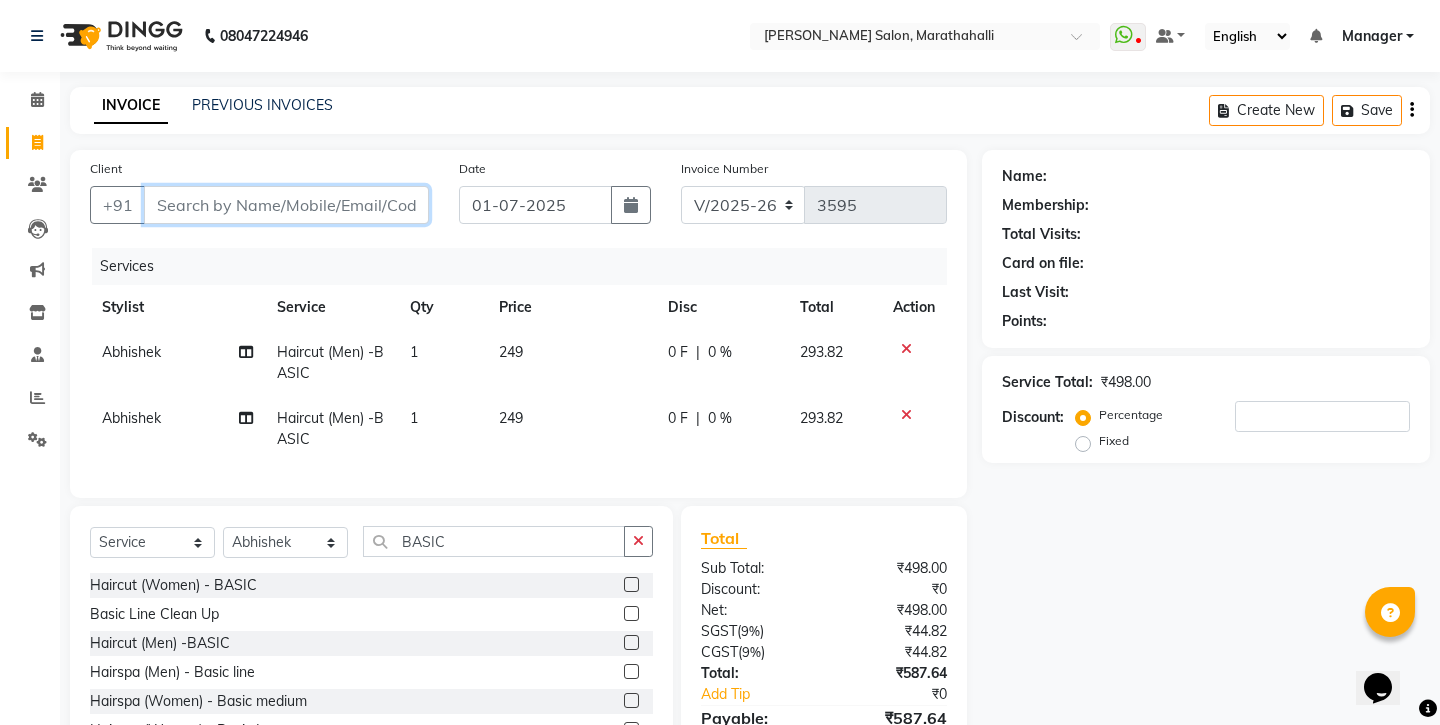 click on "Client" at bounding box center [286, 205] 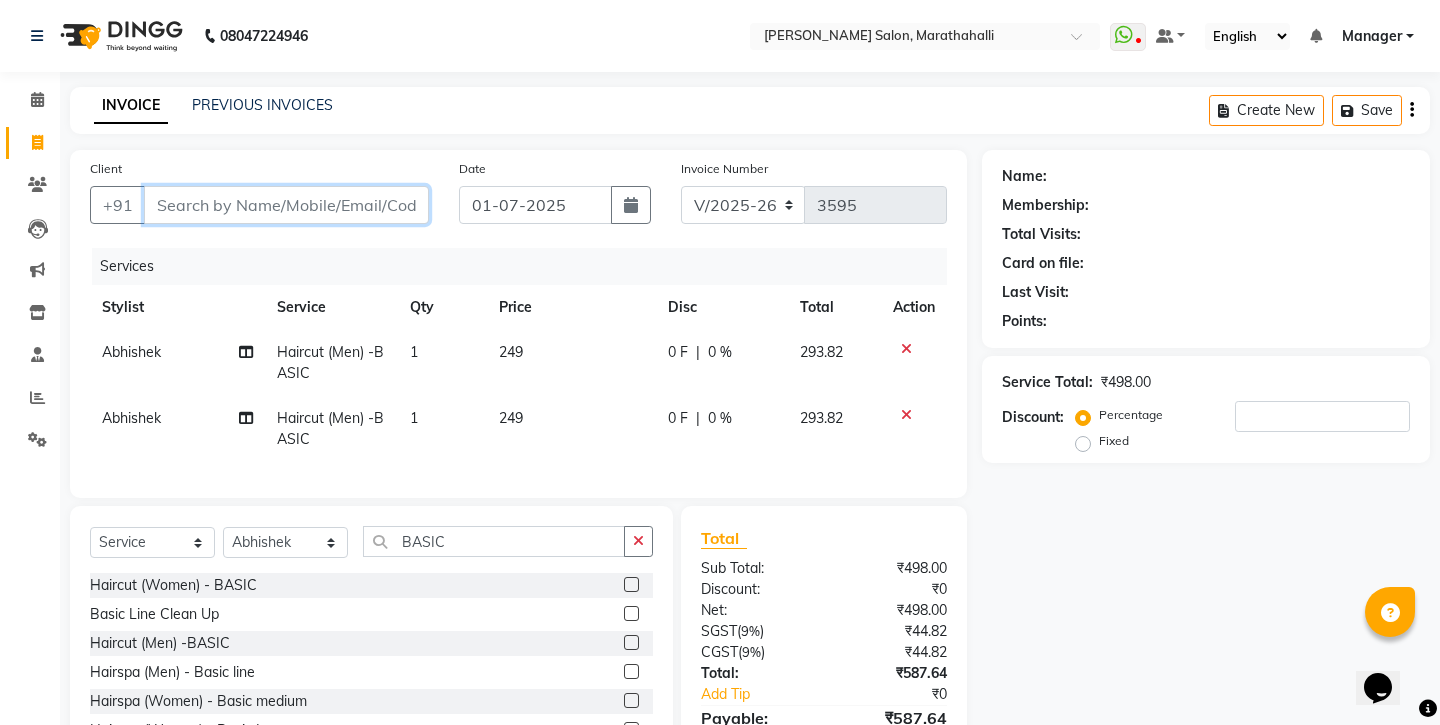 click on "Client" at bounding box center [286, 205] 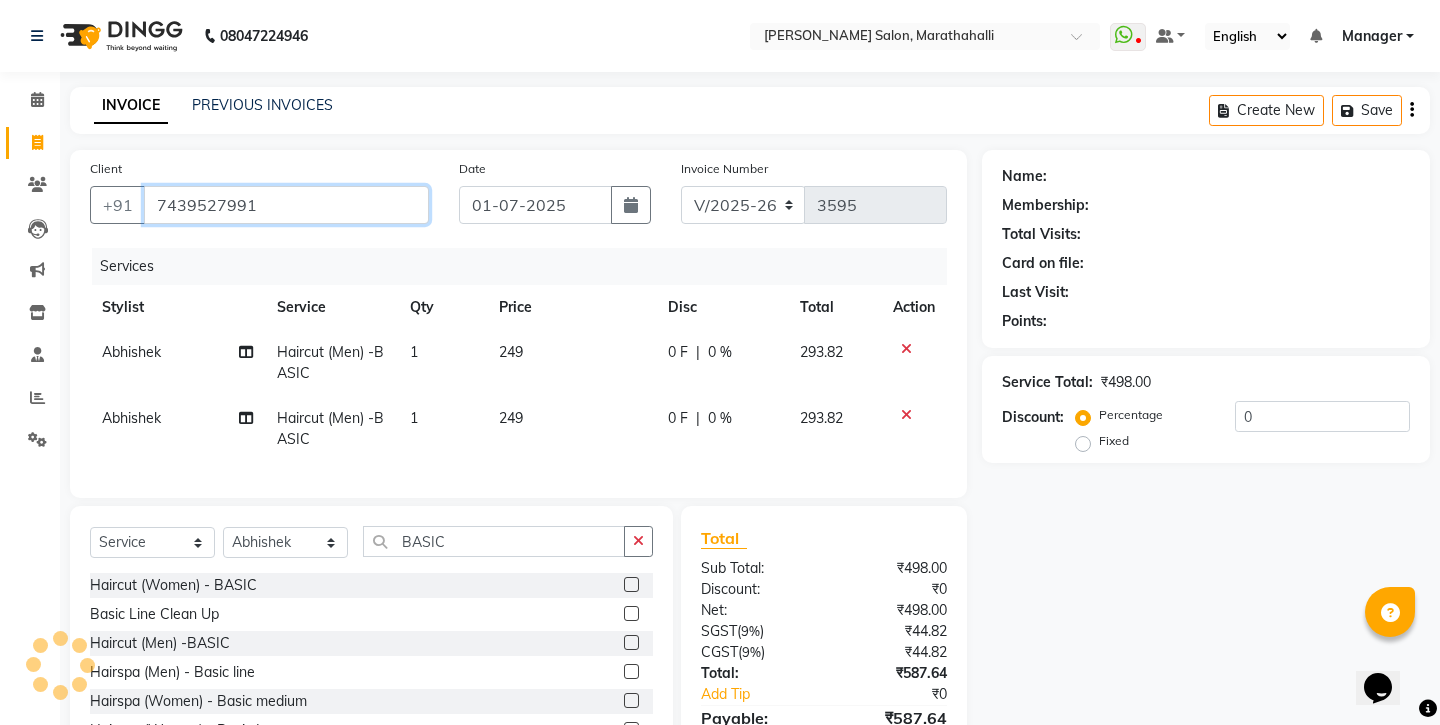 type on "7439527991" 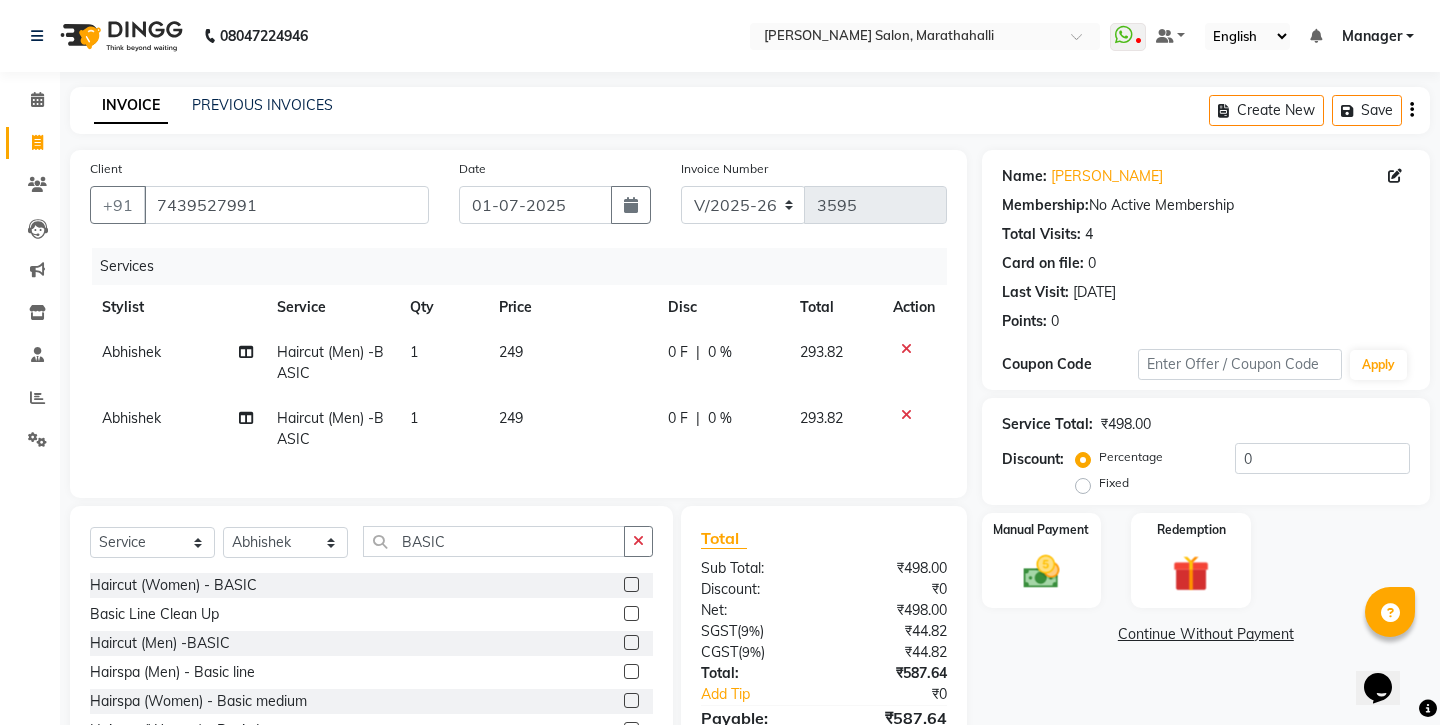 click 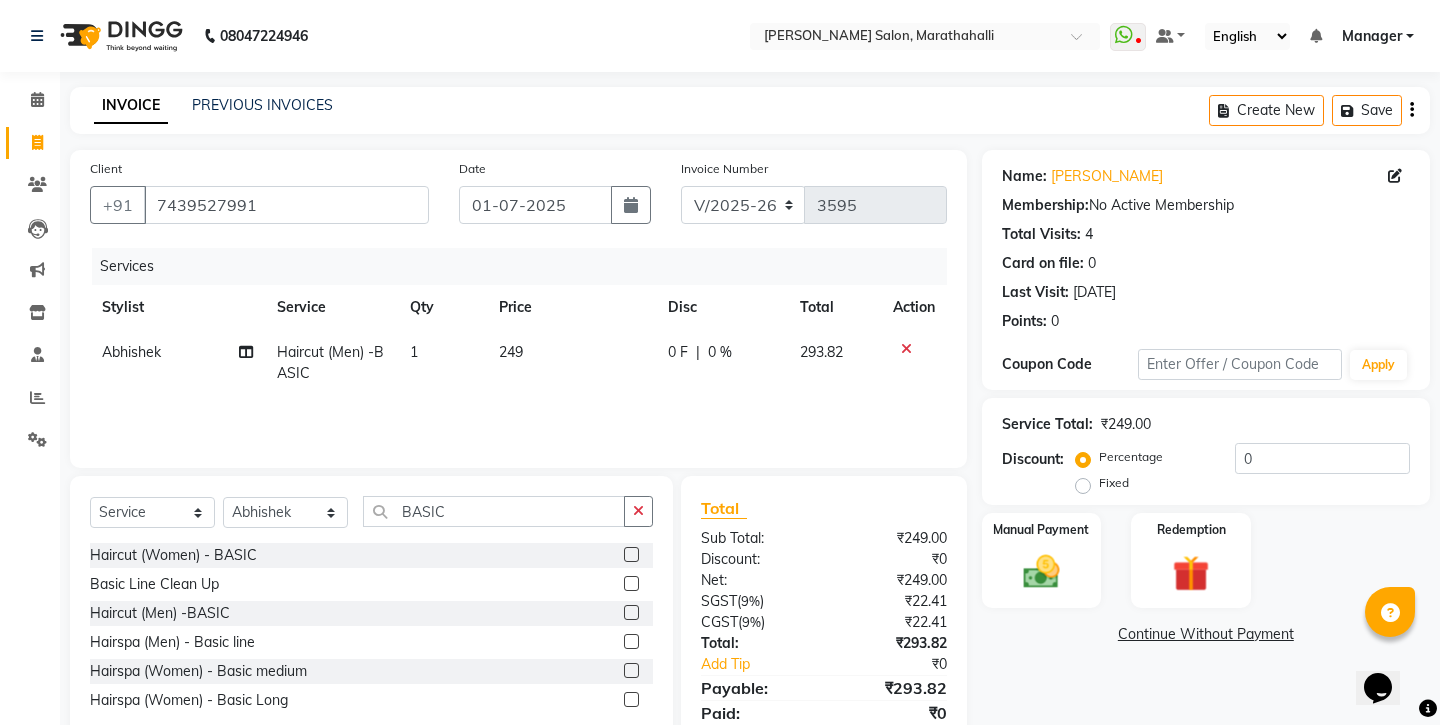click 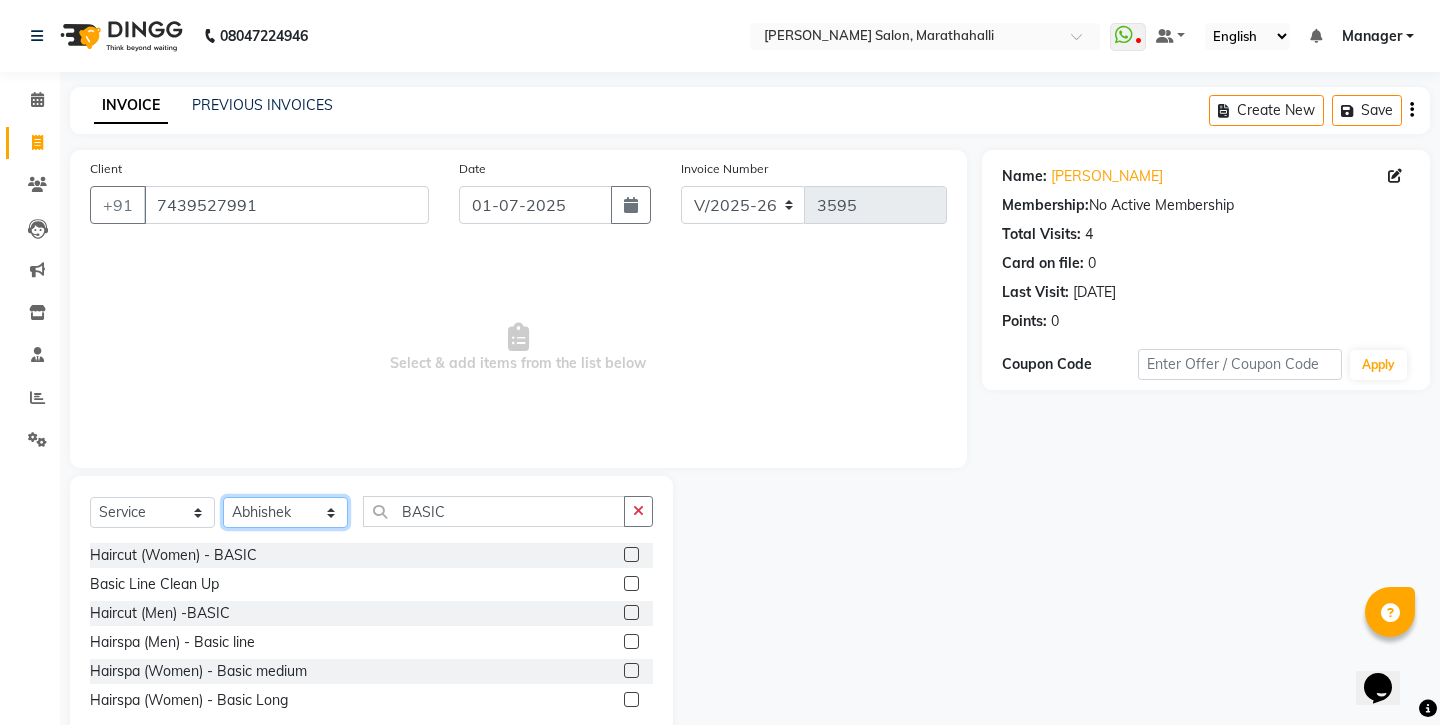 select on "28915" 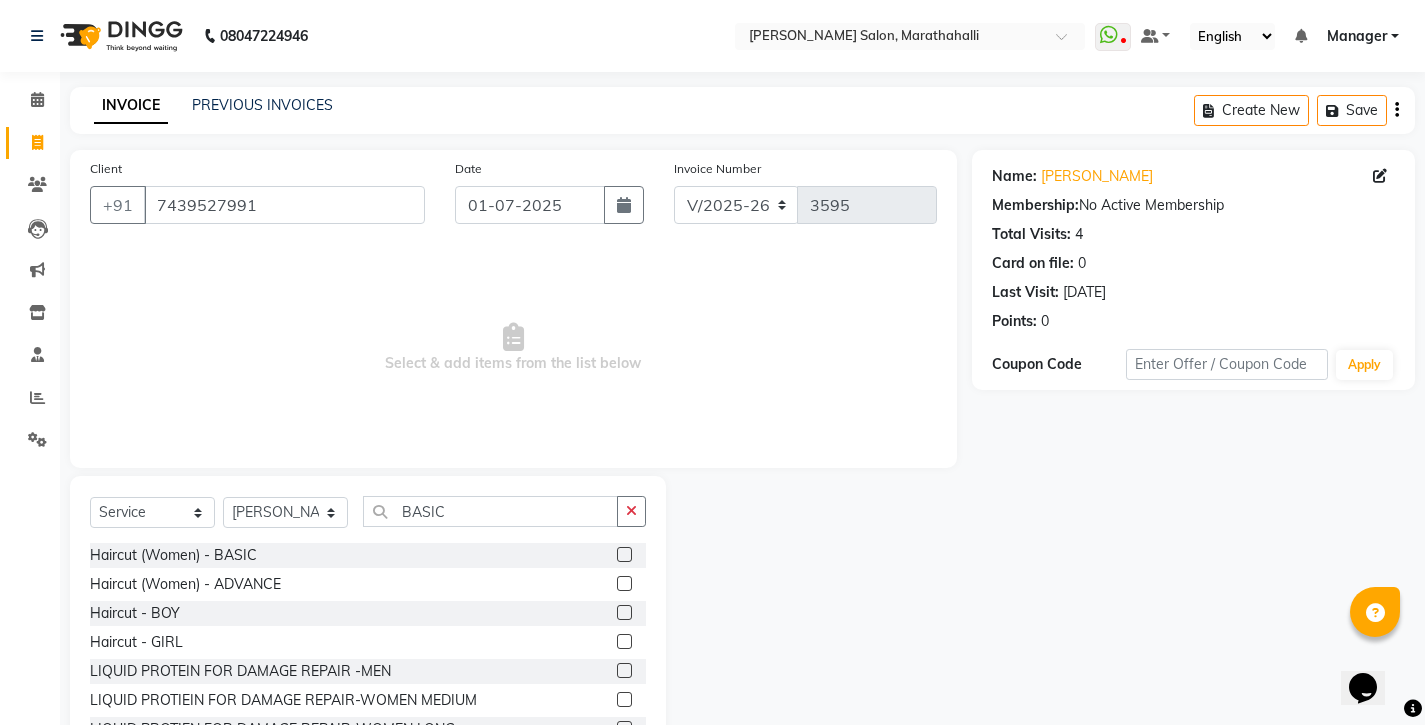 click on "Select  Service  Product  Membership  Package Voucher Prepaid Gift Card  Select Stylist Abhishek Ali Salmani Aman  Amoi anju ARTHI DEEPIKA DOLMO GEETHA Gourav Thakur KARAN khurshid Manager Mani Noor rammi Rangeetha Biswakarma ROHITH salman SAM SAMEER SAMIKSHA SANA Sanku Tamang sobha TINA BASIC" 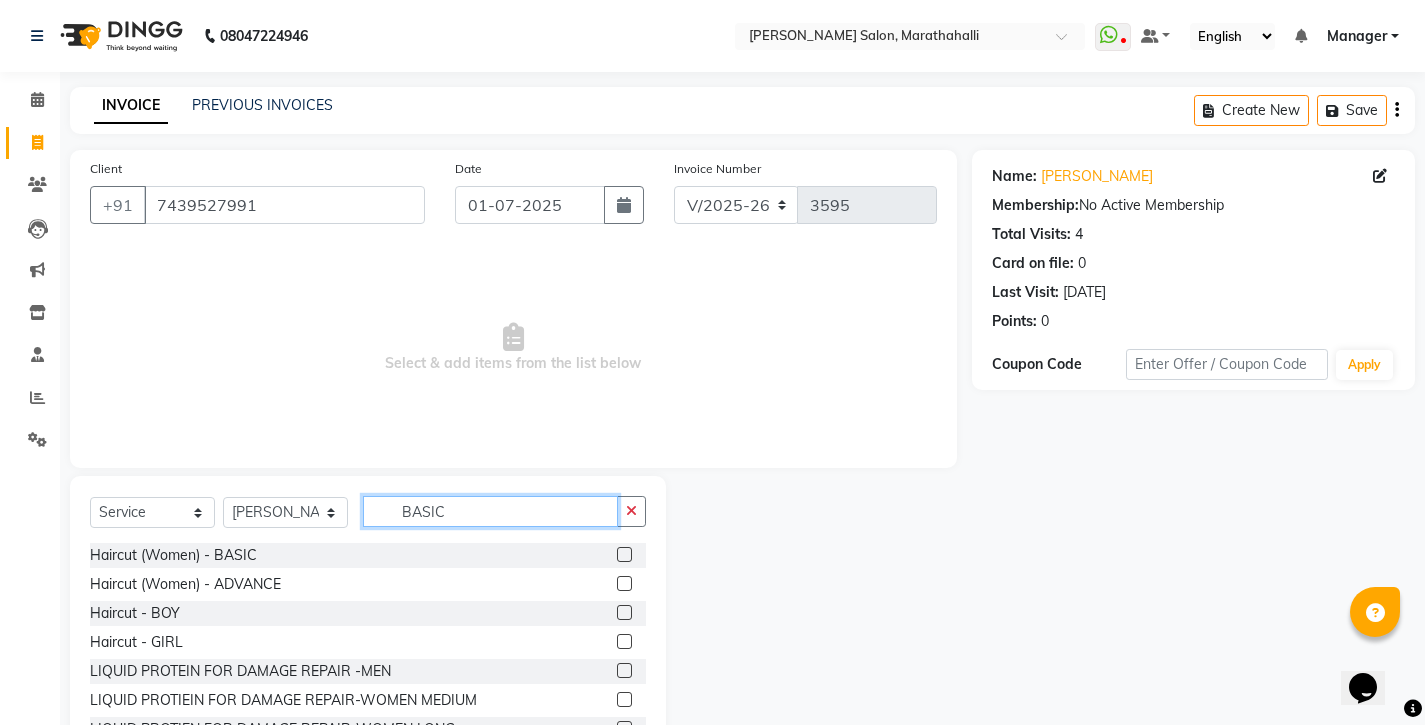drag, startPoint x: 446, startPoint y: 463, endPoint x: 441, endPoint y: 473, distance: 11.18034 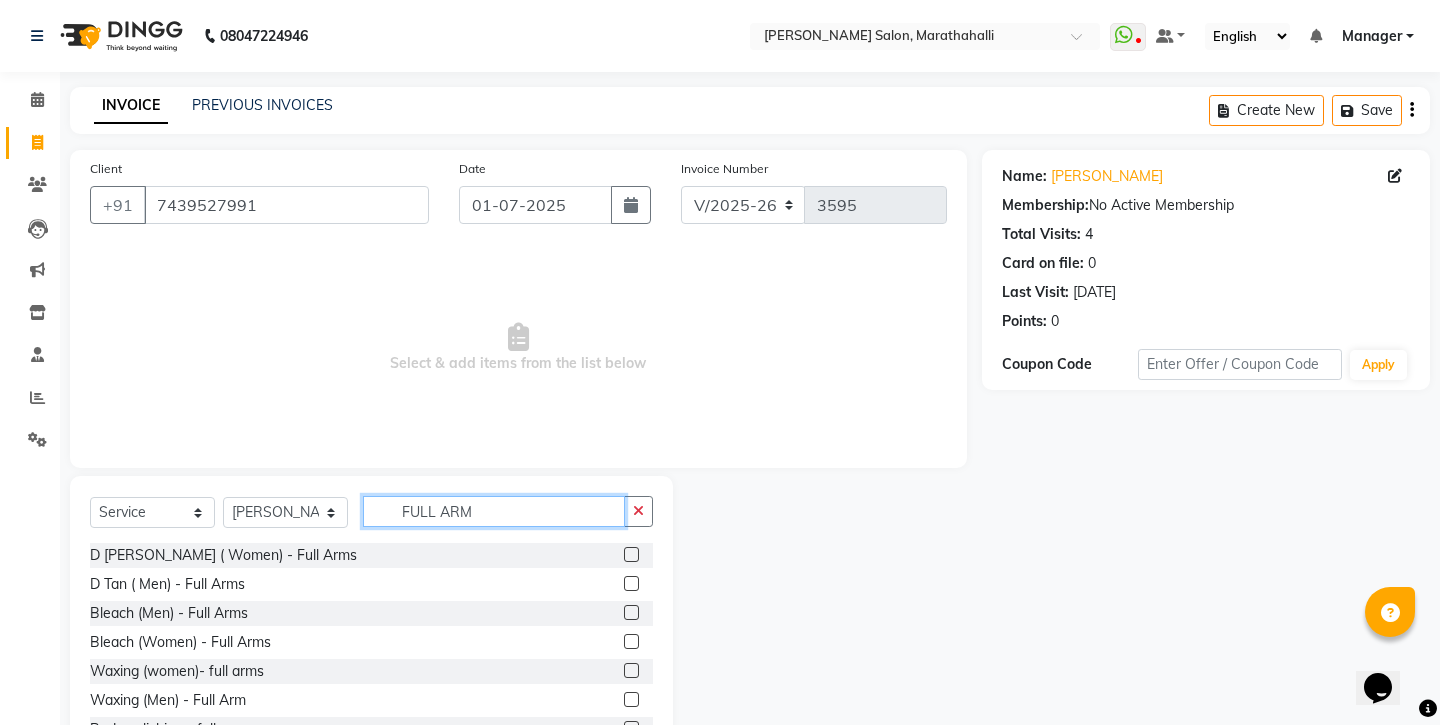 type on "FULL ARM" 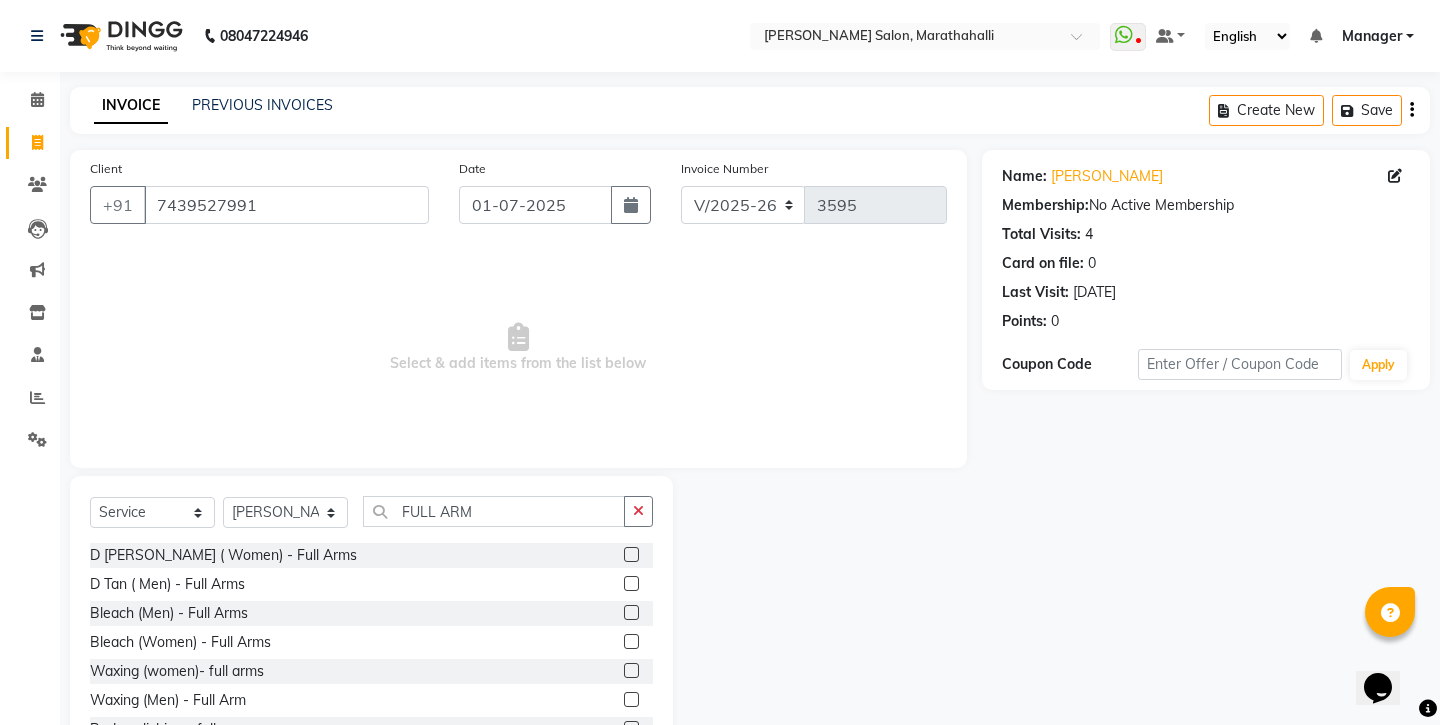 click 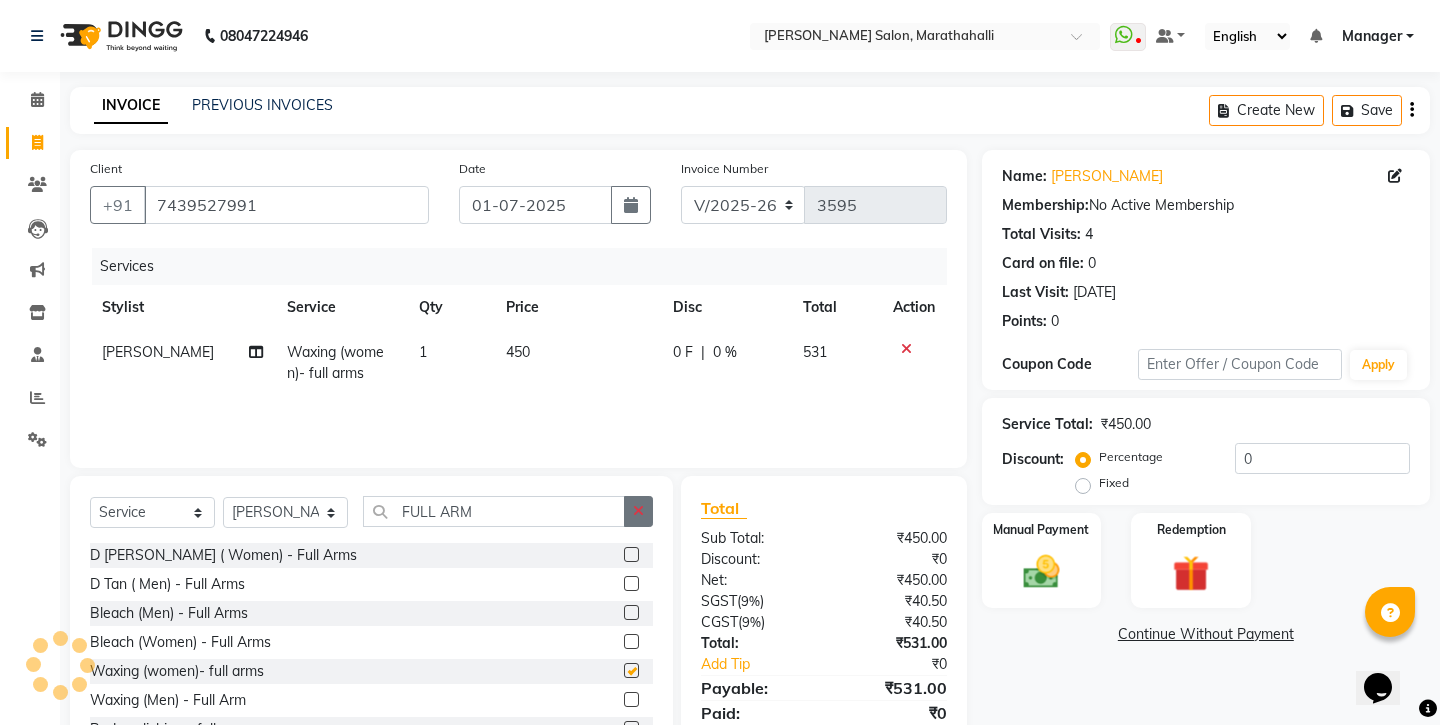 checkbox on "false" 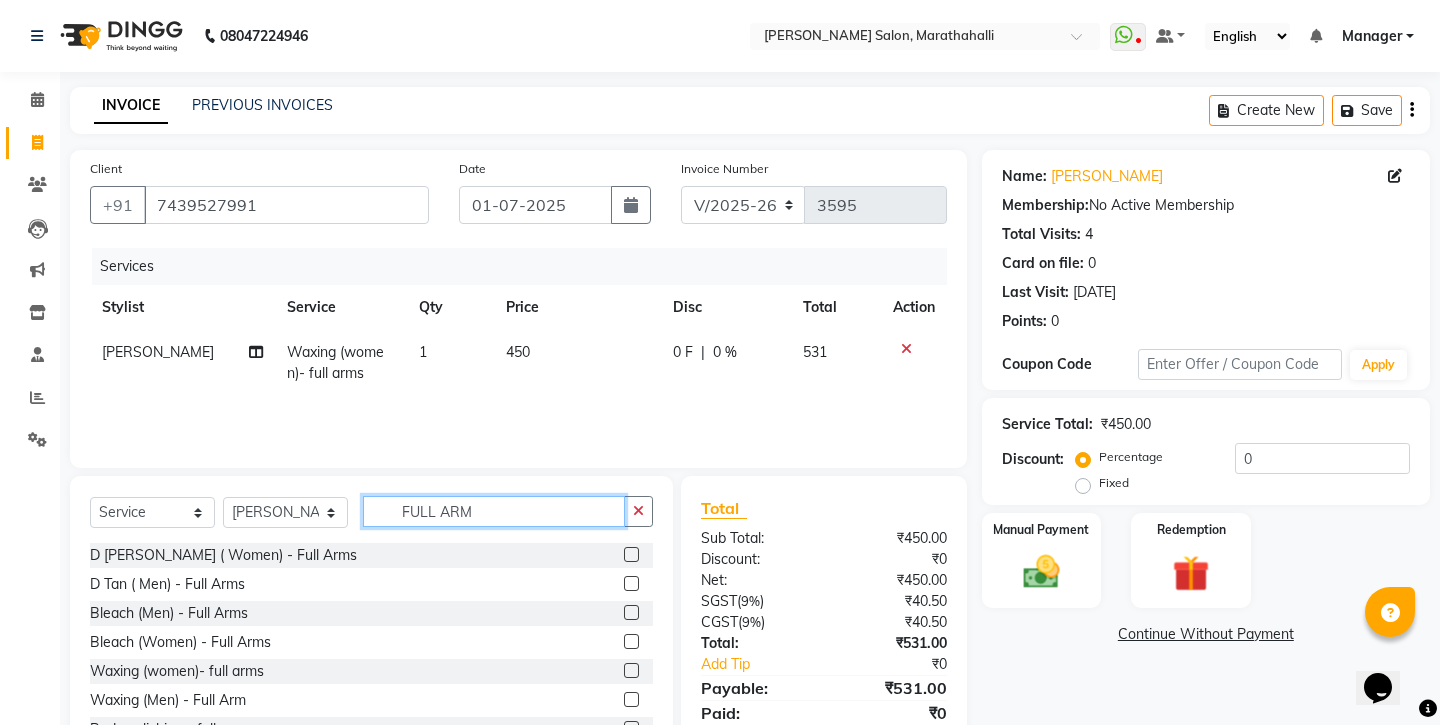 drag, startPoint x: 419, startPoint y: 470, endPoint x: 455, endPoint y: 470, distance: 36 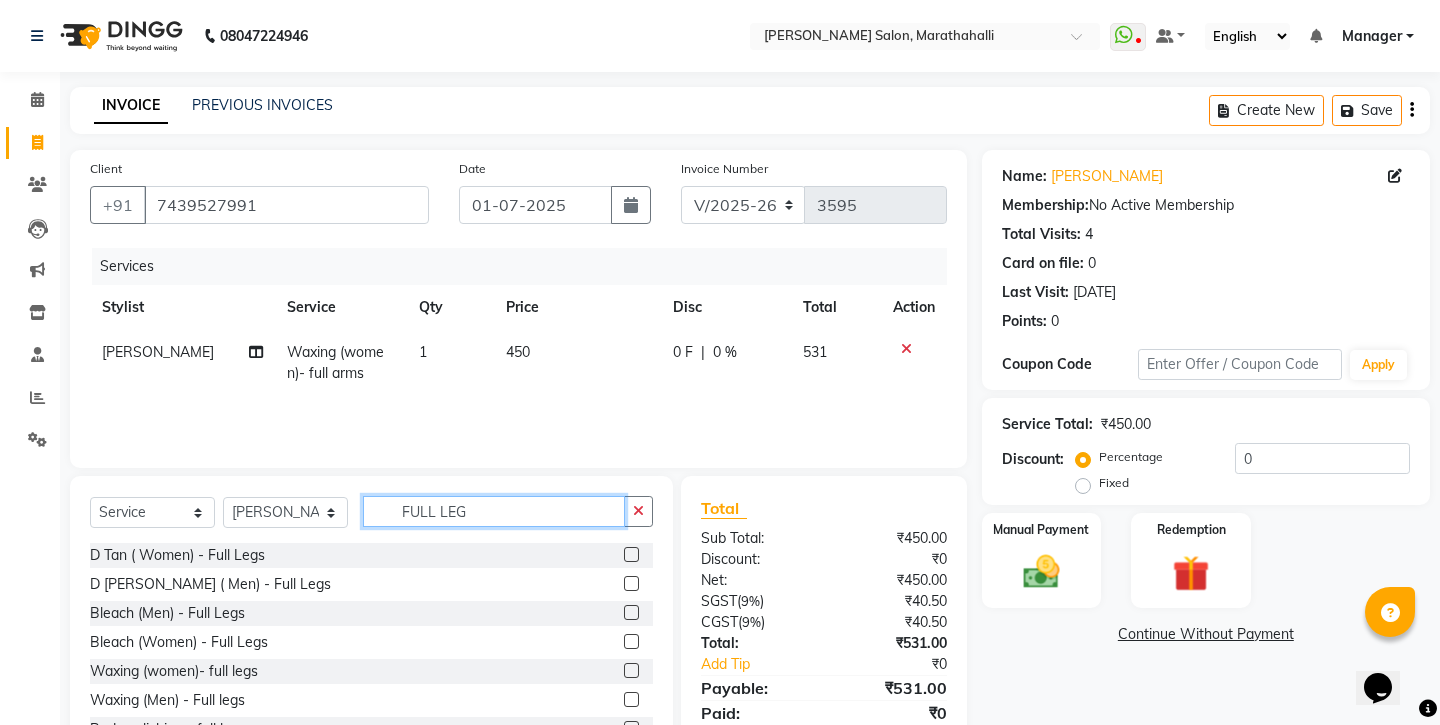 type on "FULL LEG" 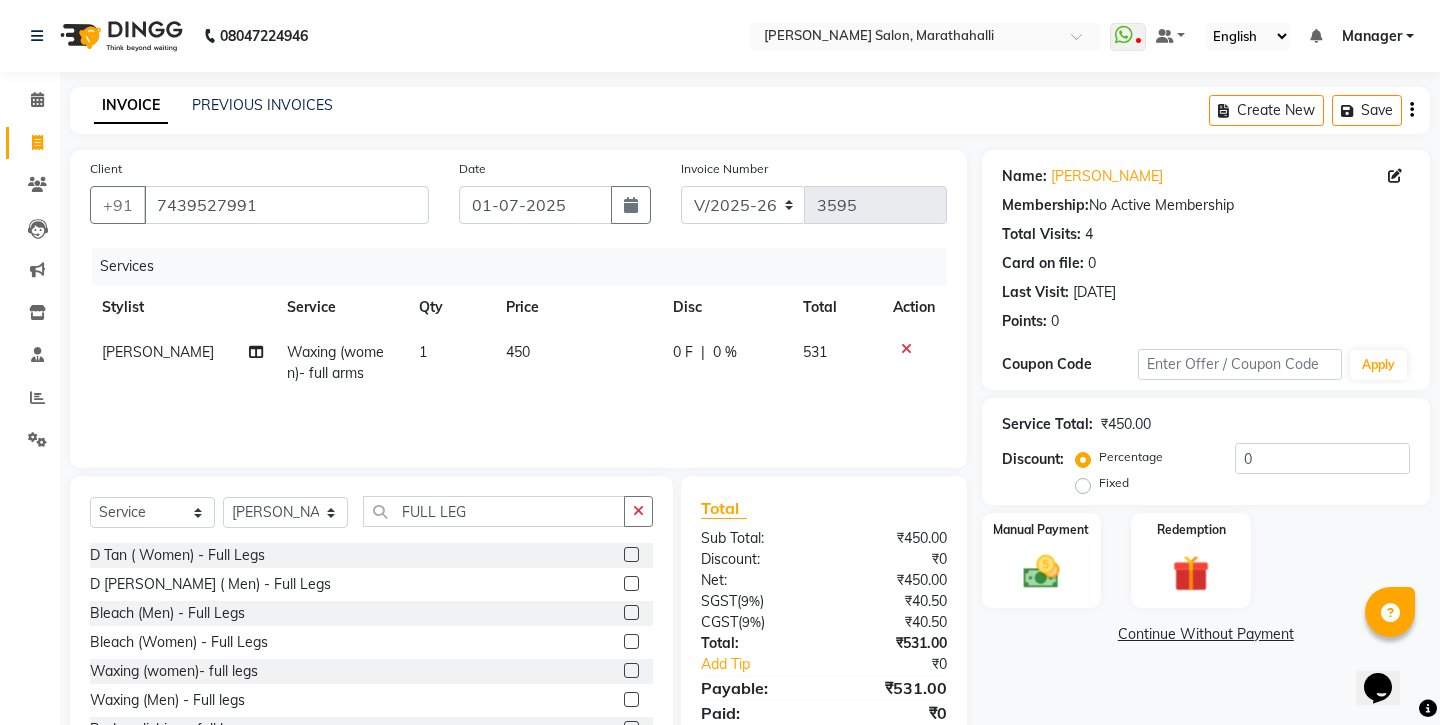 click 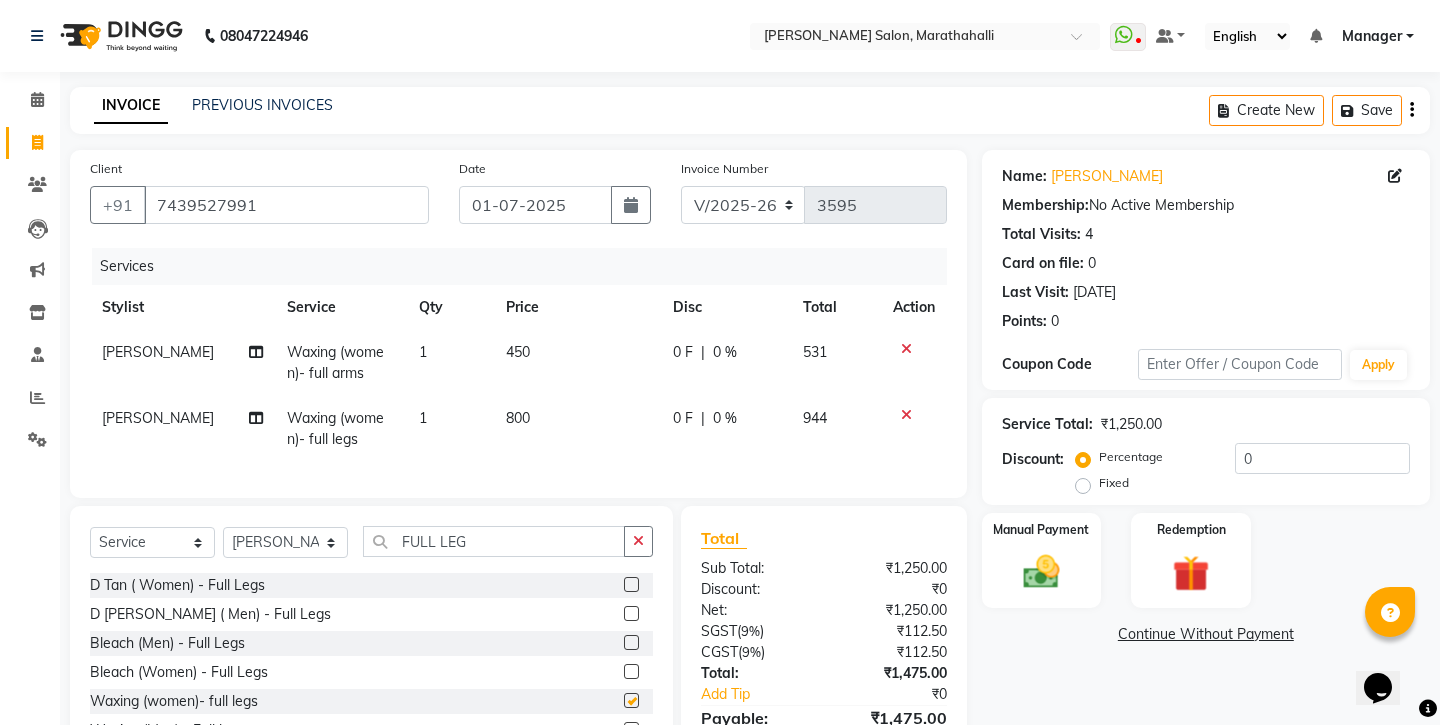 checkbox on "false" 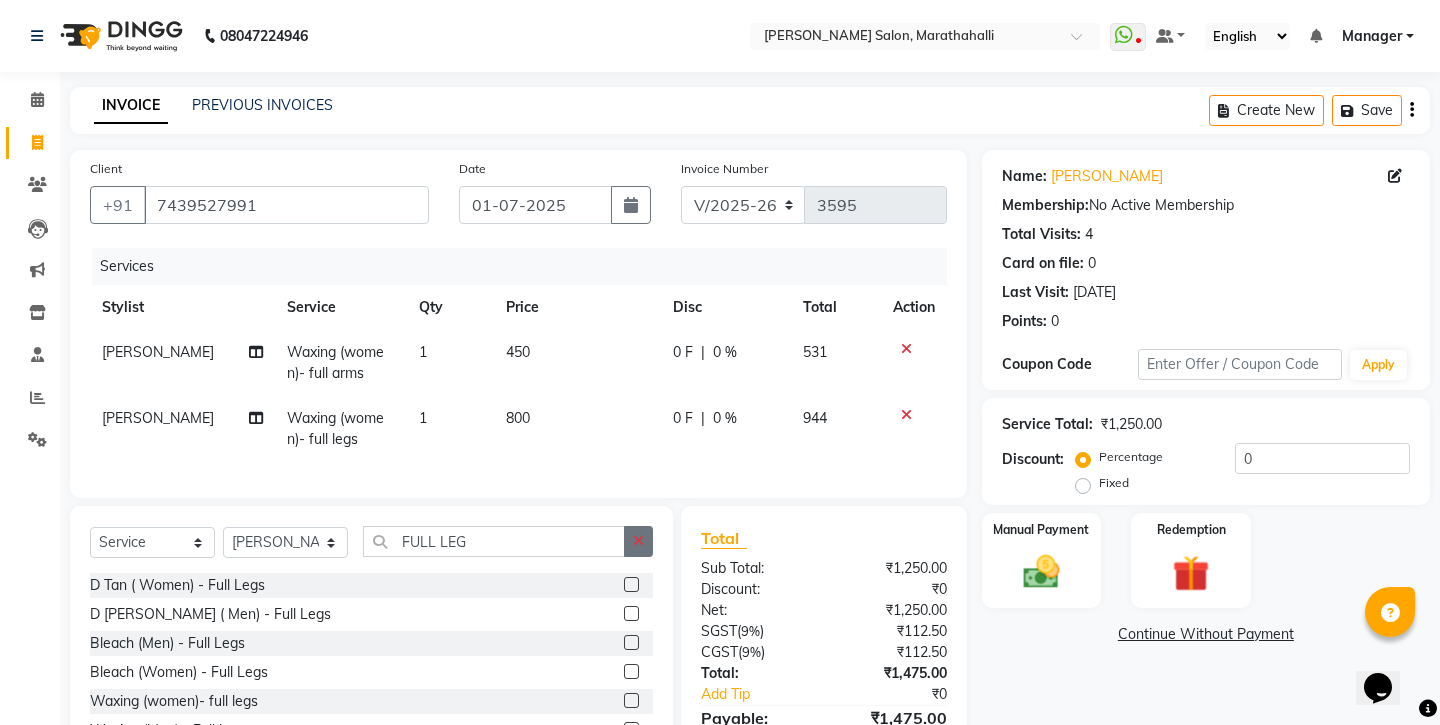 click 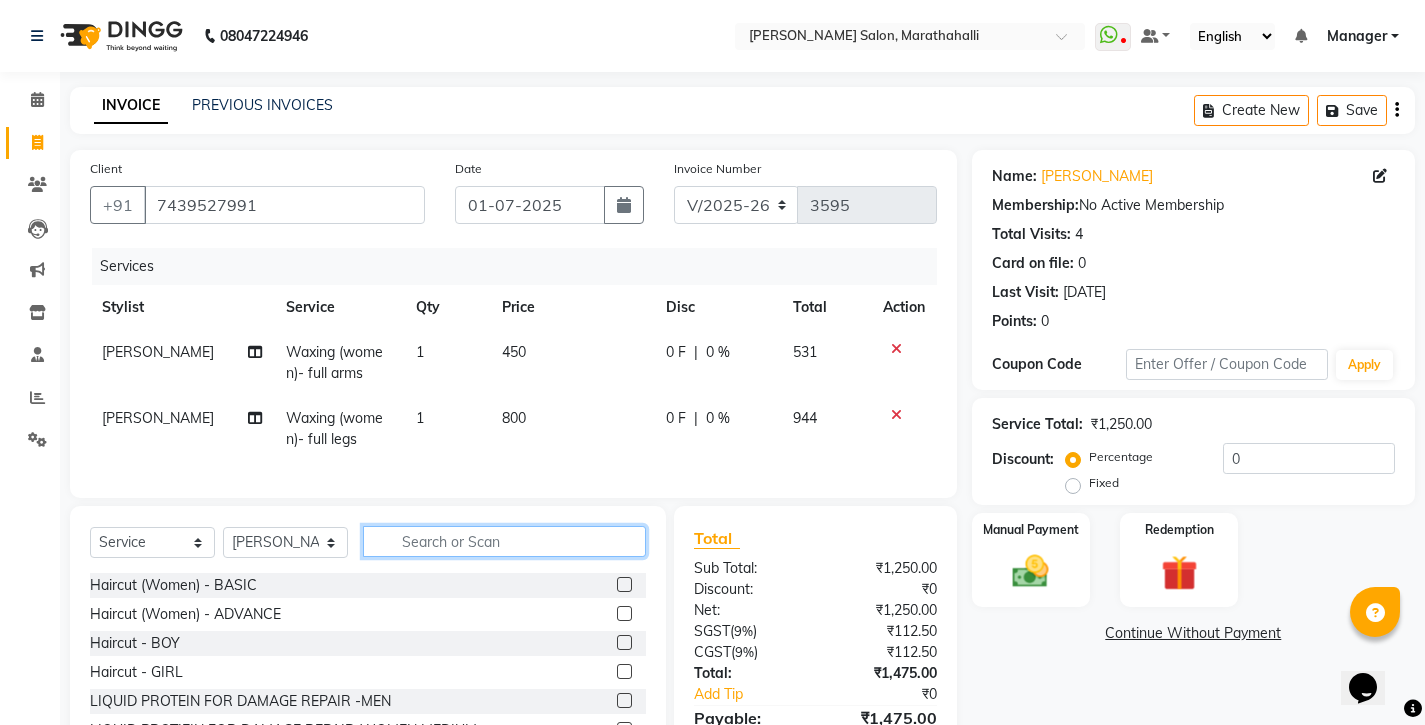 click 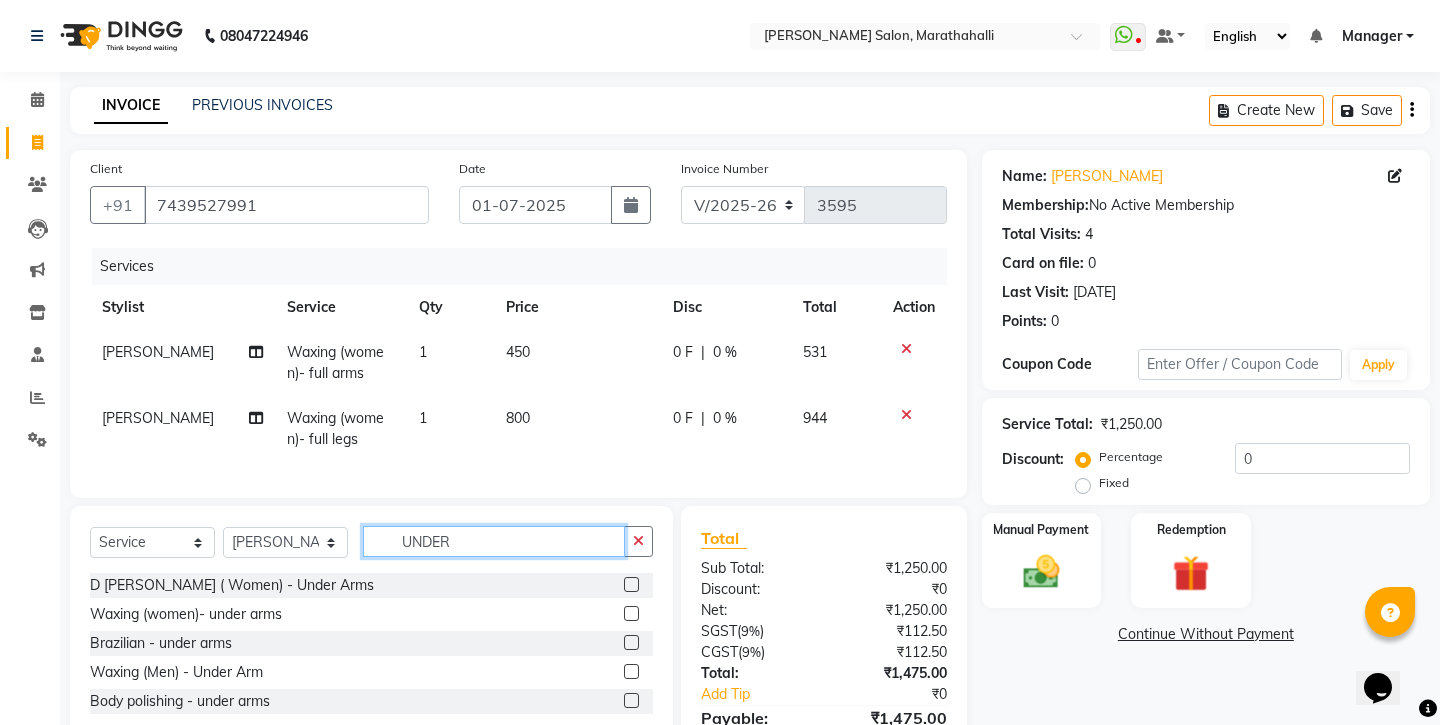 type on "UNDER" 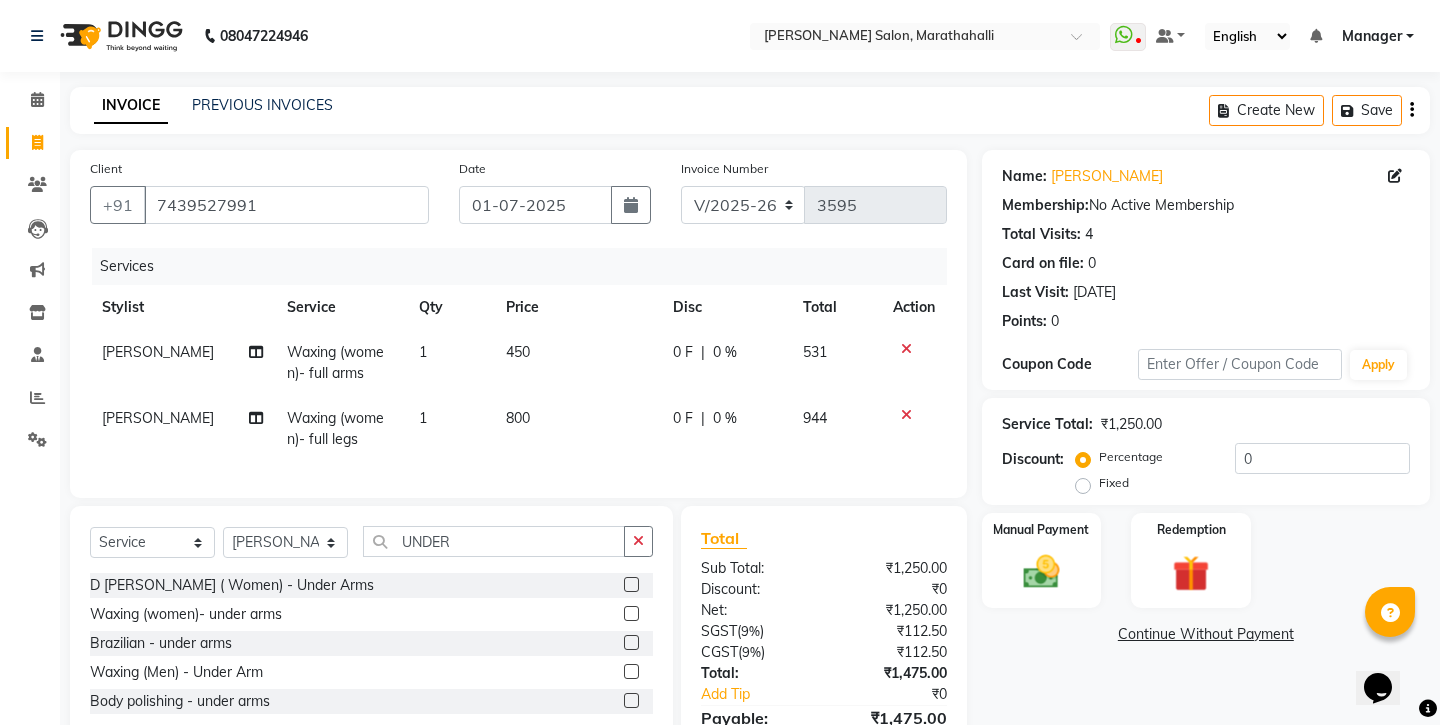 click 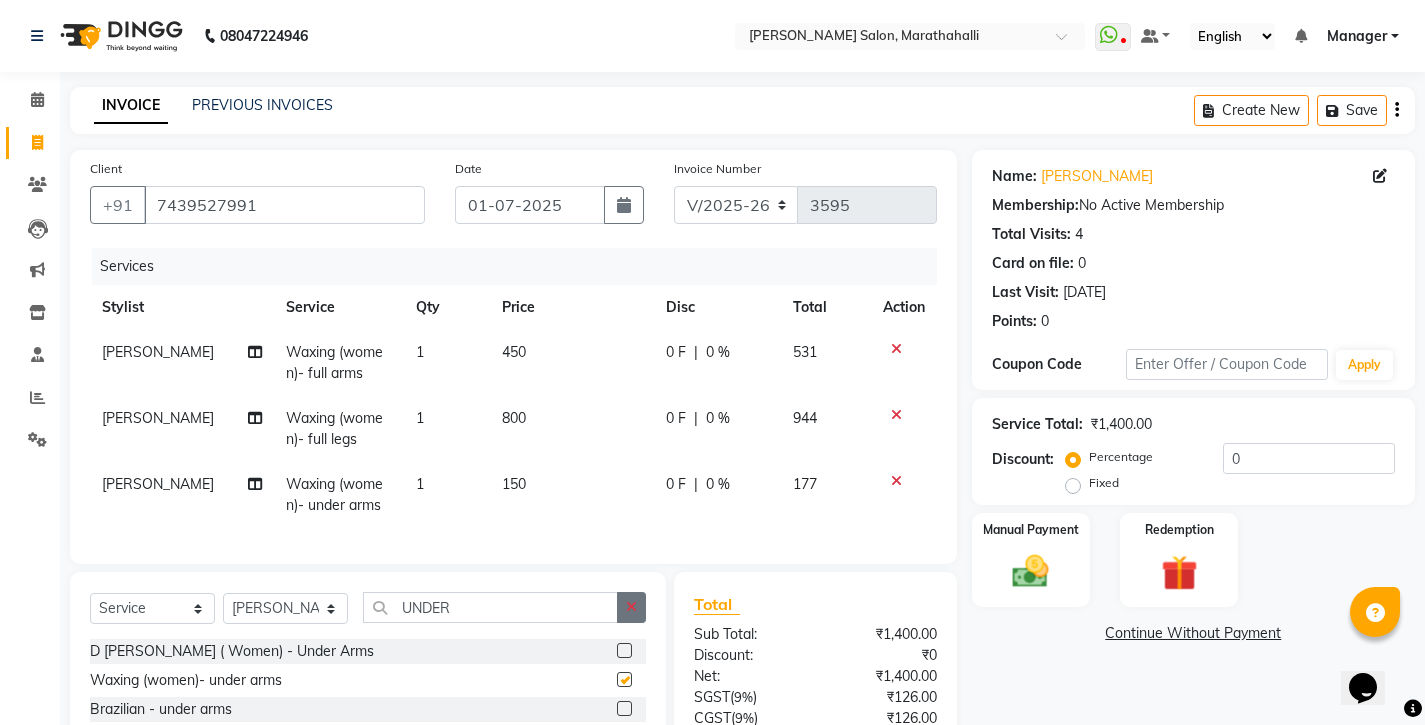 checkbox on "false" 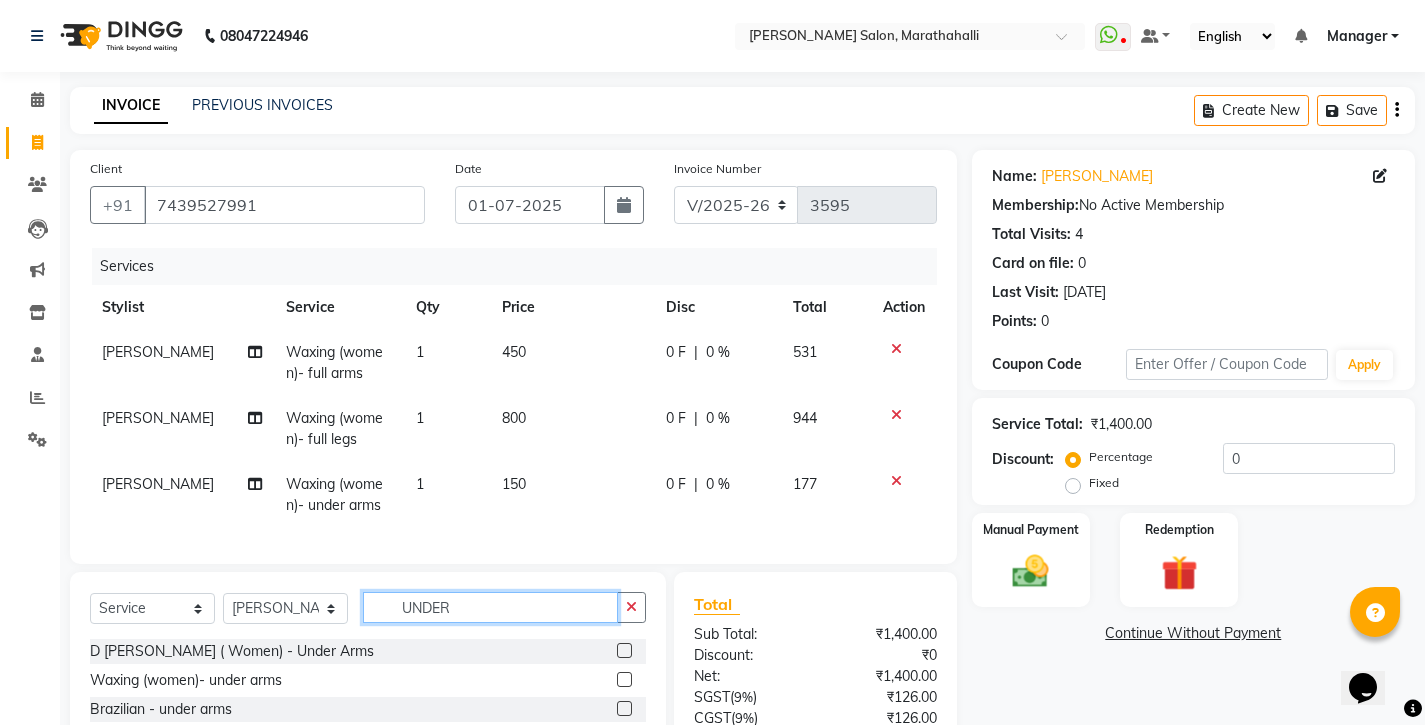 drag, startPoint x: 451, startPoint y: 531, endPoint x: 328, endPoint y: 522, distance: 123.32883 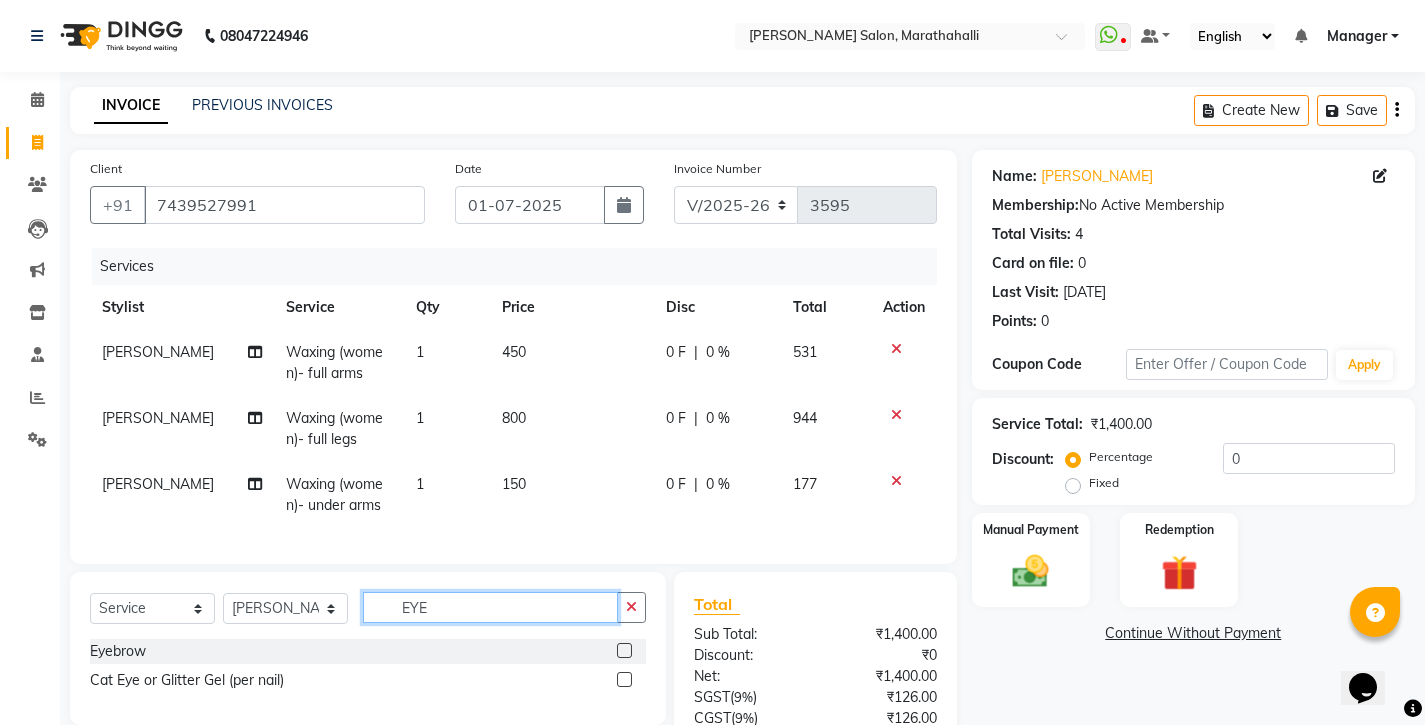 type on "EYE" 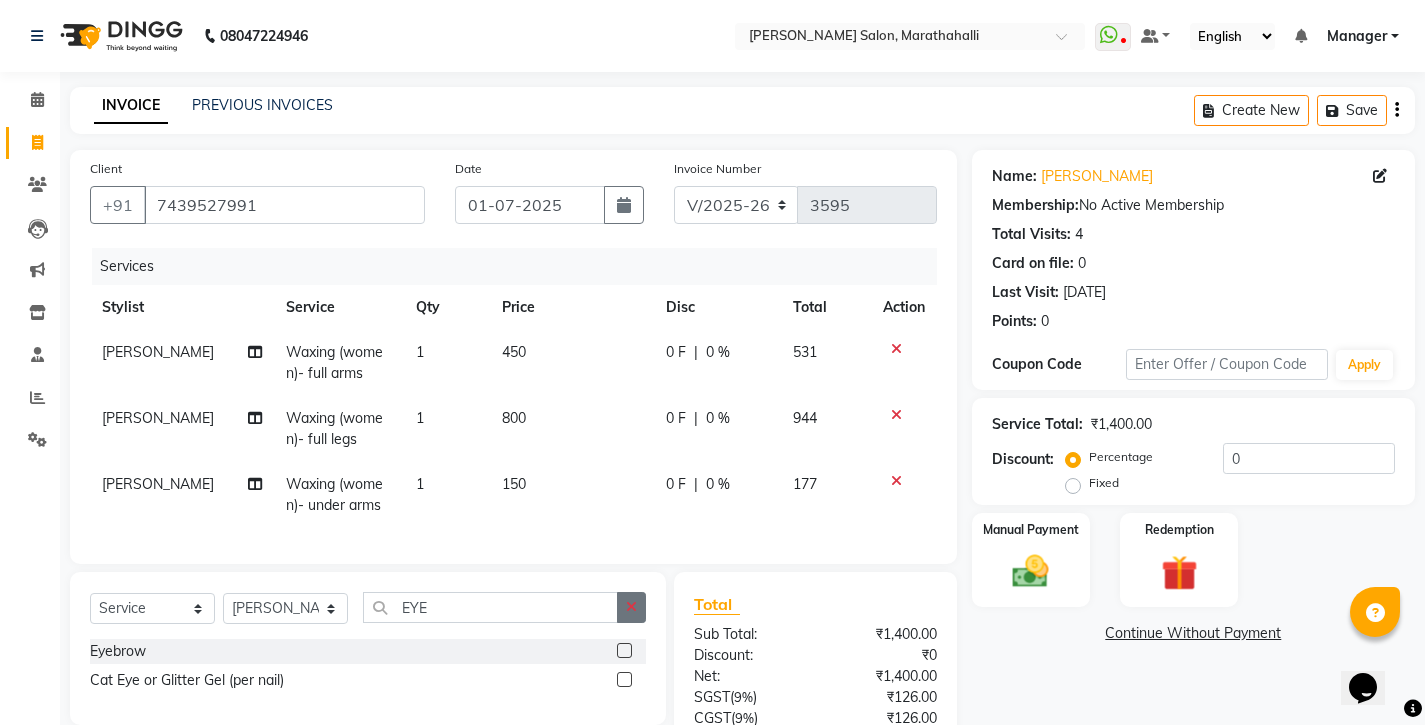 click 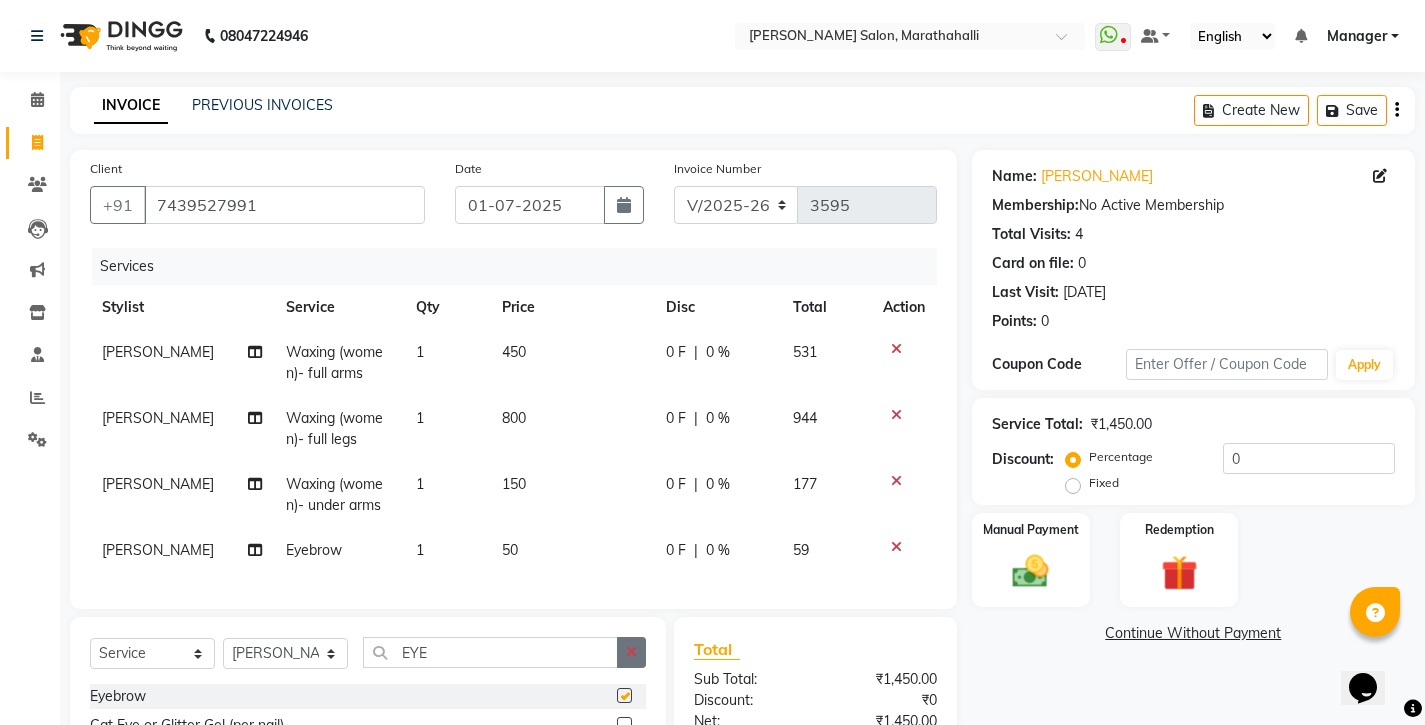 checkbox on "false" 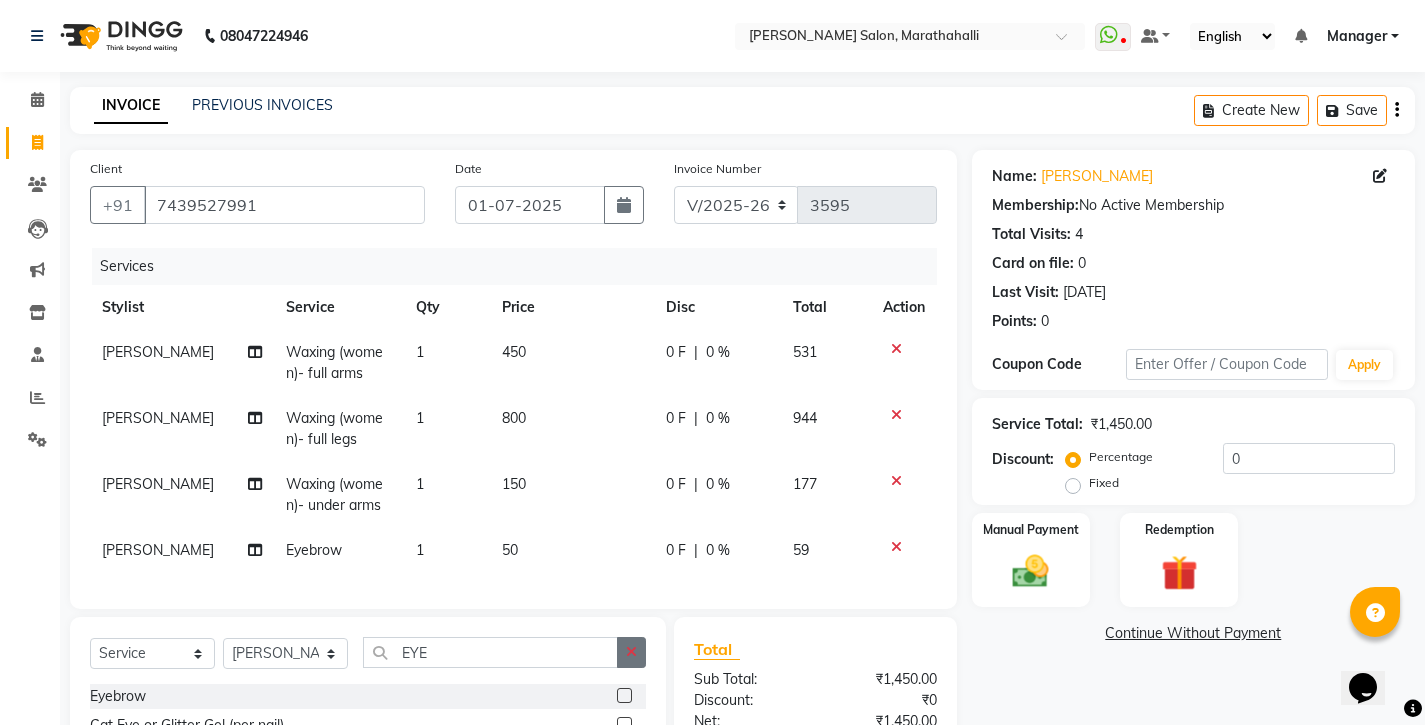 click 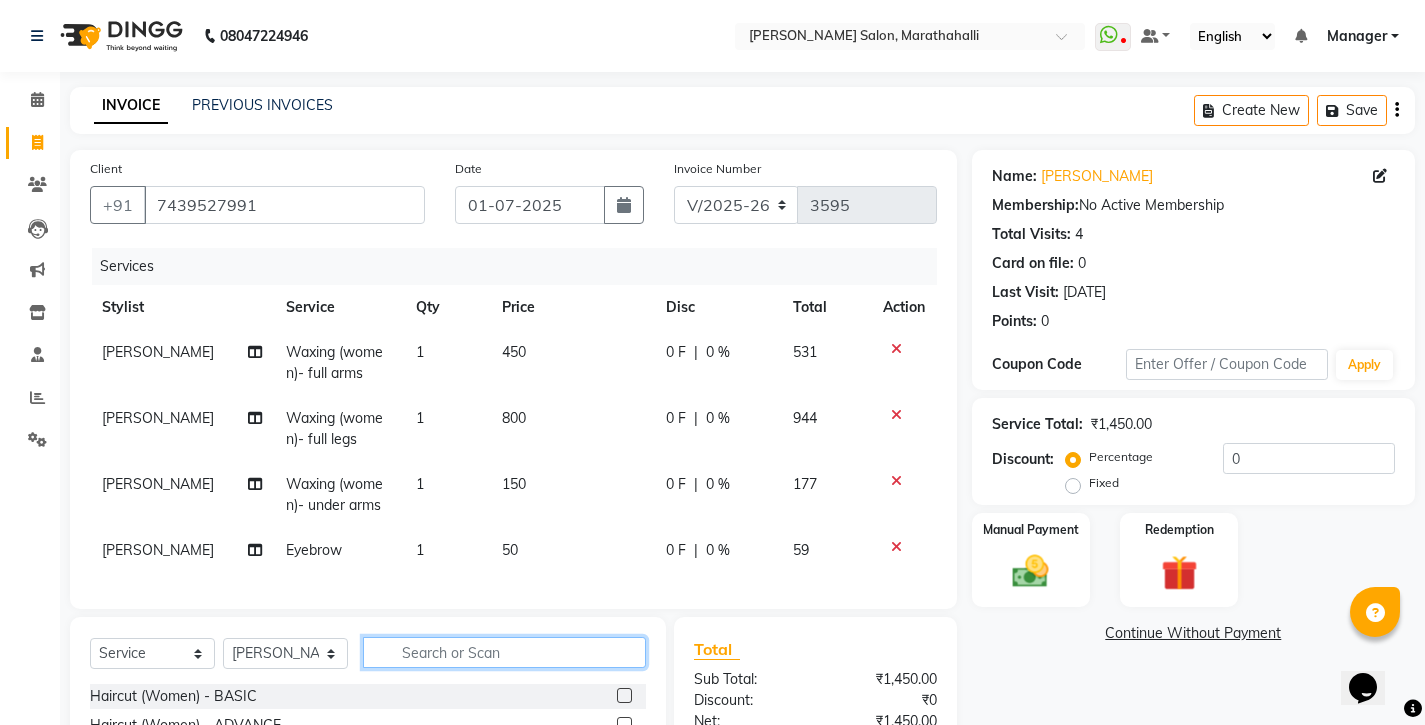 click 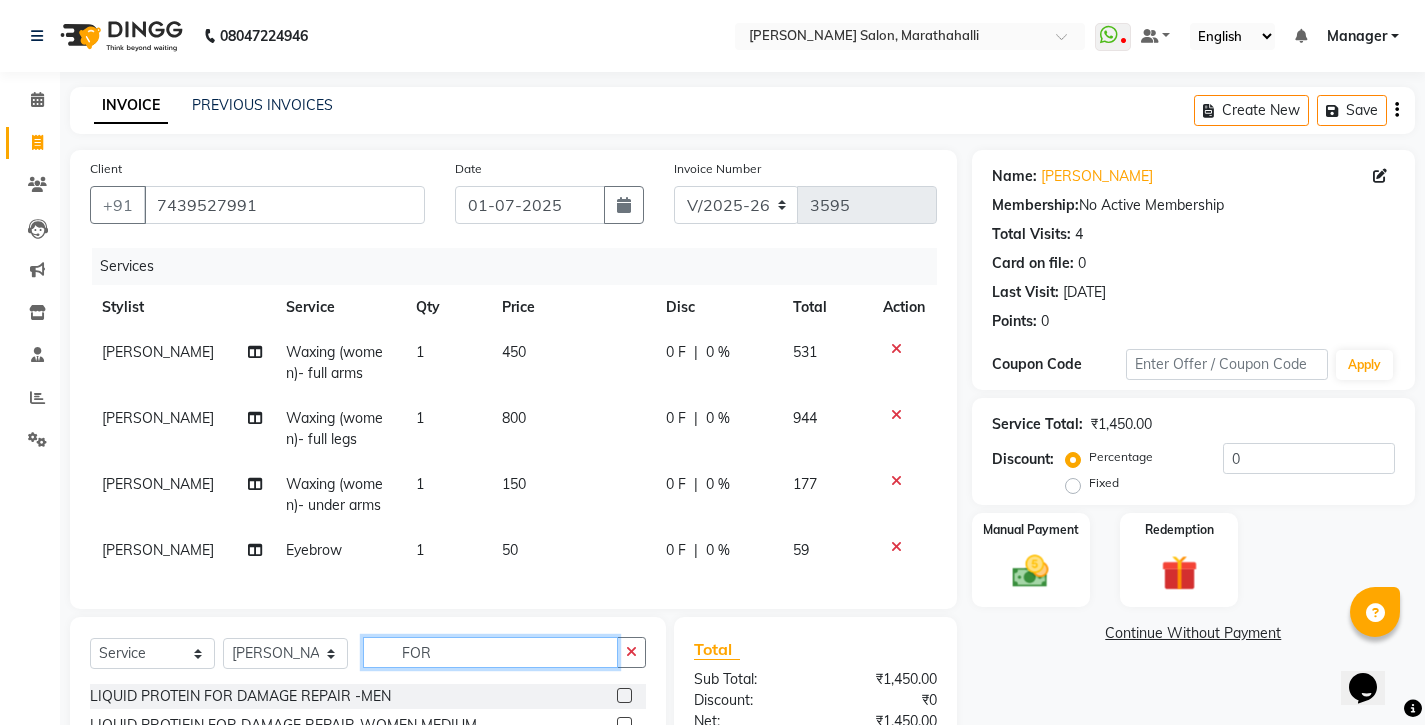 type on "FOR" 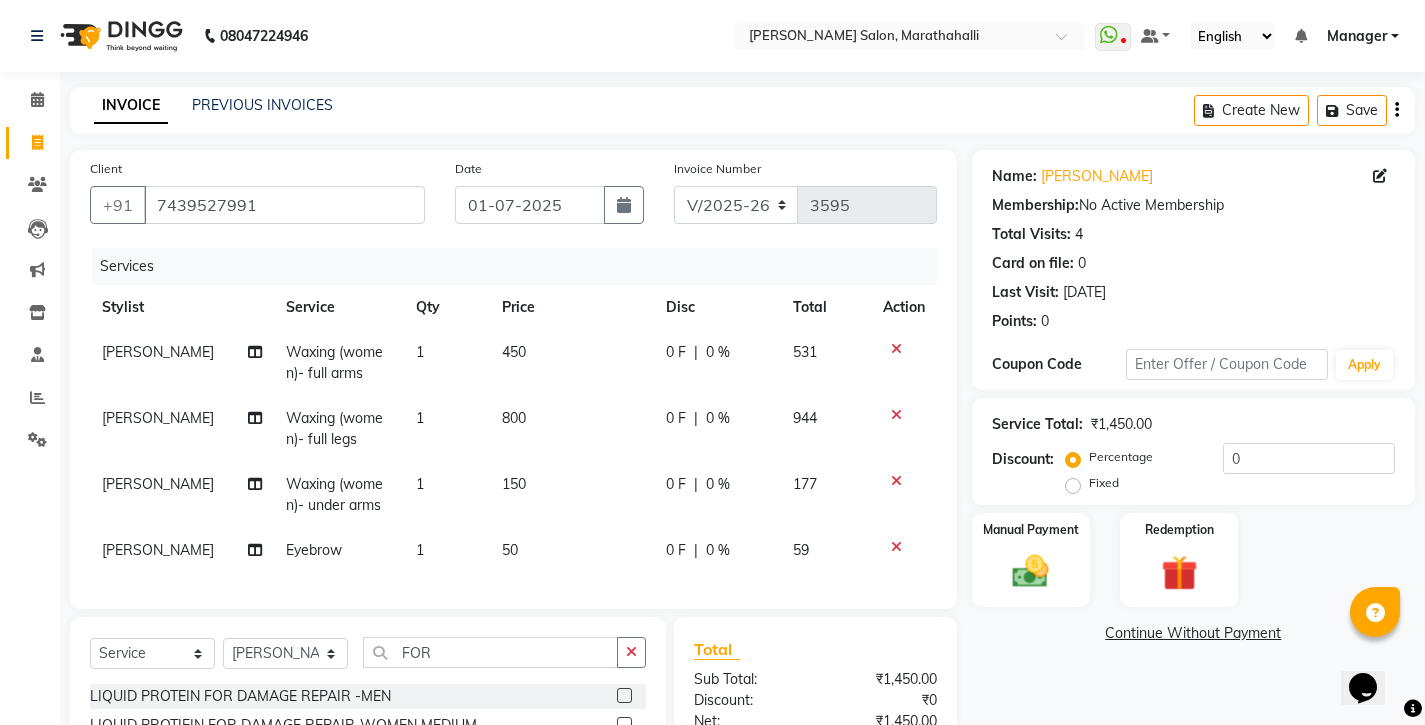 click 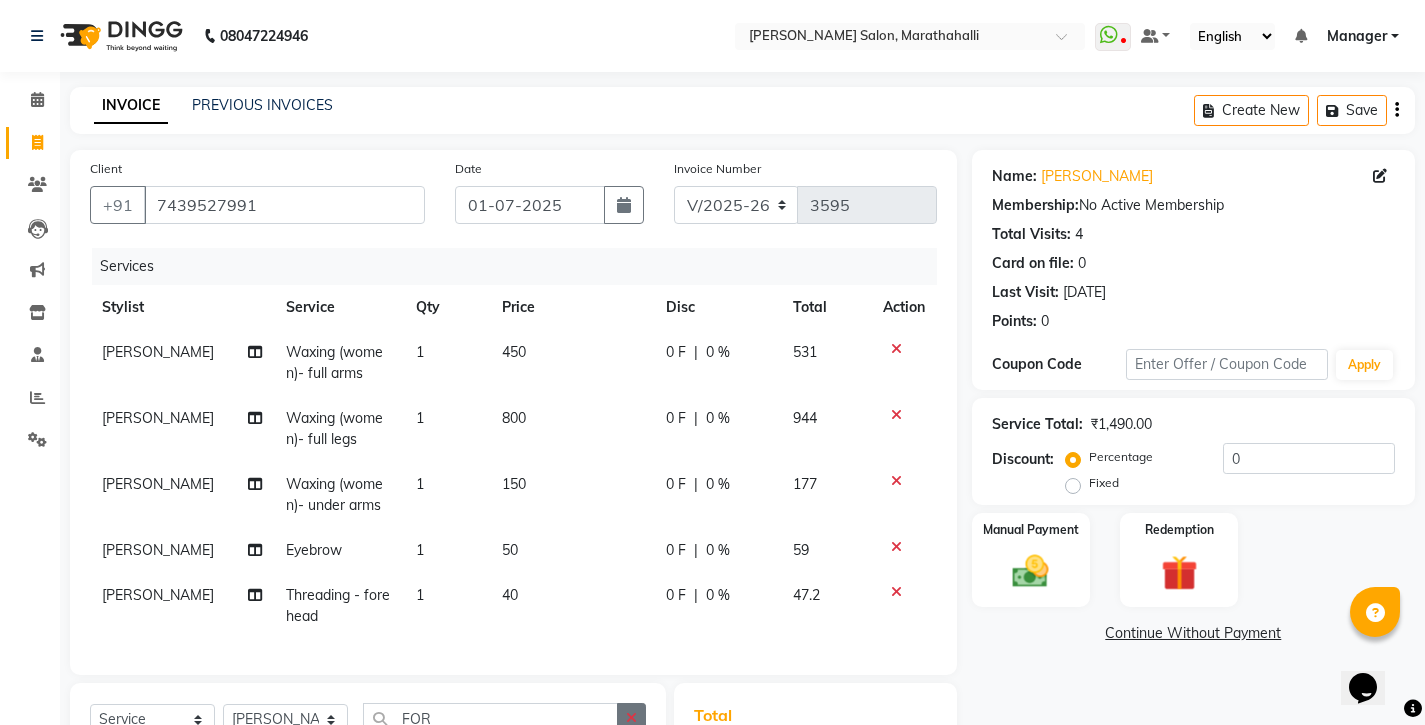 checkbox on "false" 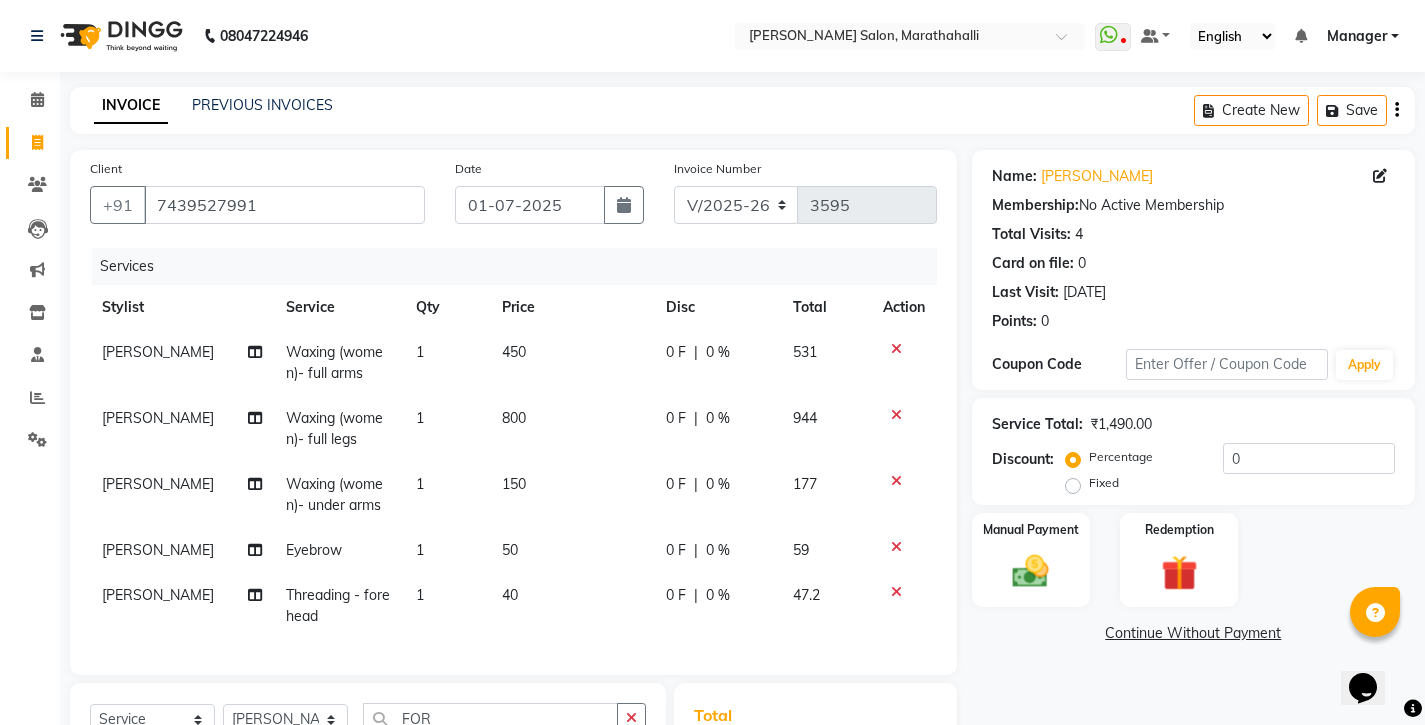 drag, startPoint x: 640, startPoint y: 621, endPoint x: 547, endPoint y: 623, distance: 93.0215 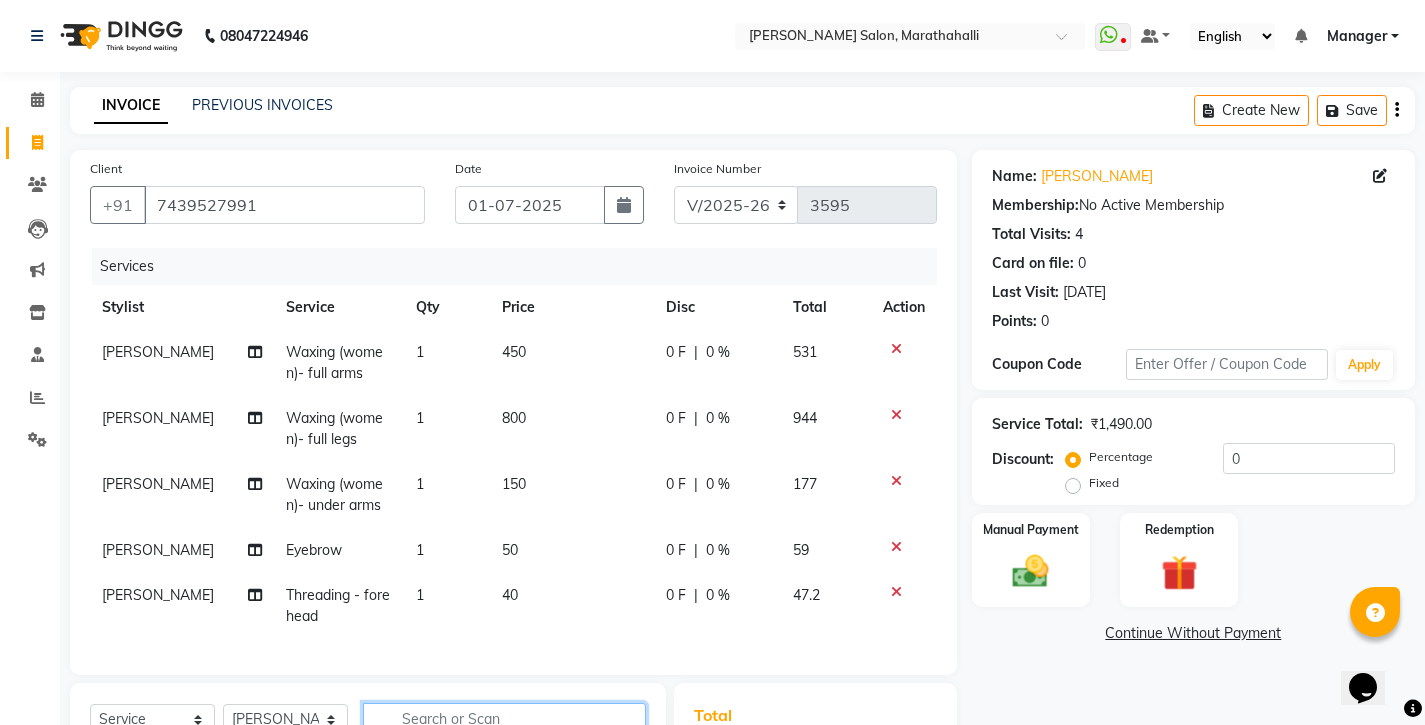 click 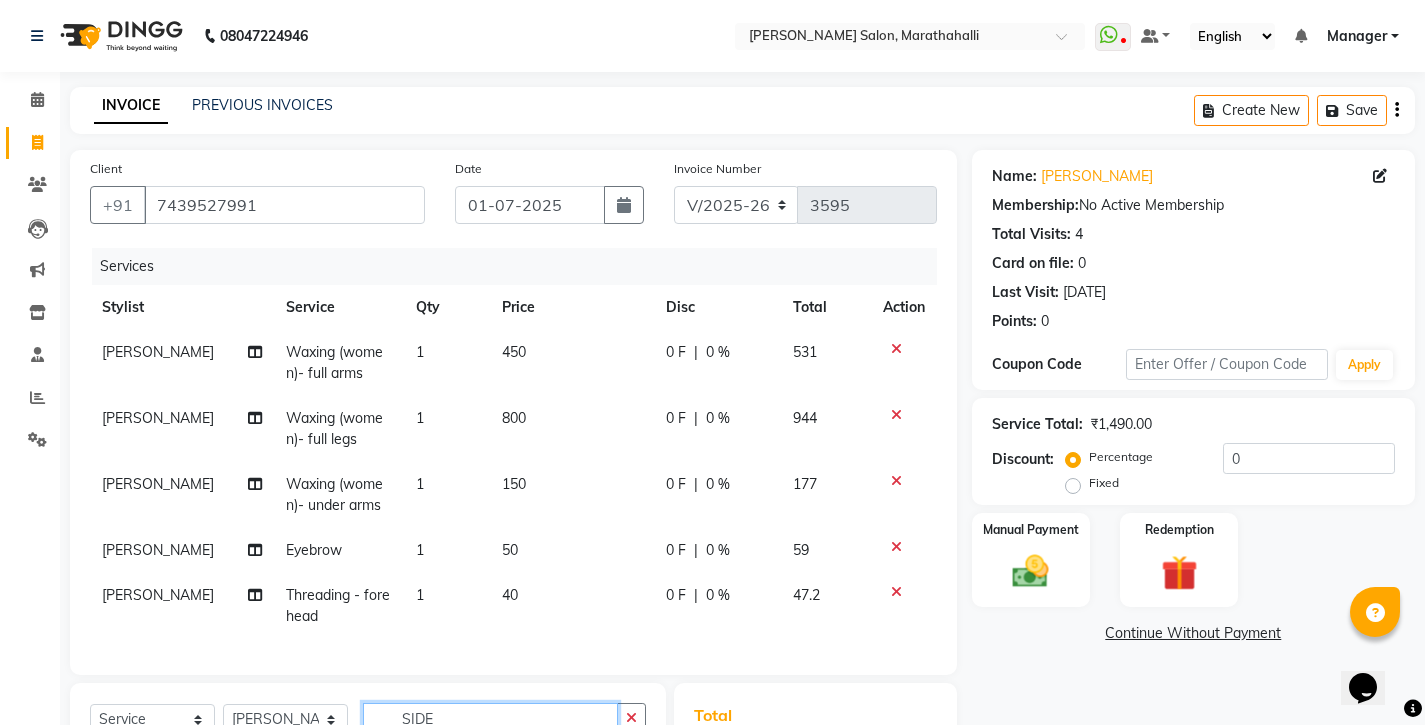 scroll, scrollTop: 135, scrollLeft: 0, axis: vertical 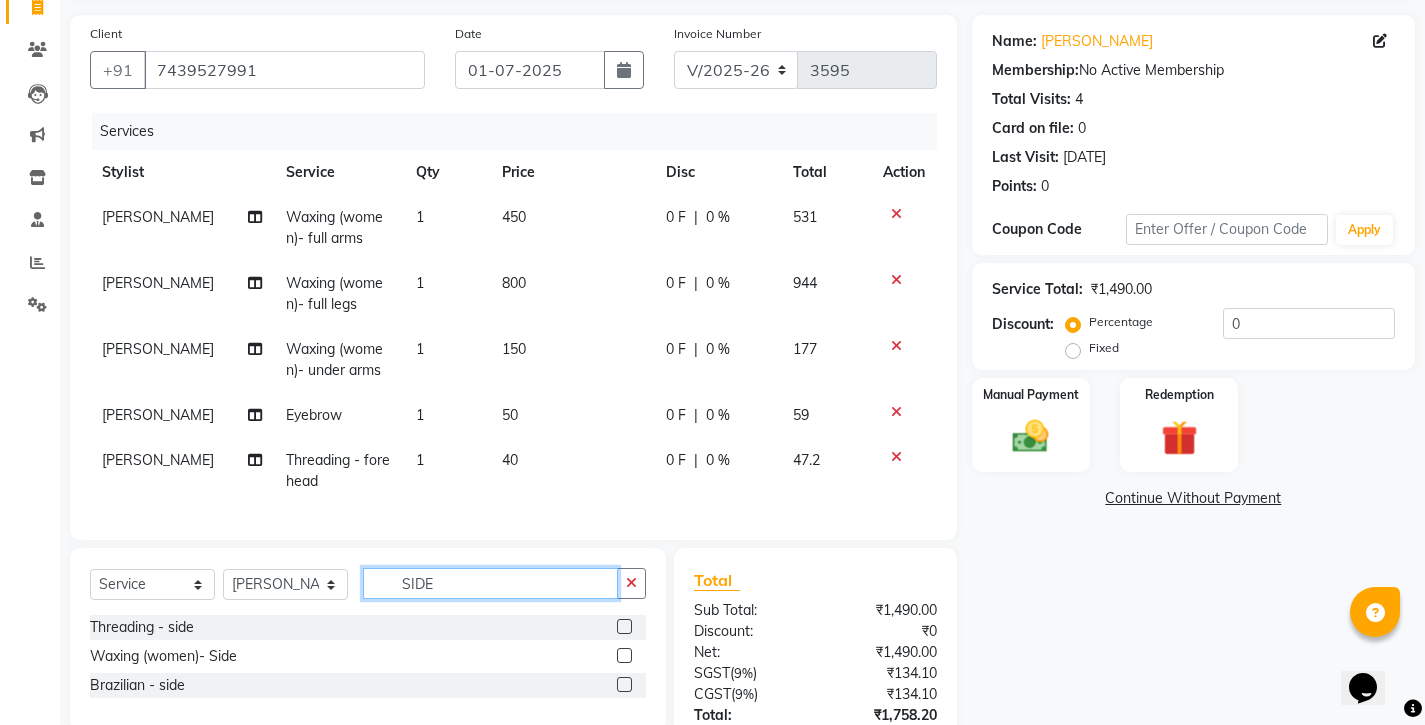type on "SIDE" 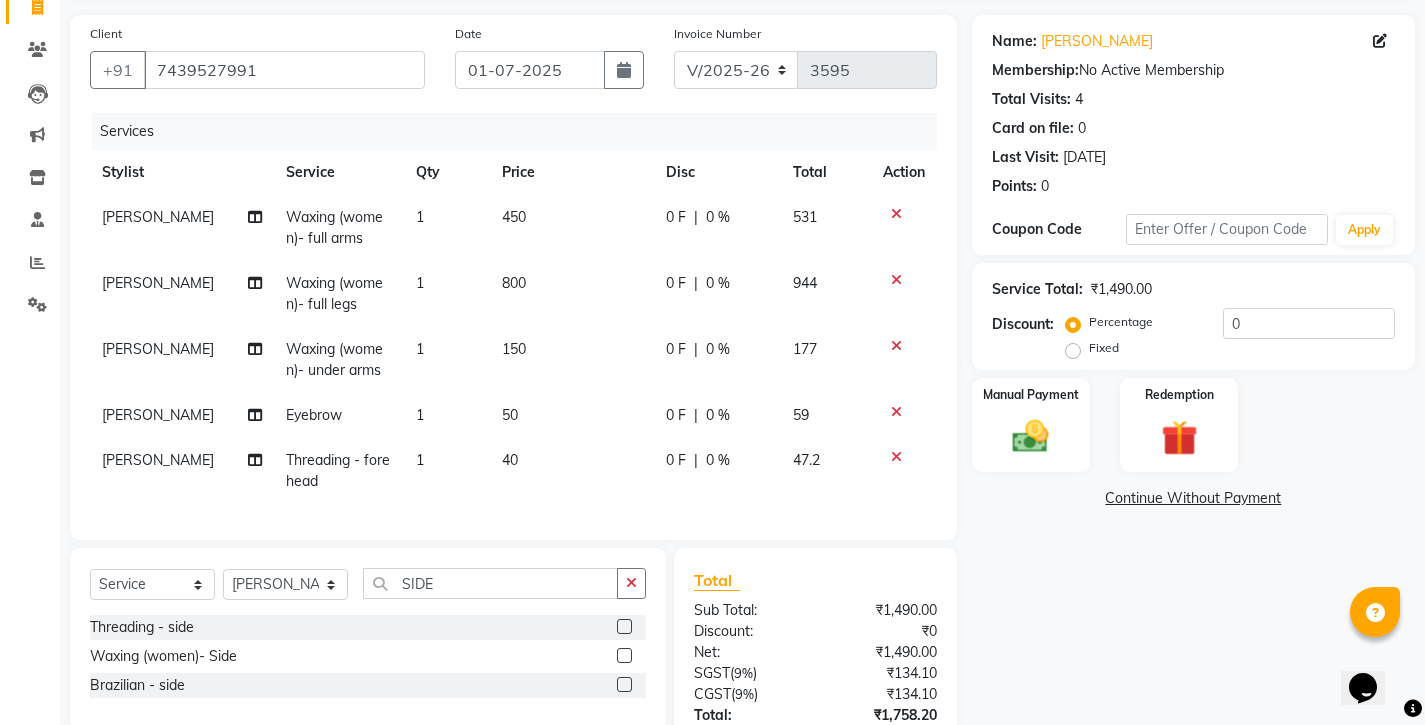 click 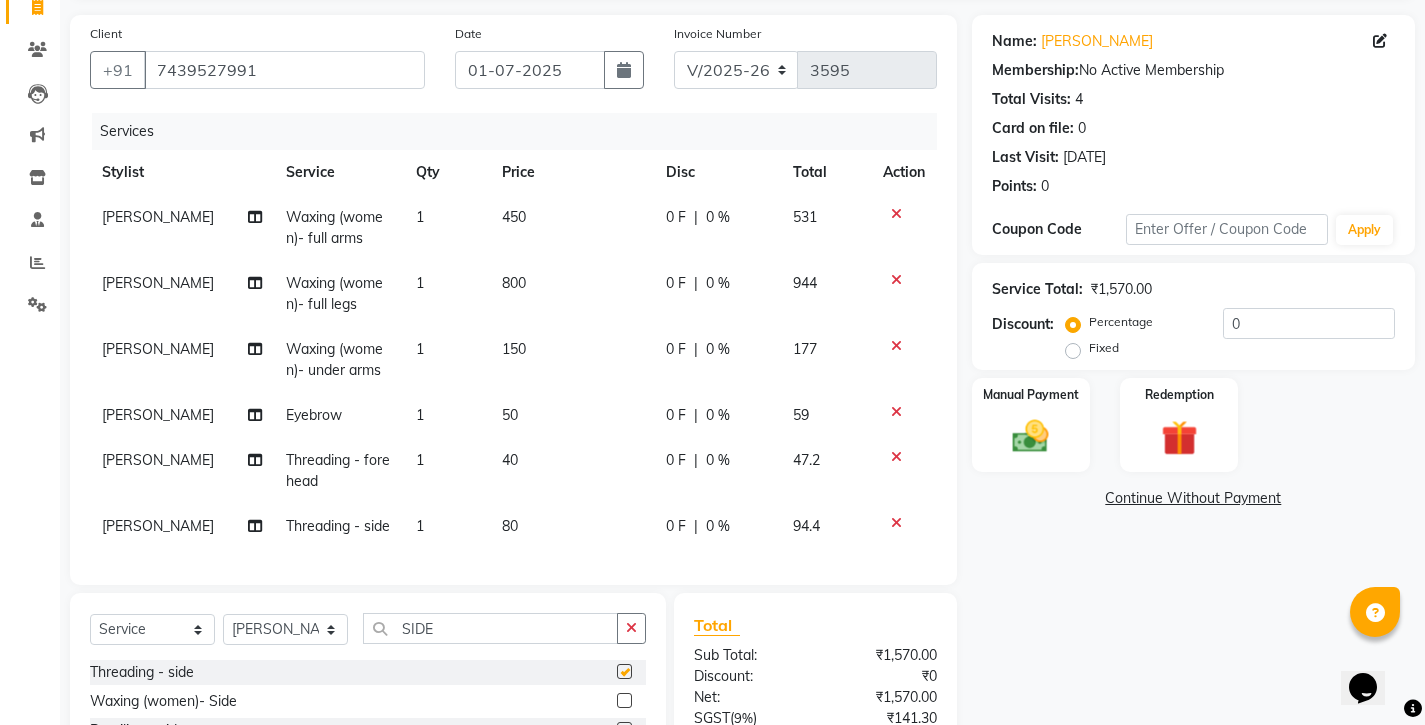 checkbox on "false" 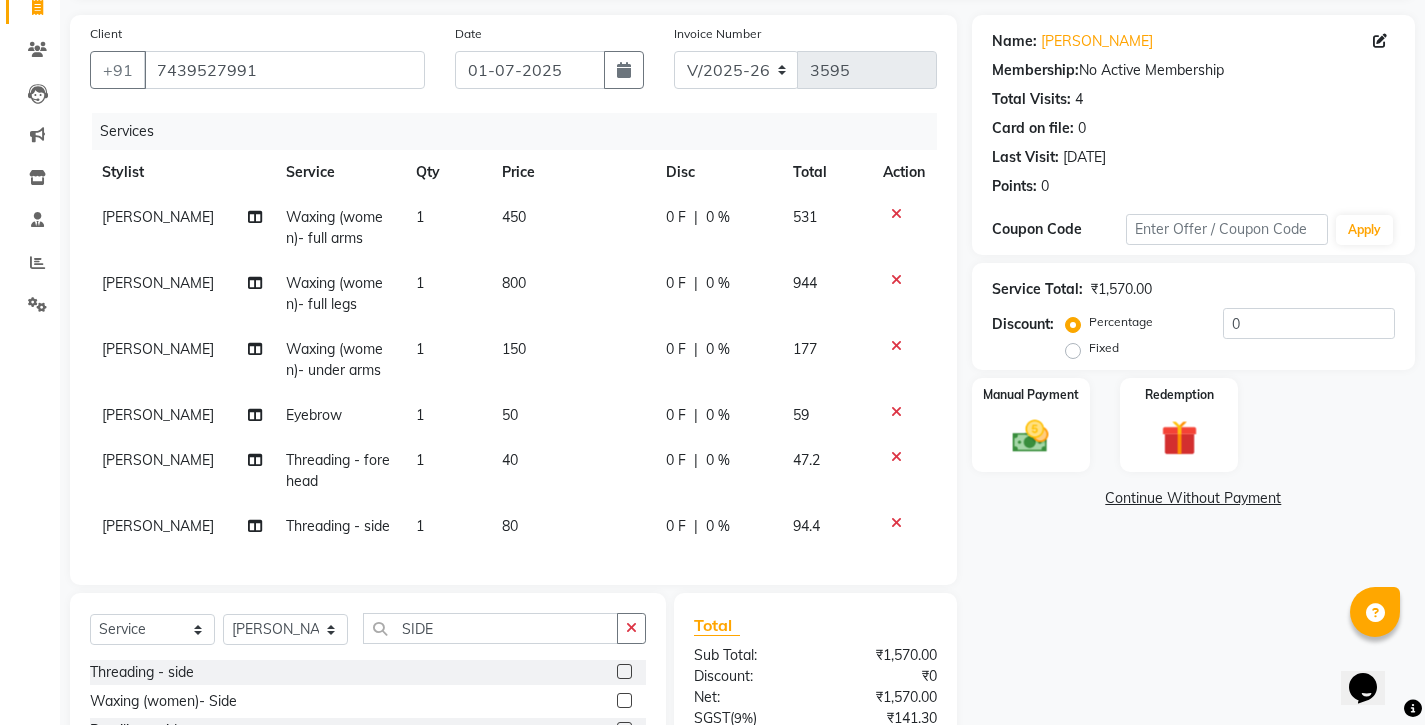 scroll, scrollTop: 172, scrollLeft: 0, axis: vertical 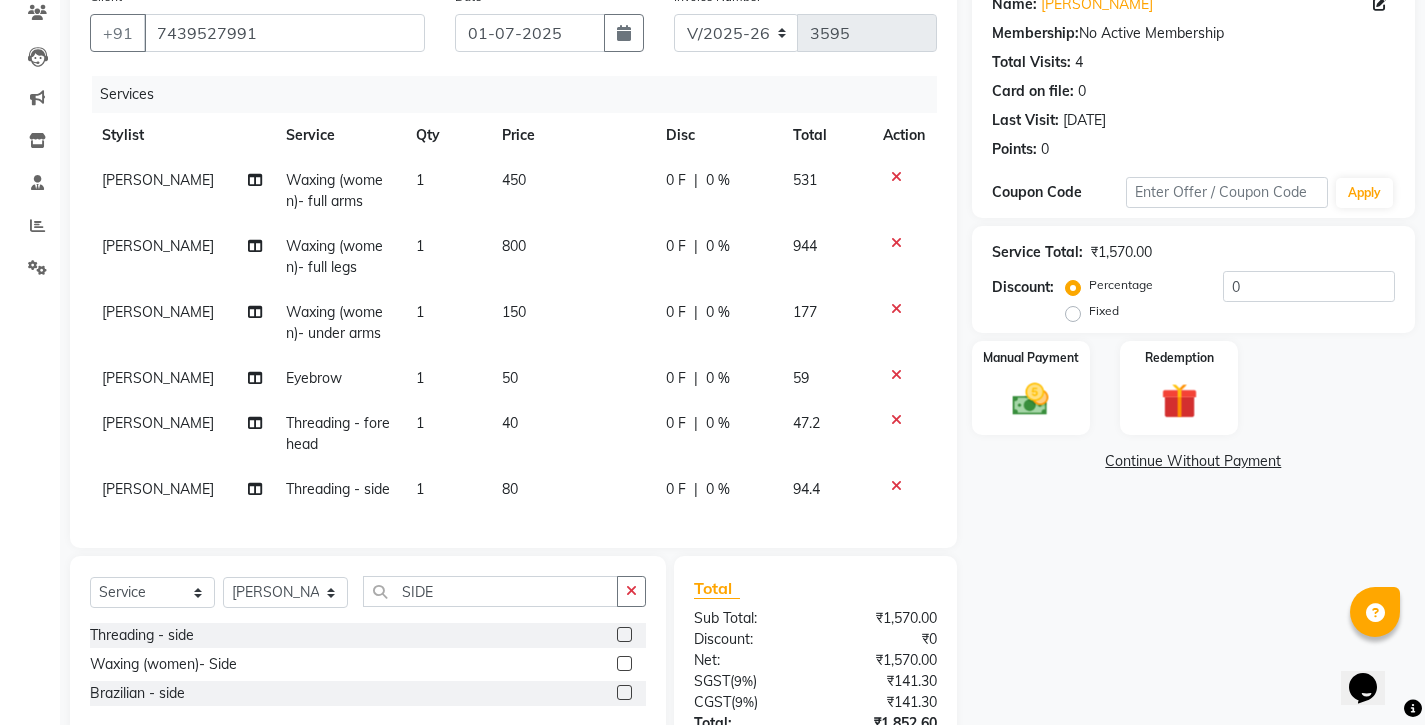 drag, startPoint x: 878, startPoint y: 625, endPoint x: 952, endPoint y: 626, distance: 74.00676 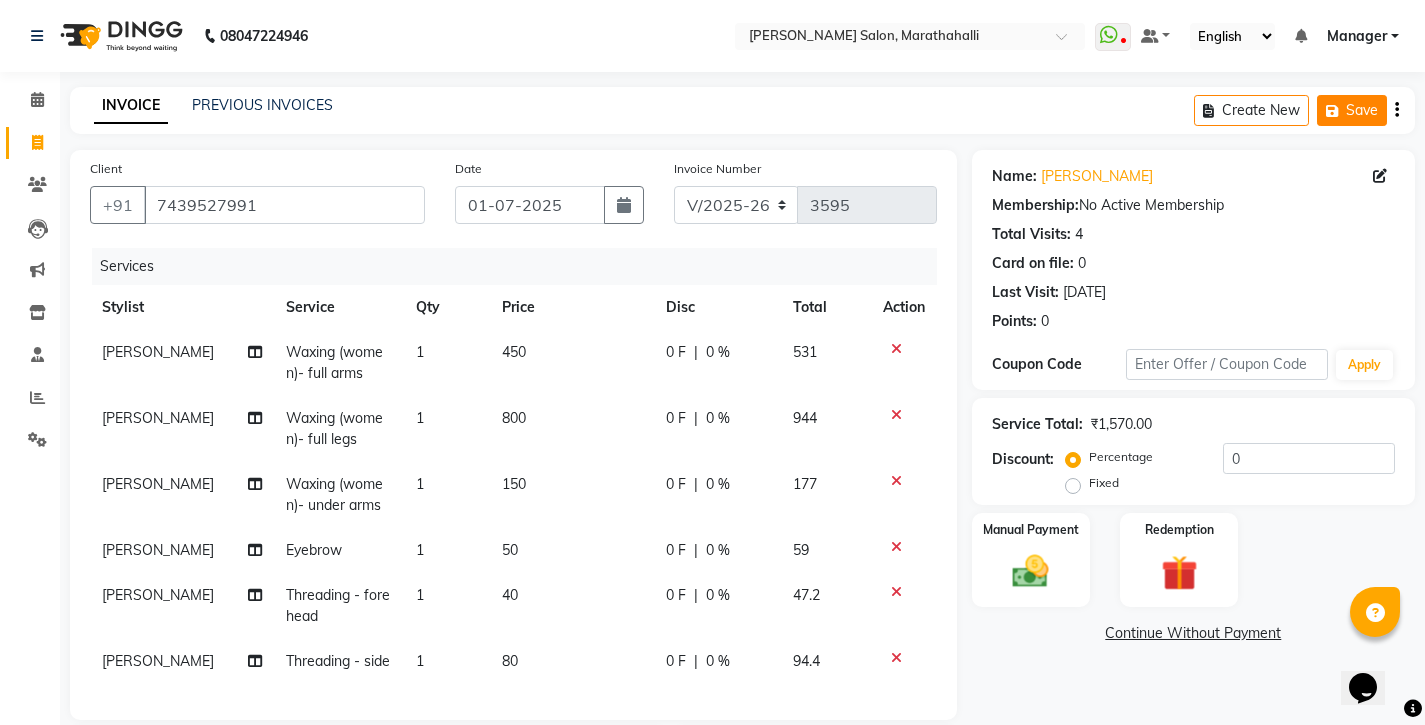 click on "Save" 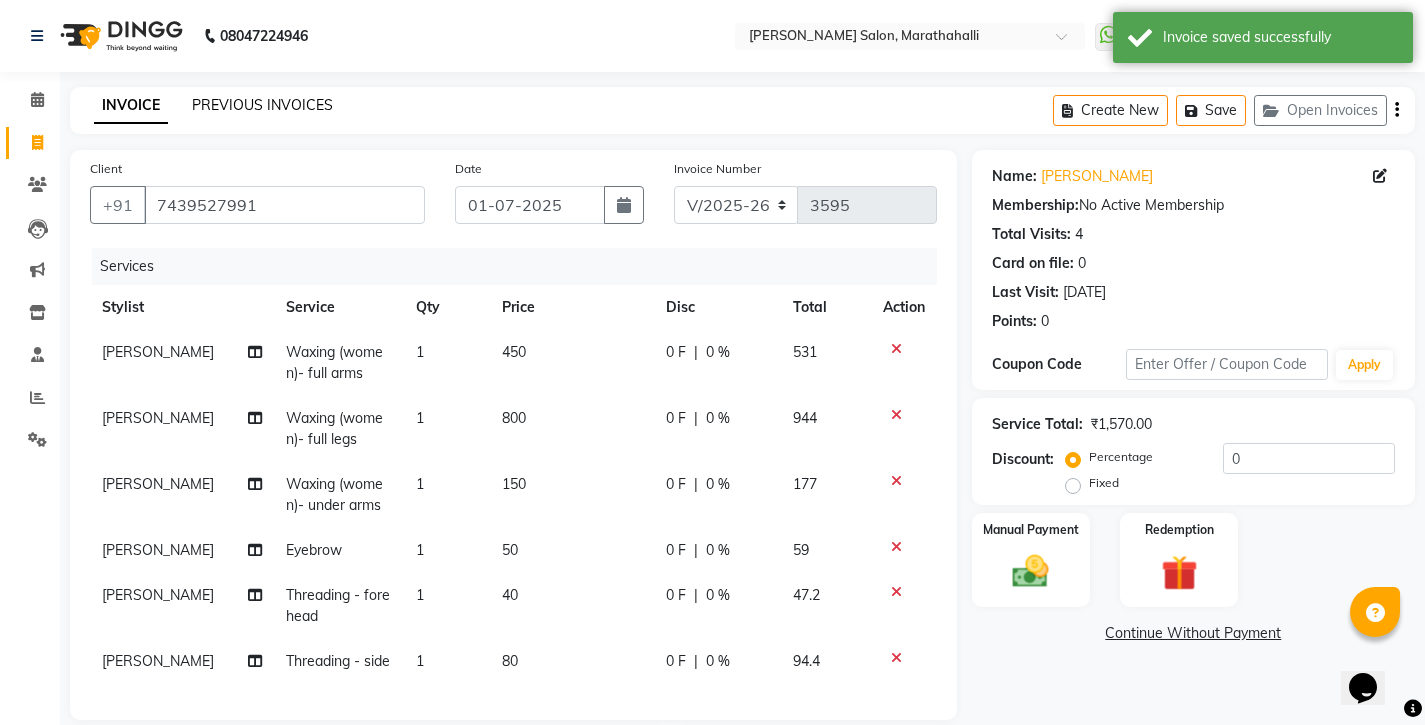 click on "PREVIOUS INVOICES" 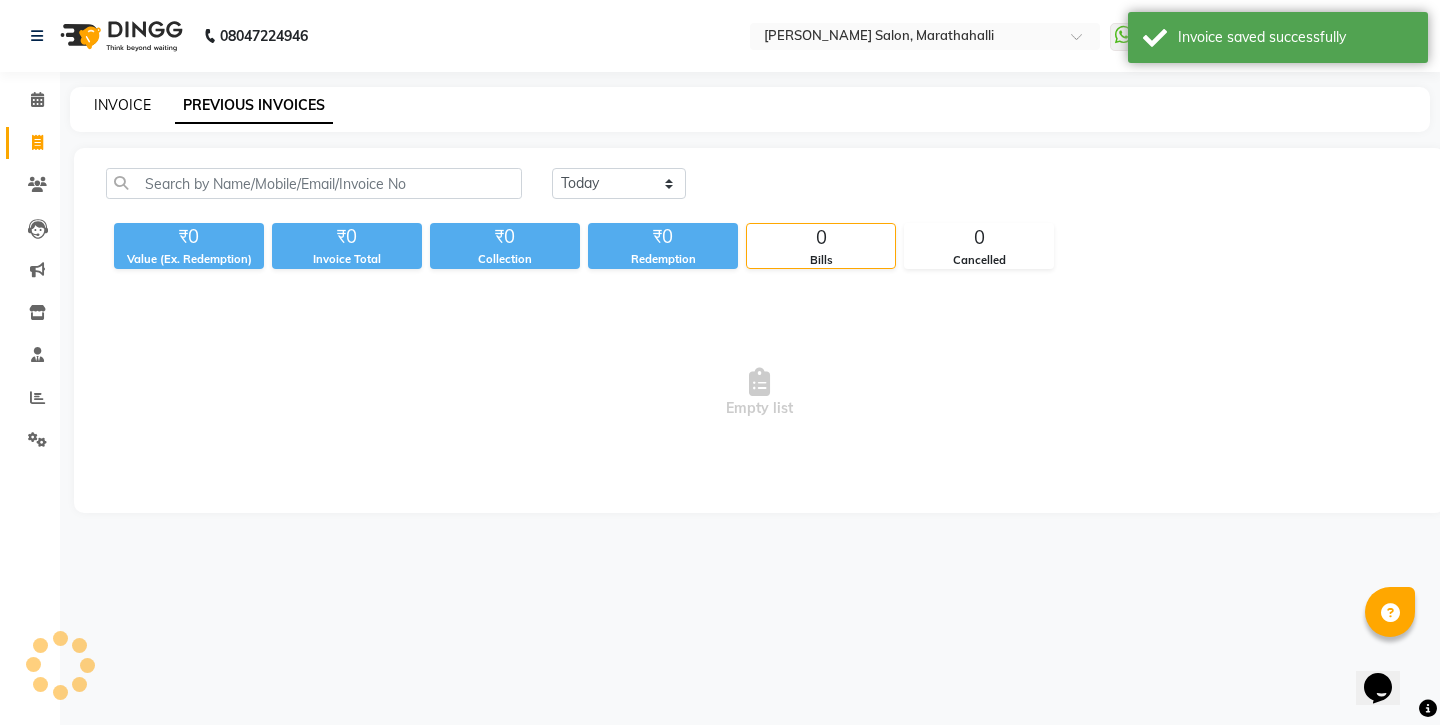 click on "INVOICE" 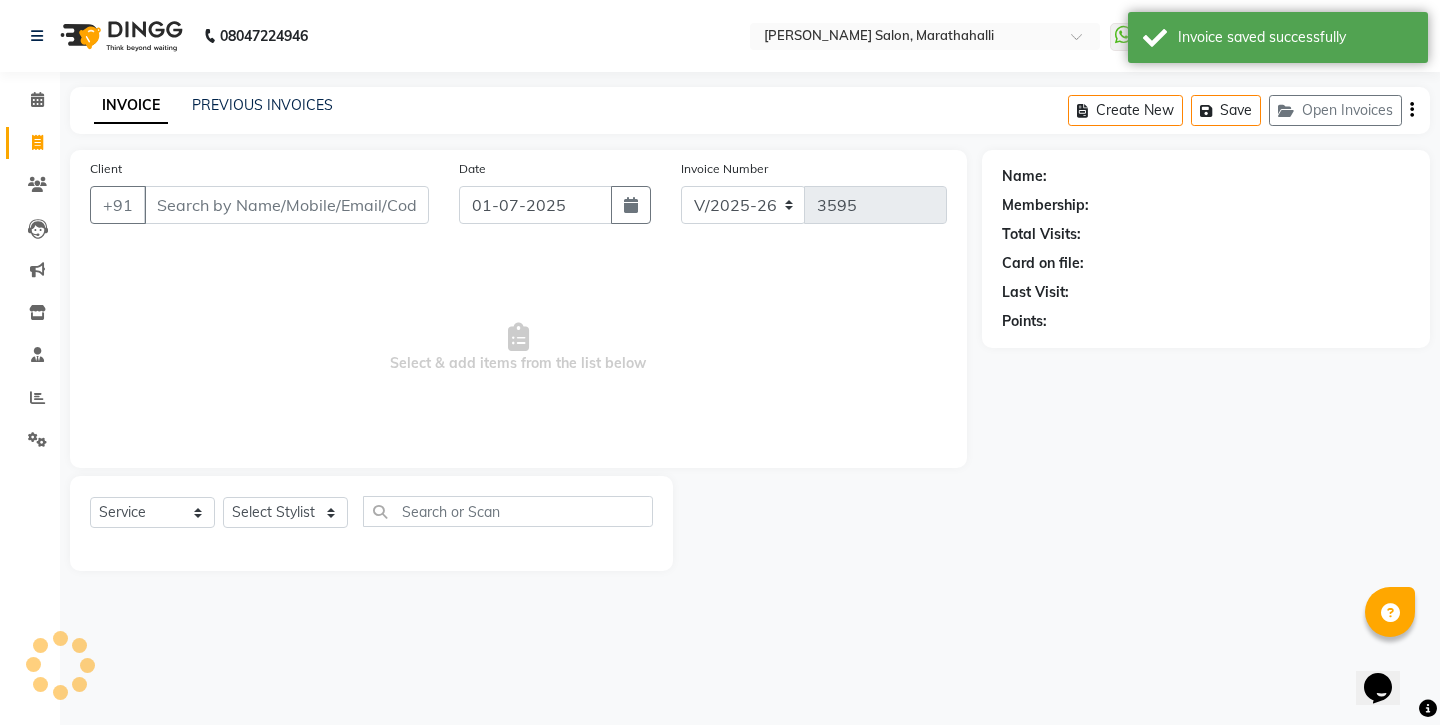 click on "Client" at bounding box center (286, 205) 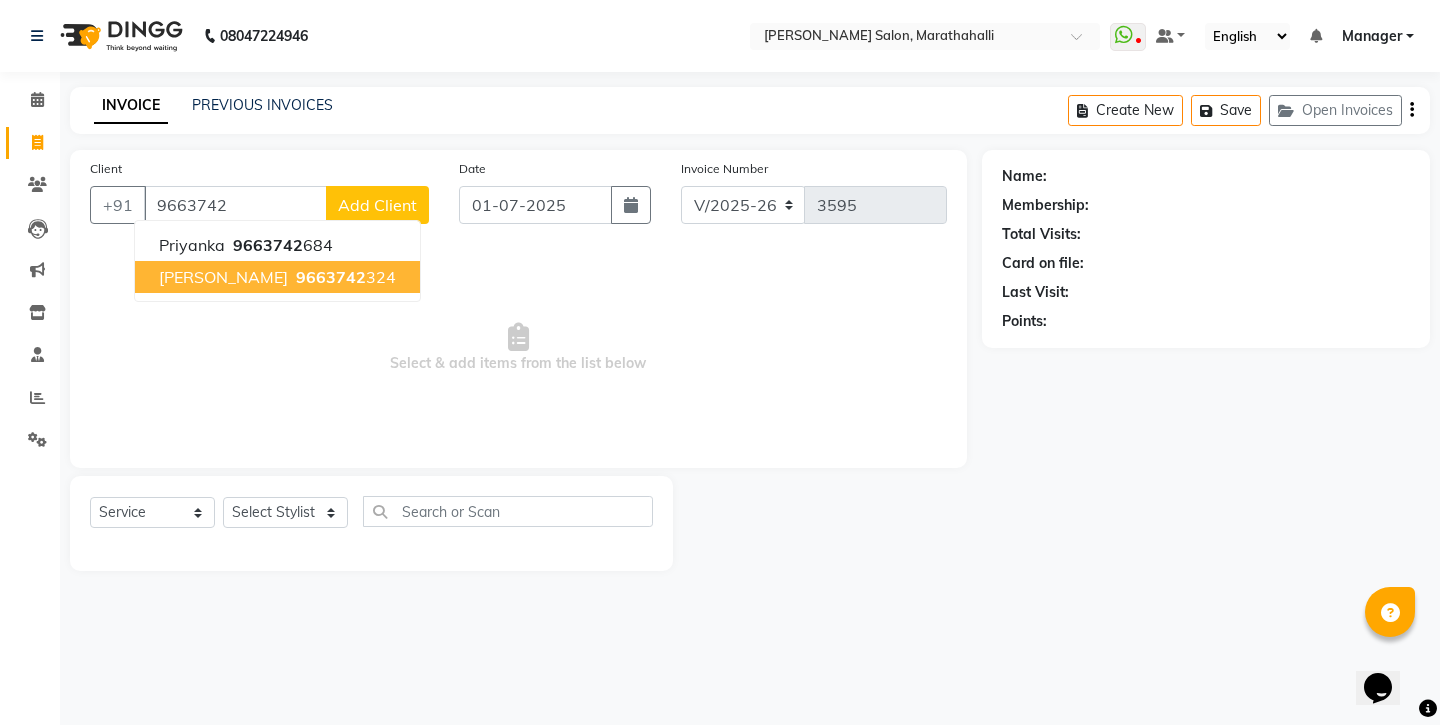 click on "9663742" at bounding box center (331, 277) 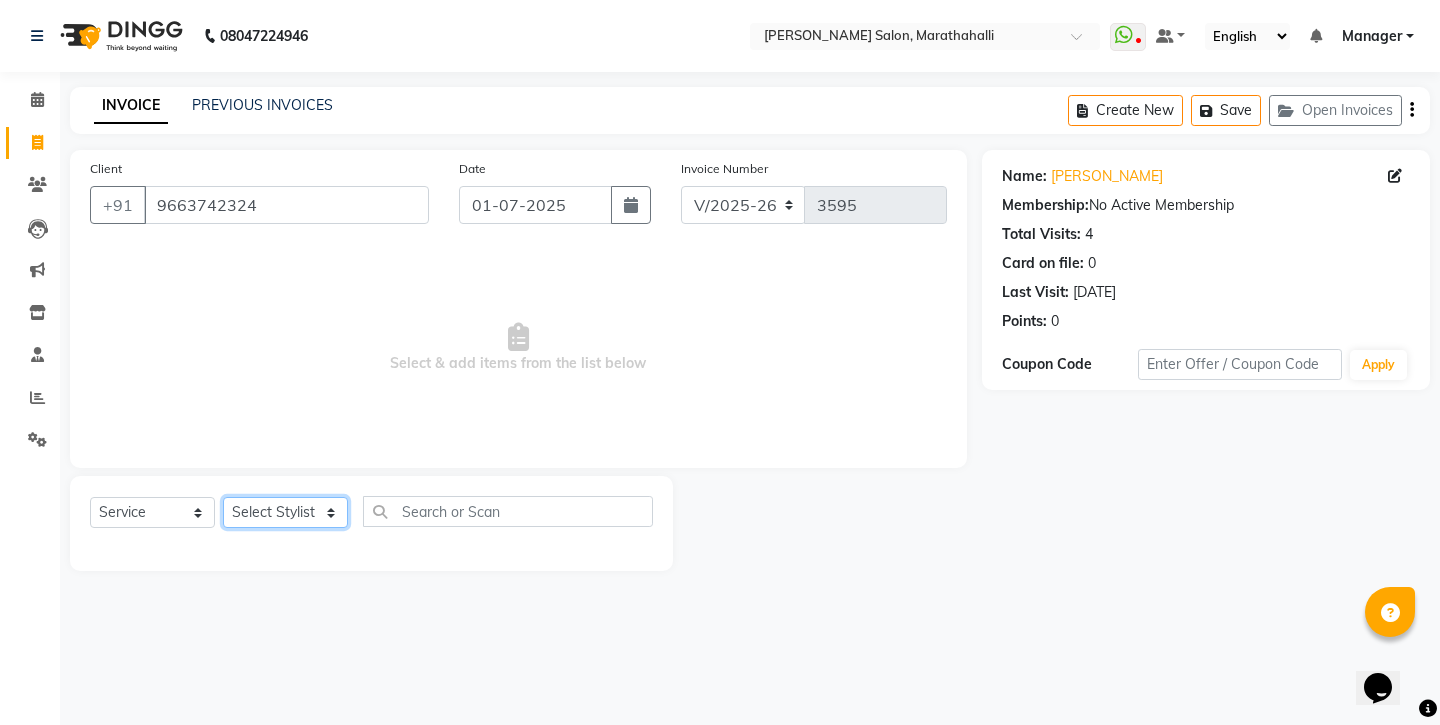 select on "74350" 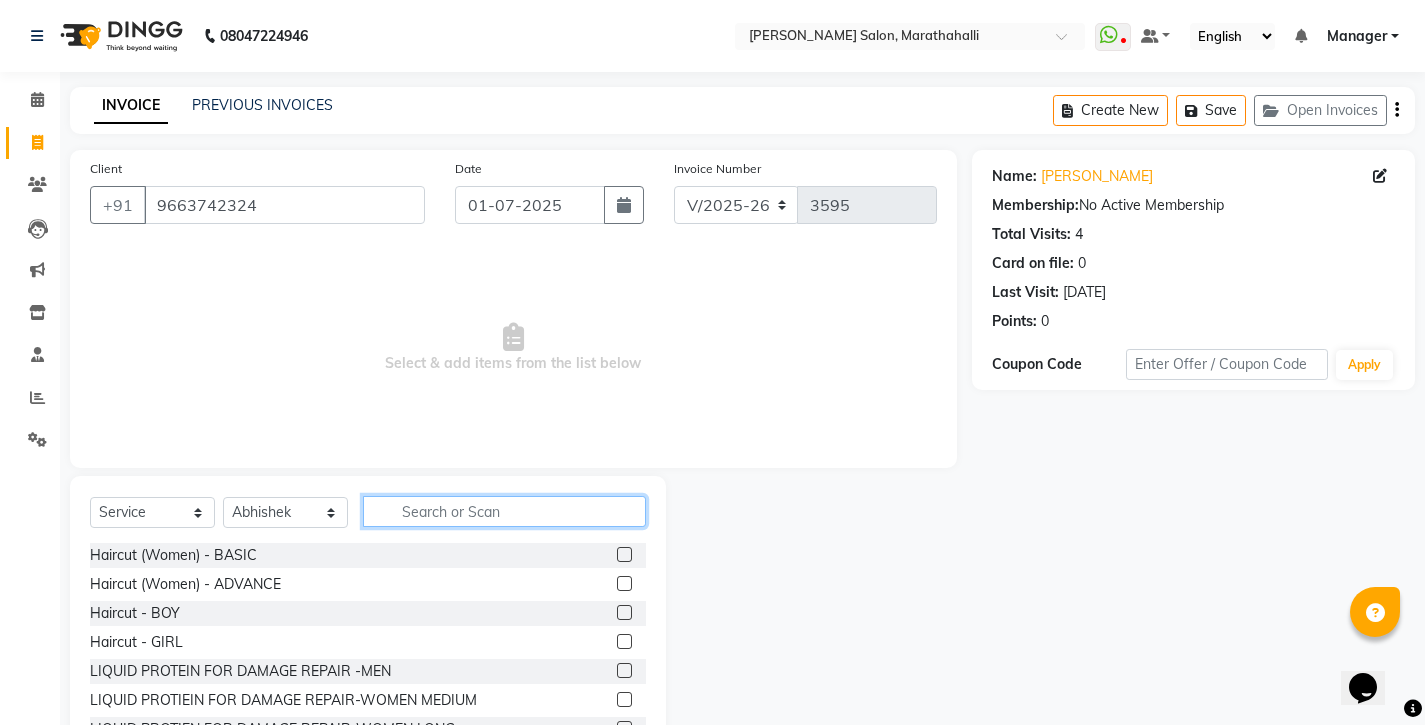 click 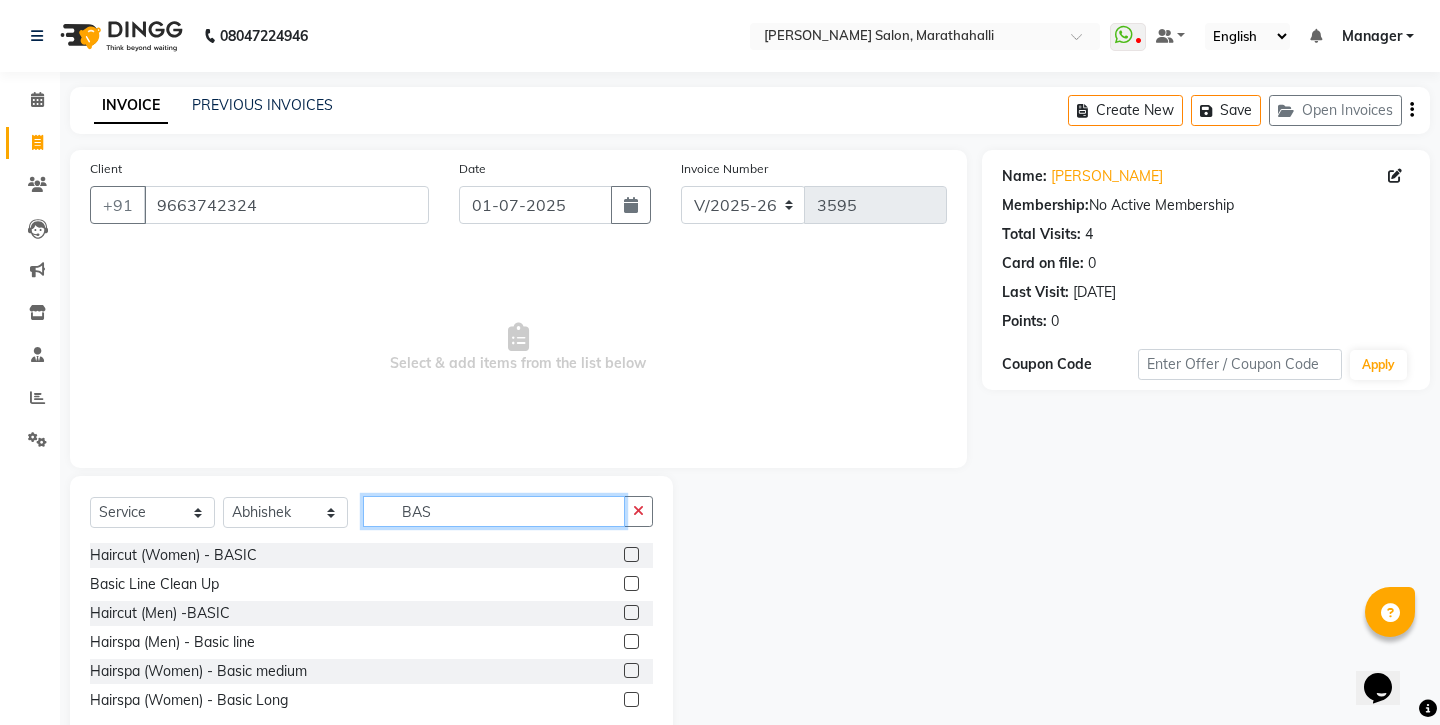 type on "BAS" 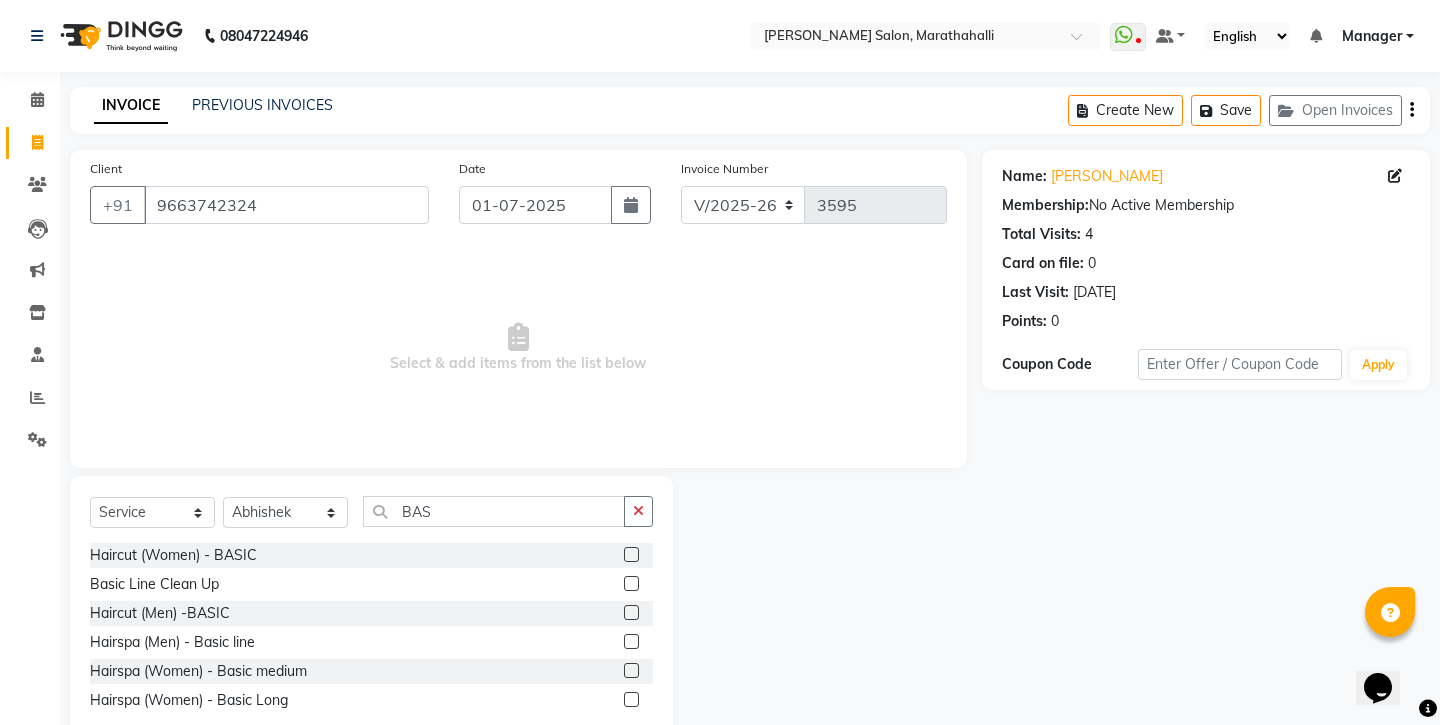 click 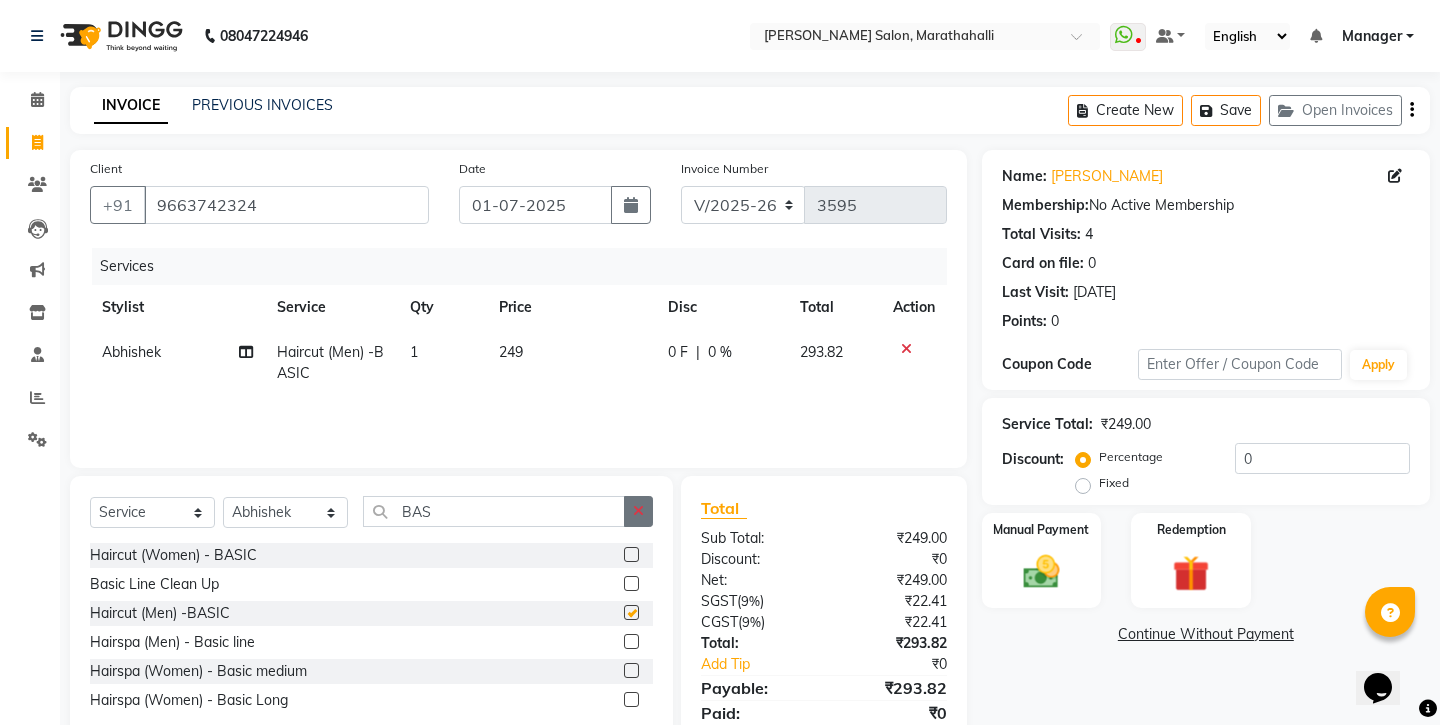 checkbox on "false" 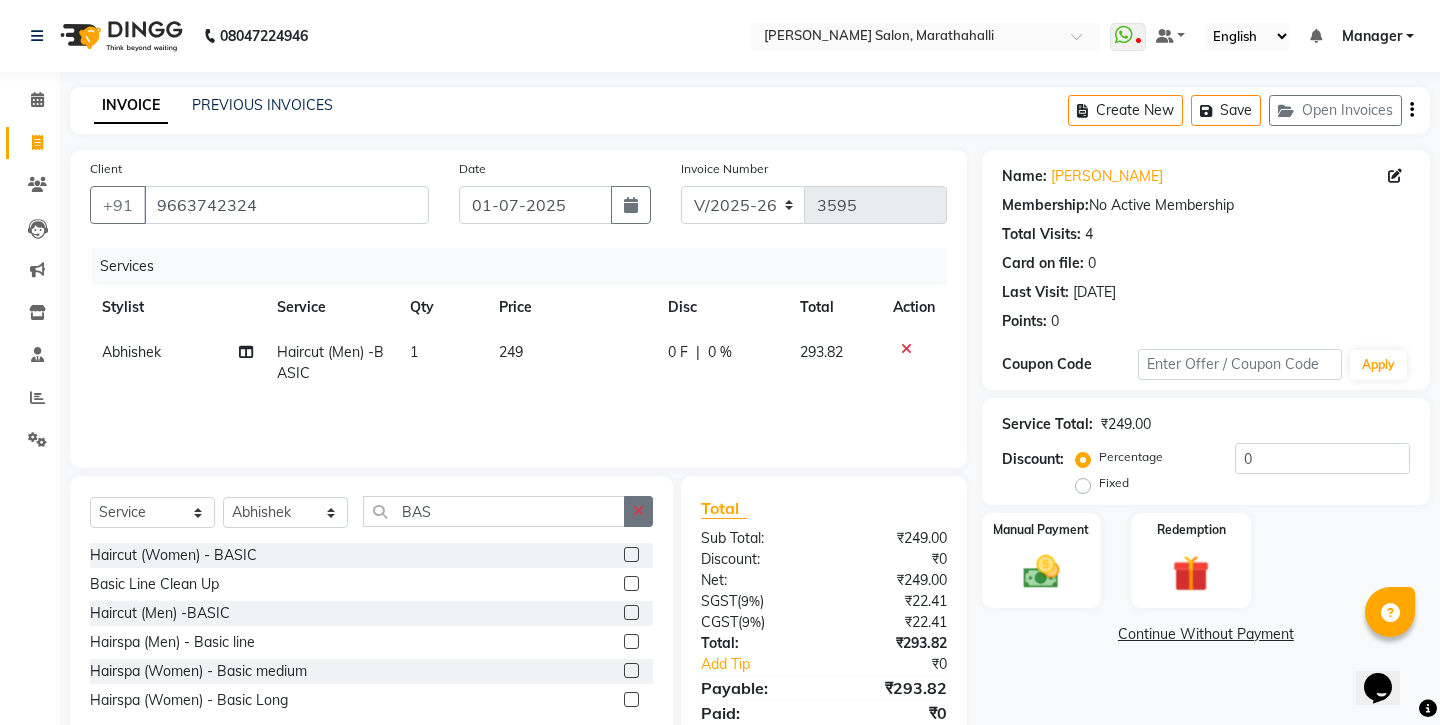 click 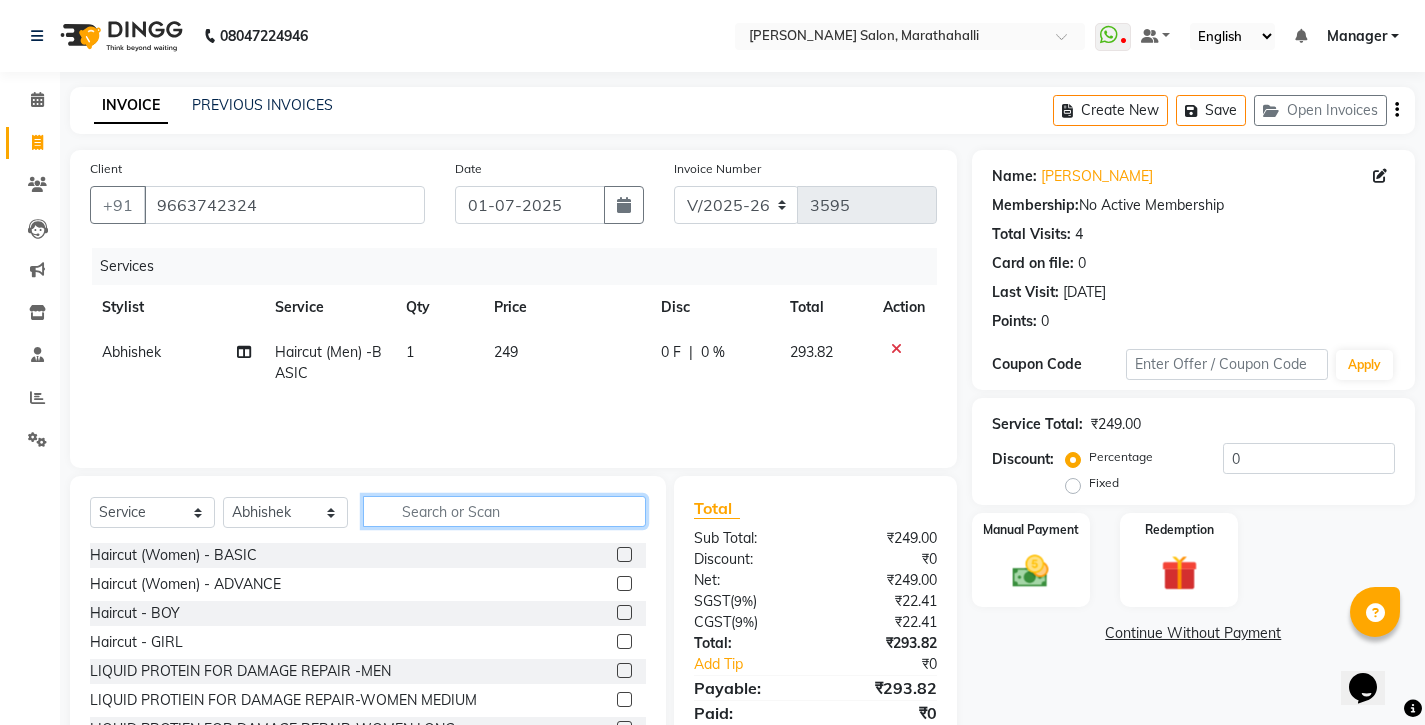 click 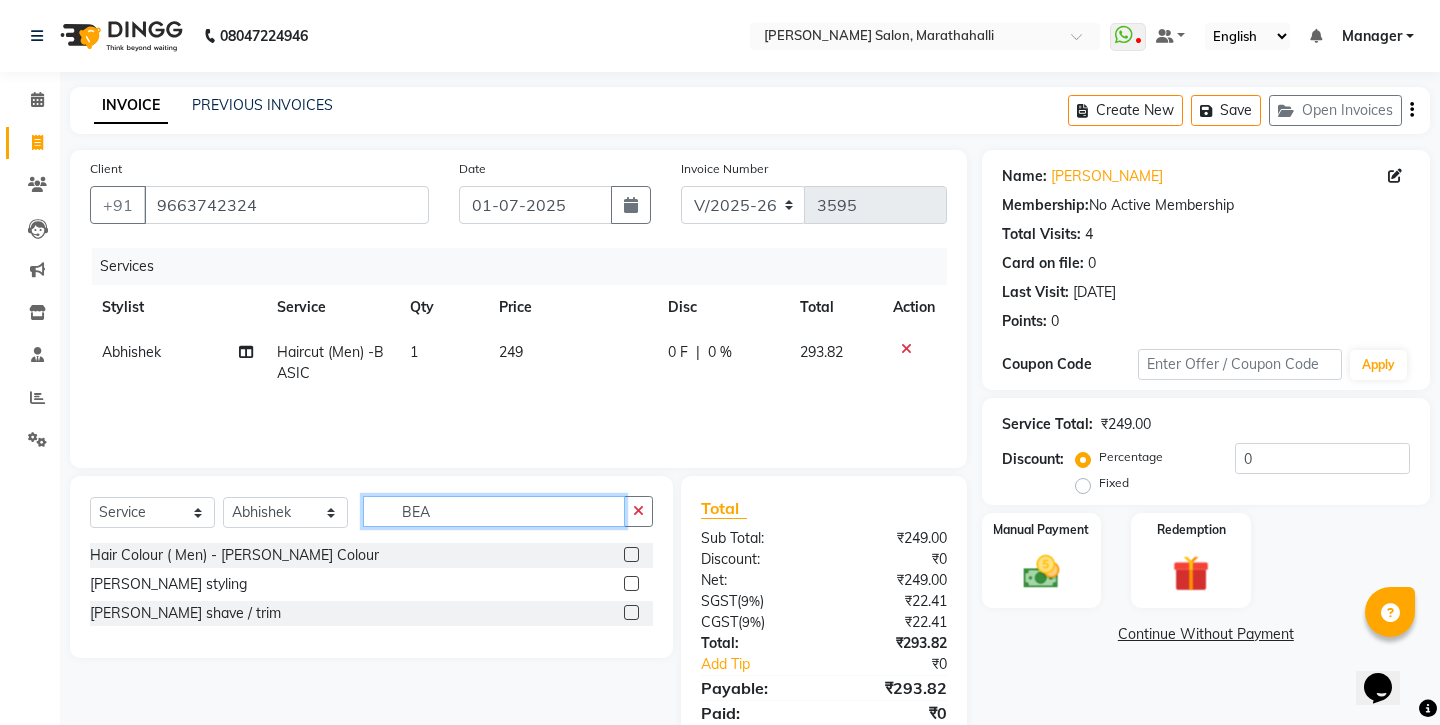 type on "BEA" 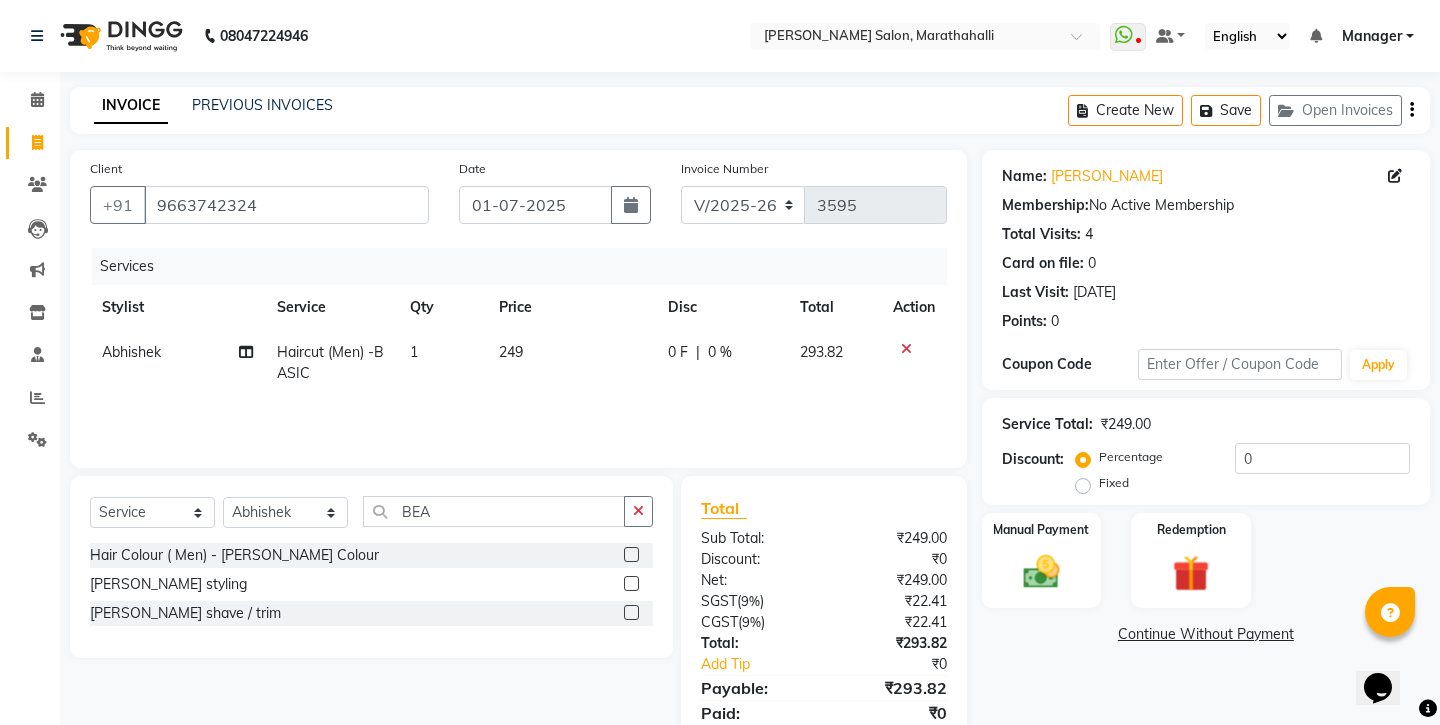 click 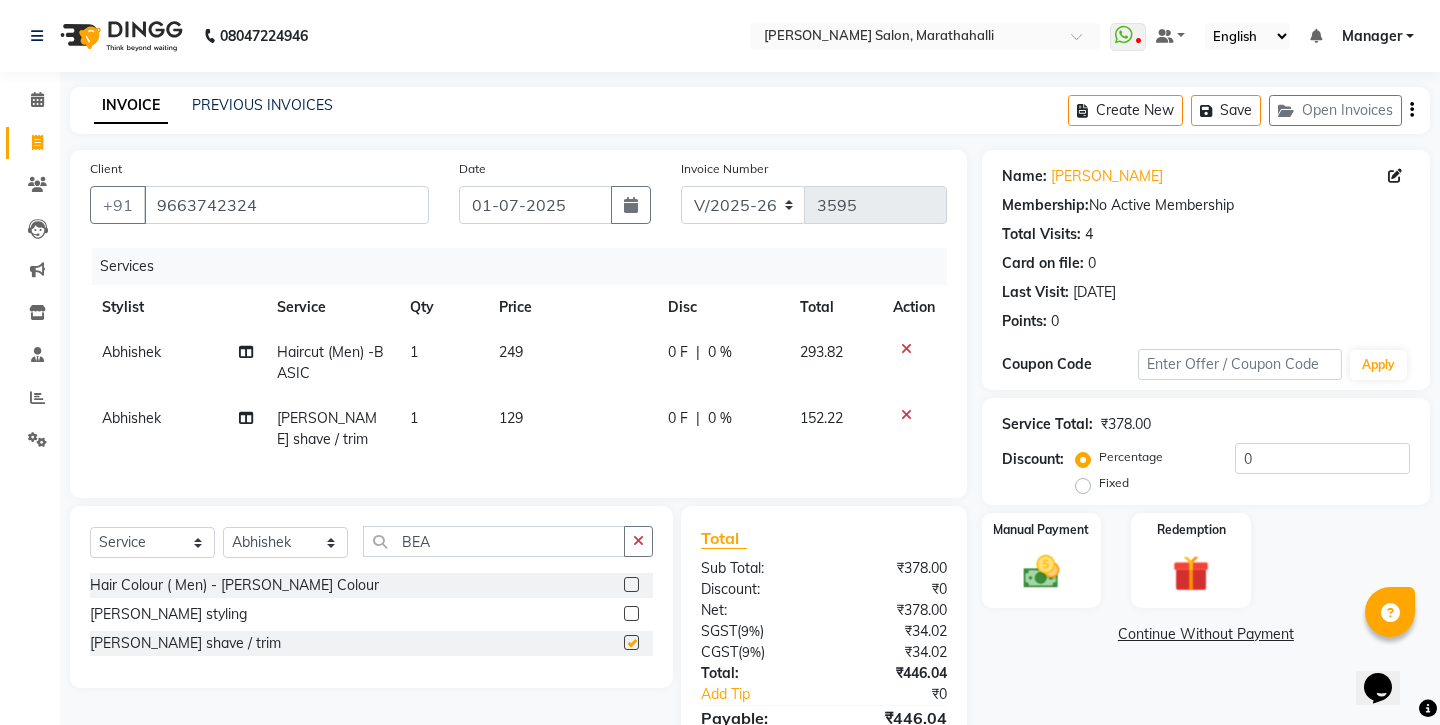 checkbox on "false" 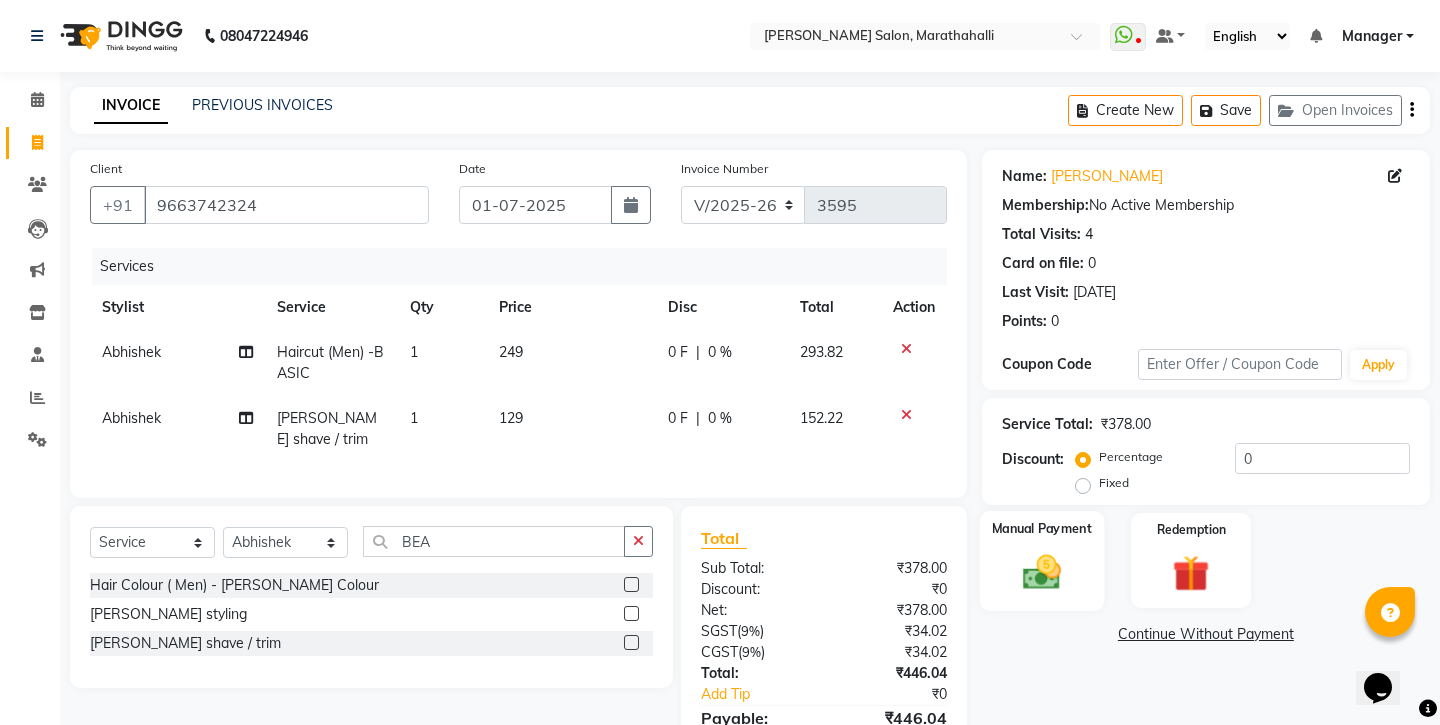 click 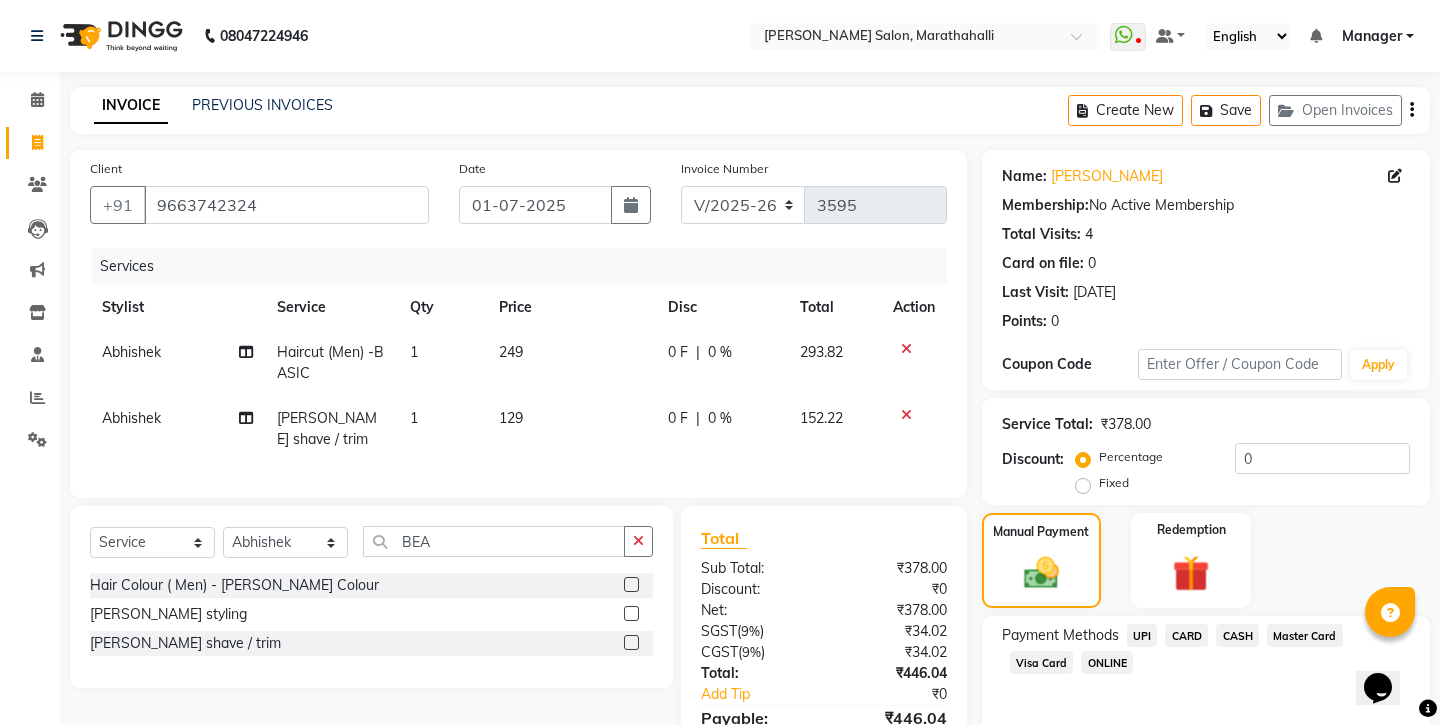 click 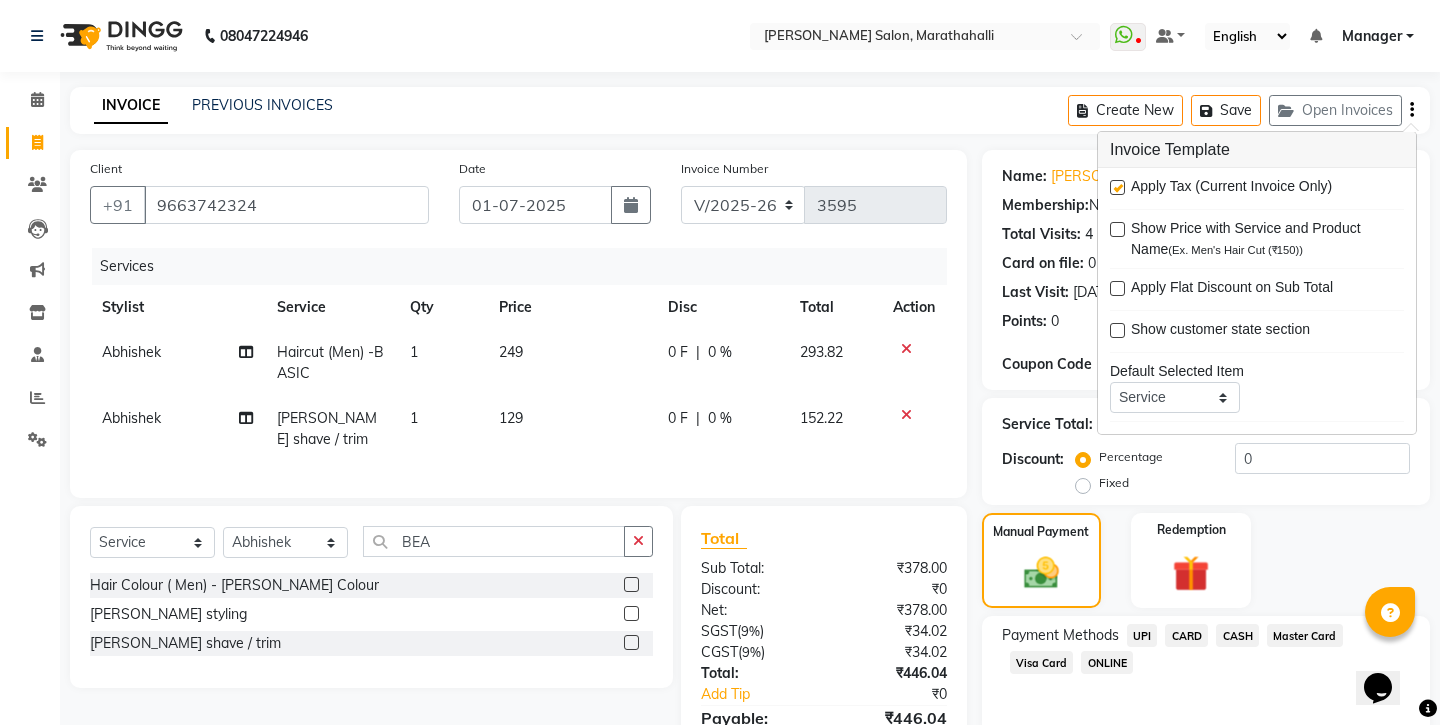 click at bounding box center (1117, 187) 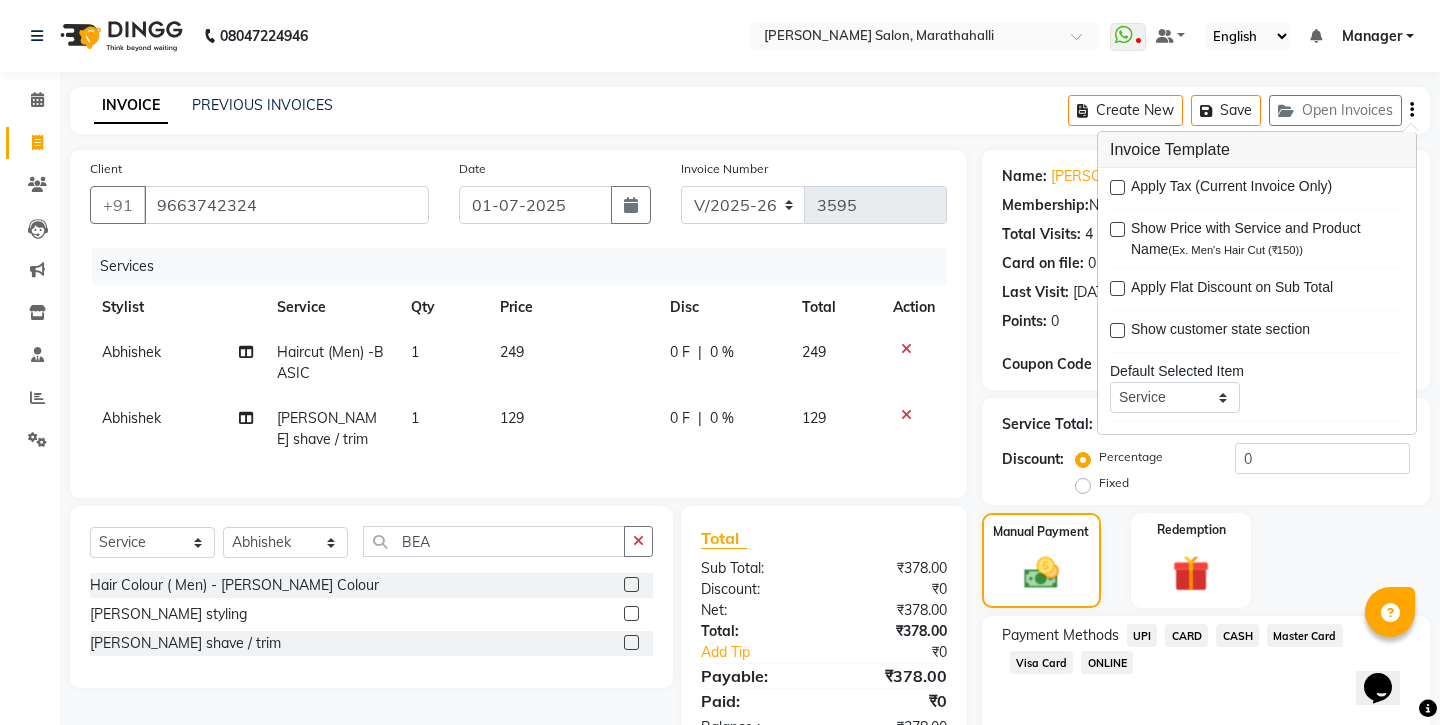 click on "CASH" 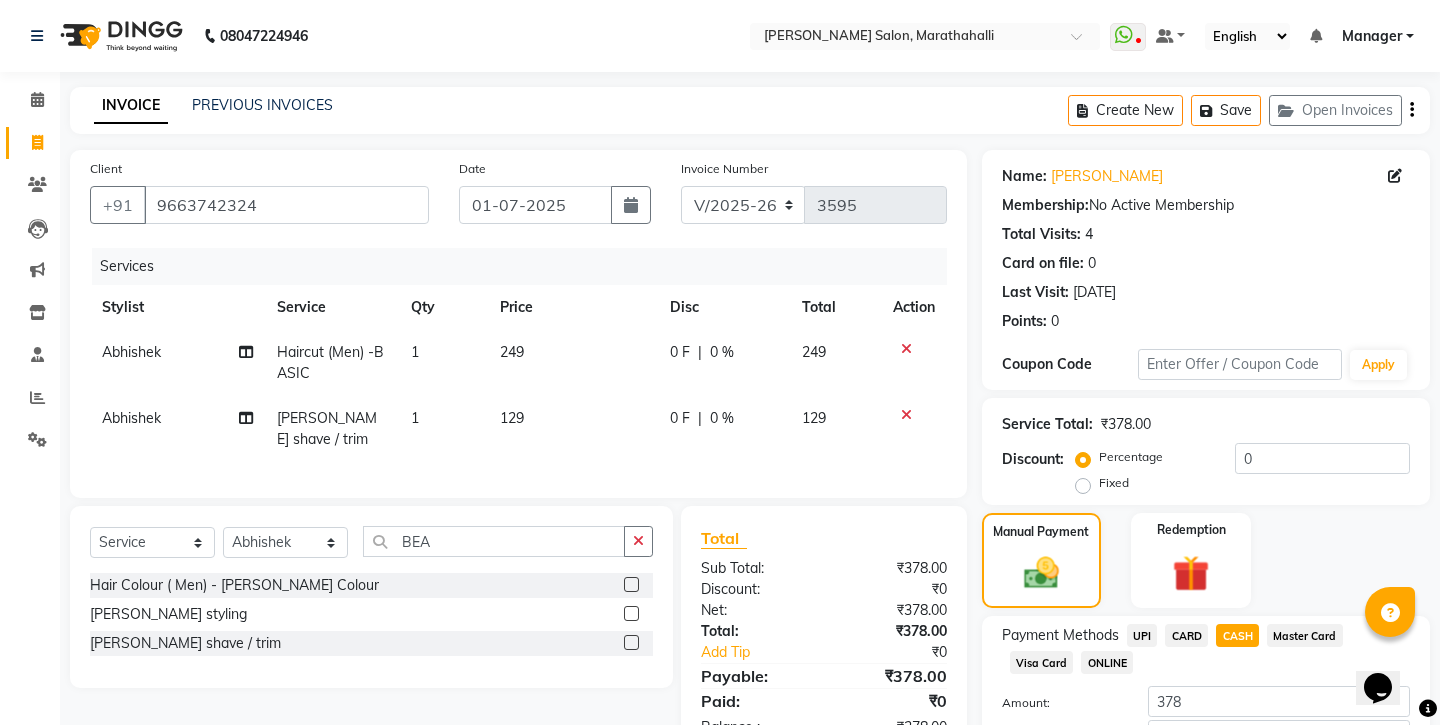 click on "Add Payment" 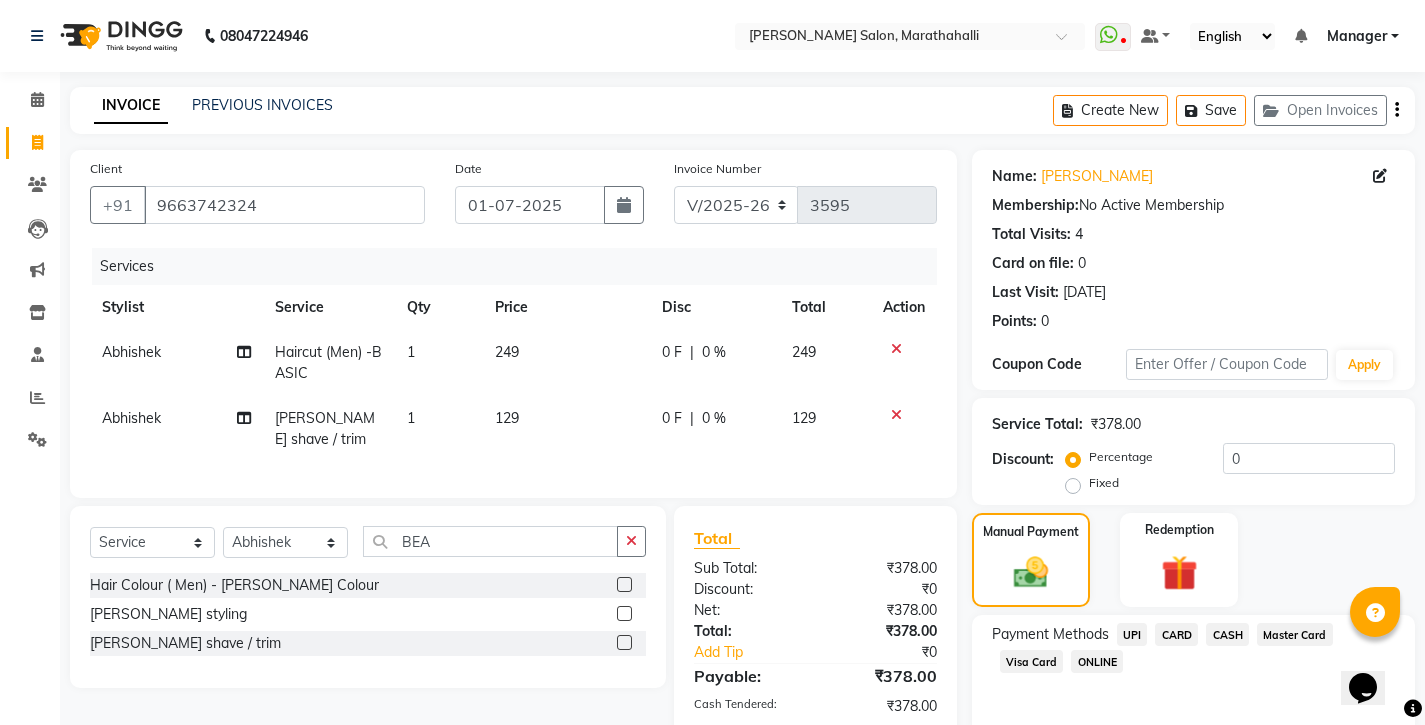 scroll, scrollTop: 68, scrollLeft: 0, axis: vertical 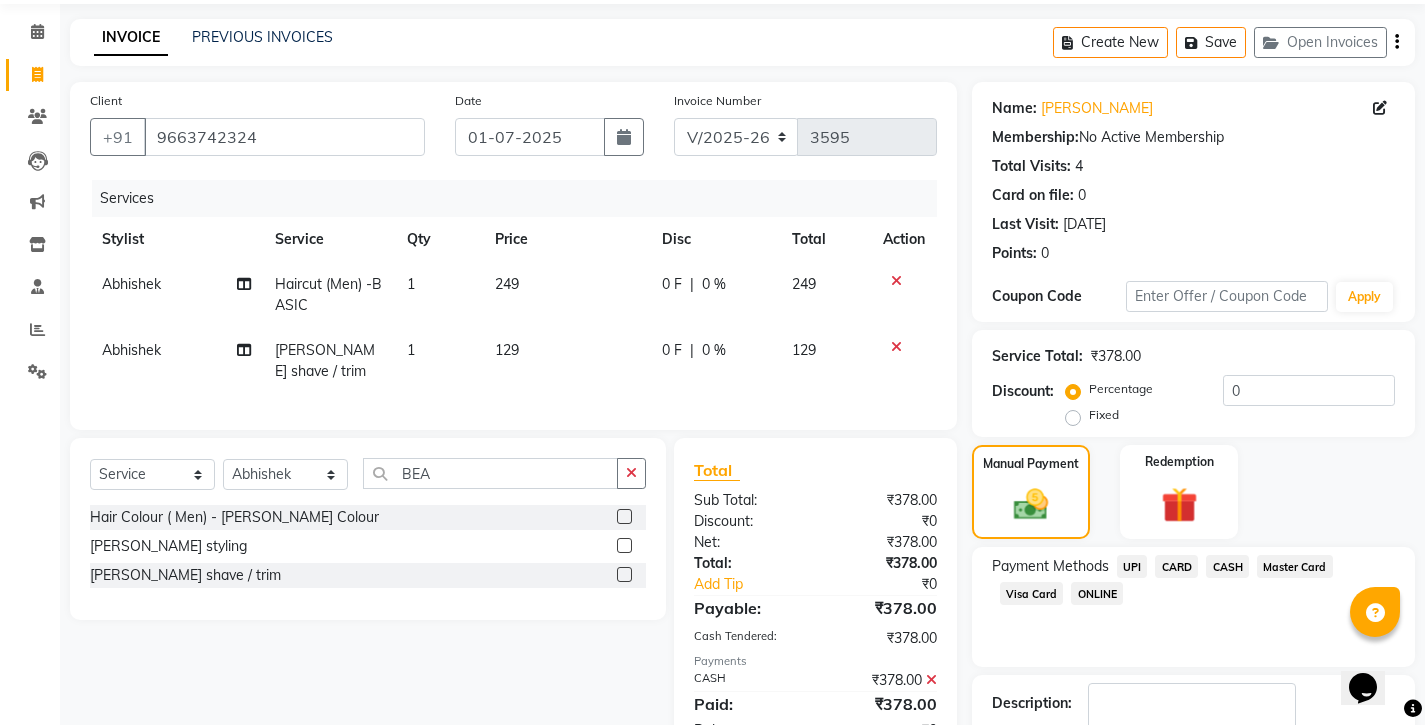 click on "Checkout" 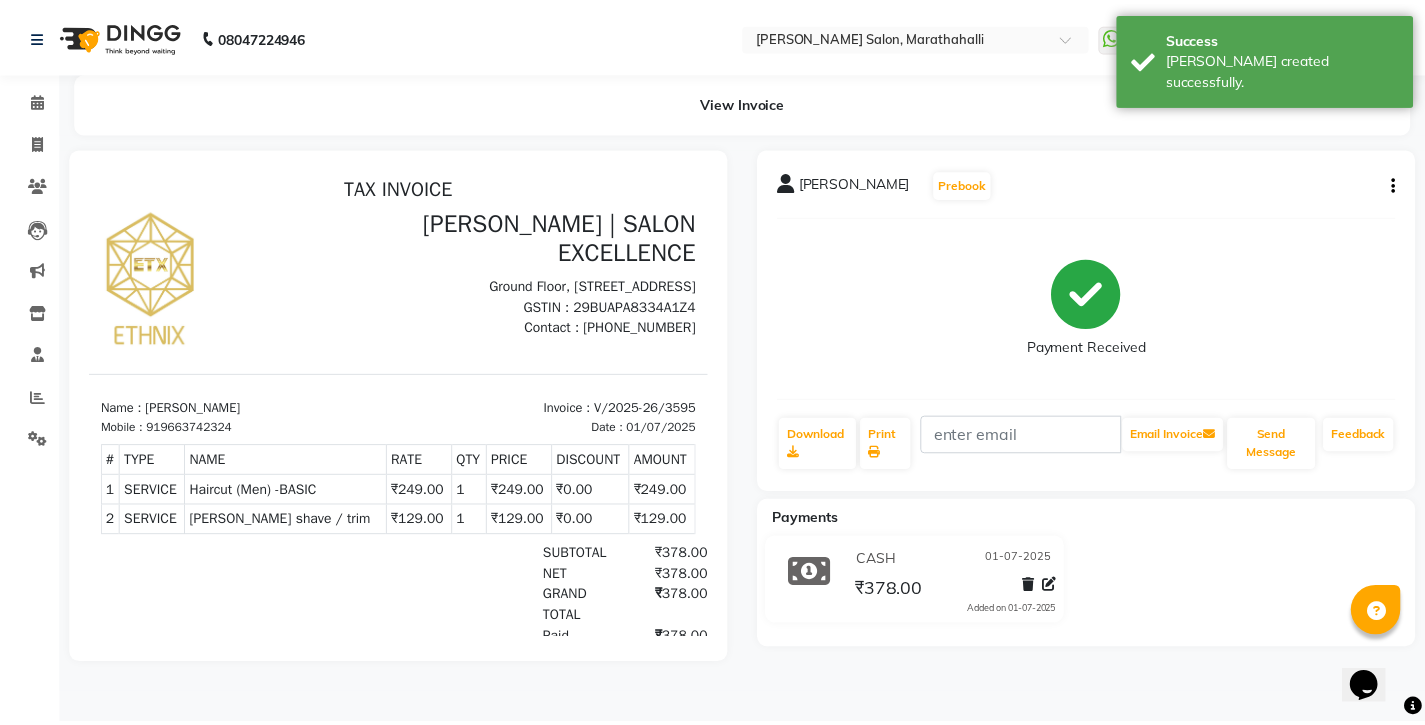 scroll, scrollTop: 0, scrollLeft: 0, axis: both 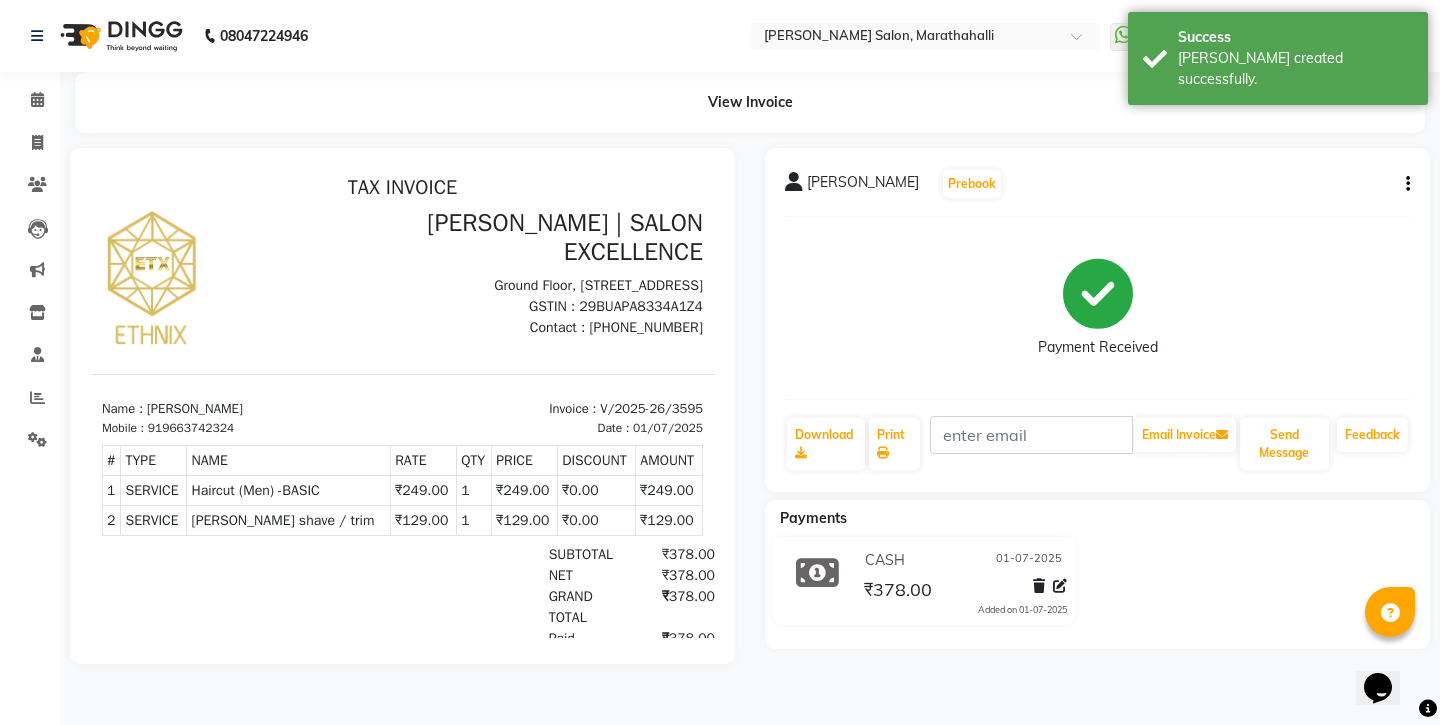 click on "SIMON   Prebook" 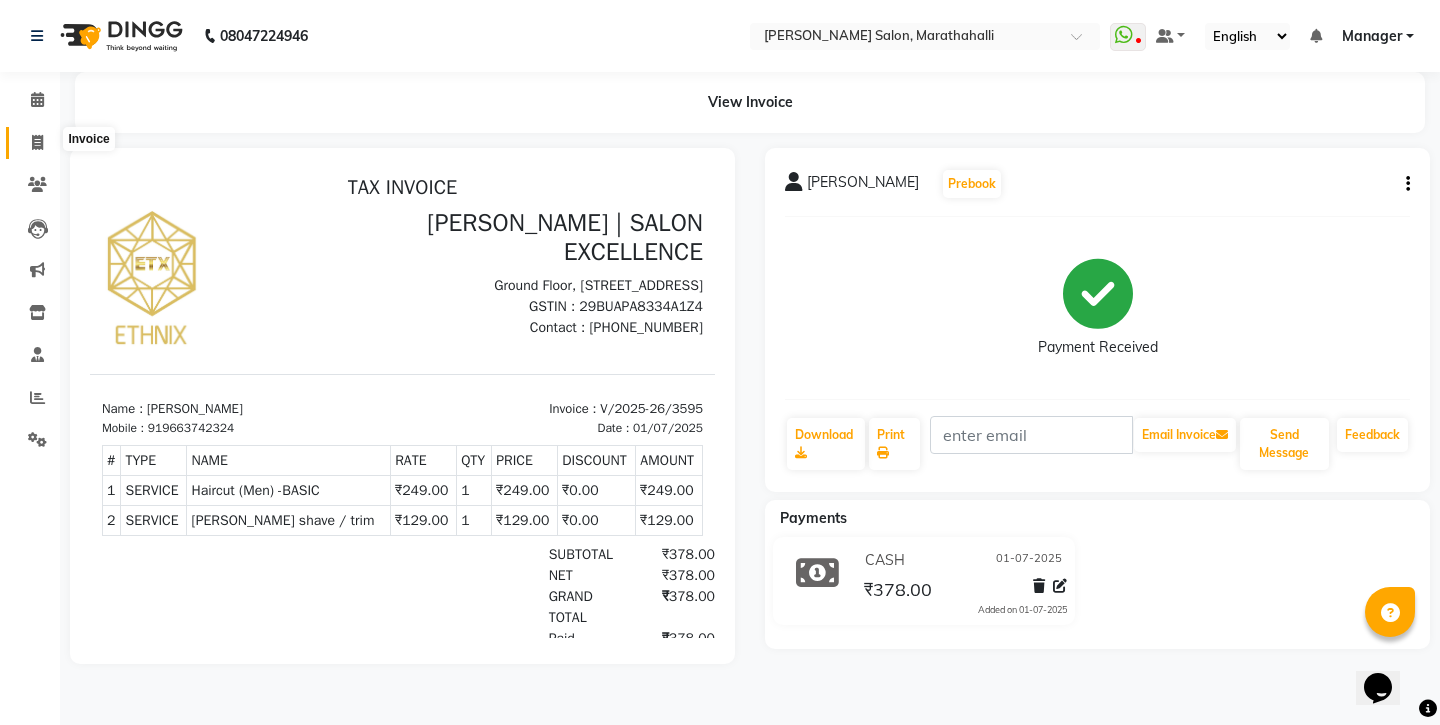 click 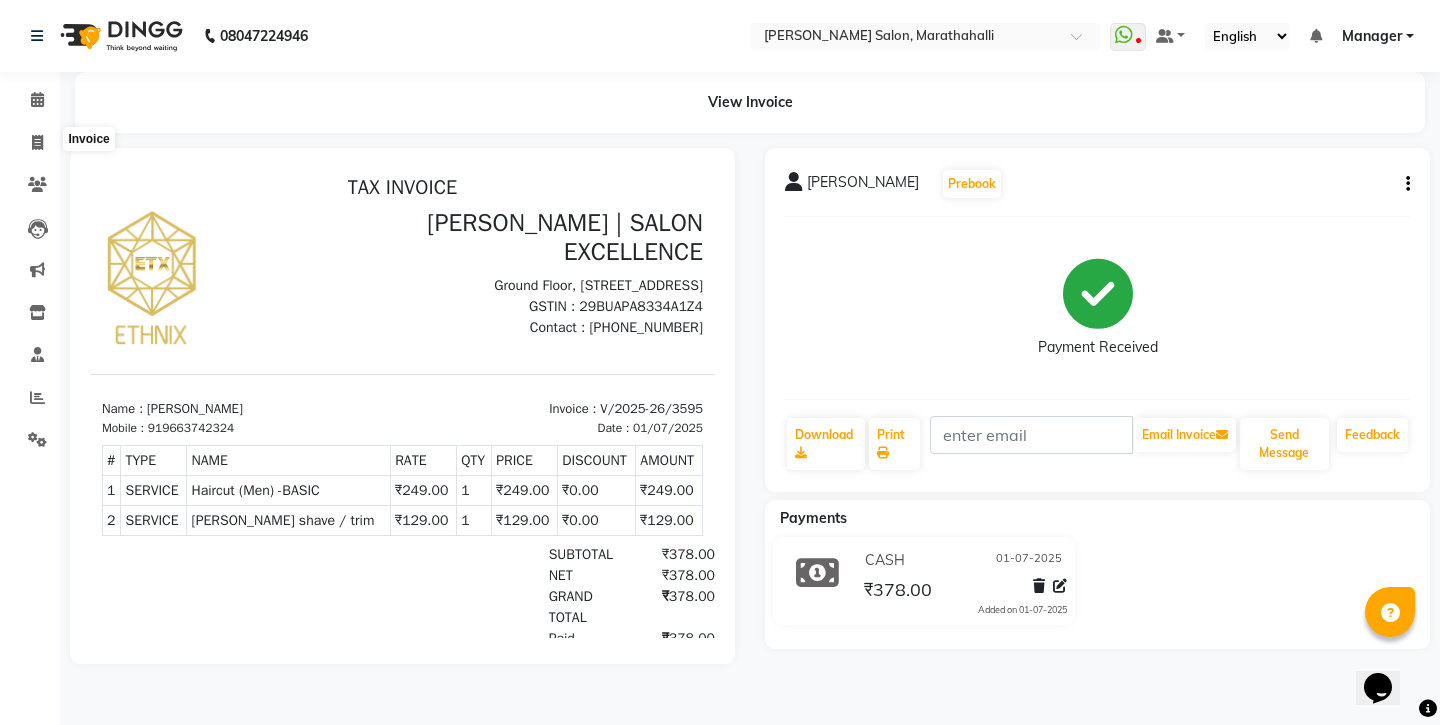 select on "4783" 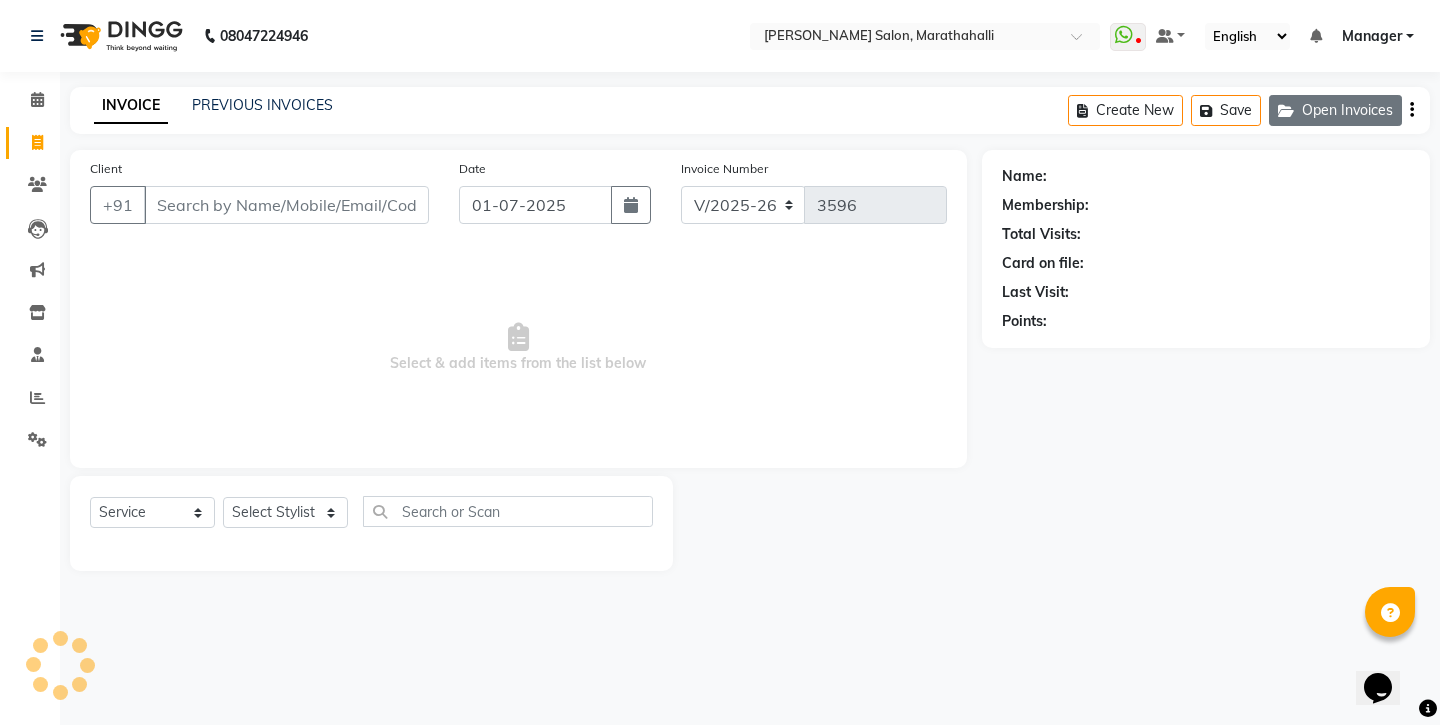 click on "Open Invoices" 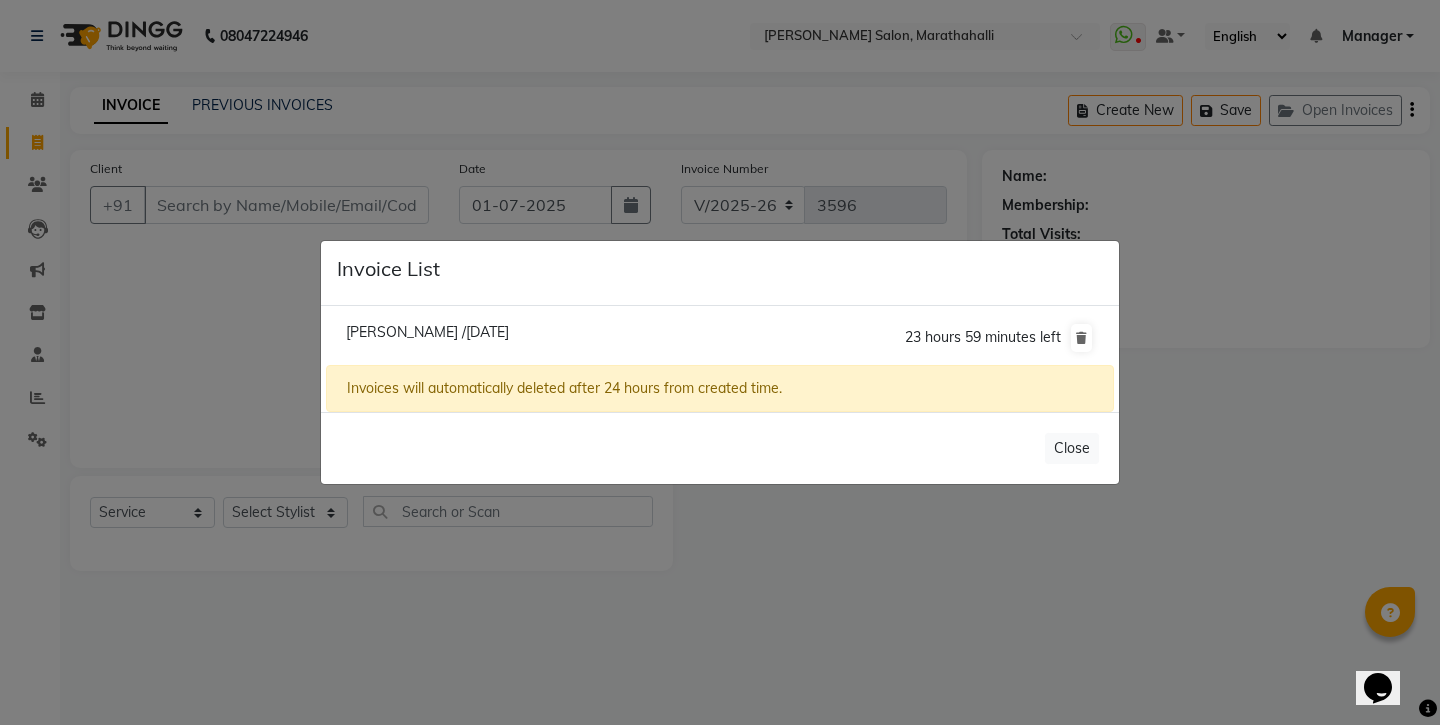 click on "Sharlee /01 July 2025" 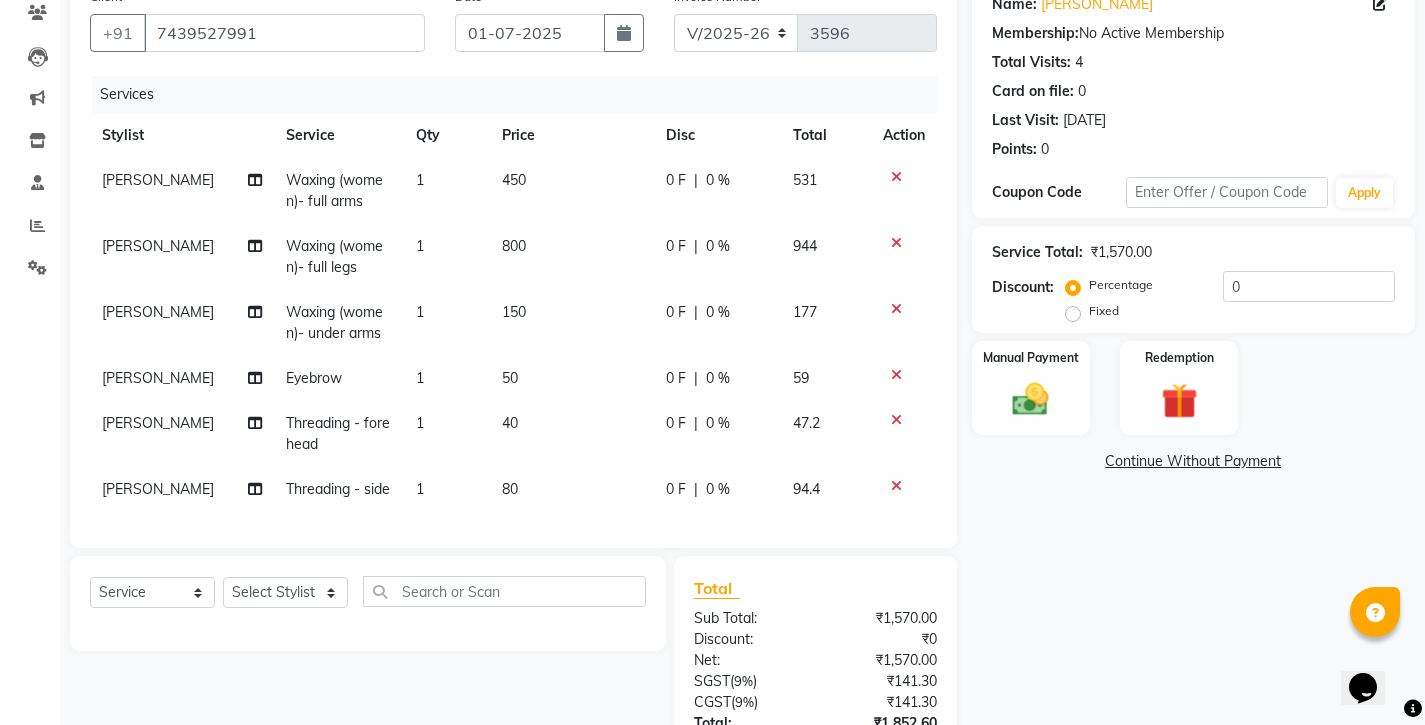 scroll, scrollTop: 0, scrollLeft: 0, axis: both 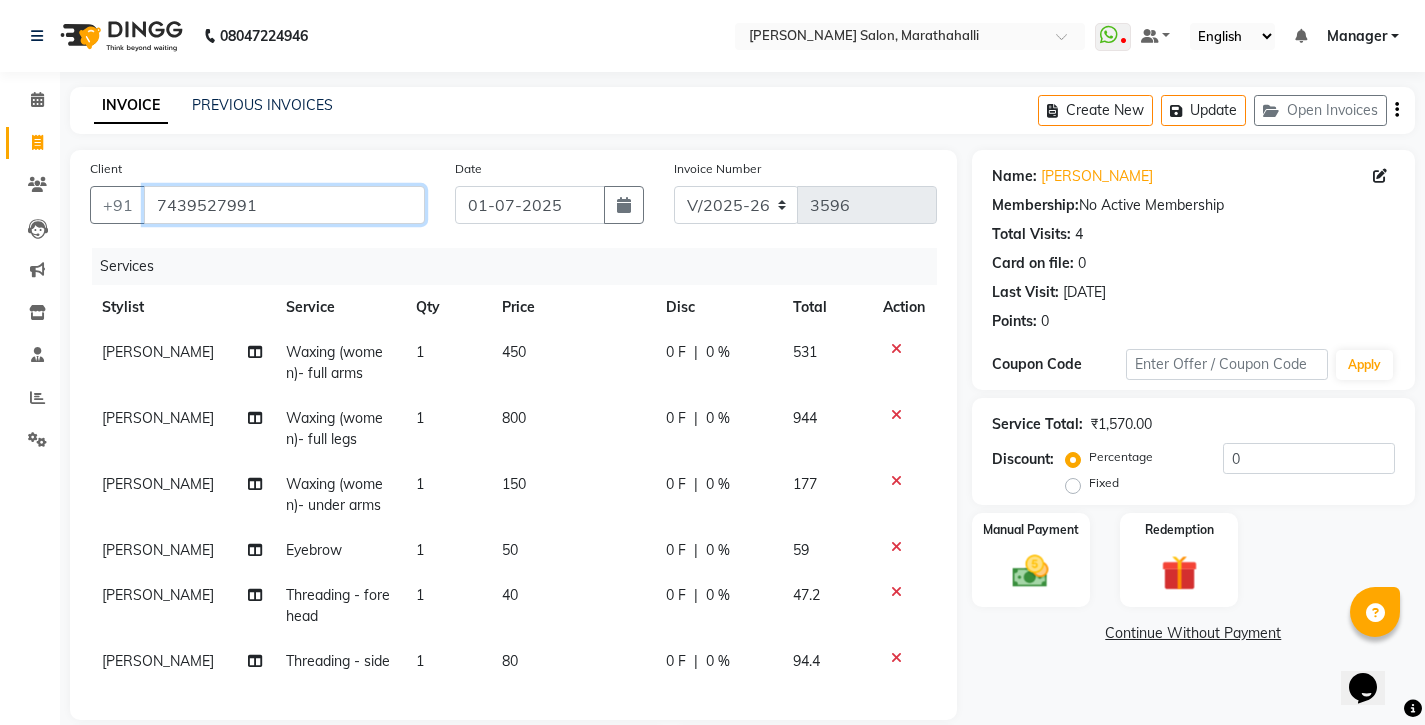 click on "7439527991" at bounding box center [284, 205] 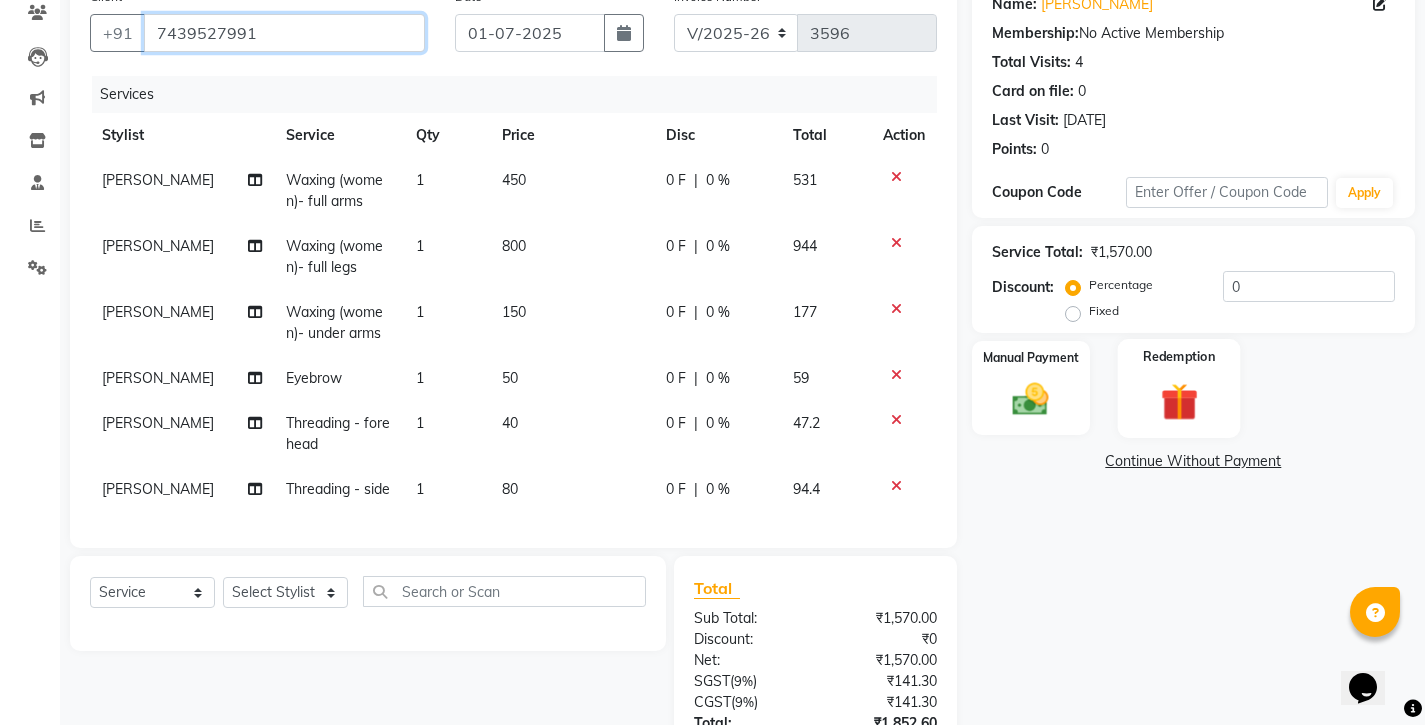 scroll, scrollTop: 0, scrollLeft: 0, axis: both 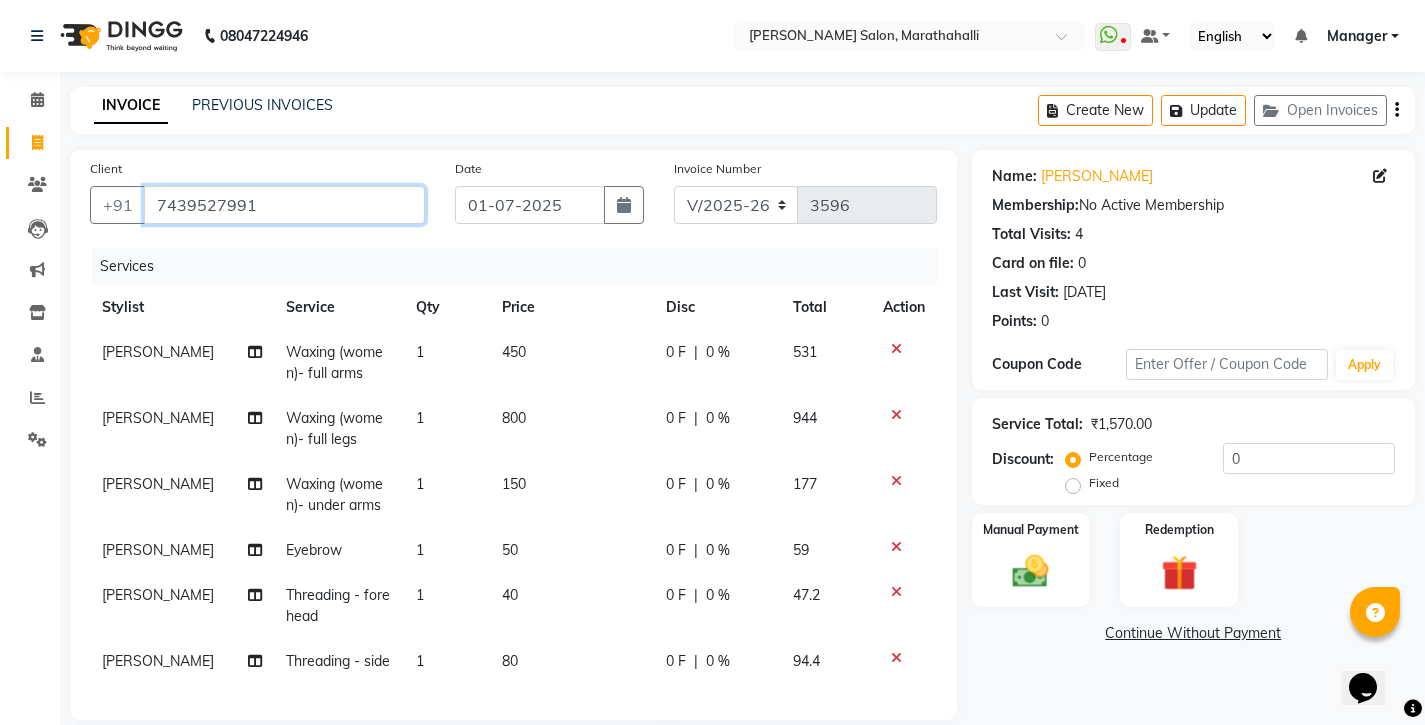 click on "7439527991" at bounding box center (284, 205) 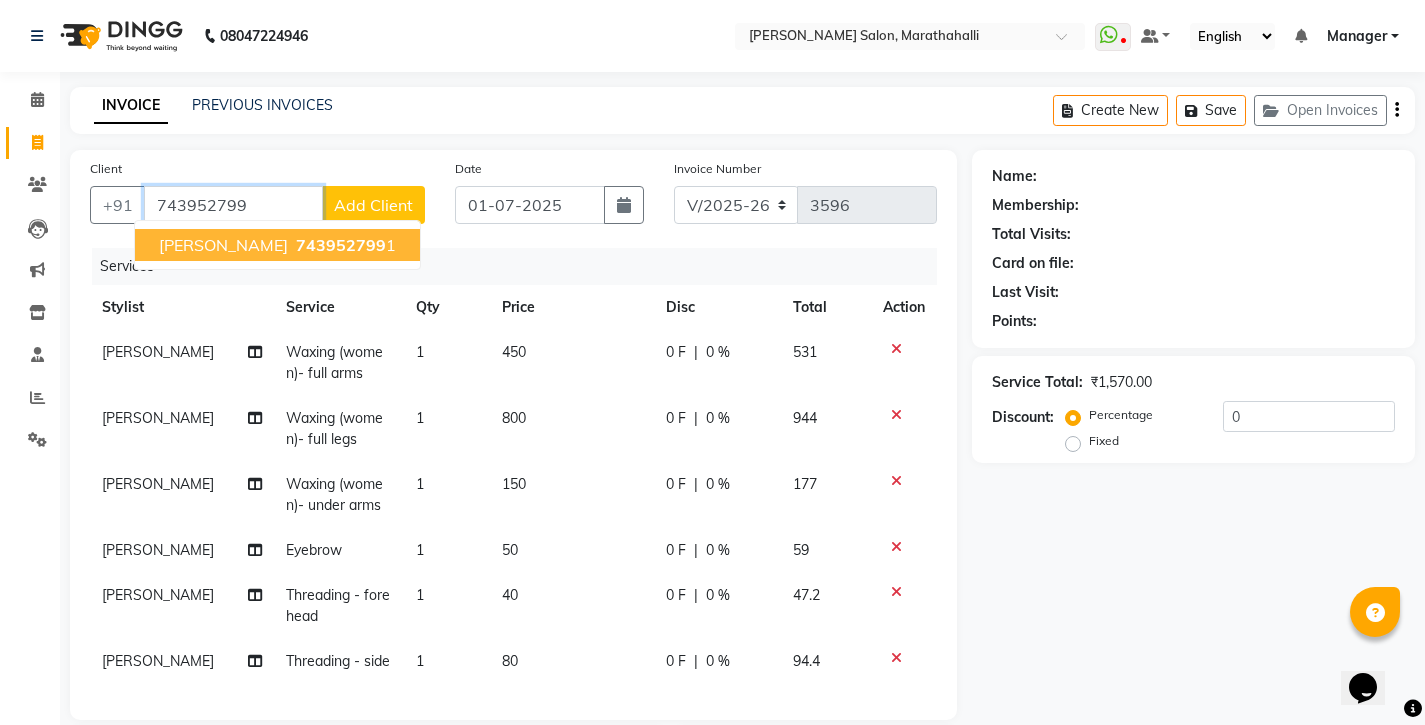 click on "743952799" at bounding box center (341, 245) 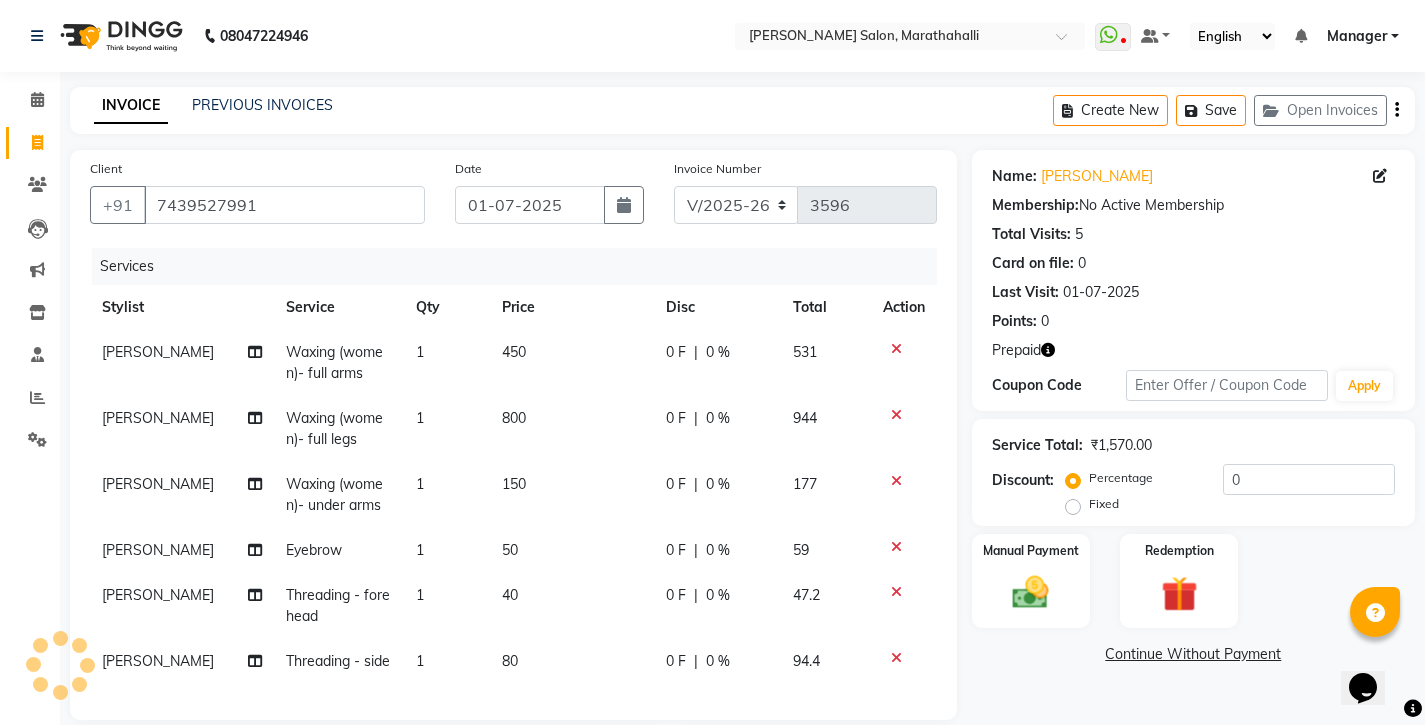 scroll, scrollTop: 172, scrollLeft: 0, axis: vertical 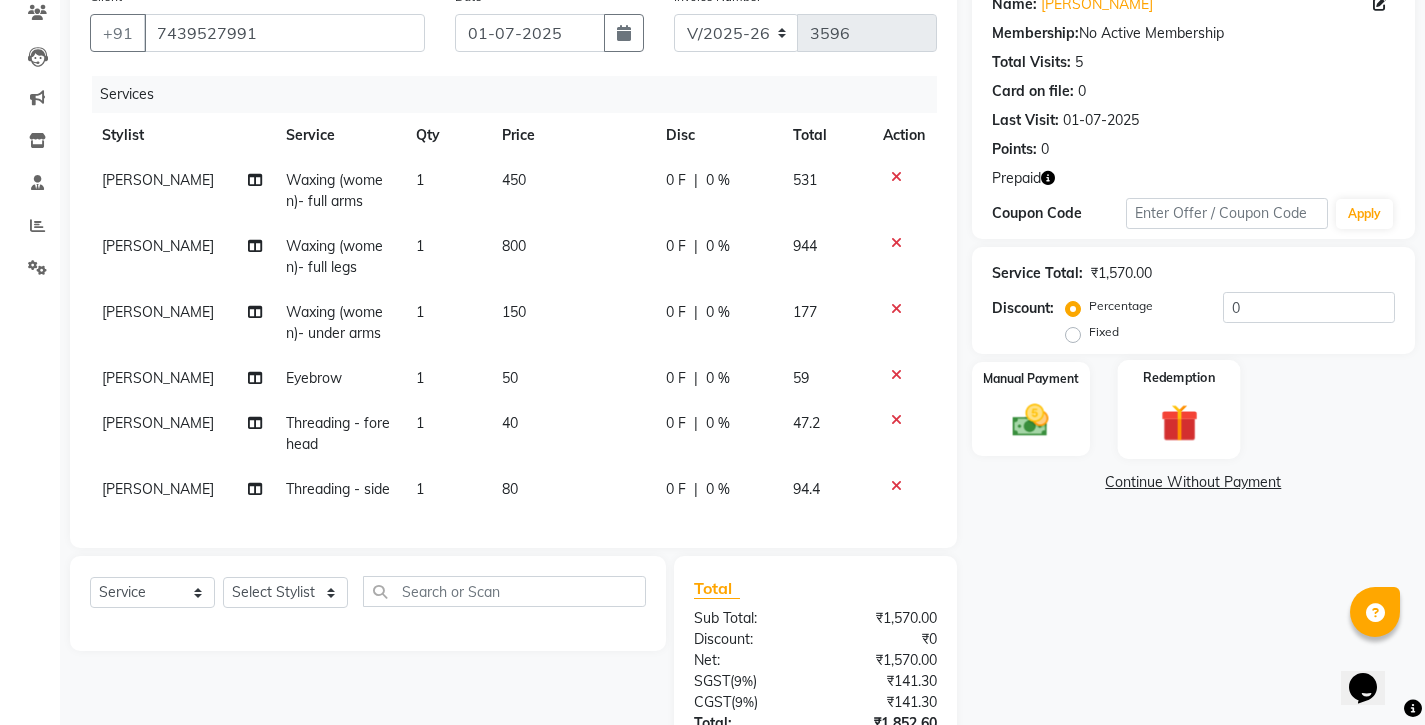 click 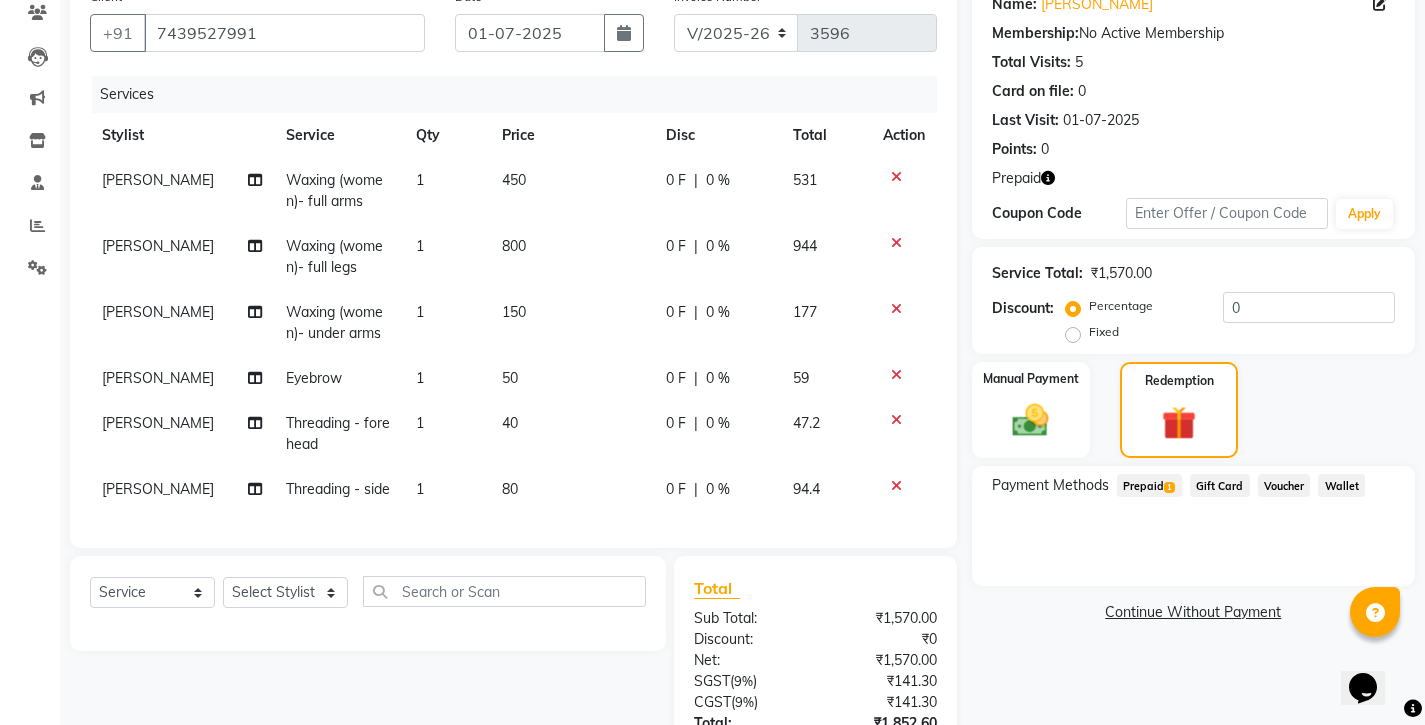 click on "Prepaid  1" 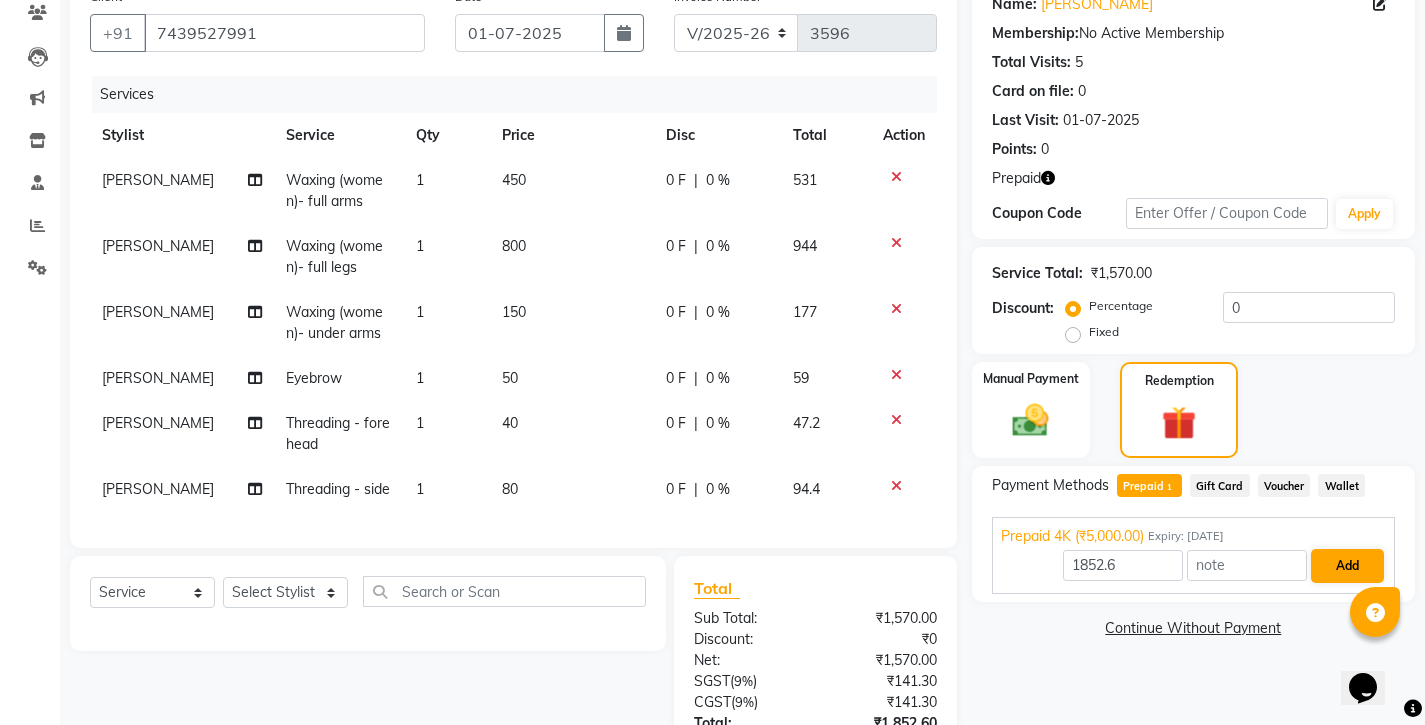 click on "Add" at bounding box center (1347, 566) 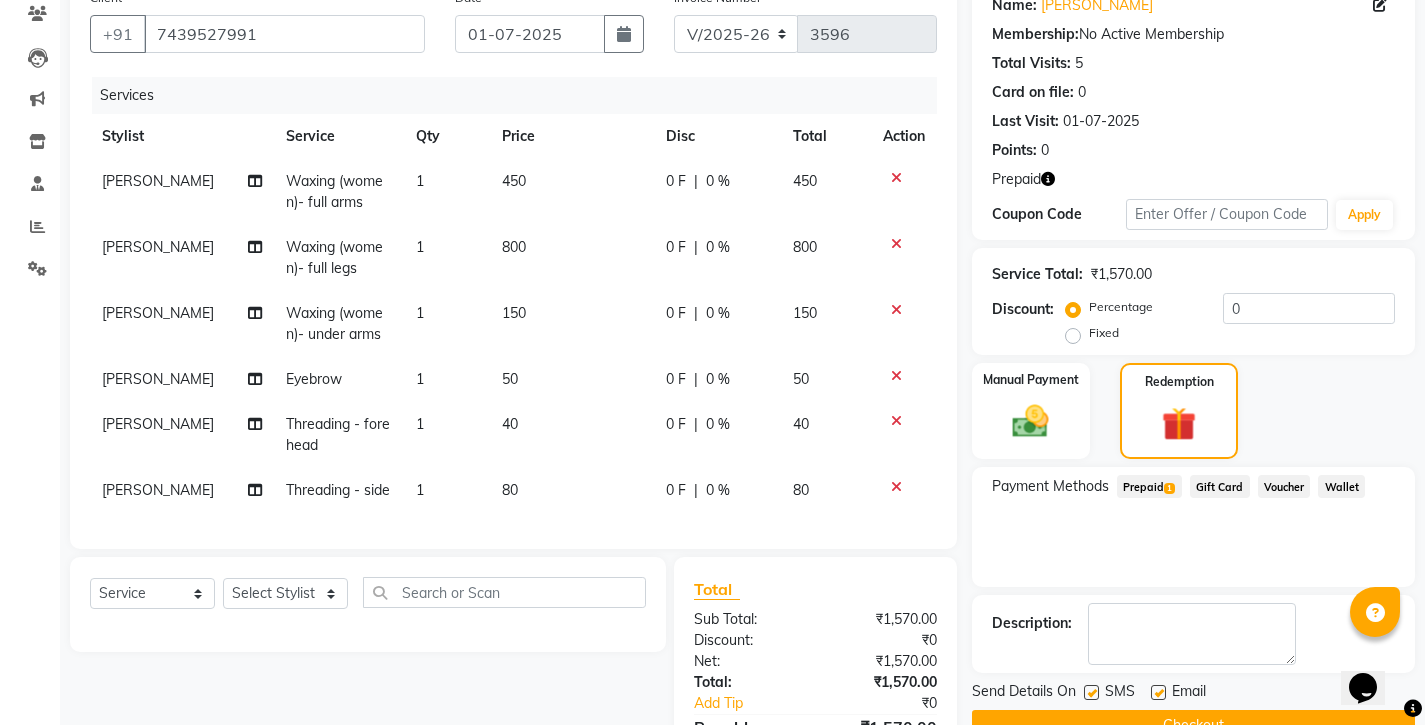 click on "Checkout" 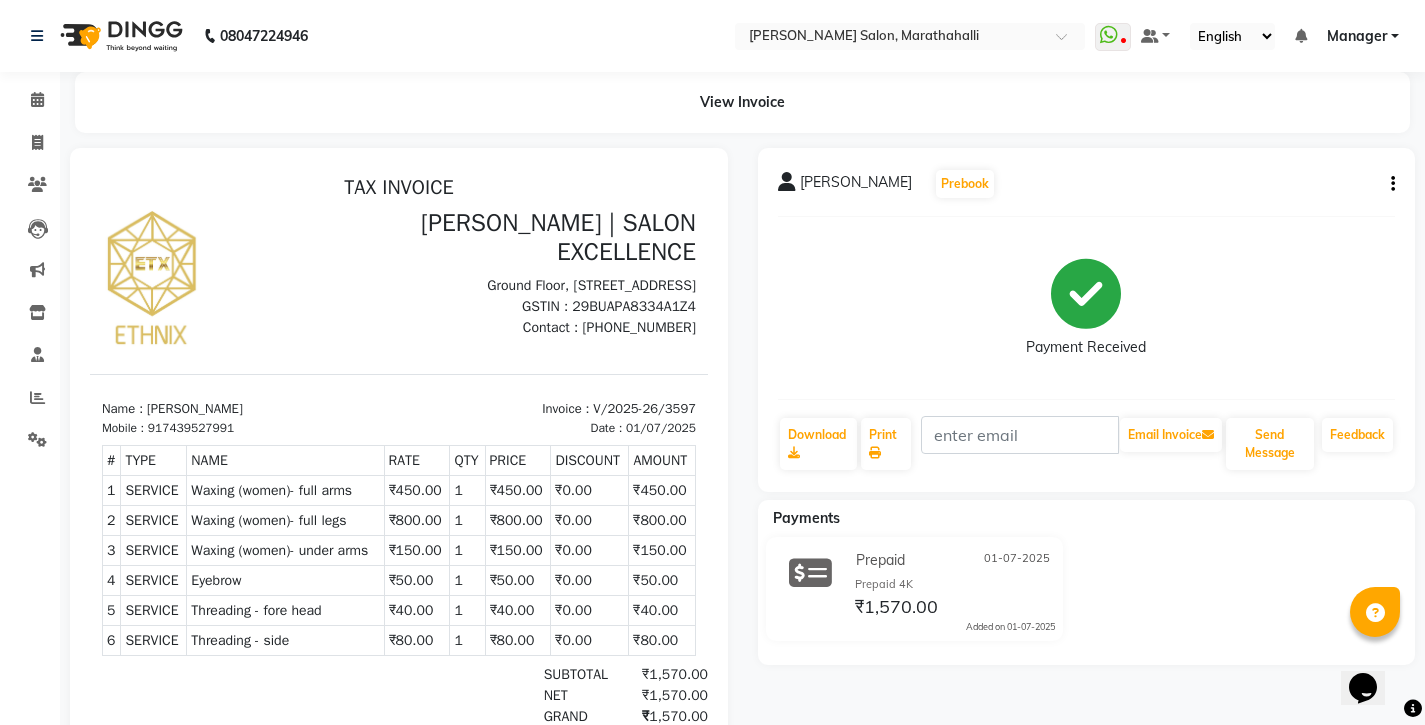 scroll, scrollTop: 0, scrollLeft: 0, axis: both 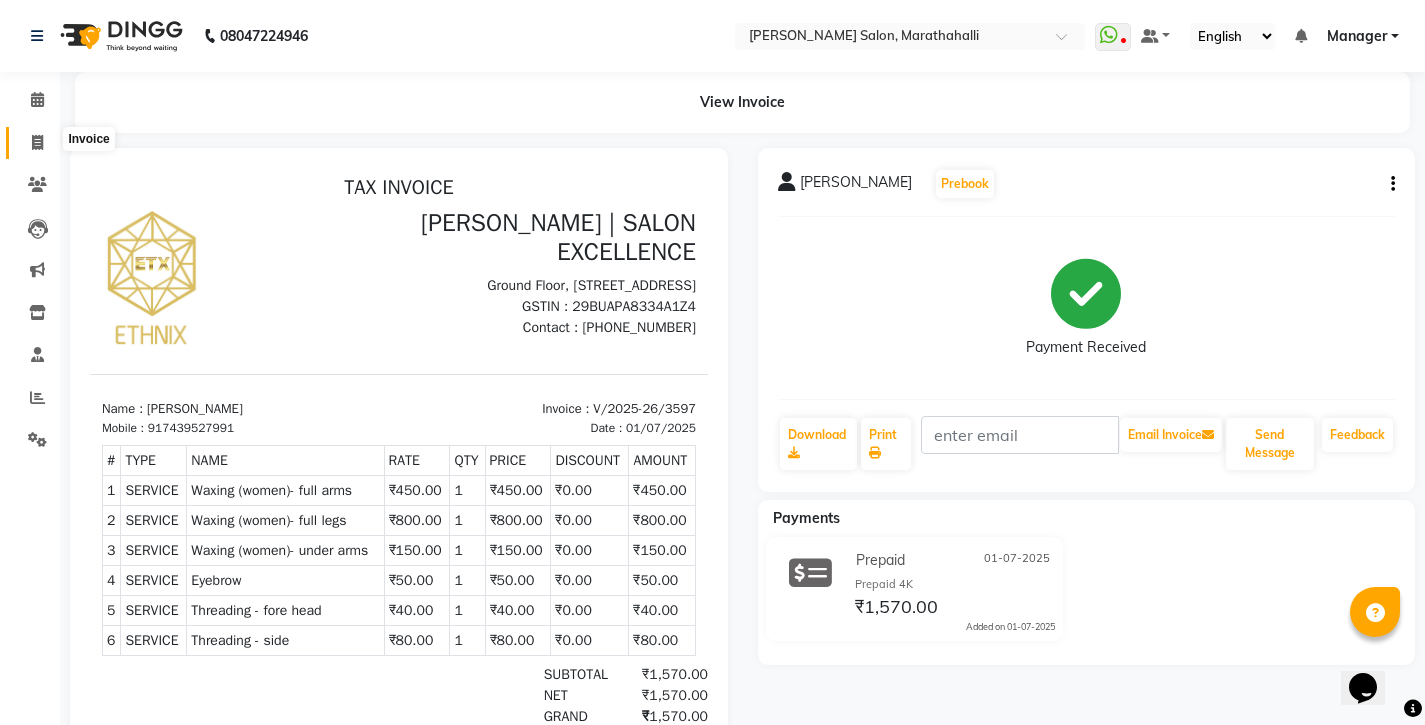 click 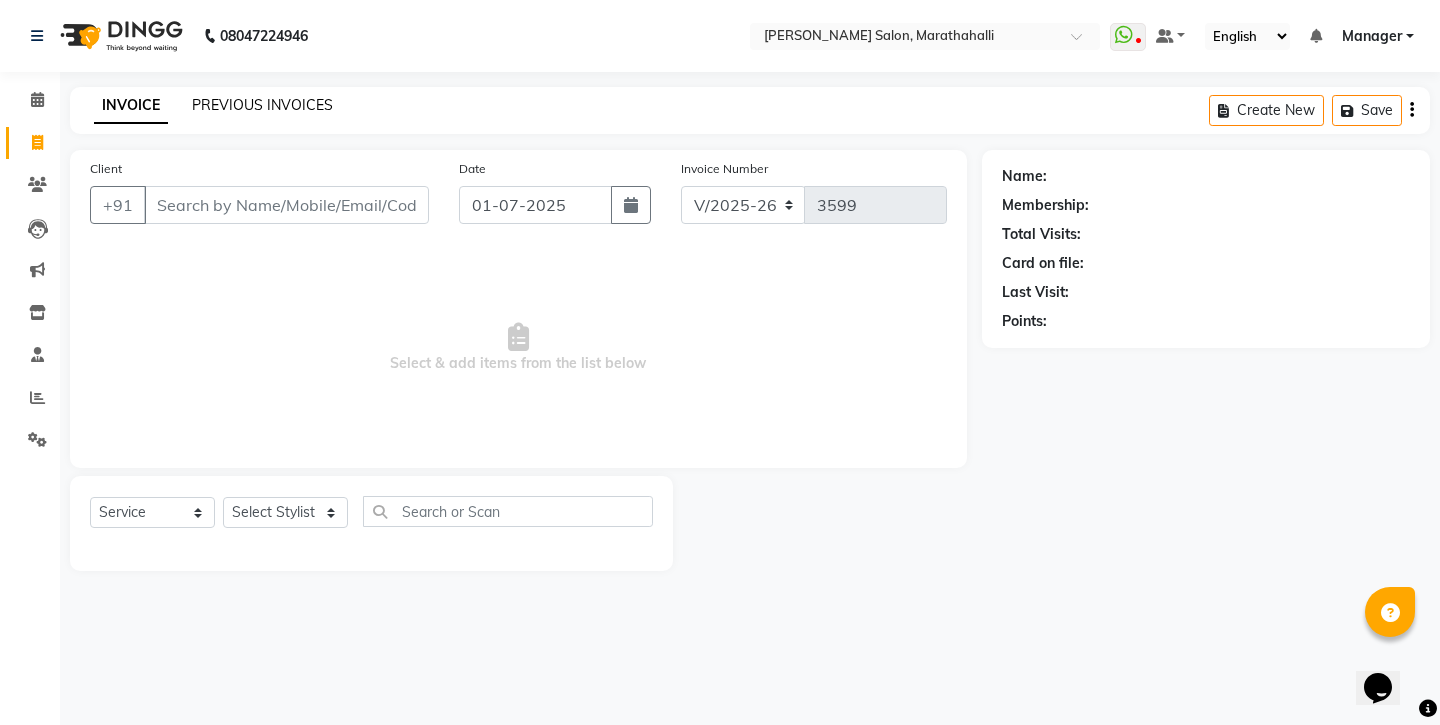 click on "PREVIOUS INVOICES" 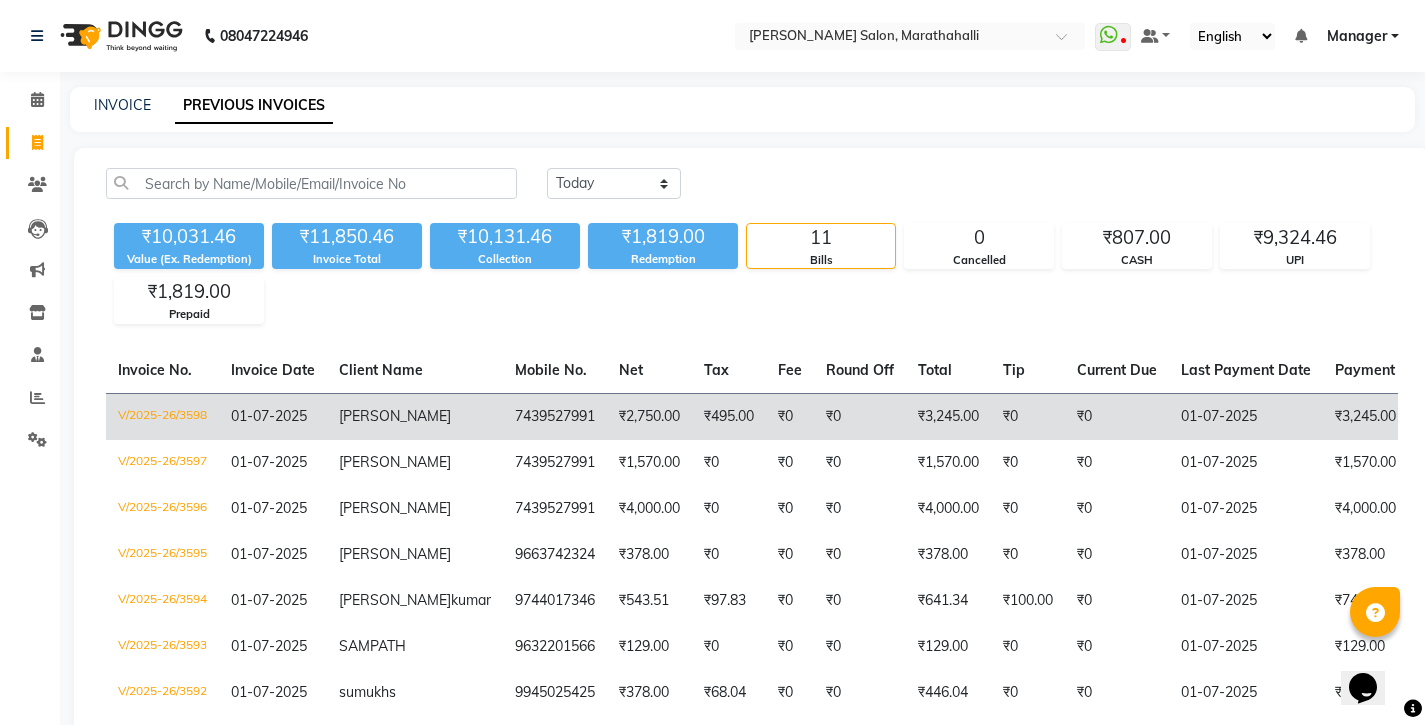 click on "₹3,245.00" 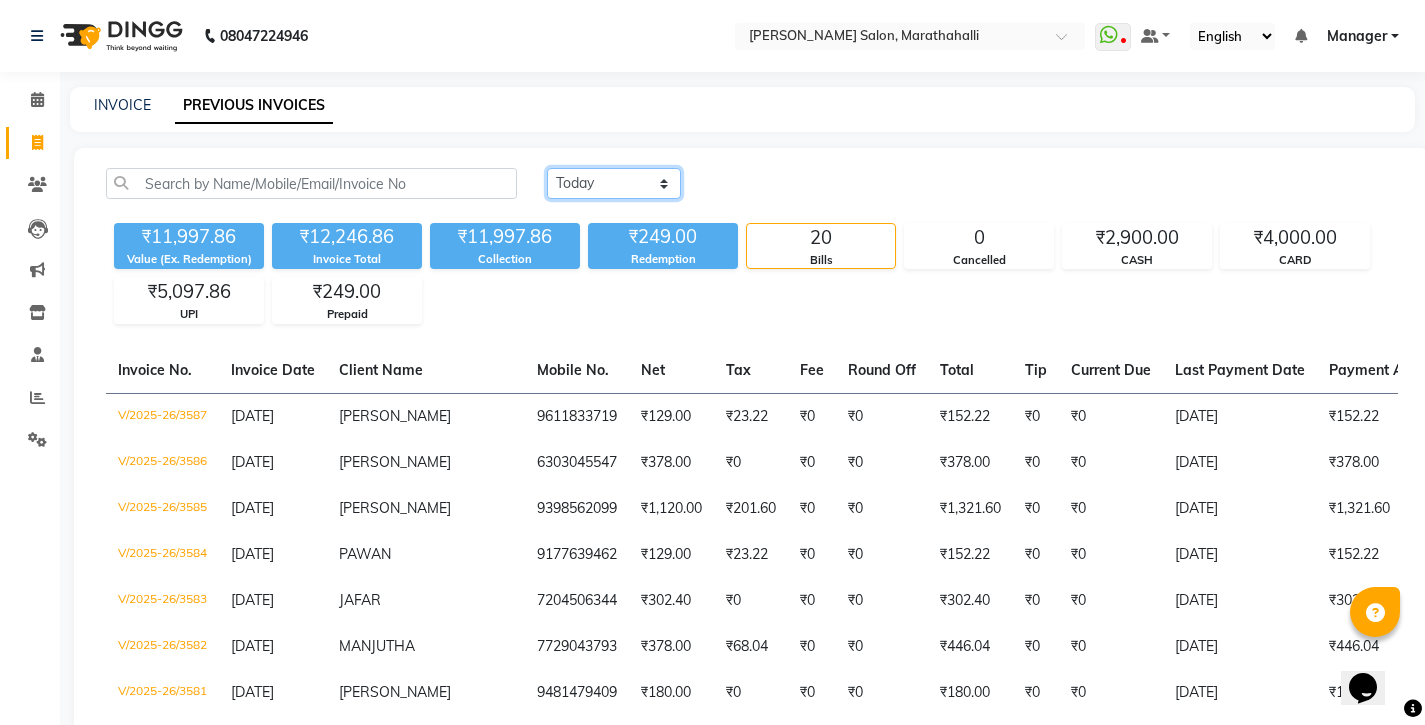 select on "[DATE]" 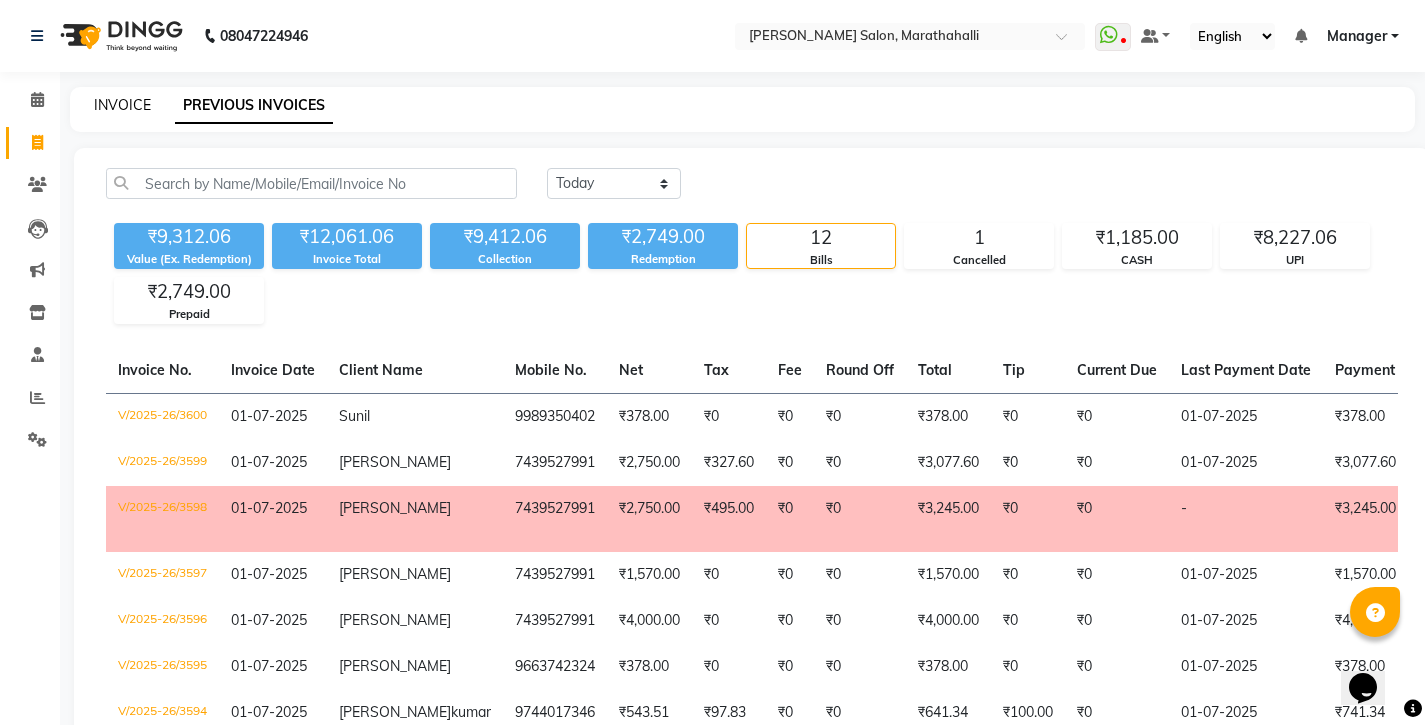 click on "INVOICE" 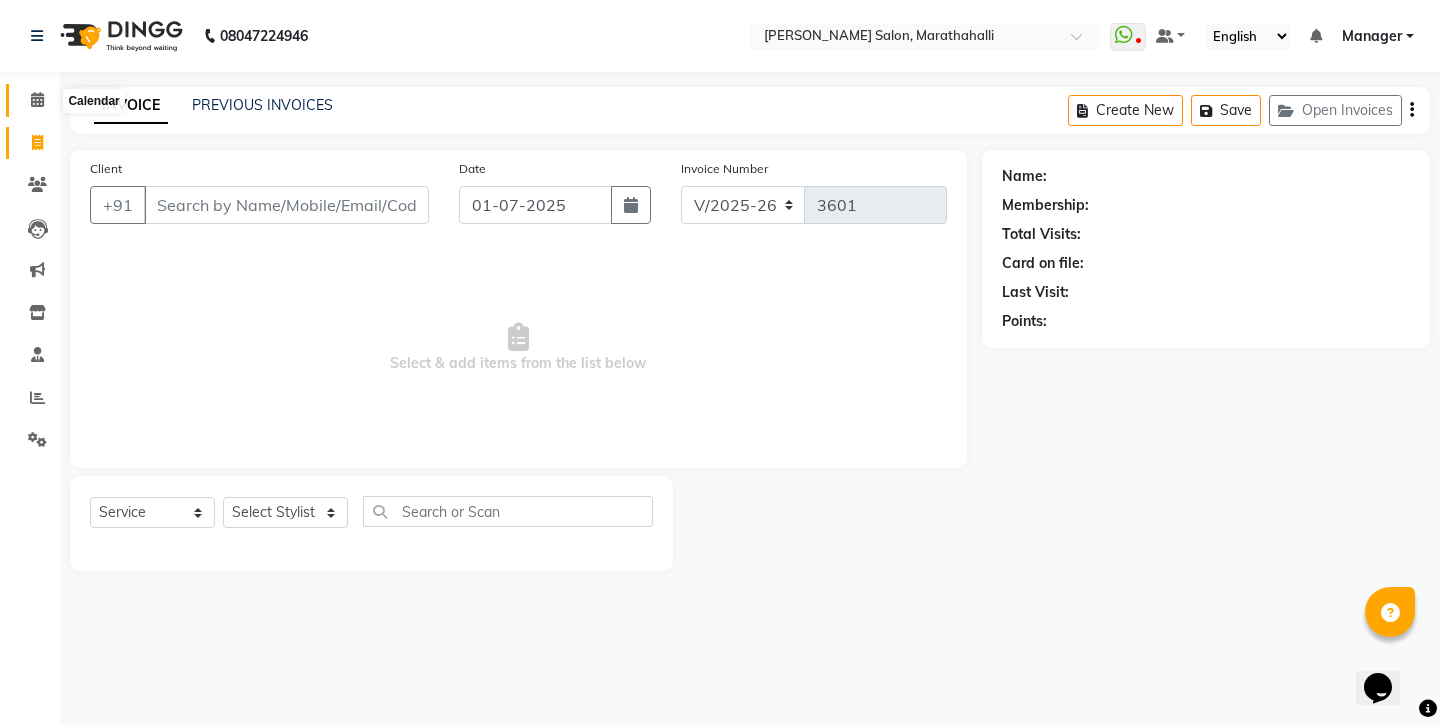 click 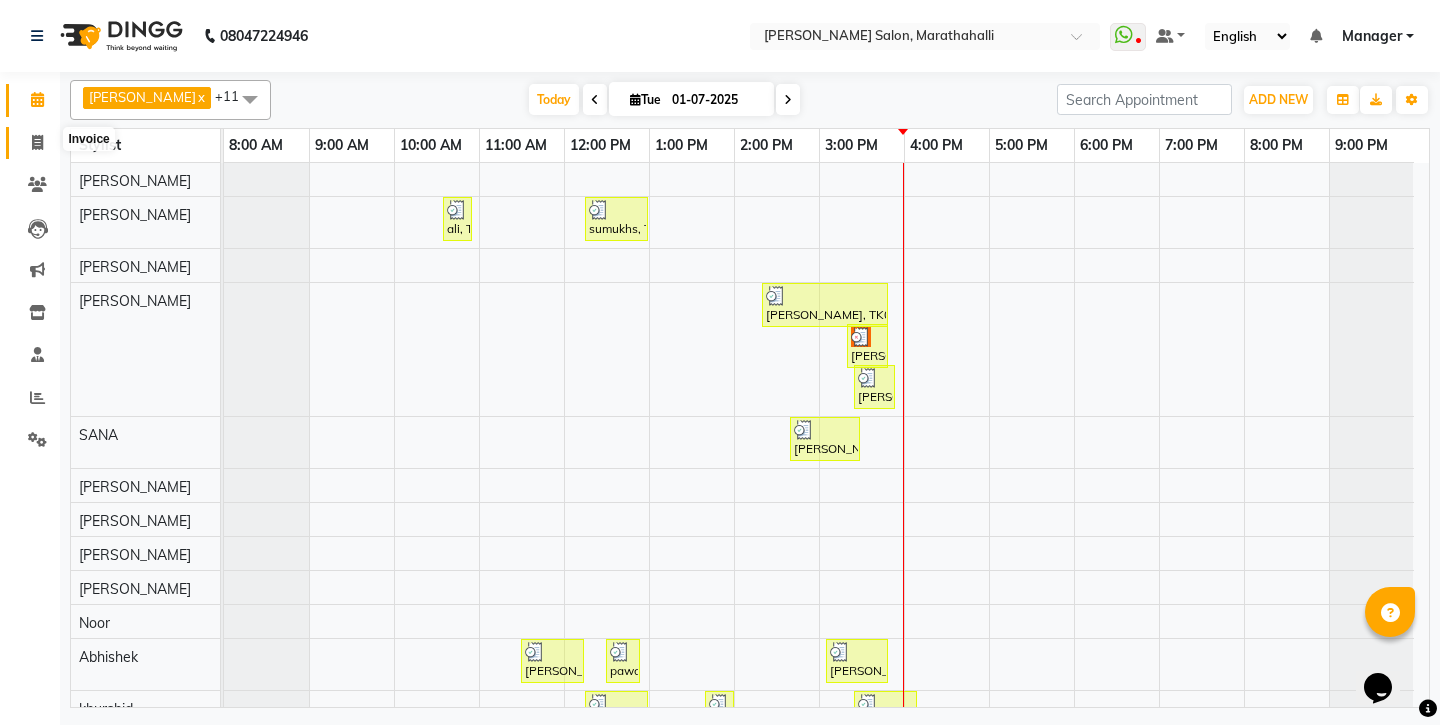 click 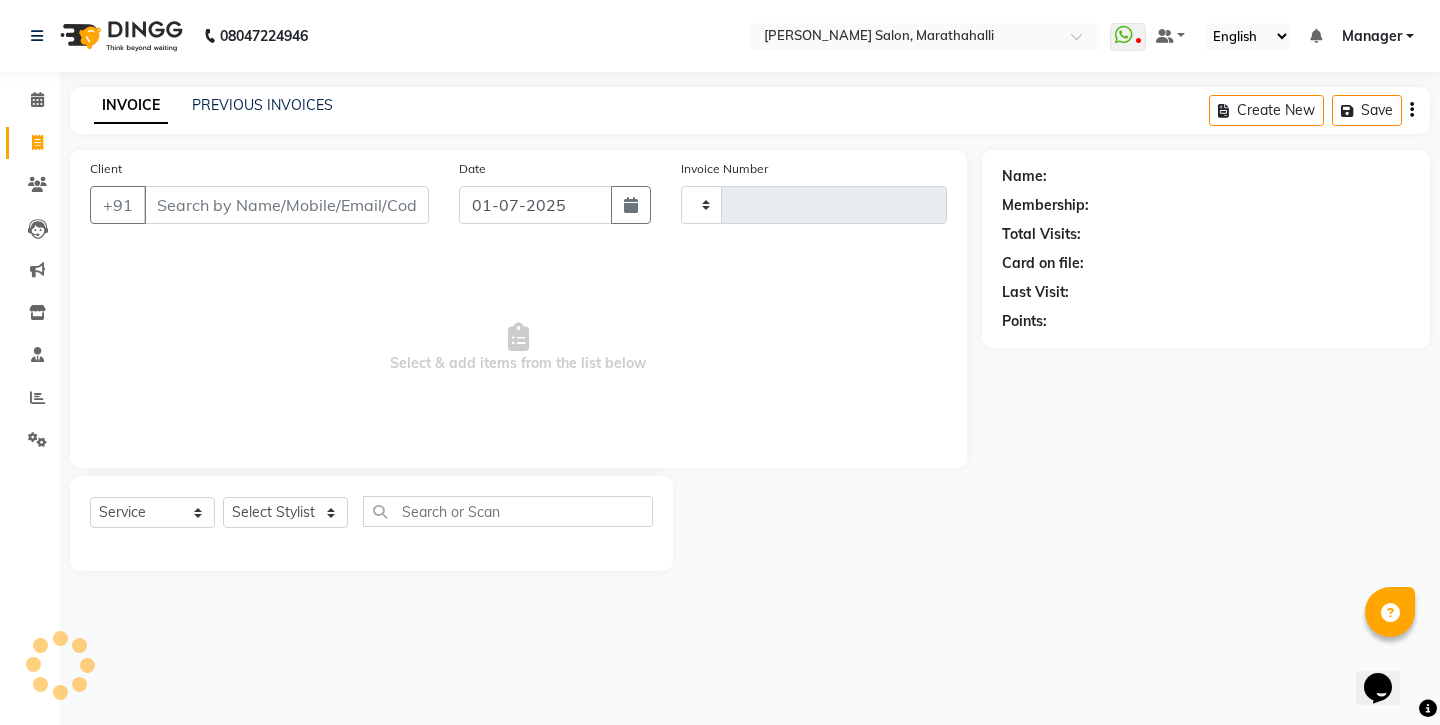 type on "3601" 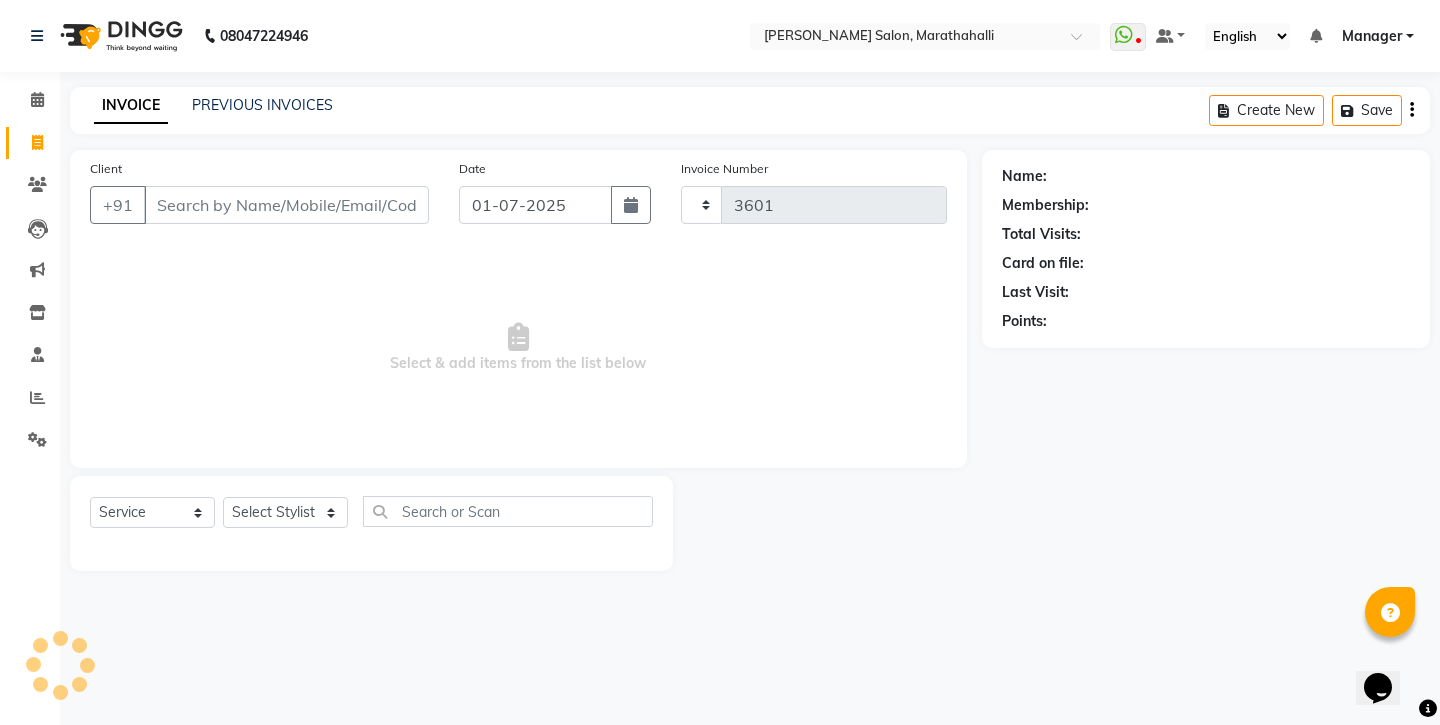 select on "4783" 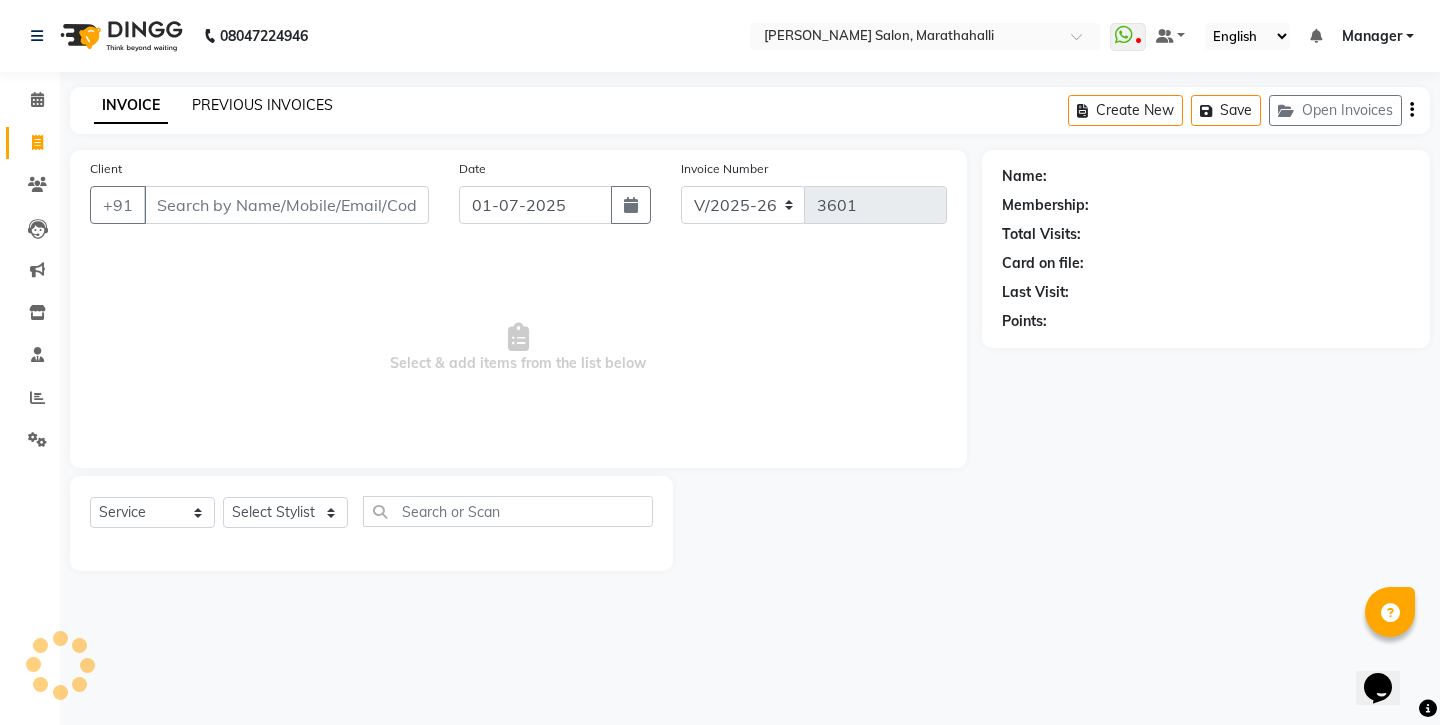 click on "PREVIOUS INVOICES" 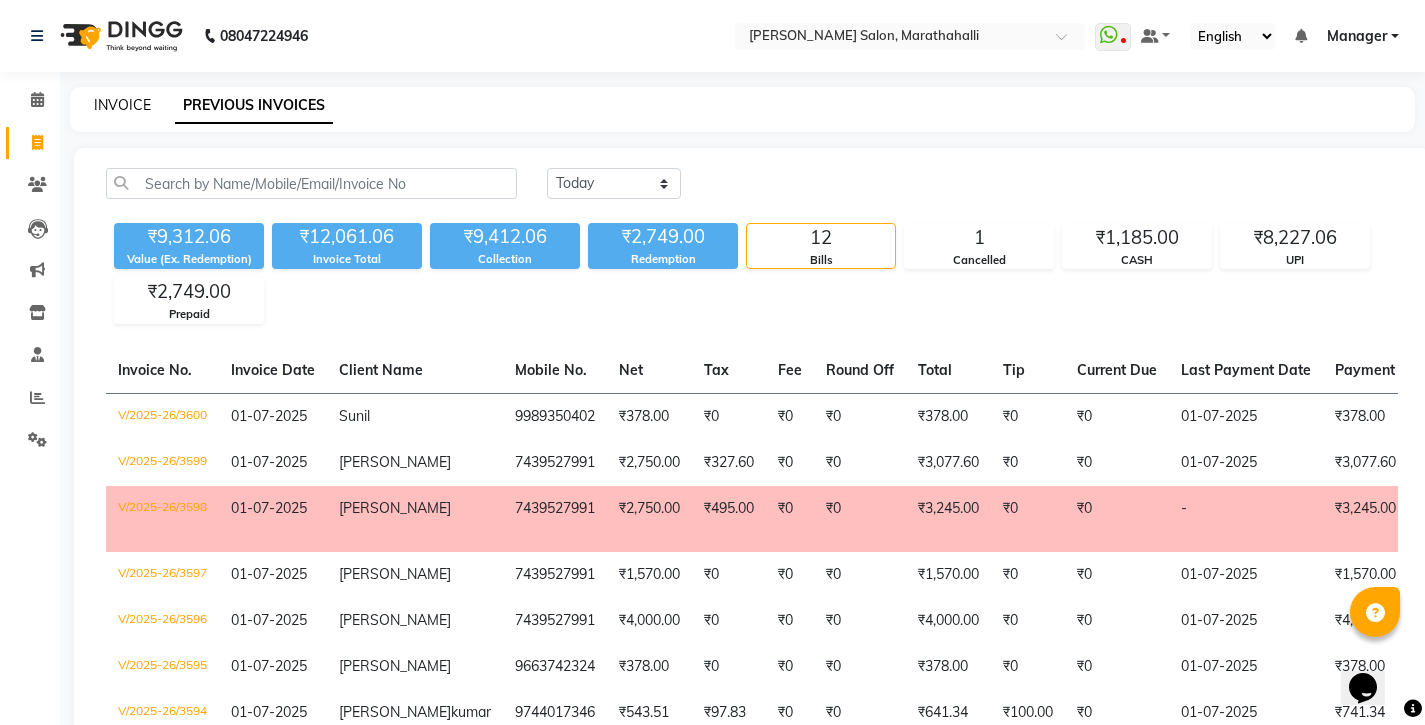 click on "INVOICE" 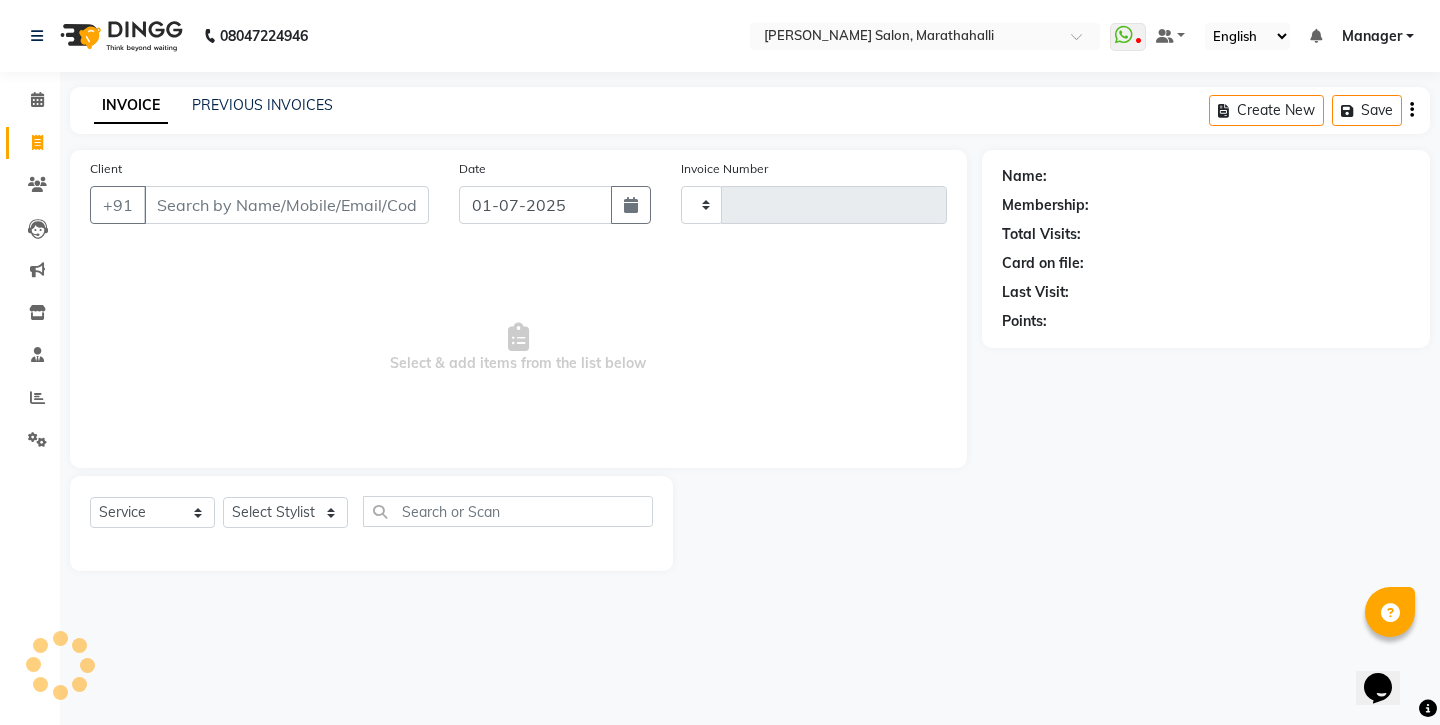 type on "3601" 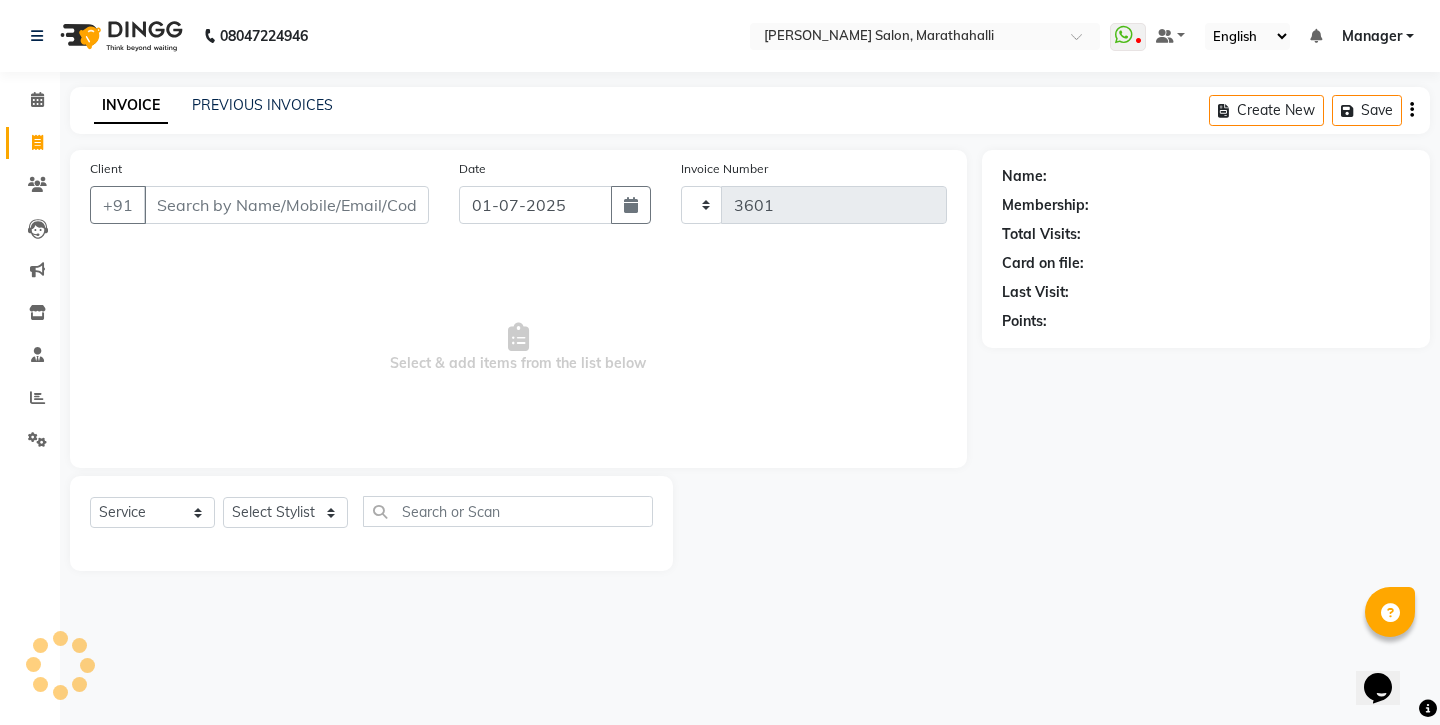 select on "4783" 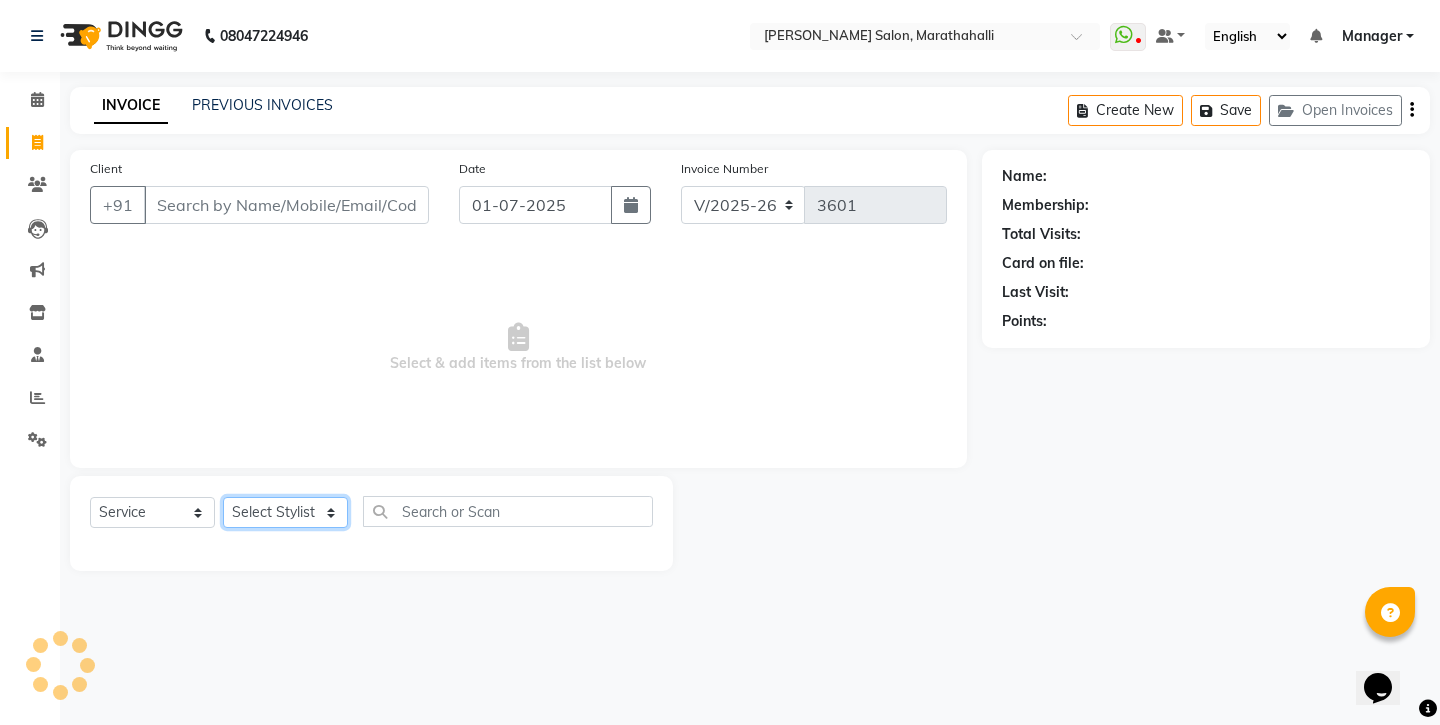 select on "72187" 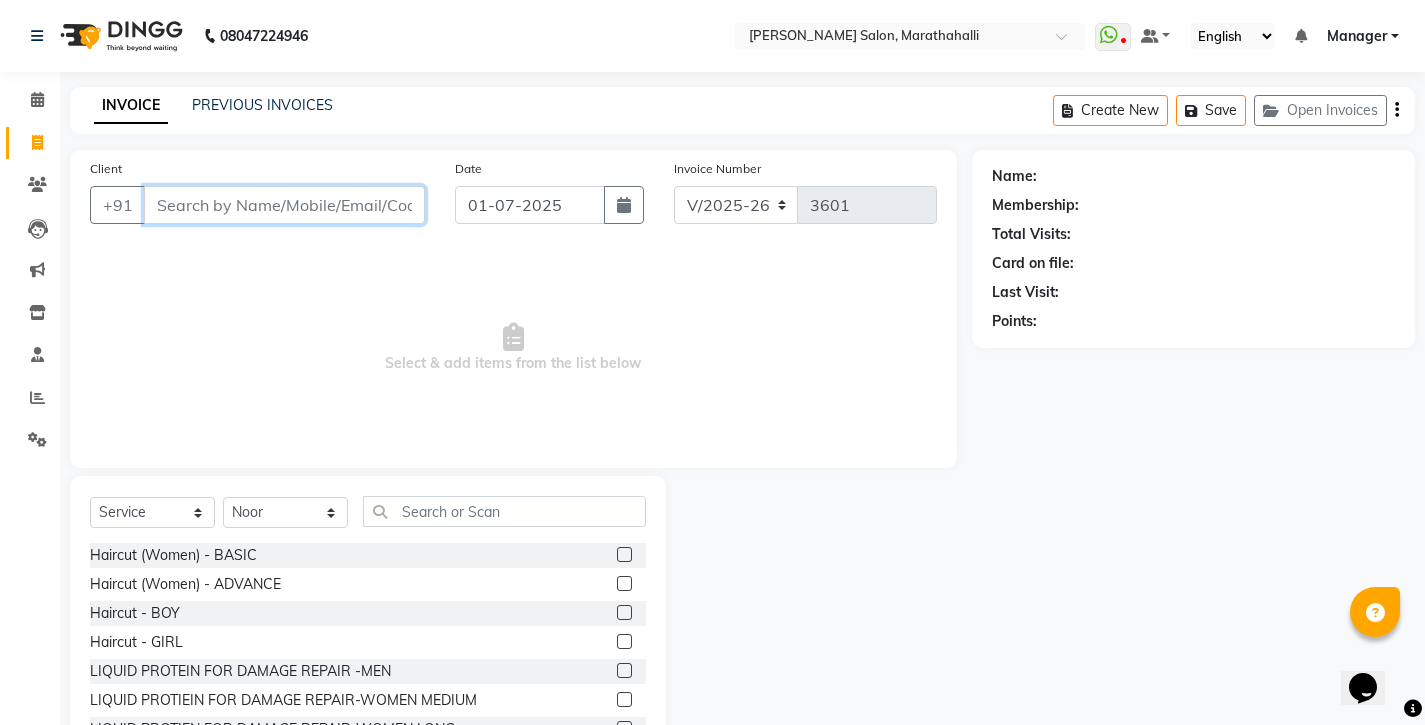 click on "Client" at bounding box center (284, 205) 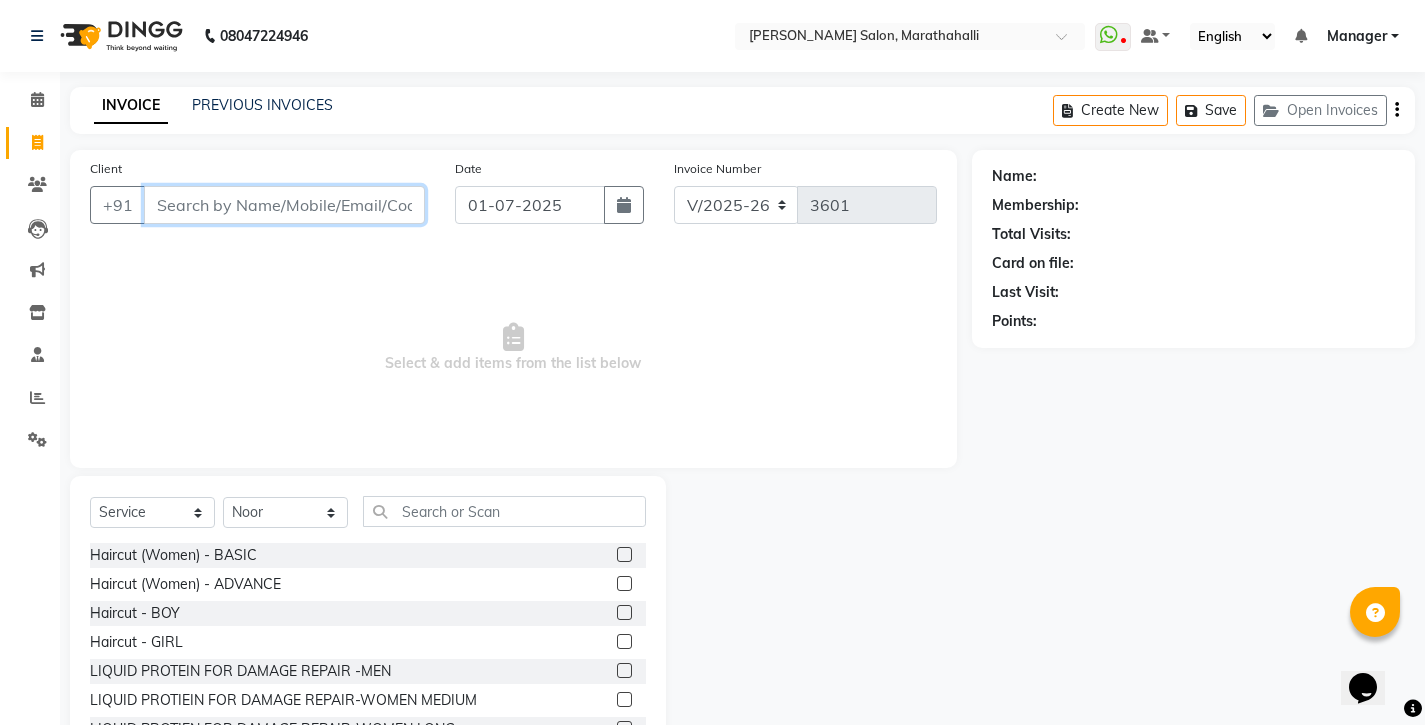 click on "Client" at bounding box center (284, 205) 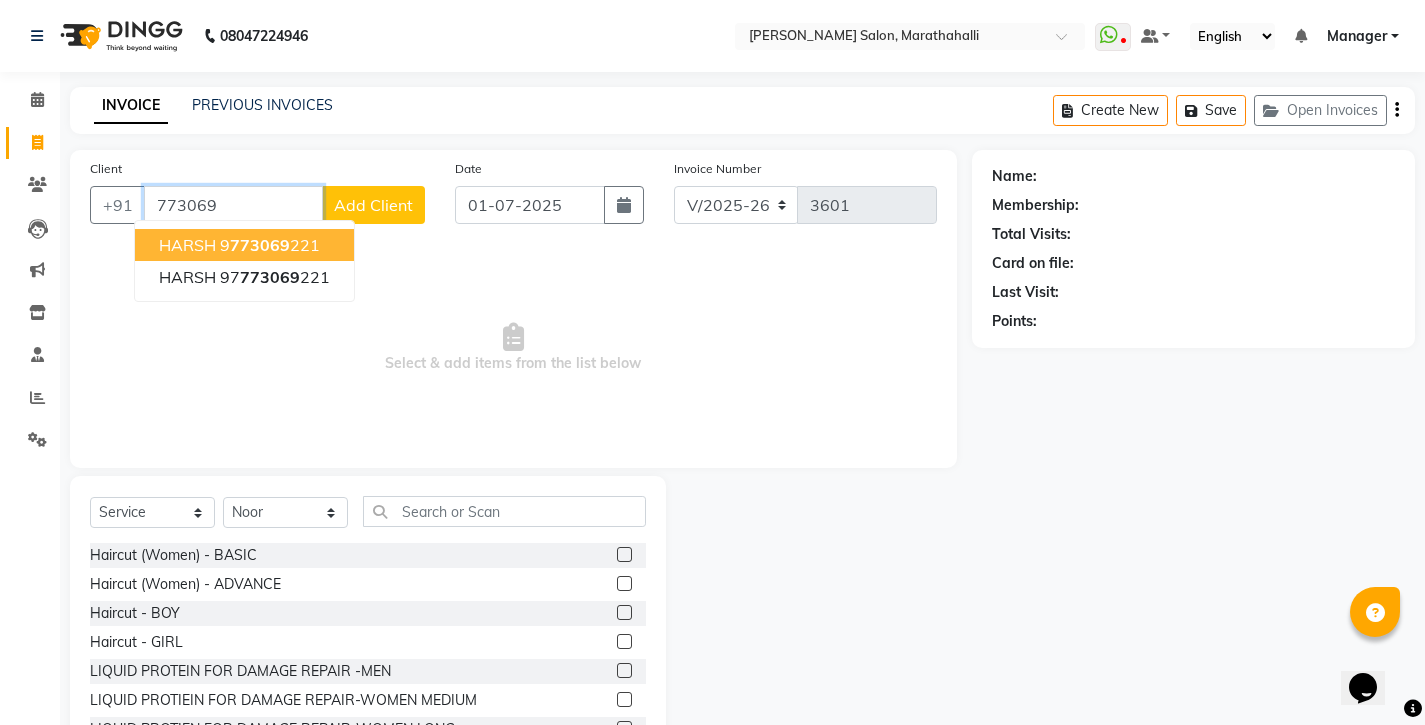 click on "773069" at bounding box center (260, 245) 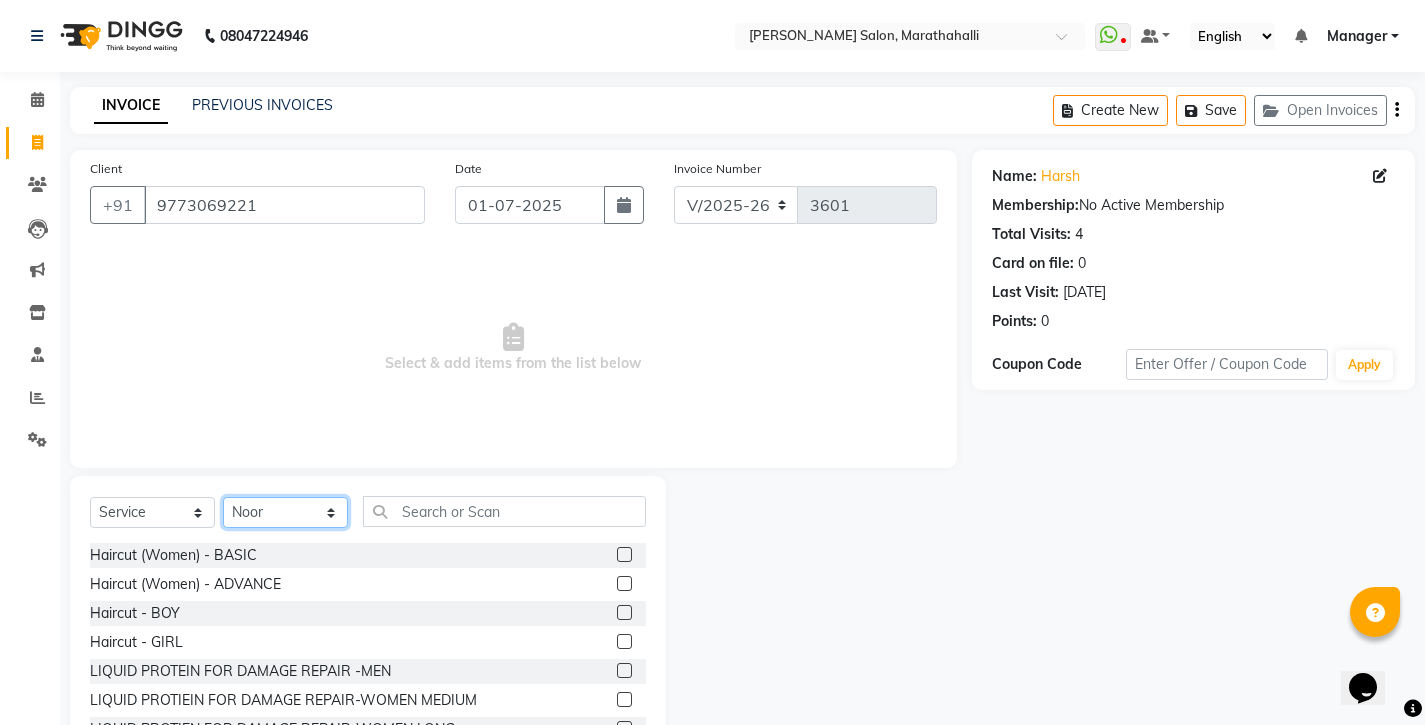 select on "74350" 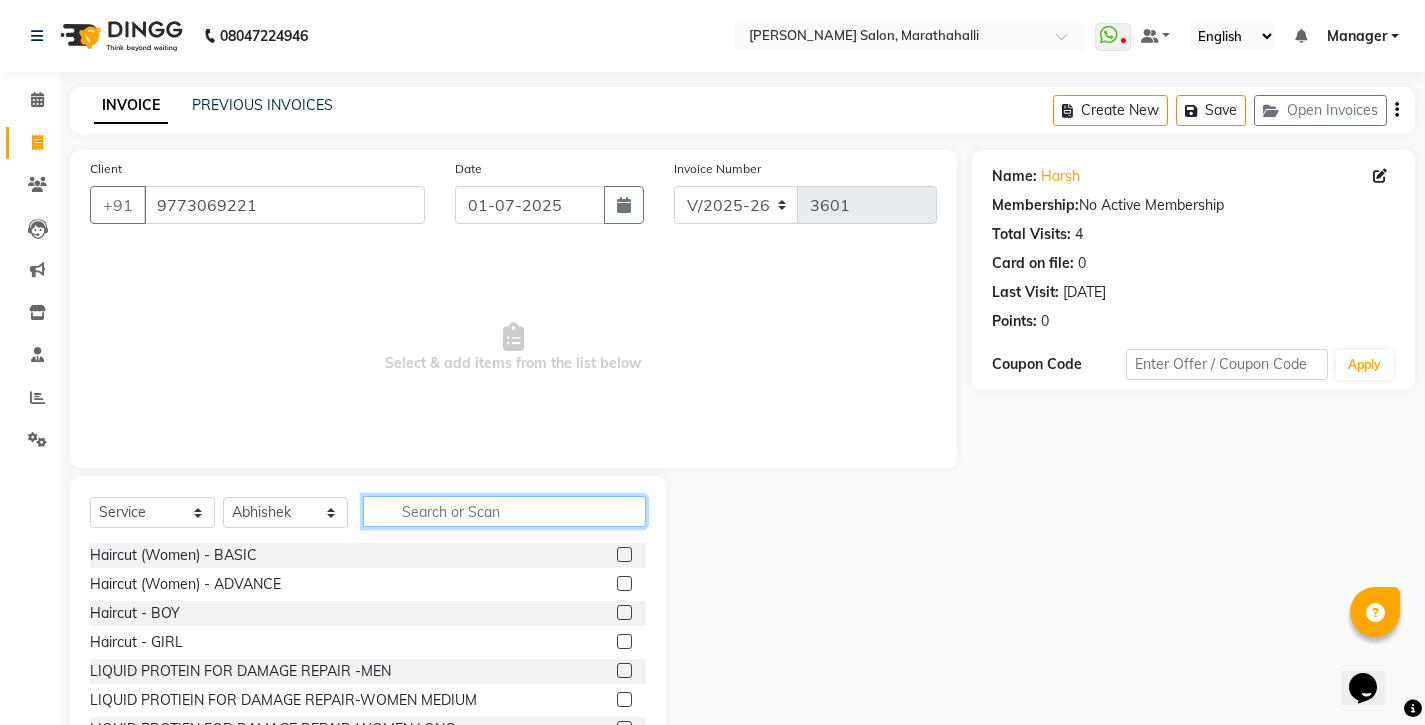 click 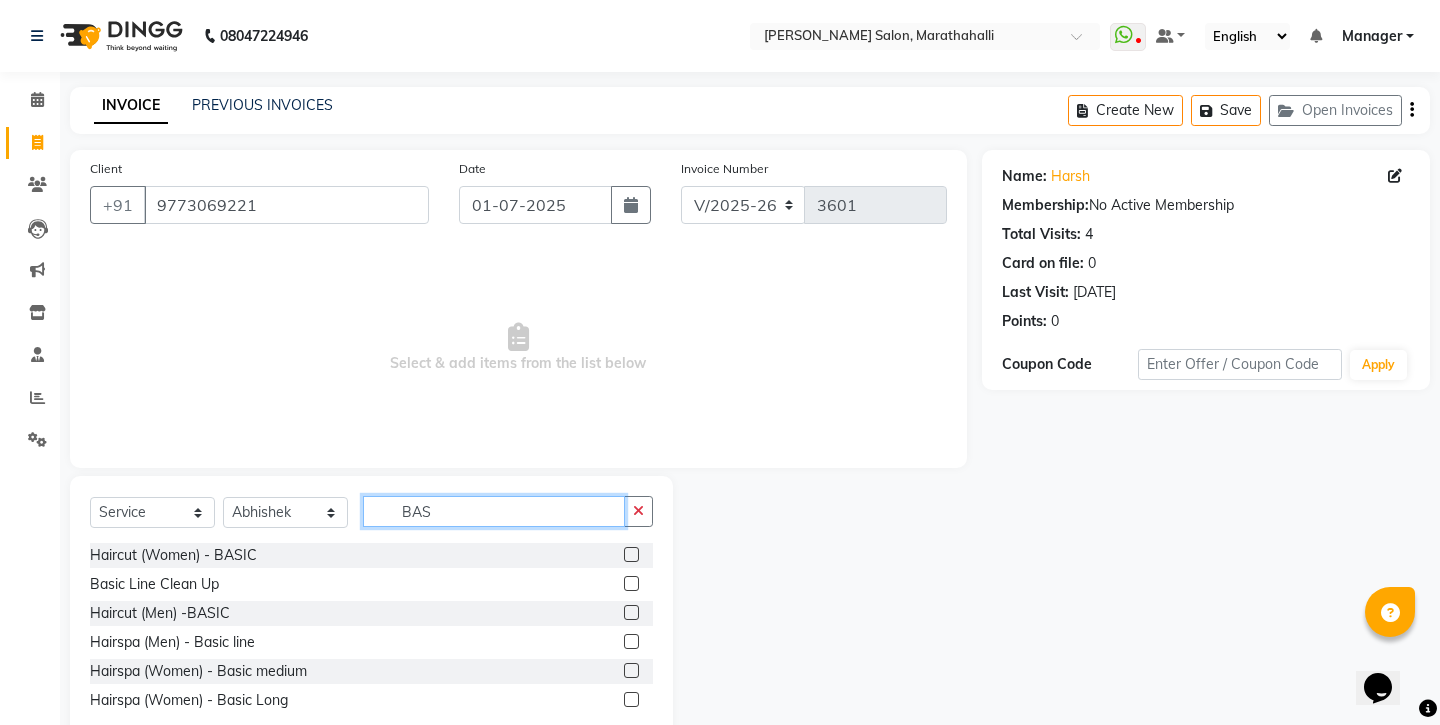 type on "BAS" 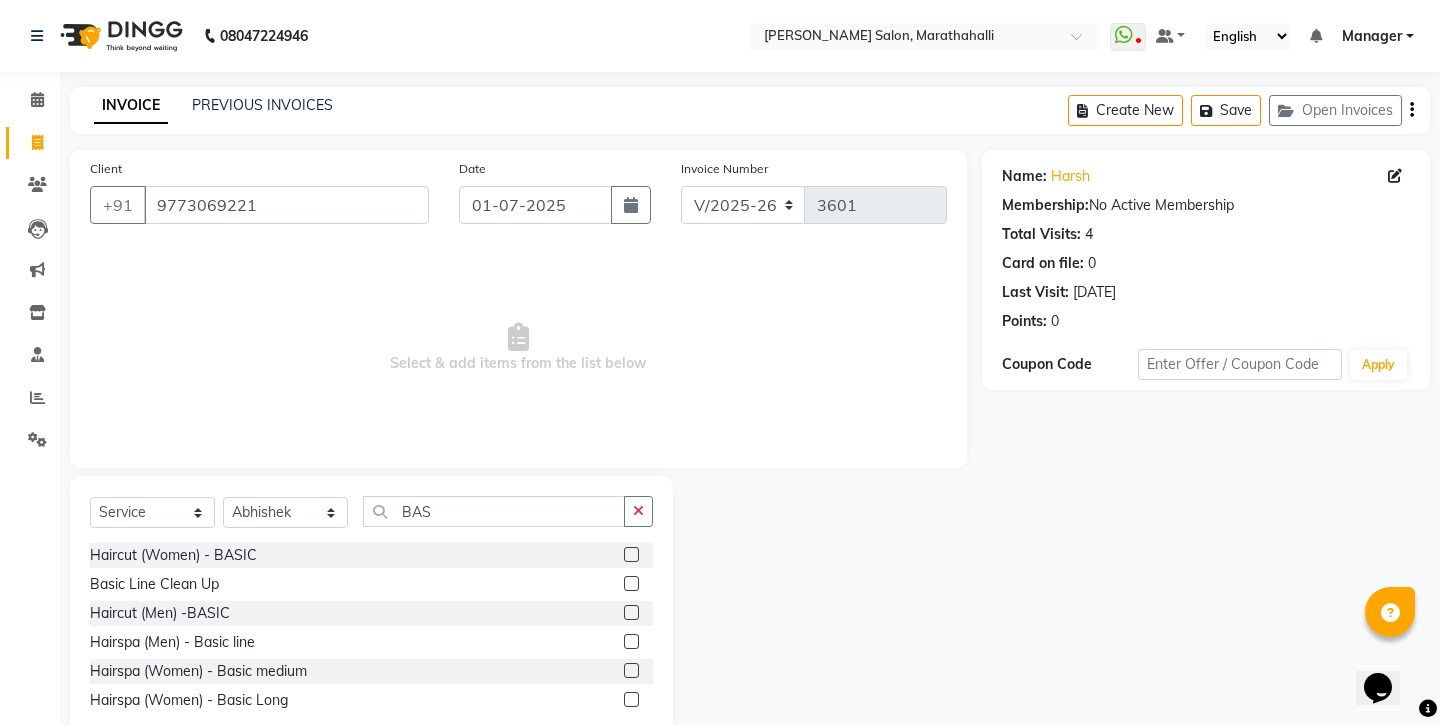 click 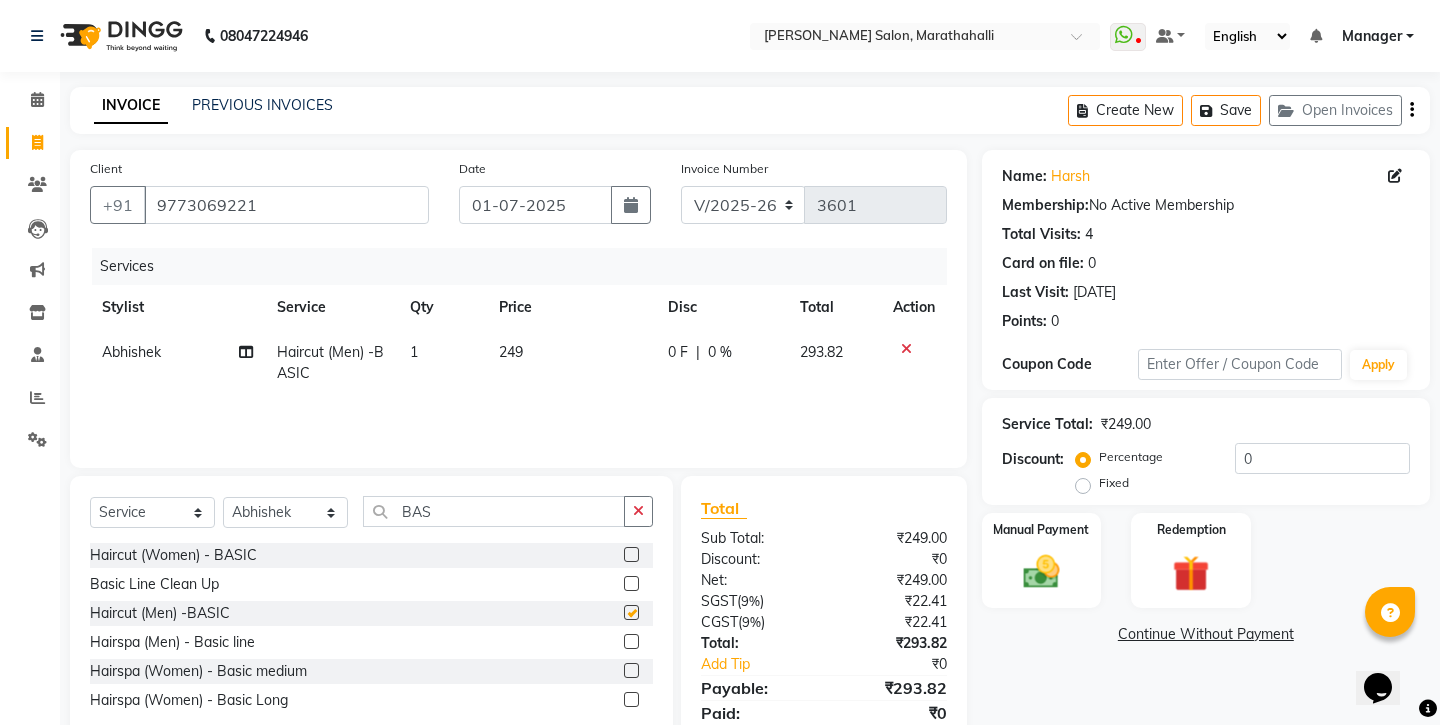 checkbox on "false" 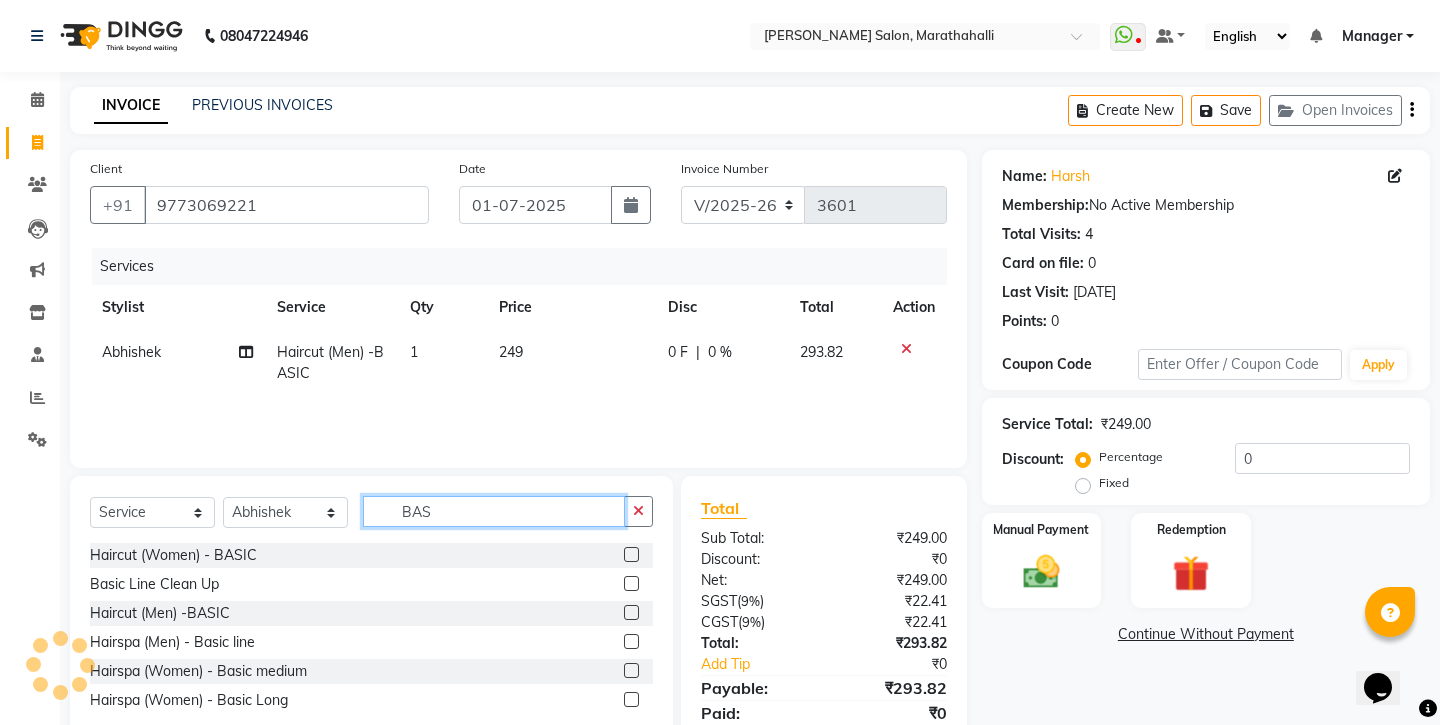 drag, startPoint x: 427, startPoint y: 473, endPoint x: 373, endPoint y: 467, distance: 54.33231 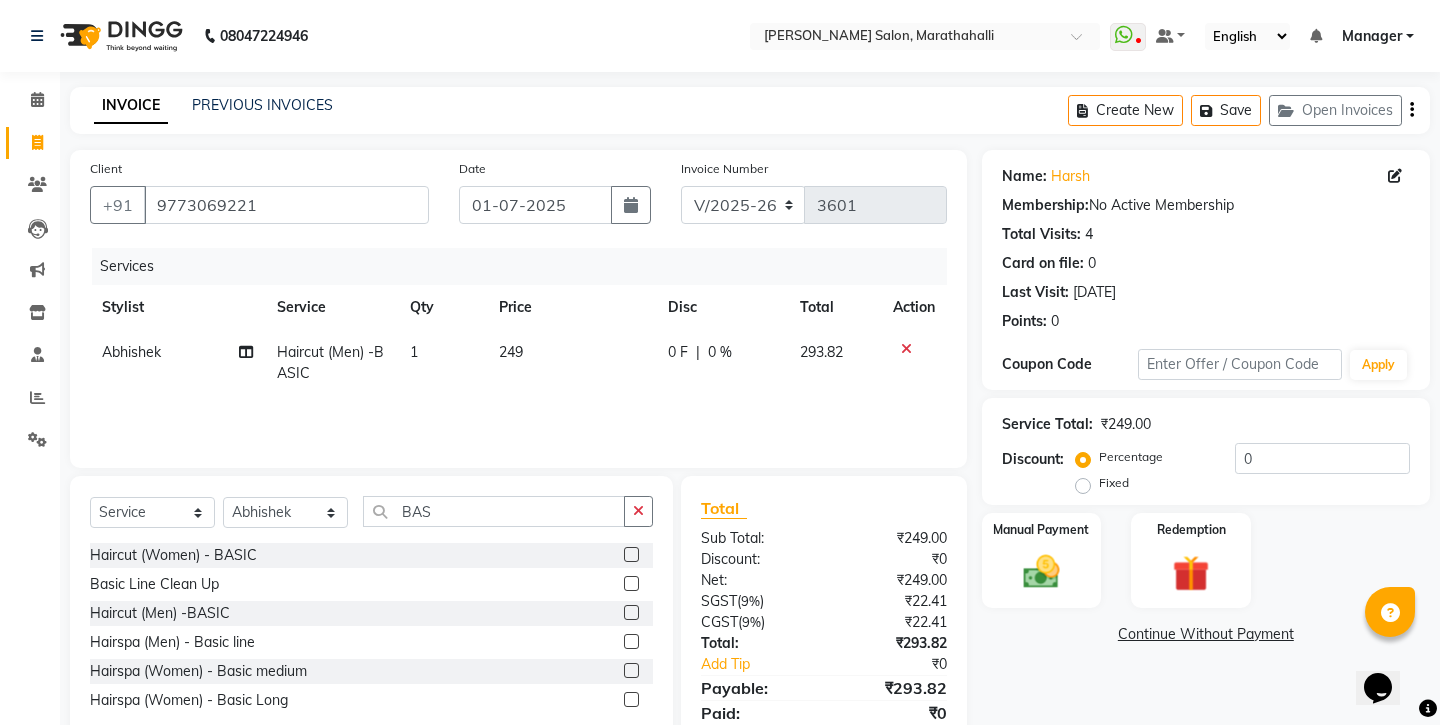 click 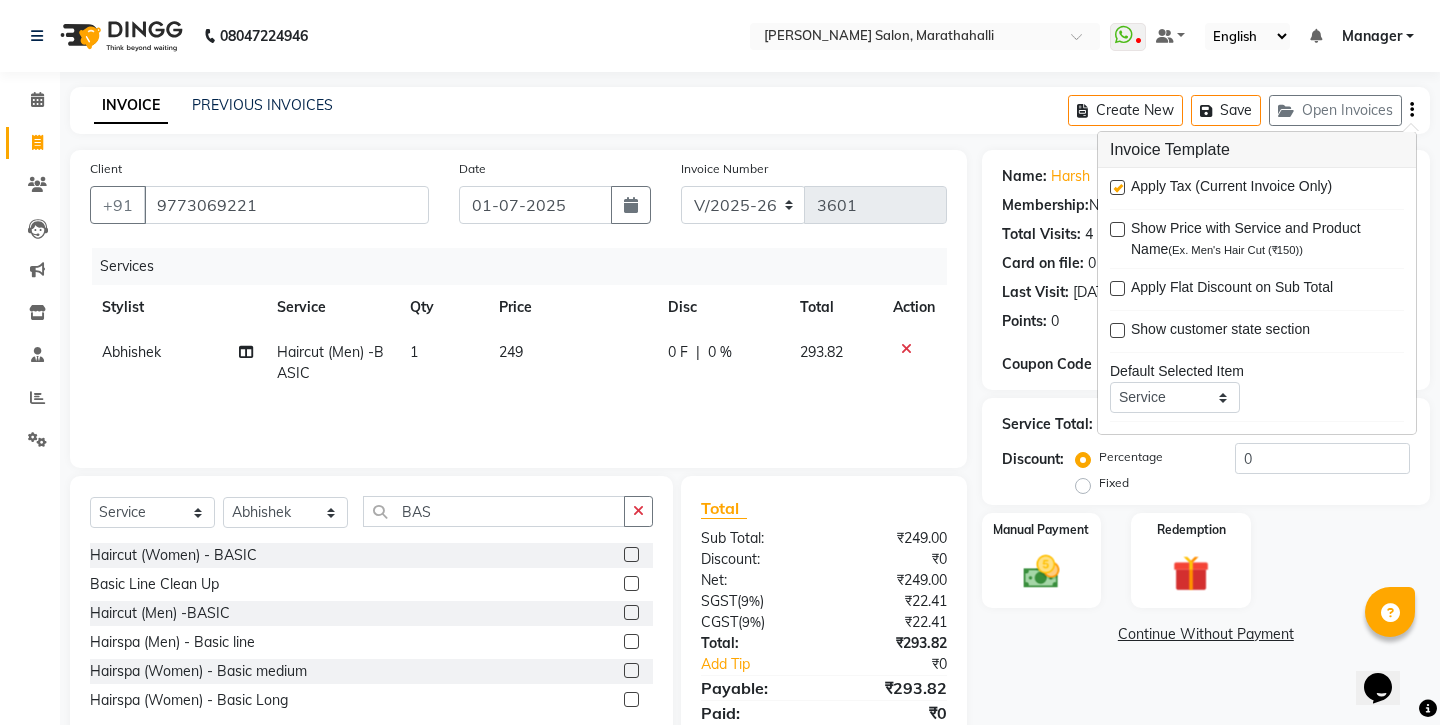 click at bounding box center [1117, 187] 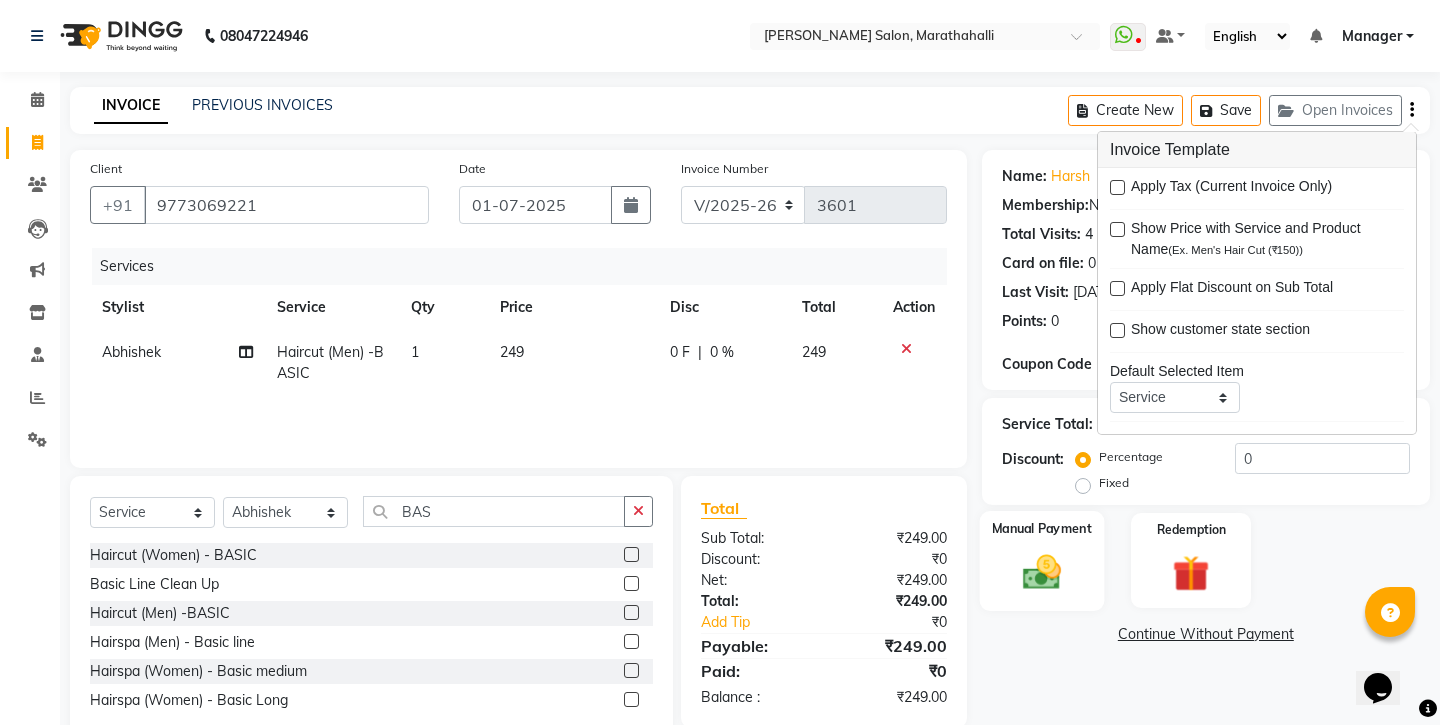 click 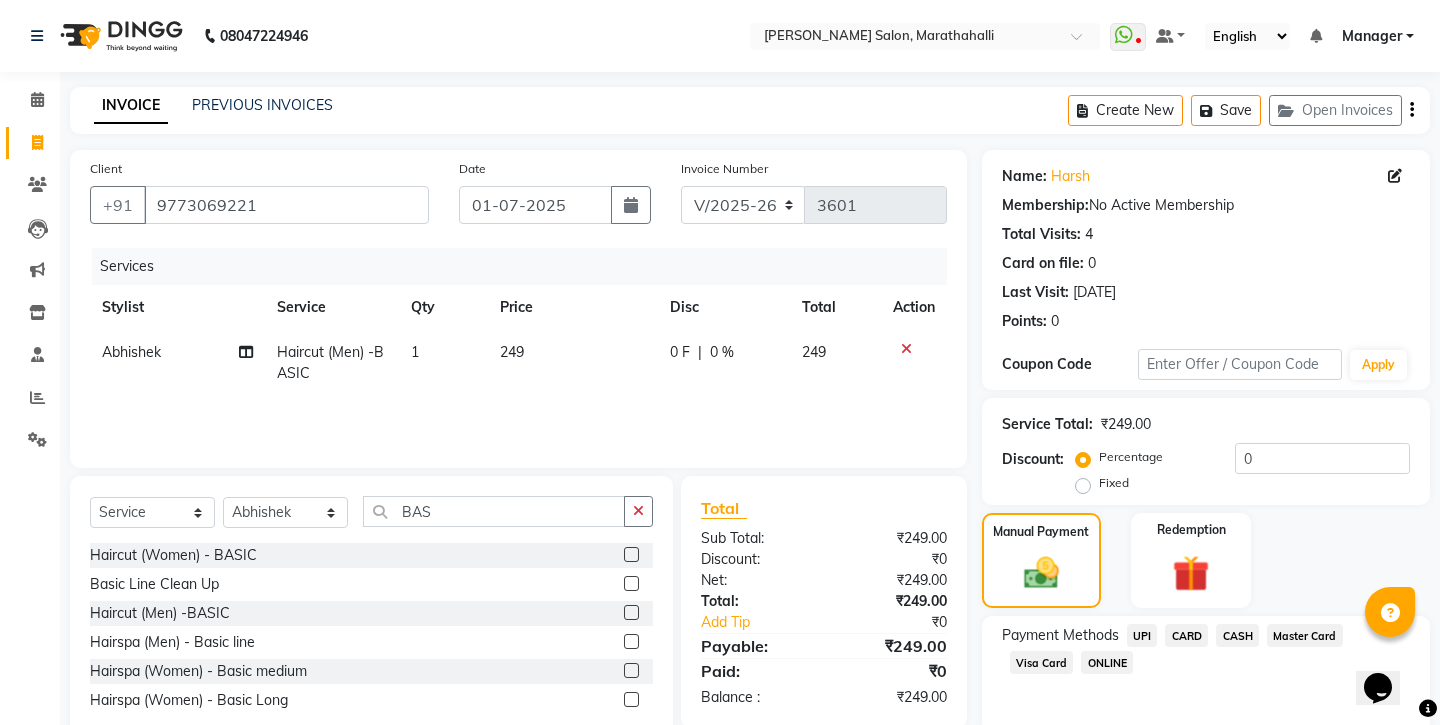 click on "UPI" 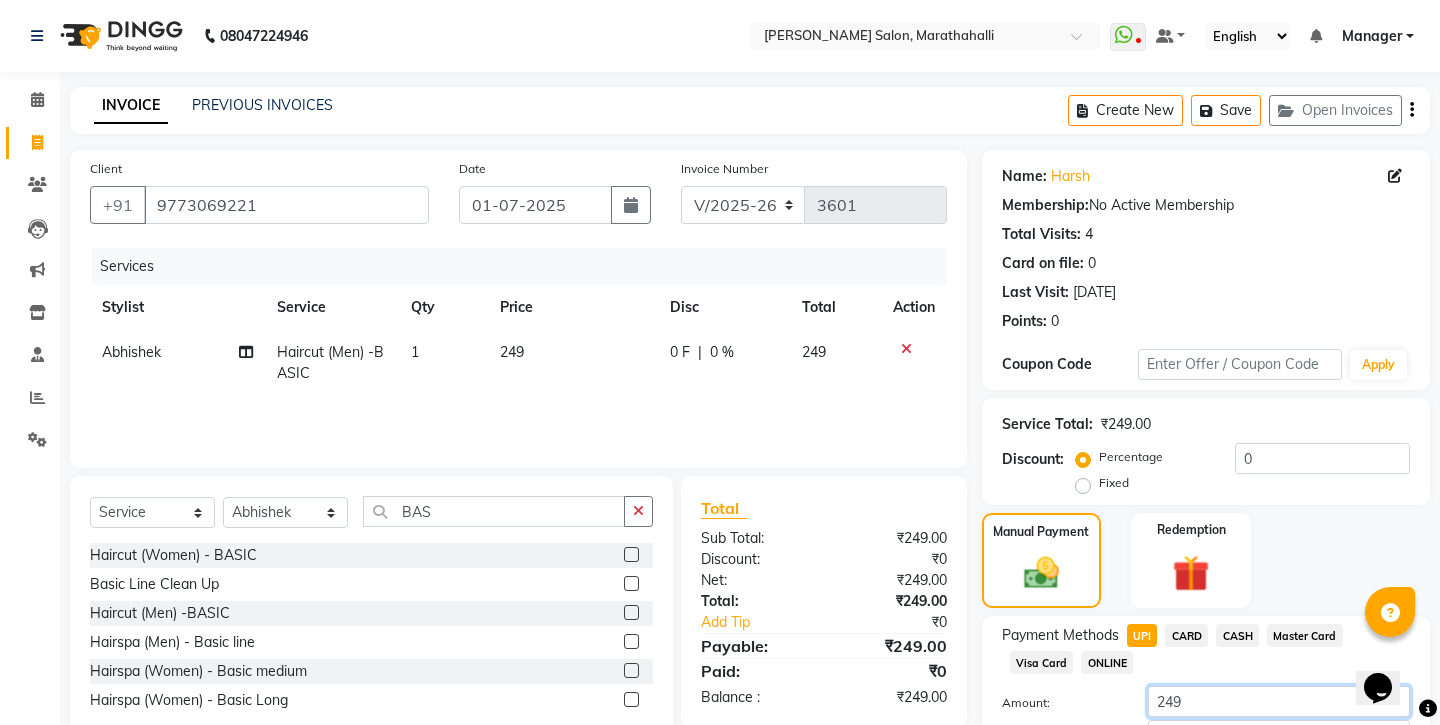 drag, startPoint x: 1198, startPoint y: 579, endPoint x: 1054, endPoint y: 574, distance: 144.08678 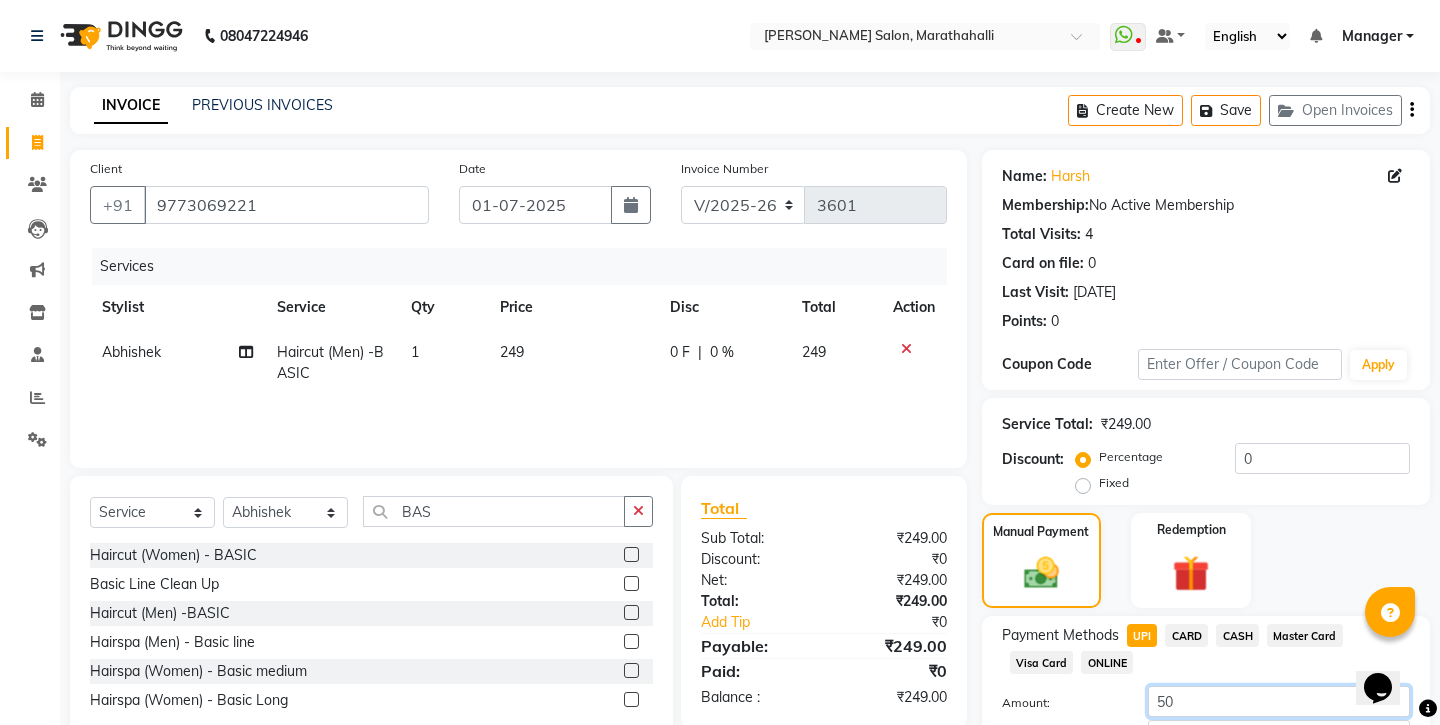 type on "50" 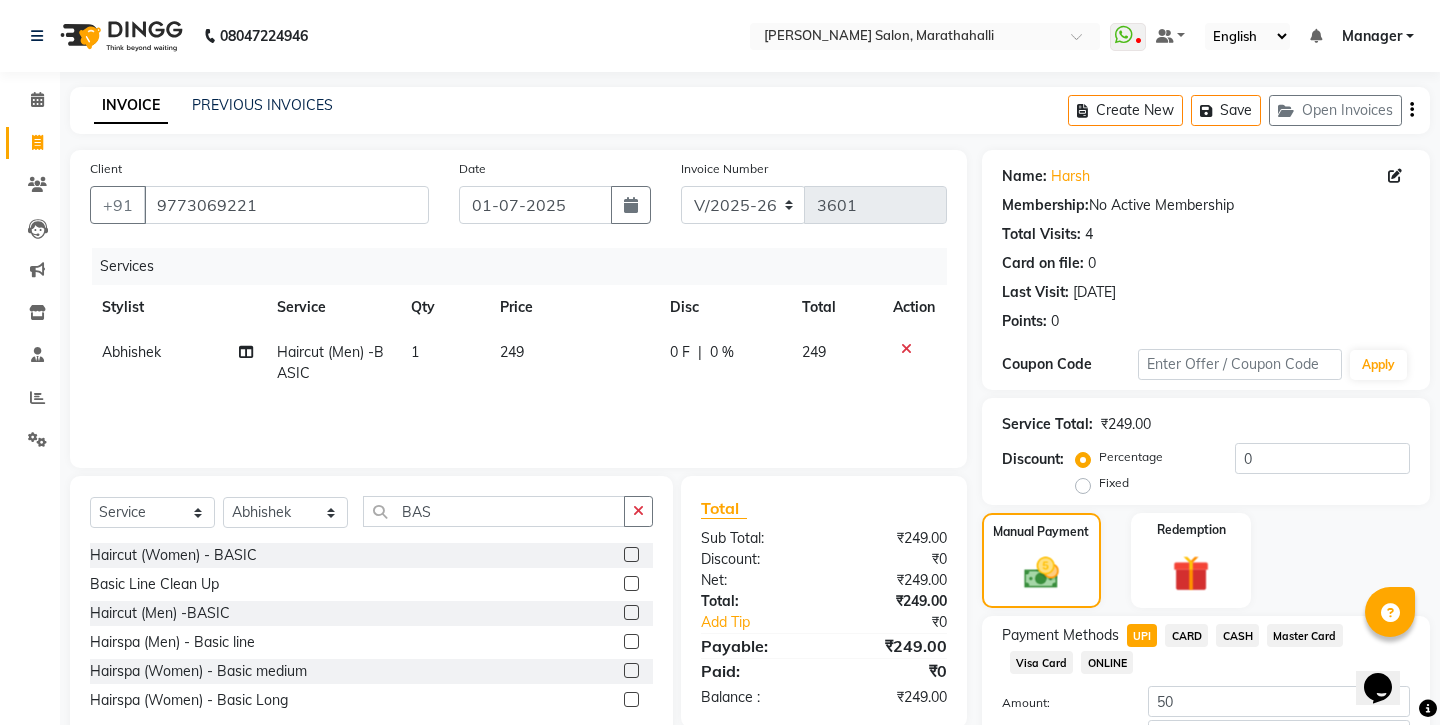 click on "Add Payment" 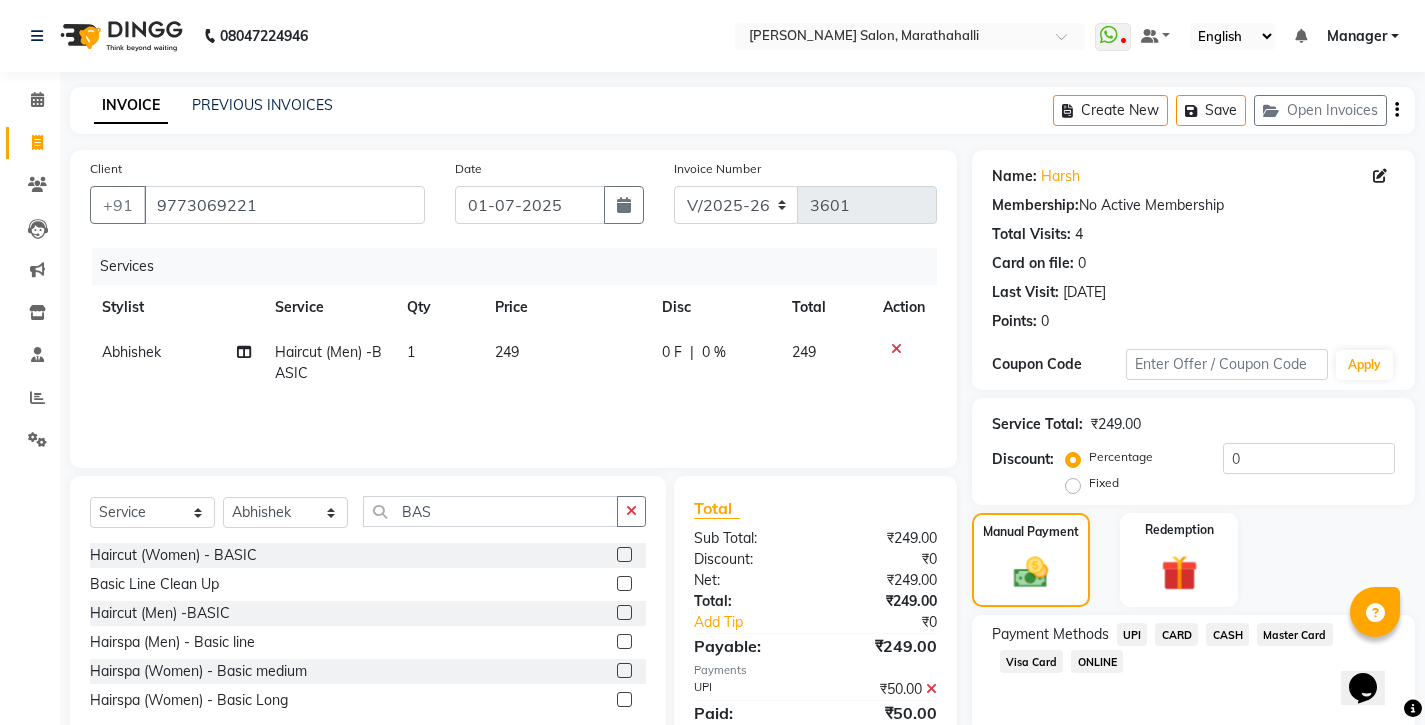 click on "CASH" 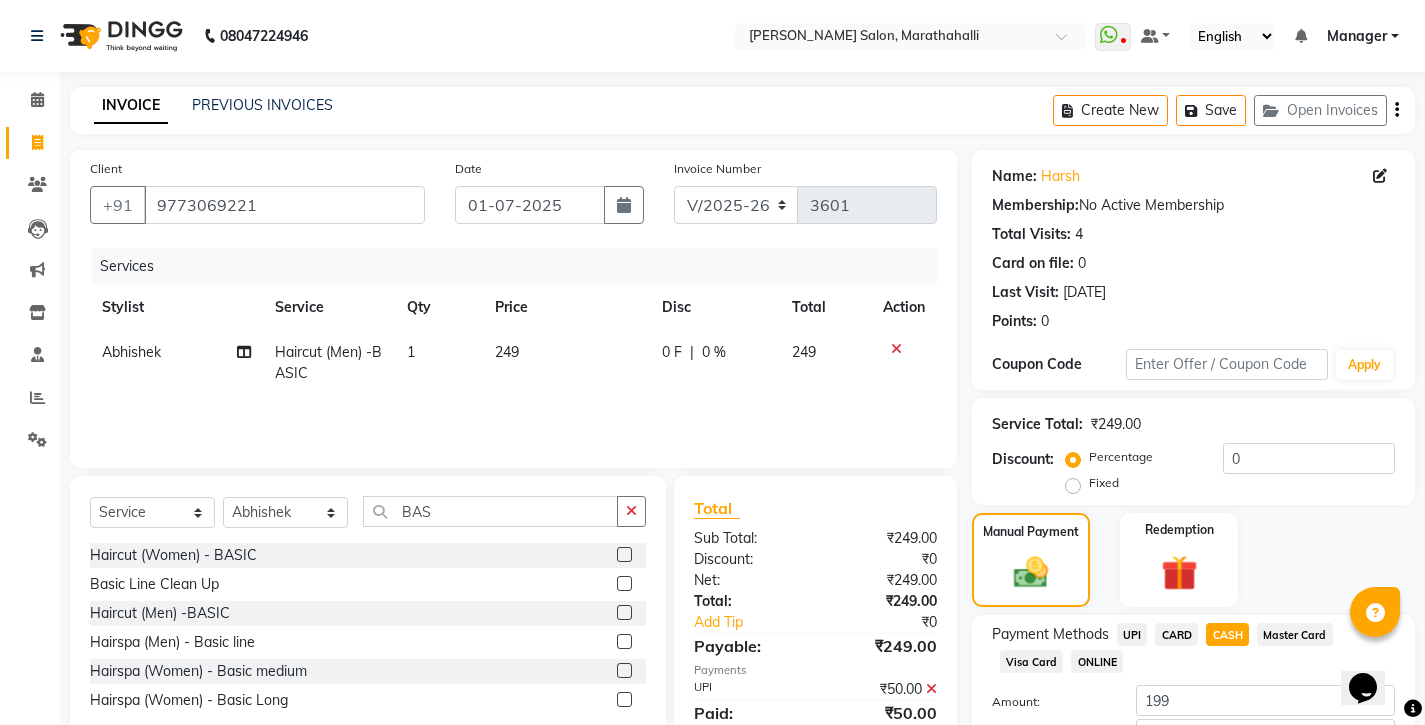 click on "Add Payment" 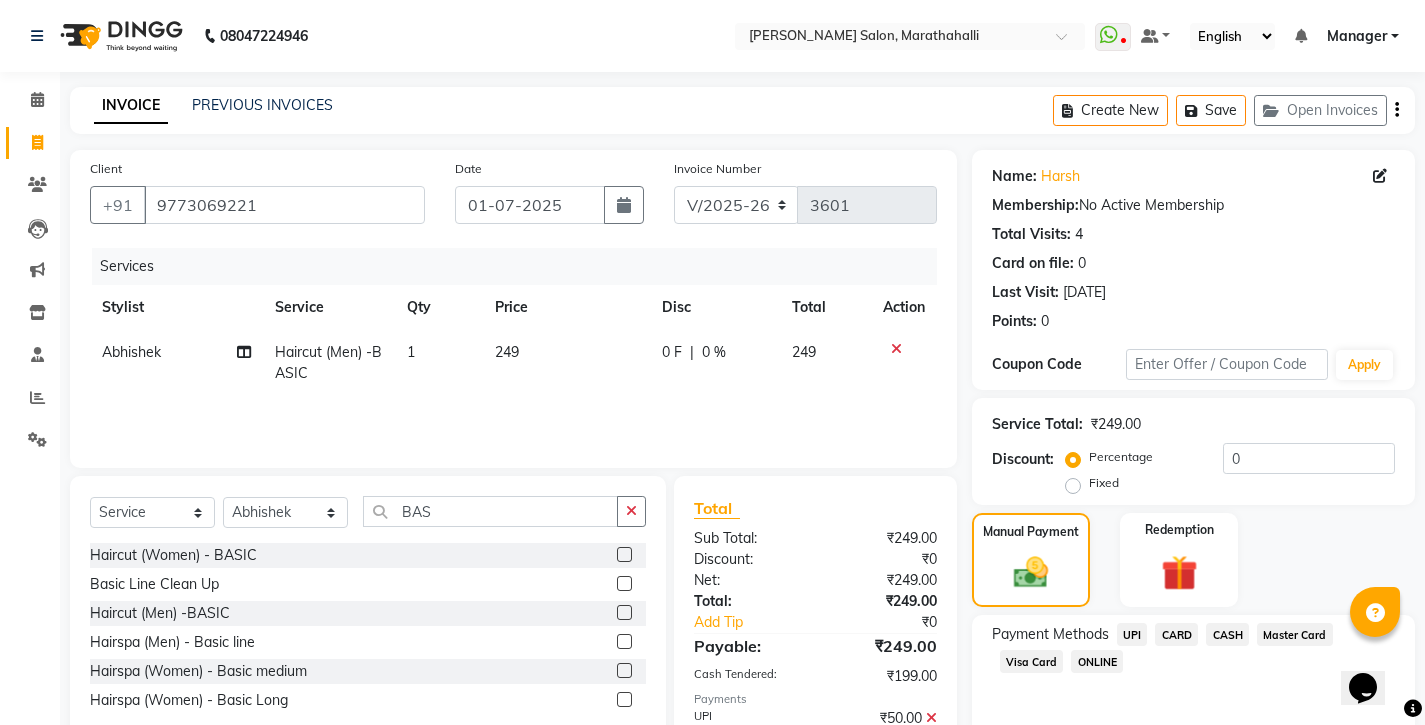 scroll, scrollTop: 68, scrollLeft: 0, axis: vertical 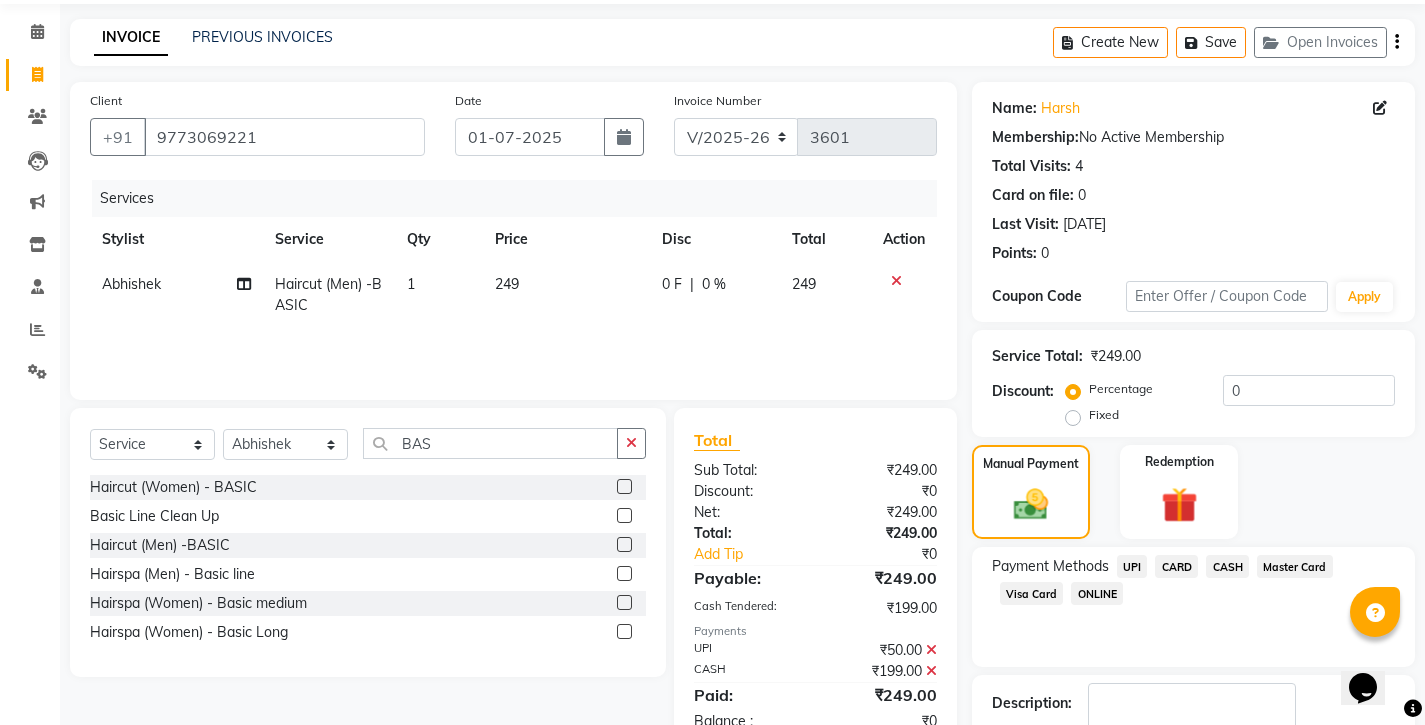 click on "Checkout" 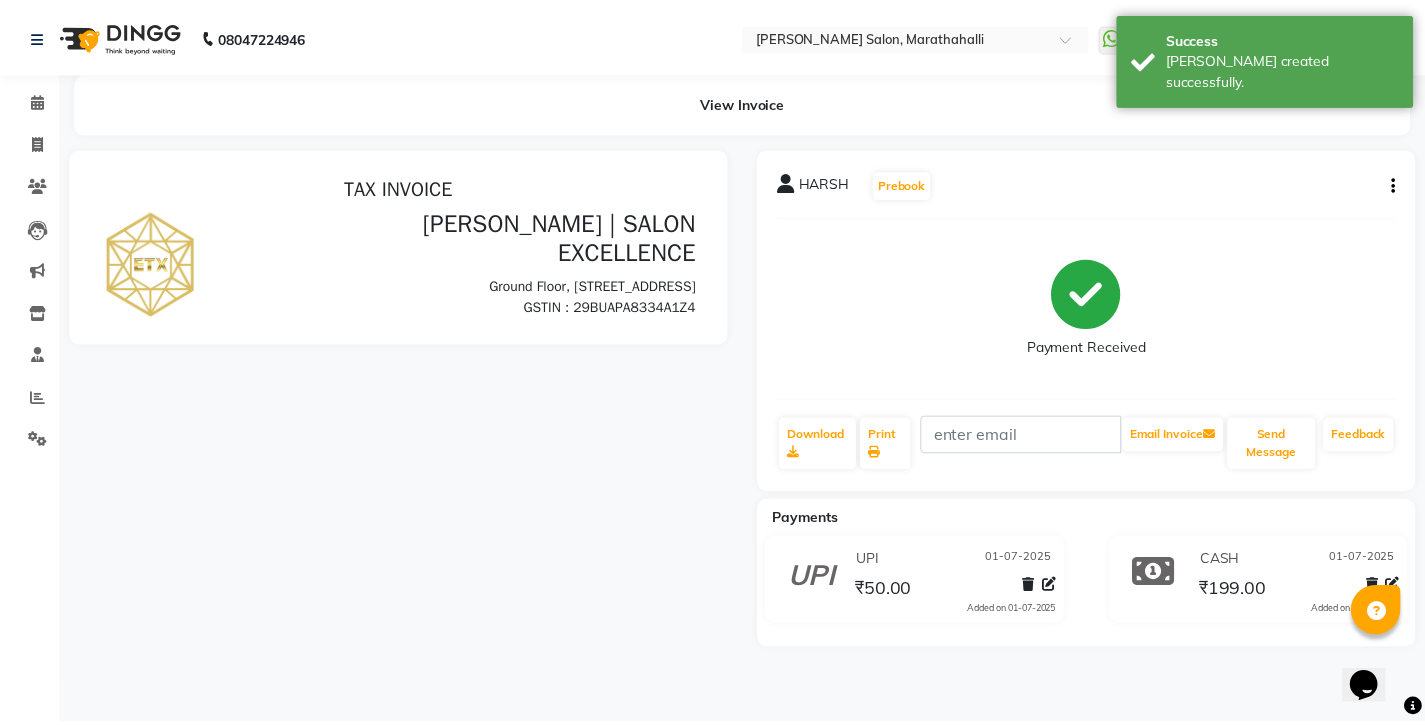 scroll, scrollTop: 0, scrollLeft: 0, axis: both 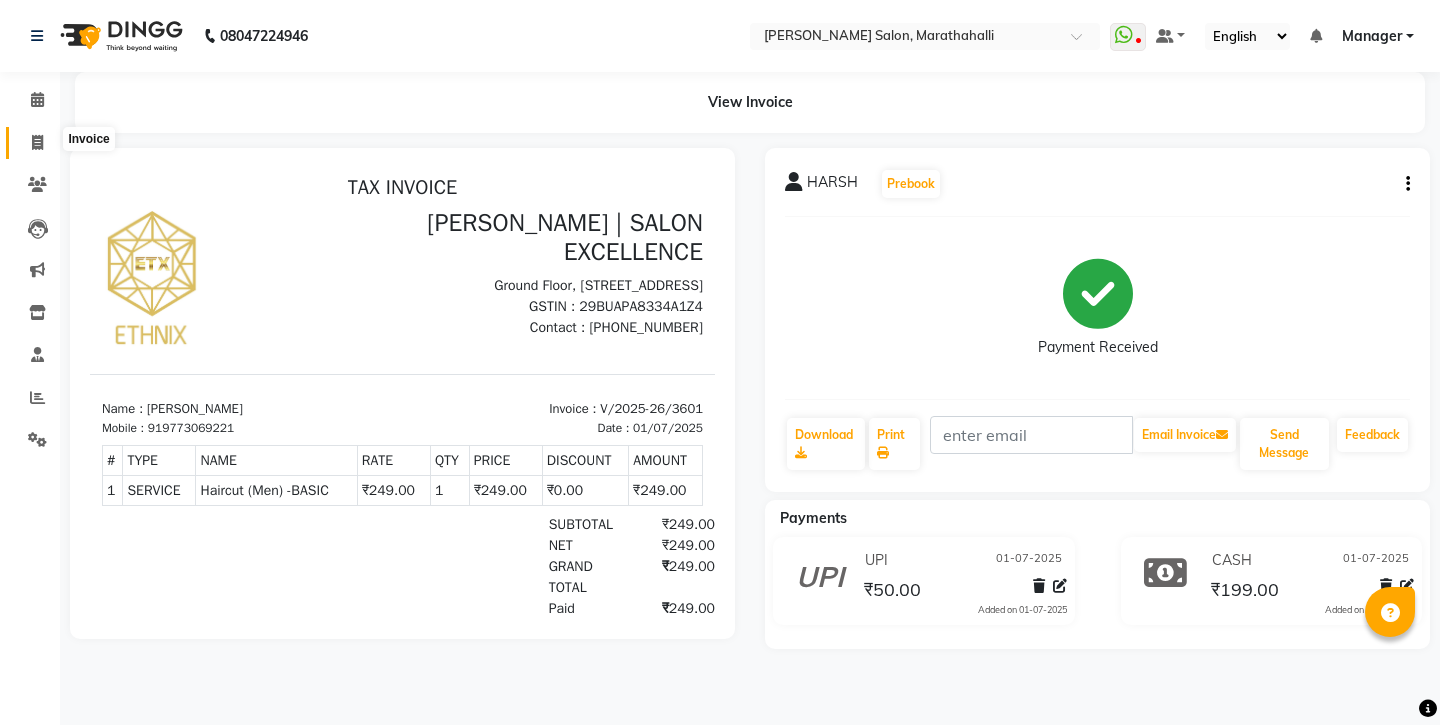 click 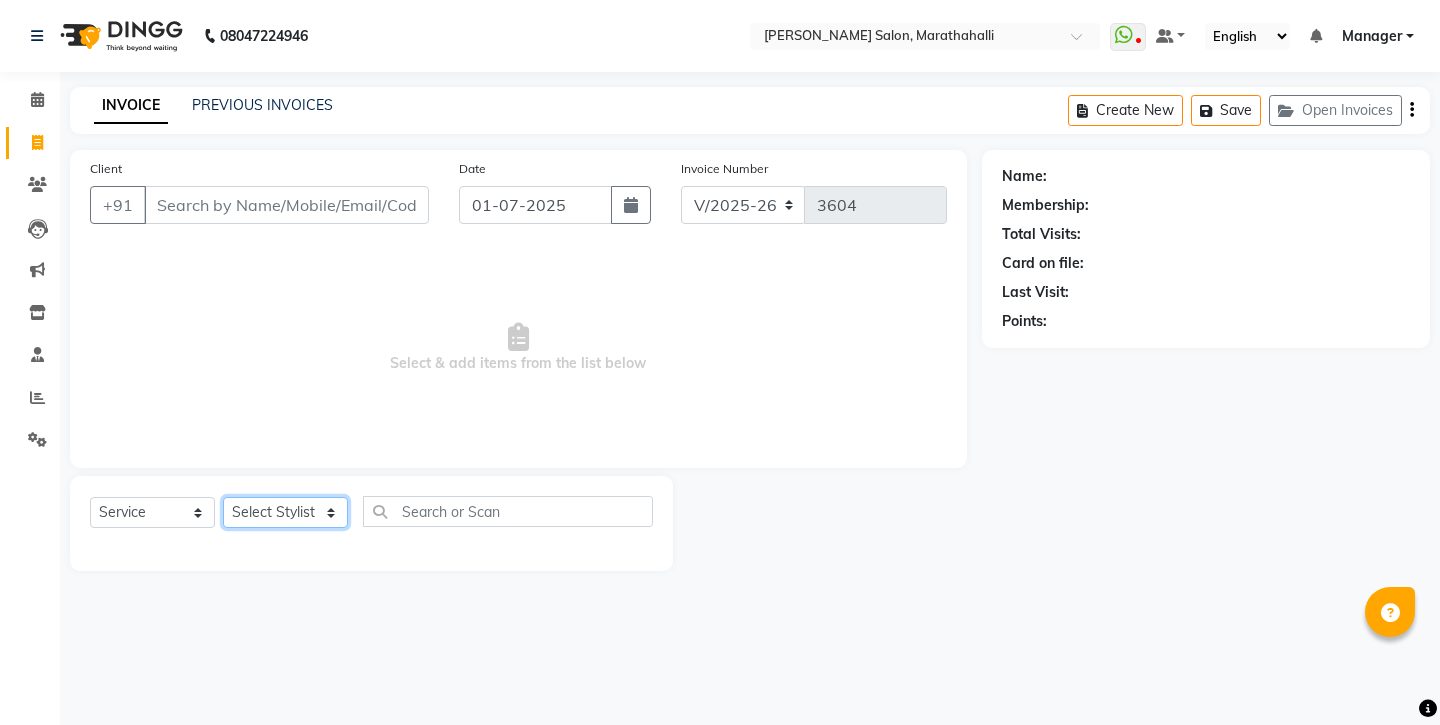 select on "28906" 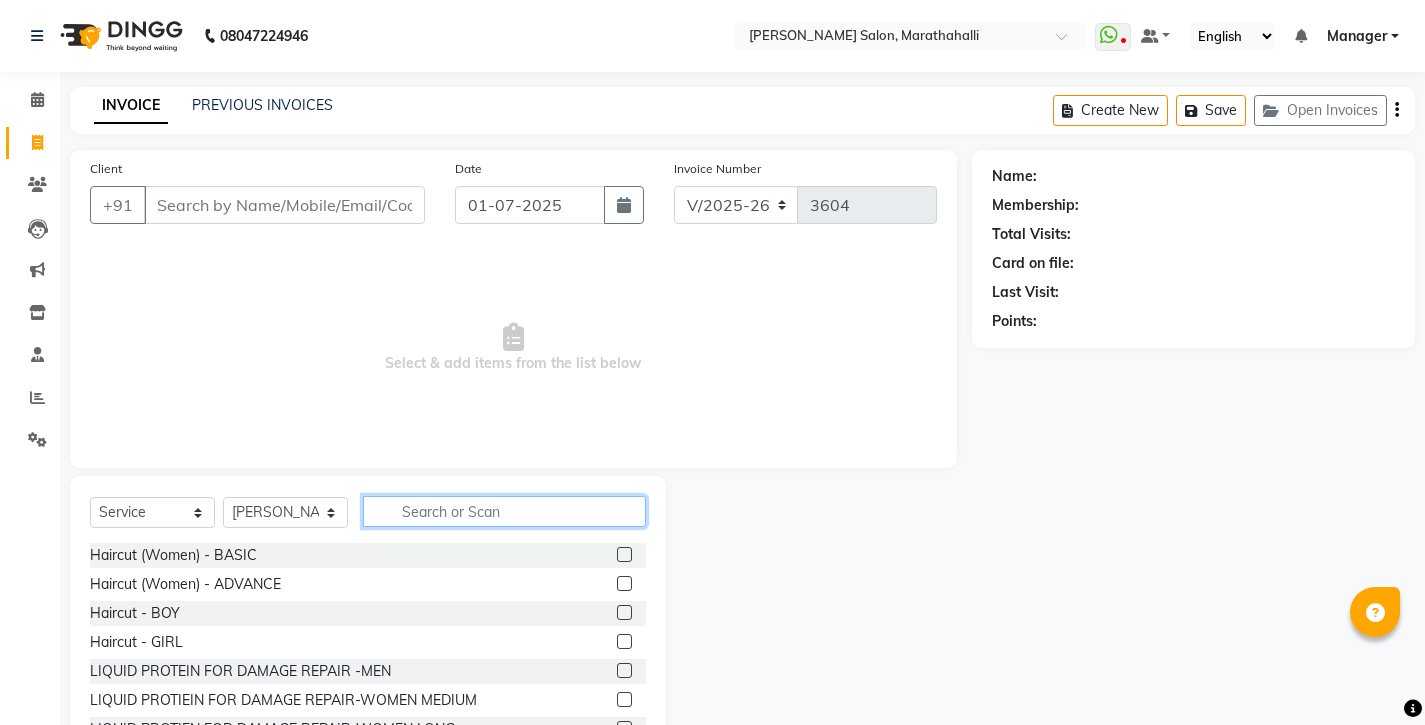click 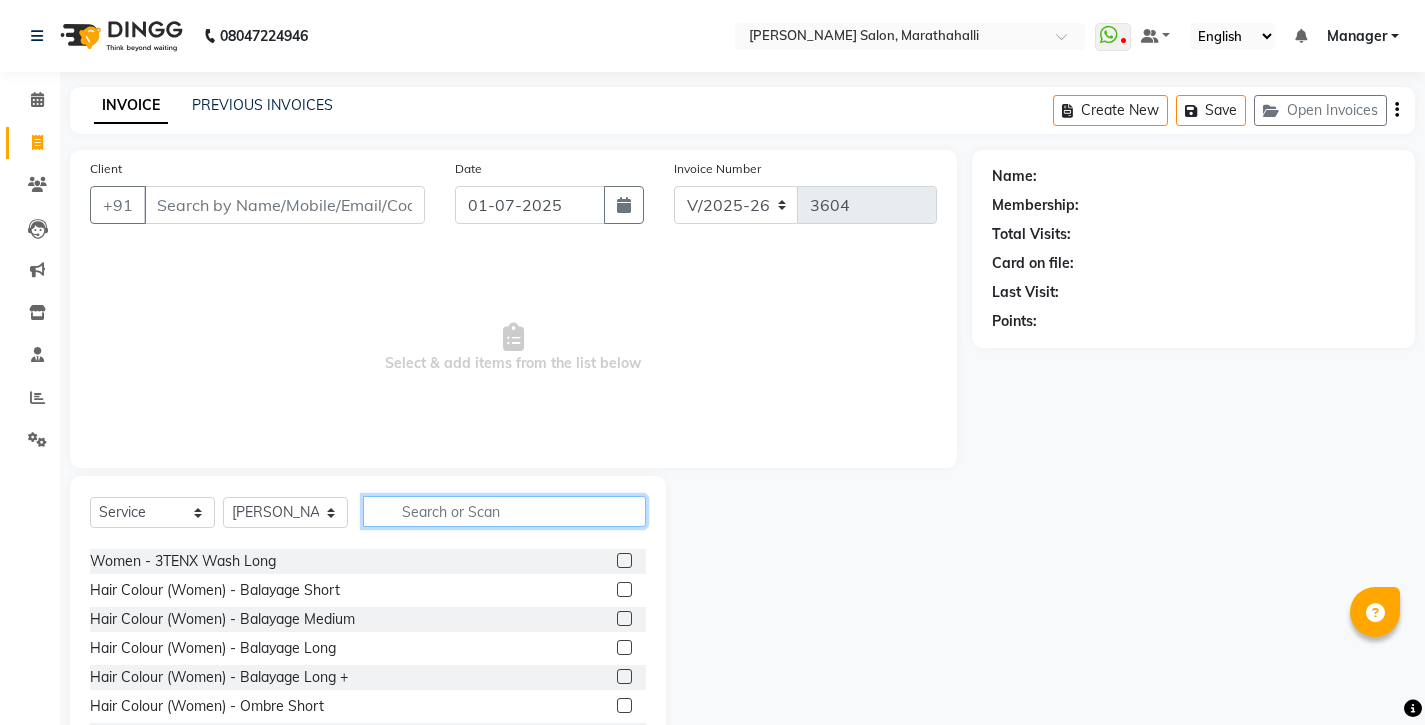 scroll, scrollTop: 0, scrollLeft: 0, axis: both 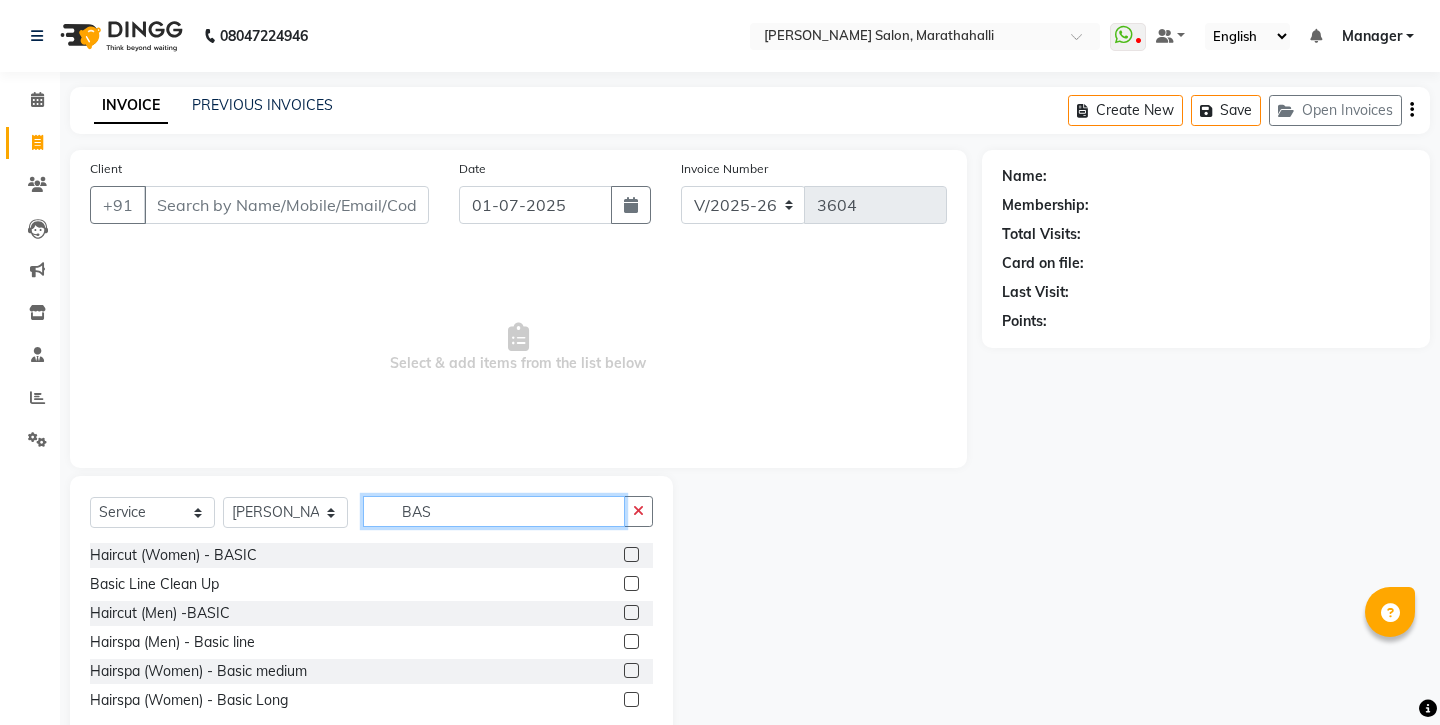 type on "BAS" 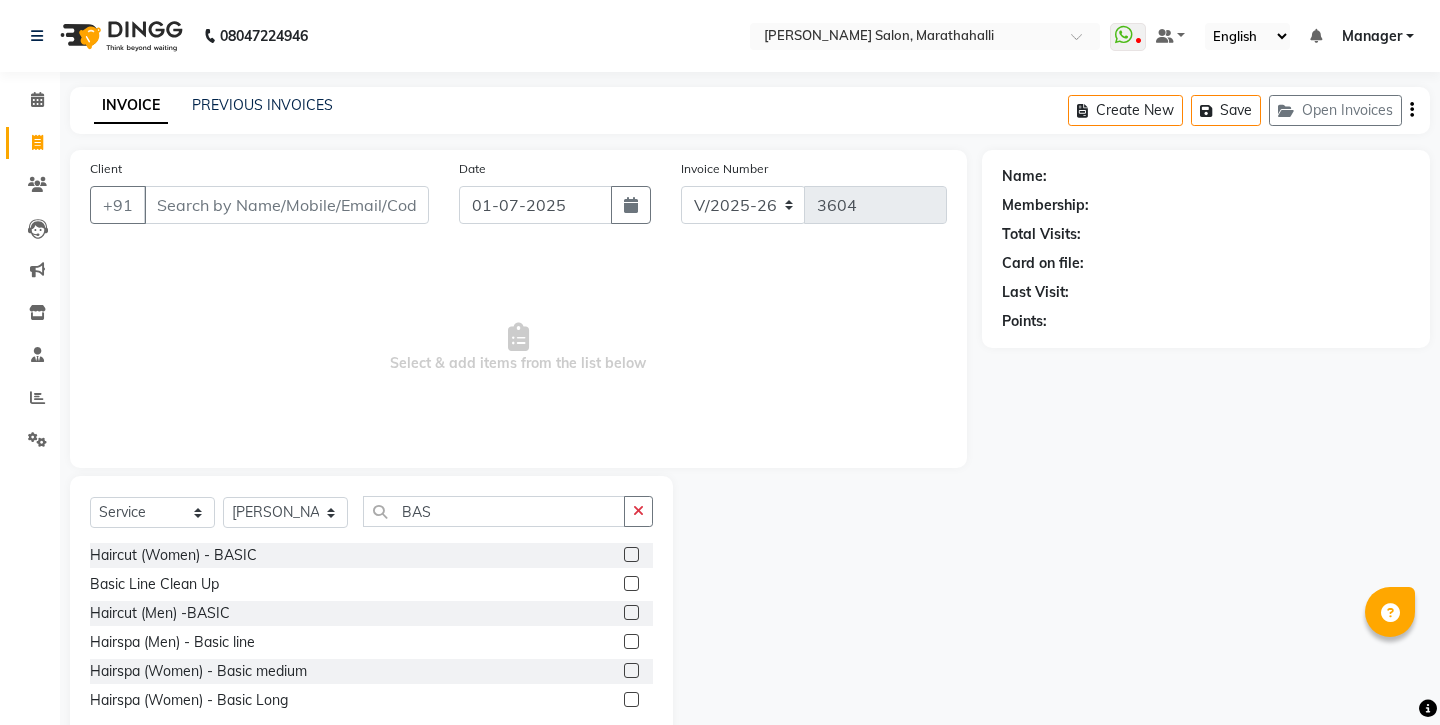 click 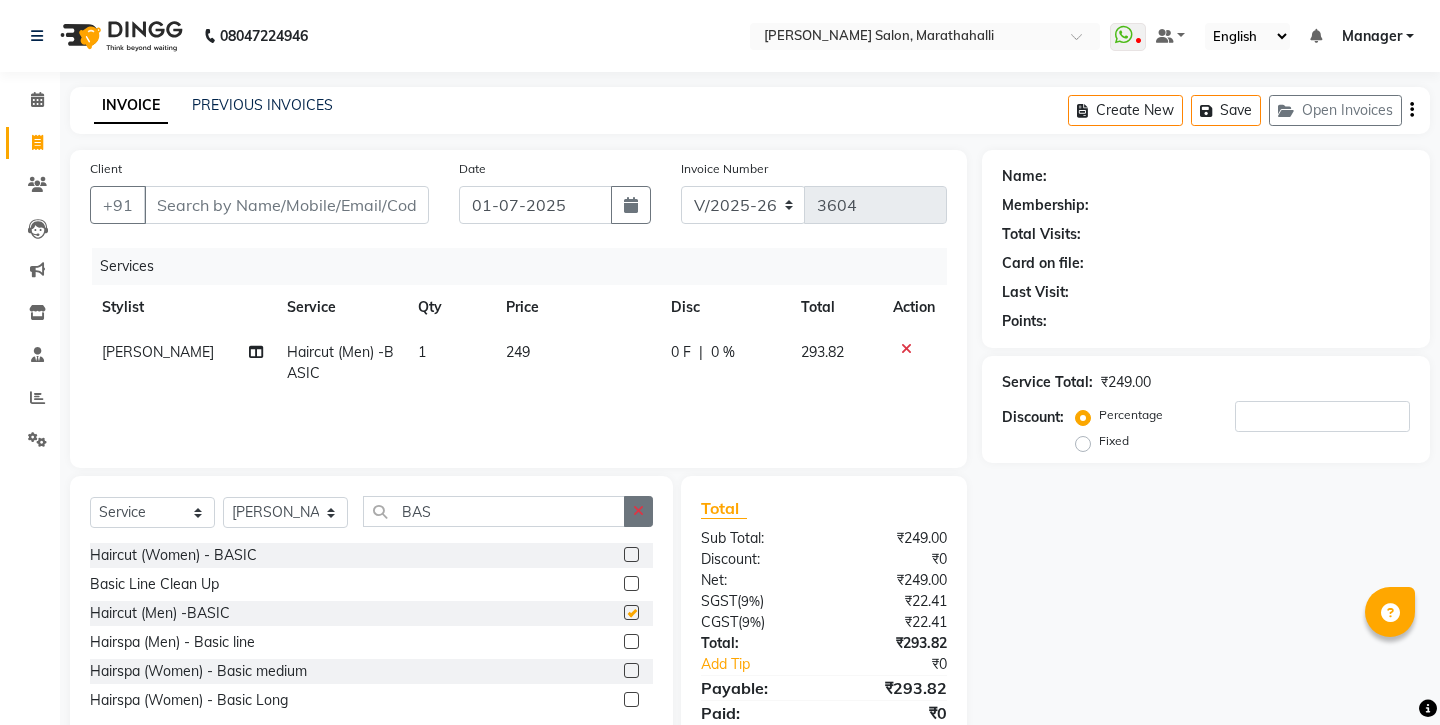 checkbox on "false" 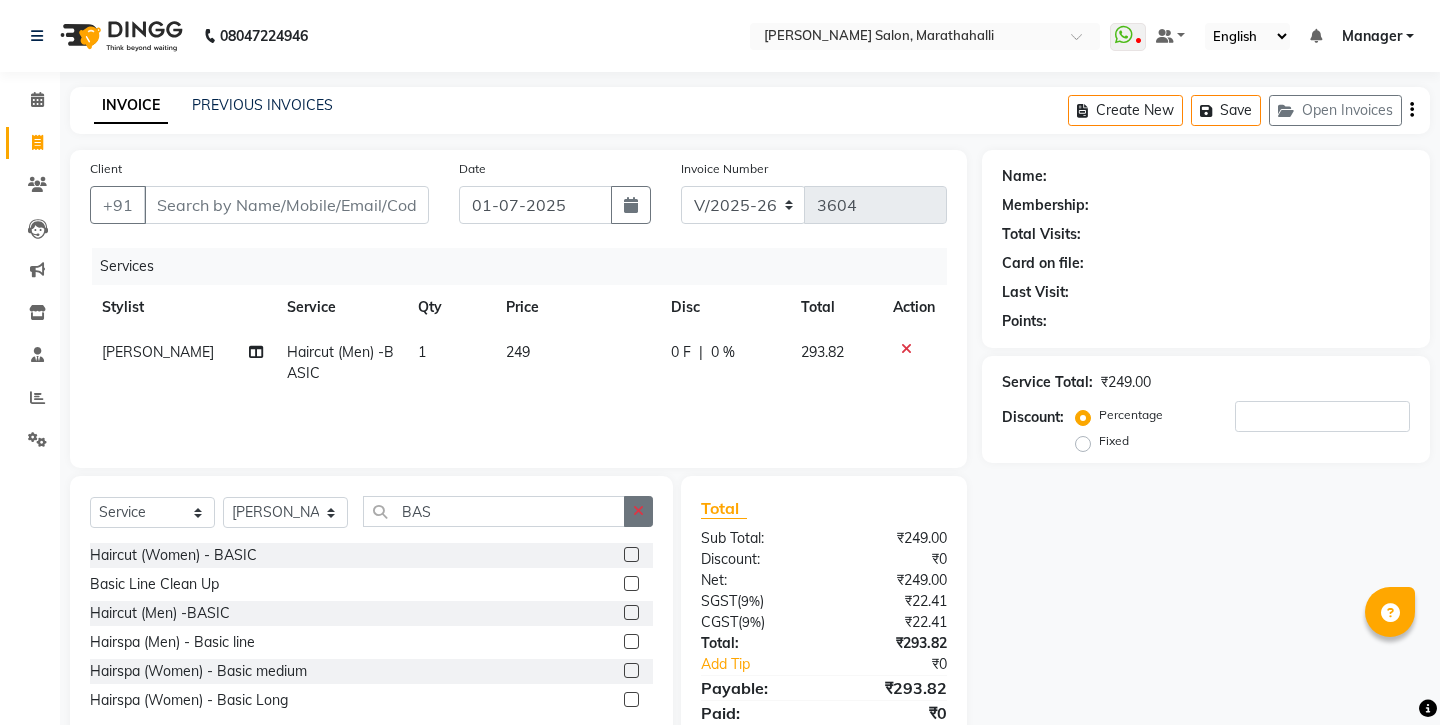 click 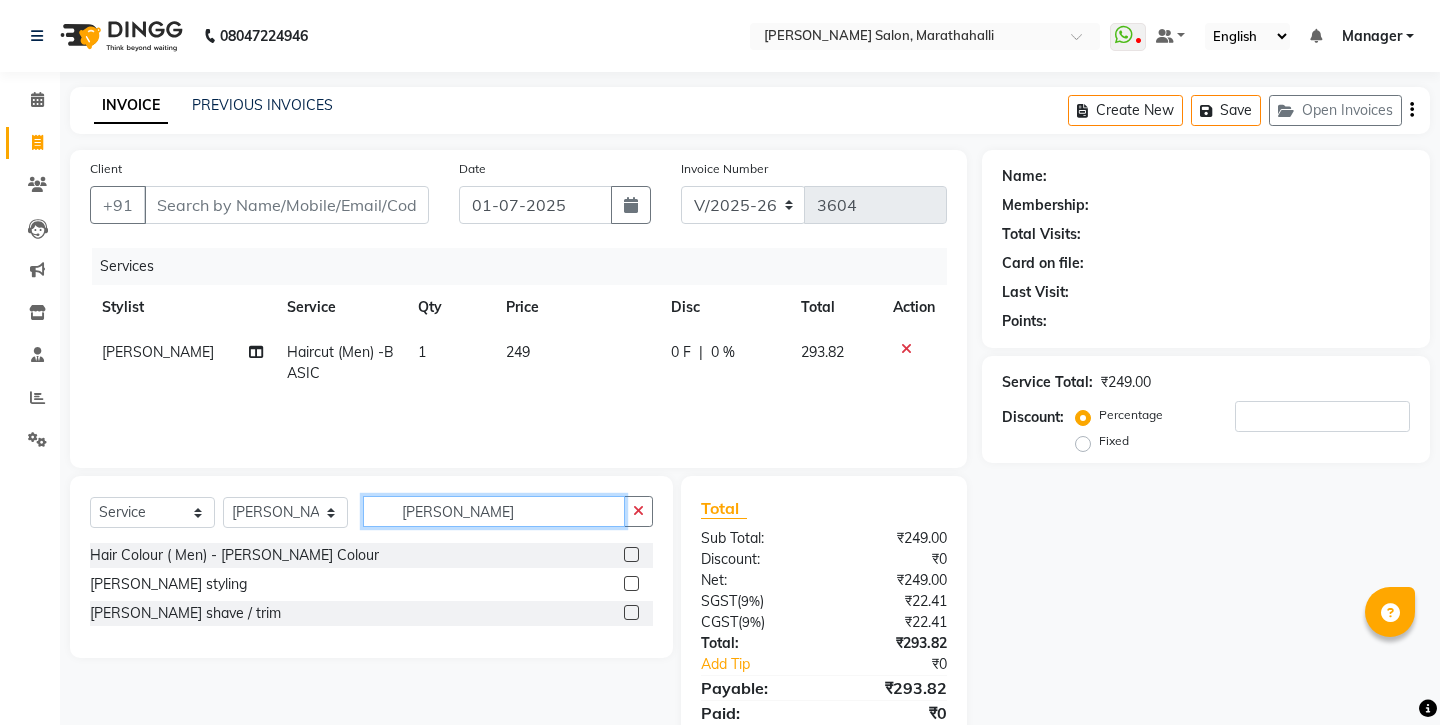 type on "BEARD" 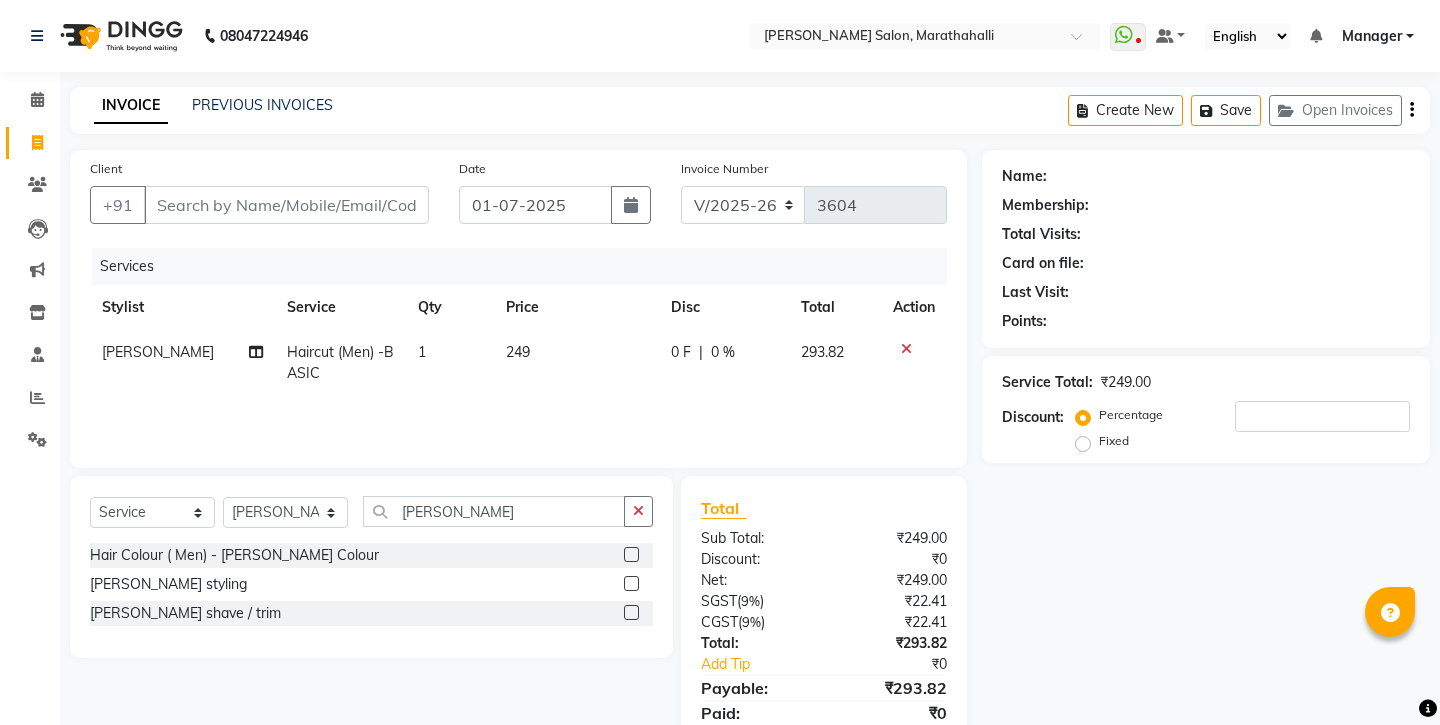 click 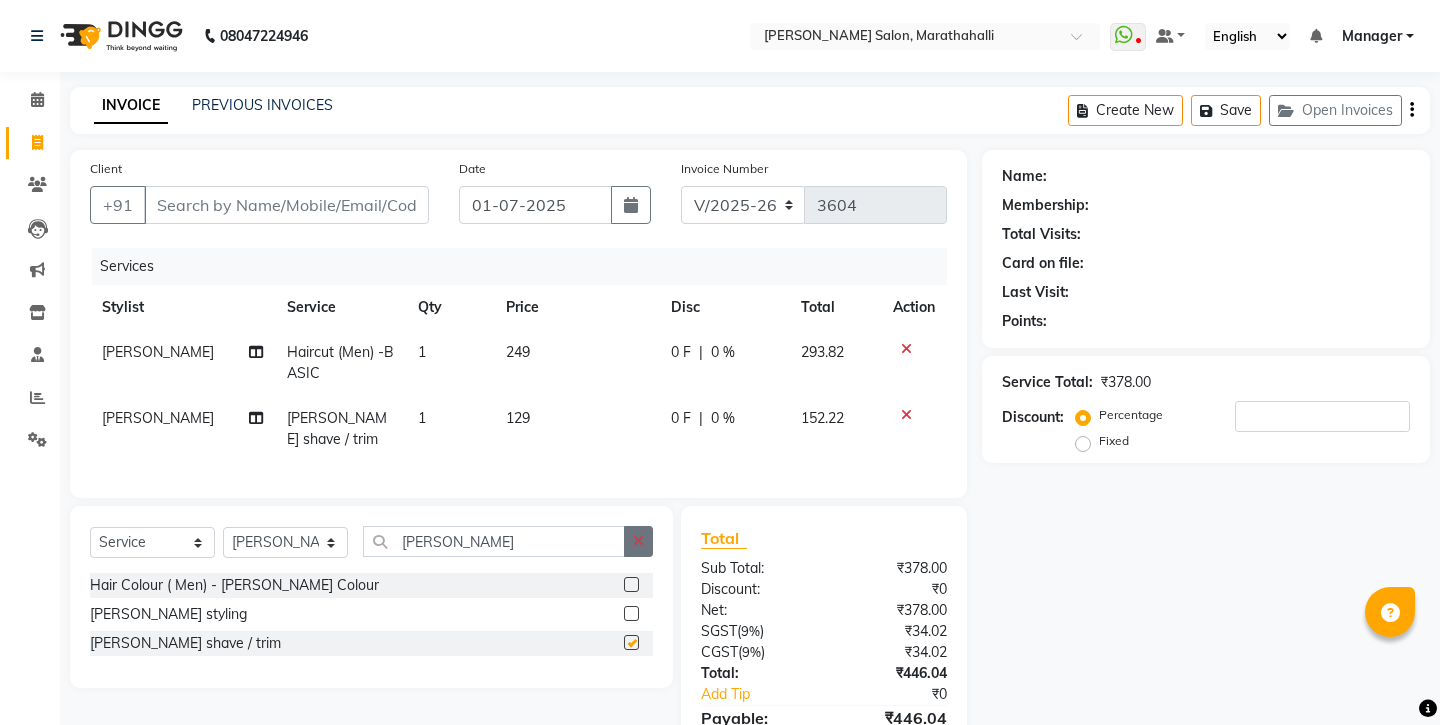 checkbox on "false" 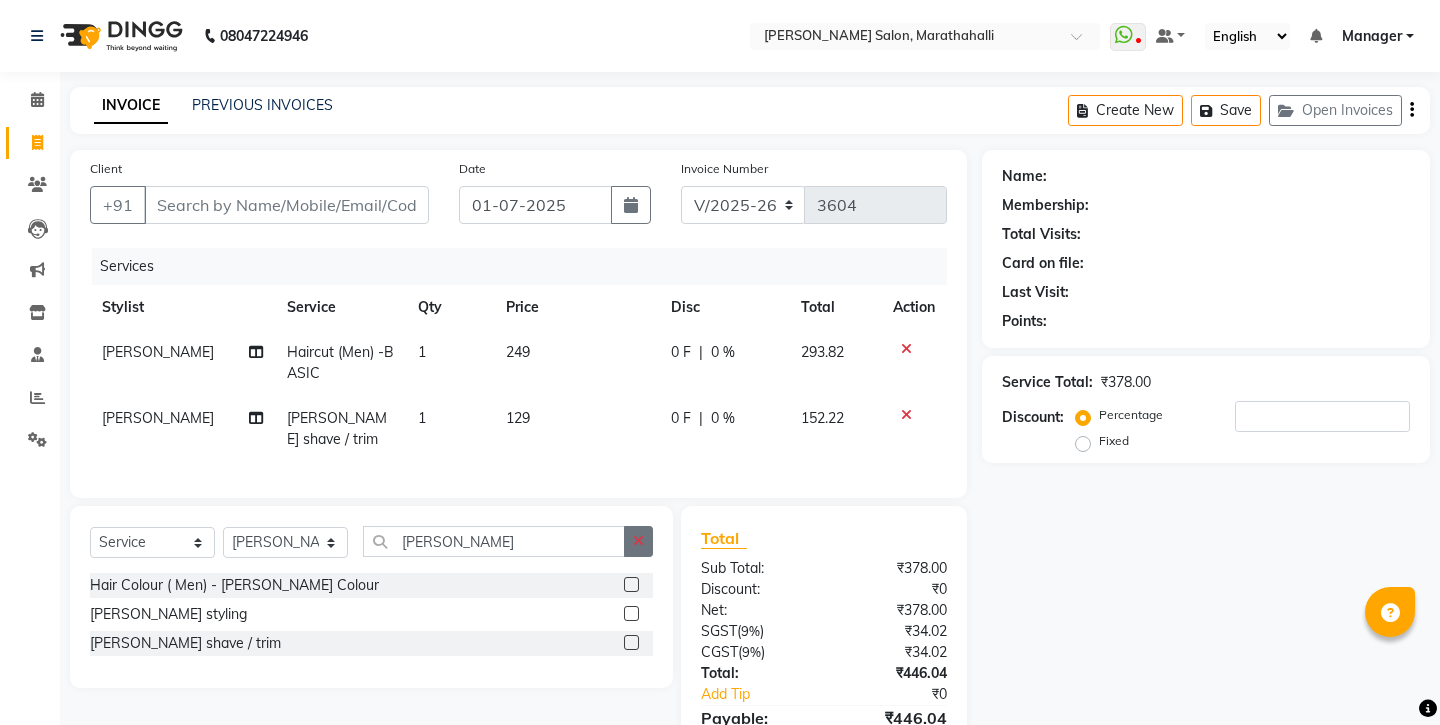 click 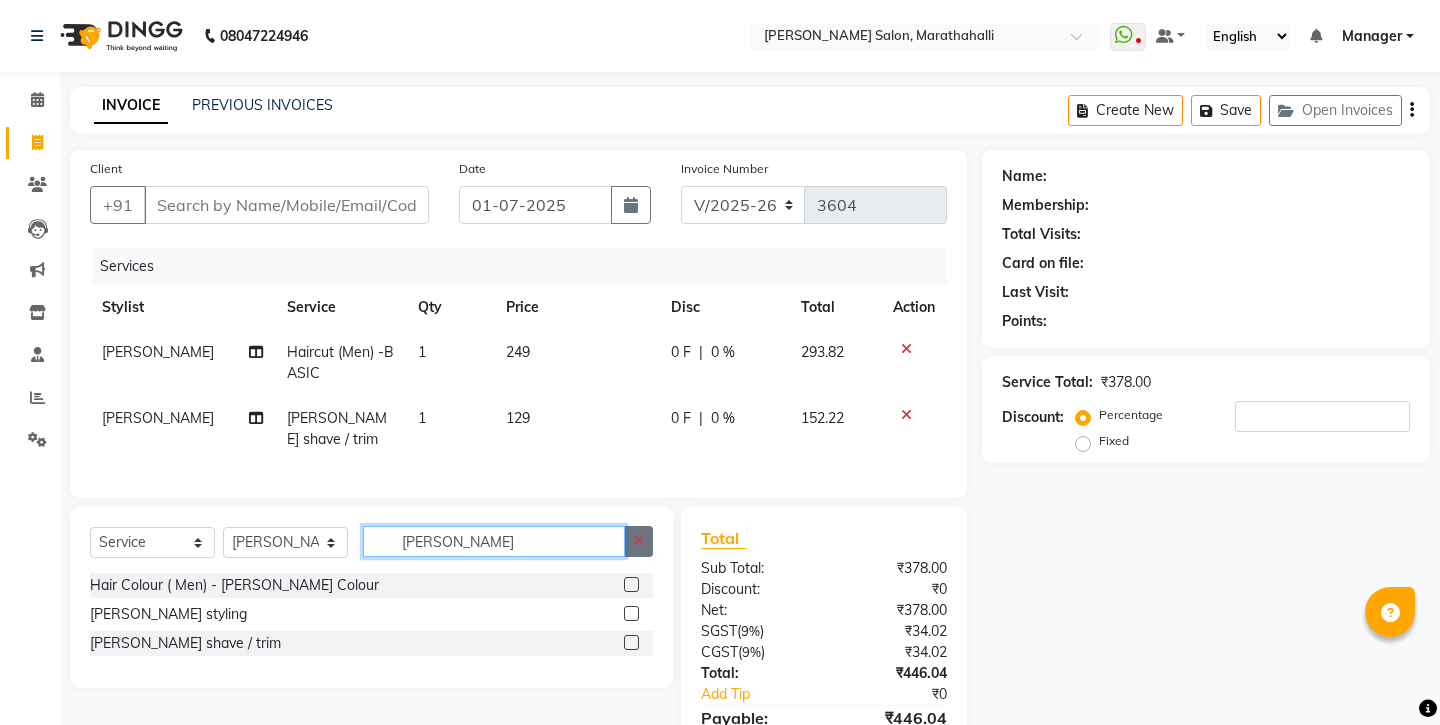 type 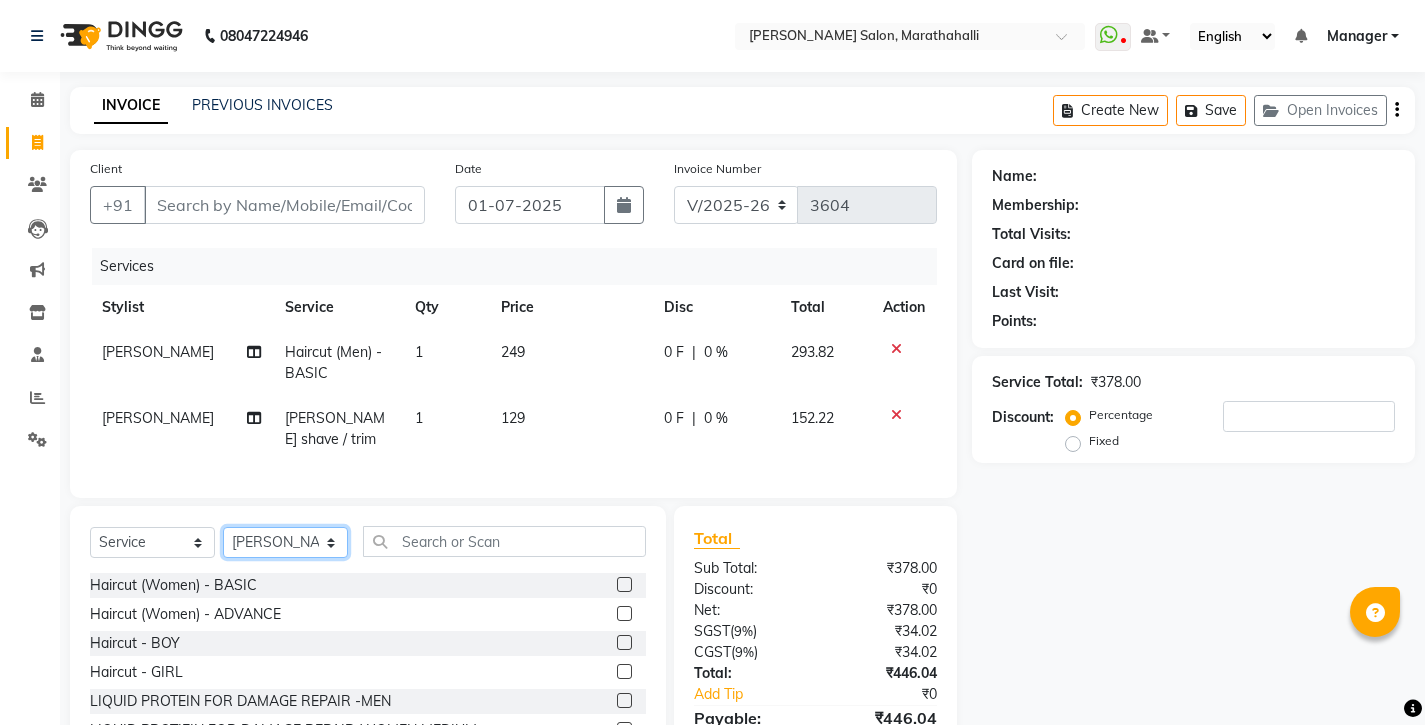 select on "28915" 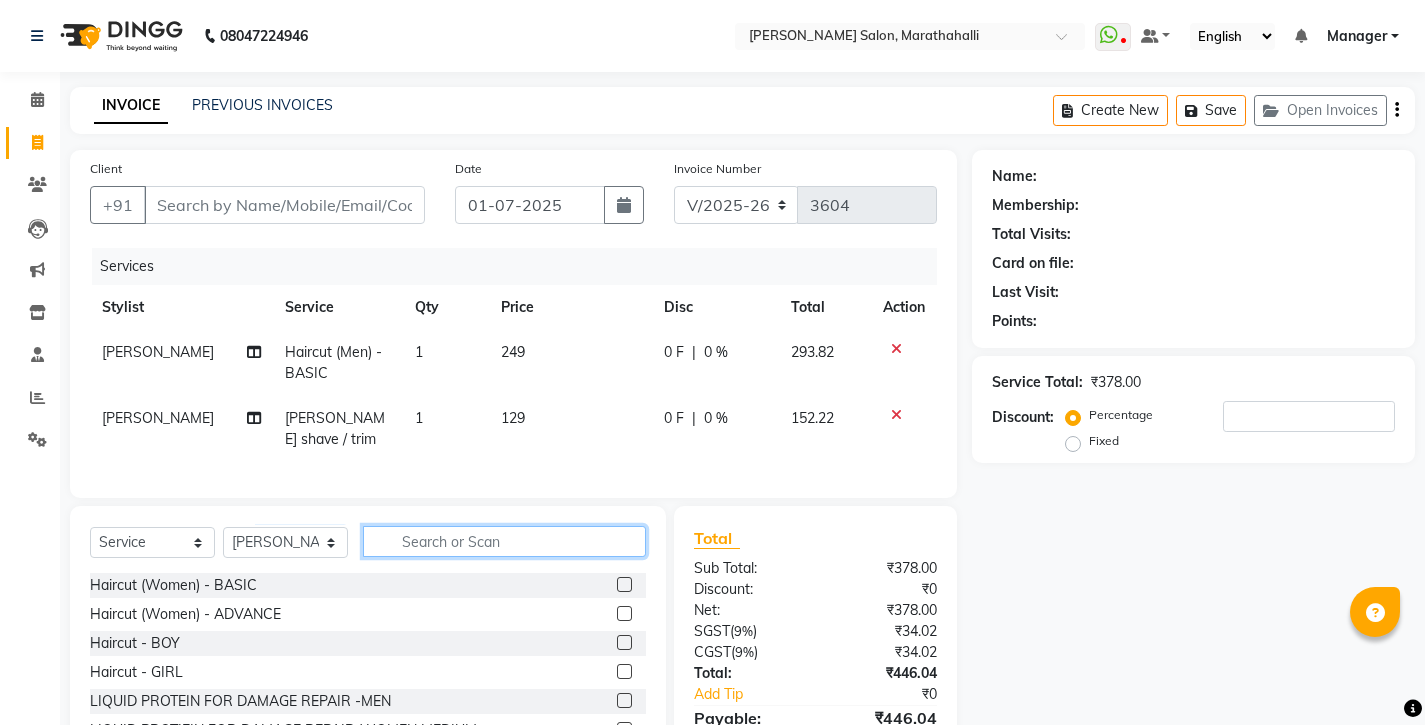 click 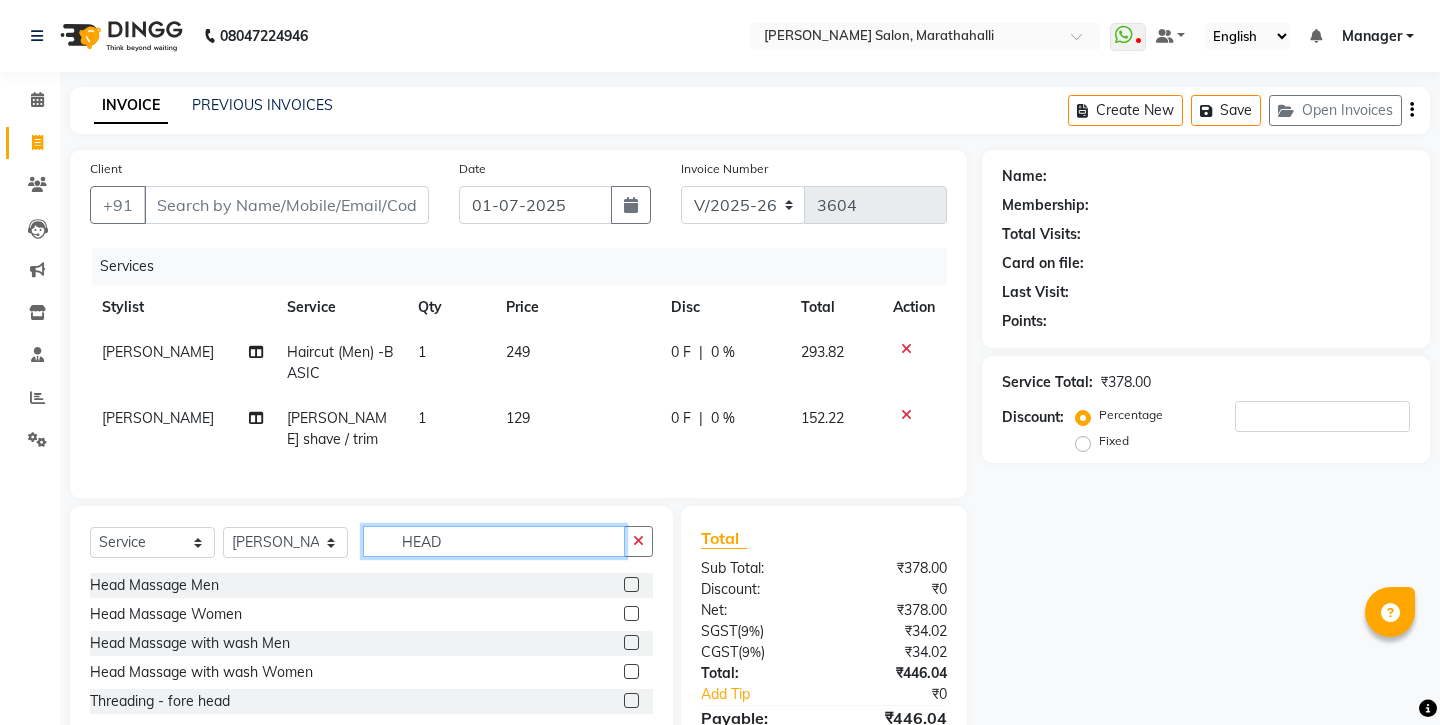 type on "HEAD" 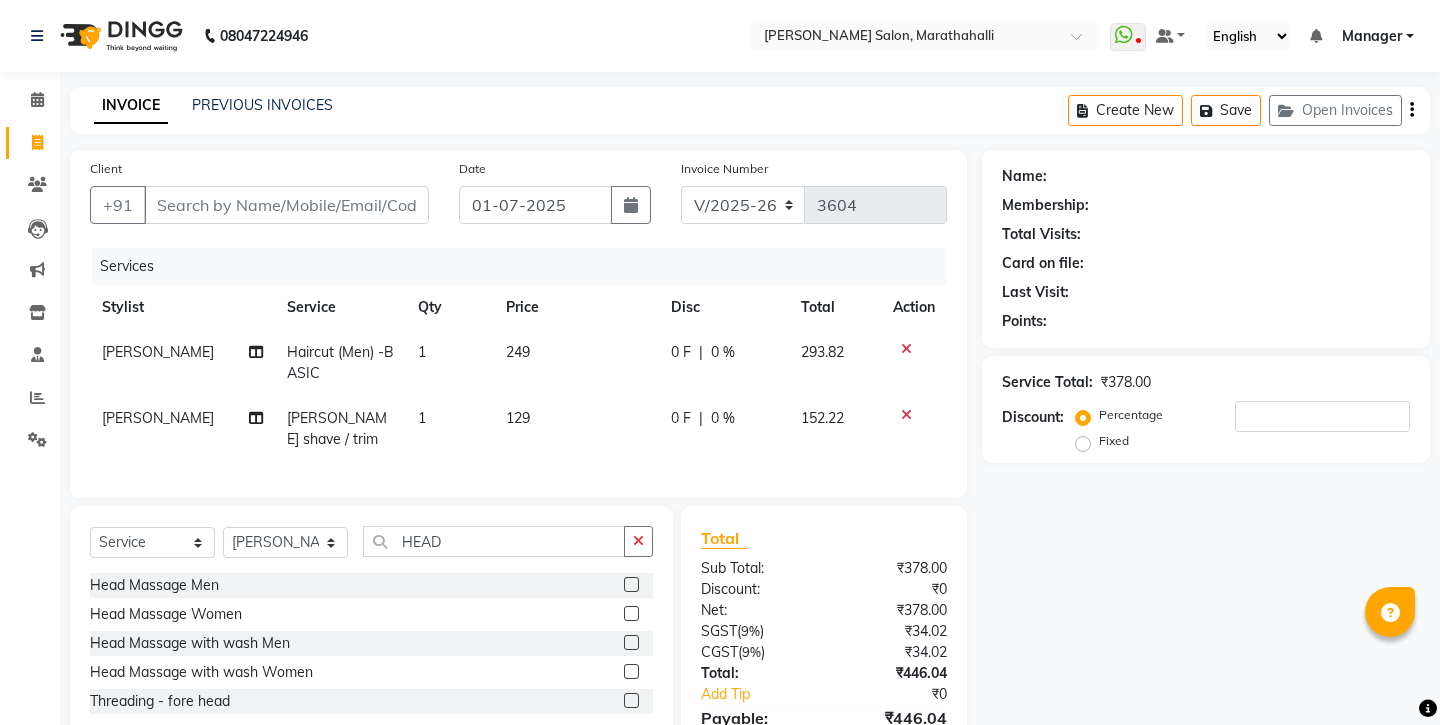 click 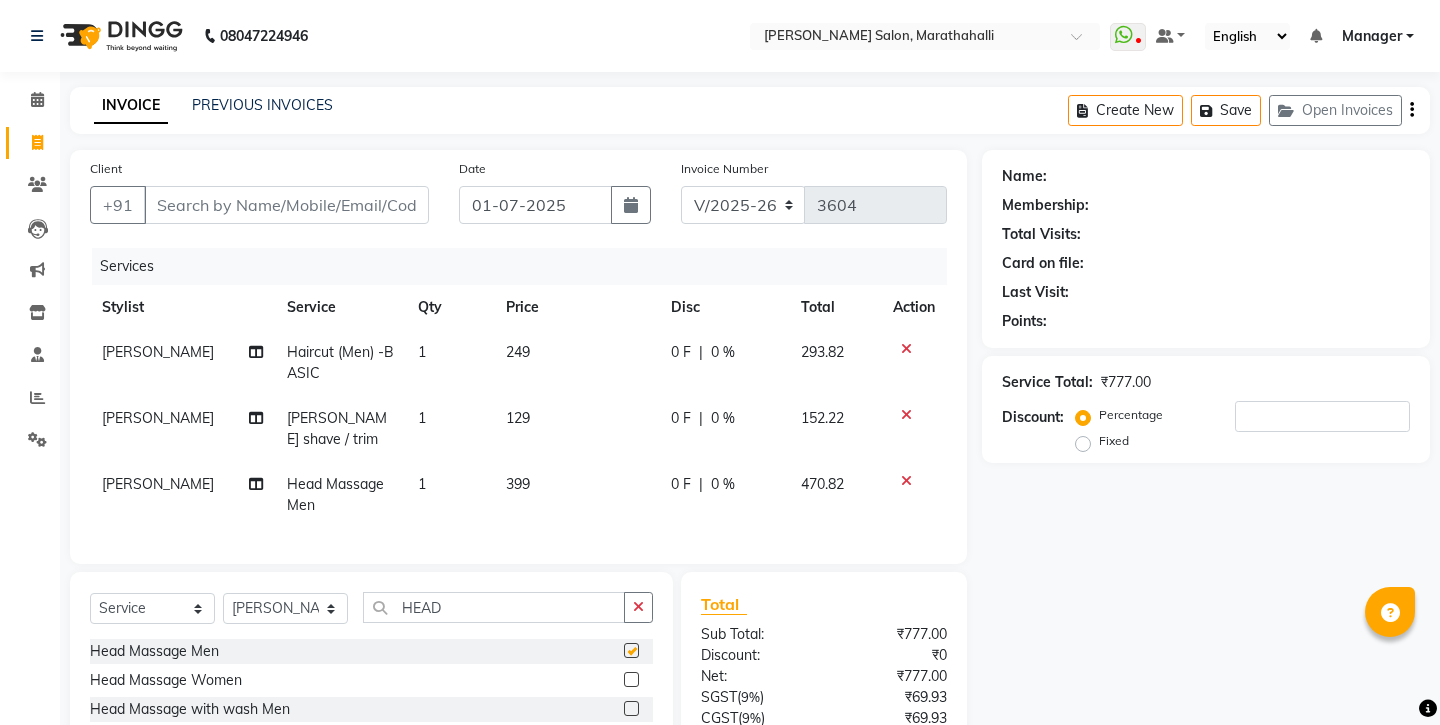 checkbox on "false" 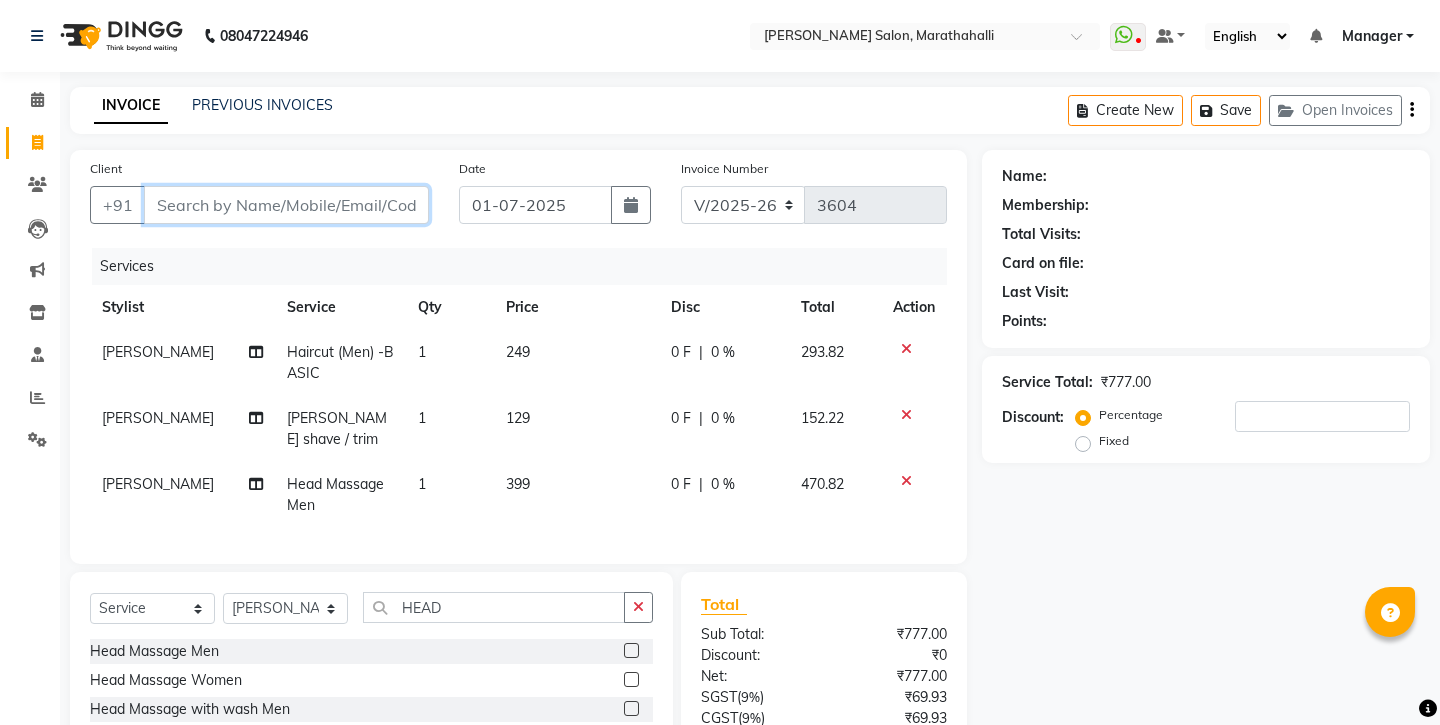 click on "Client" at bounding box center [286, 205] 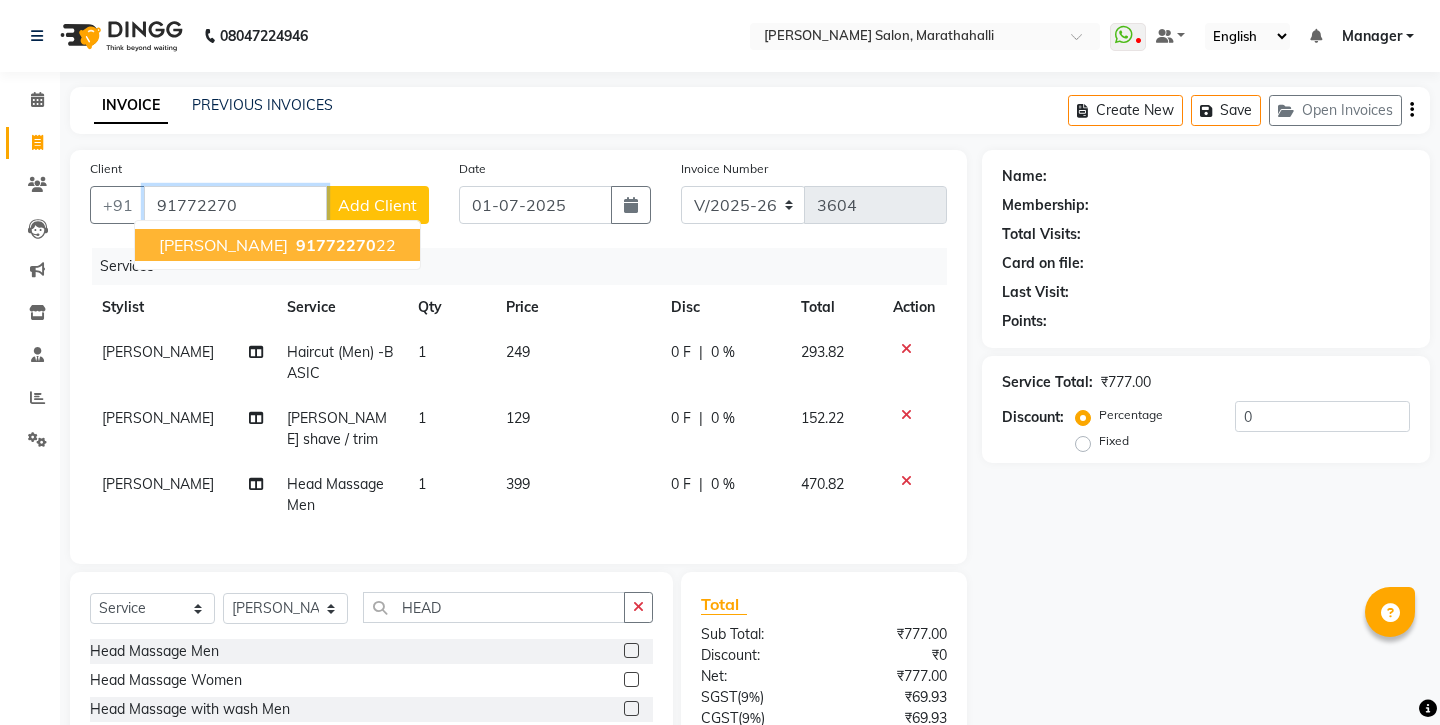 click on "91772270" at bounding box center [336, 245] 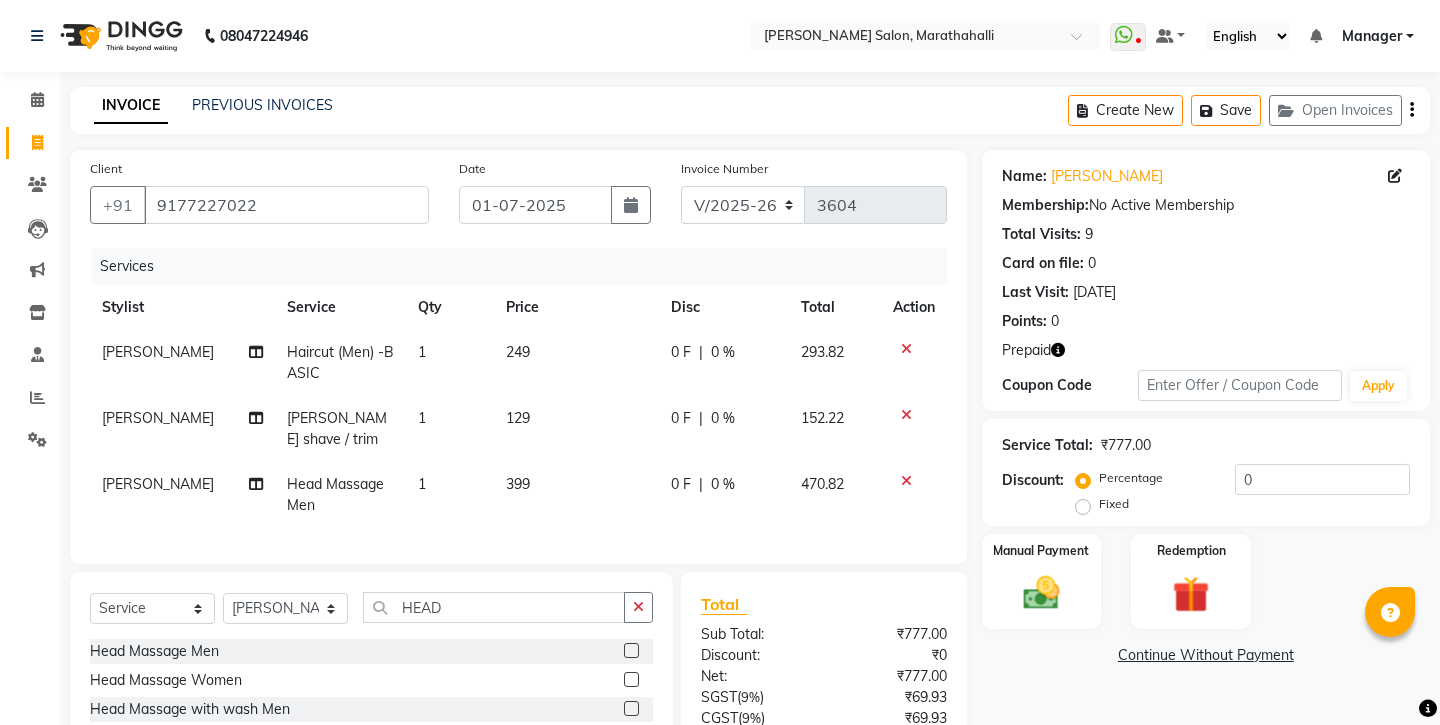 click 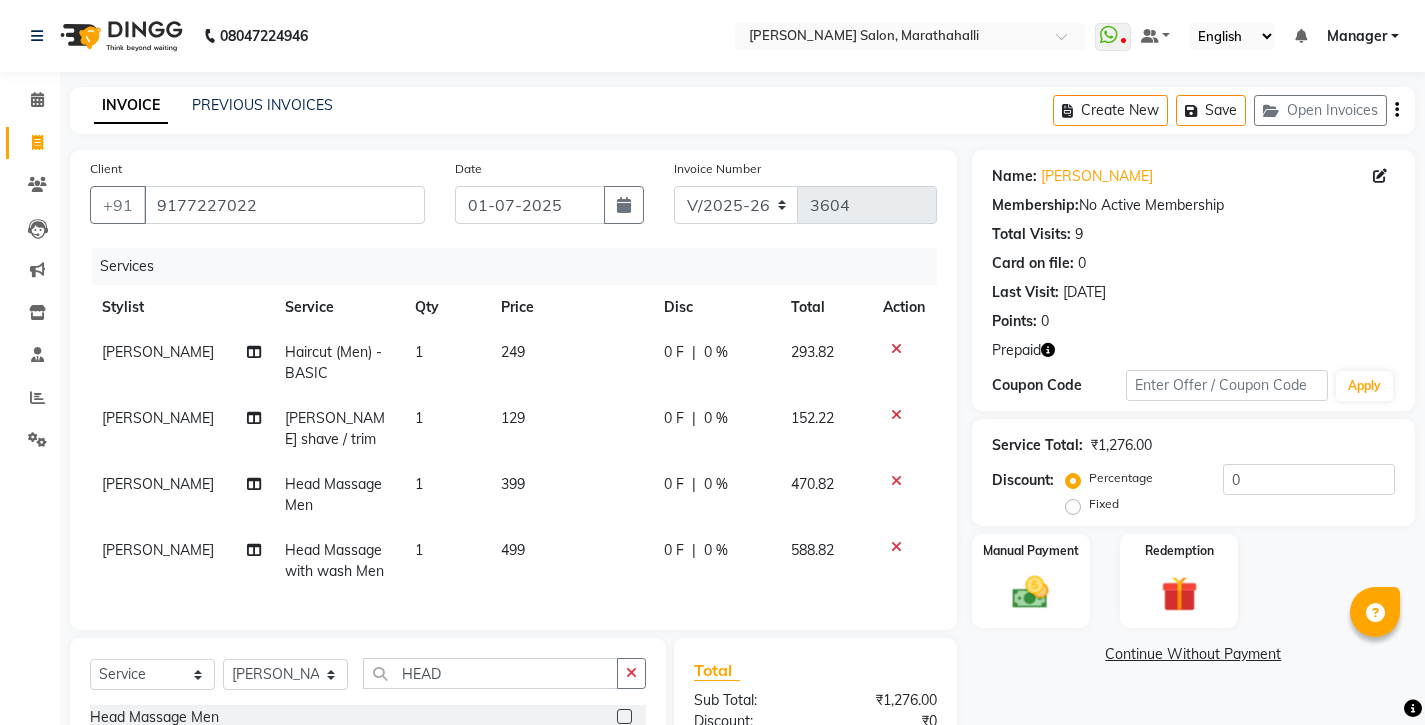 checkbox on "false" 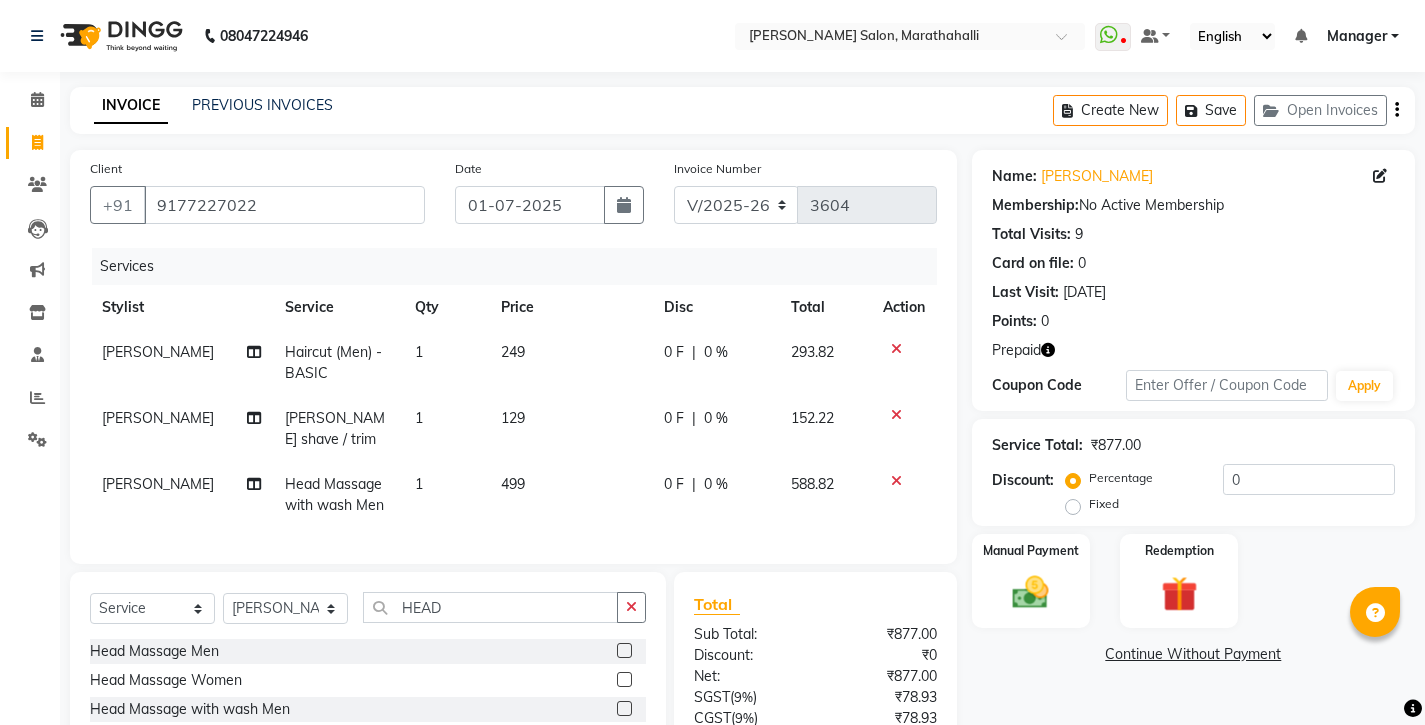 click 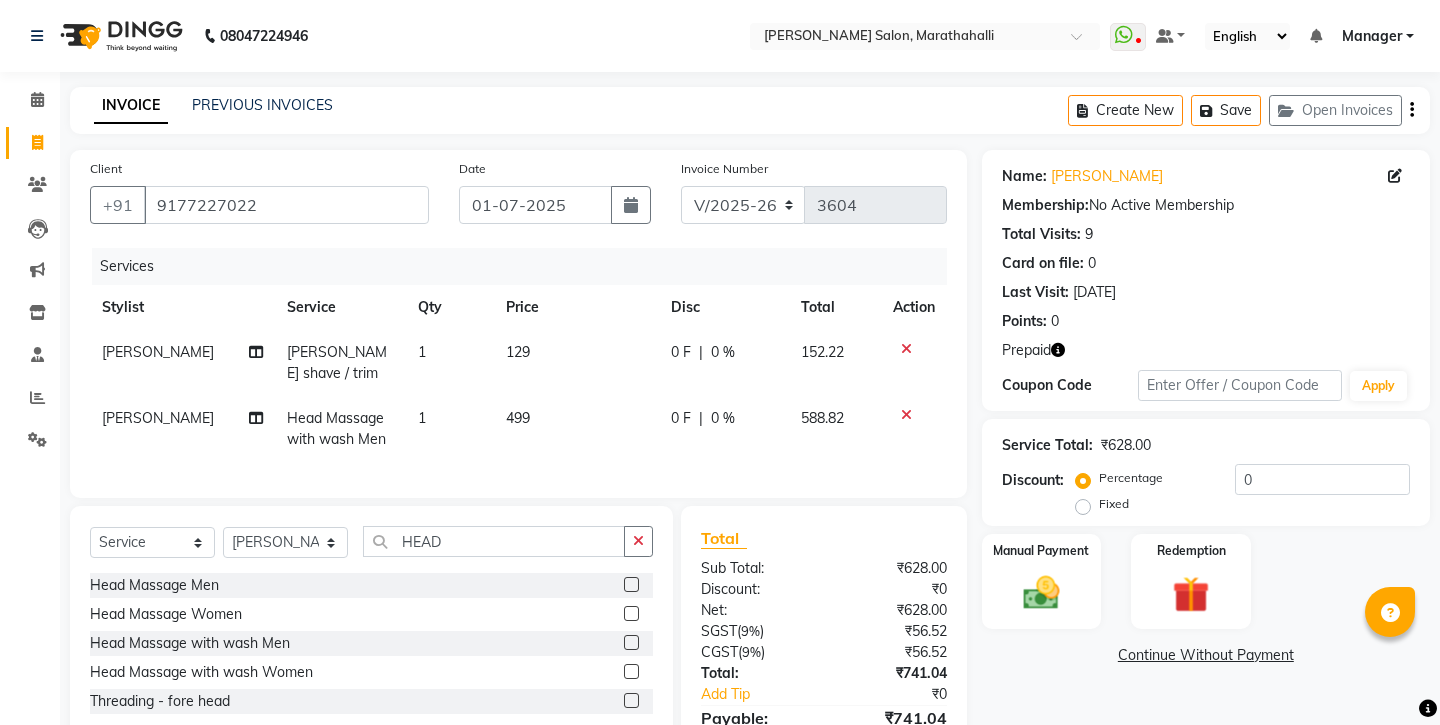 click 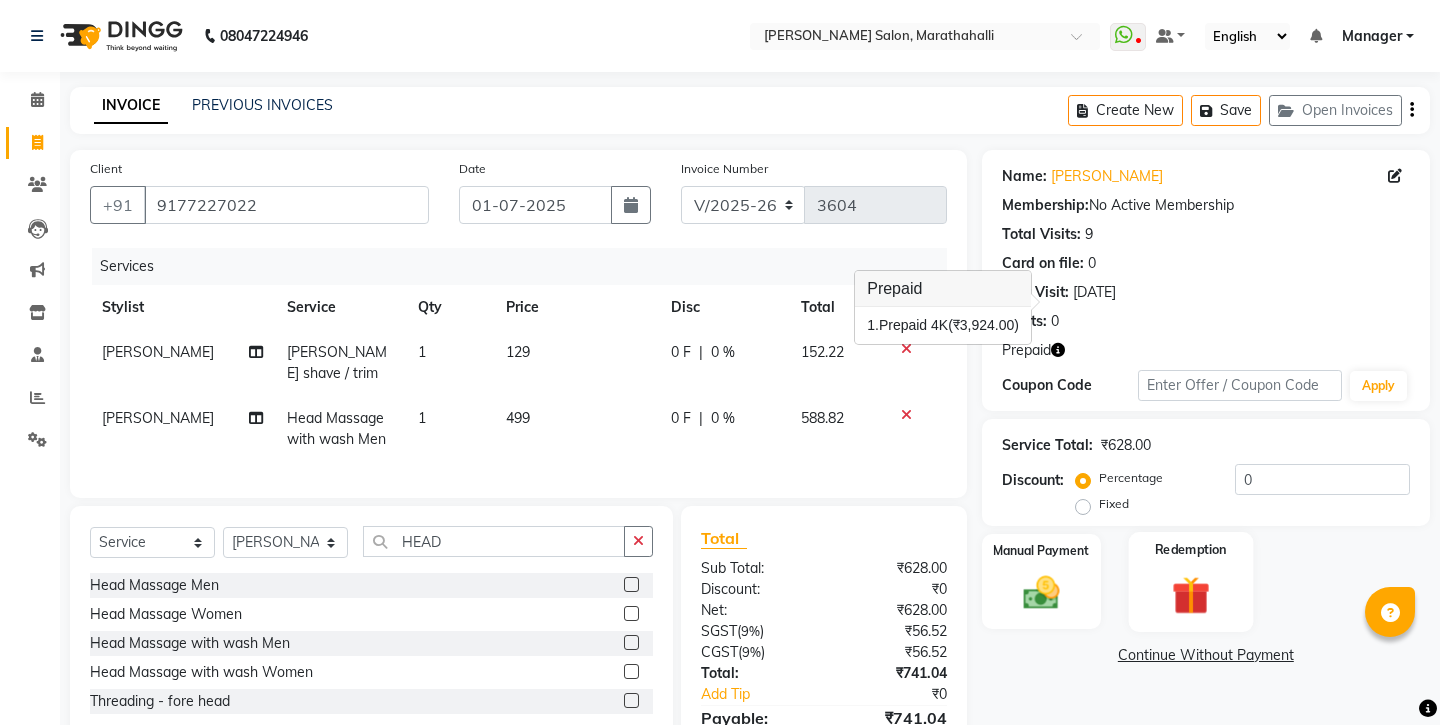 click 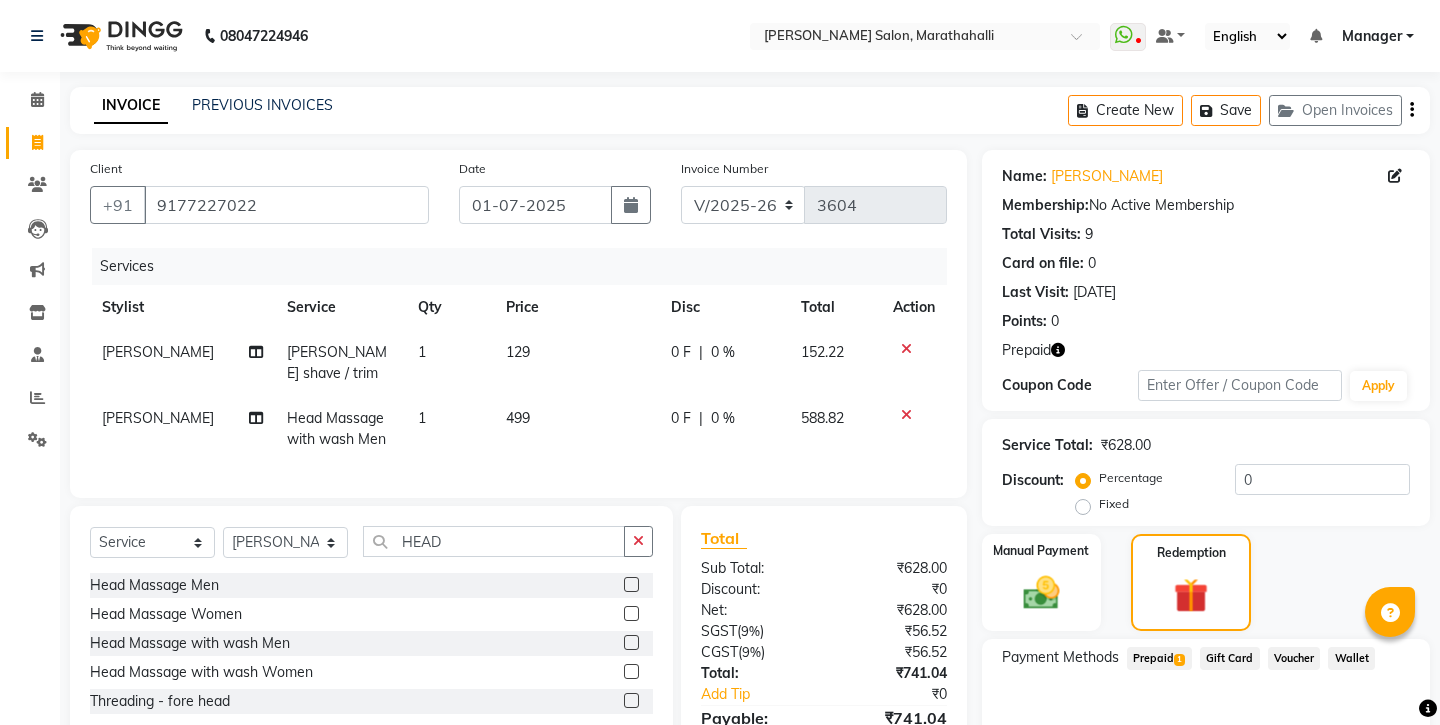 click on "Prepaid  1" 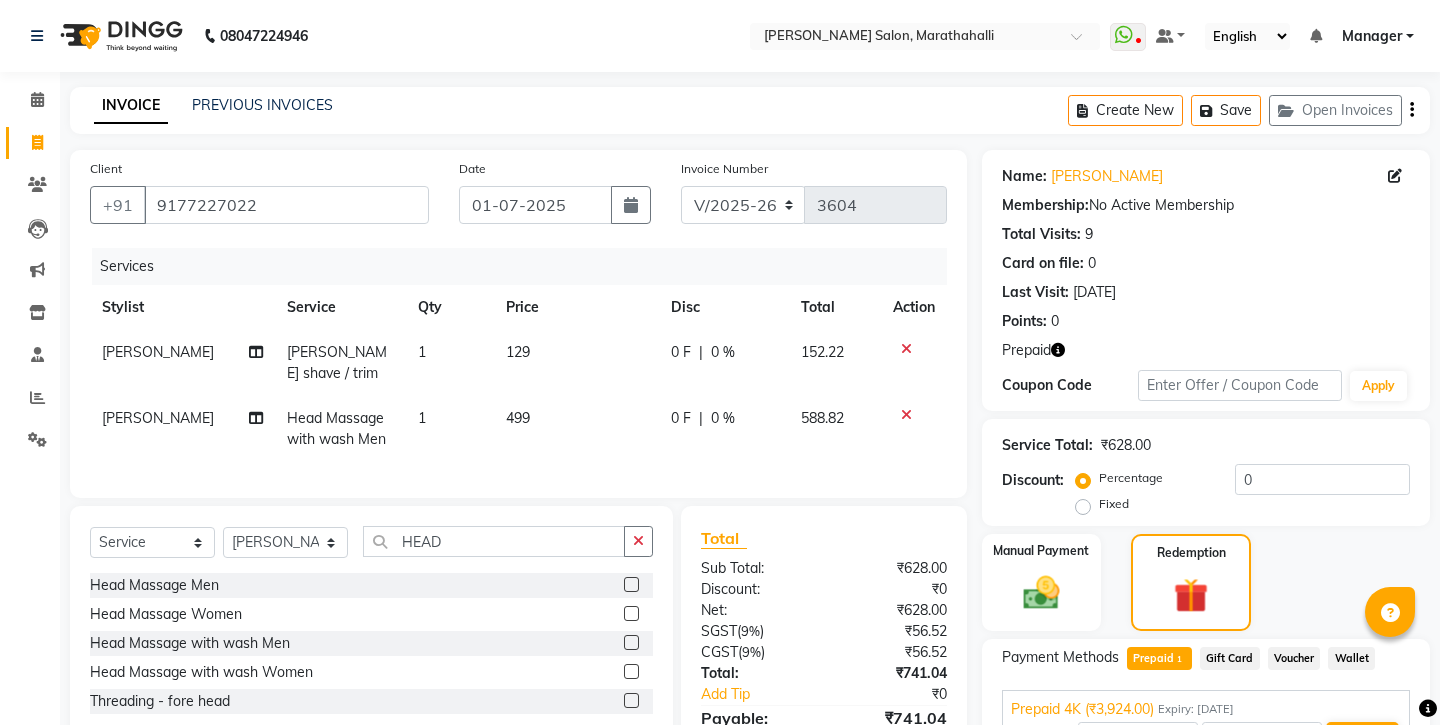 click on "Add" at bounding box center (1362, 739) 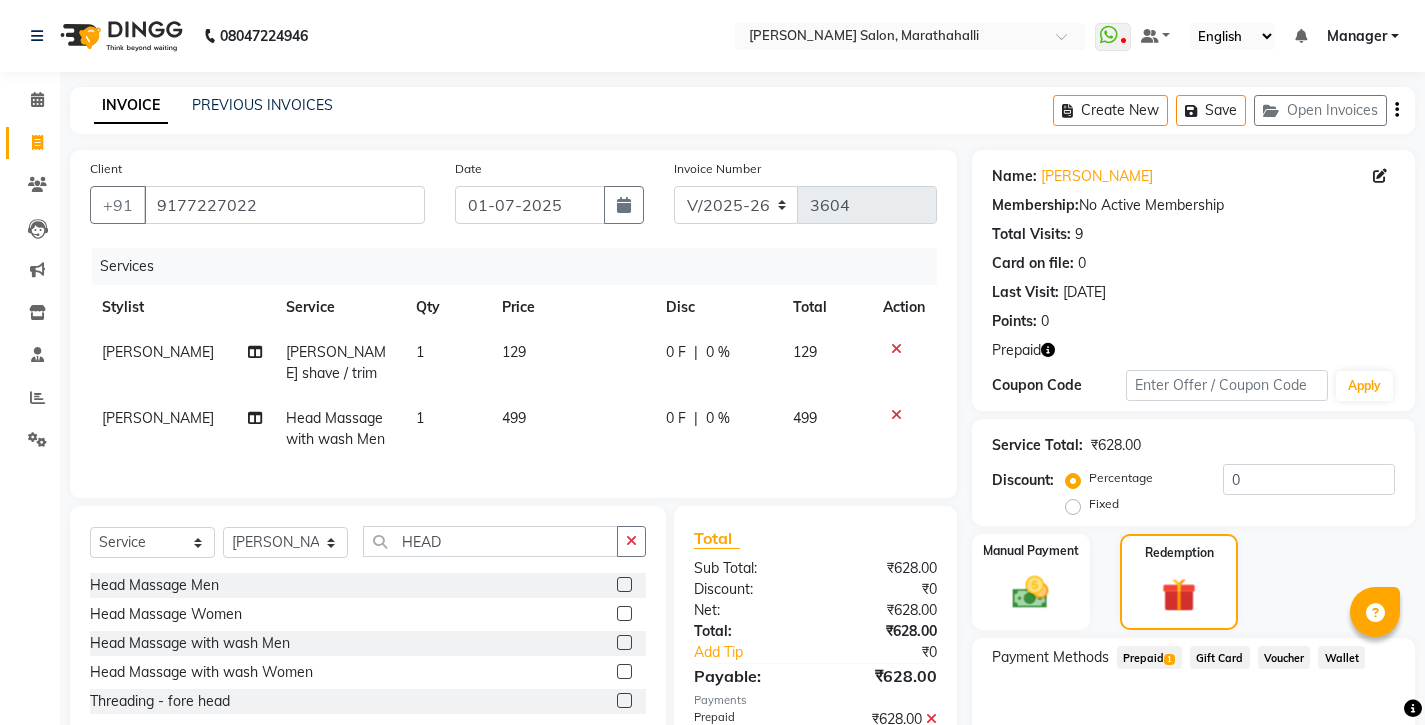 scroll, scrollTop: 87, scrollLeft: 0, axis: vertical 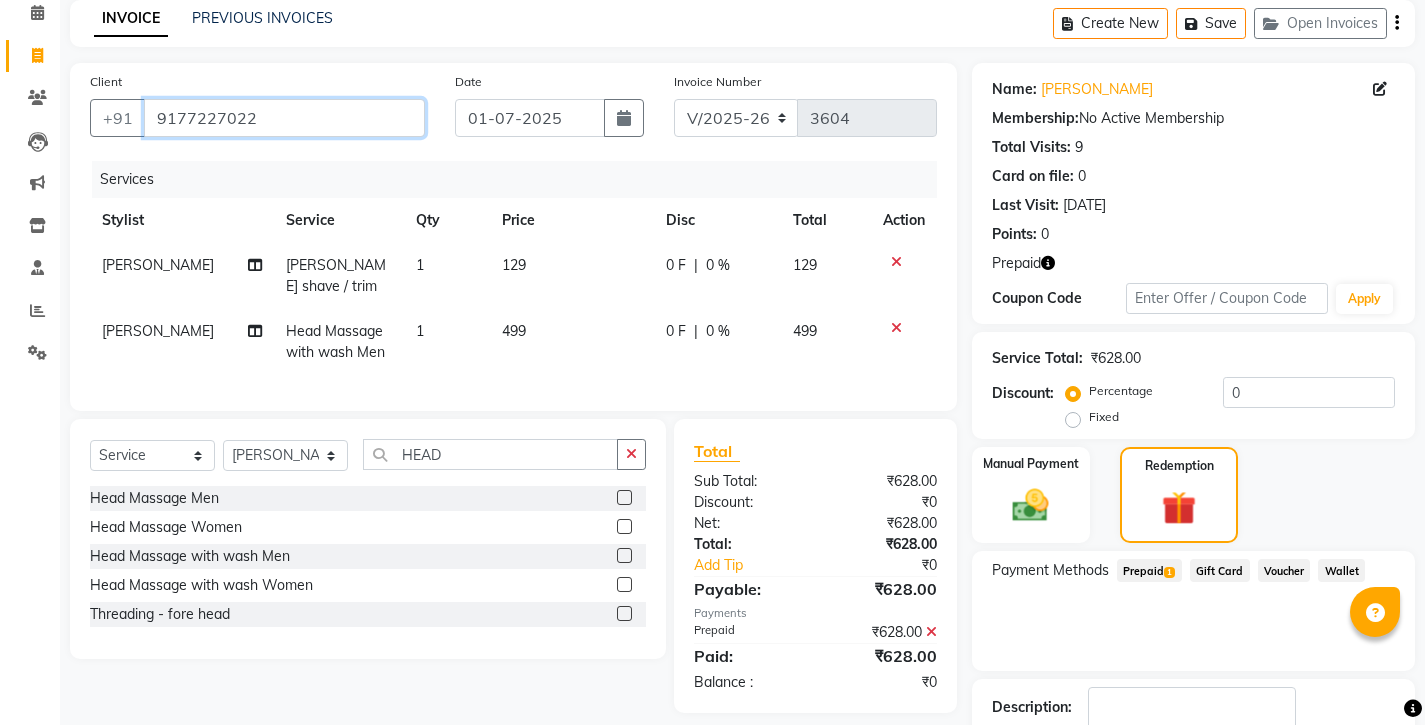 click on "9177227022" at bounding box center [284, 118] 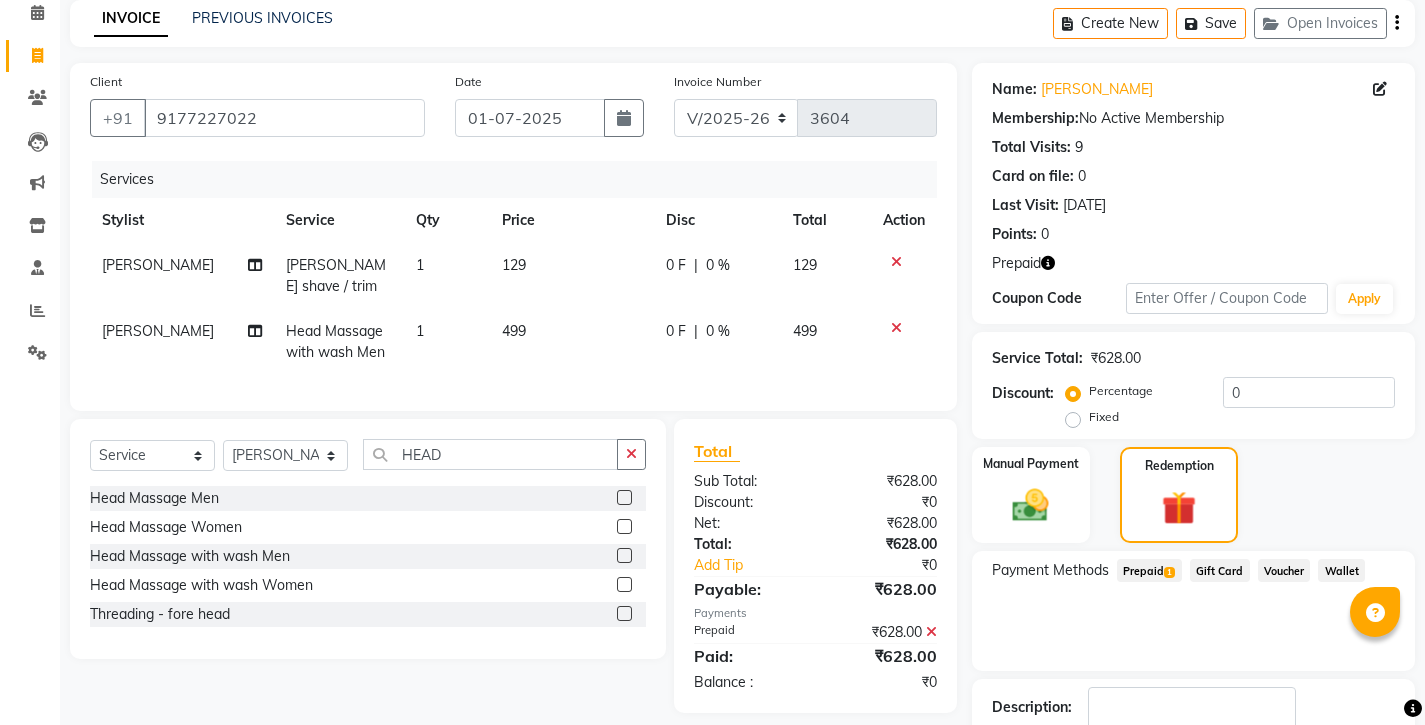 click on "Checkout" 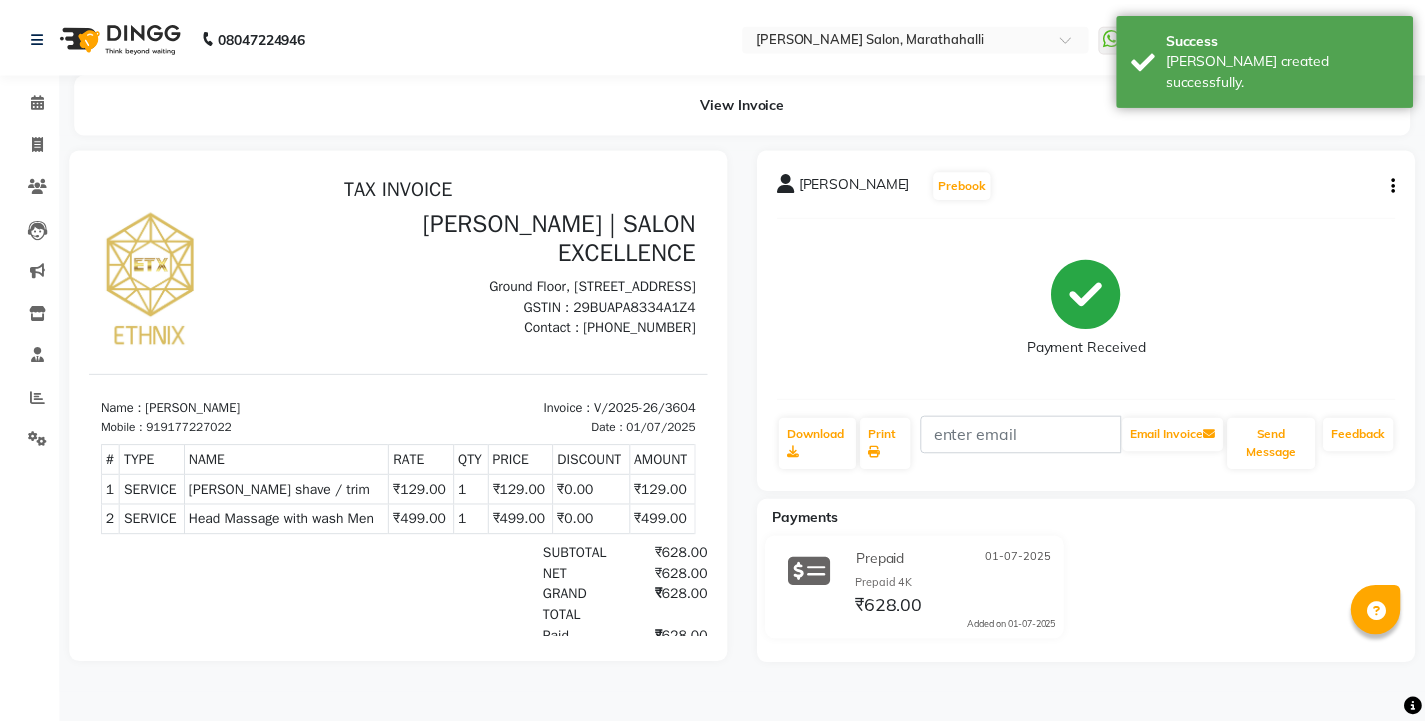 scroll, scrollTop: 0, scrollLeft: 0, axis: both 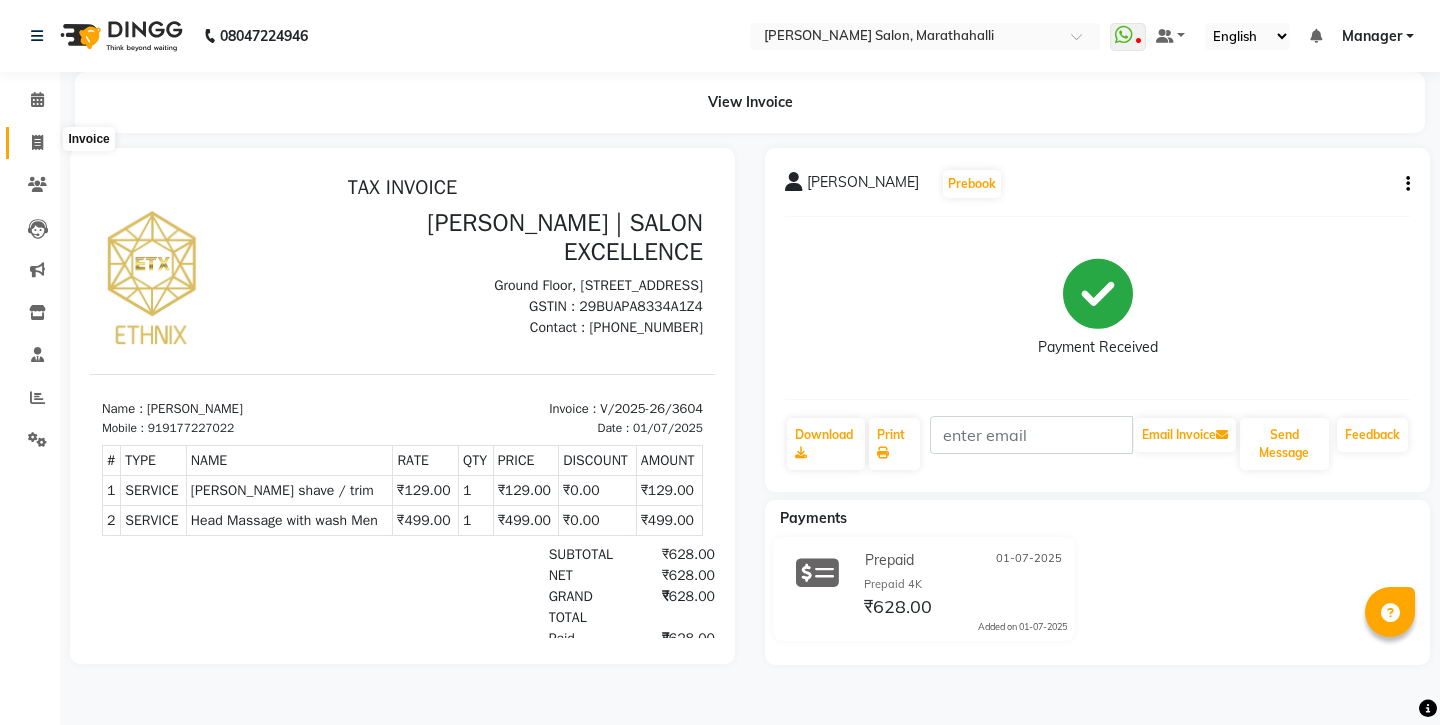 click 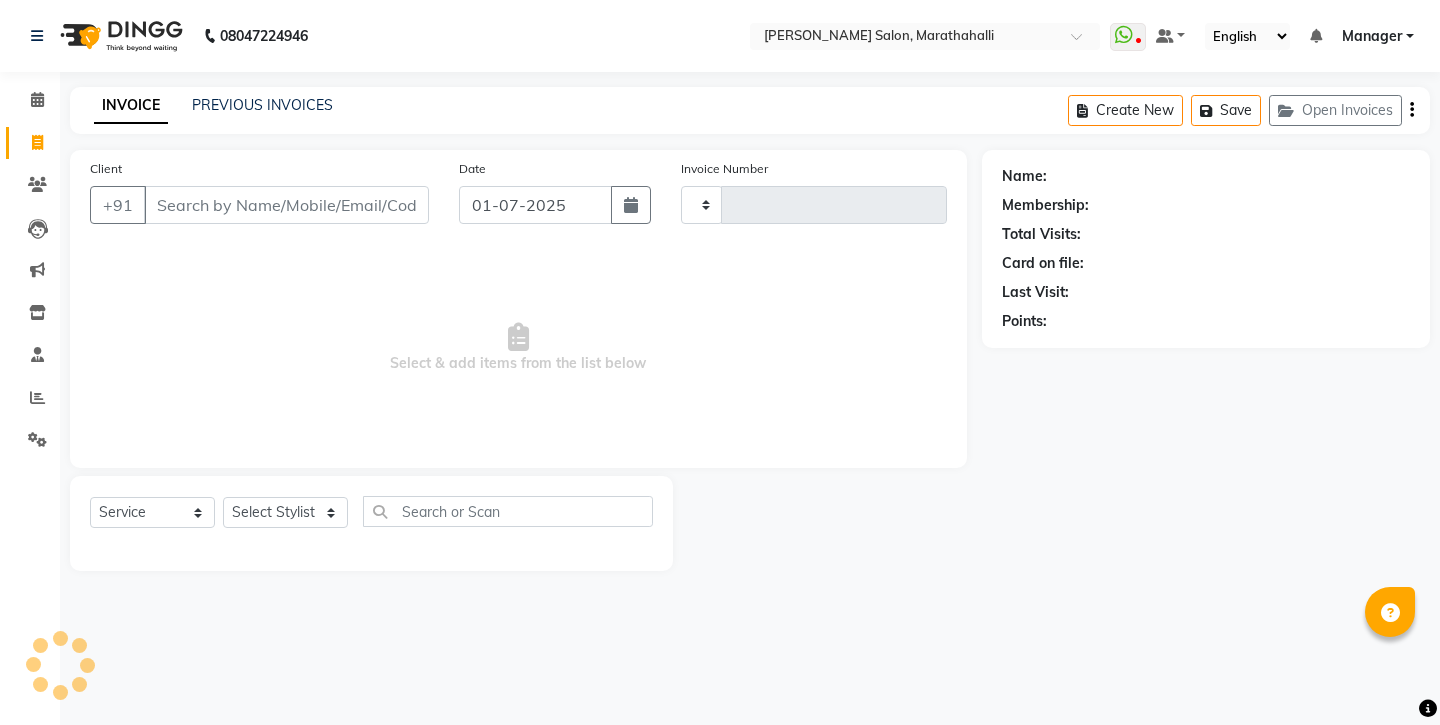 type on "3605" 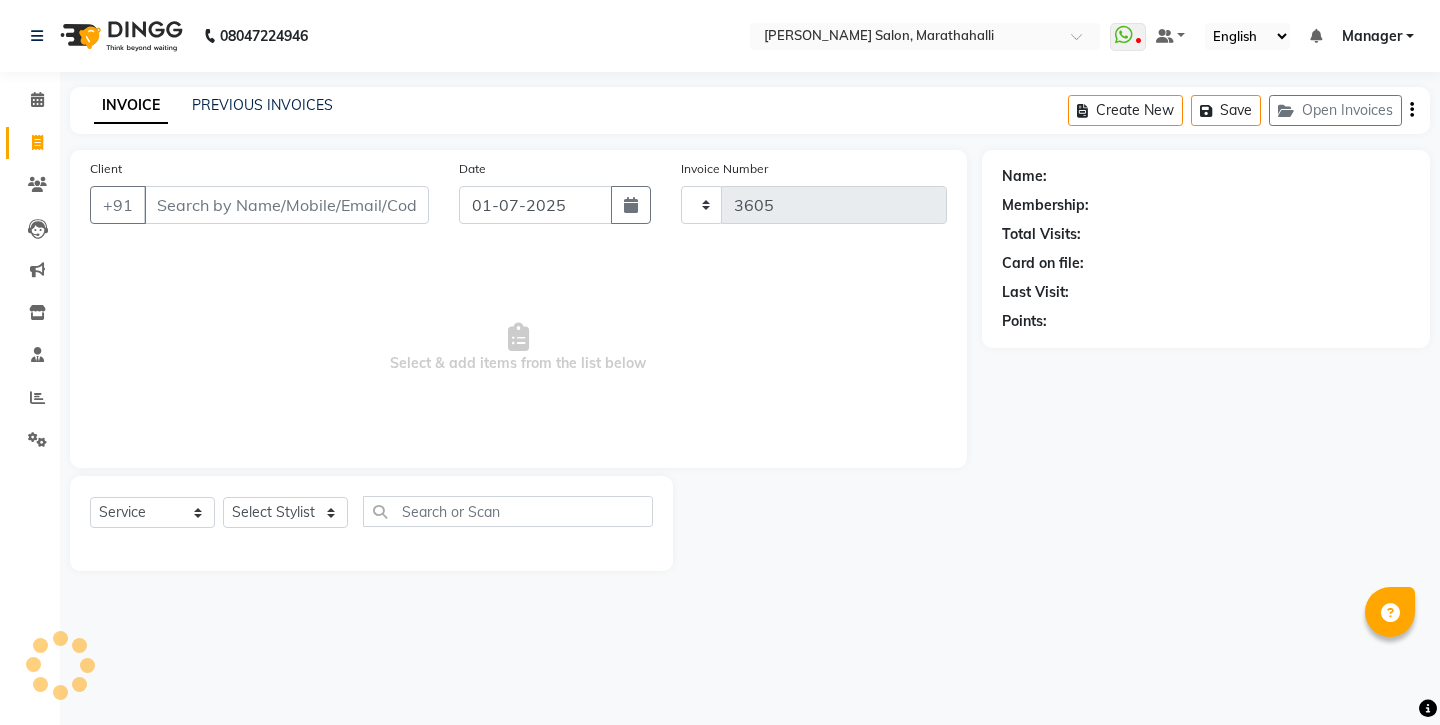 select on "4783" 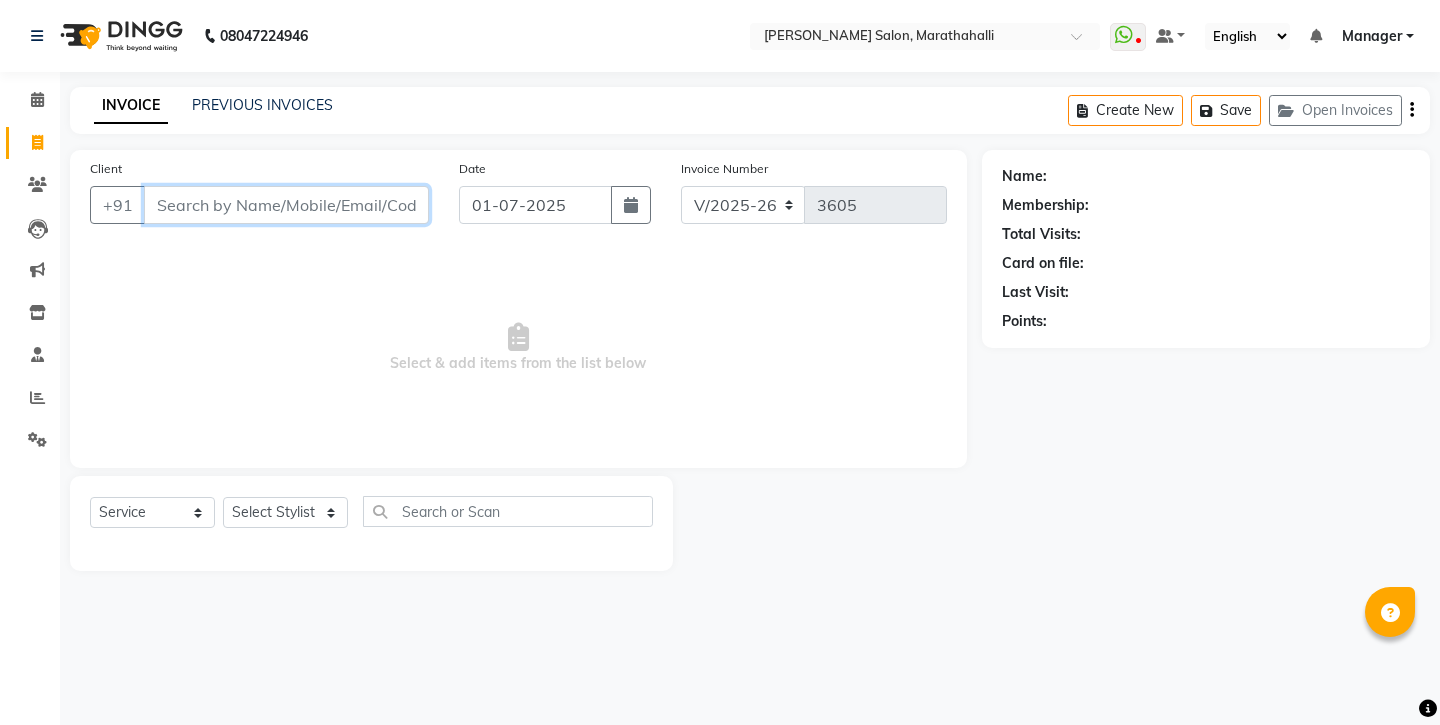 click on "Client" at bounding box center (286, 205) 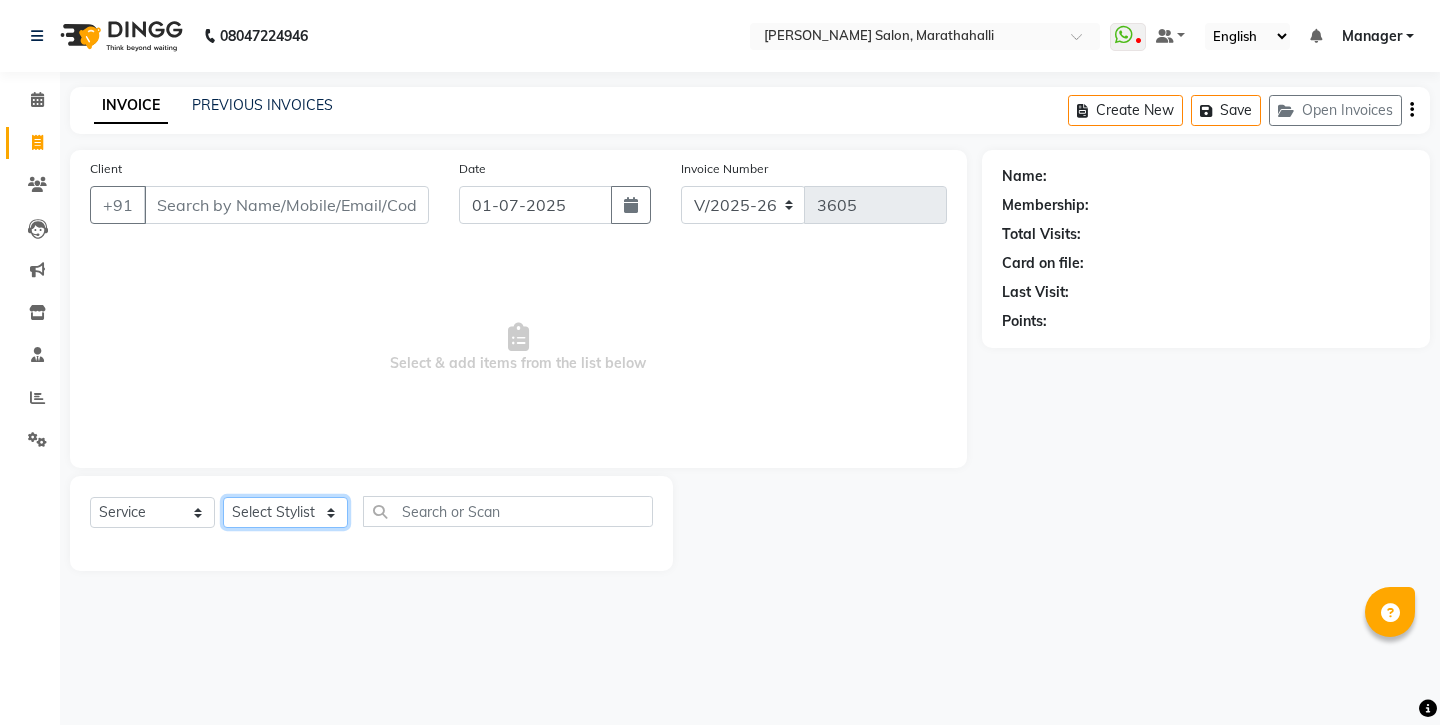 select on "58864" 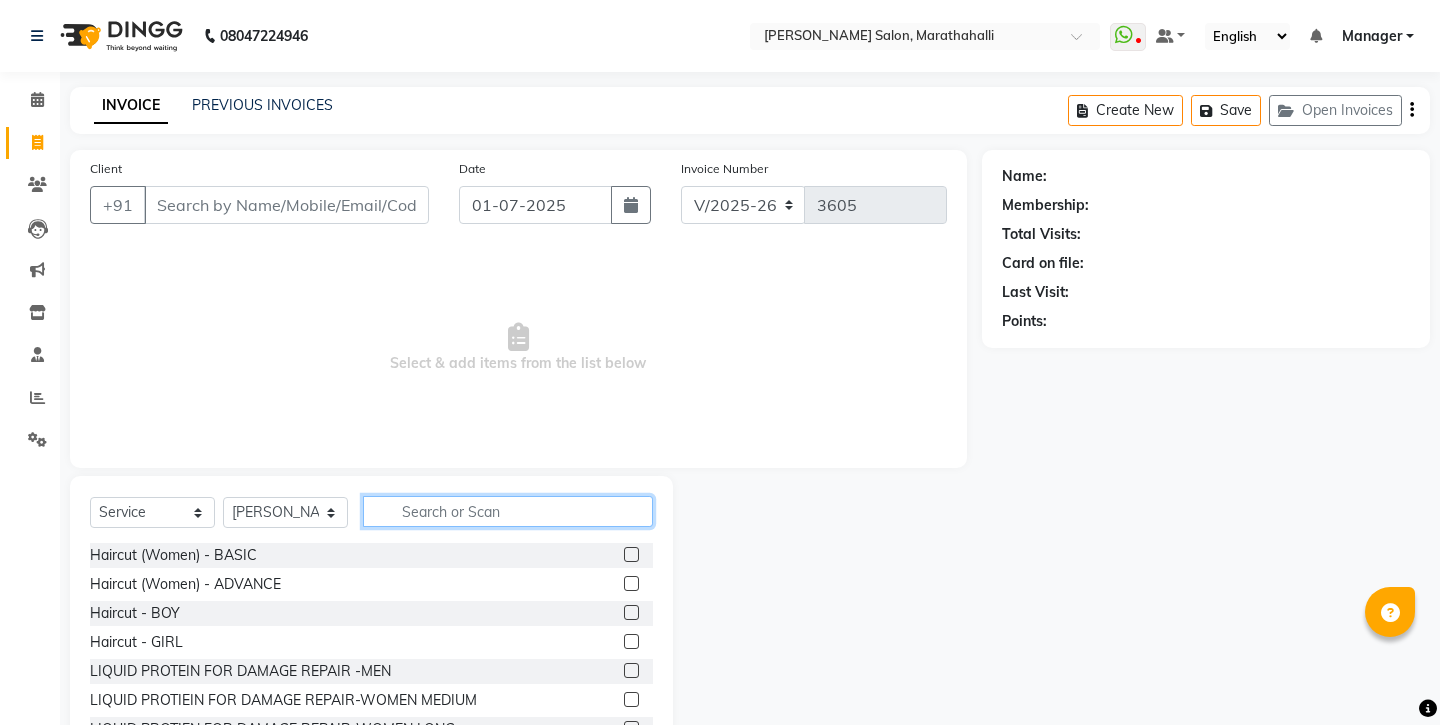 click 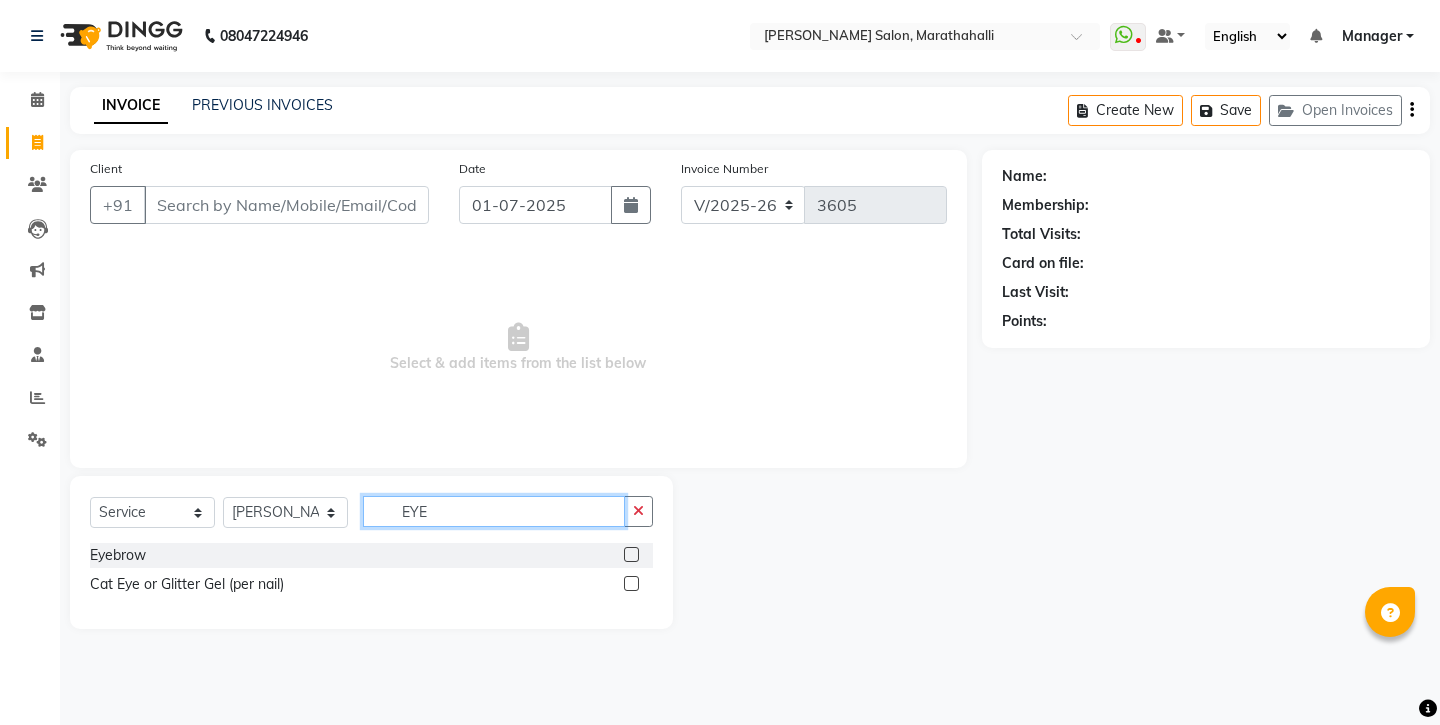 type on "EYE" 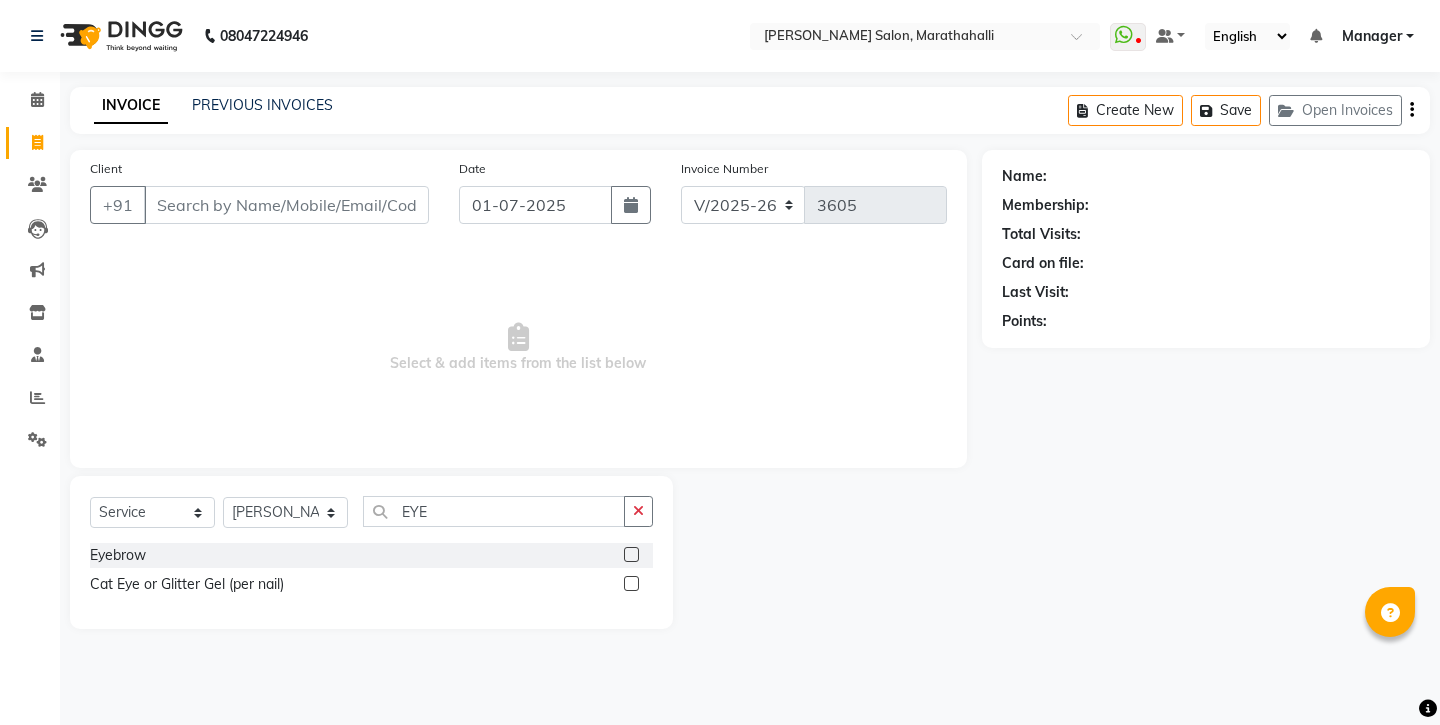 click 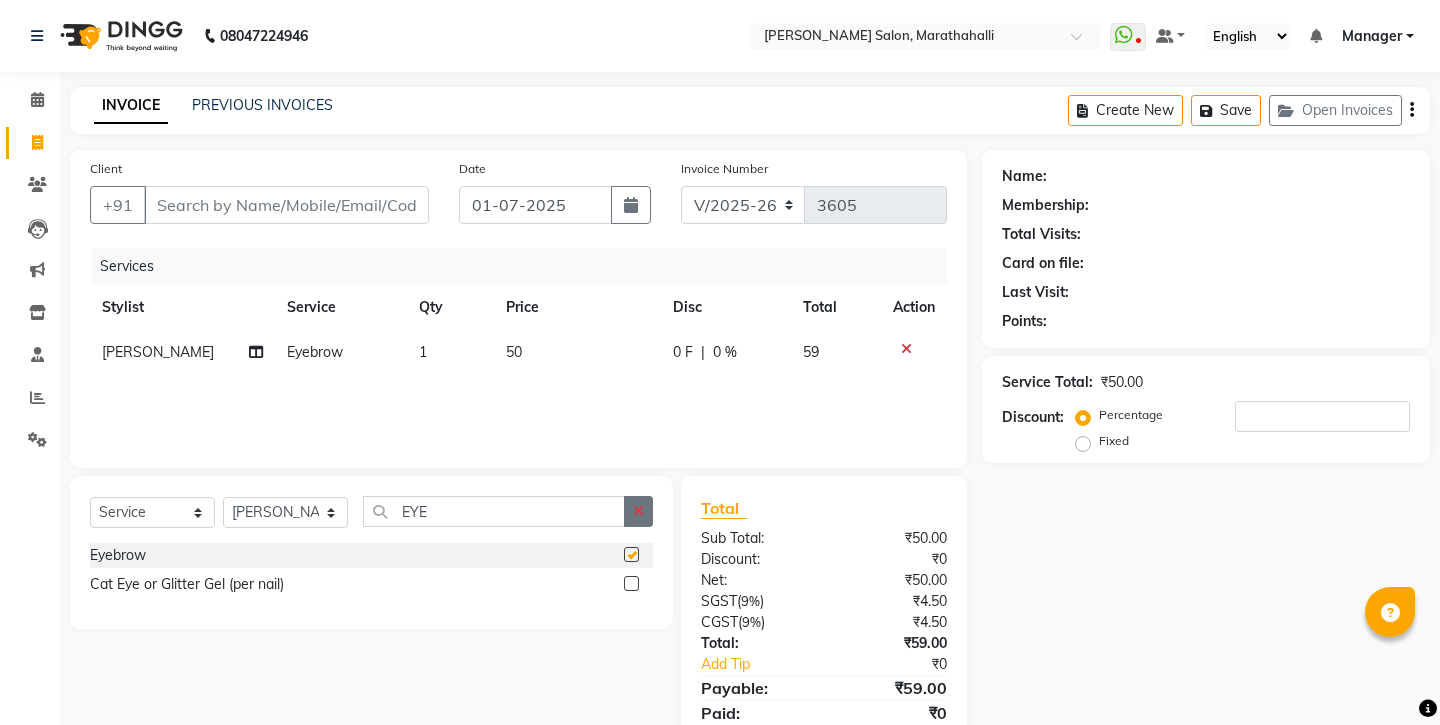 checkbox on "false" 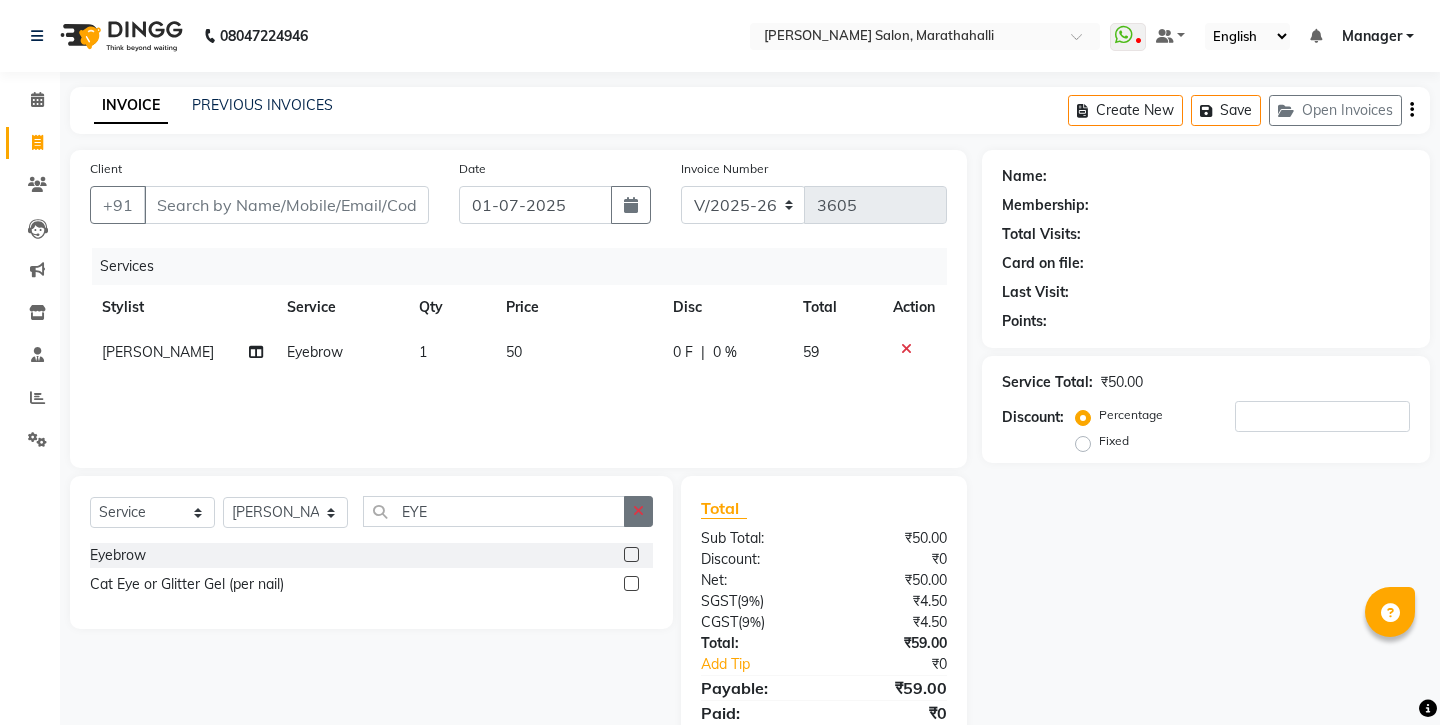 click 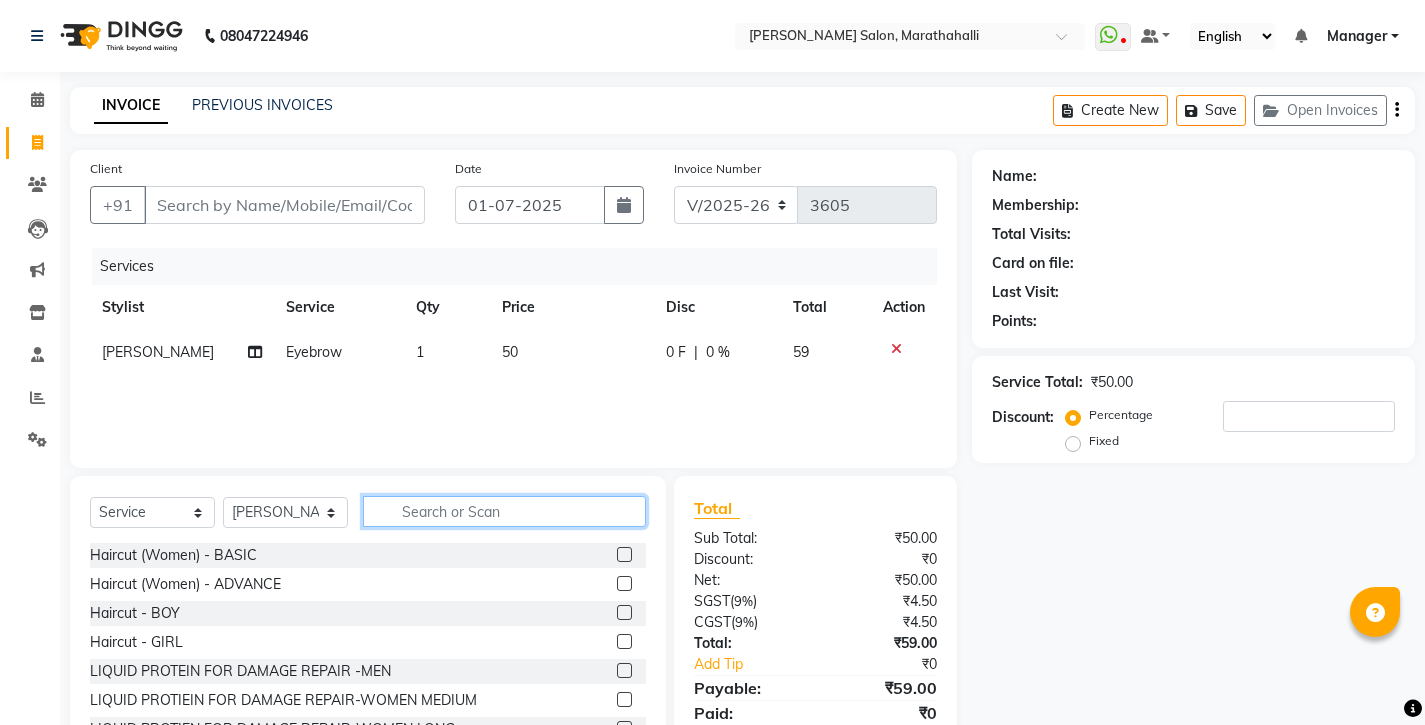 click 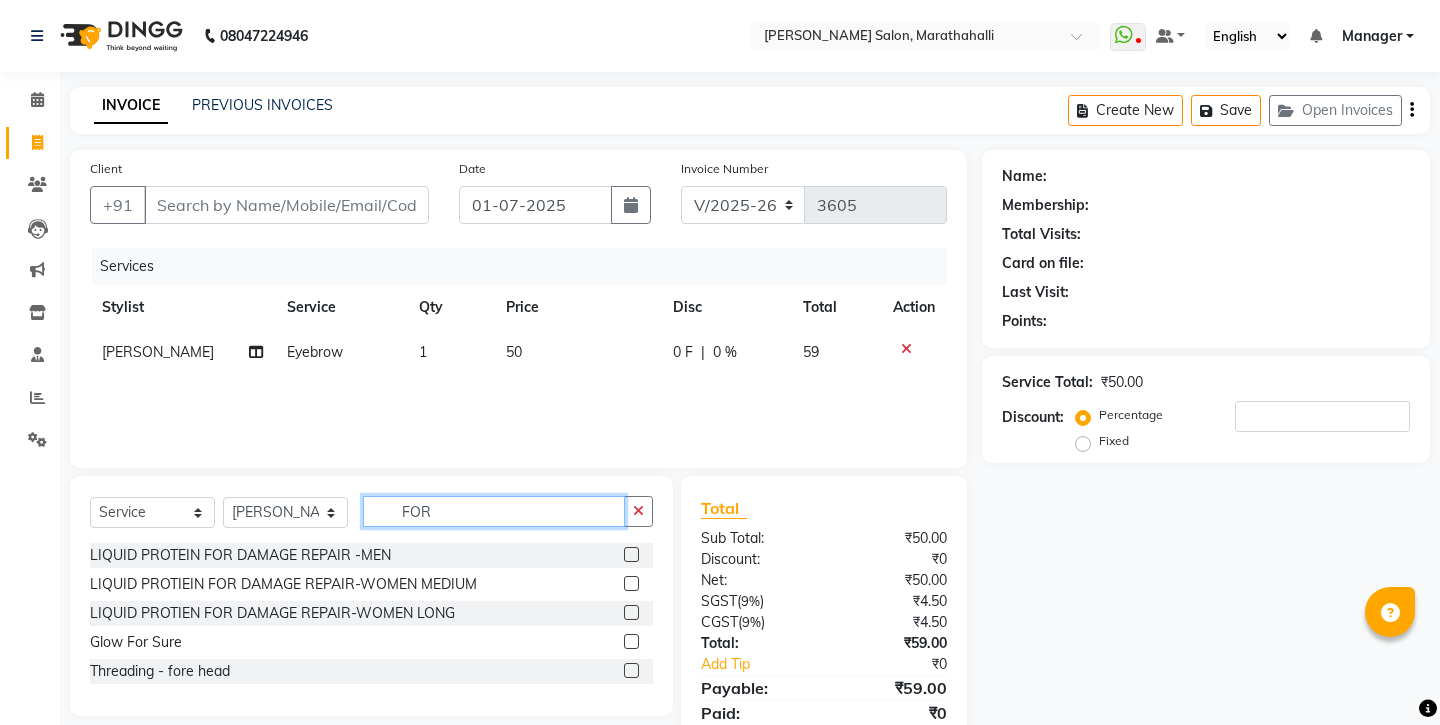 type on "FOR" 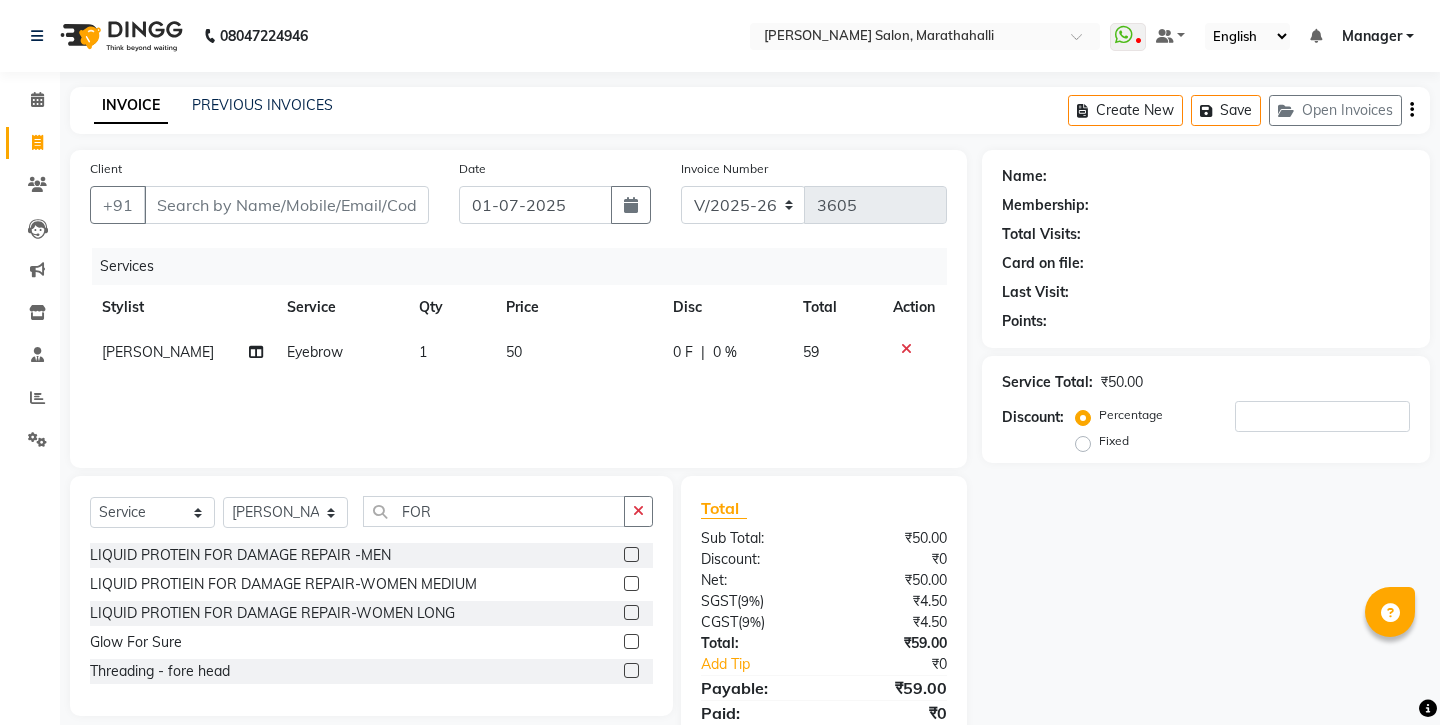 drag, startPoint x: 638, startPoint y: 605, endPoint x: 633, endPoint y: 590, distance: 15.811388 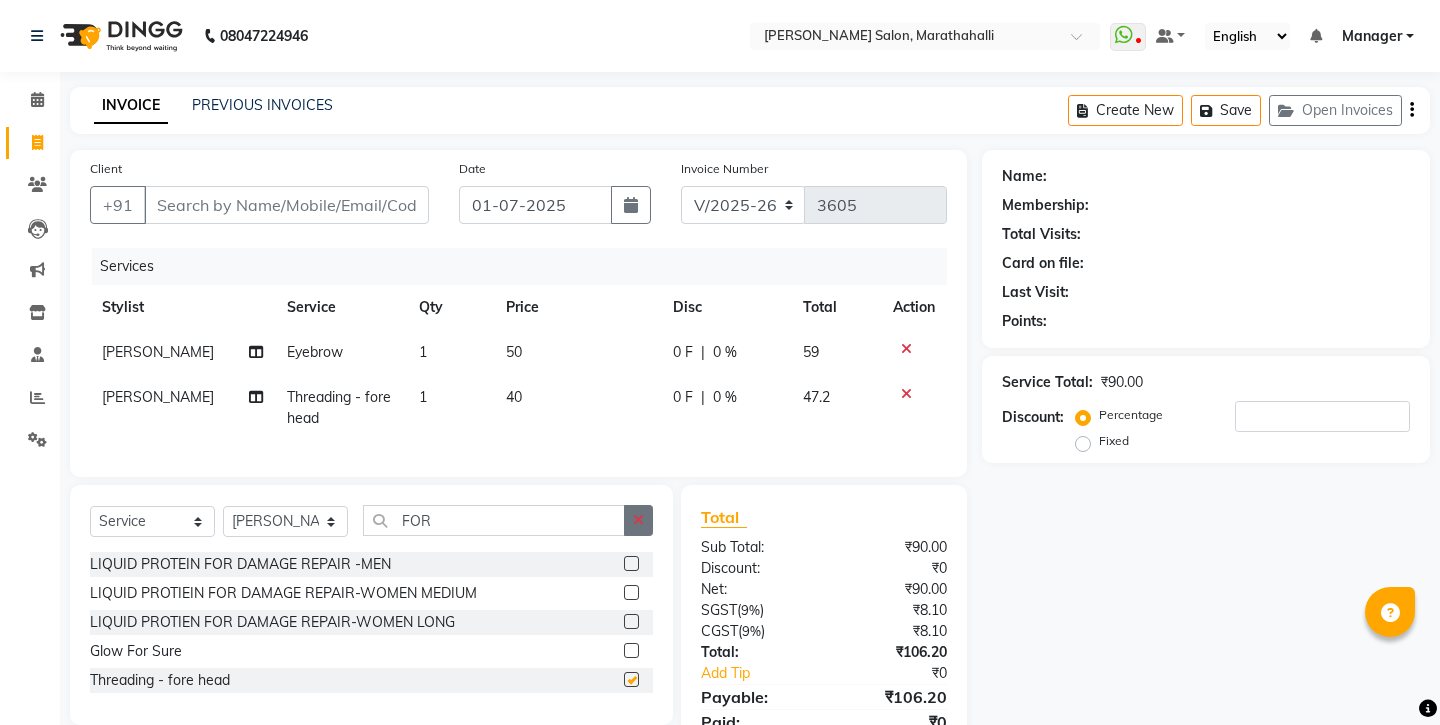 checkbox on "false" 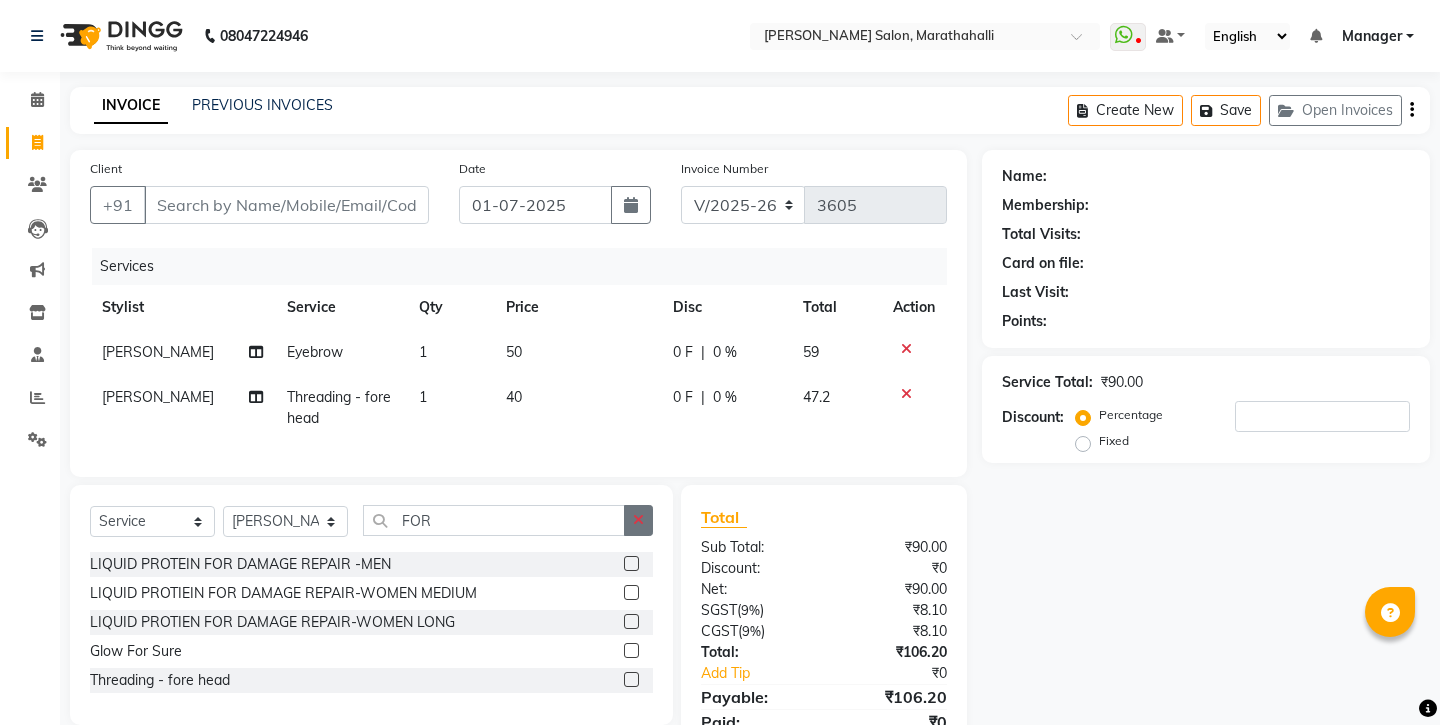 click 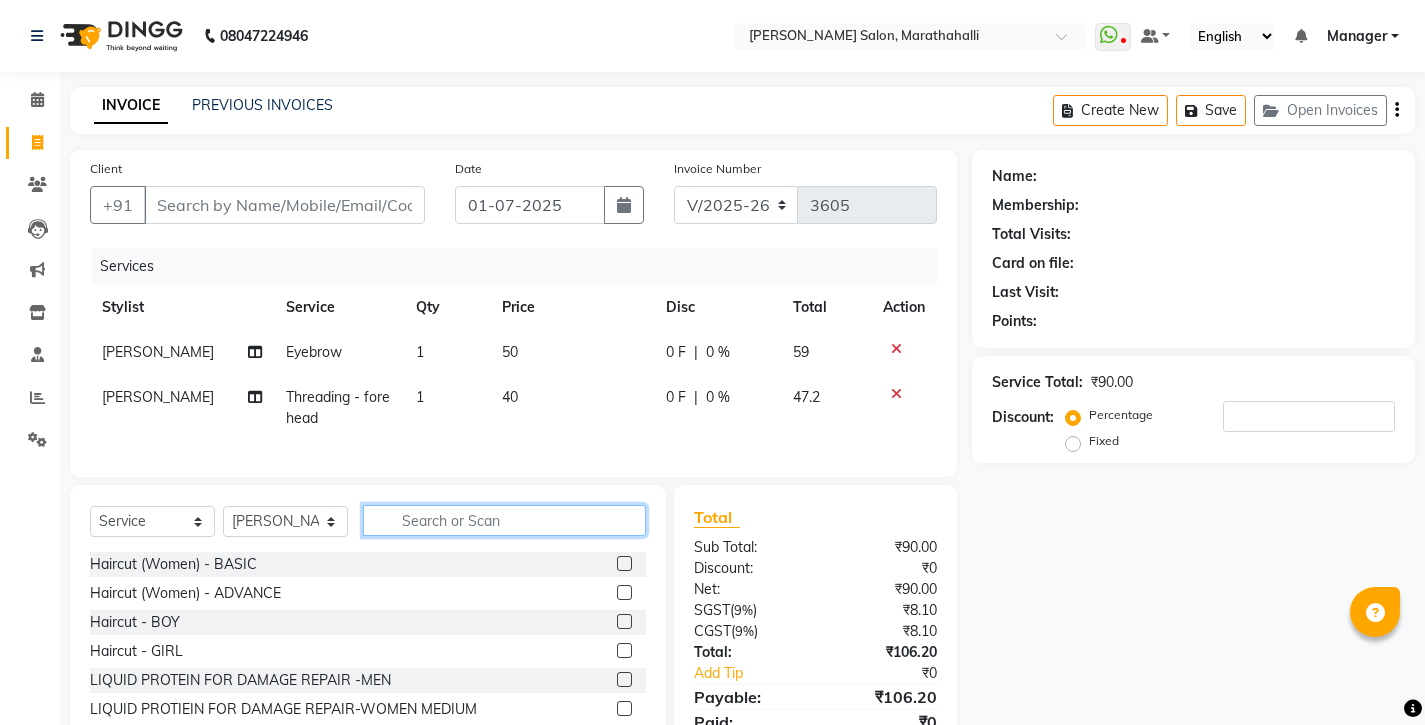 click 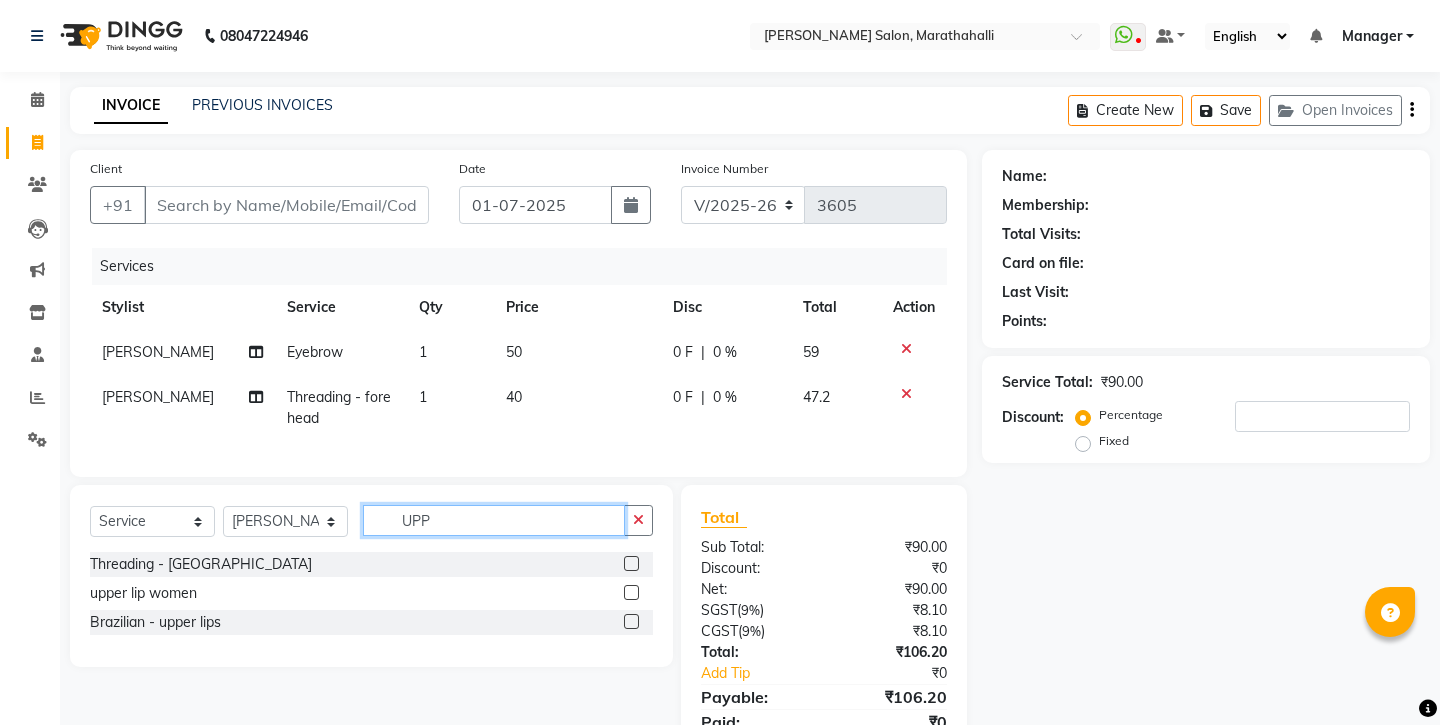 type on "UPP" 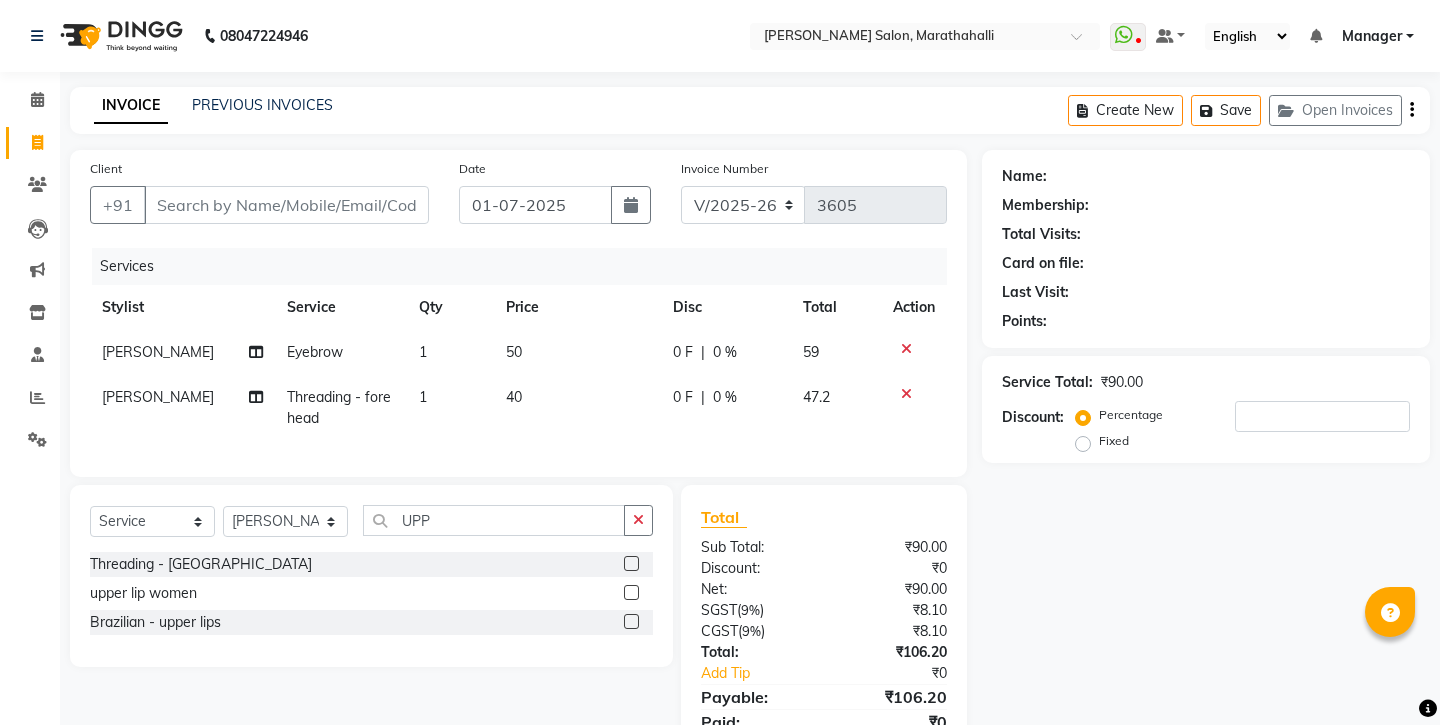 click 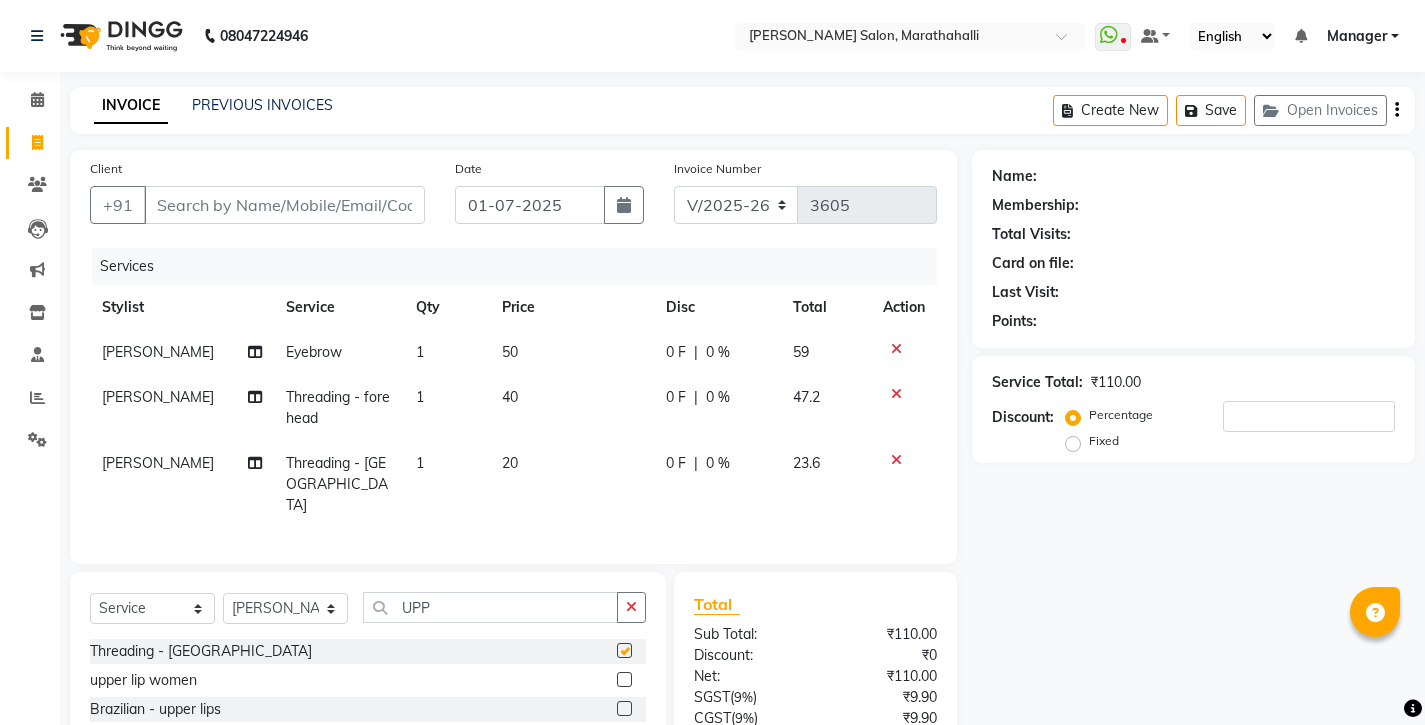 checkbox on "false" 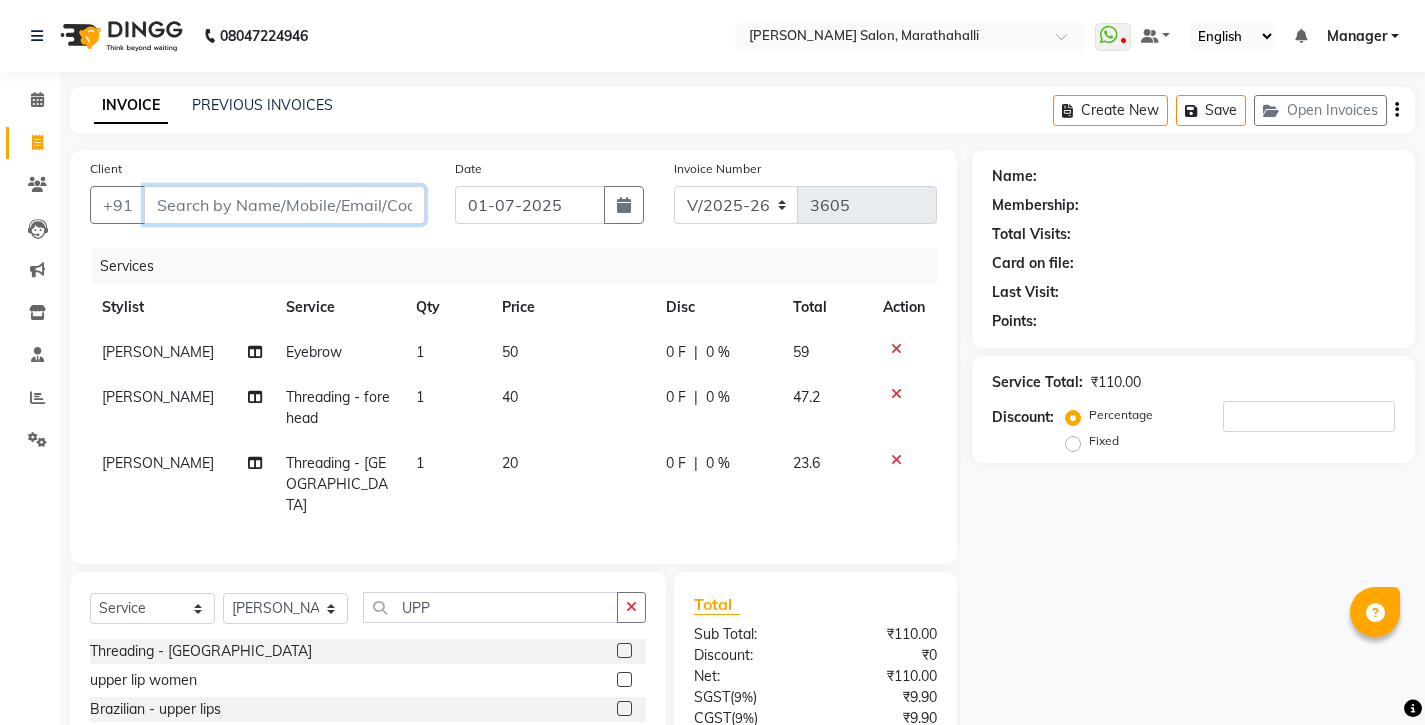 click on "Client" at bounding box center [284, 205] 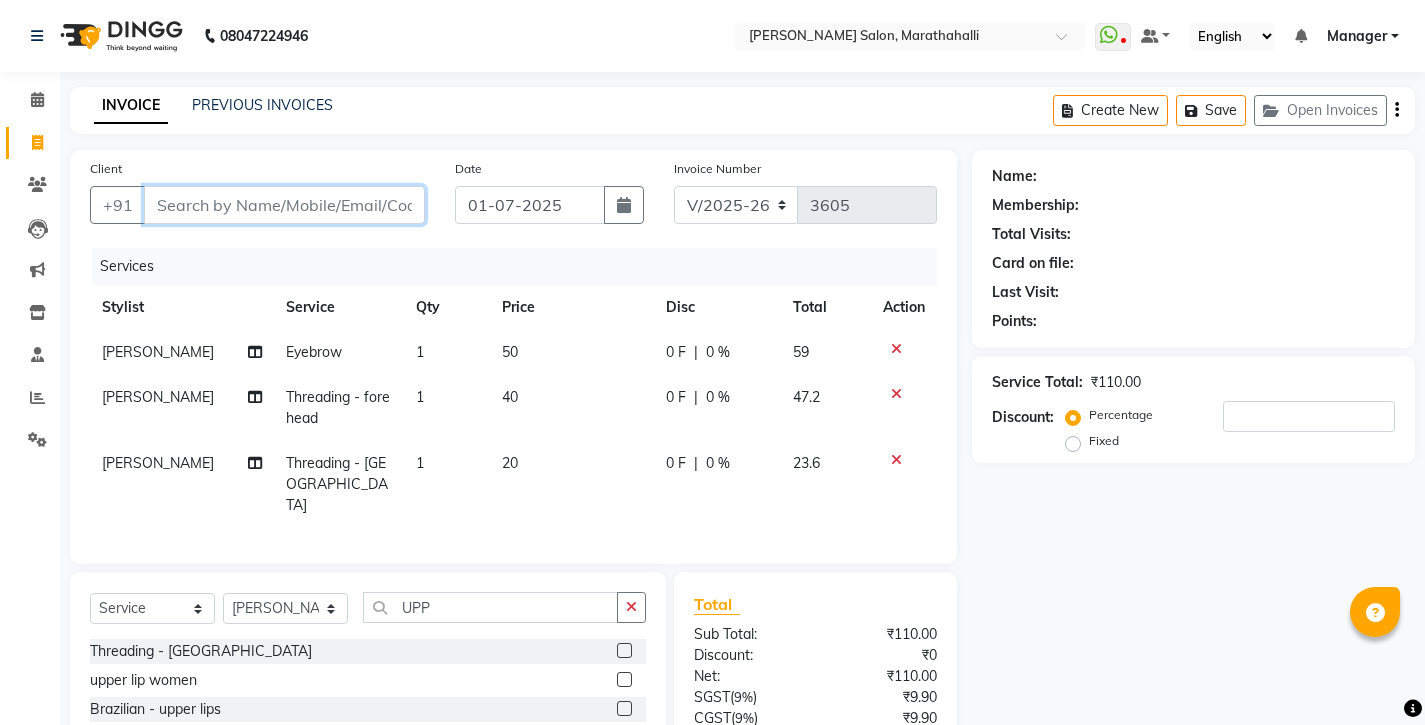 type on "9" 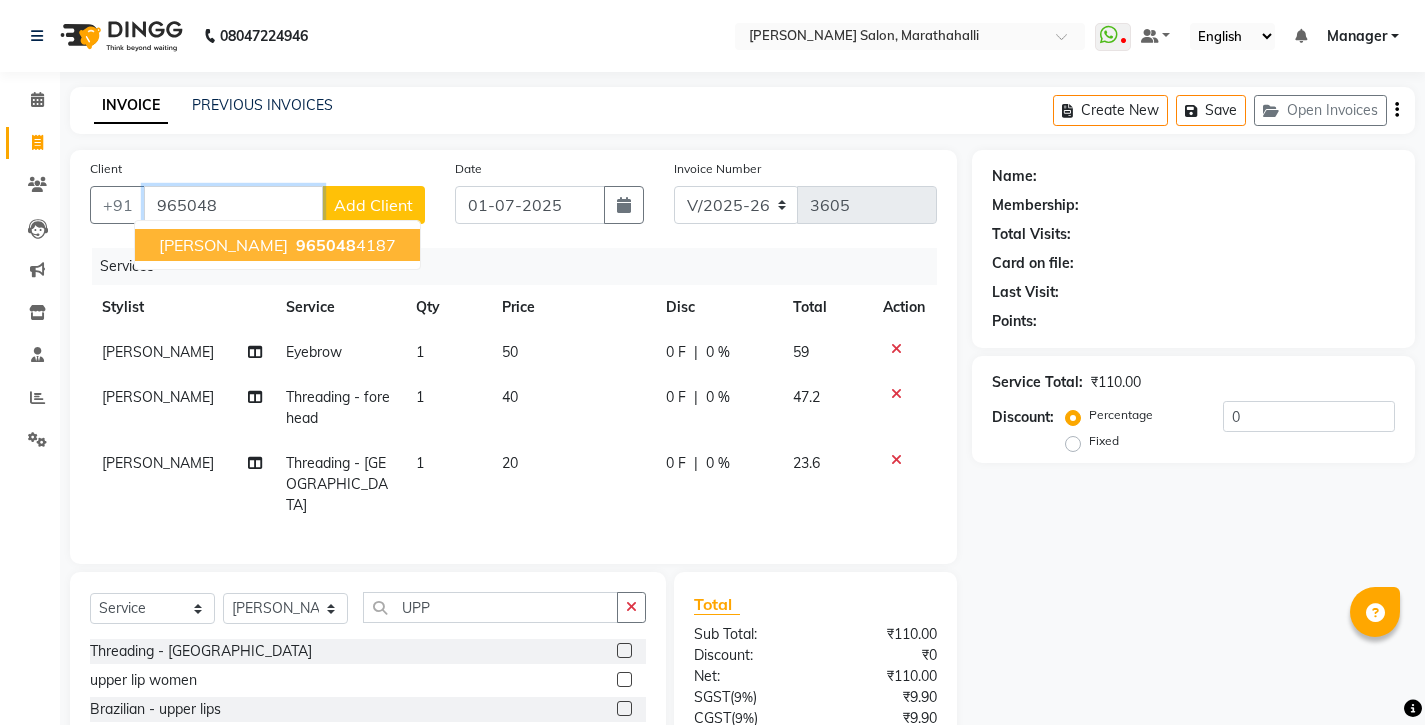 click on "965048" at bounding box center (326, 245) 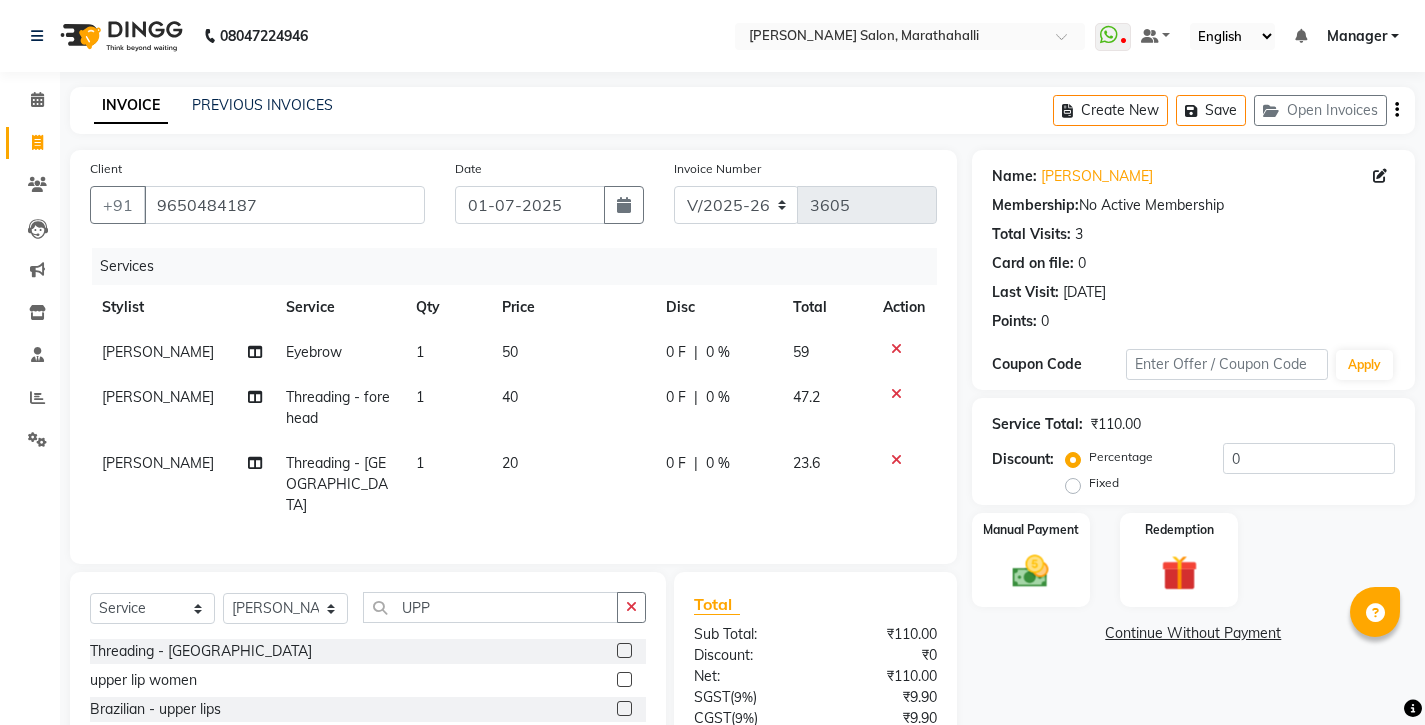 click 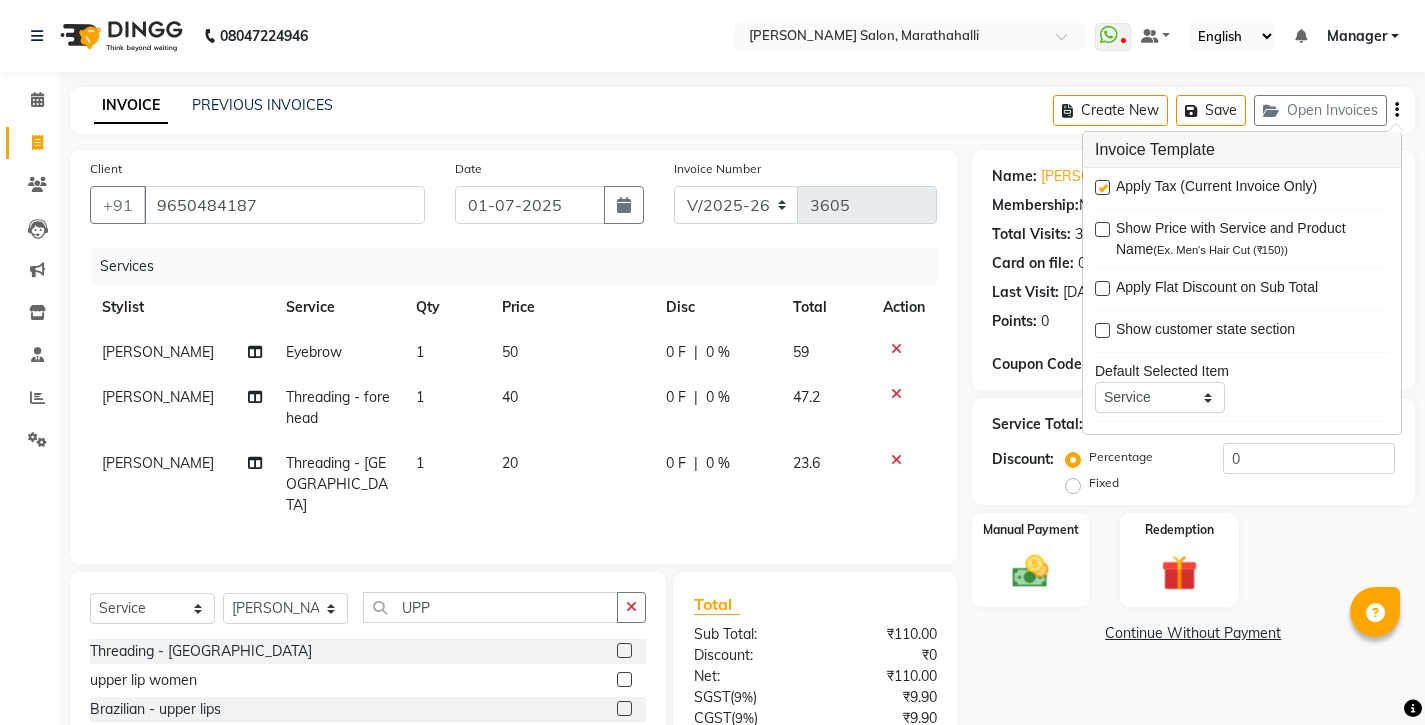 click at bounding box center (1102, 187) 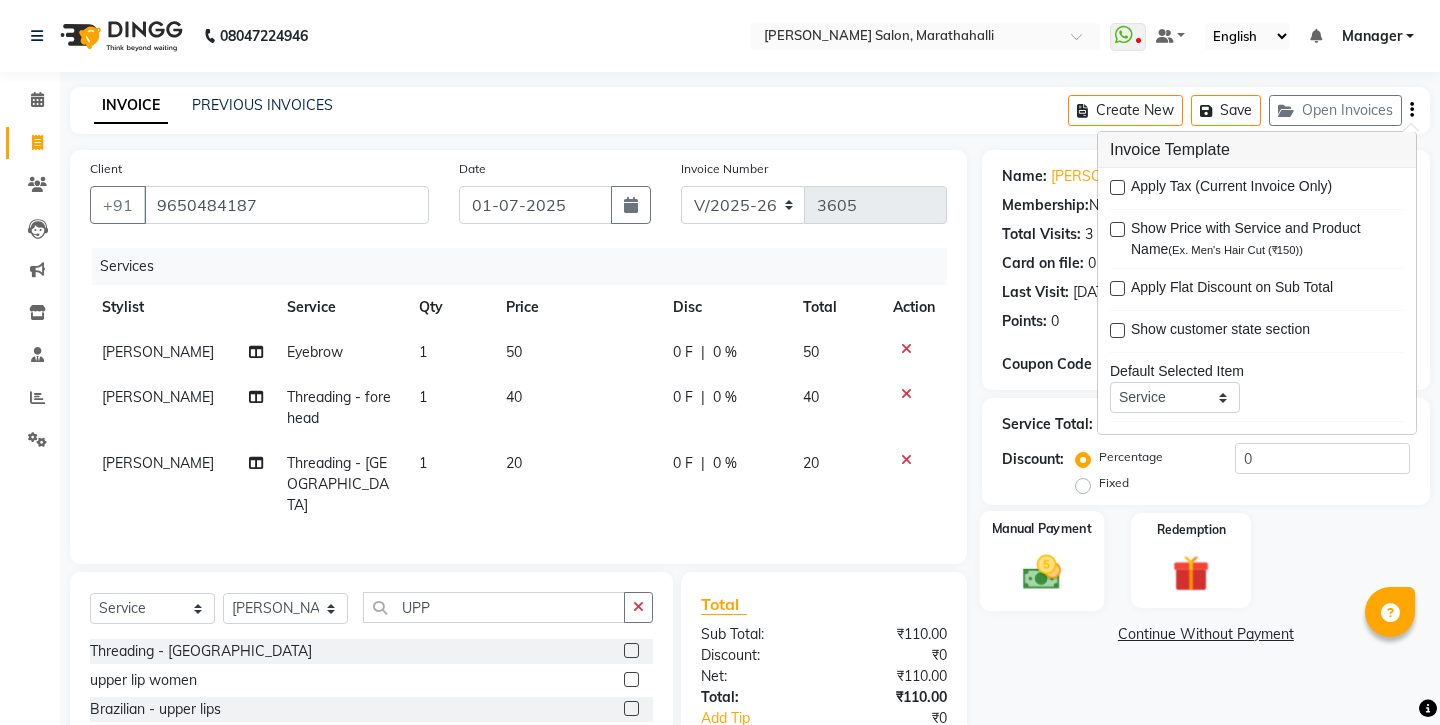 click on "Manual Payment" 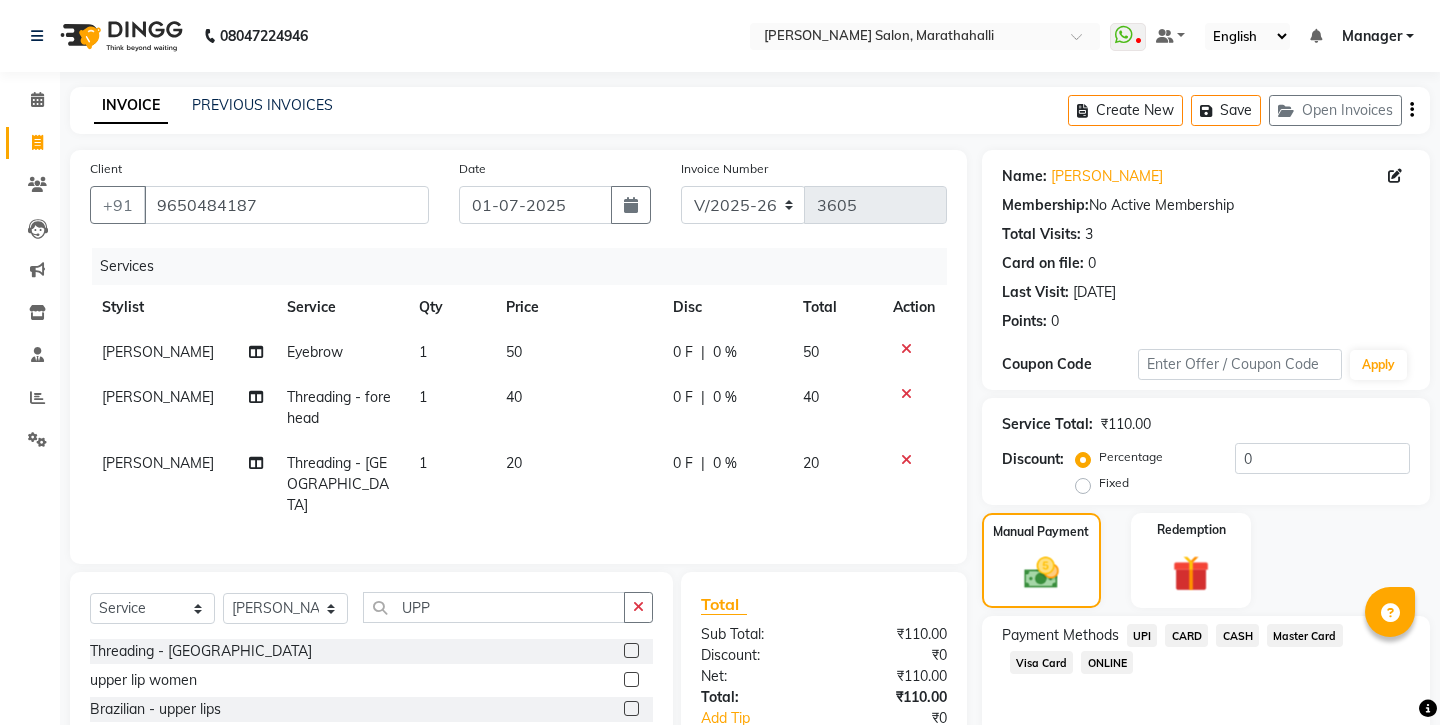 click on "UPI" 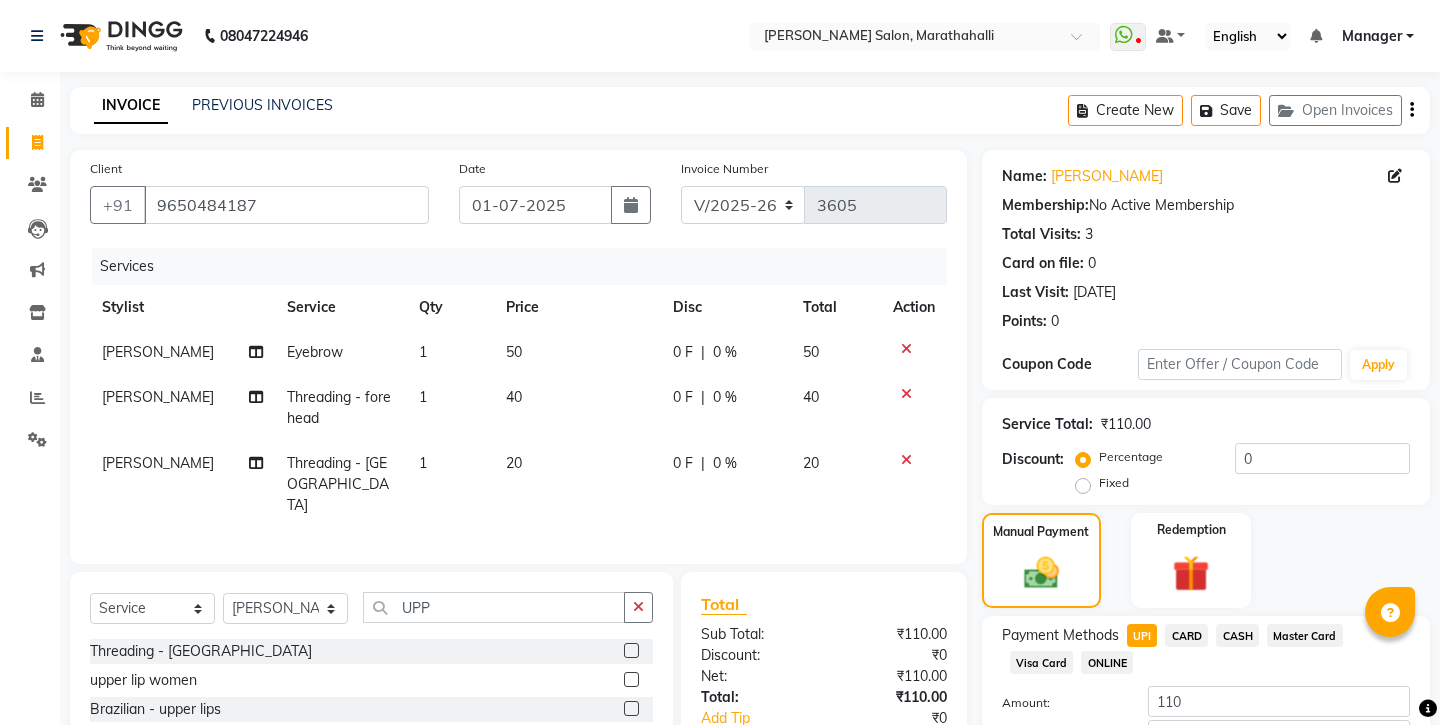 click on "Add Payment" 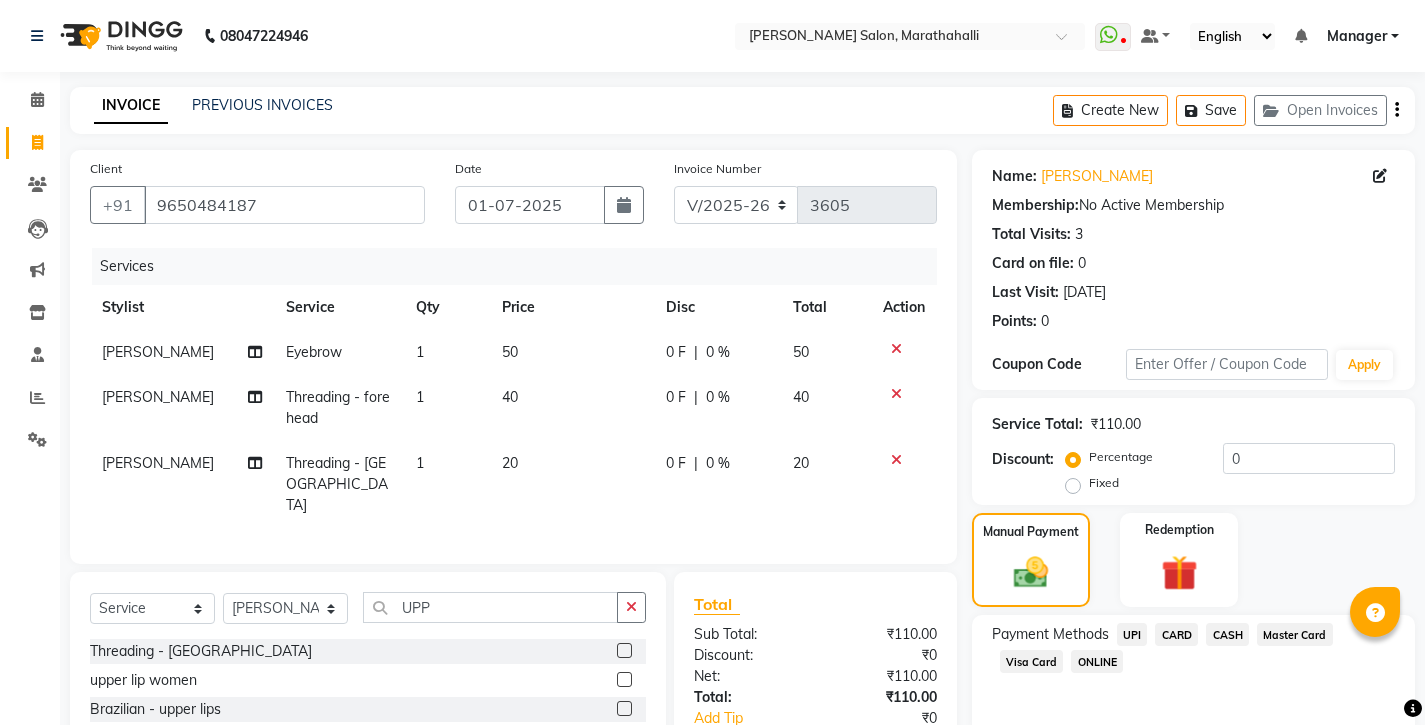 scroll, scrollTop: 68, scrollLeft: 0, axis: vertical 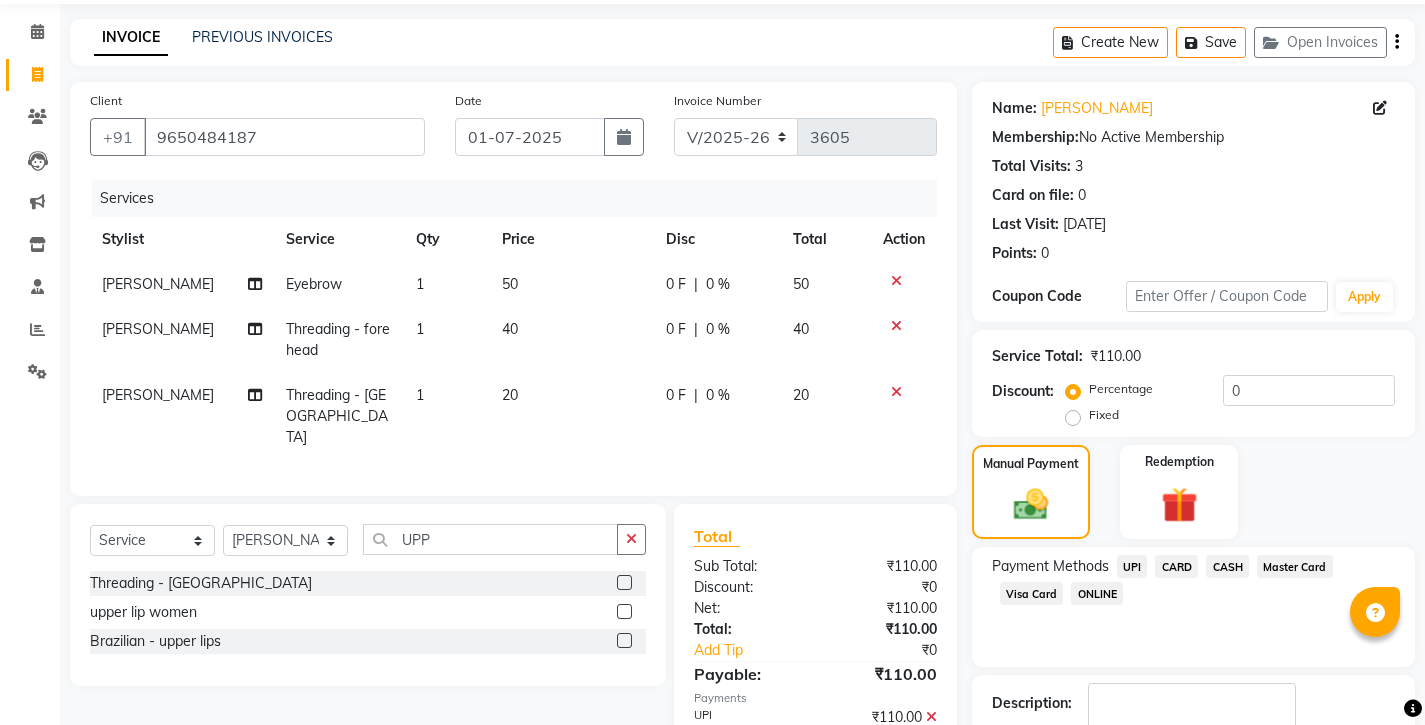 click on "Checkout" 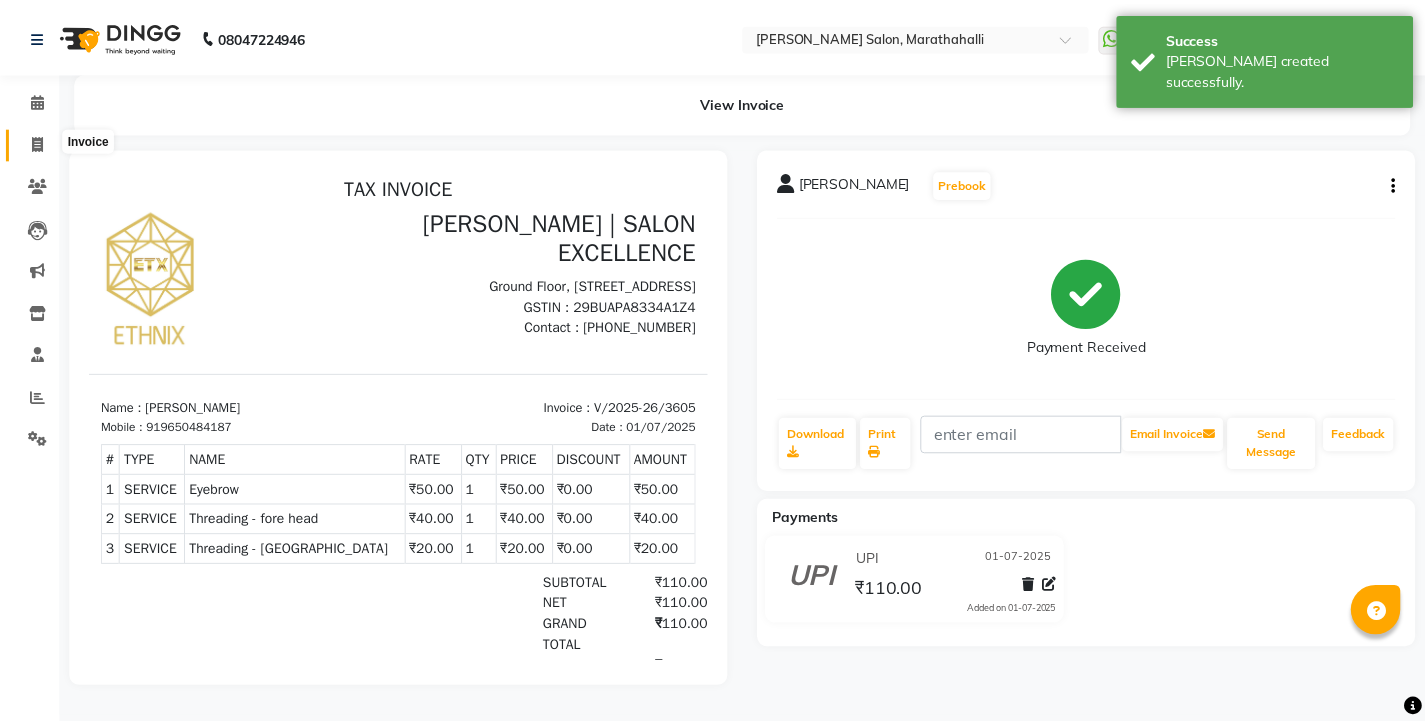 scroll, scrollTop: 0, scrollLeft: 0, axis: both 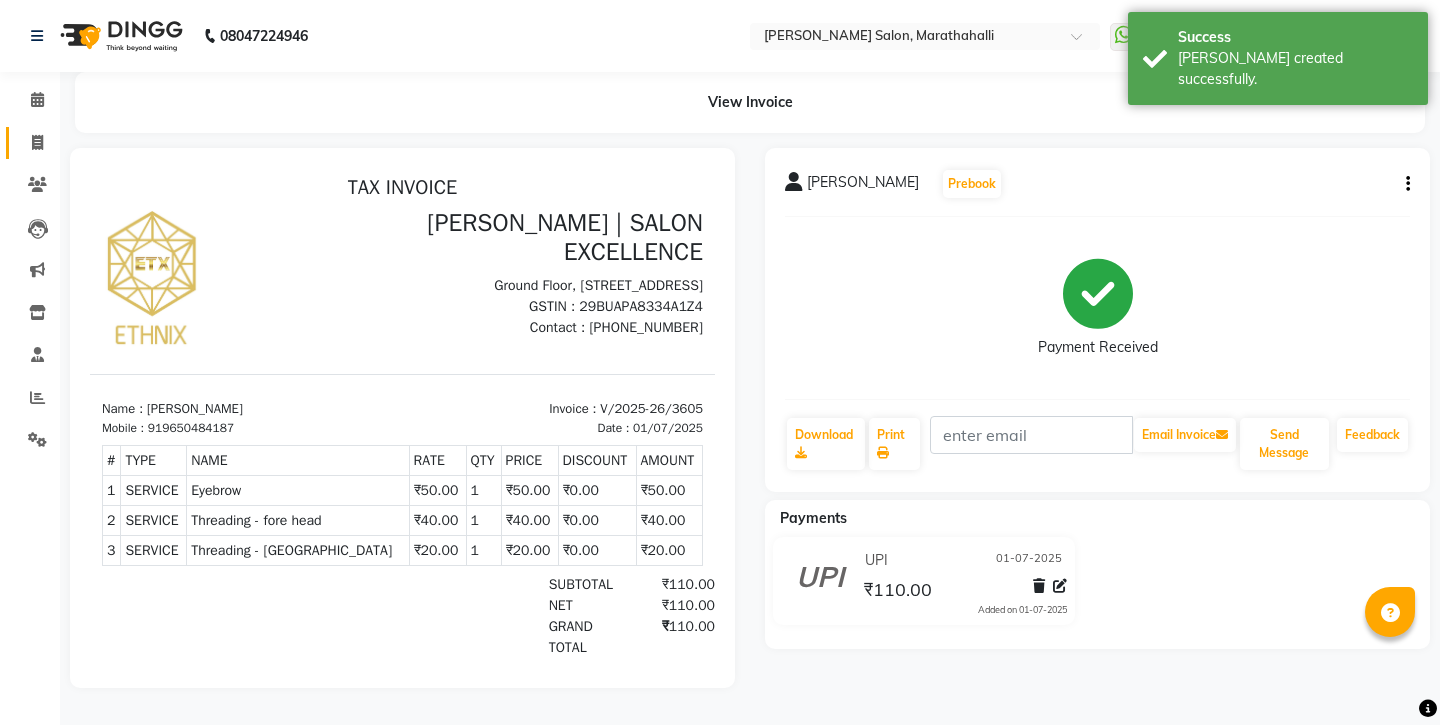 click 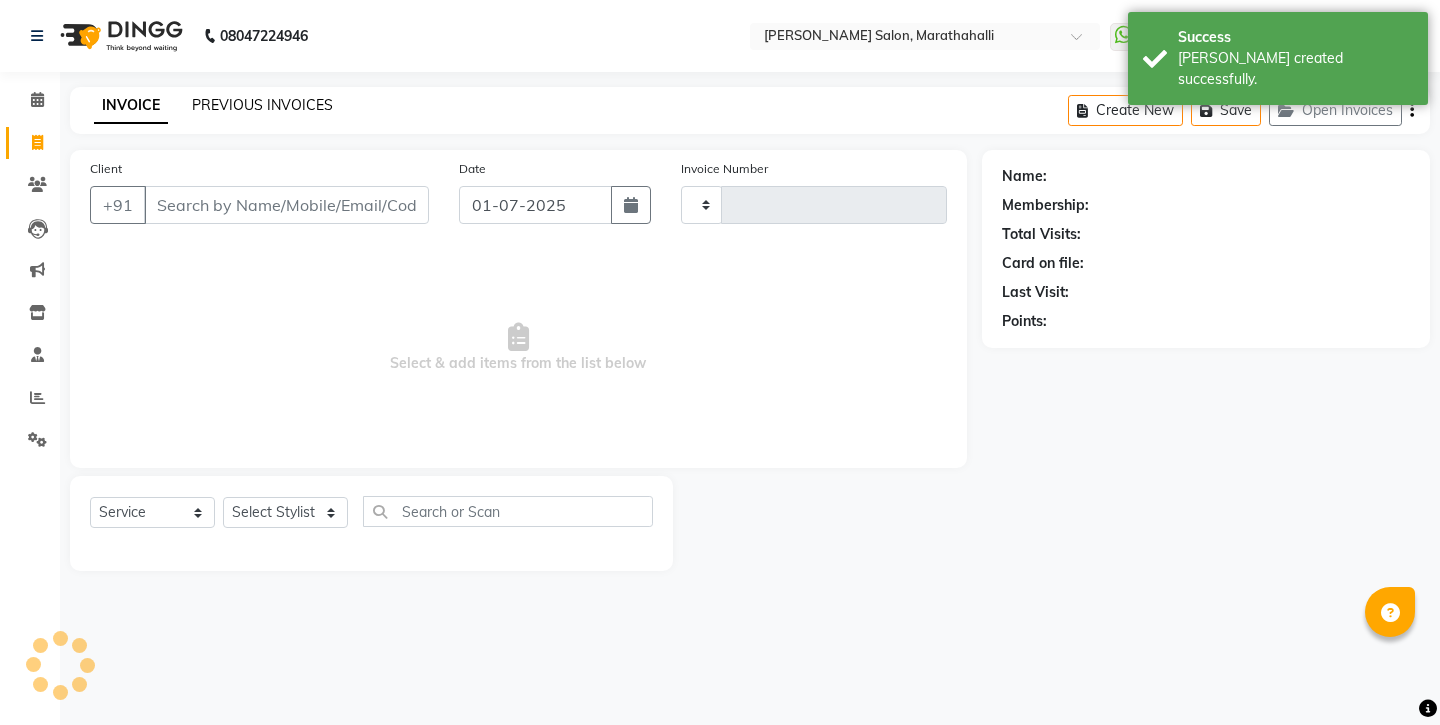 click on "PREVIOUS INVOICES" 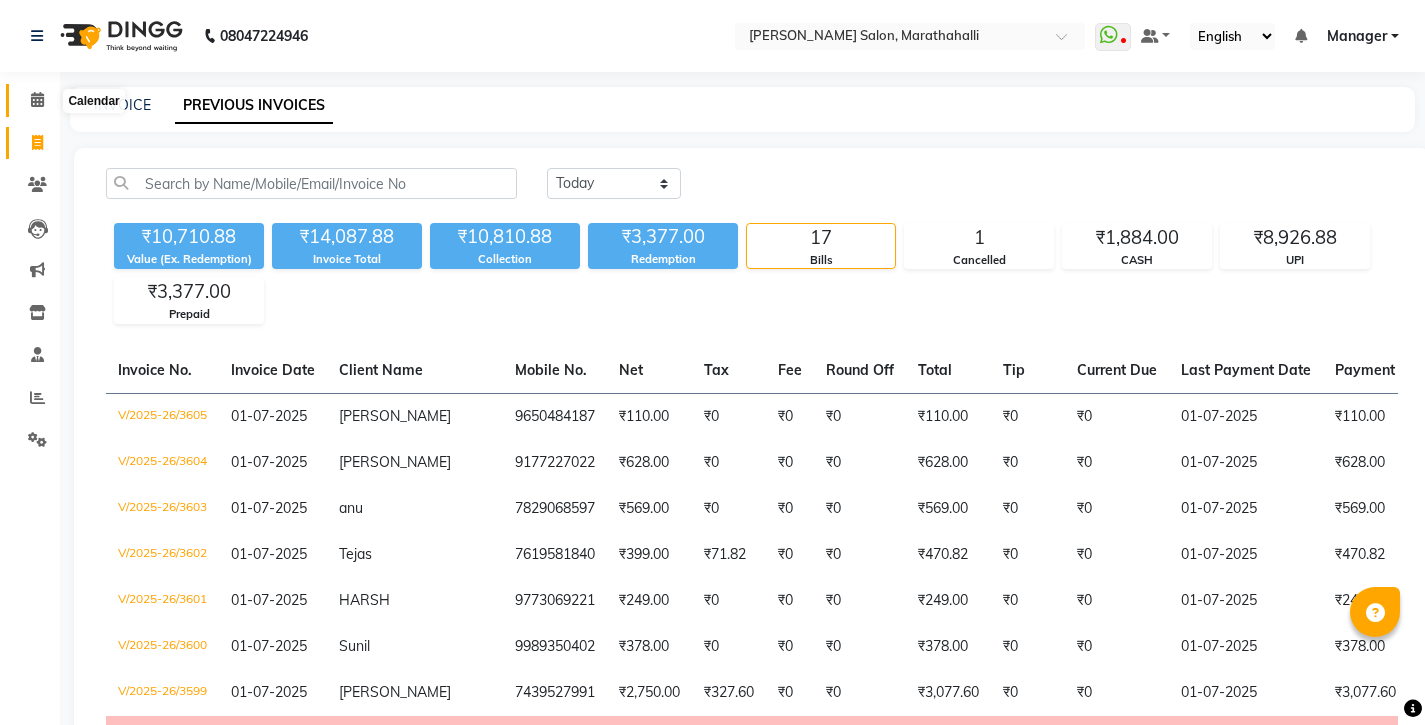 click 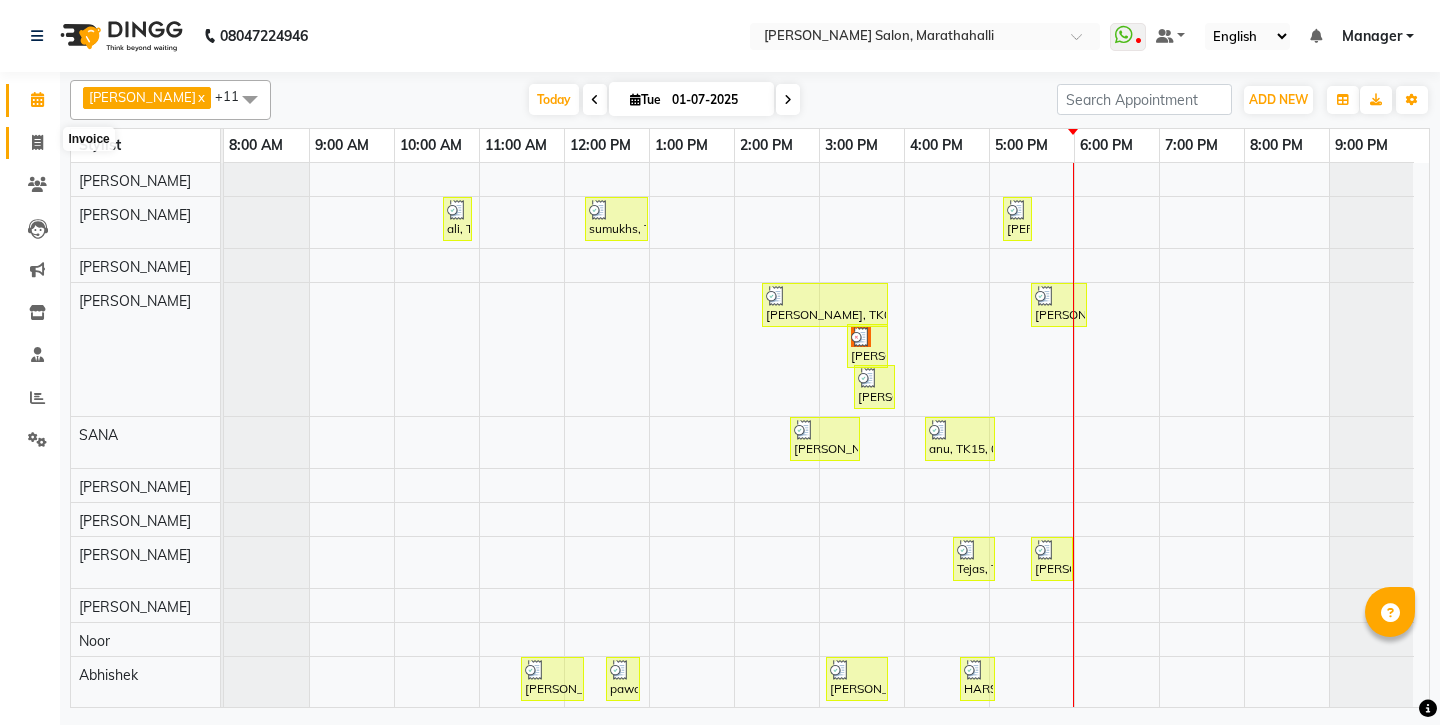 click 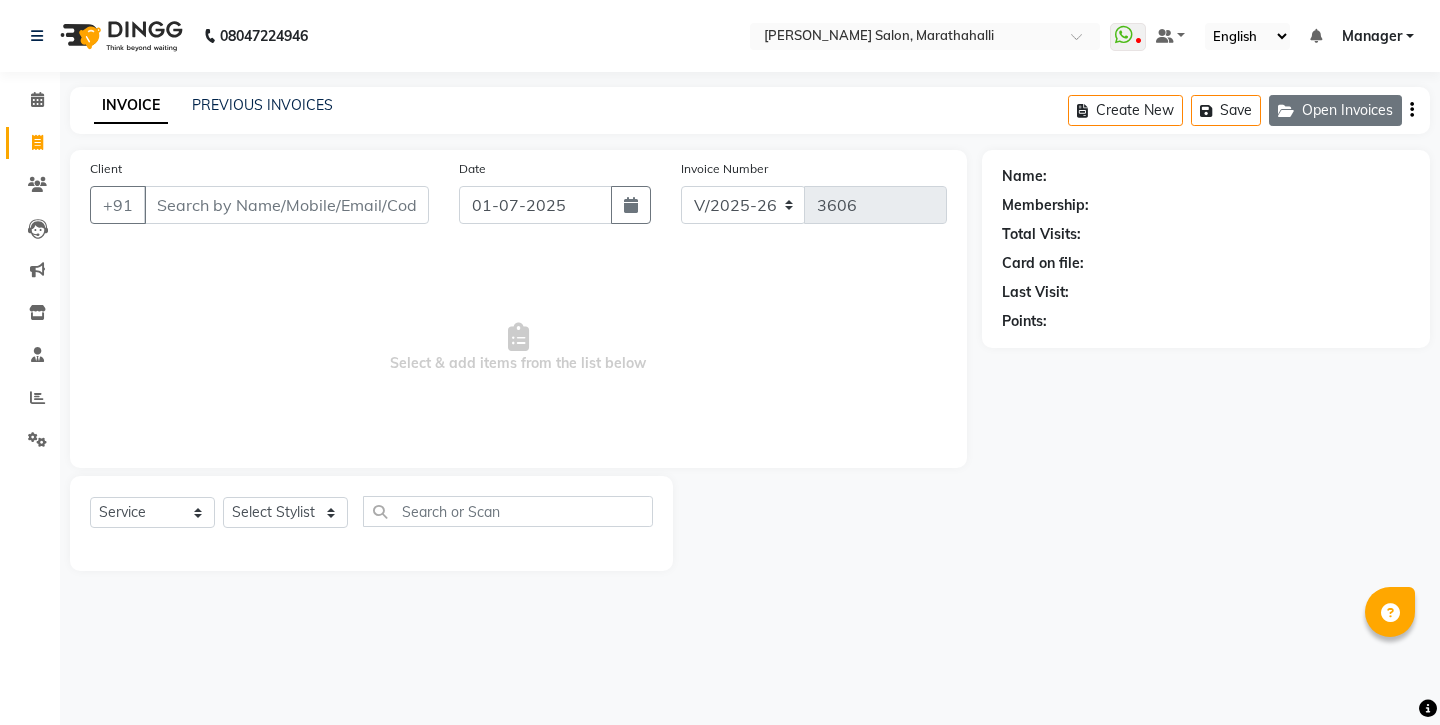 click on "Open Invoices" 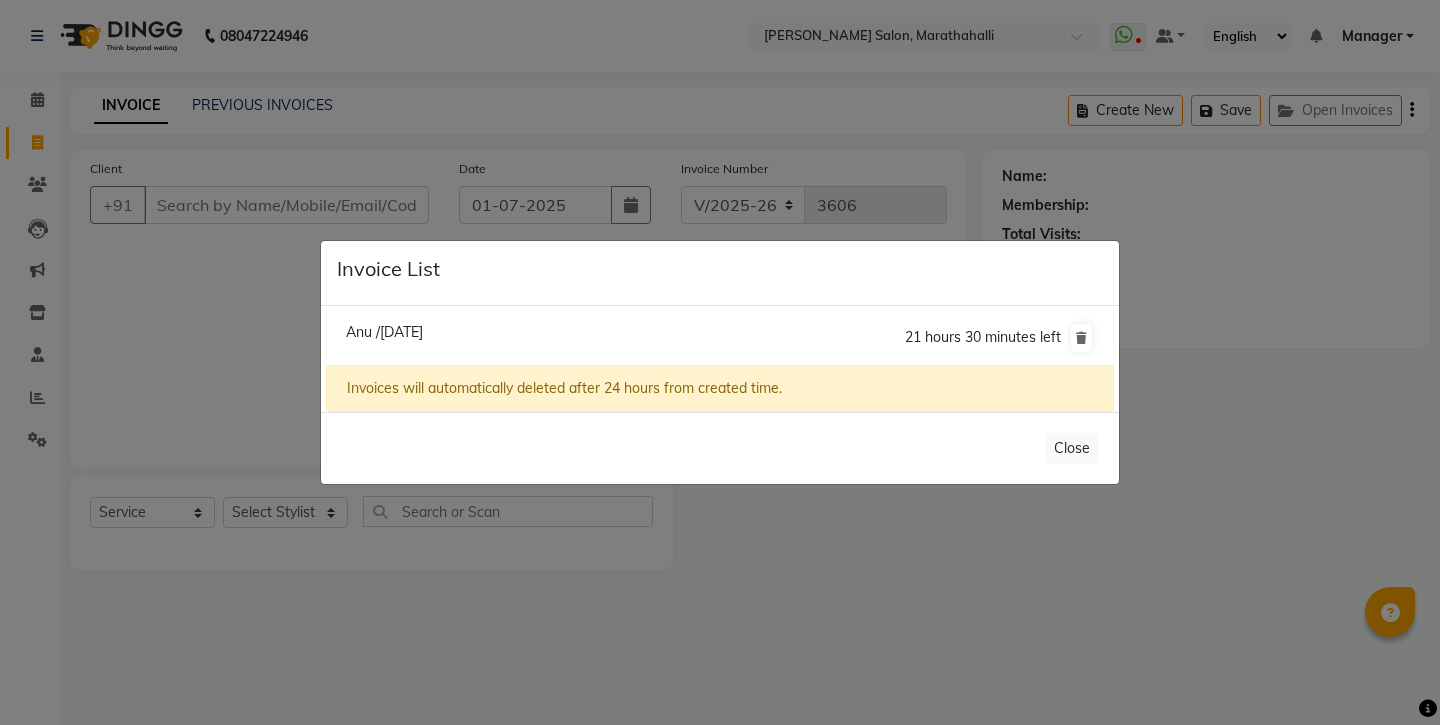 click on "Anu /01 July 2025" 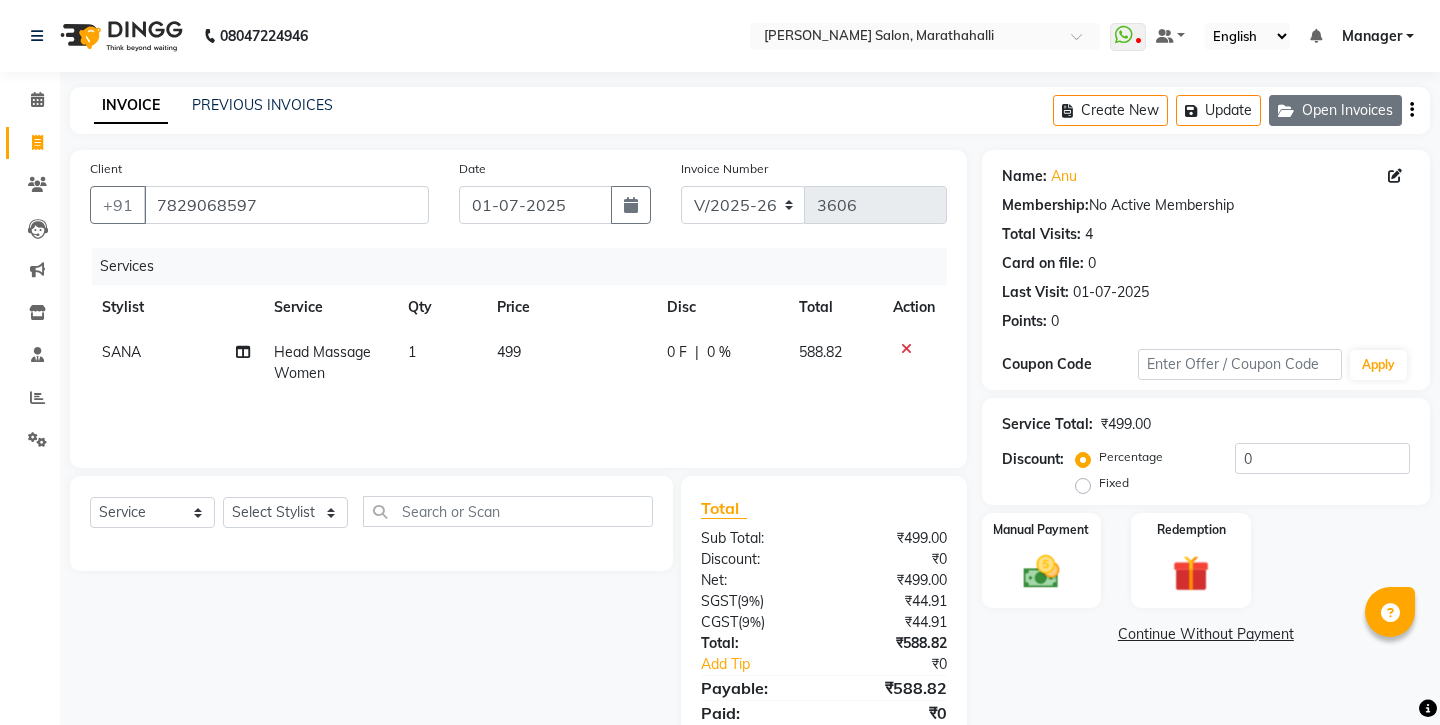 click on "Open Invoices" 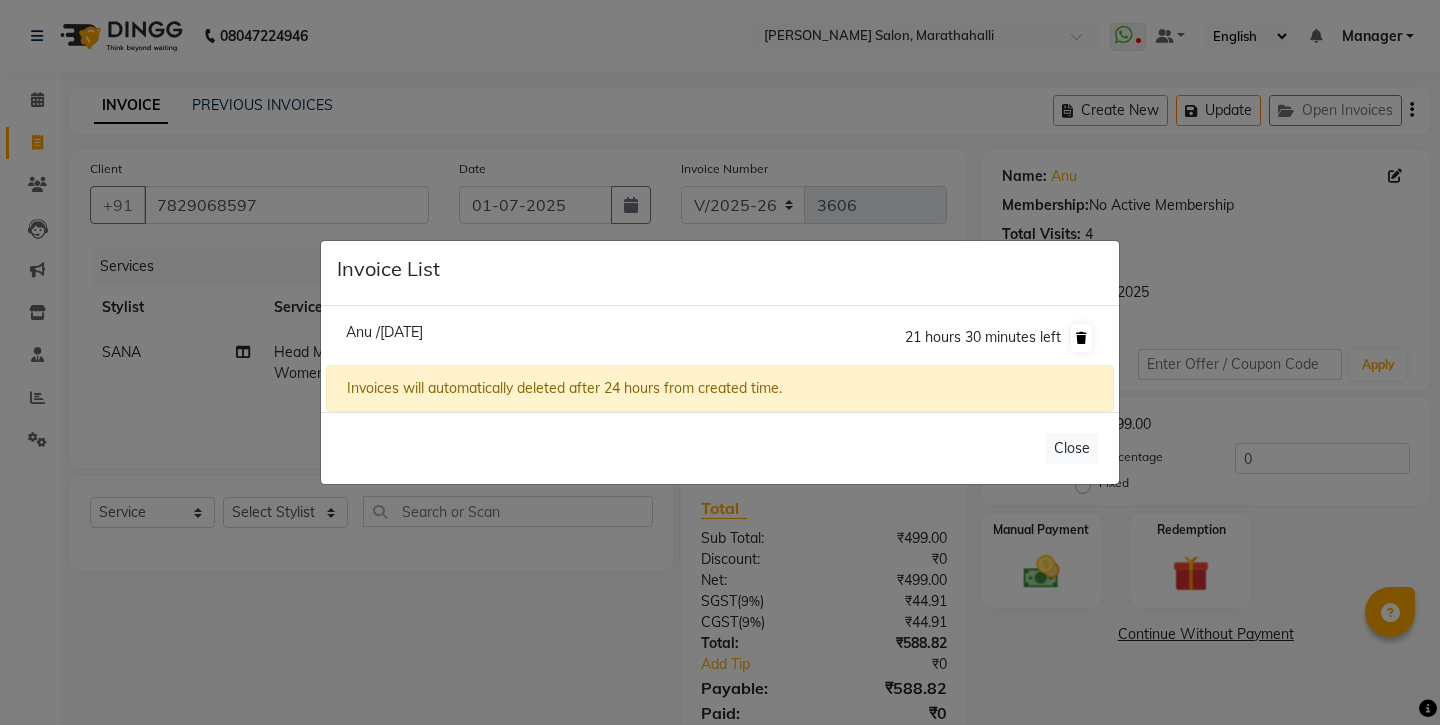 click 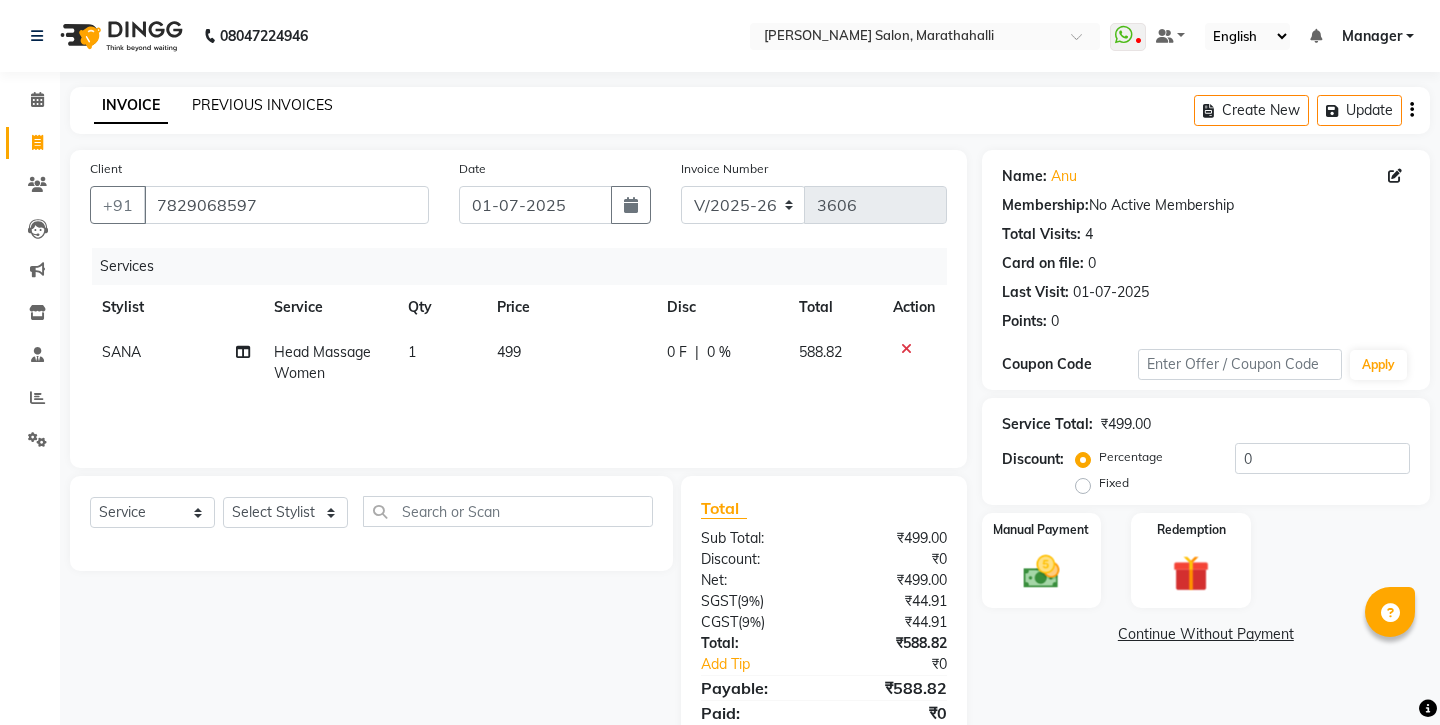 click on "PREVIOUS INVOICES" 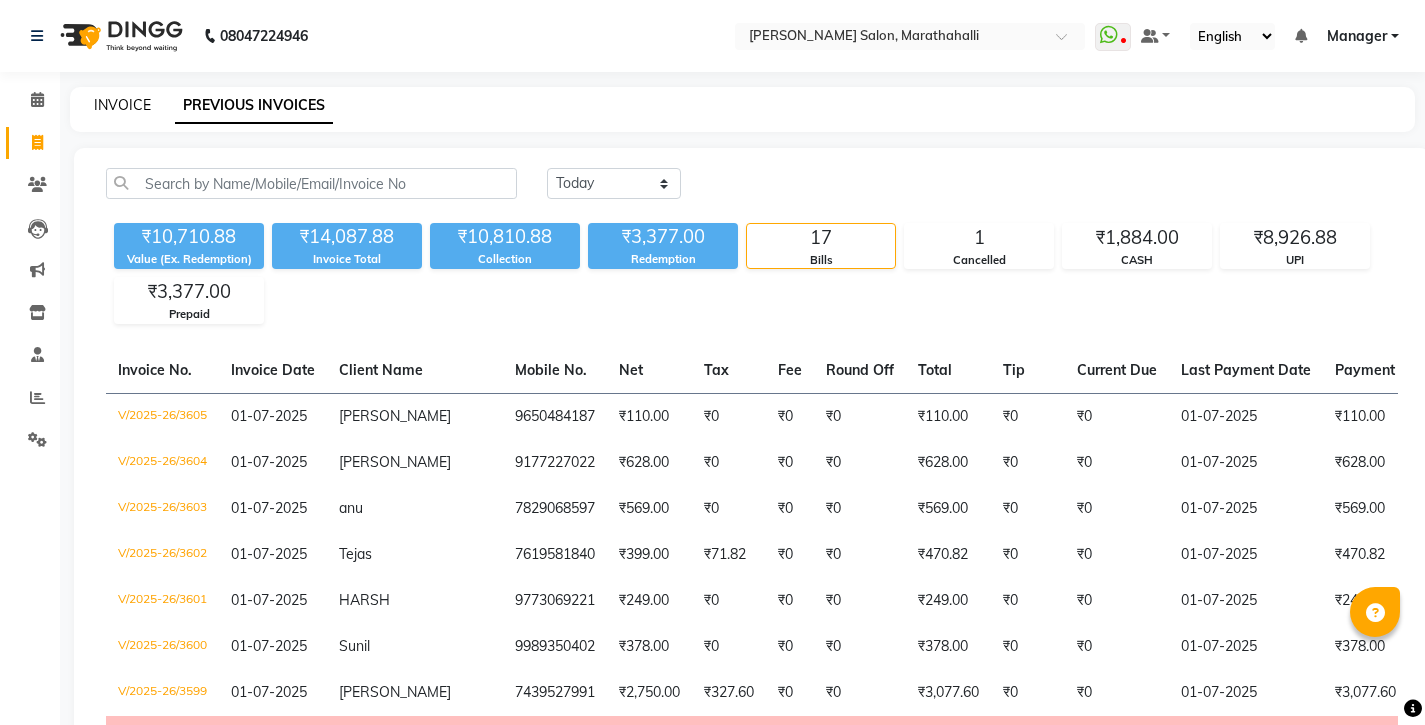 click on "INVOICE" 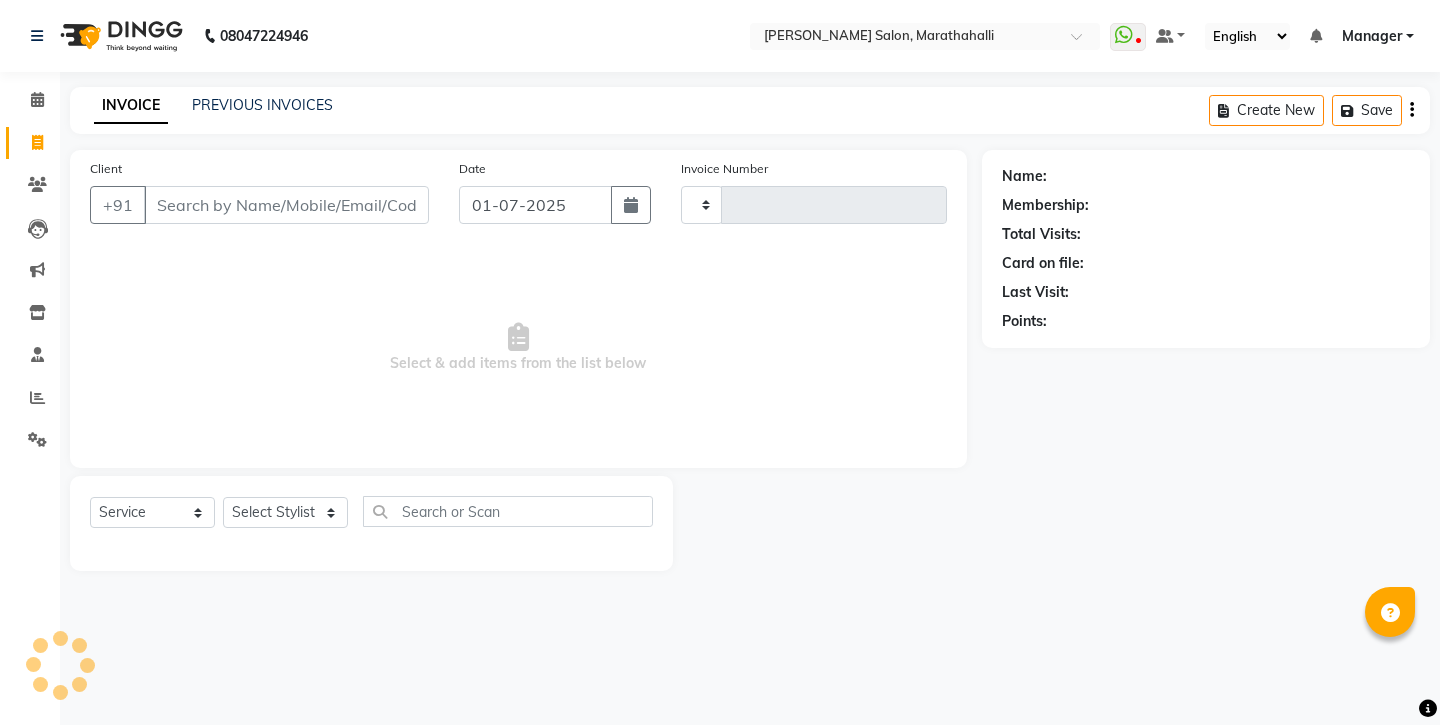type on "3606" 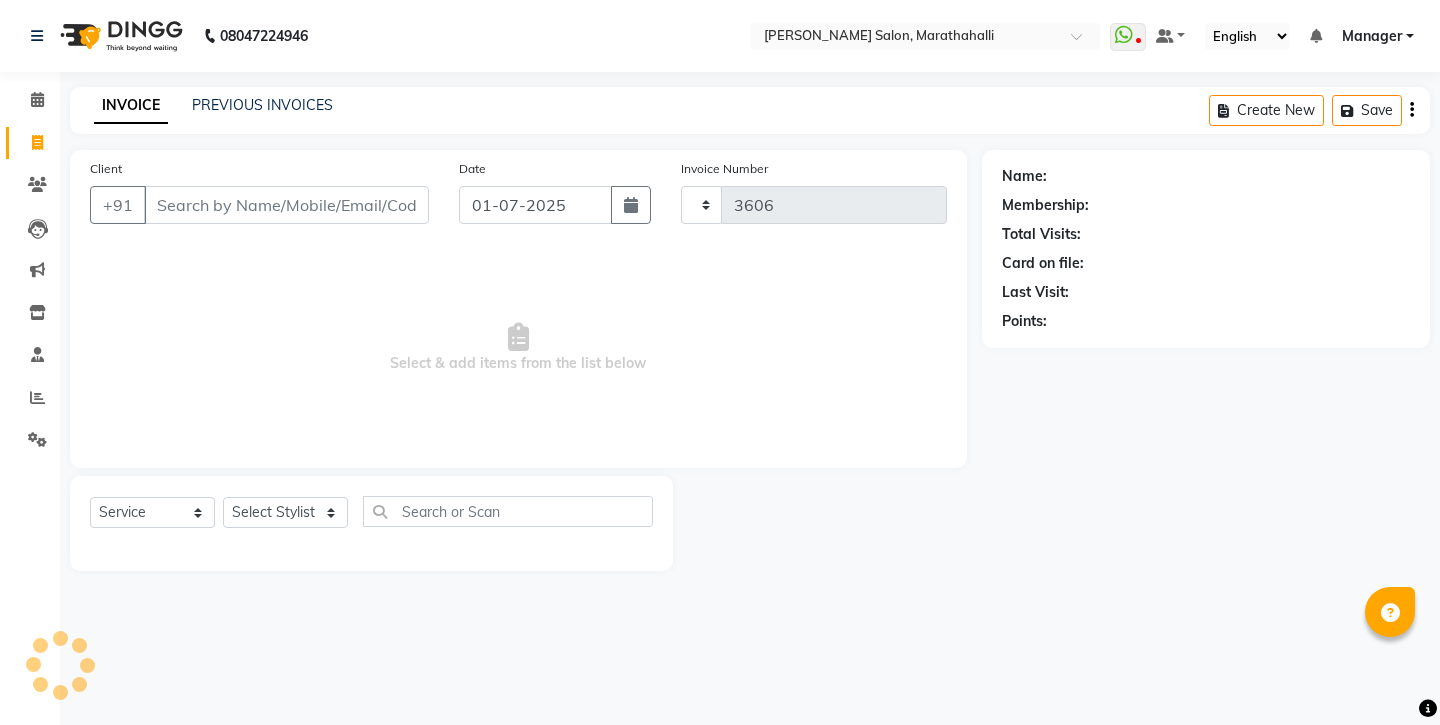 select on "4783" 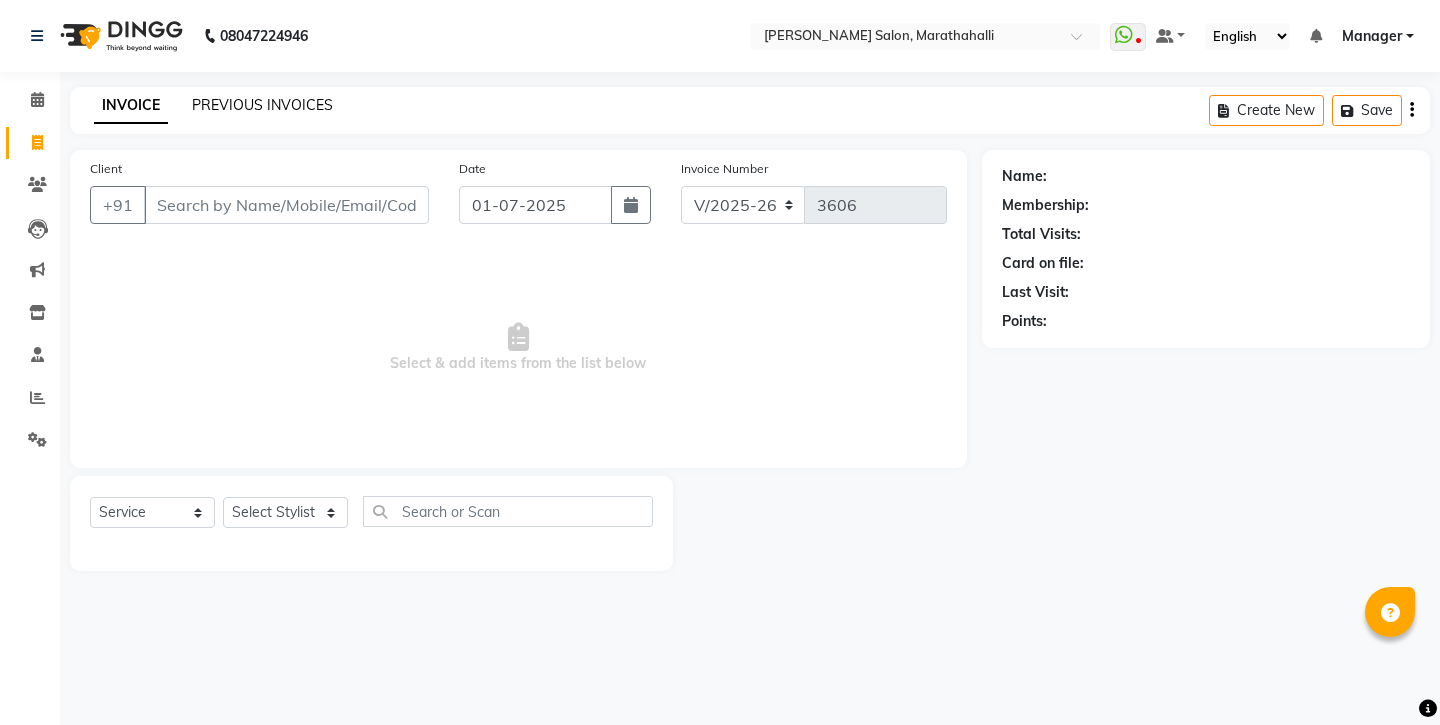click on "PREVIOUS INVOICES" 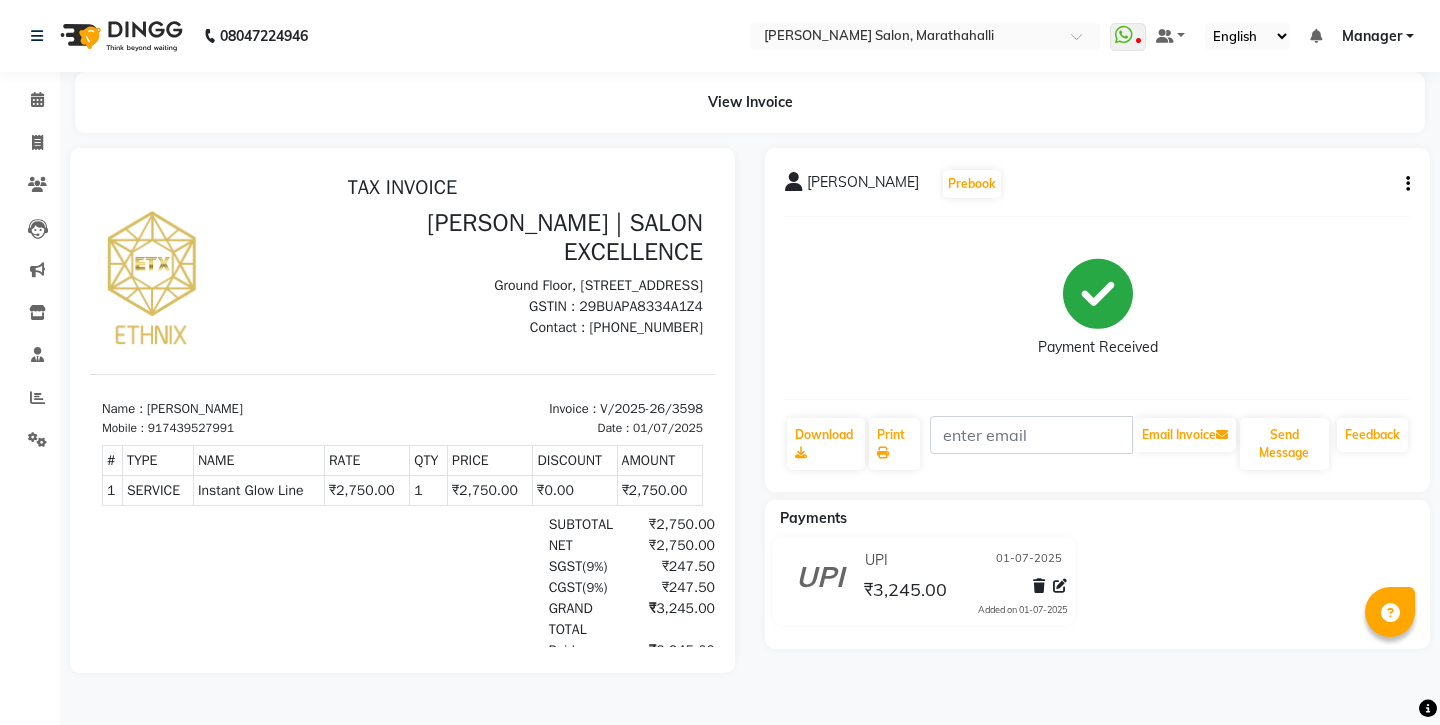 scroll, scrollTop: 0, scrollLeft: 0, axis: both 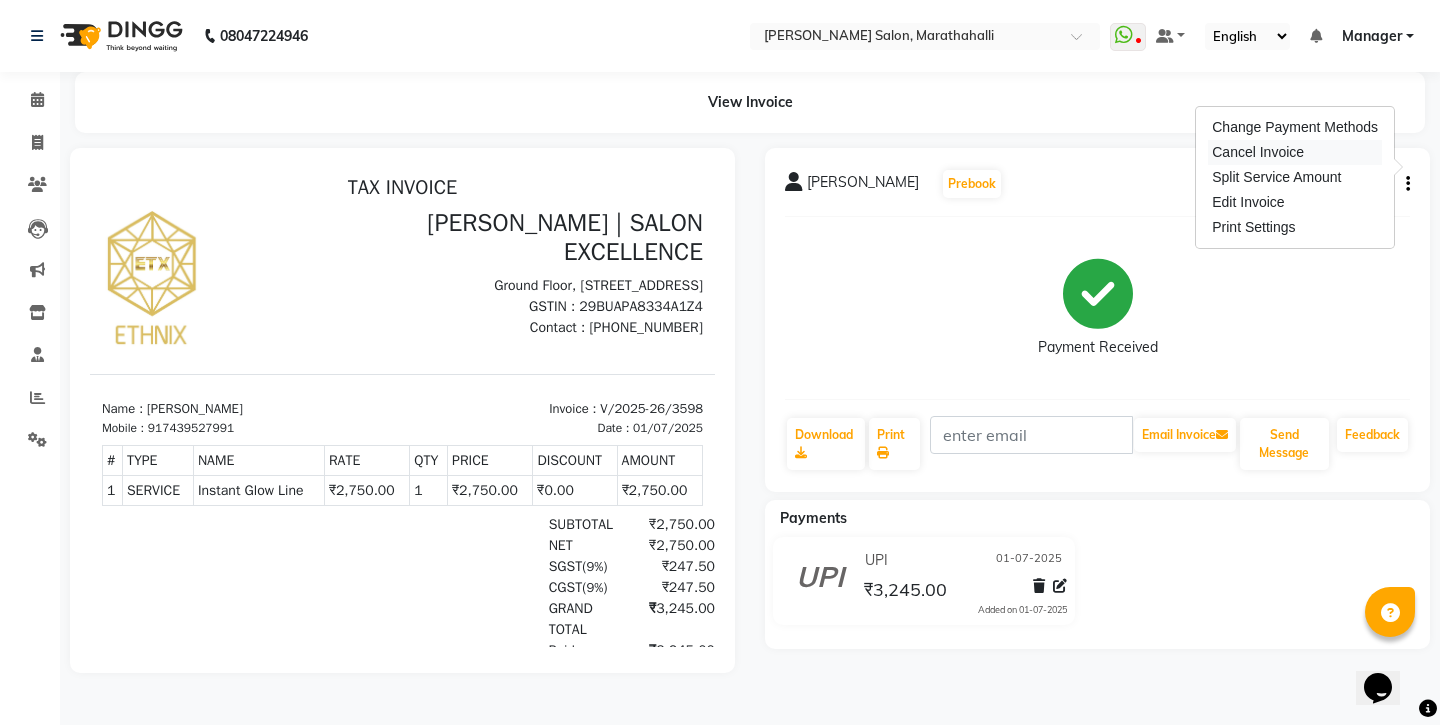 click on "Cancel Invoice" at bounding box center (1295, 152) 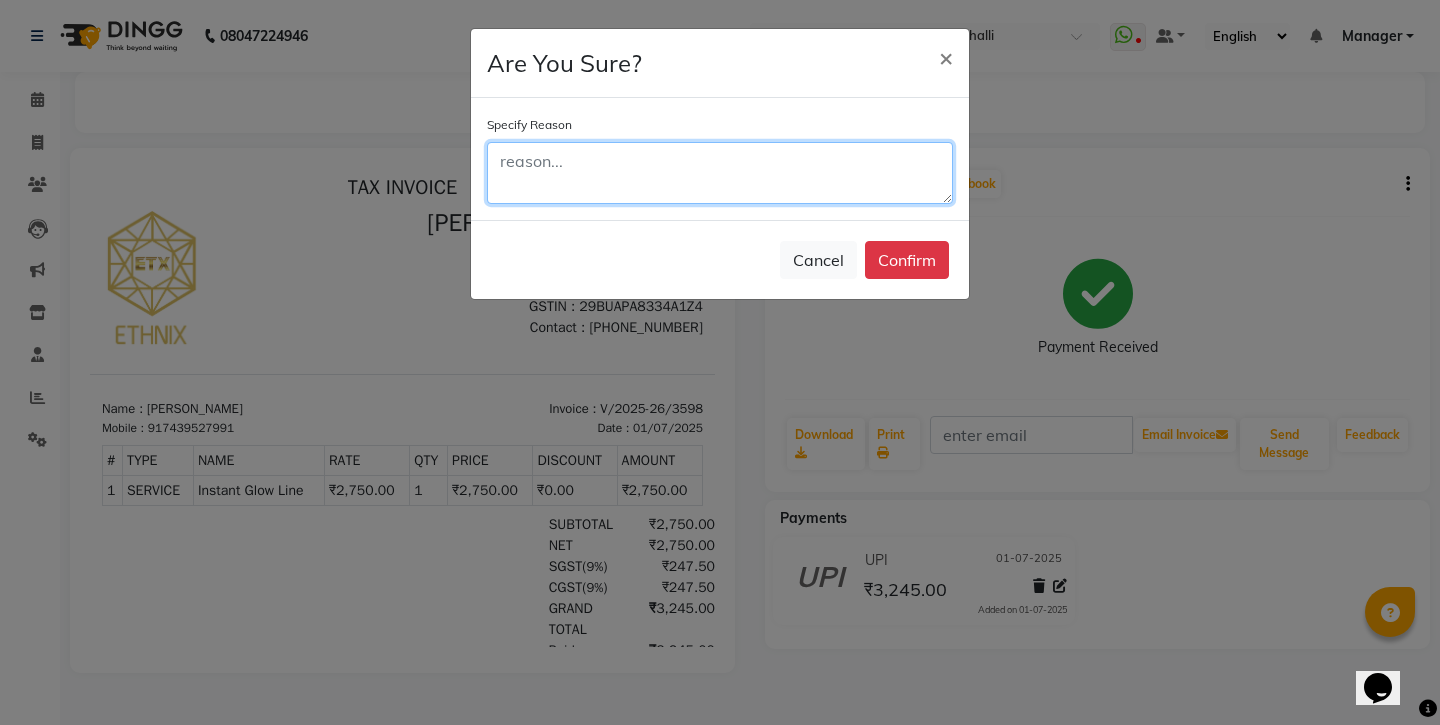 click 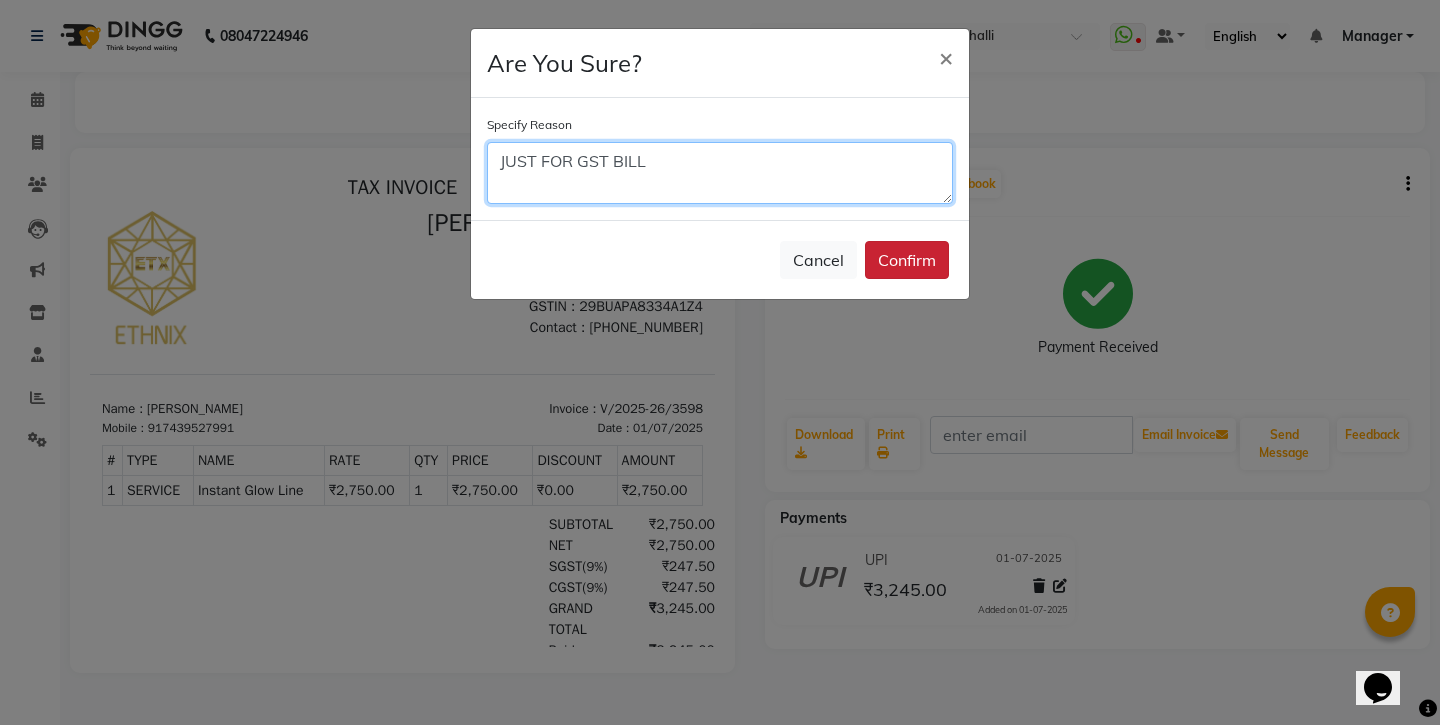 type on "JUST FOR GST BILL" 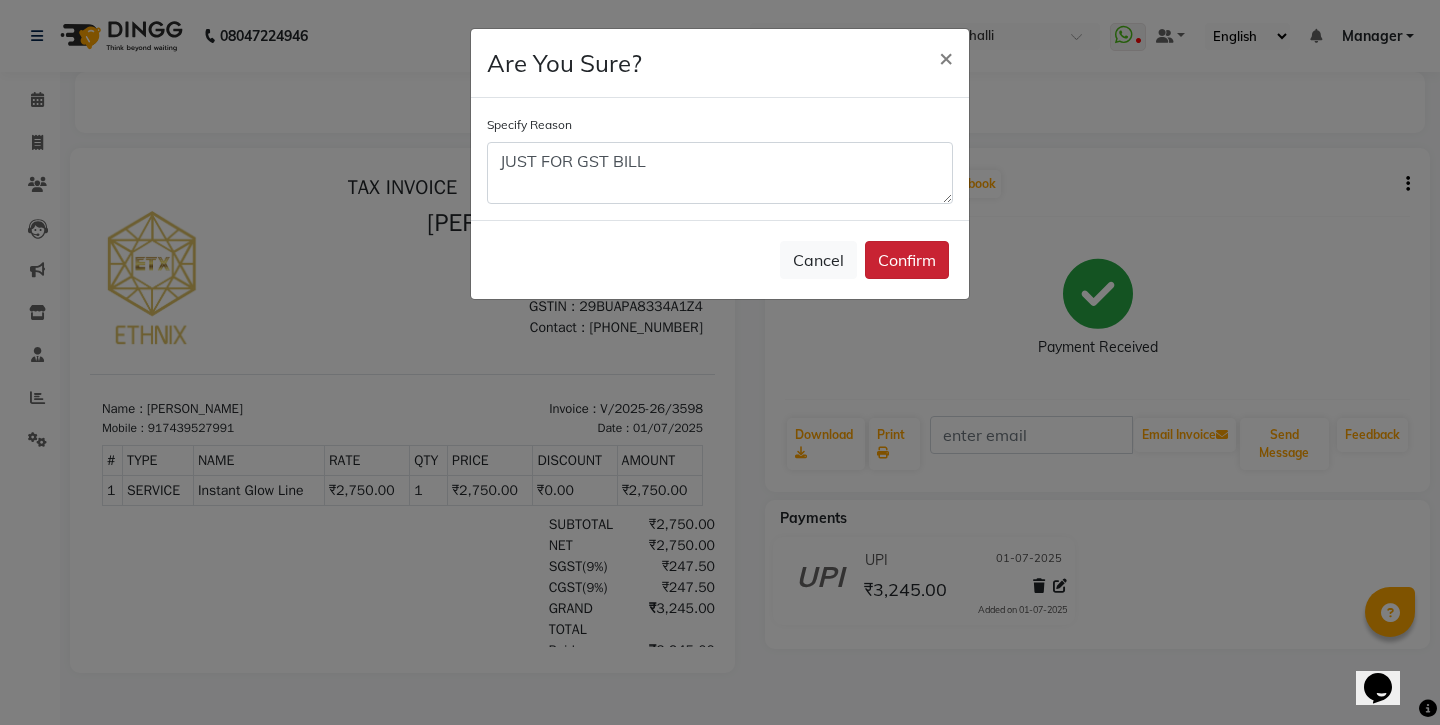 click on "Confirm" 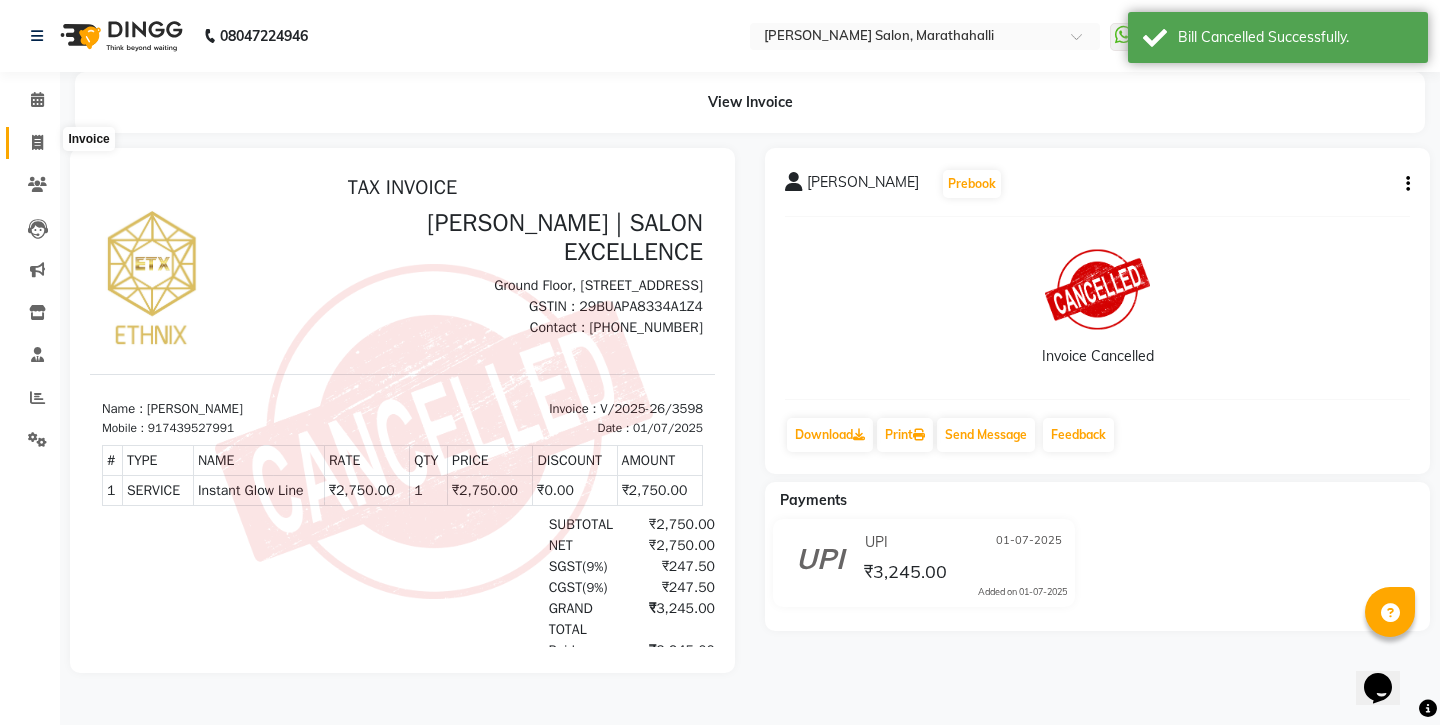 click 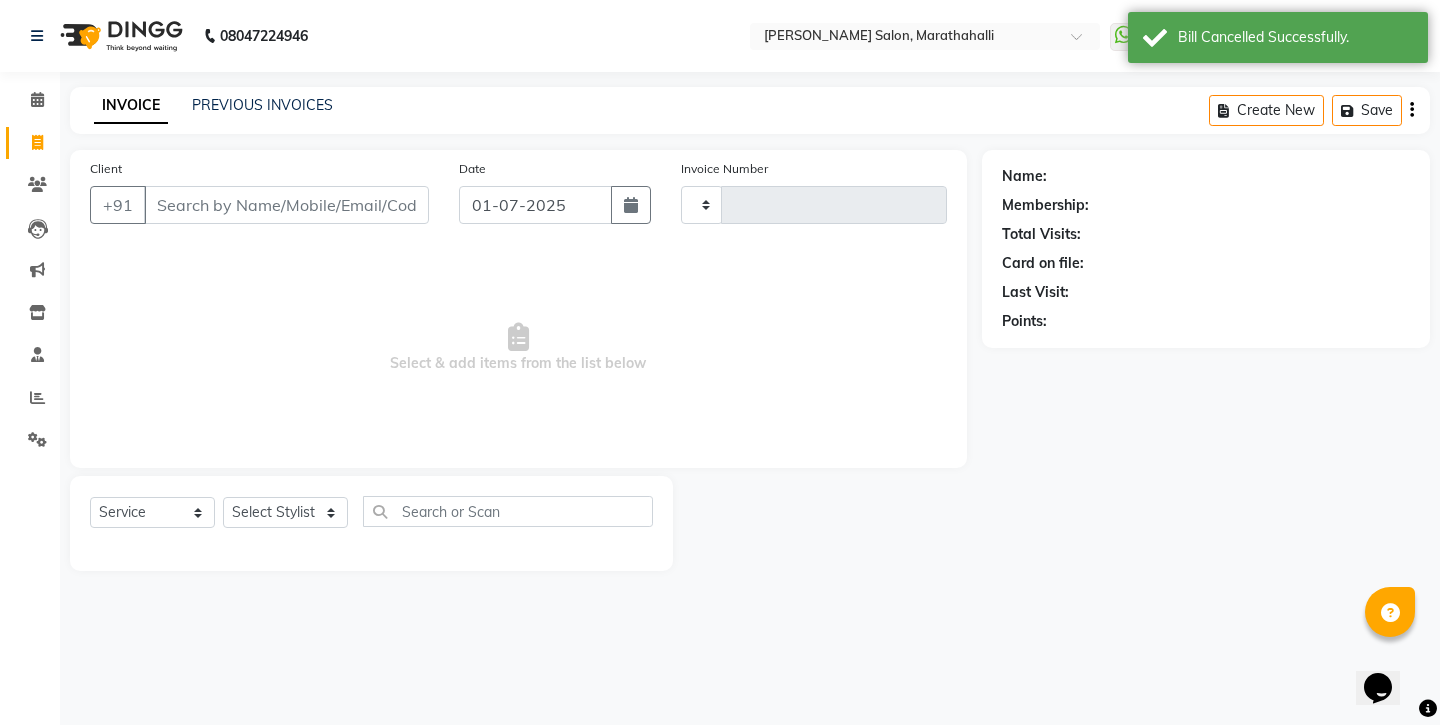 type on "3600" 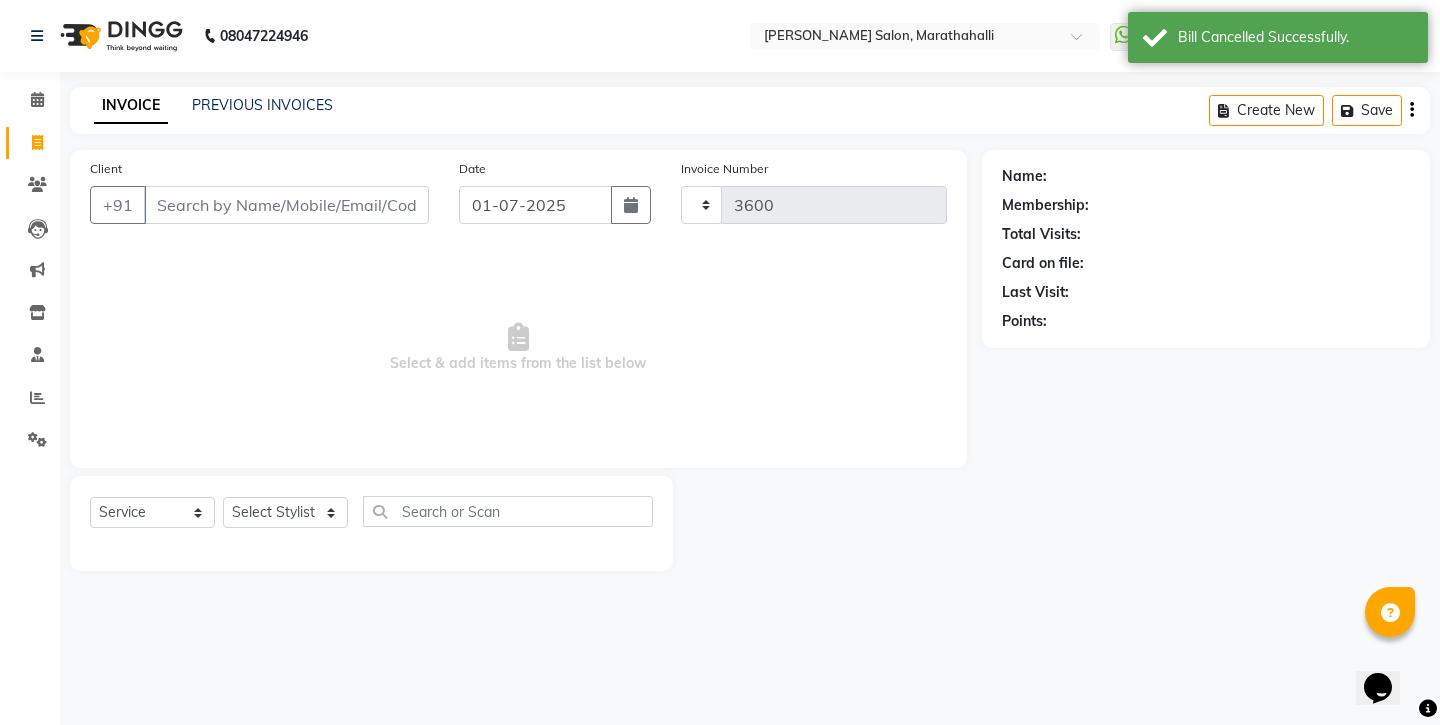 select on "4783" 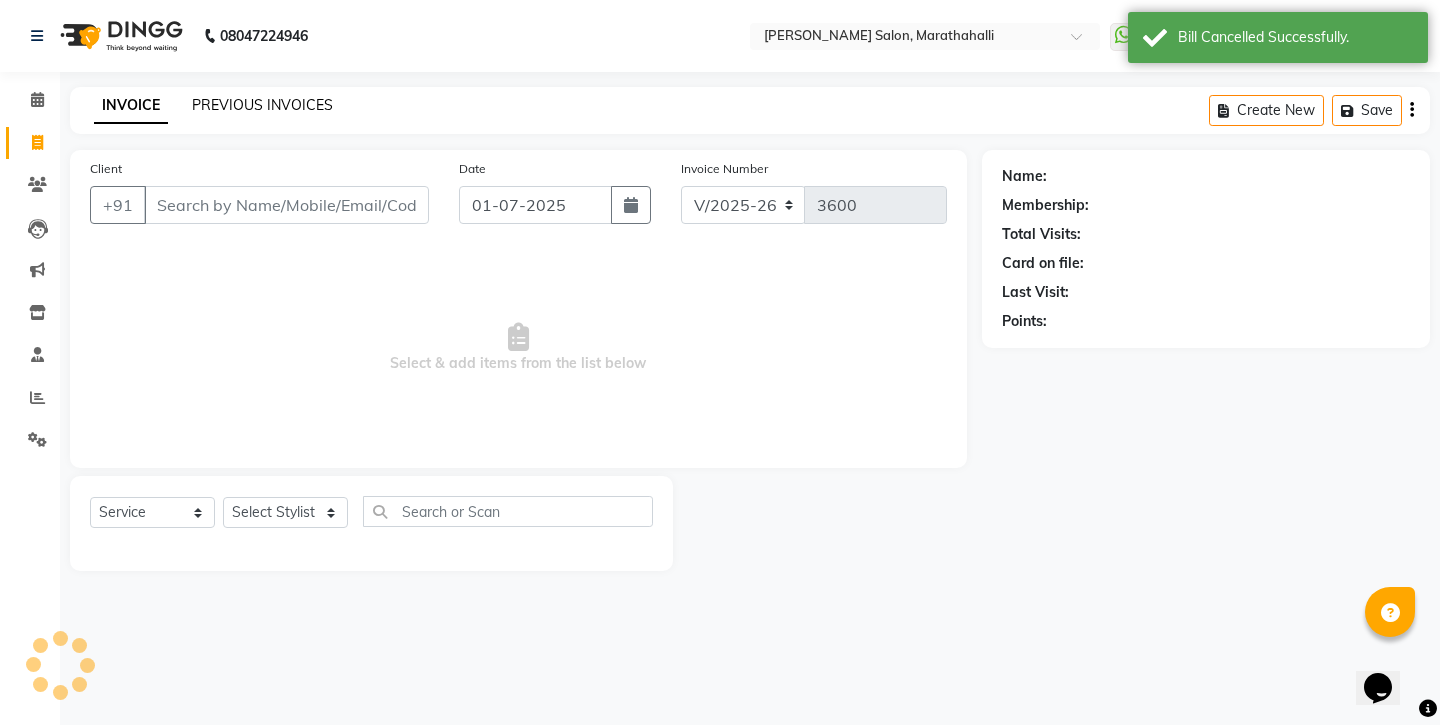 click on "PREVIOUS INVOICES" 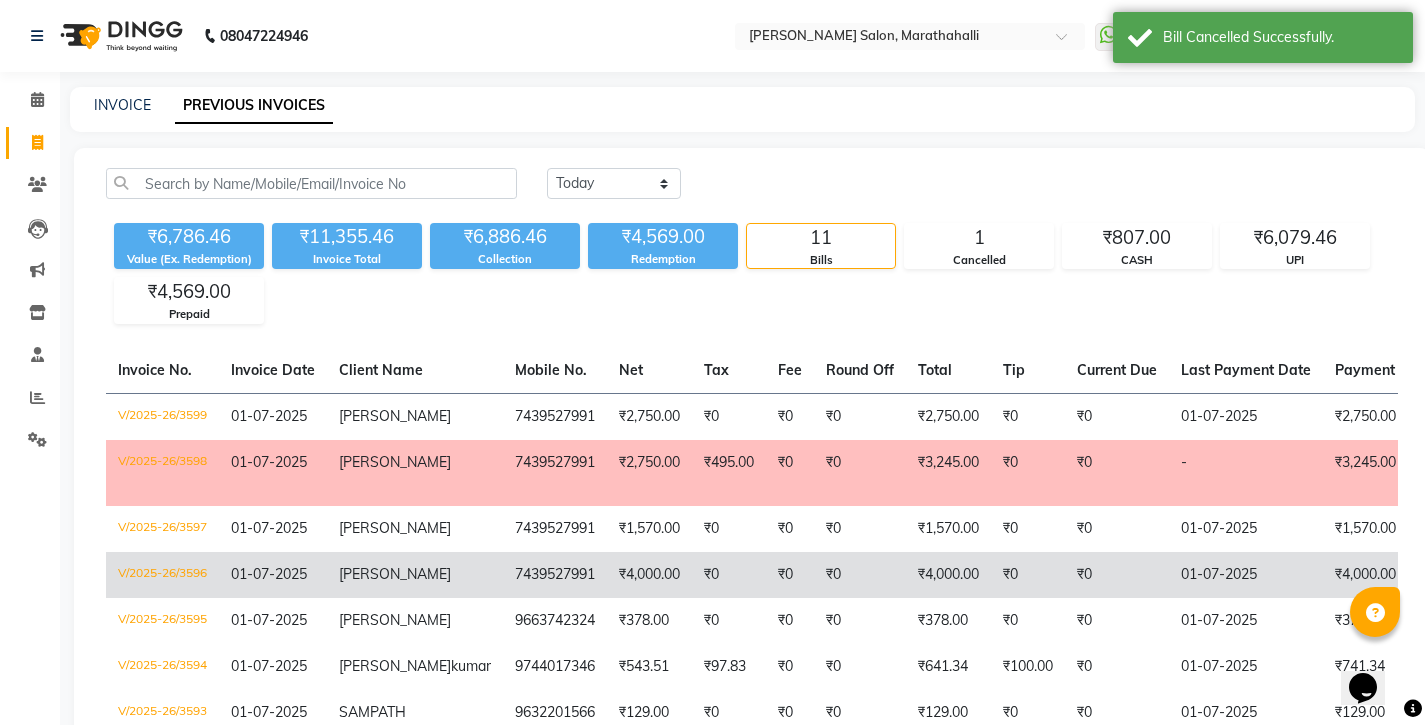 click on "UPI" 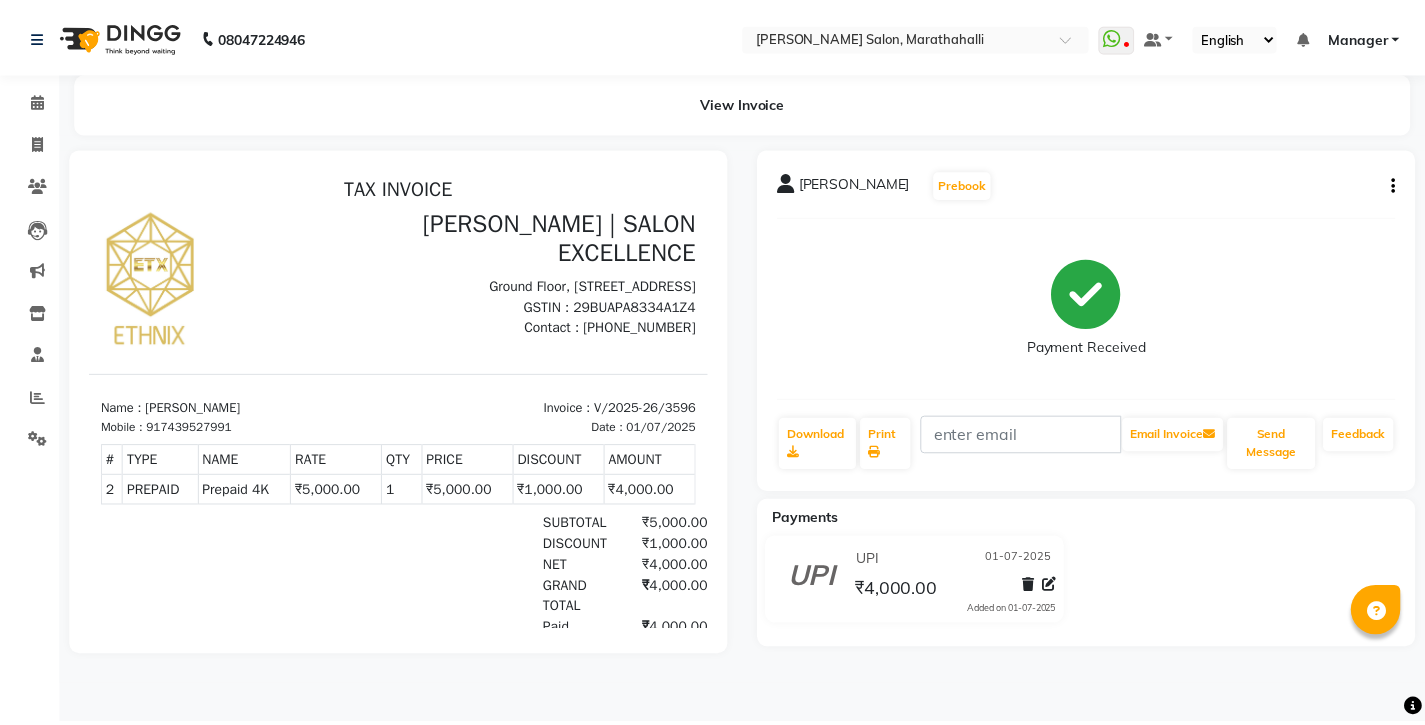 scroll, scrollTop: 0, scrollLeft: 0, axis: both 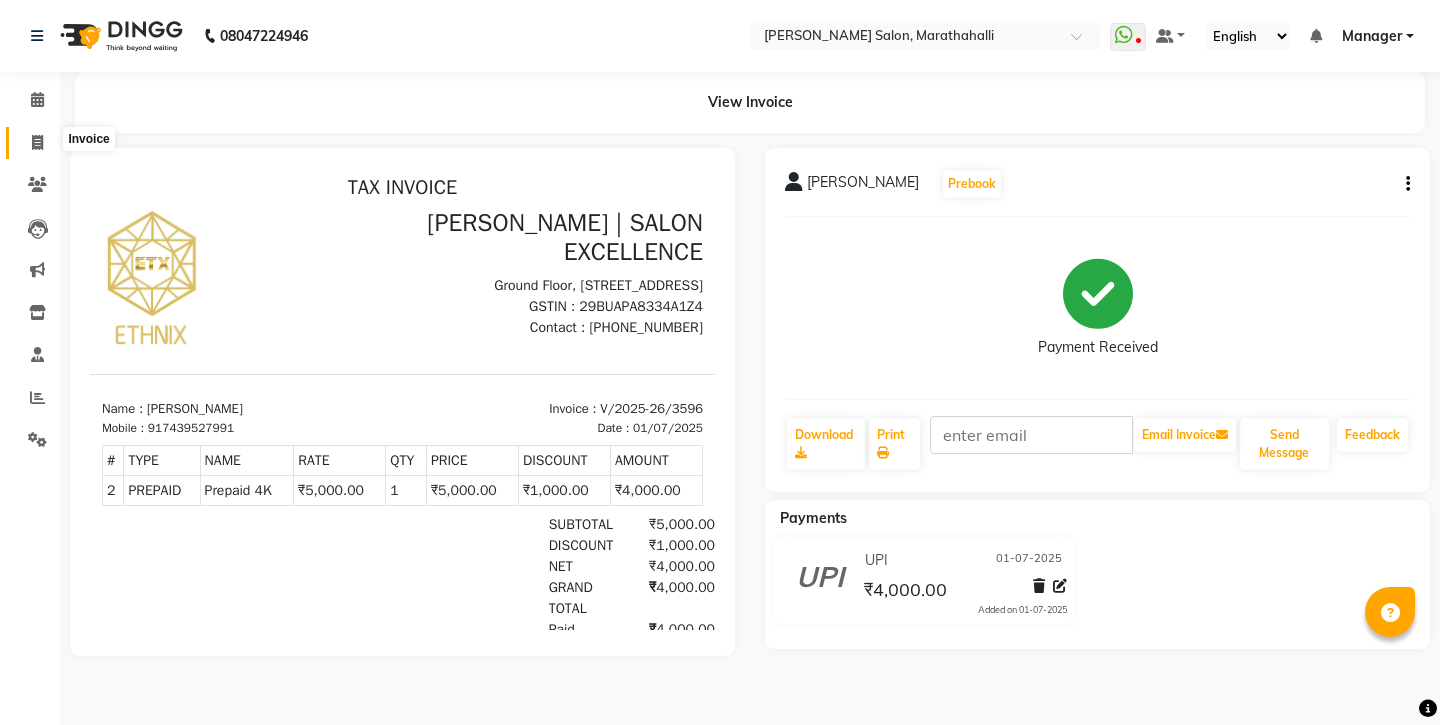 click 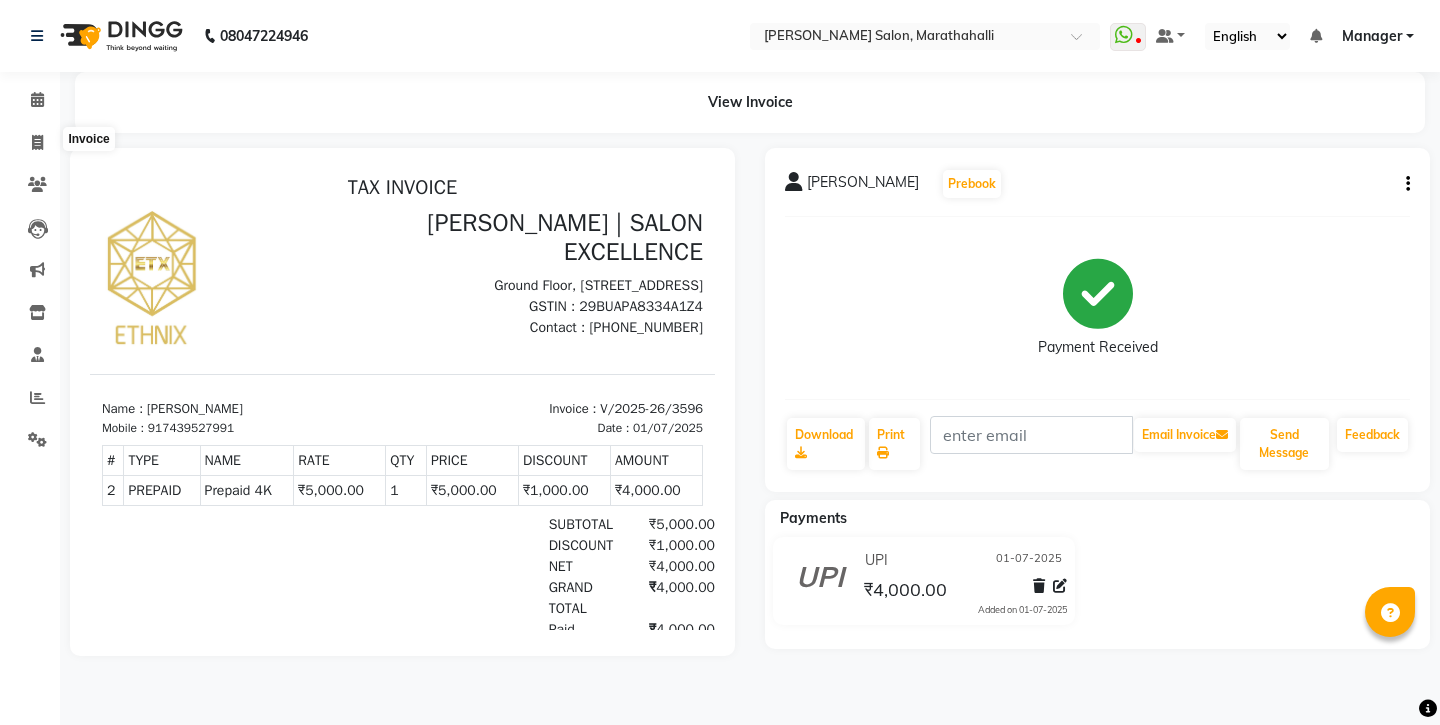 select on "4783" 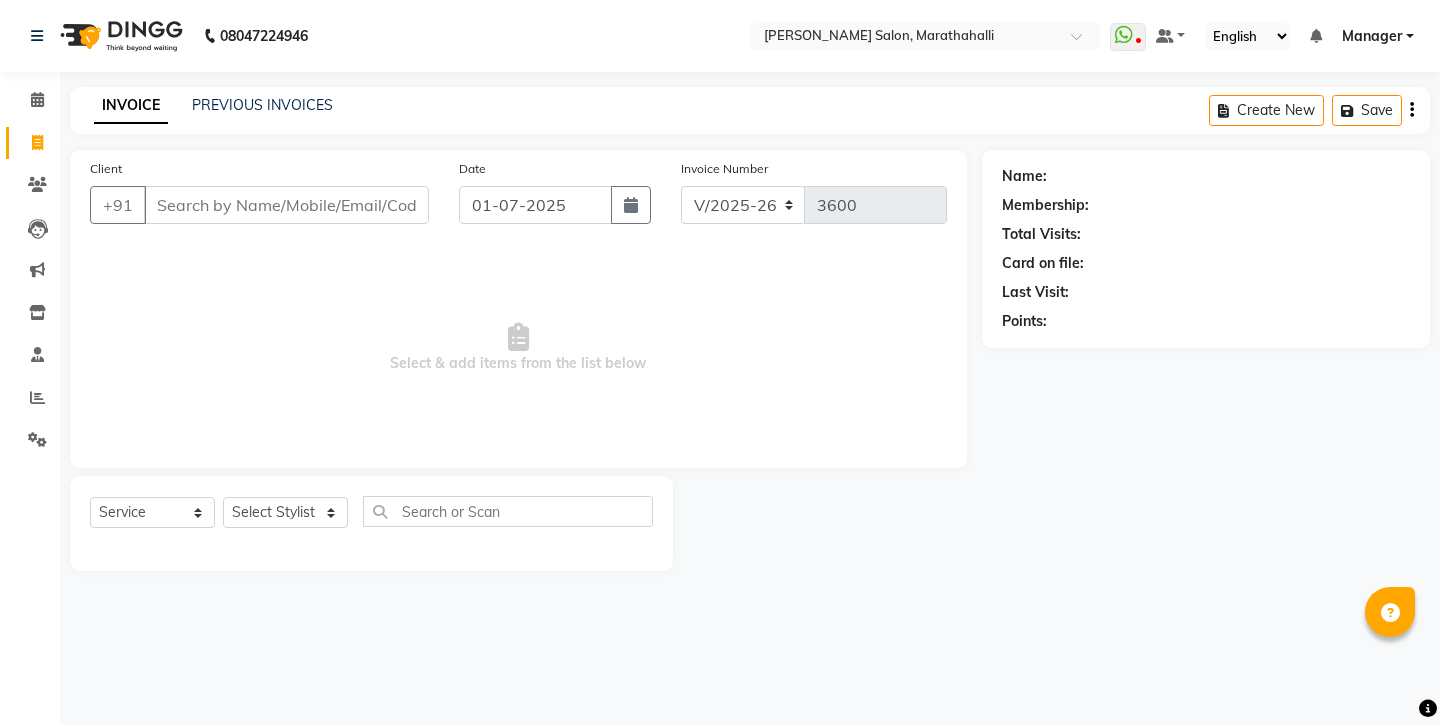 click on "Client" at bounding box center [286, 205] 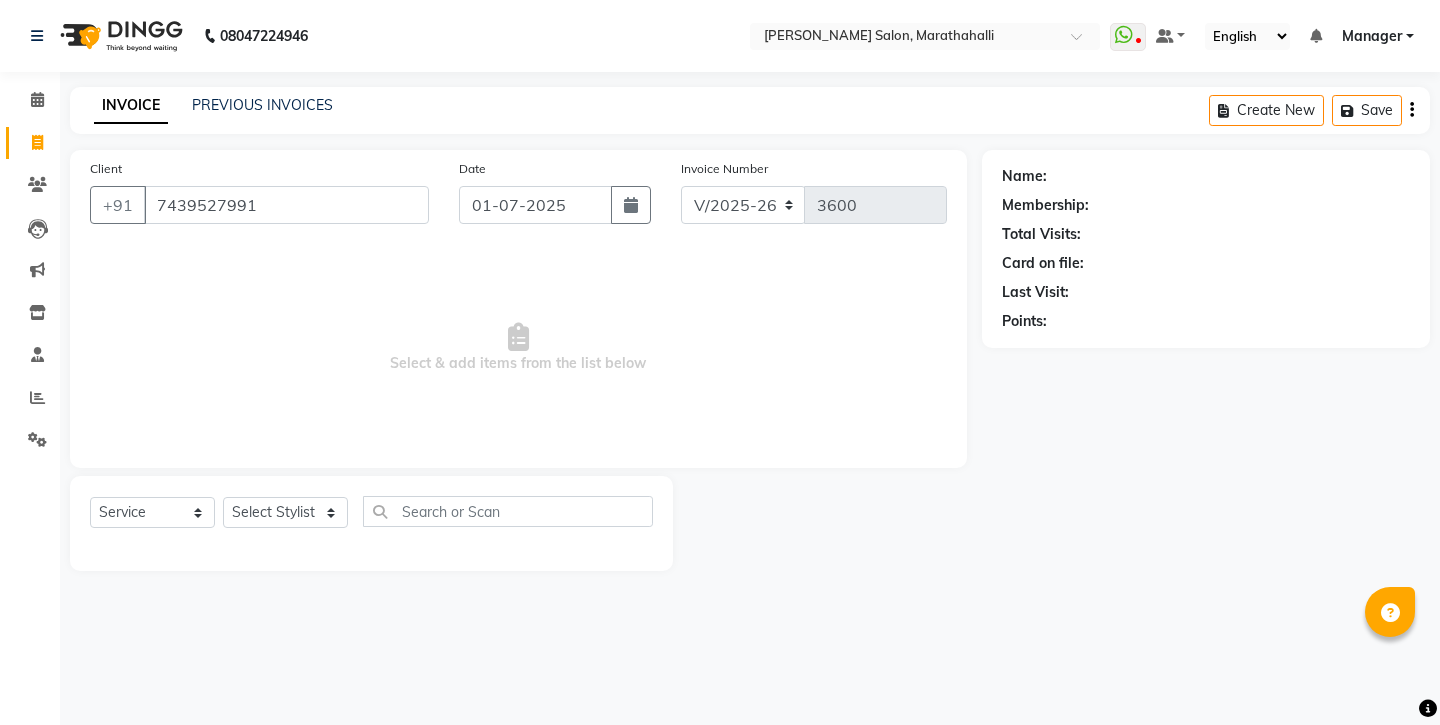 type on "7439527991" 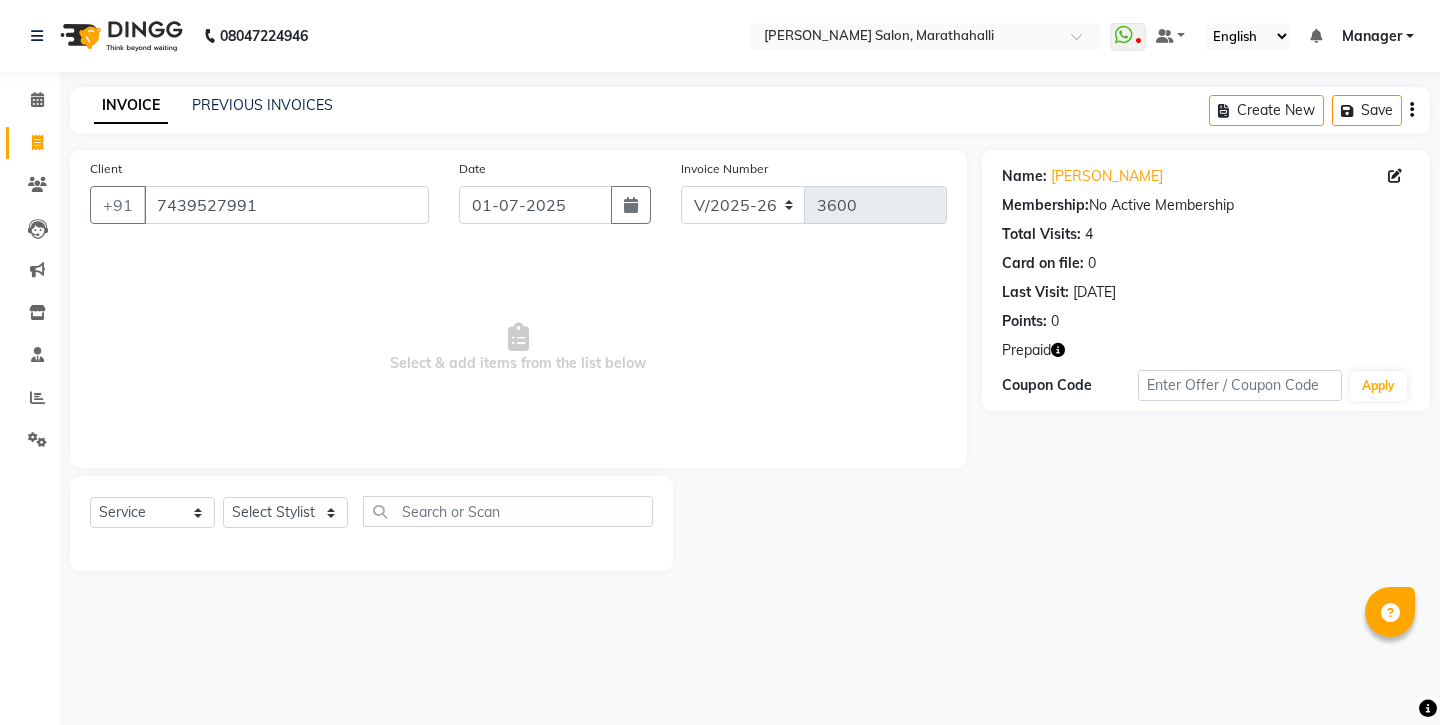 click 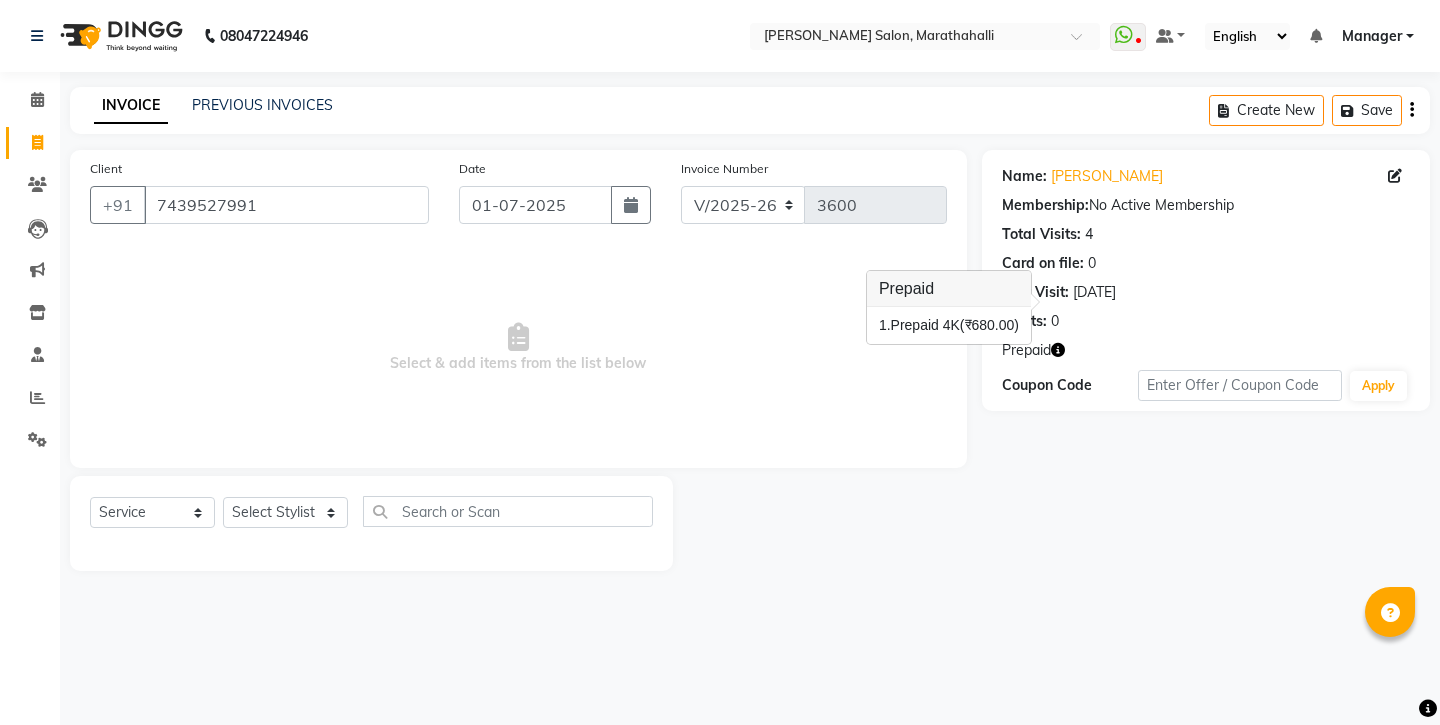 click on "Name: Sharlee  Membership:  No Active Membership  Total Visits:  4 Card on file:  0 Last Visit:   21-06-2025 Points:   0  Prepaid Coupon Code Apply" 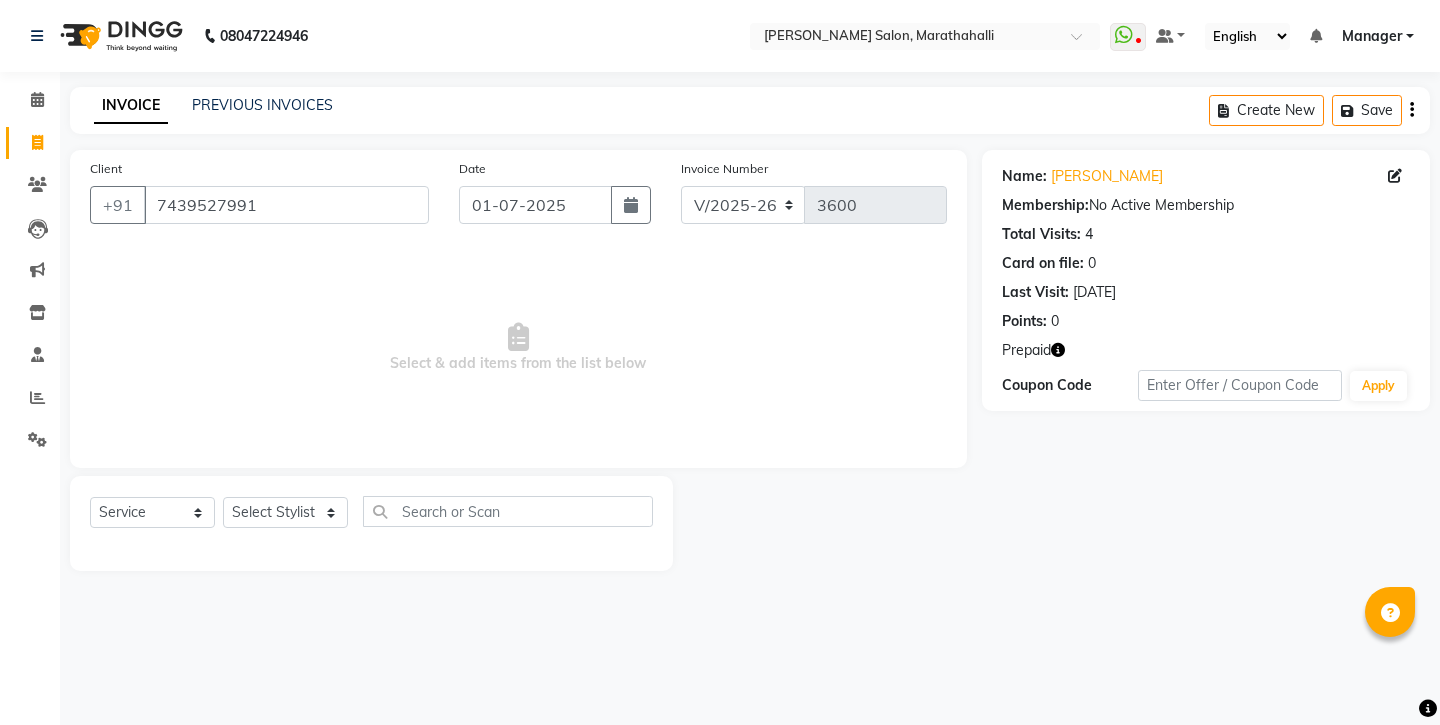click on "INVOICE PREVIOUS INVOICES Create New   Save" 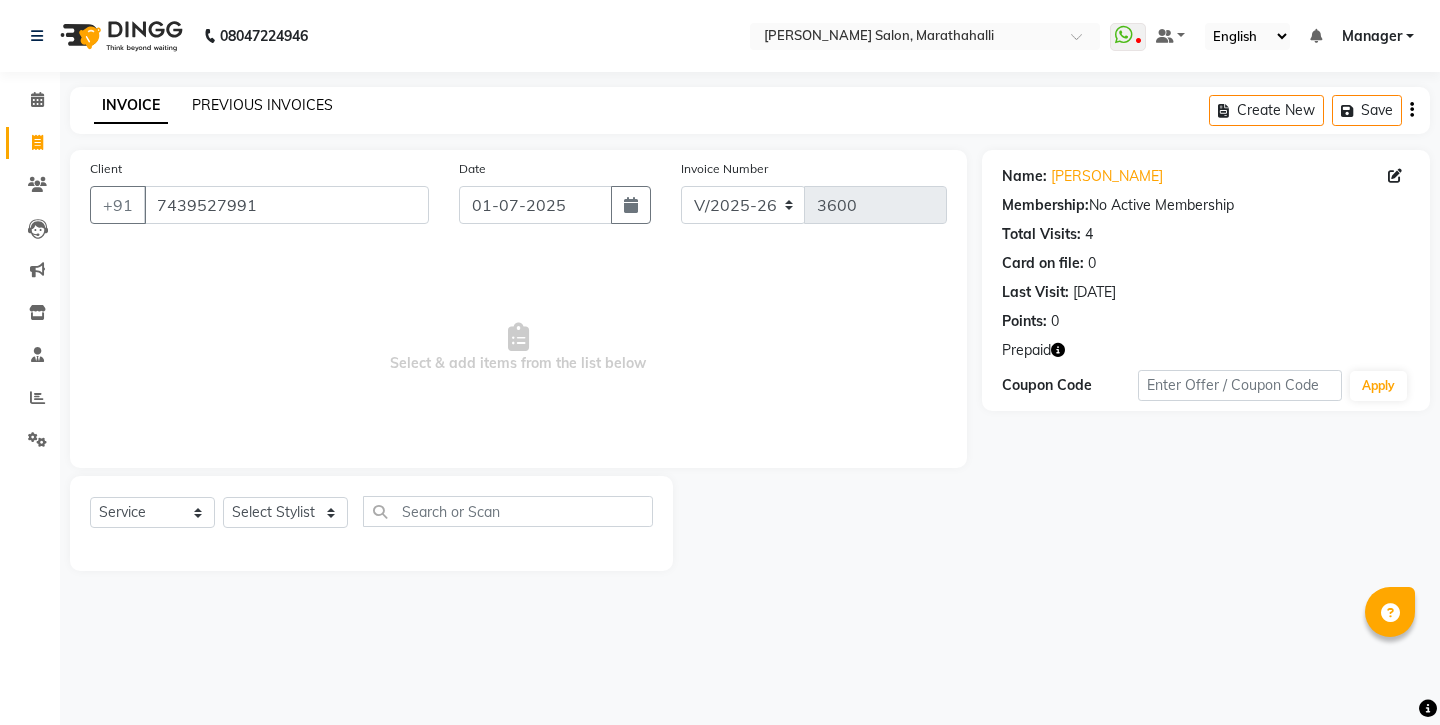 click on "PREVIOUS INVOICES" 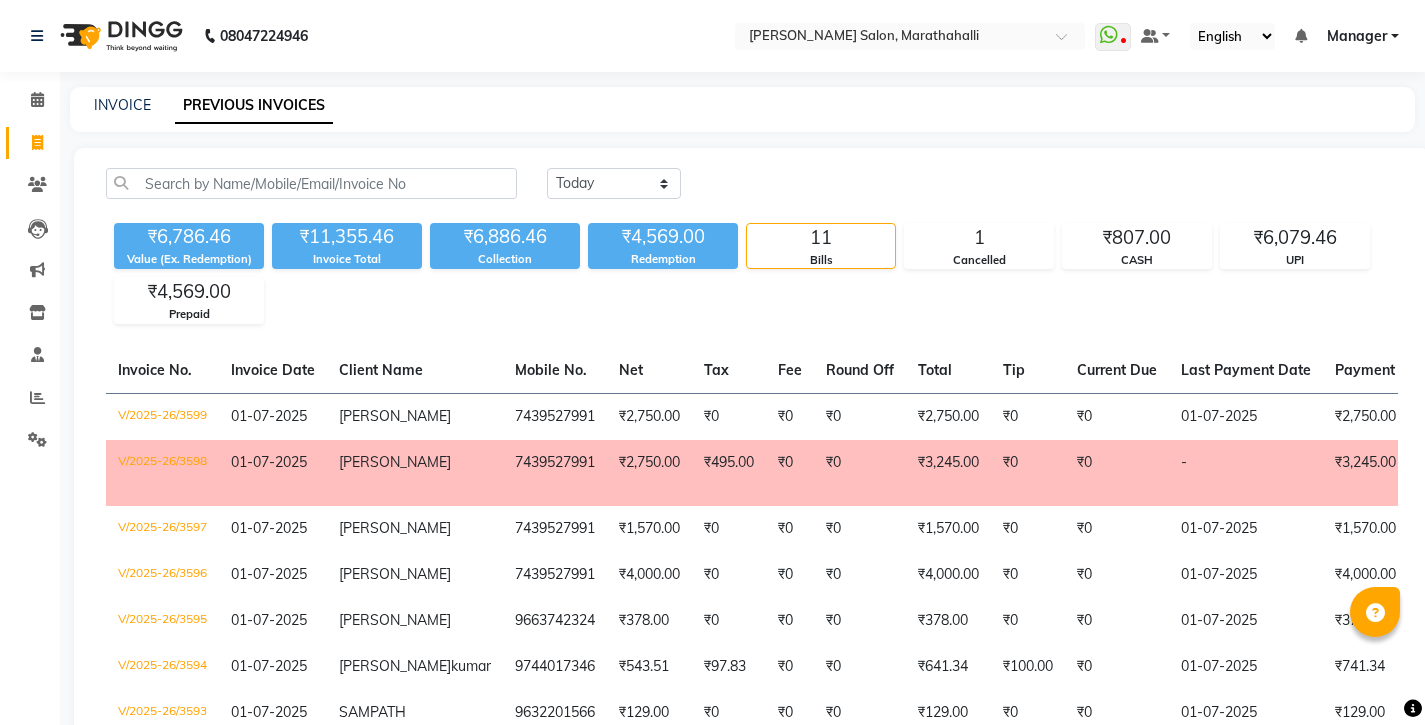 click on "-" 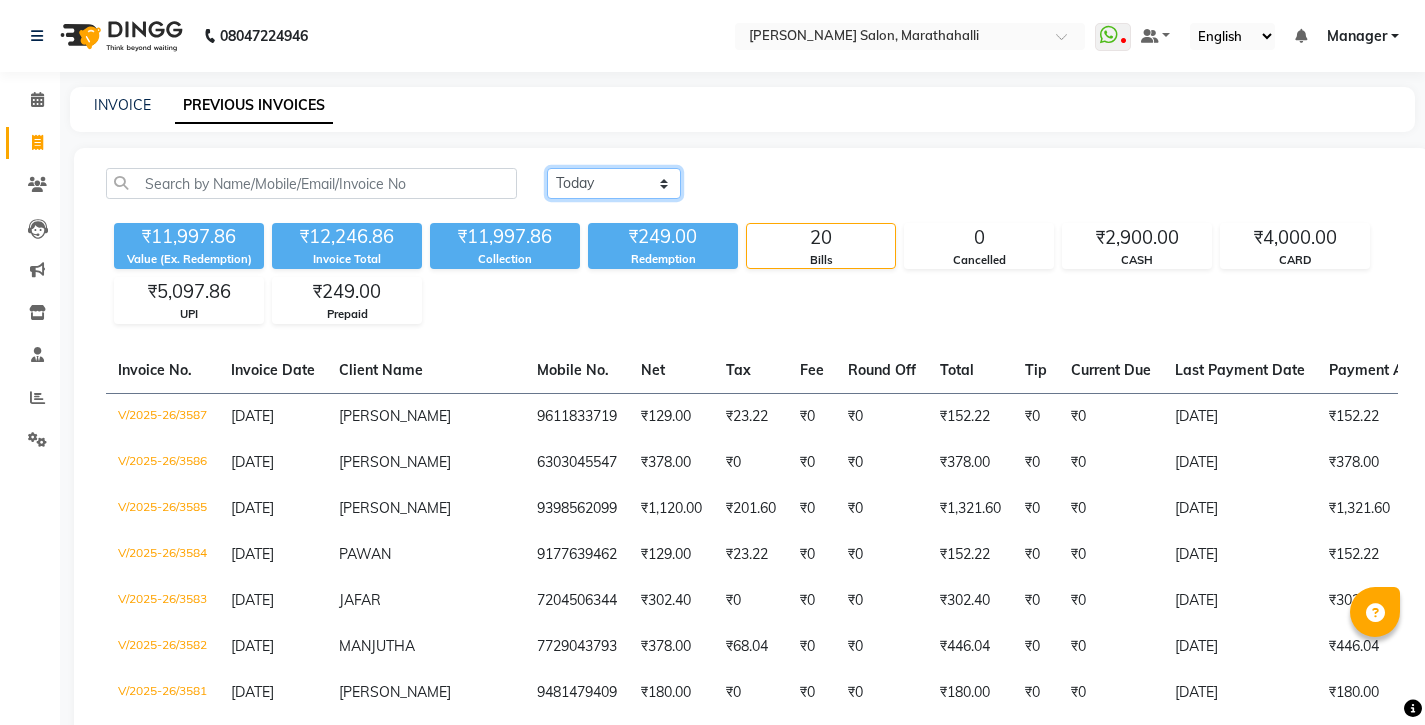 select on "today" 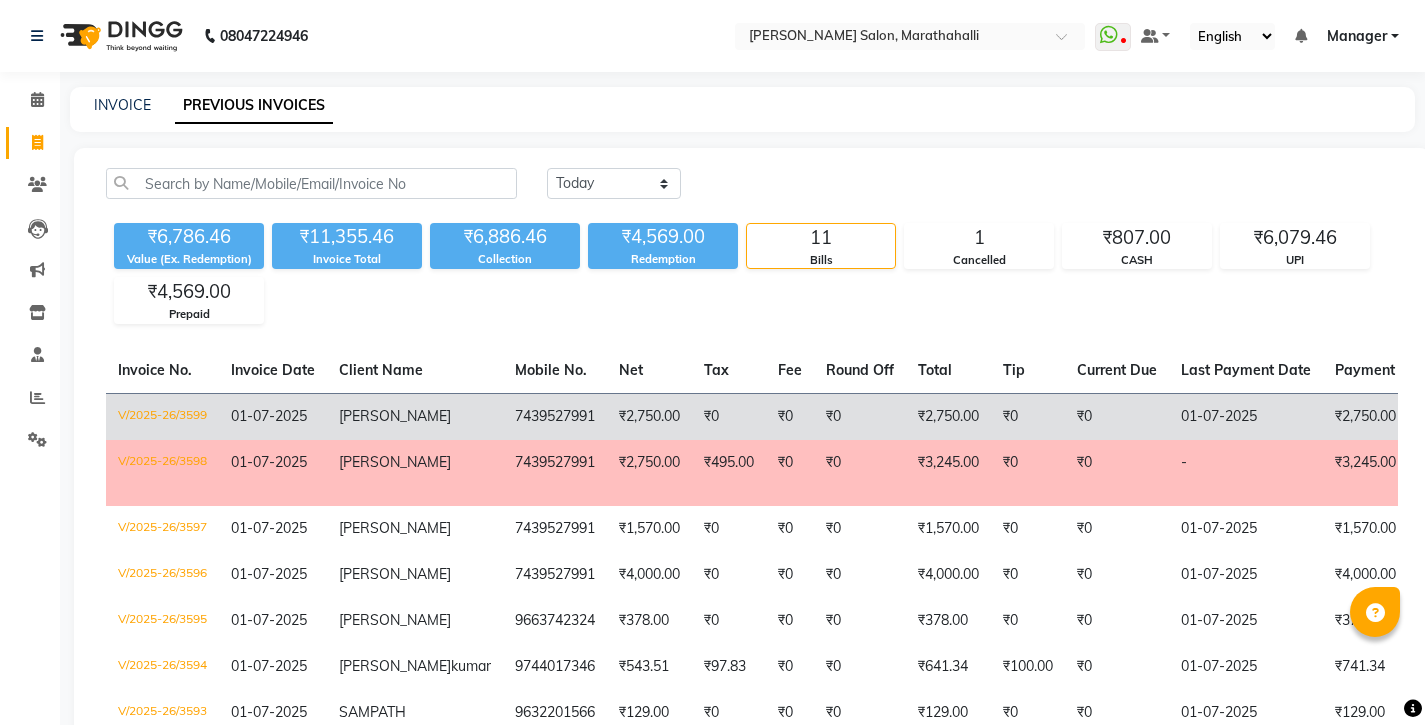 click on "₹2,750.00" 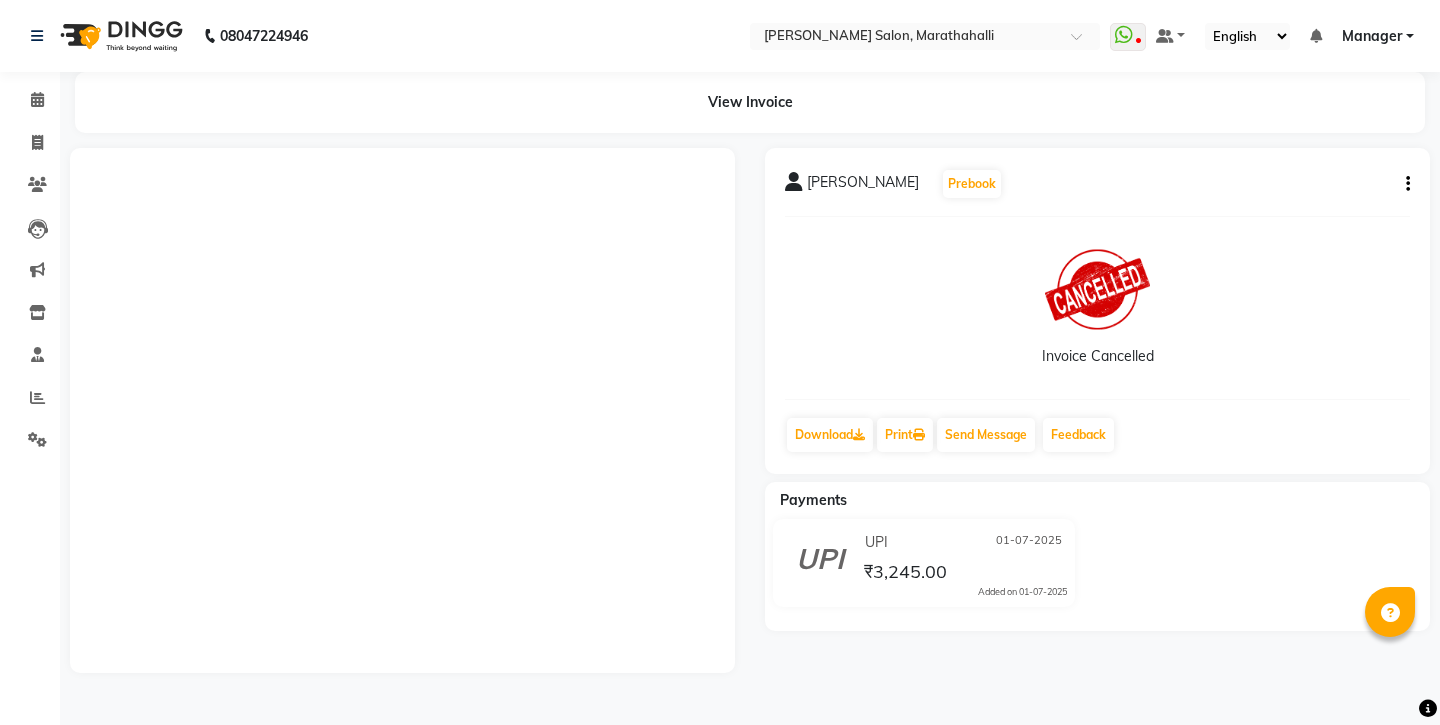 scroll, scrollTop: 0, scrollLeft: 0, axis: both 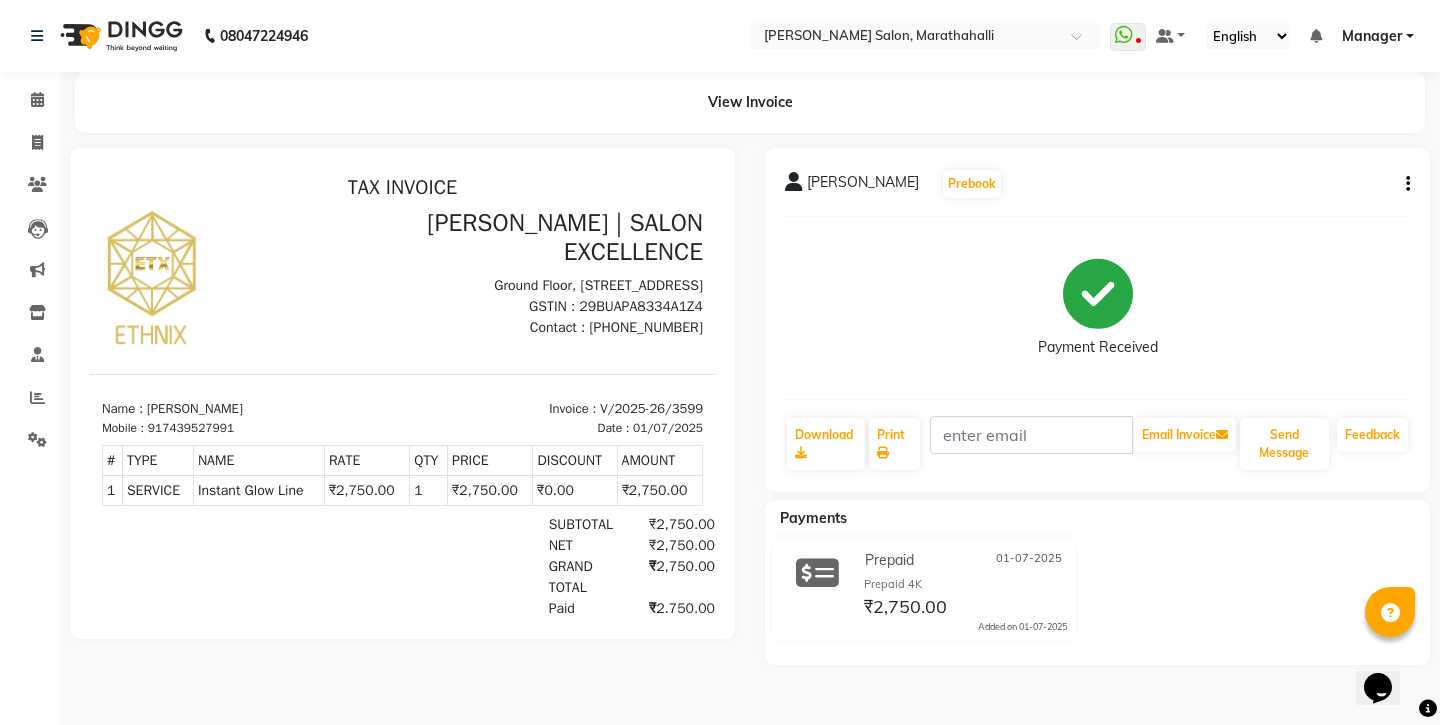 click 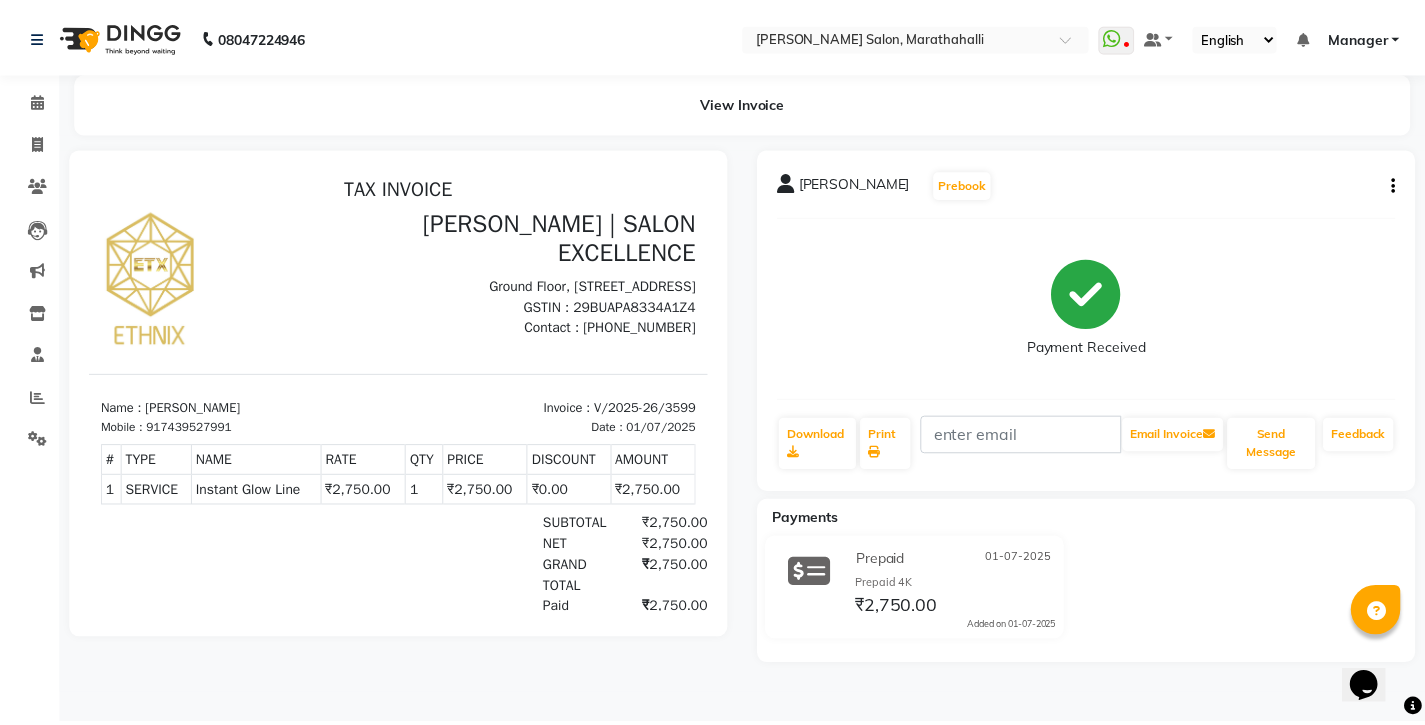 scroll, scrollTop: 0, scrollLeft: 0, axis: both 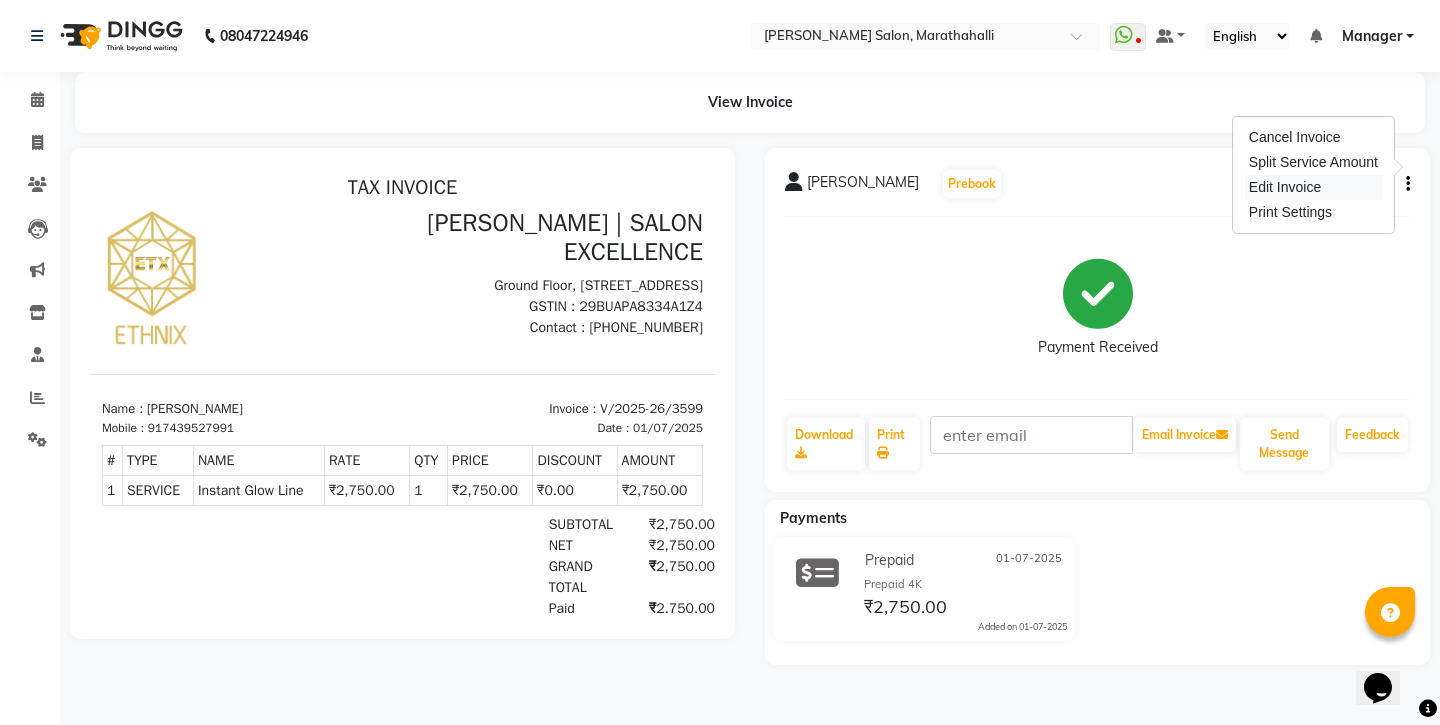 click on "Edit Invoice" at bounding box center (1313, 187) 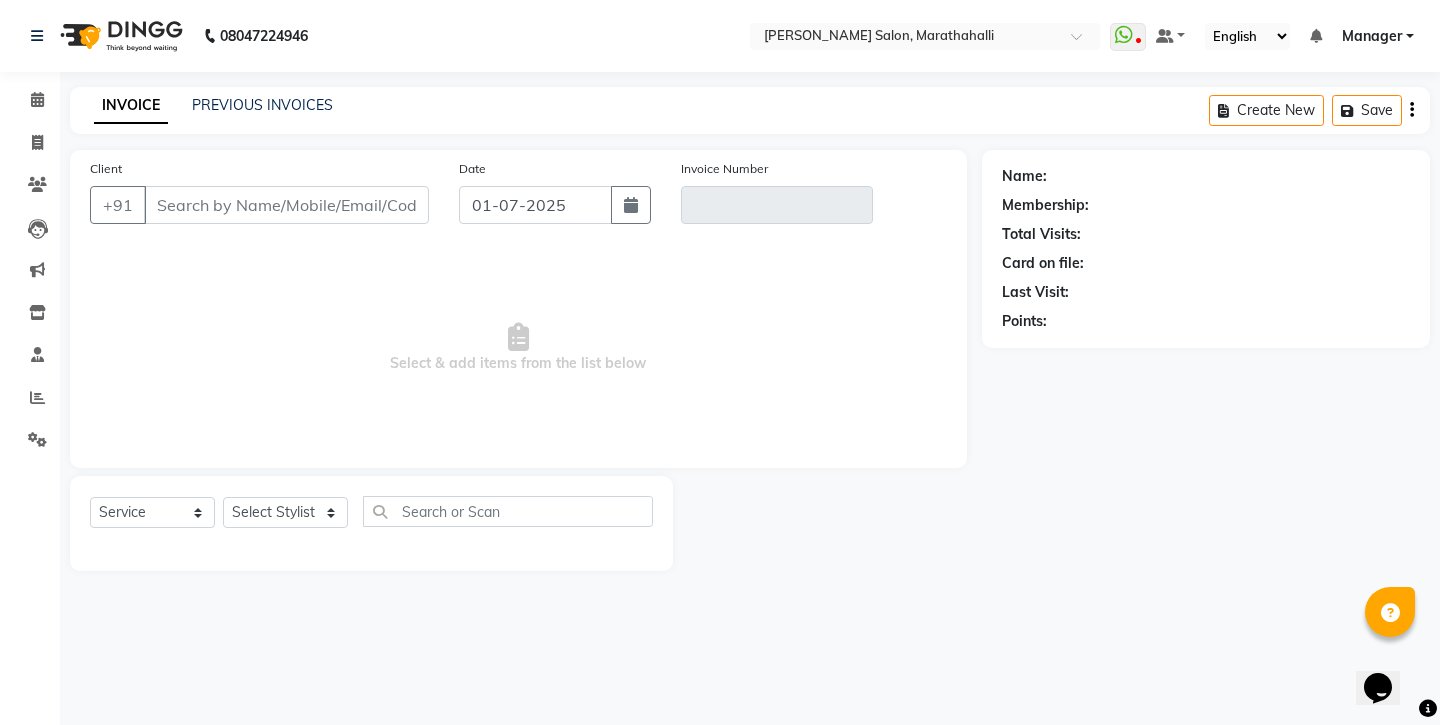 type on "7439527991" 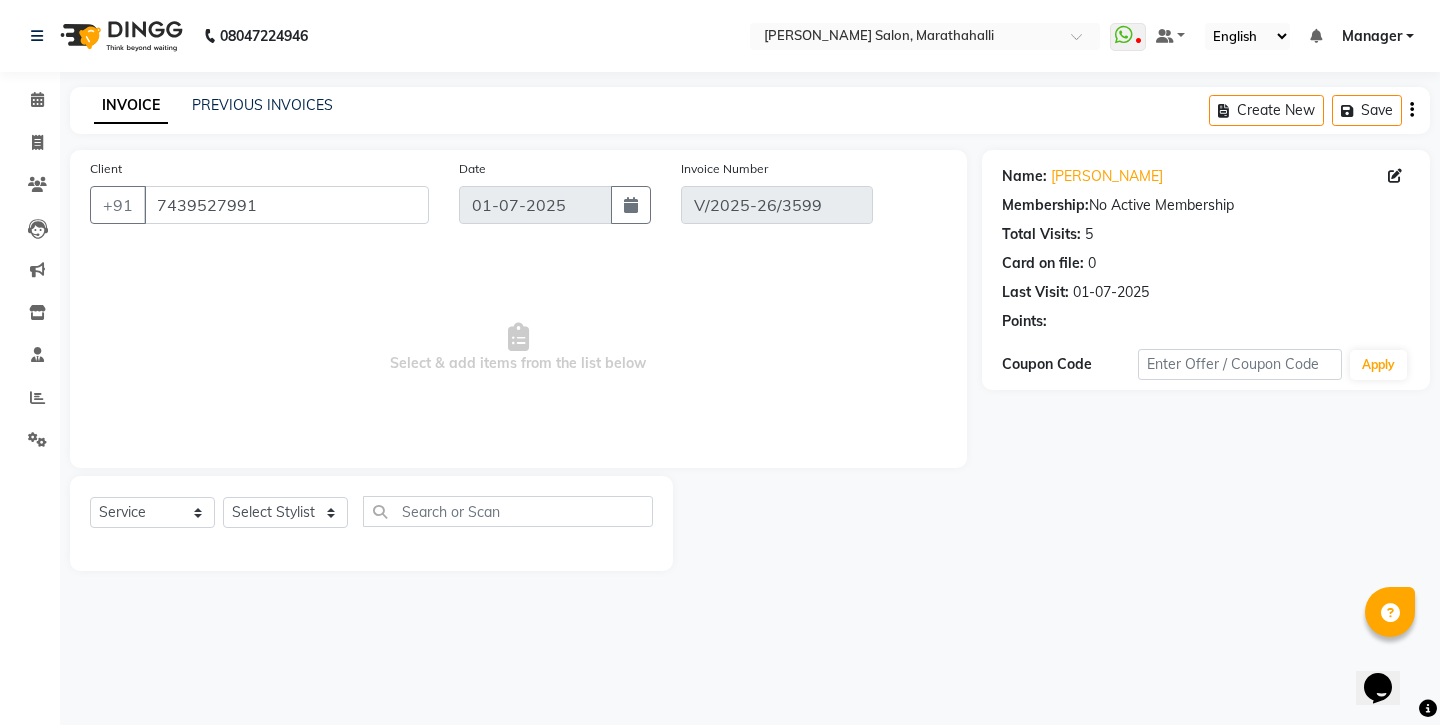 select on "select" 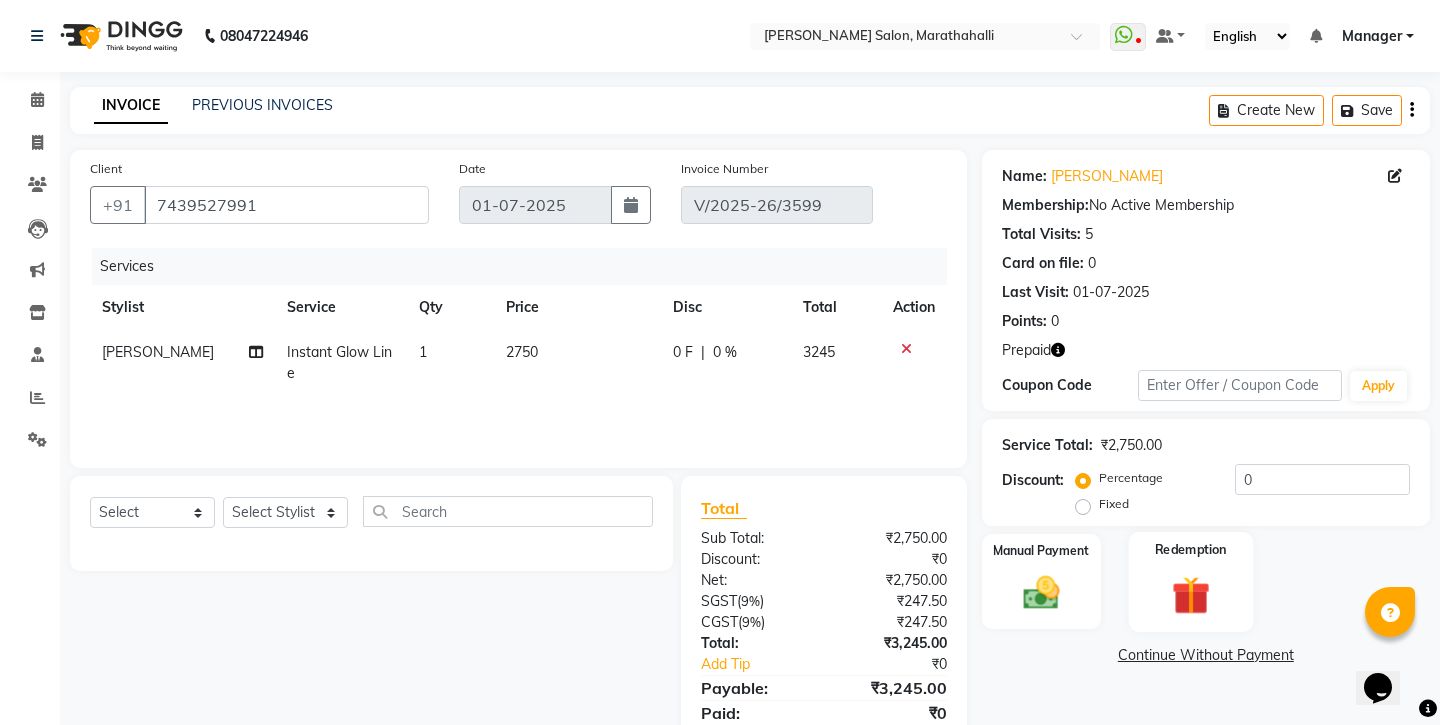 click 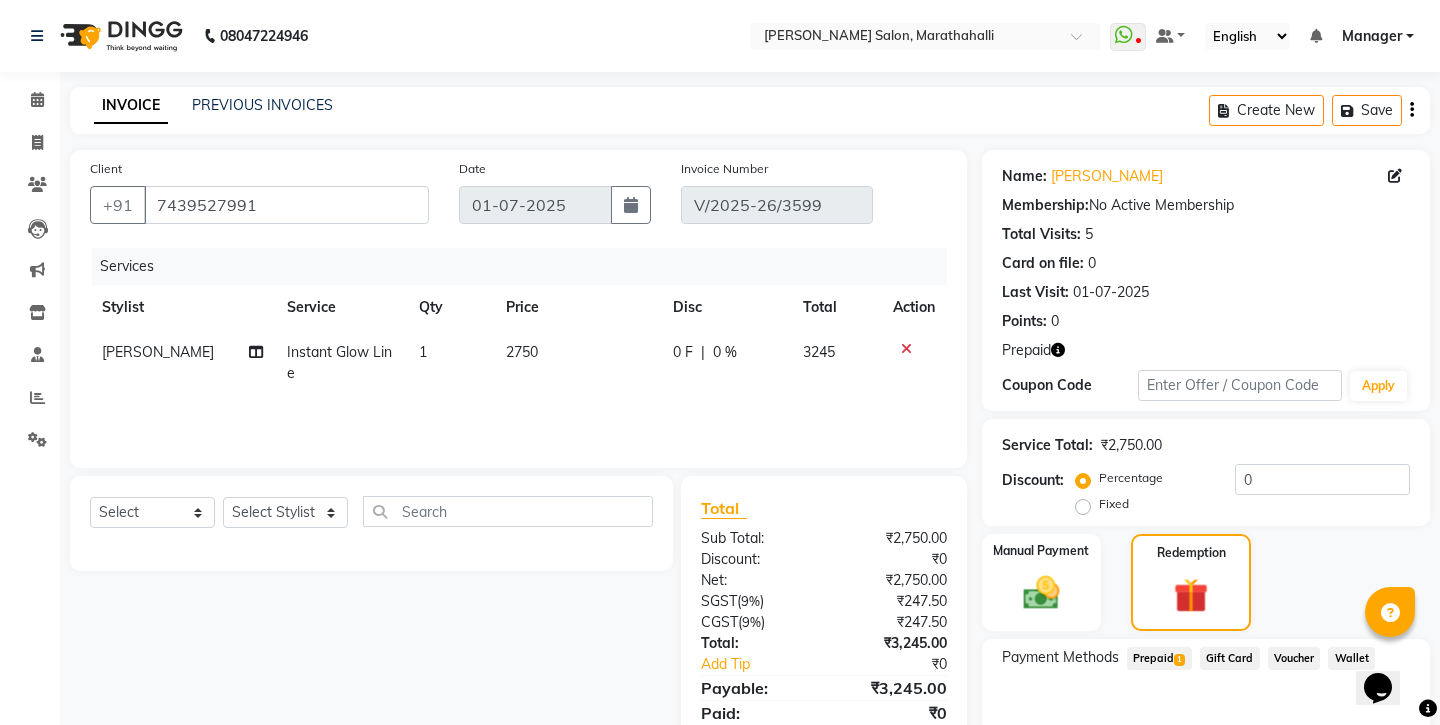 click on "Prepaid  1" 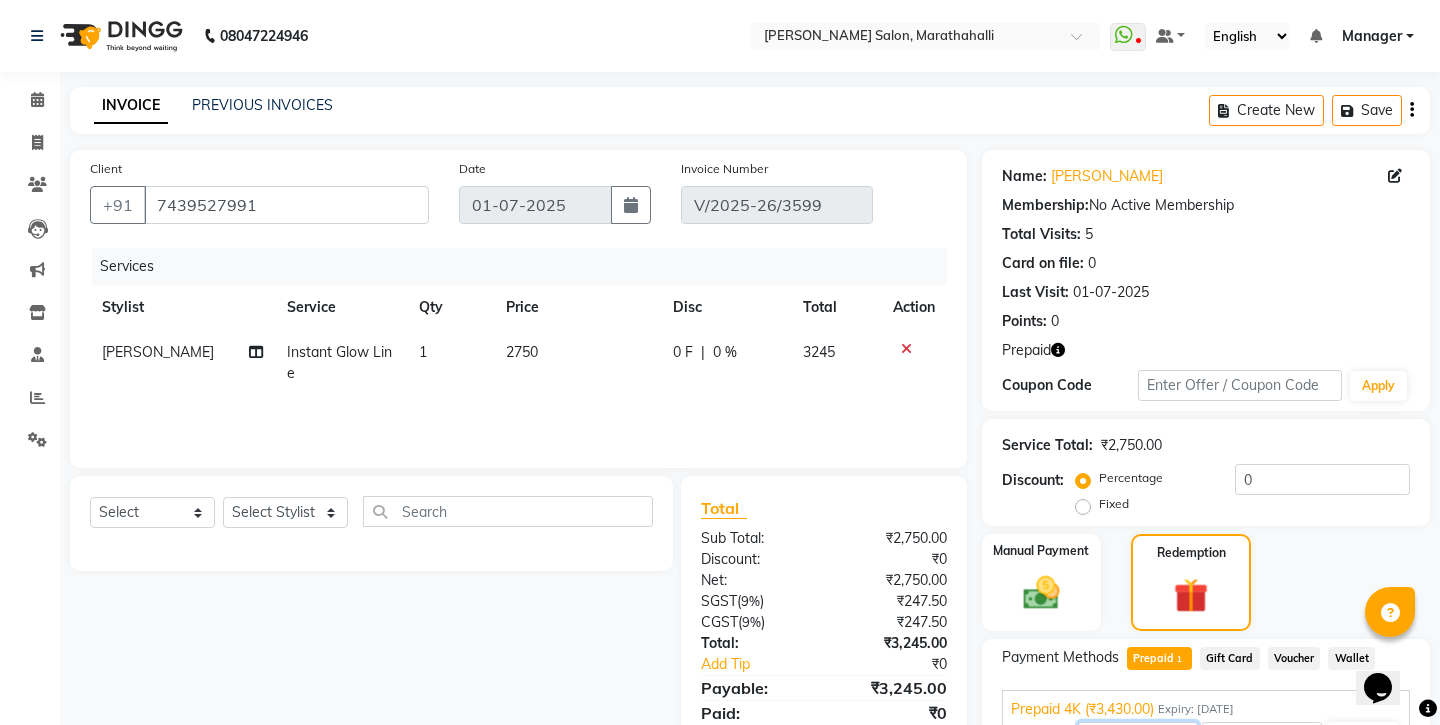 drag, startPoint x: 1138, startPoint y: 617, endPoint x: 1082, endPoint y: 623, distance: 56.32051 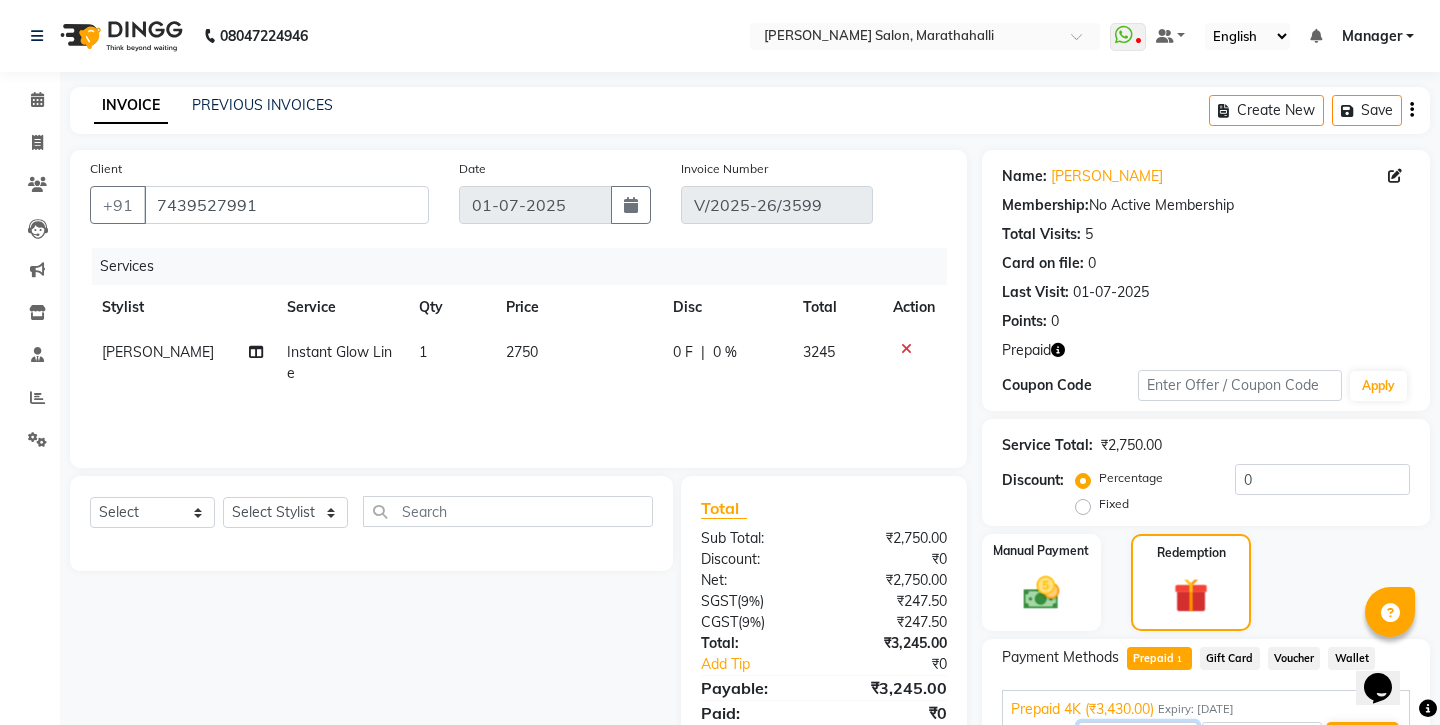 type on "930" 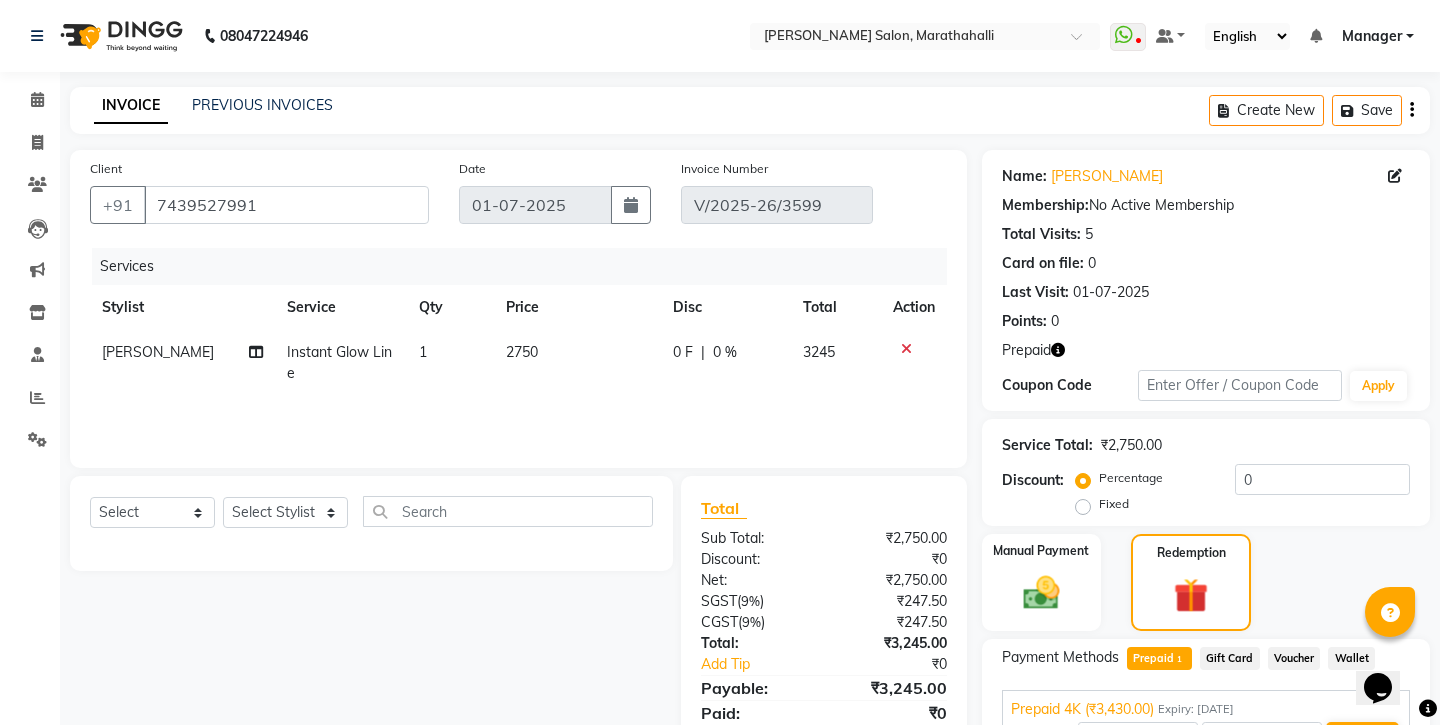 click on "Add" at bounding box center [1362, 739] 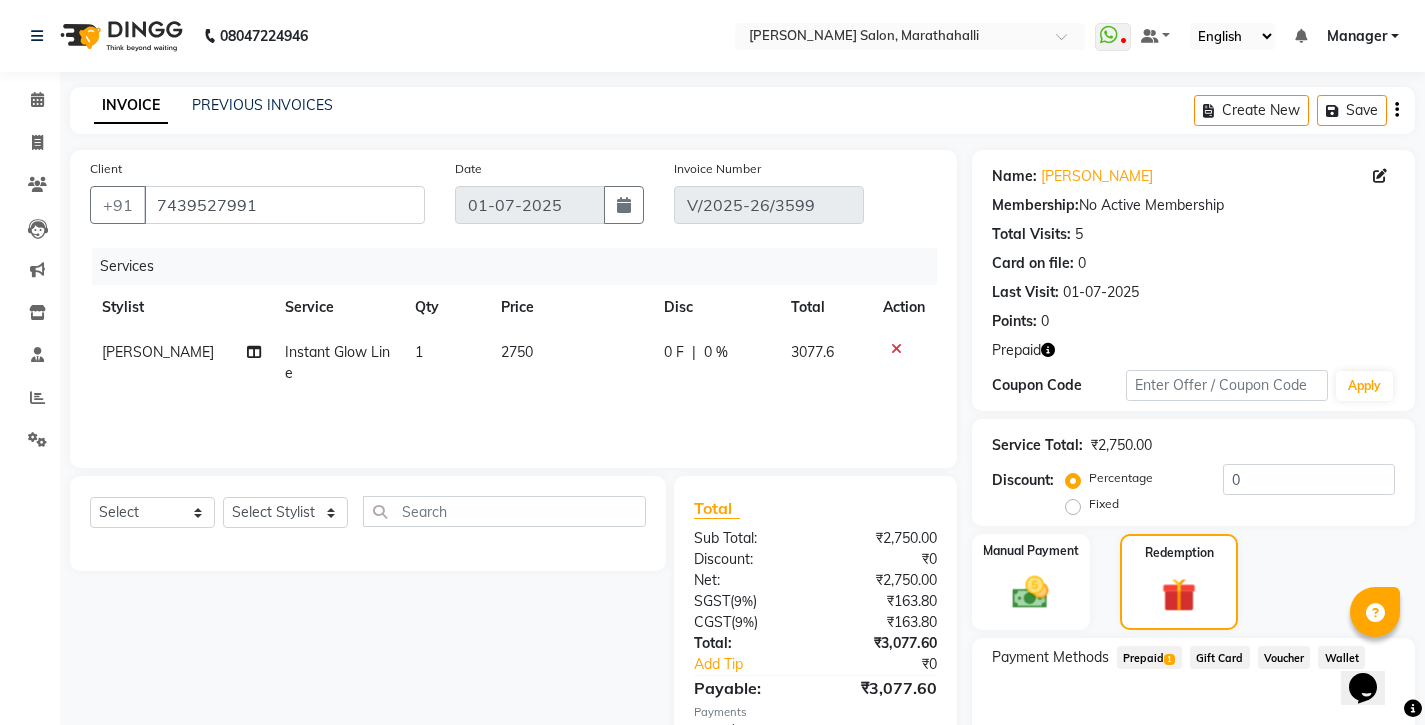 scroll, scrollTop: 63, scrollLeft: 0, axis: vertical 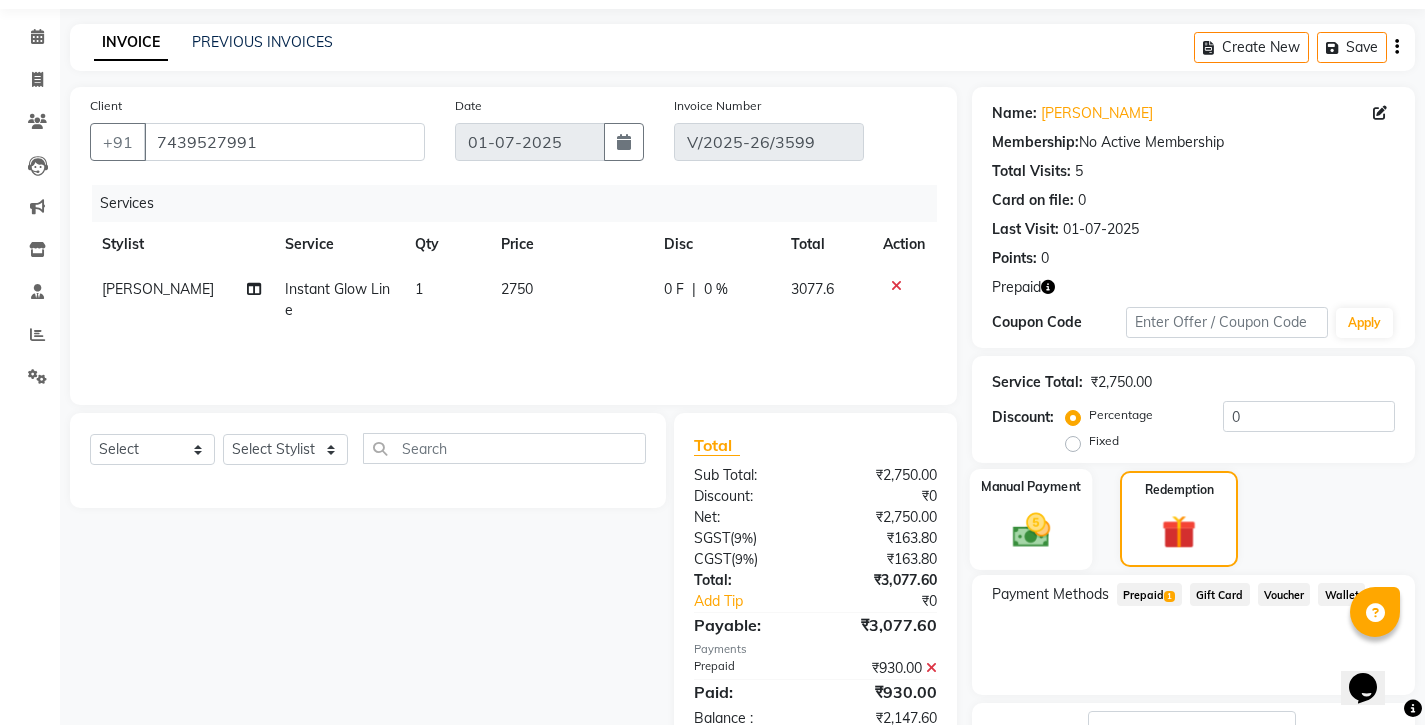 click 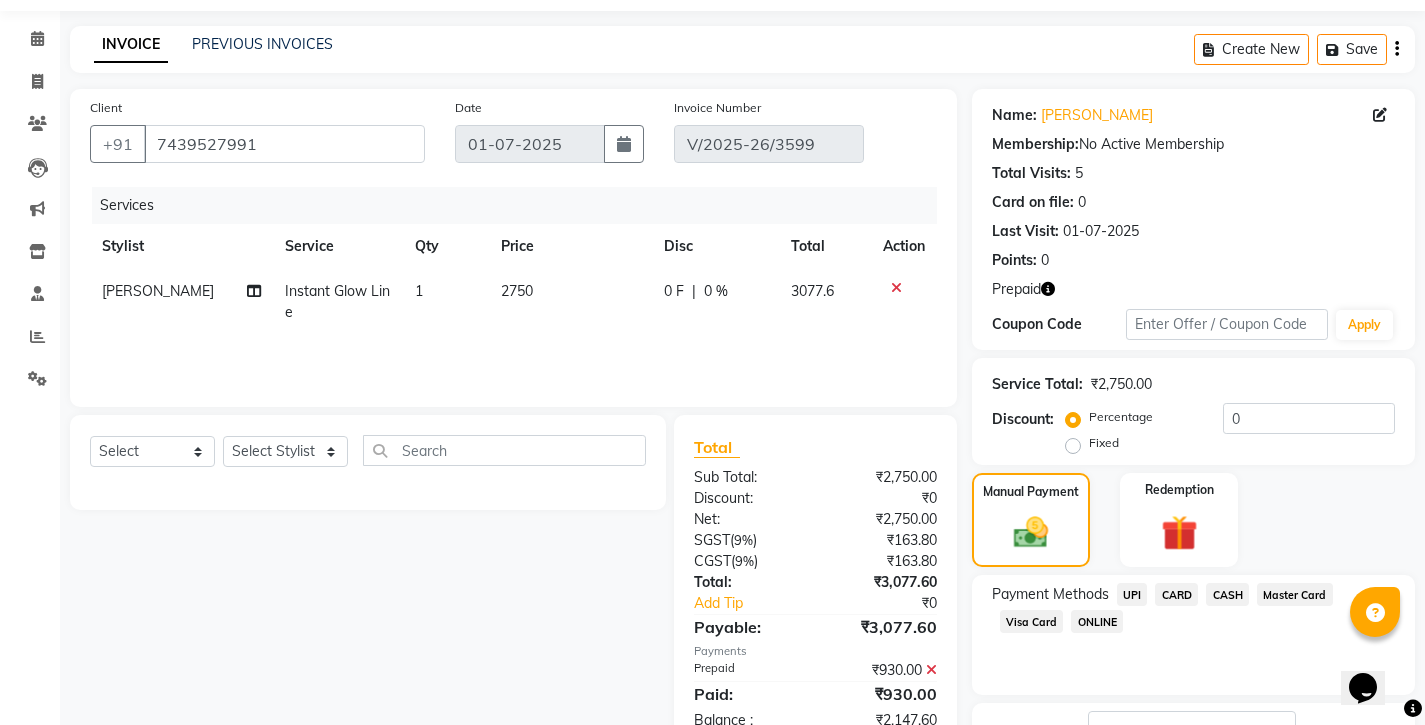 click on "UPI" 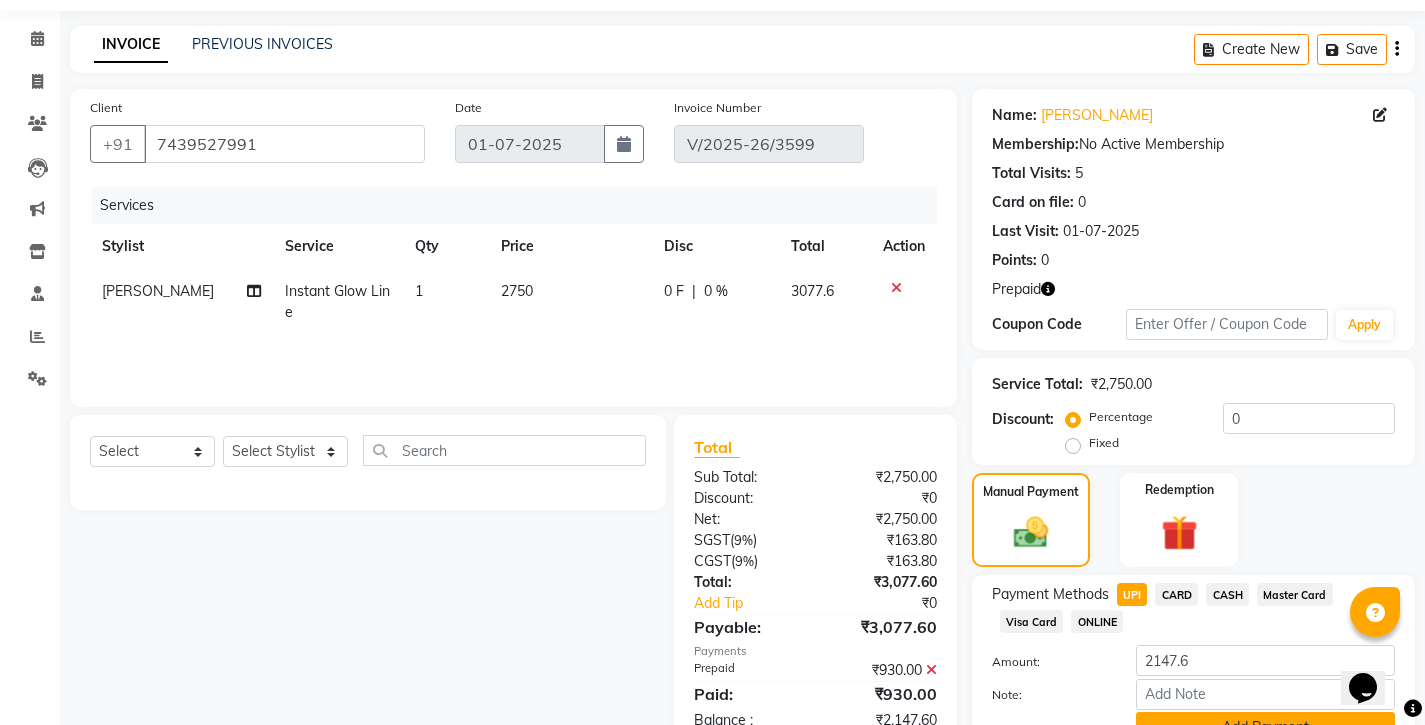click on "Add Payment" 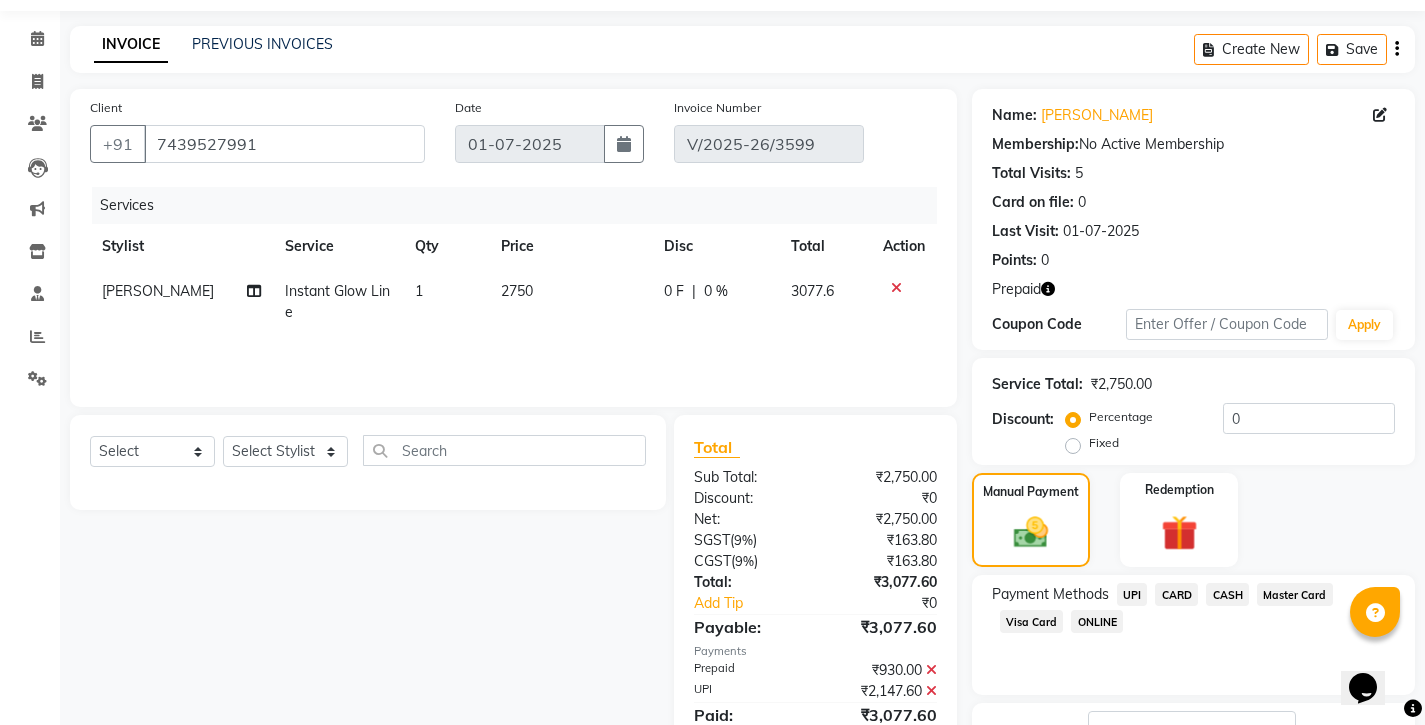 click on "Update Invoice" 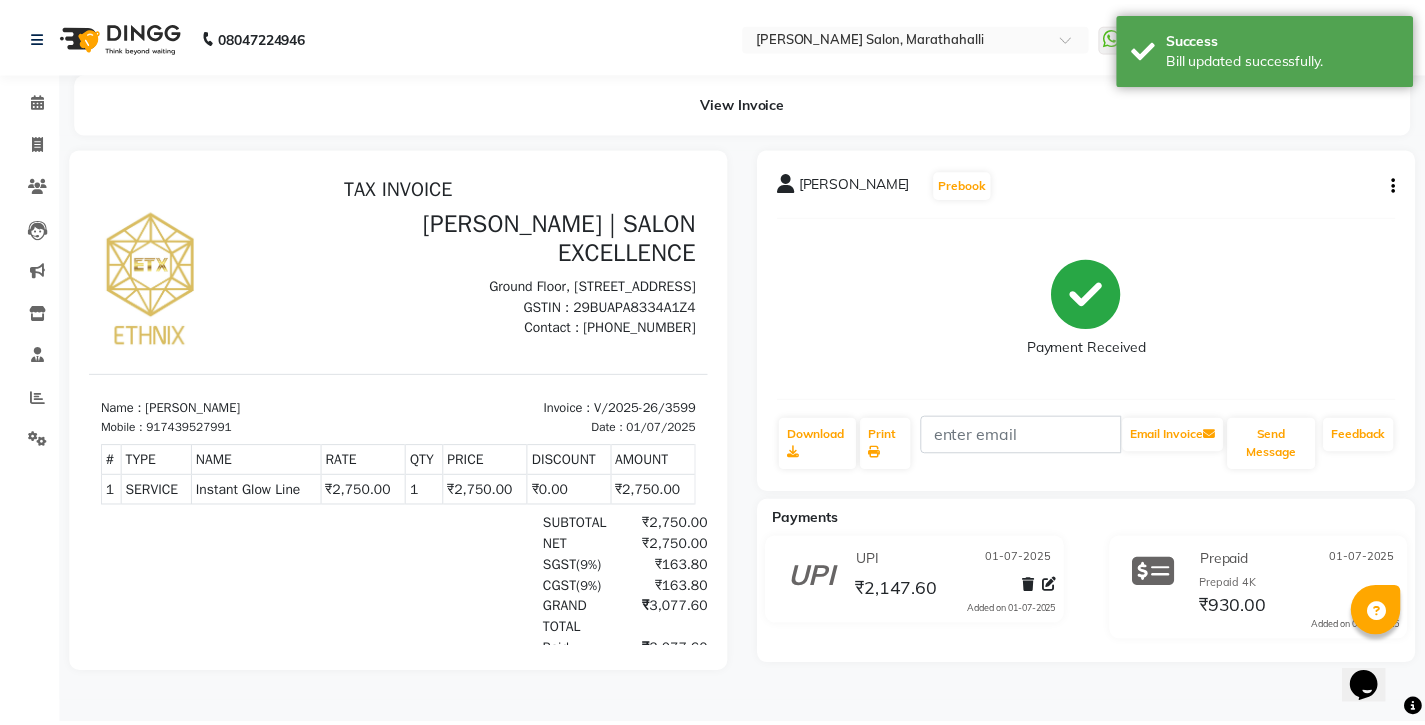scroll, scrollTop: 0, scrollLeft: 0, axis: both 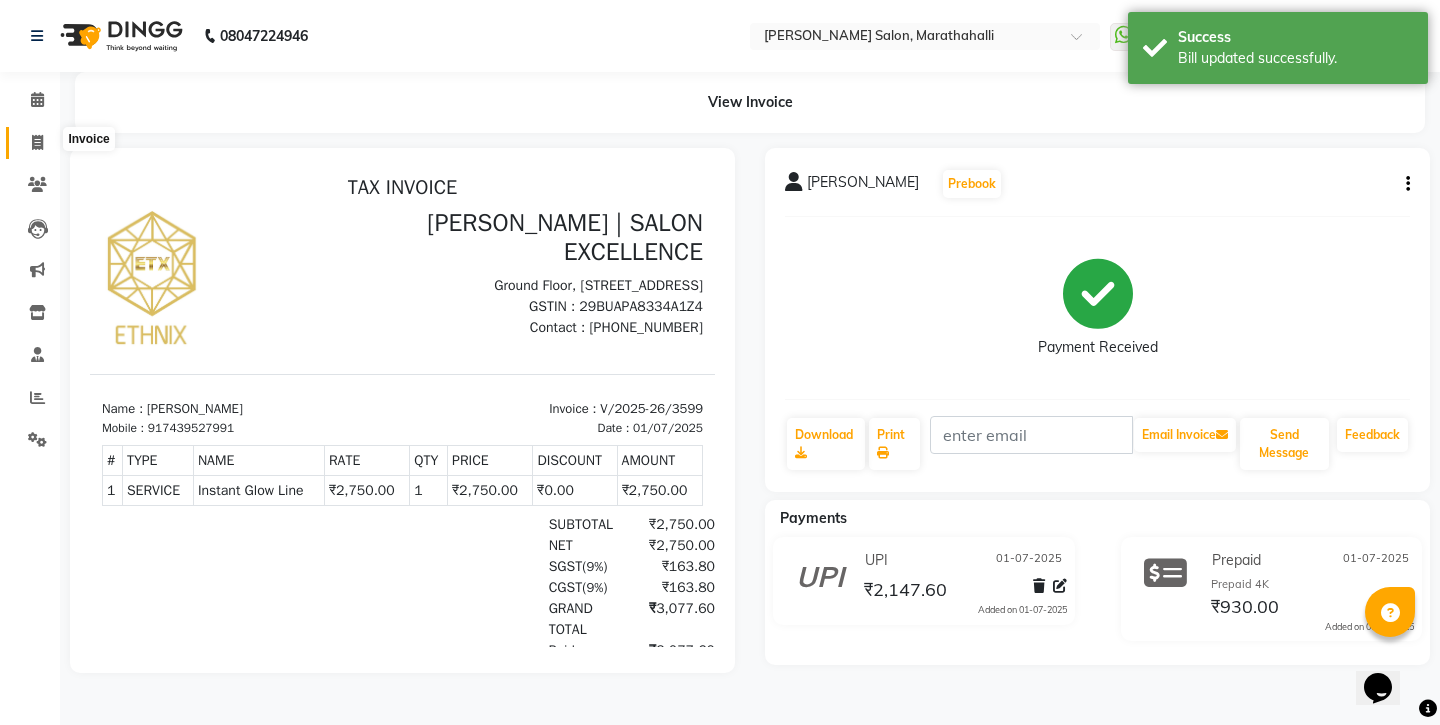 click 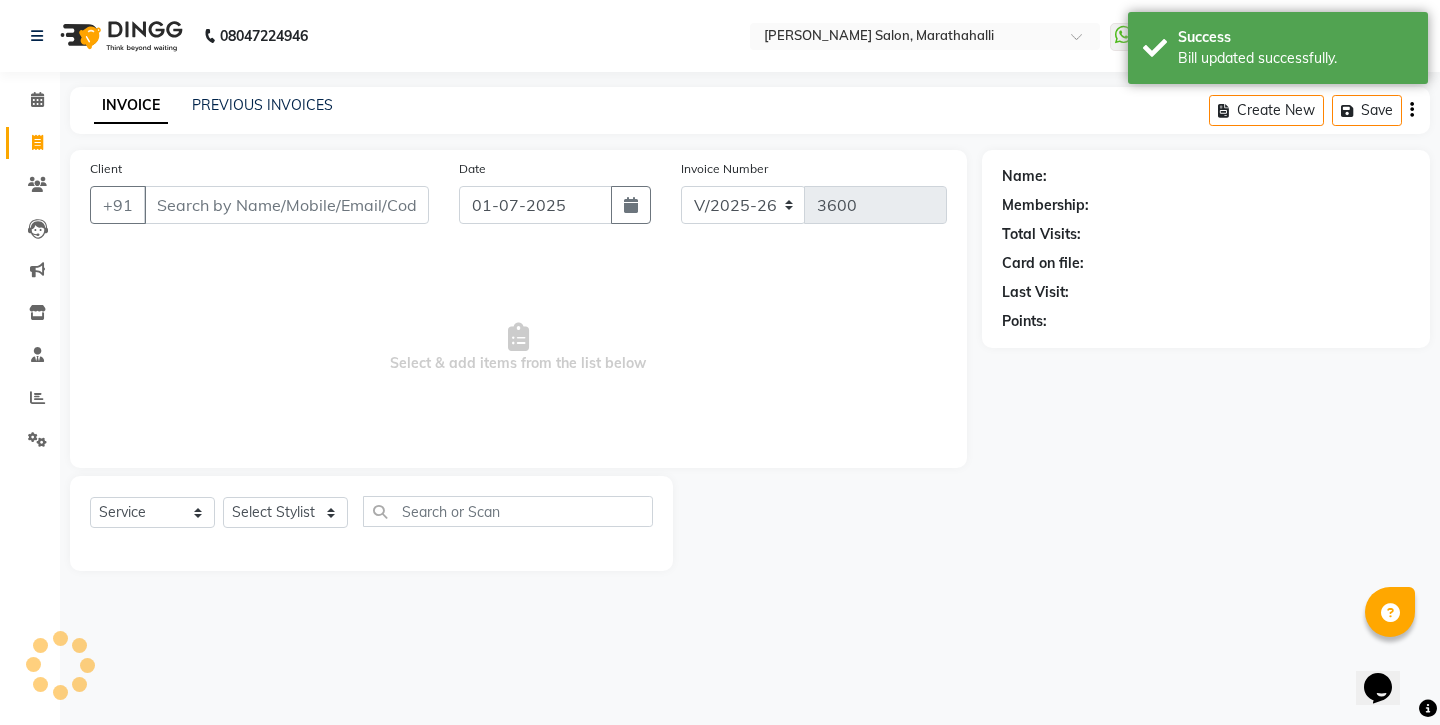 click on "Client" at bounding box center [286, 205] 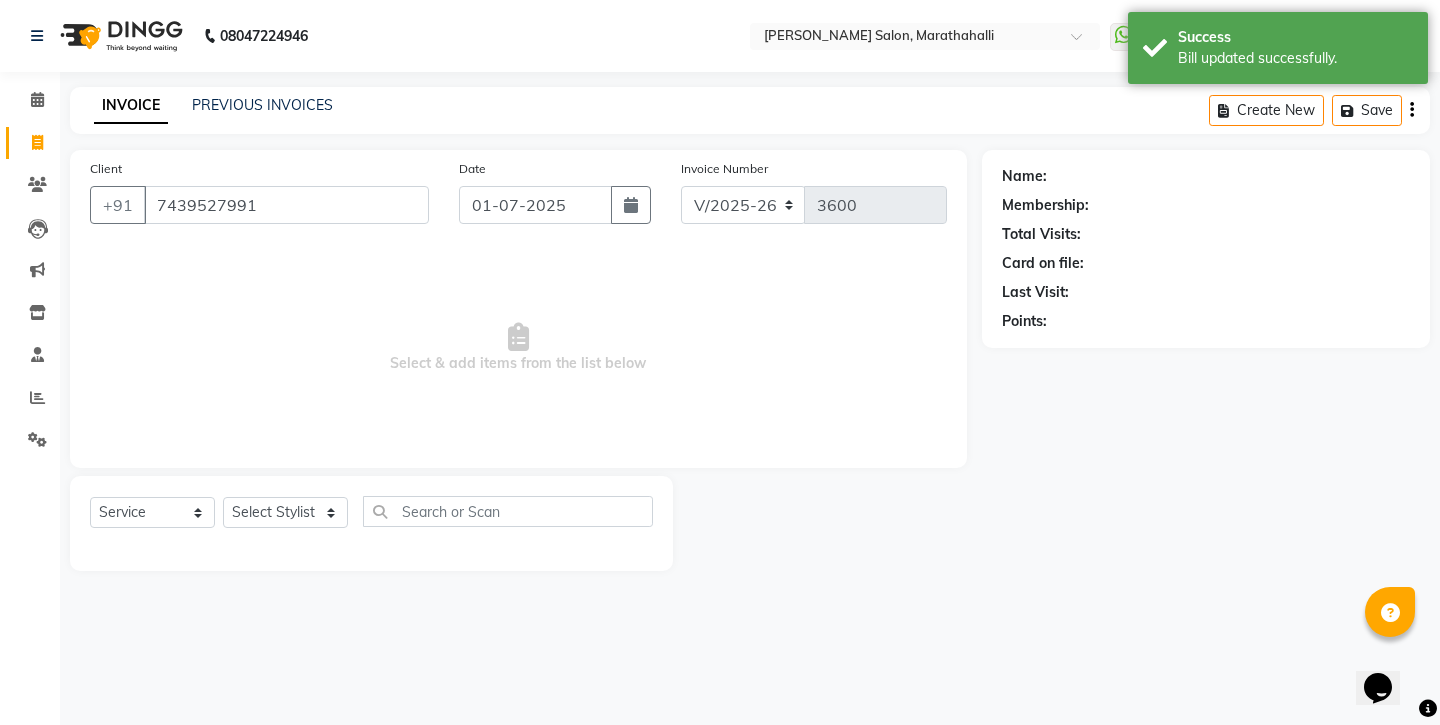 type on "7439527991" 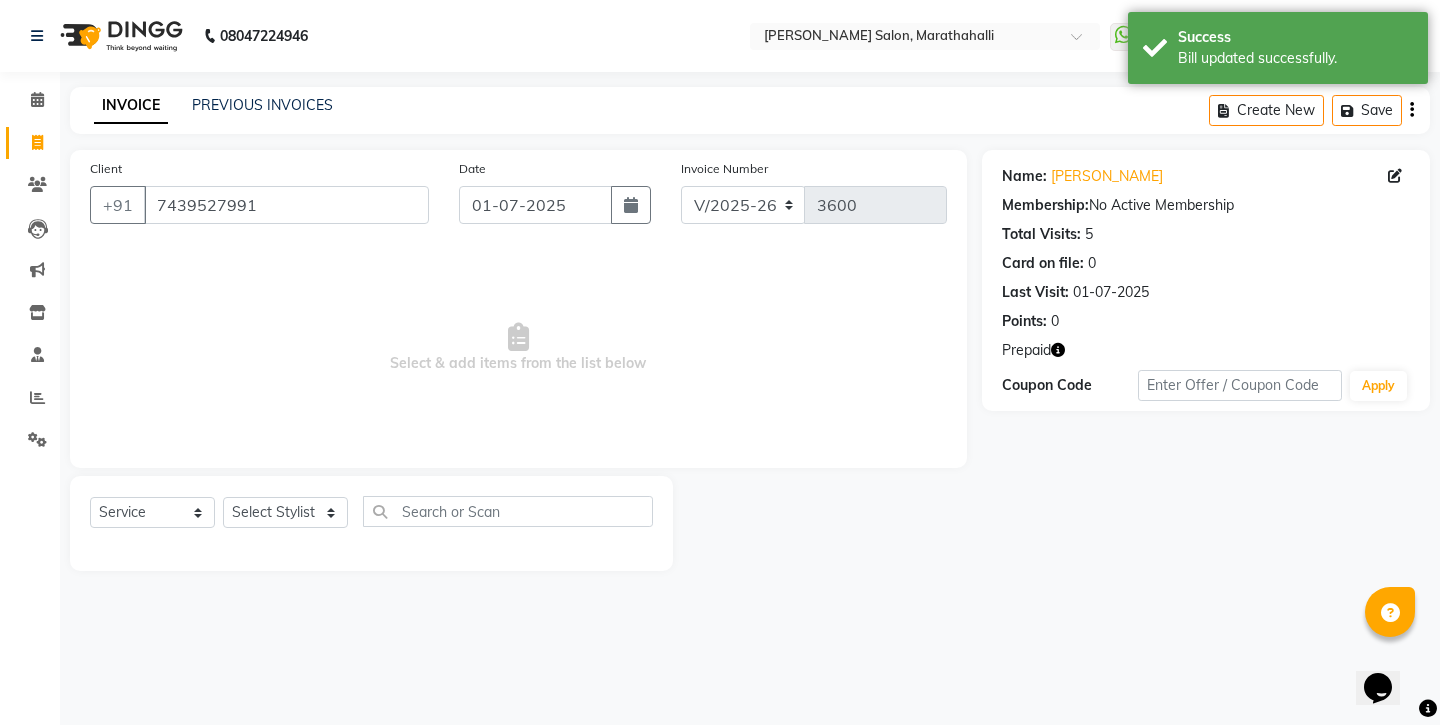 click 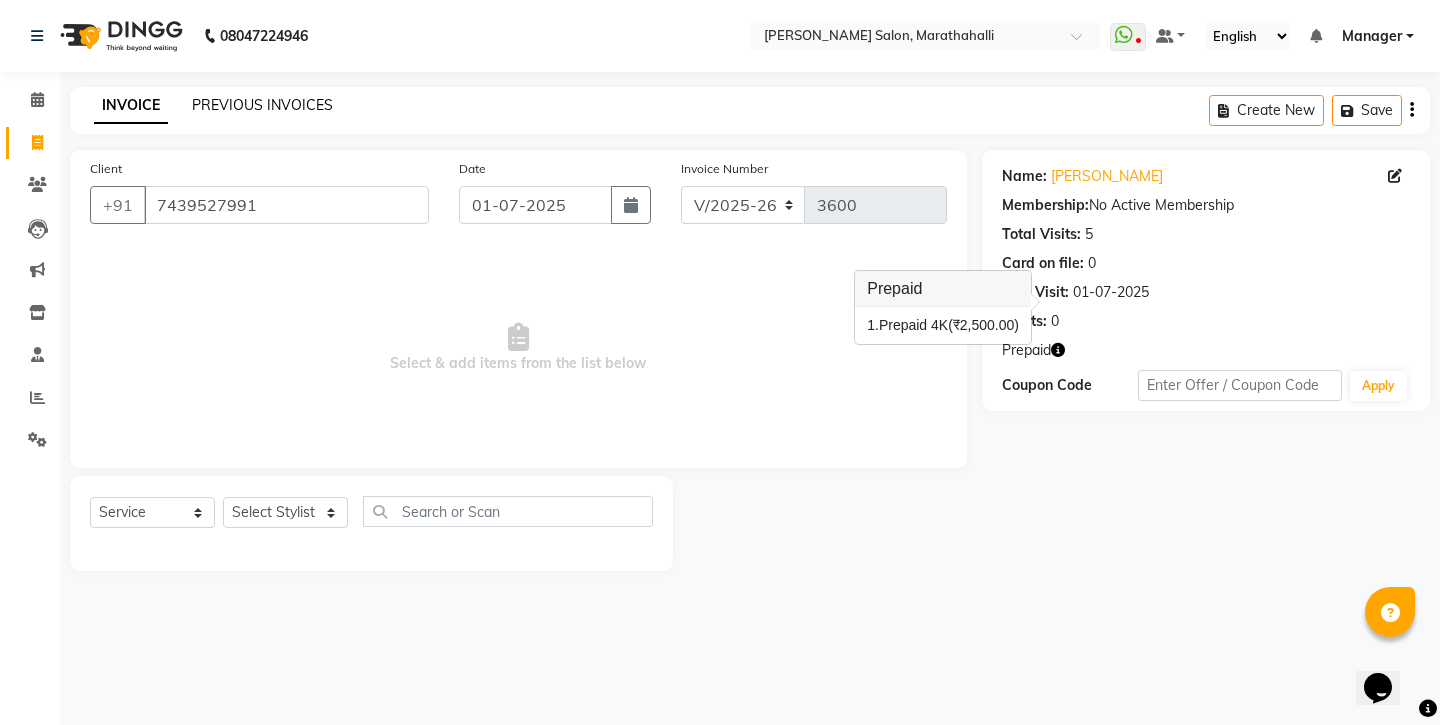 click on "PREVIOUS INVOICES" 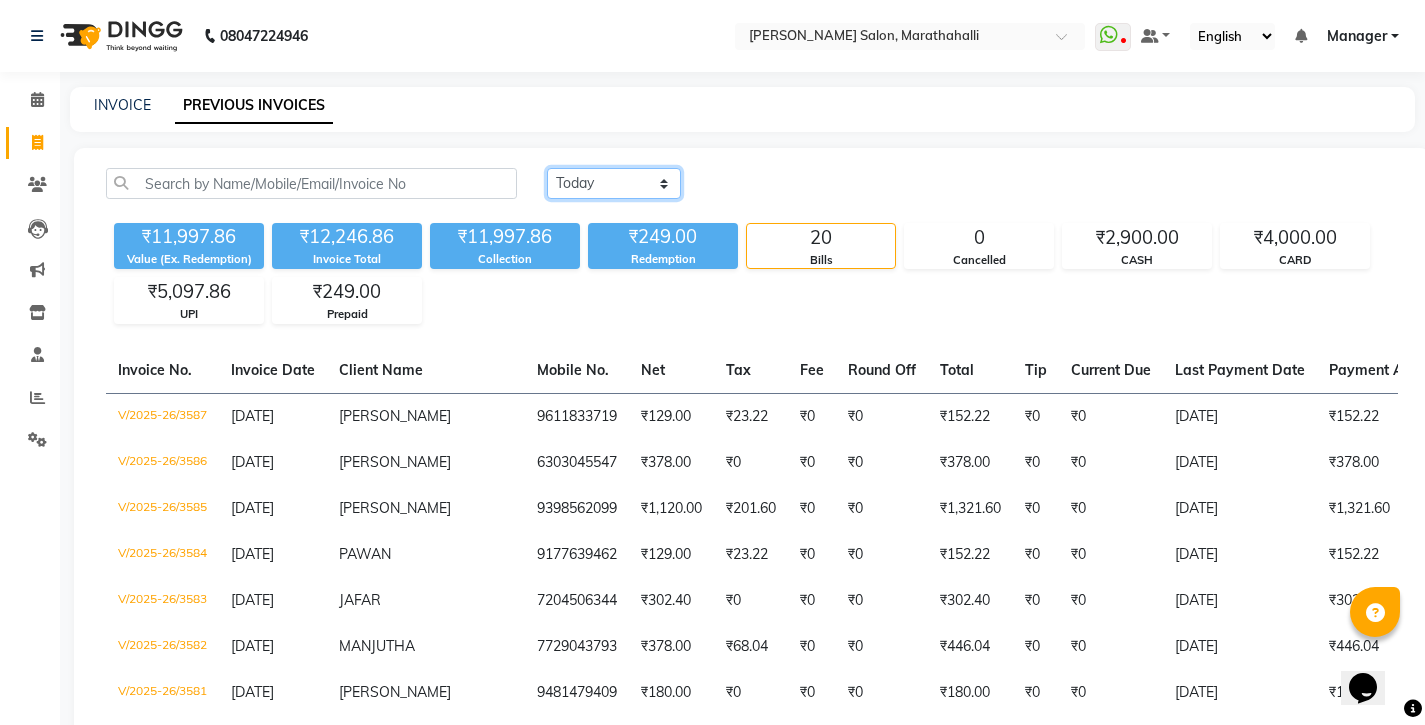 select on "[DATE]" 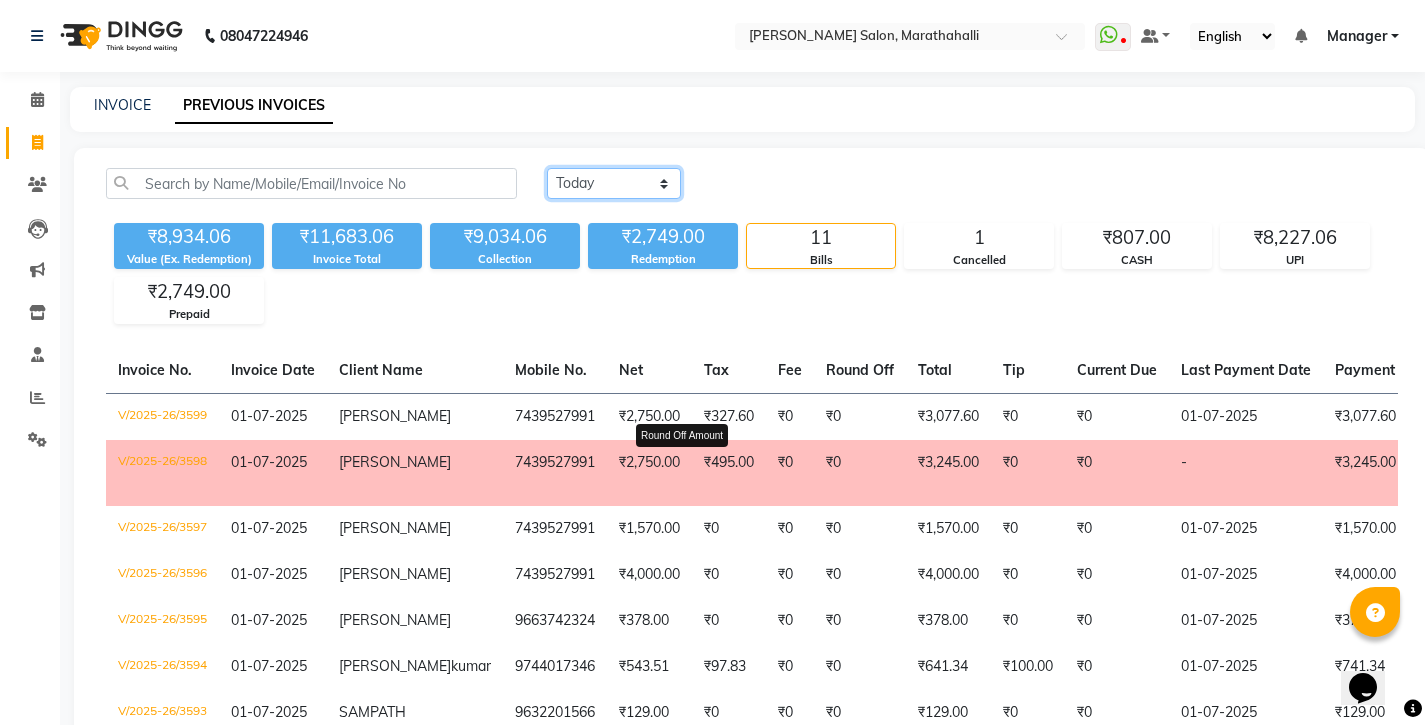 scroll, scrollTop: 204, scrollLeft: 0, axis: vertical 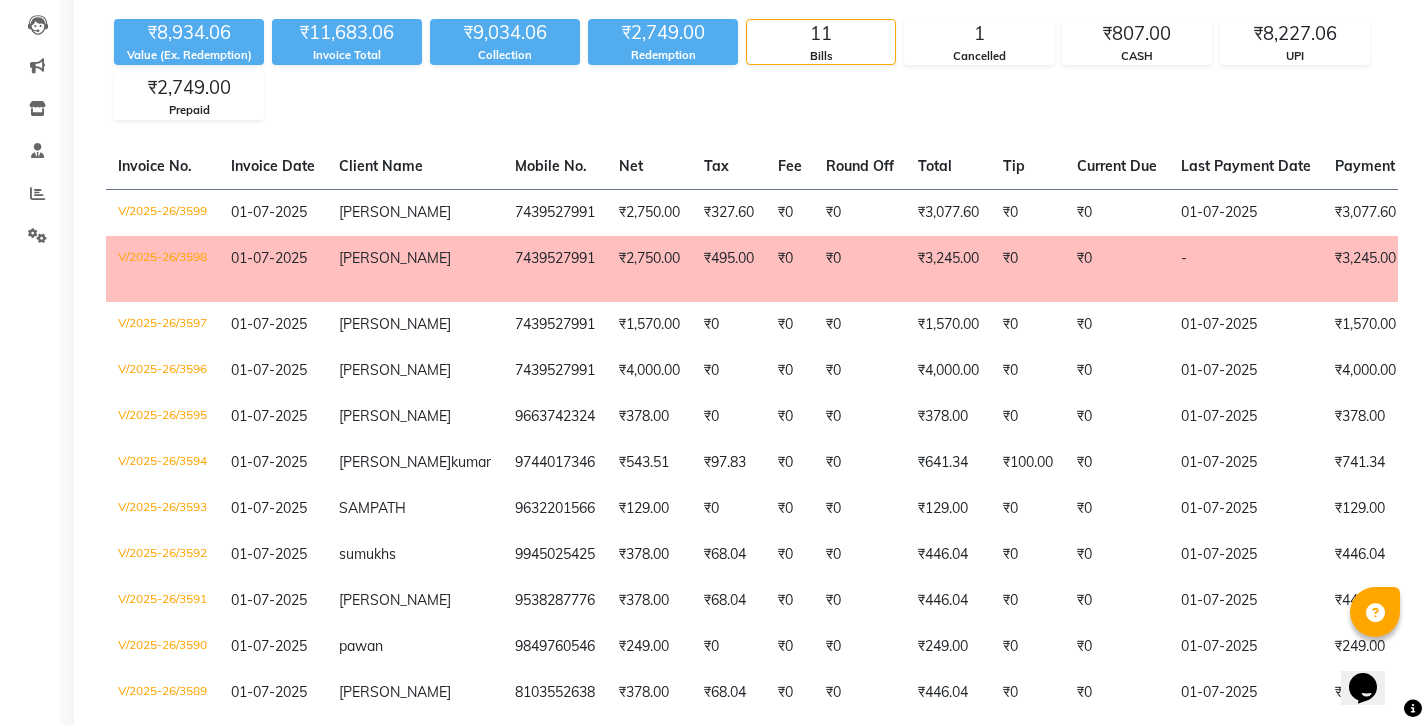 click on "₹495.00" 